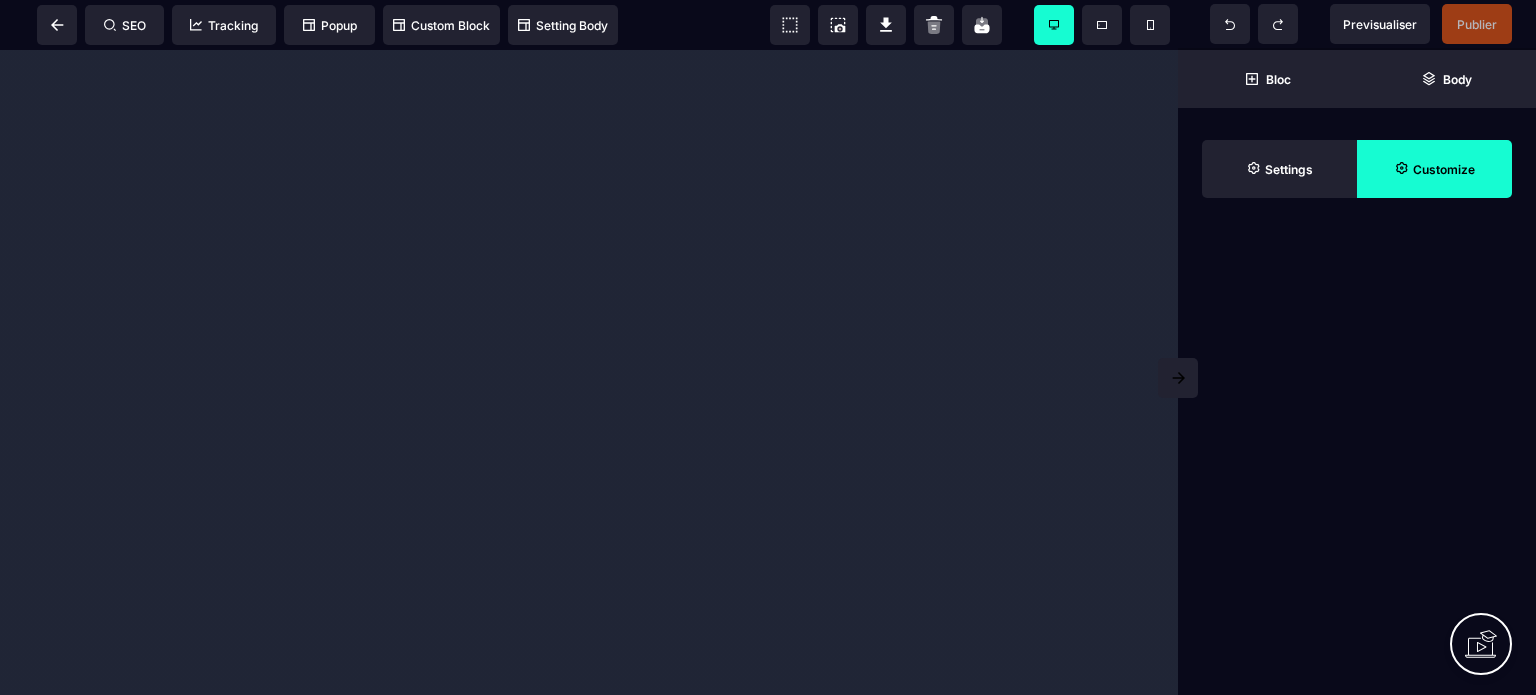 scroll, scrollTop: 0, scrollLeft: 0, axis: both 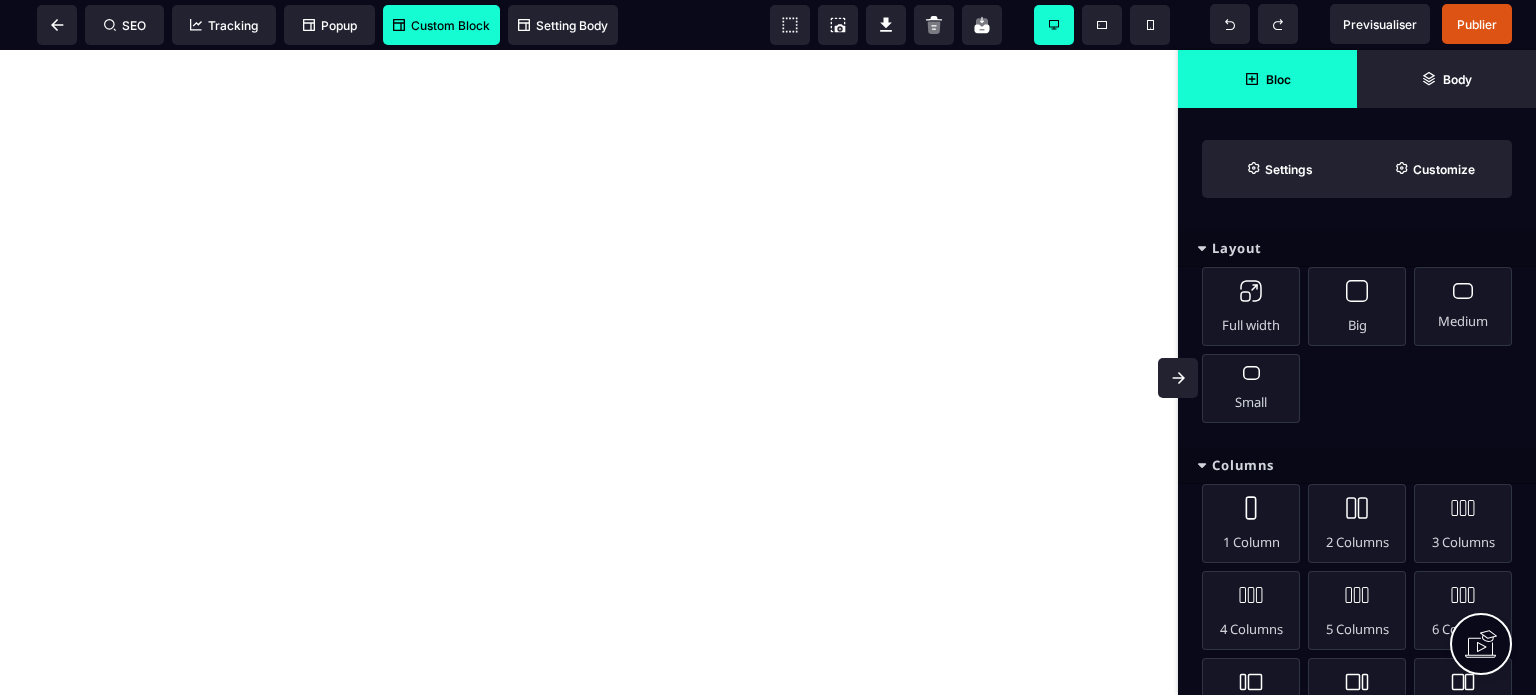 click on "Custom Block" at bounding box center (441, 25) 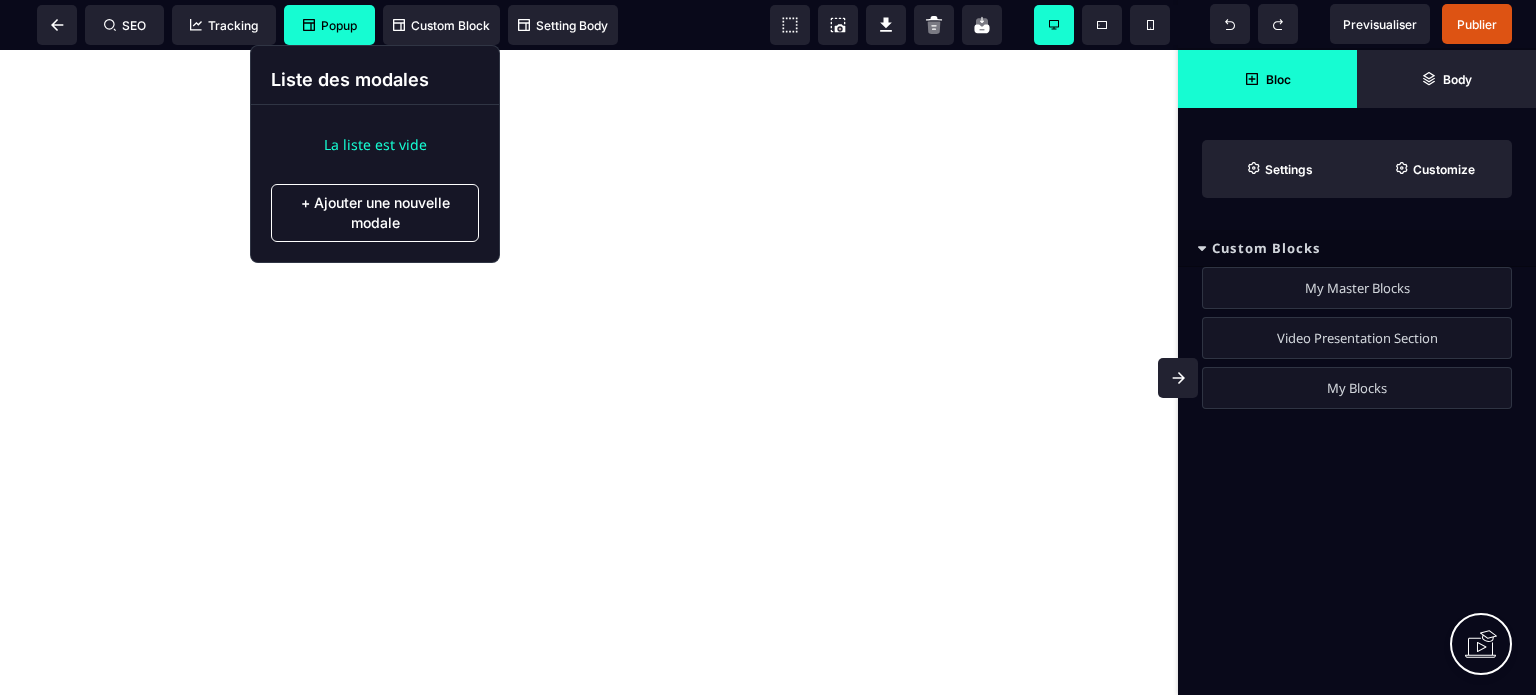 click on "Popup" at bounding box center [330, 25] 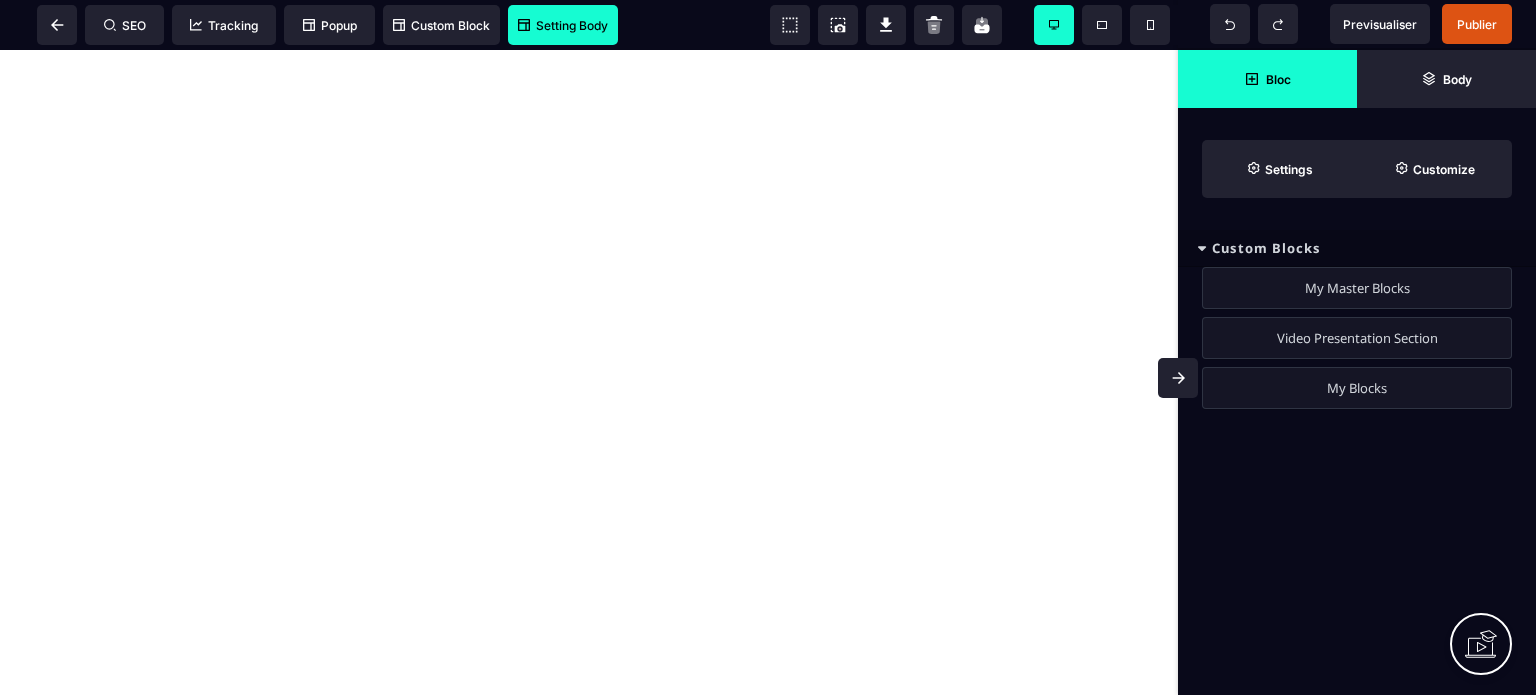 click on "Setting Body" at bounding box center (563, 25) 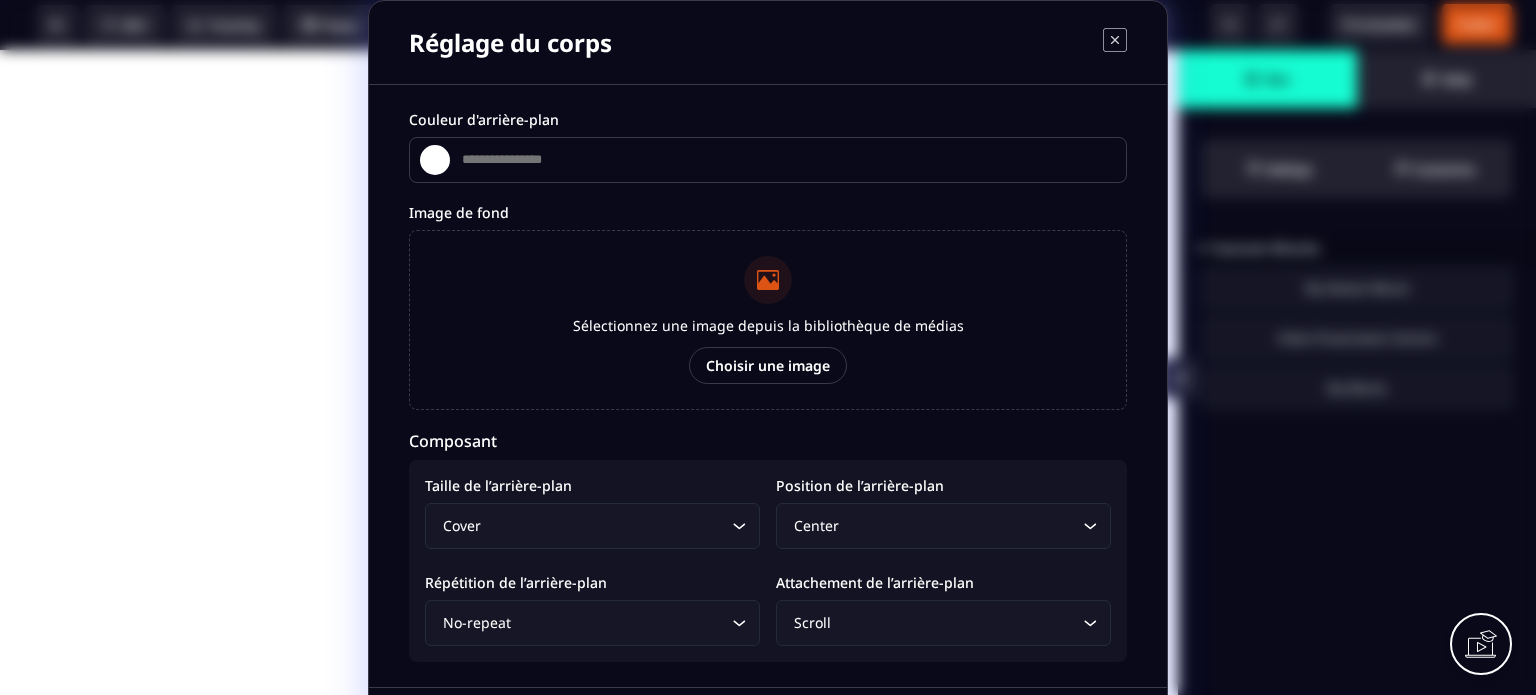 type on "*******" 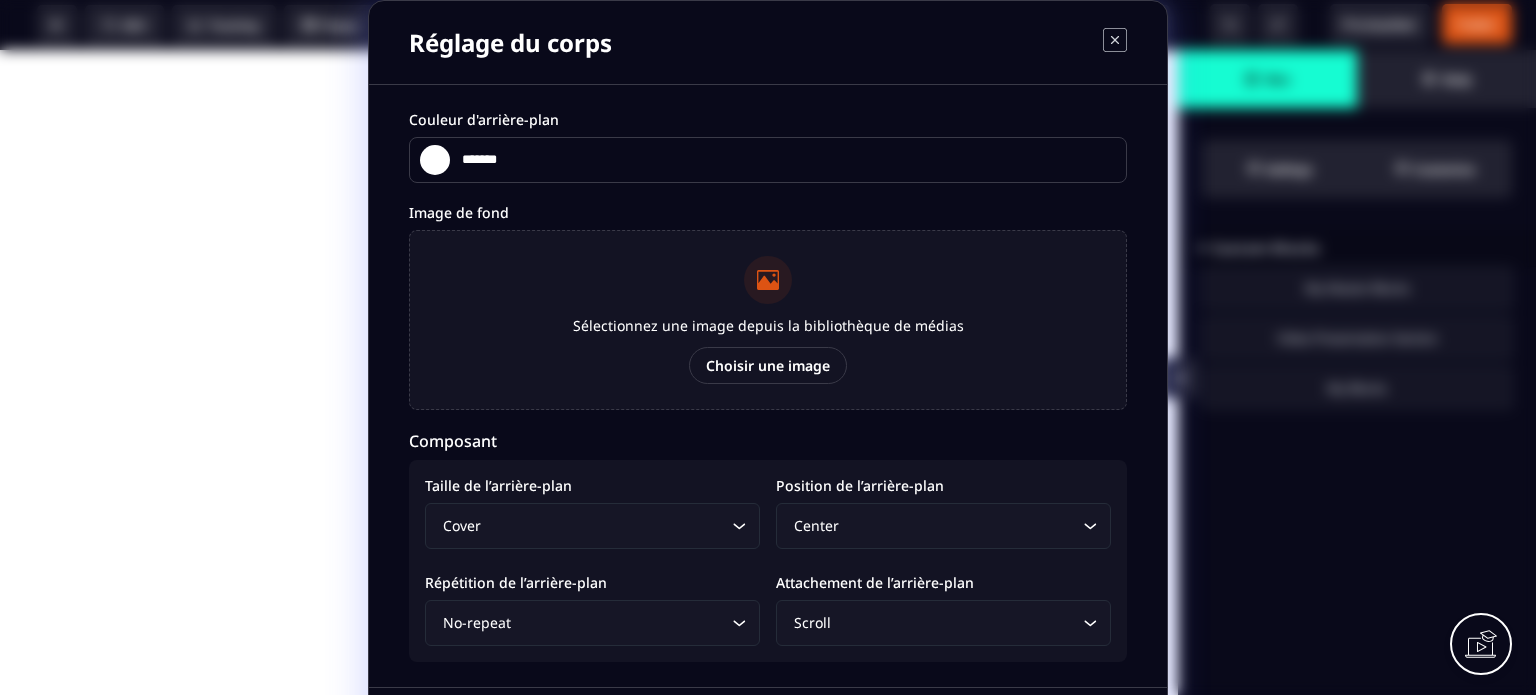 click on "Choisir une image" at bounding box center (768, 365) 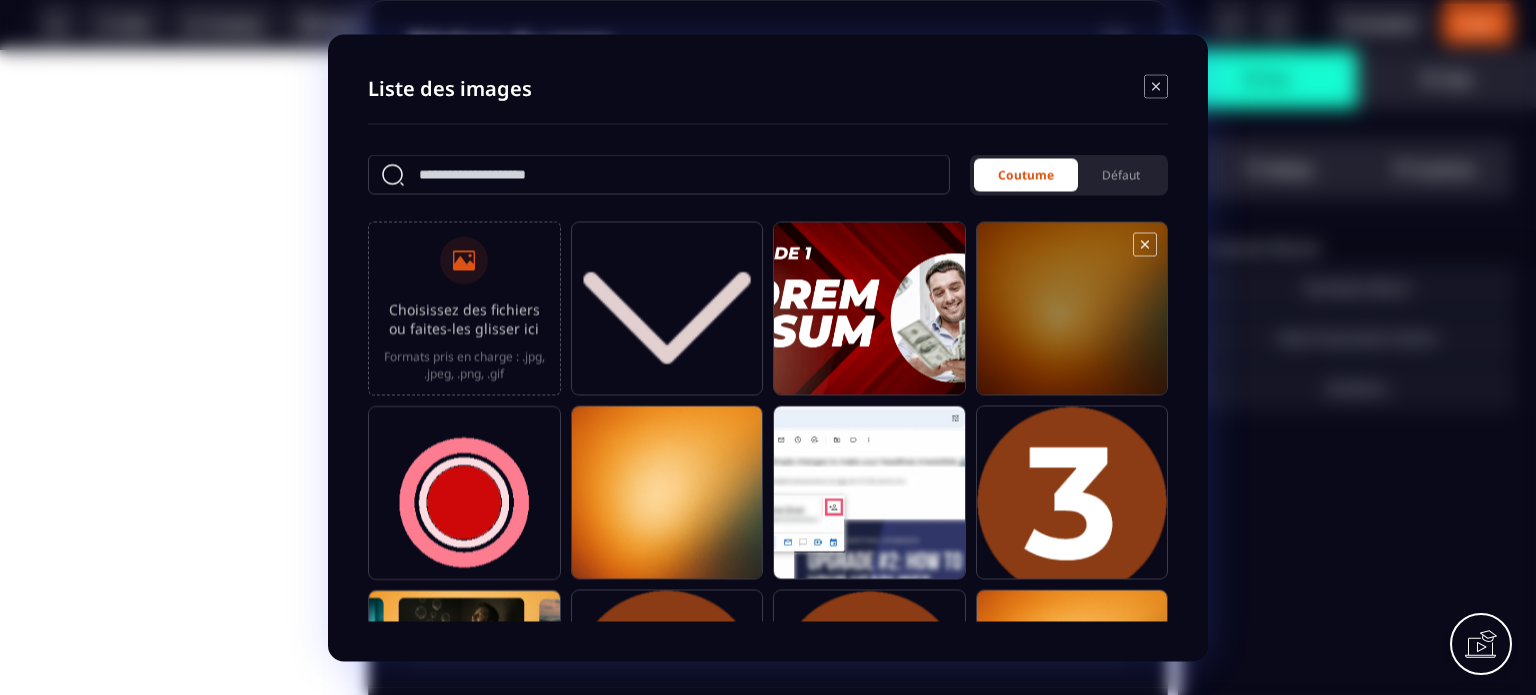 click at bounding box center (1072, 317) 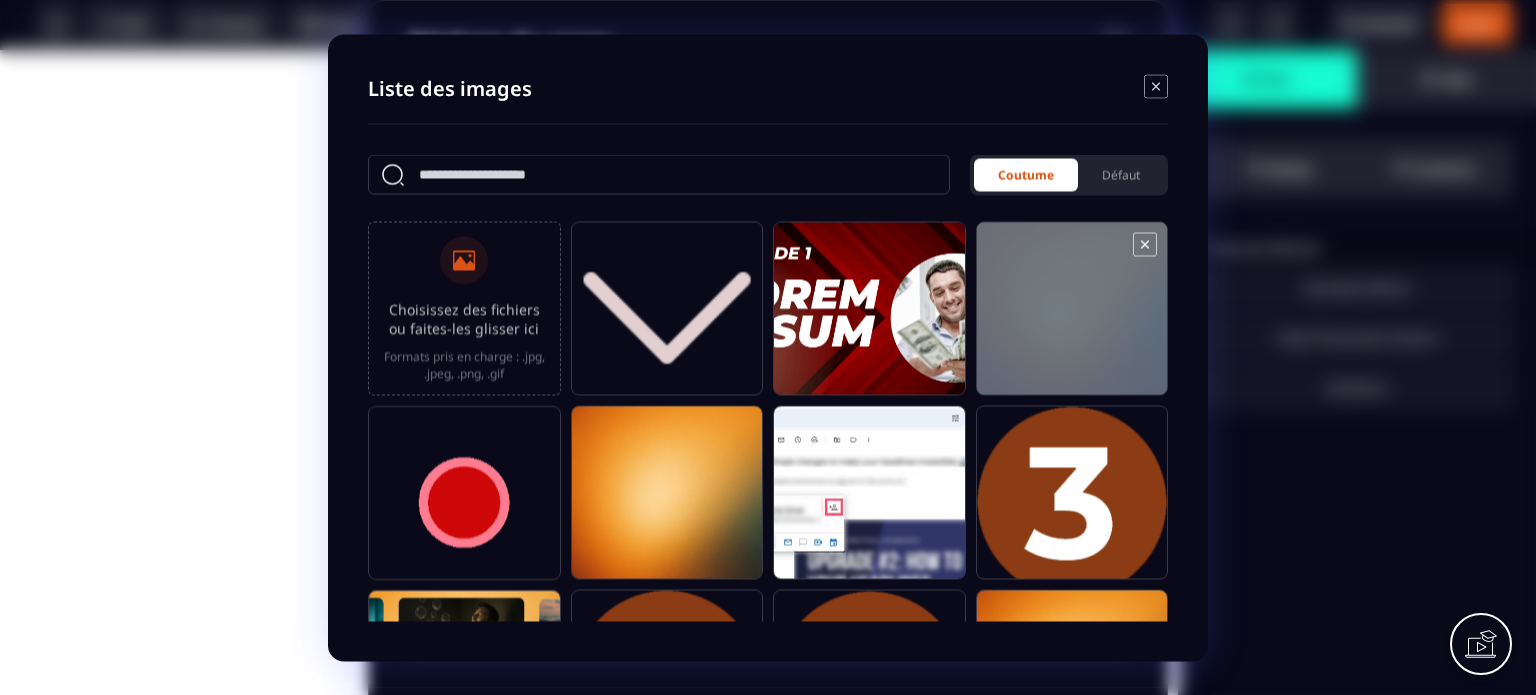click at bounding box center (1072, 317) 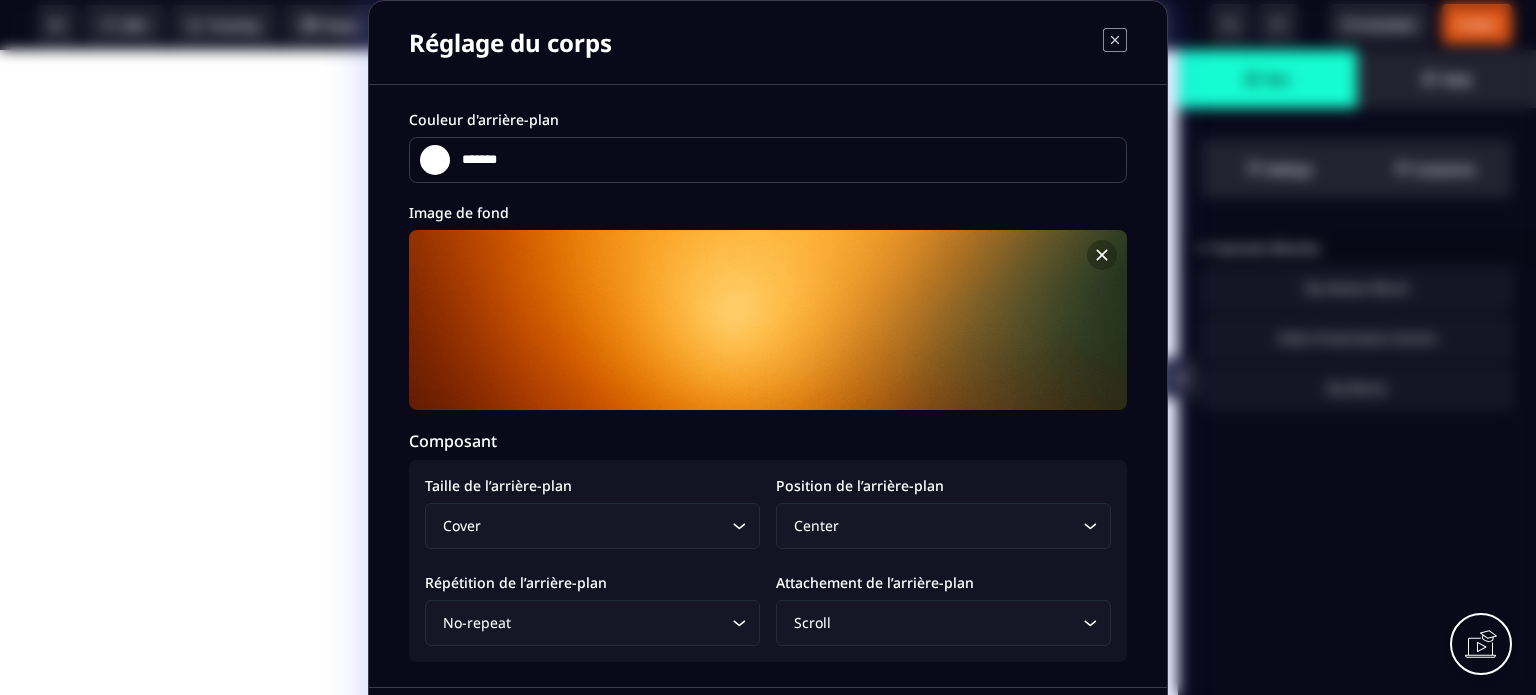 click 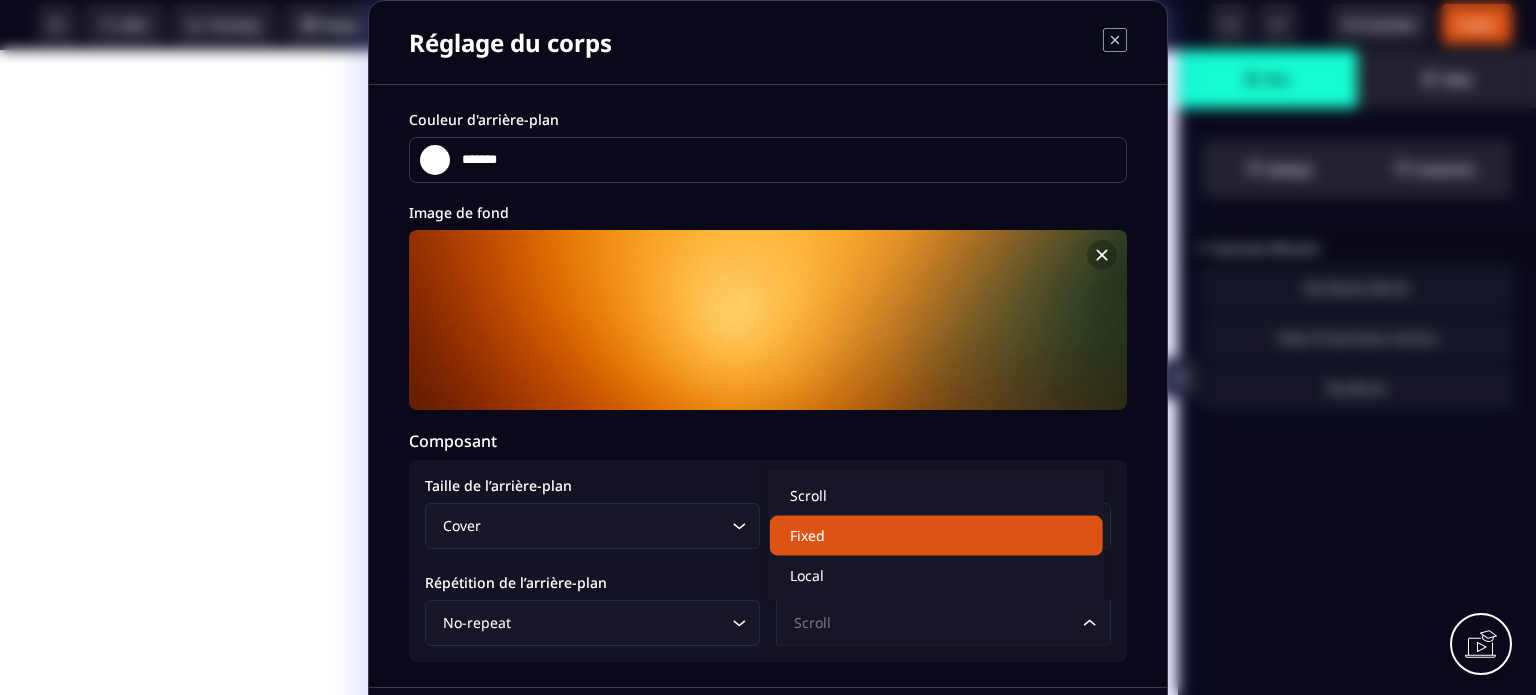 click on "Fixed" 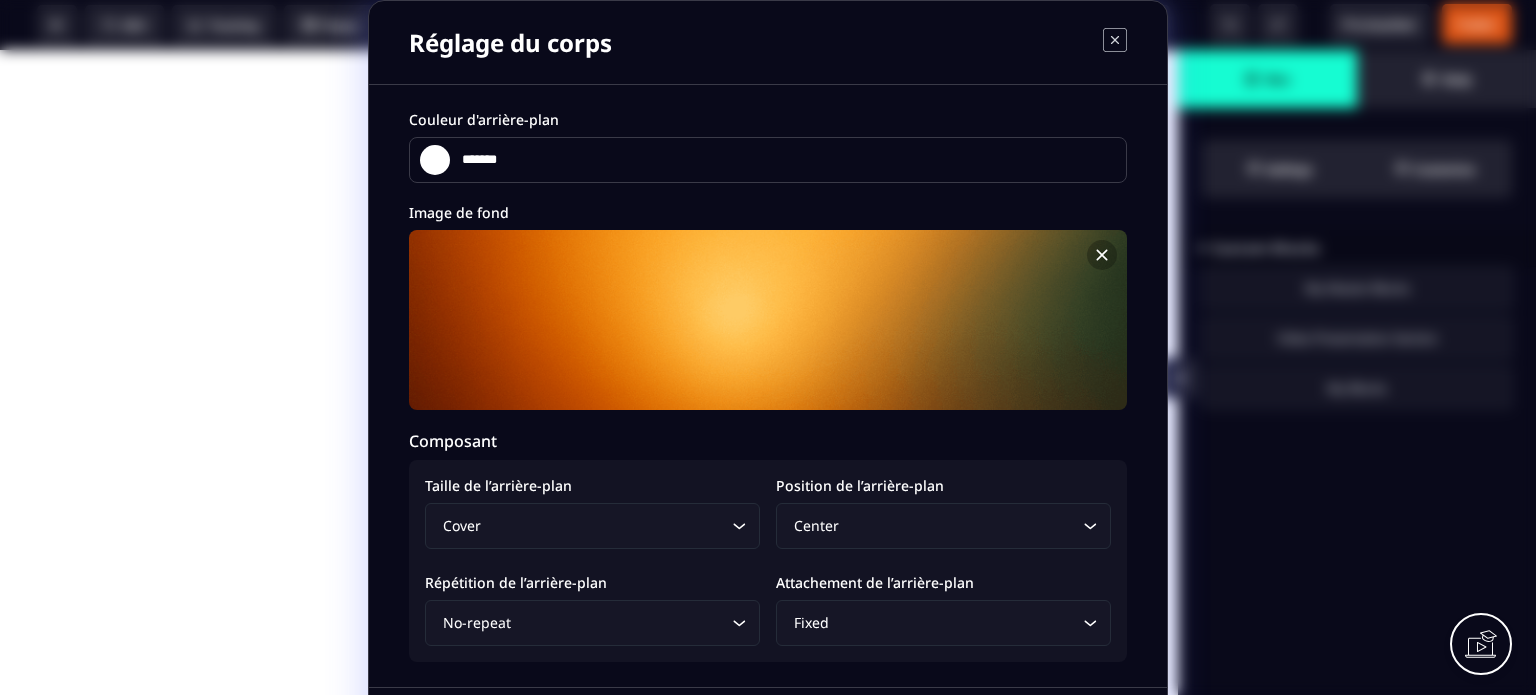 scroll, scrollTop: 71, scrollLeft: 0, axis: vertical 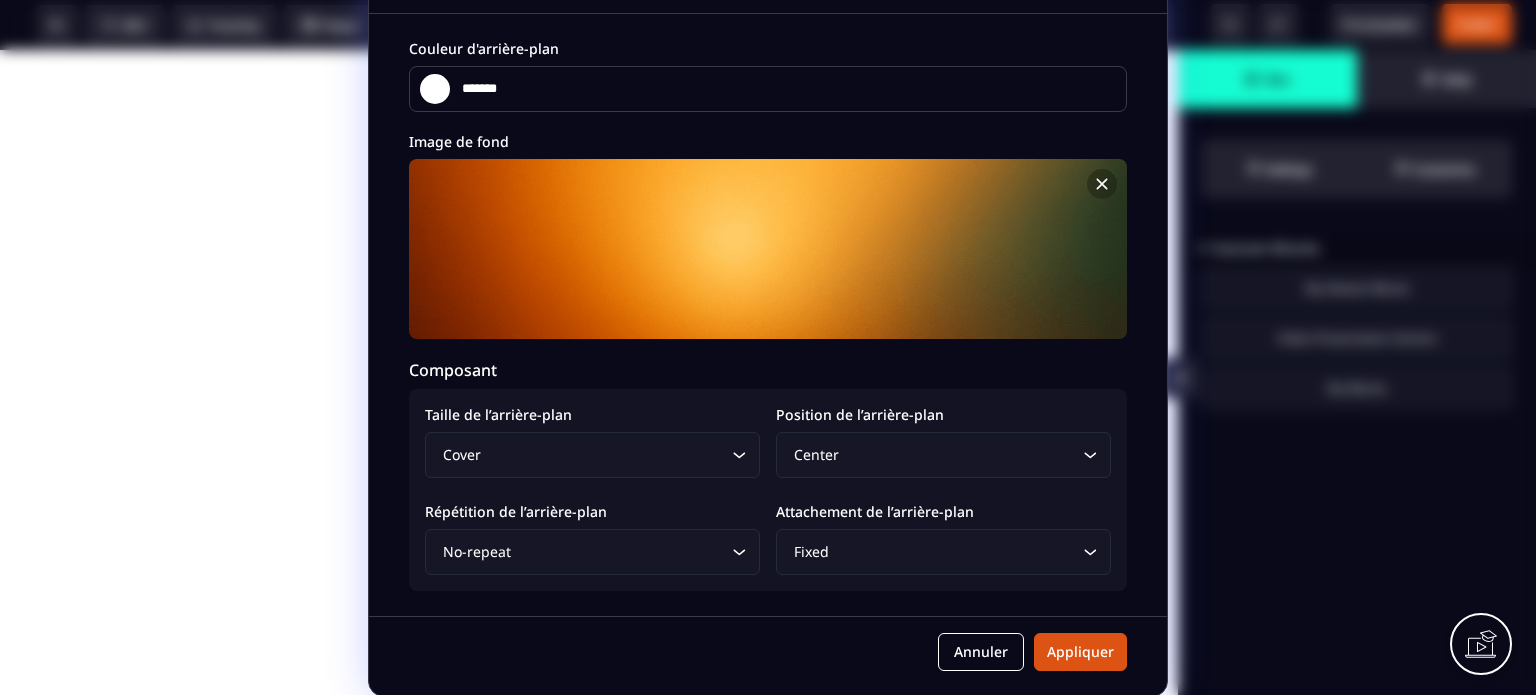 click on "Annuler Appliquer" at bounding box center [768, 656] 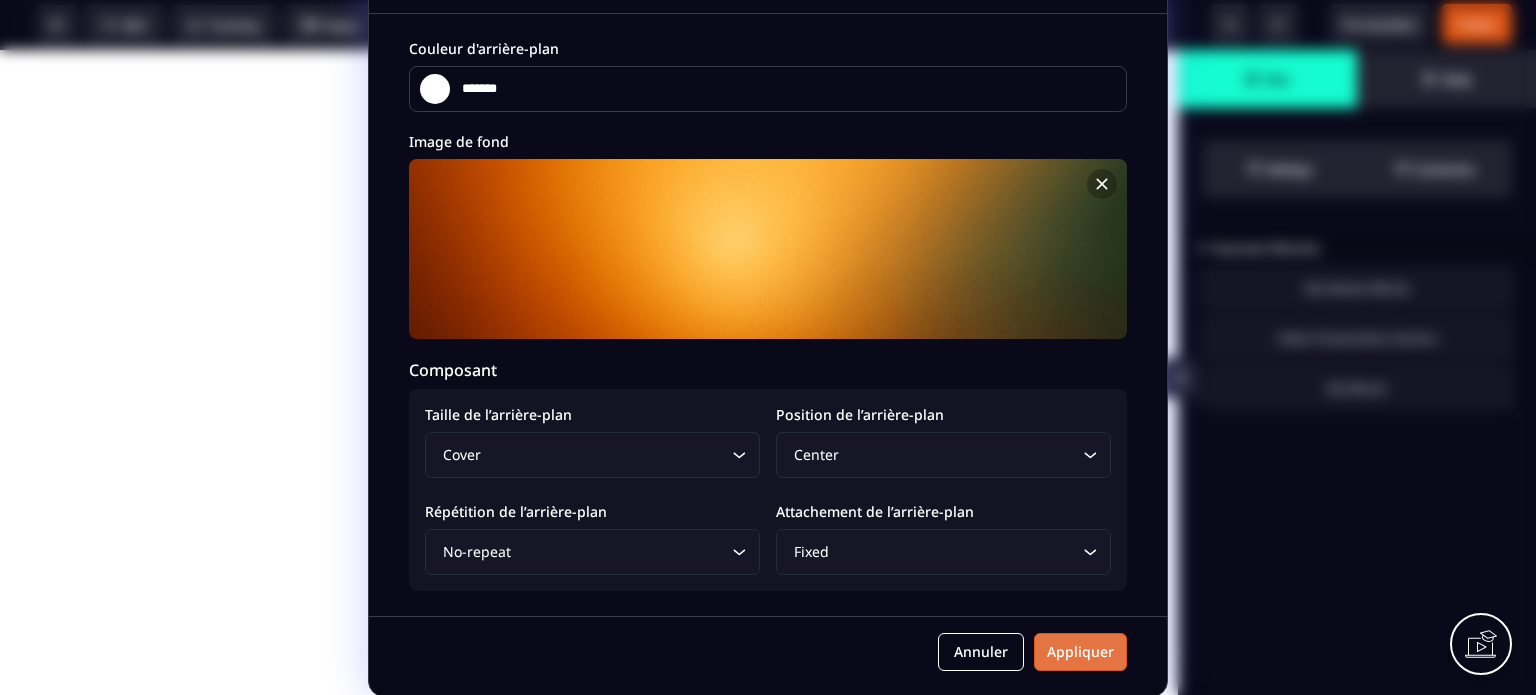 click on "Appliquer" at bounding box center (1080, 652) 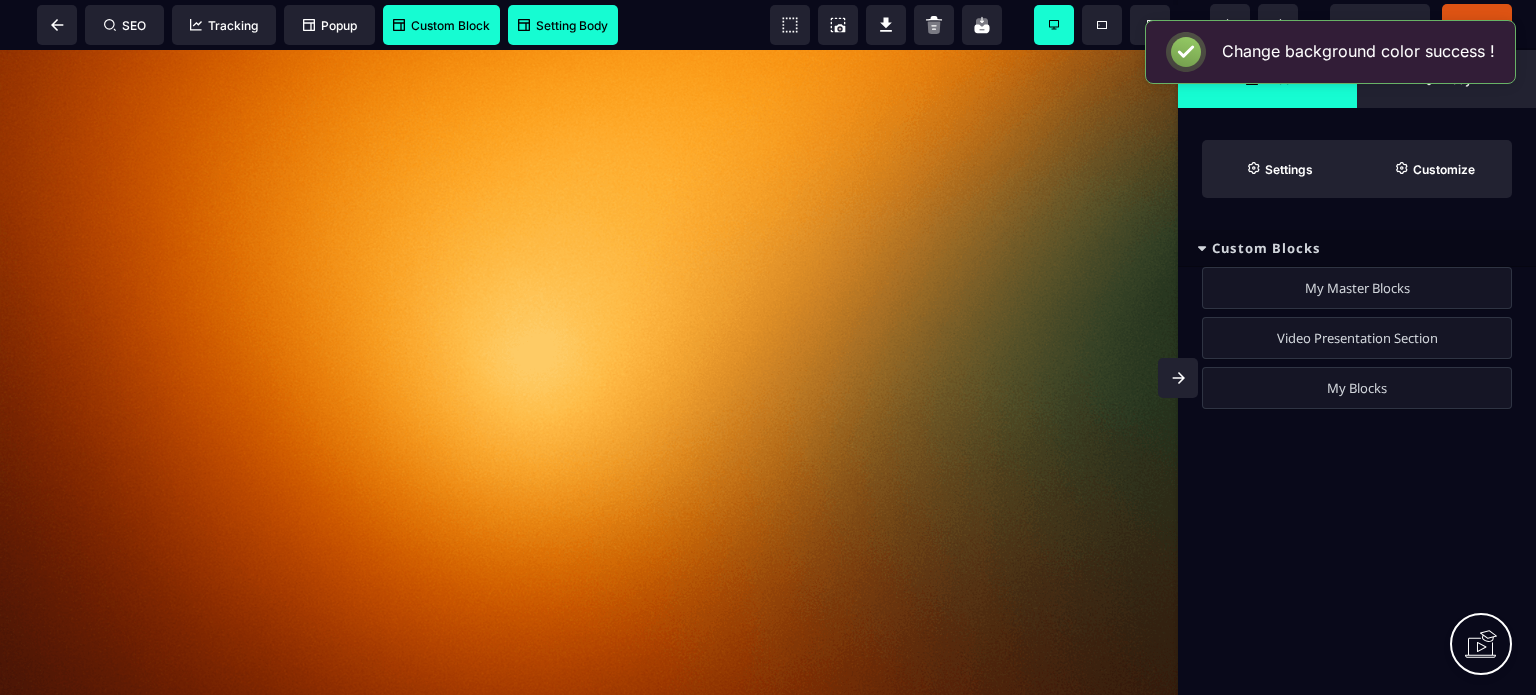 click on "Custom Block" at bounding box center (441, 25) 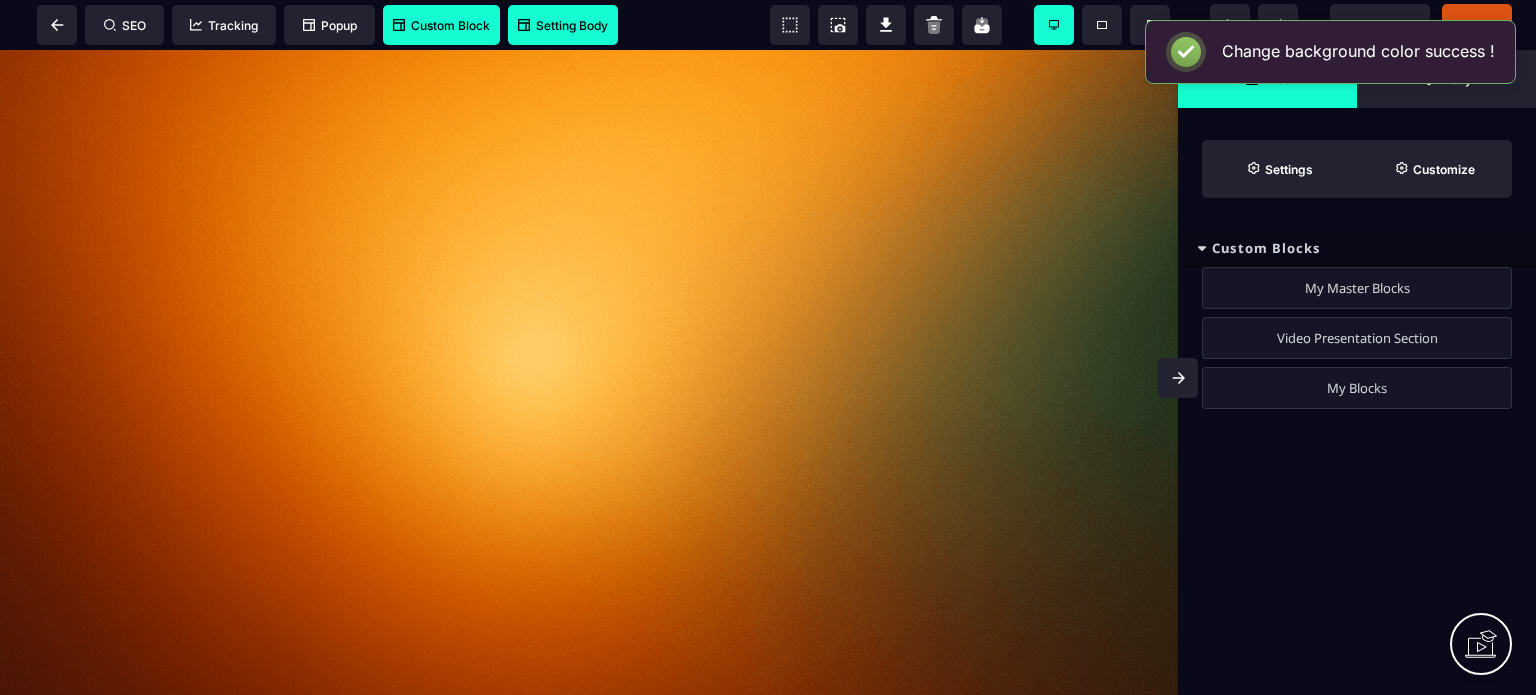 click on "Video Presentation Section" at bounding box center (1357, 338) 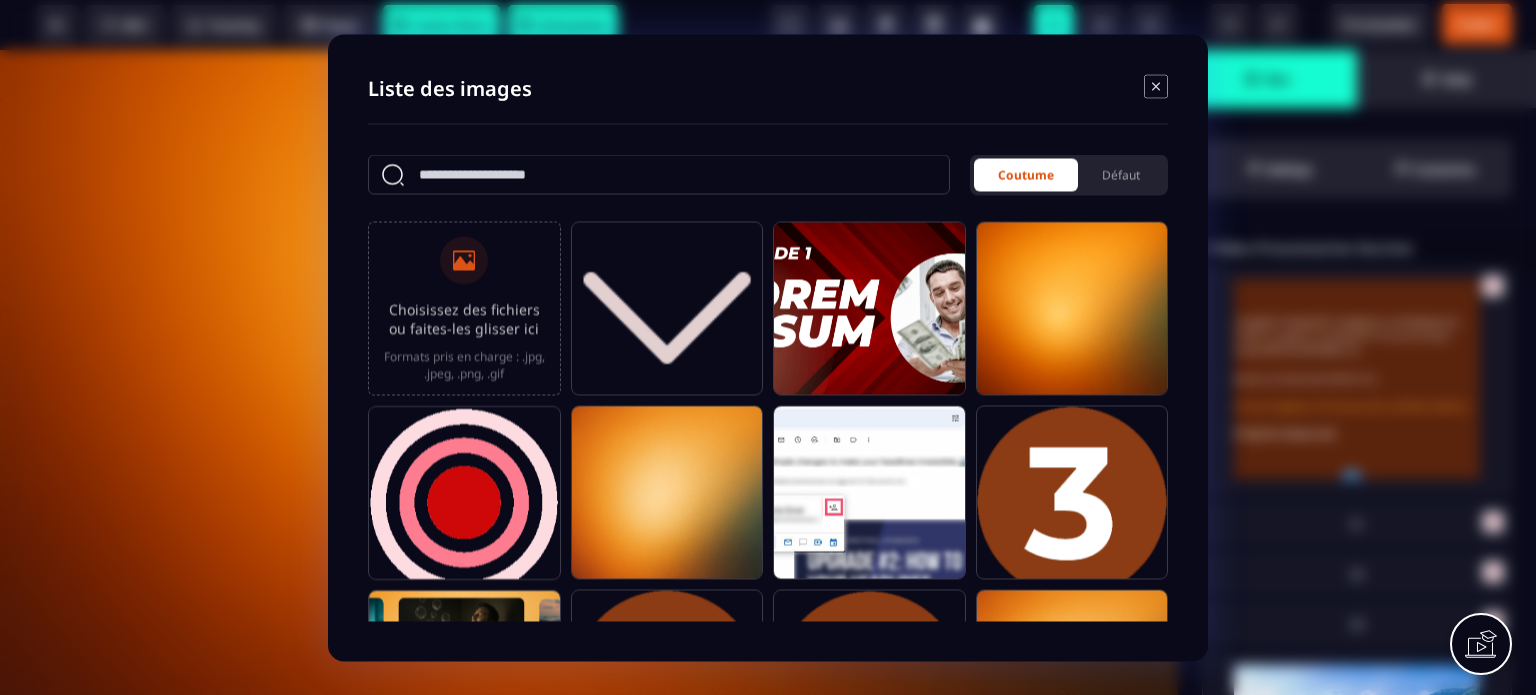 click 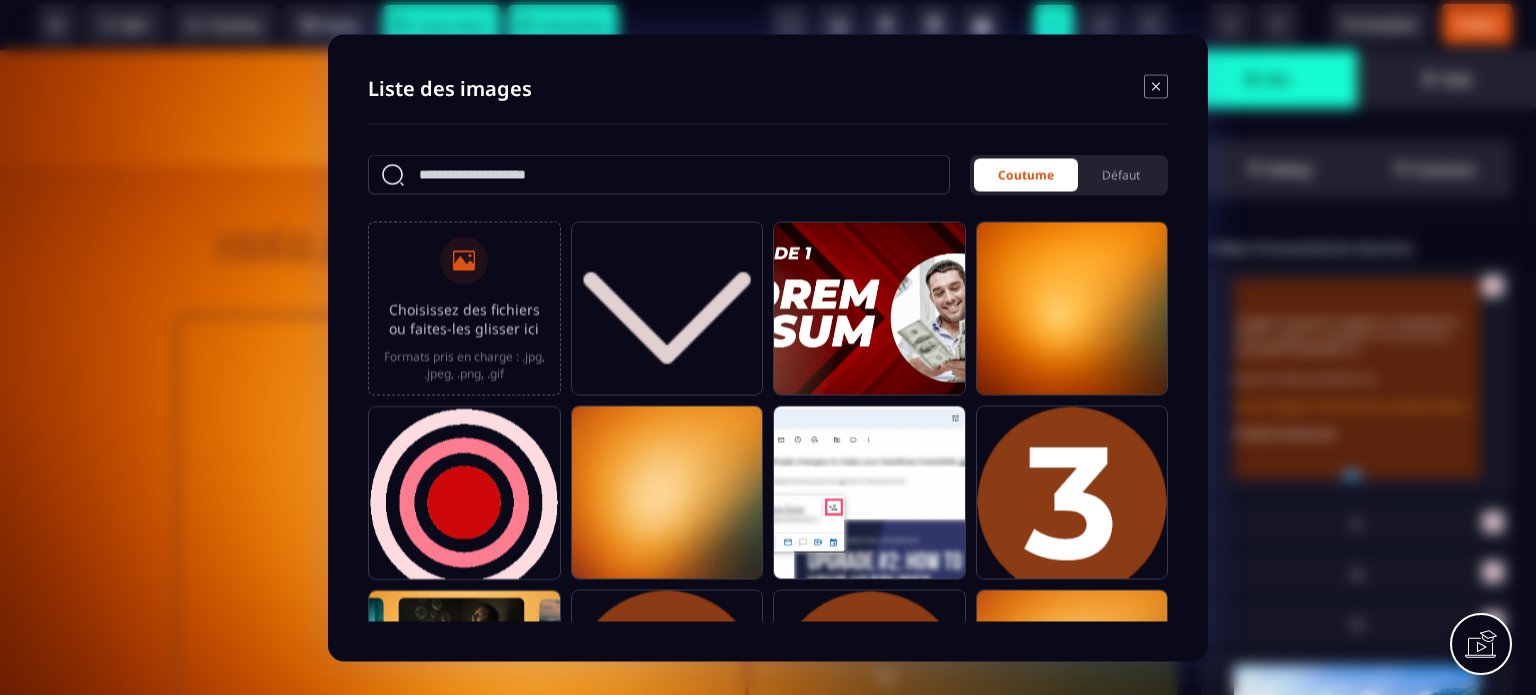 click 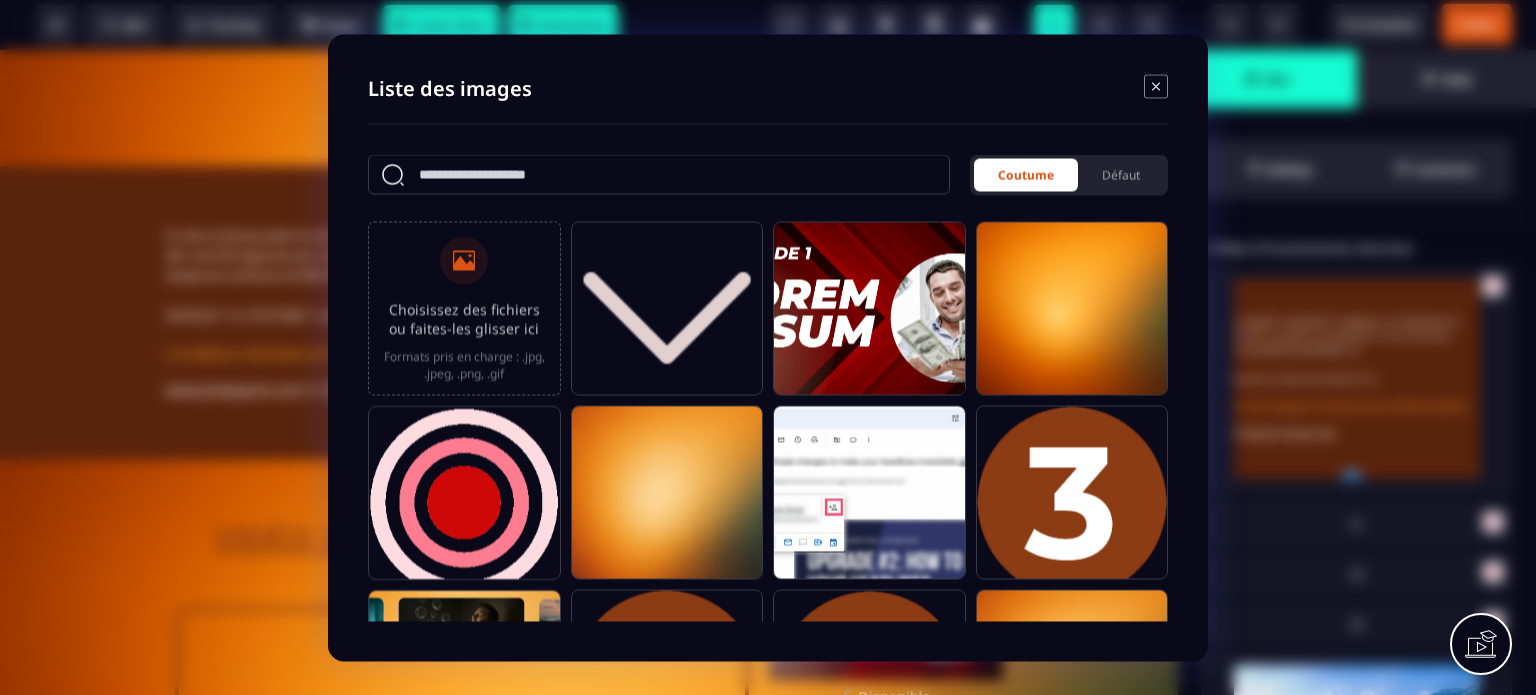 click at bounding box center [768, 347] 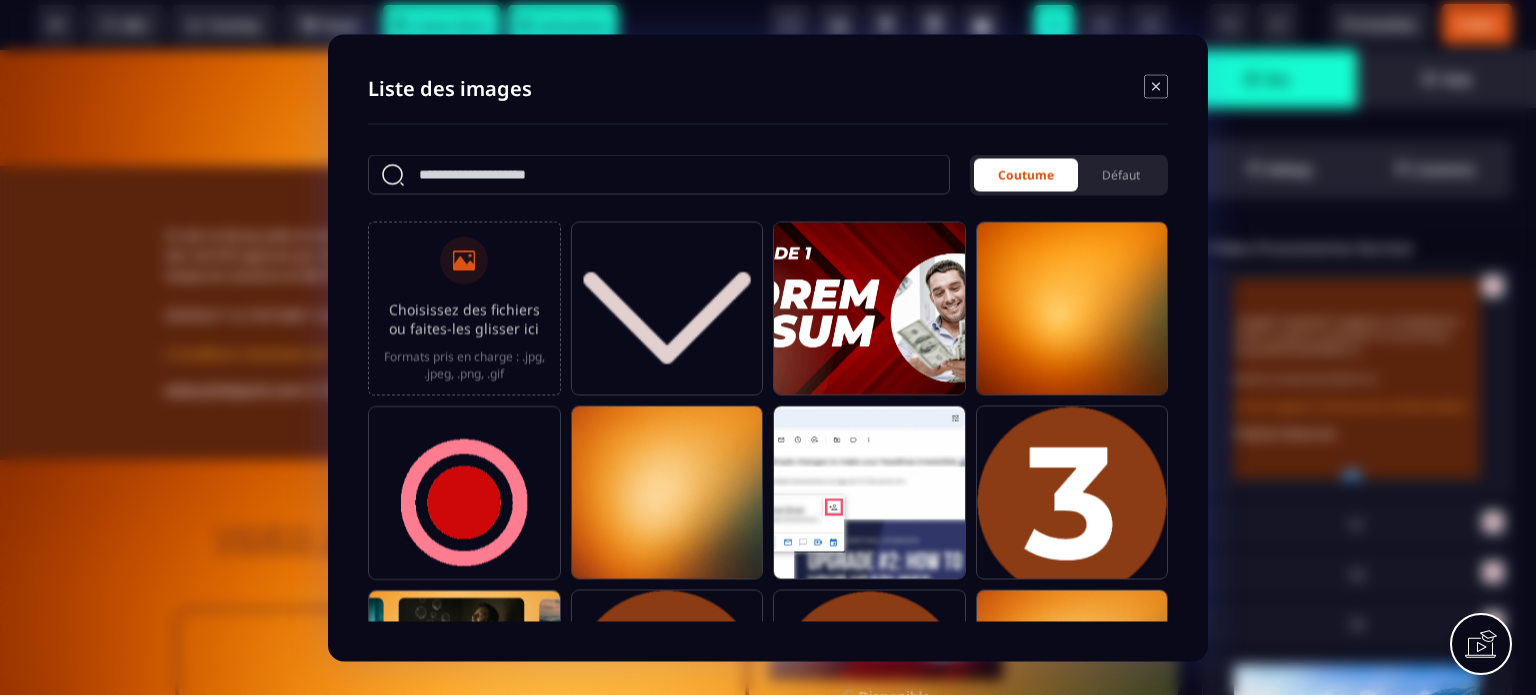 click 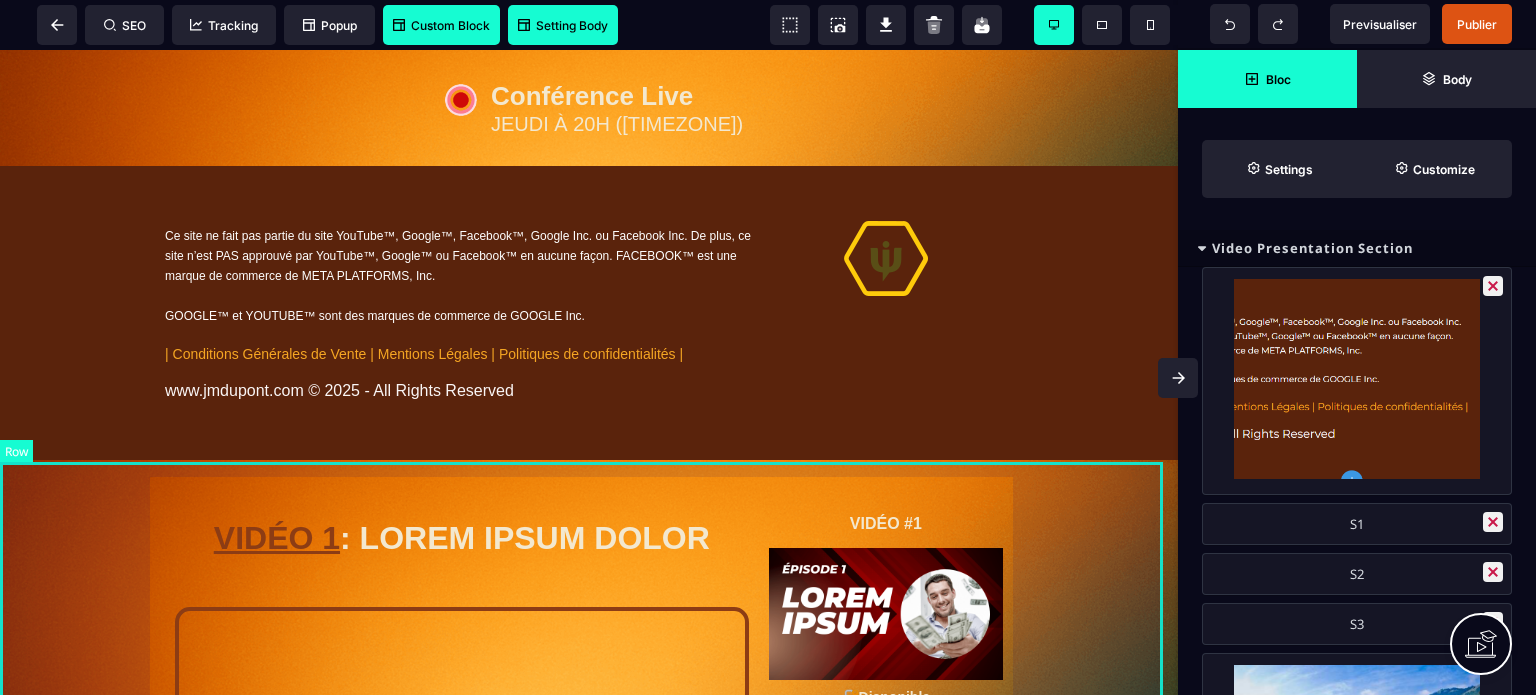 click on "VIDÉO 1 : LOREM IPSUM DOLOR Clique ici pour accéder à la prochaine vidéo VIDÉO #1 🔐Disponible VIDÉO #2 🔒 Bientôt disponible VIDÉO #3 🔒 Bientôt disponible" at bounding box center [589, 861] 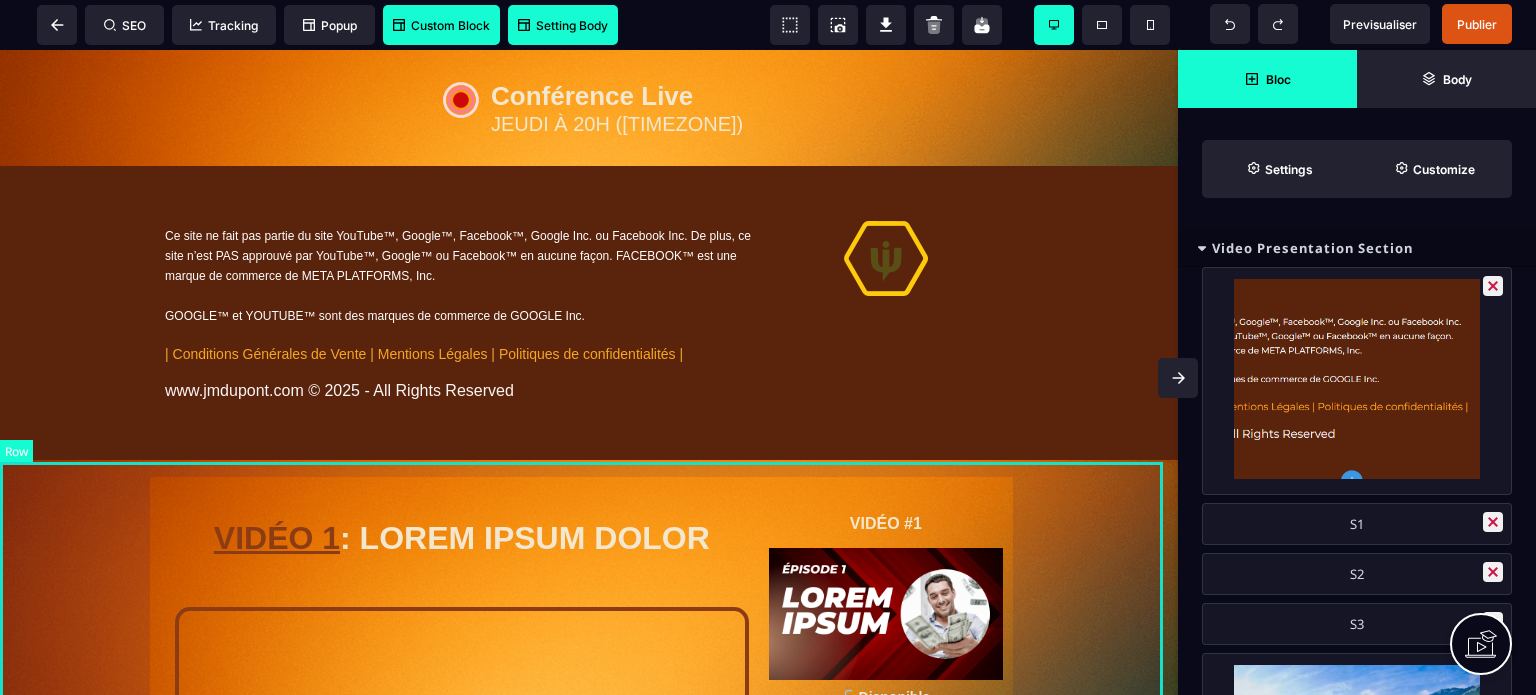 select on "*********" 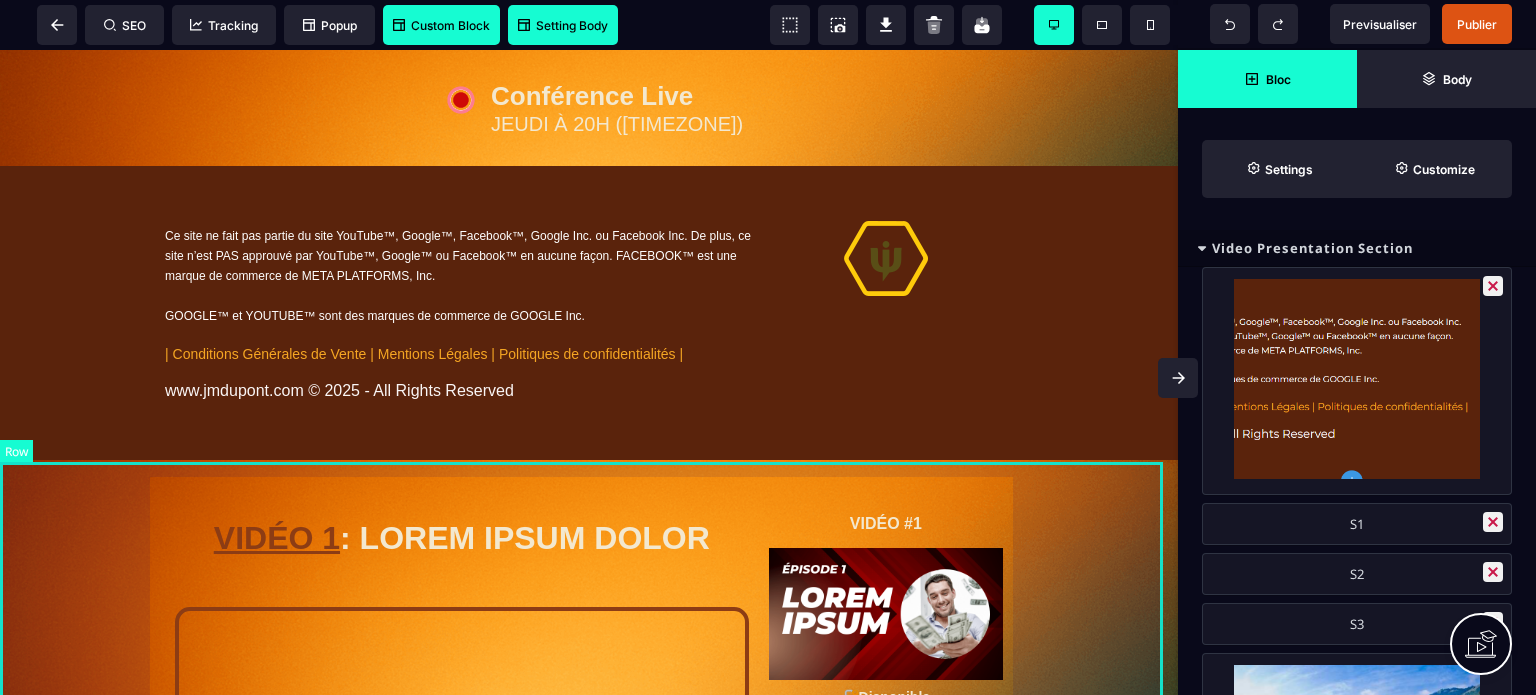 select on "**********" 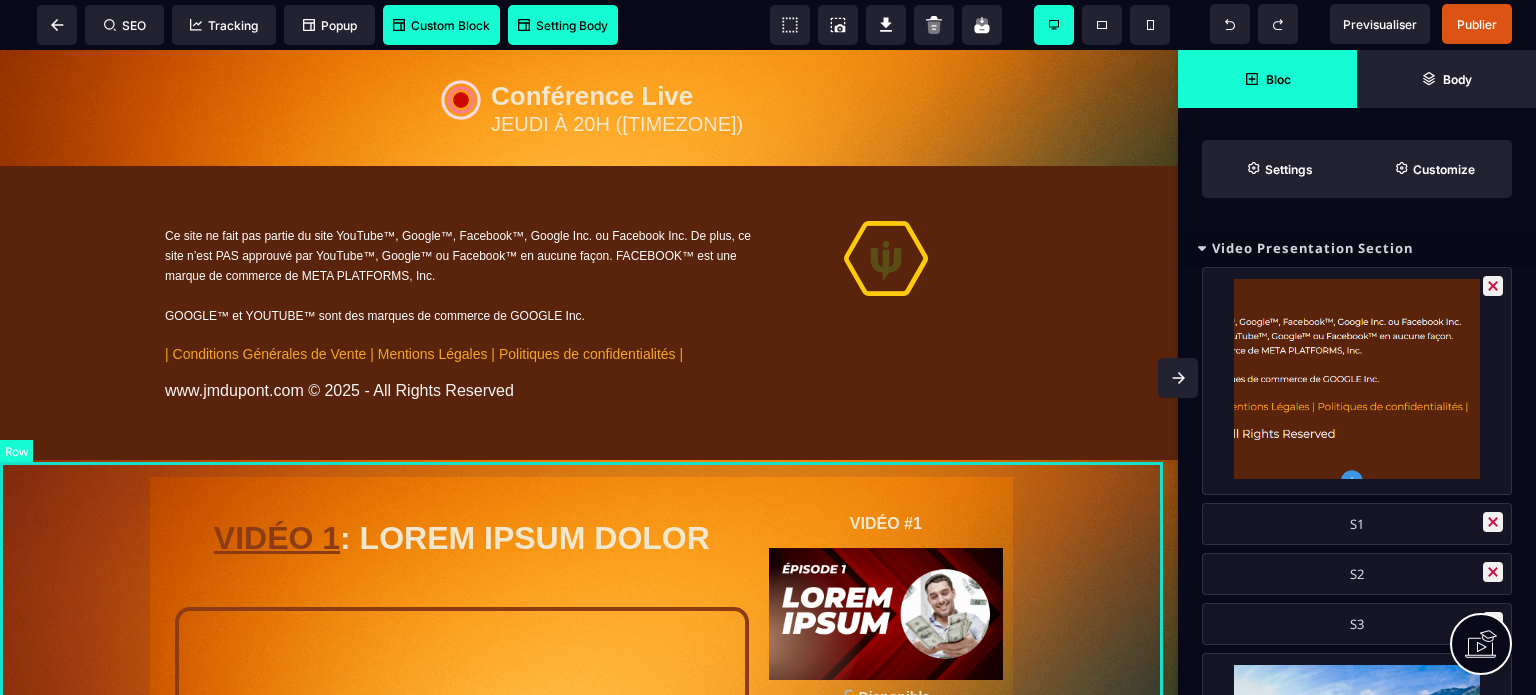 select on "*****" 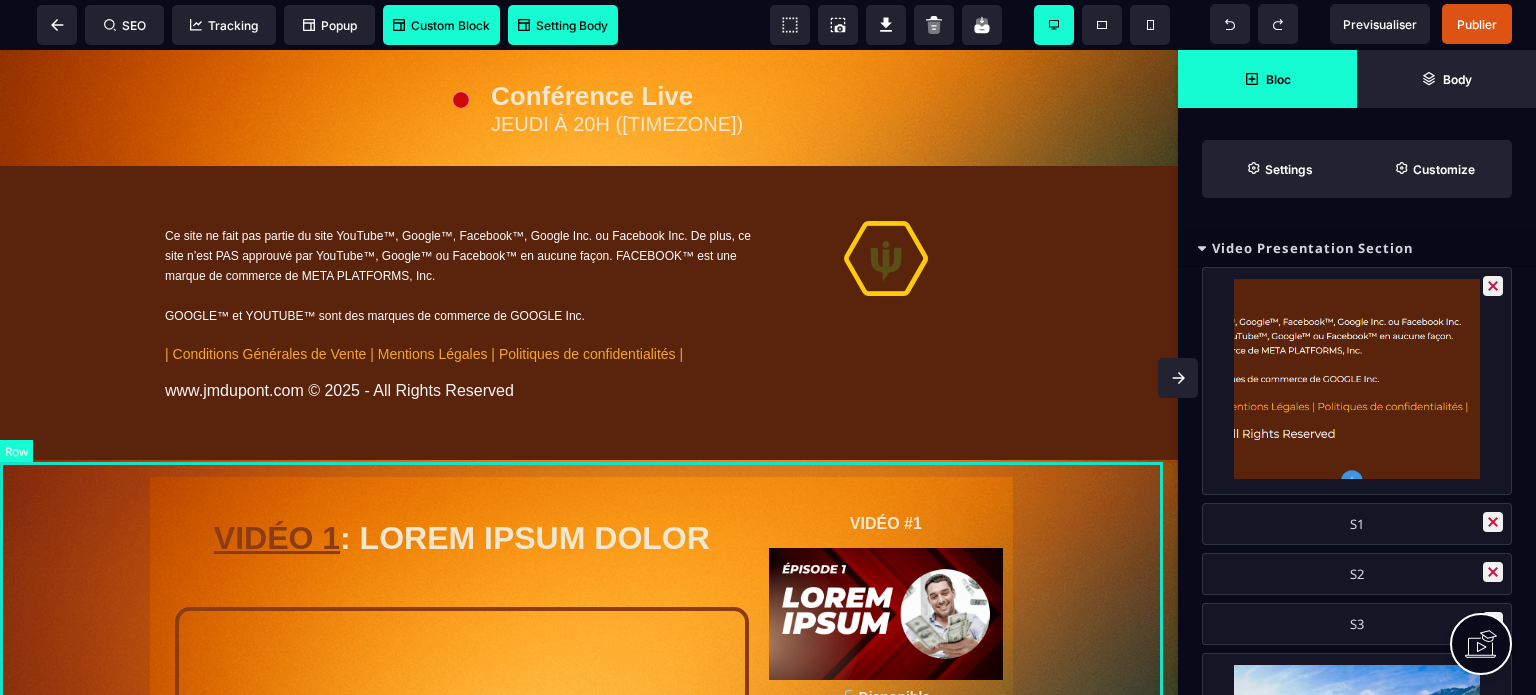 select on "*" 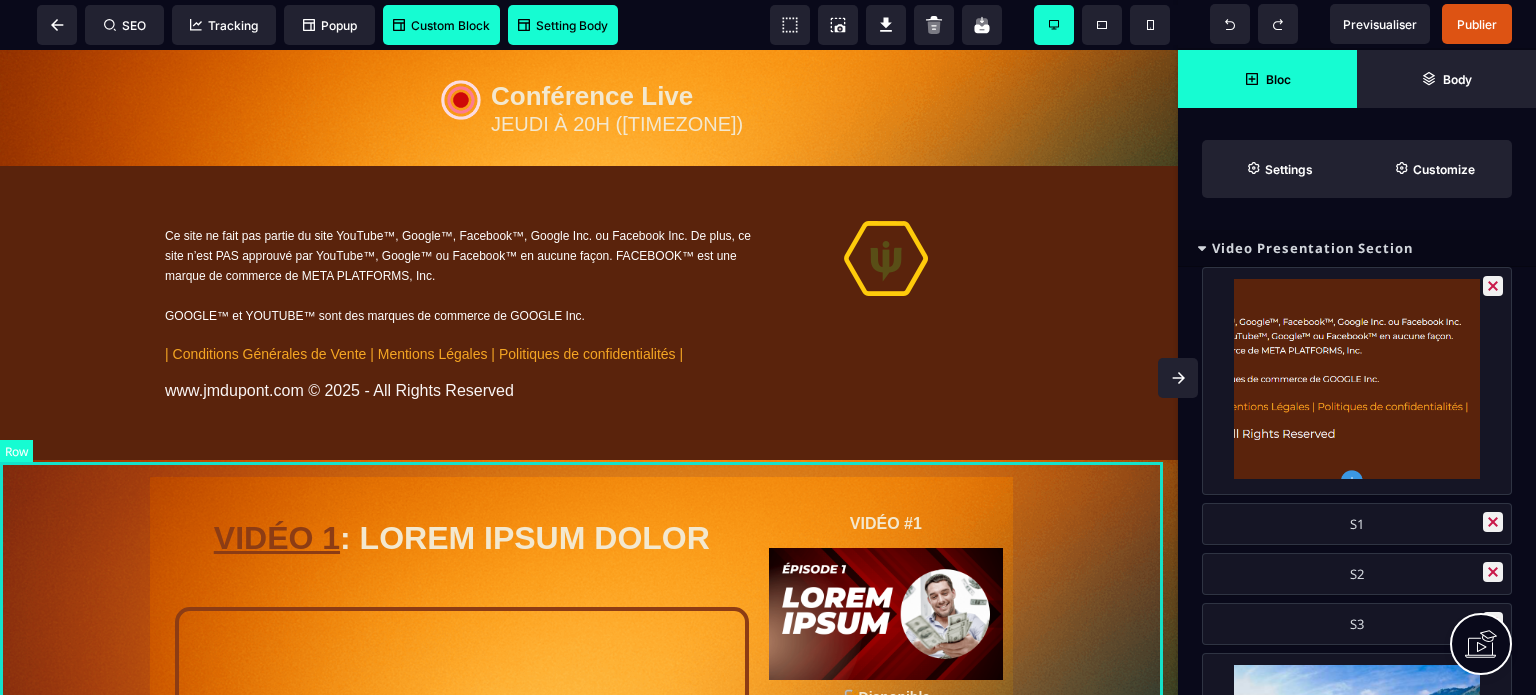 select on "**" 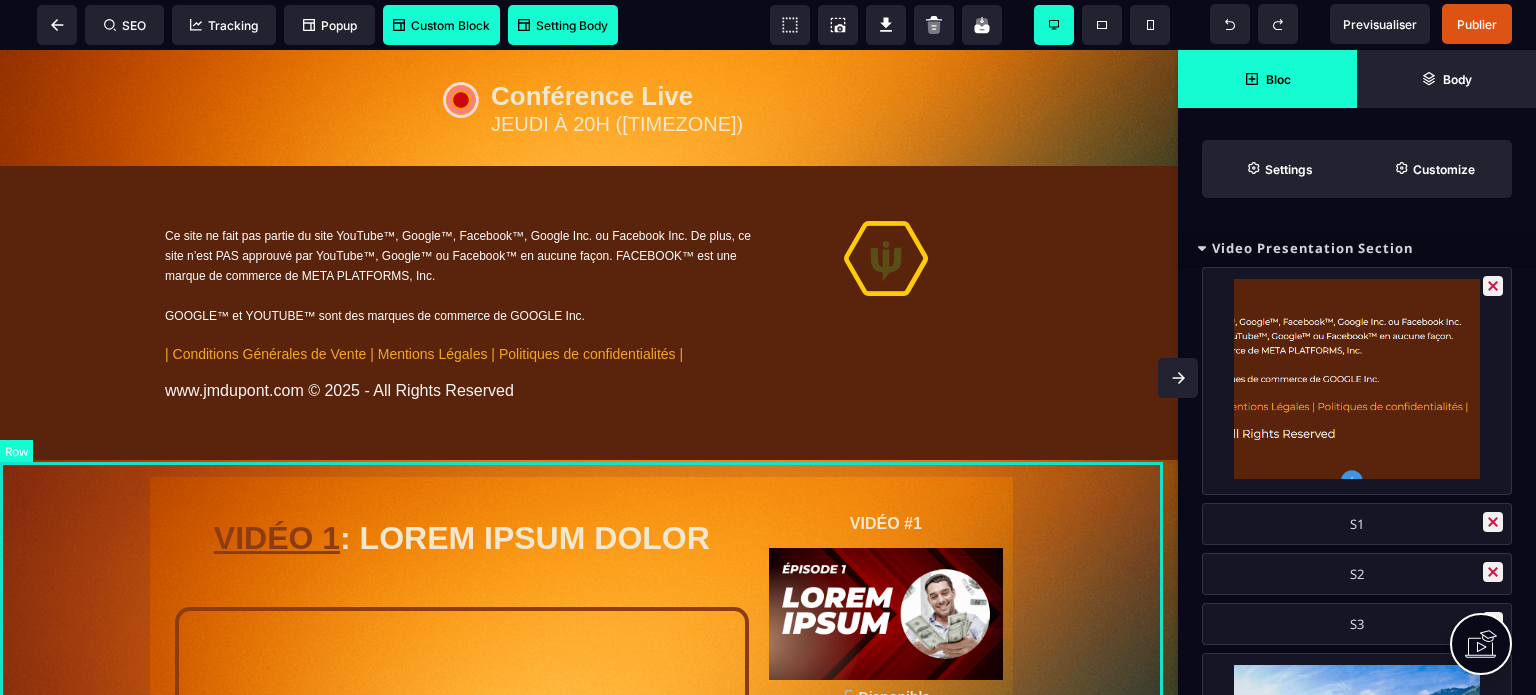 select on "**" 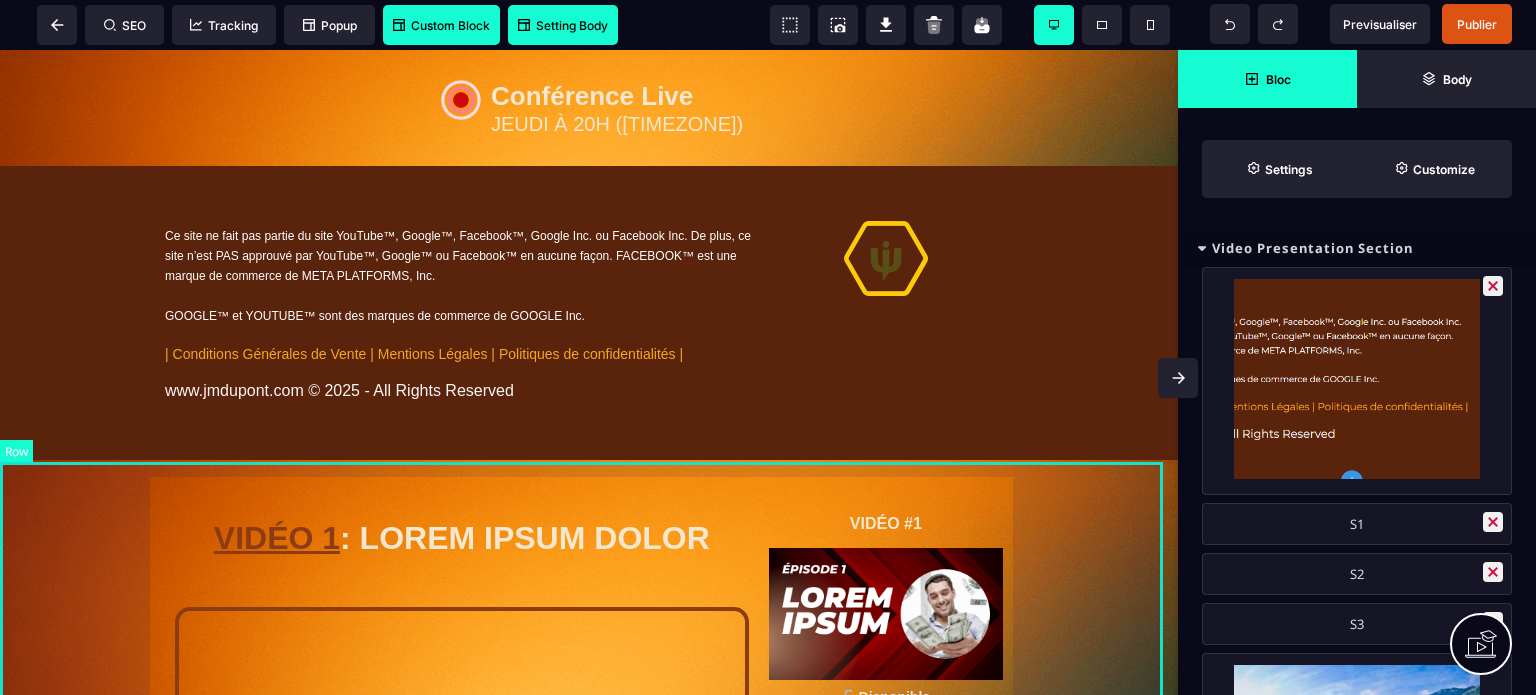 select on "**" 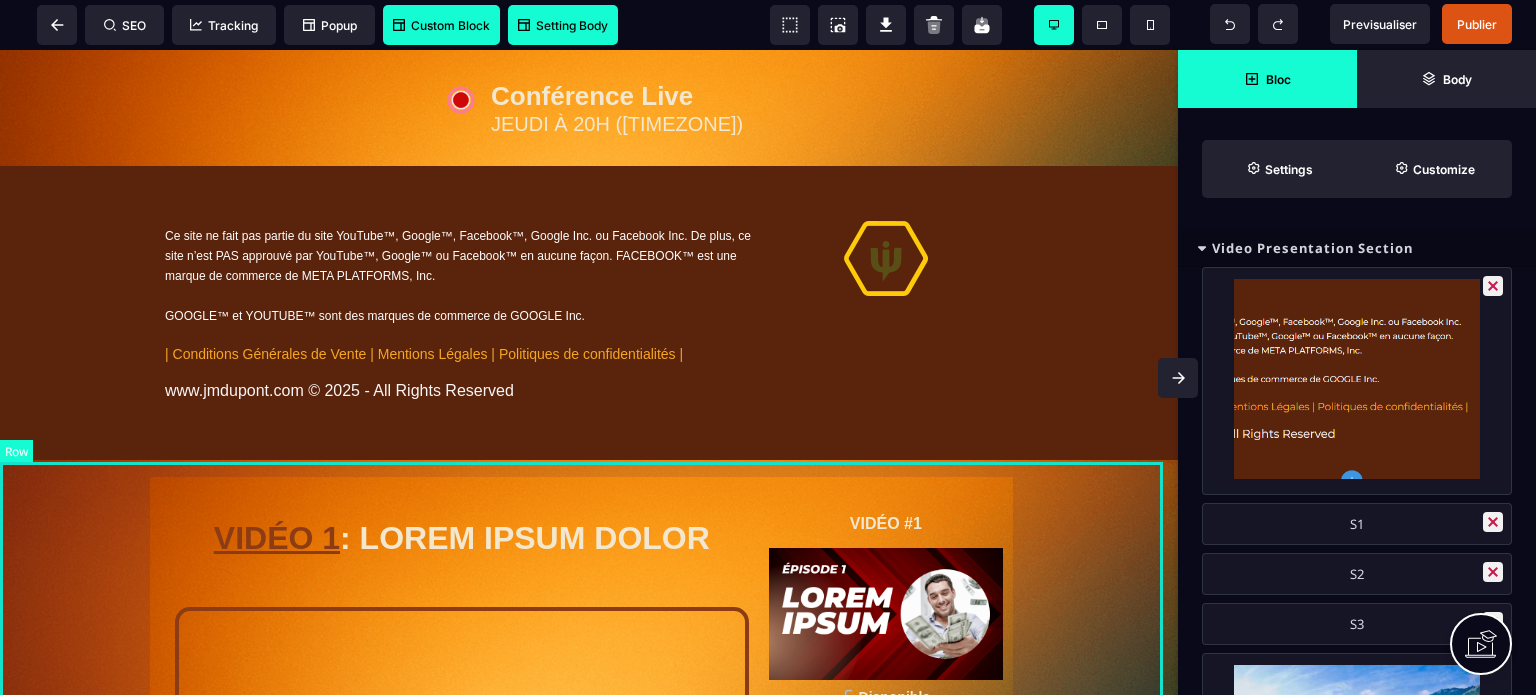 select on "**" 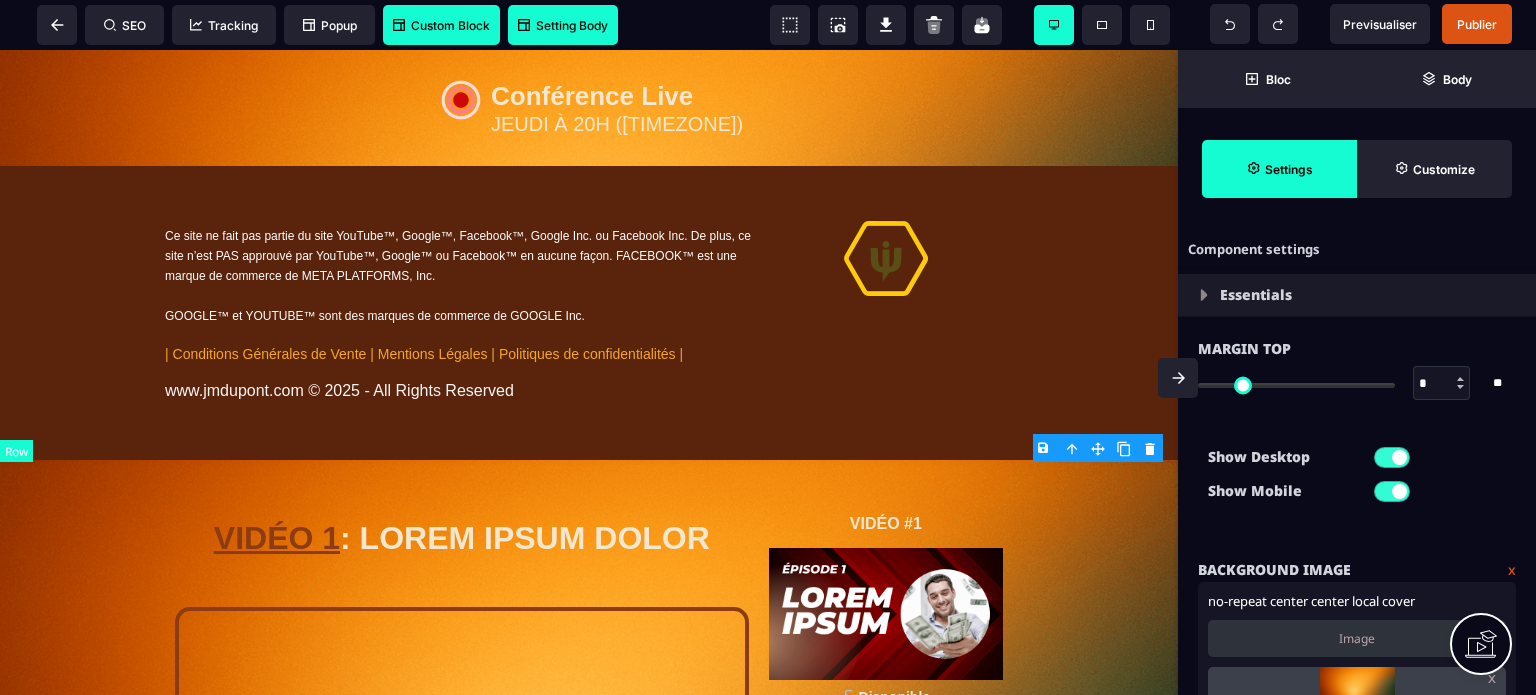 type on "*" 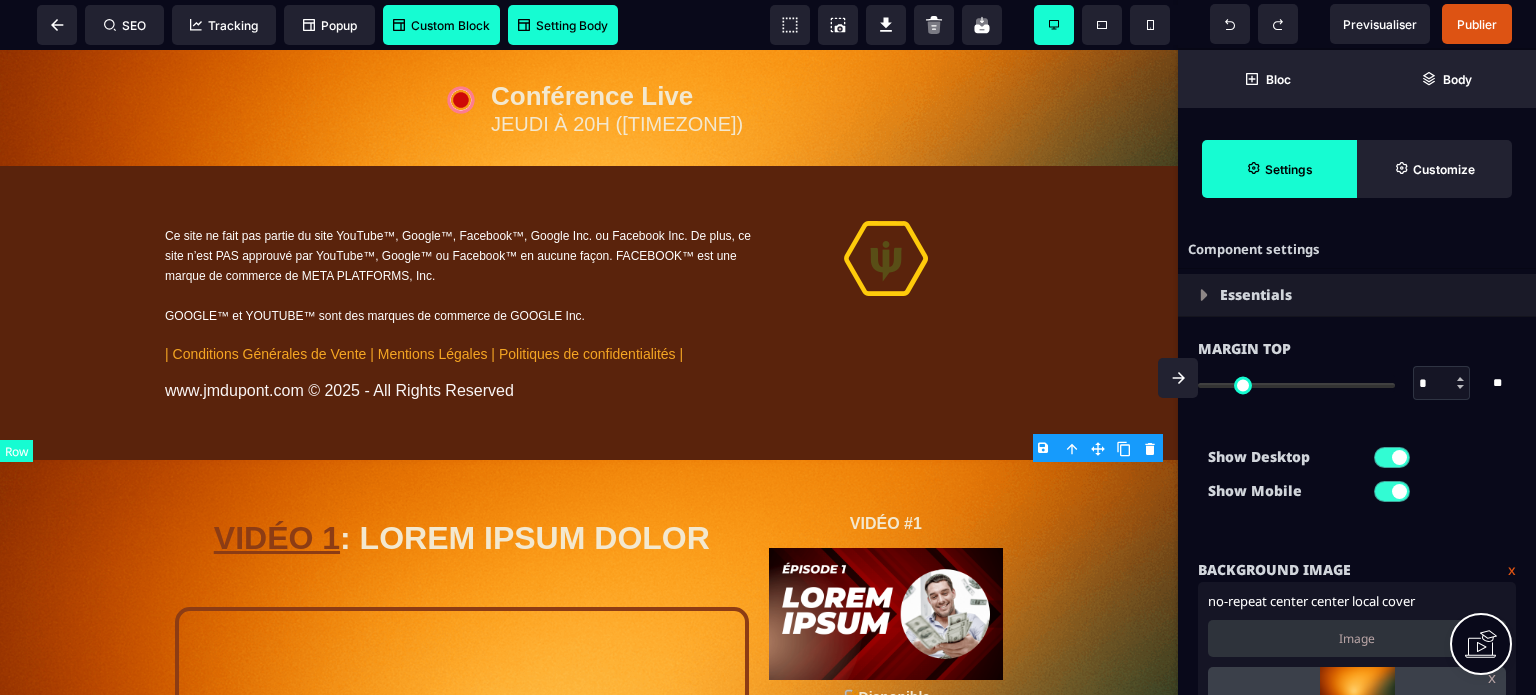 type on "*" 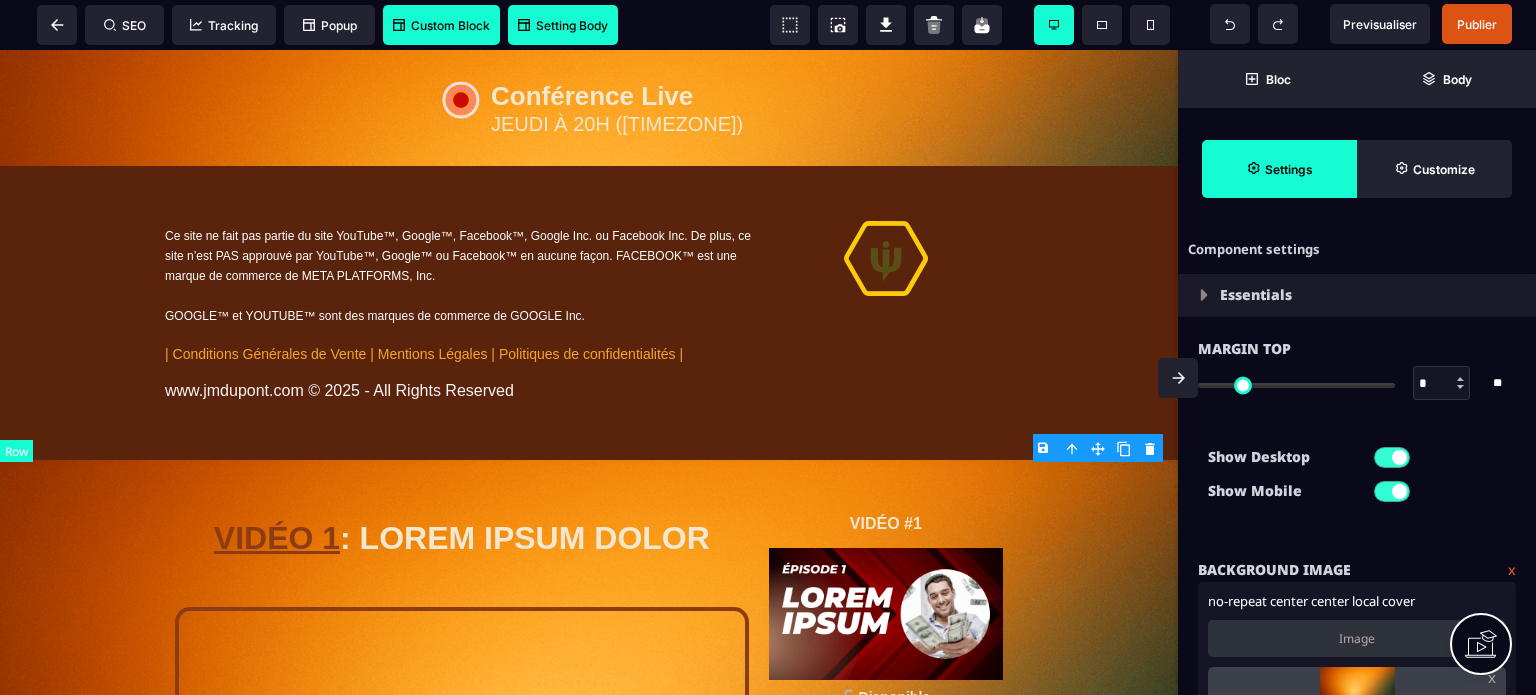 type on "*" 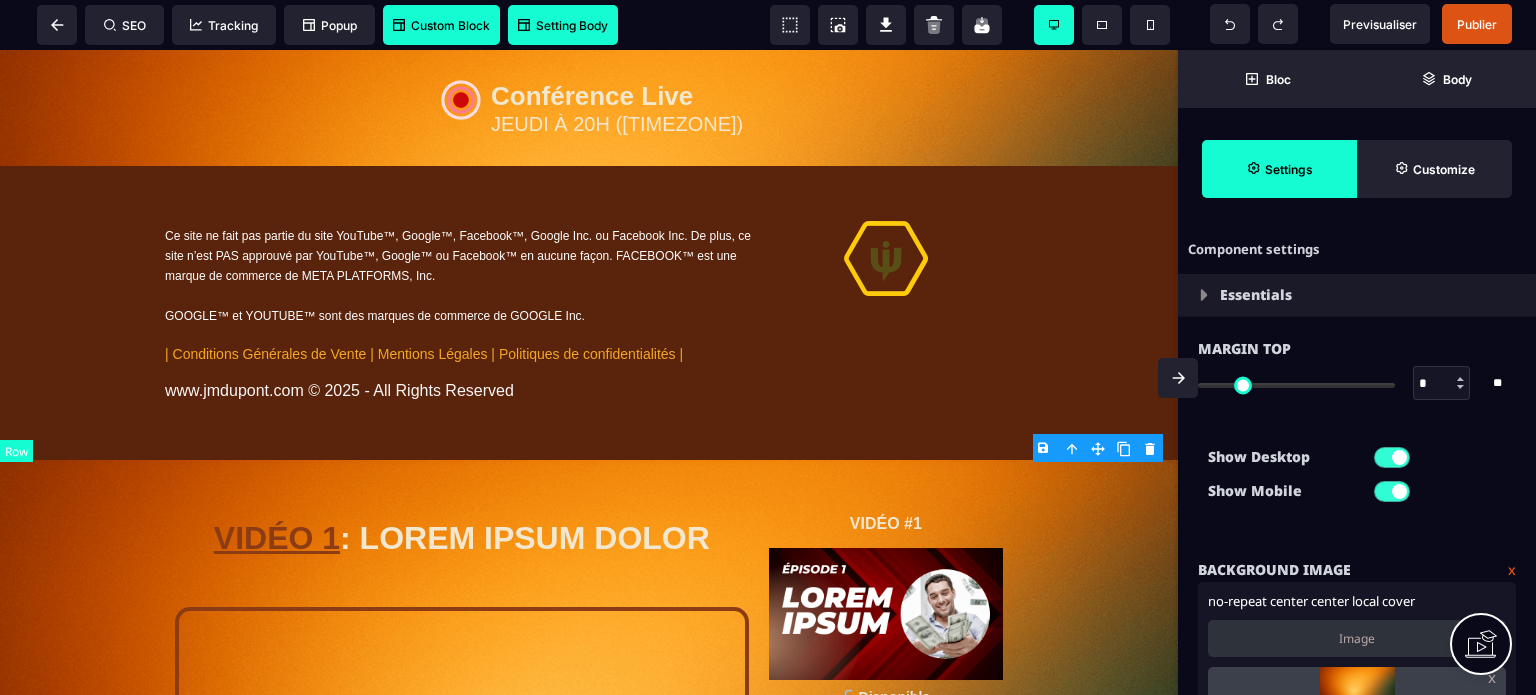 type on "***" 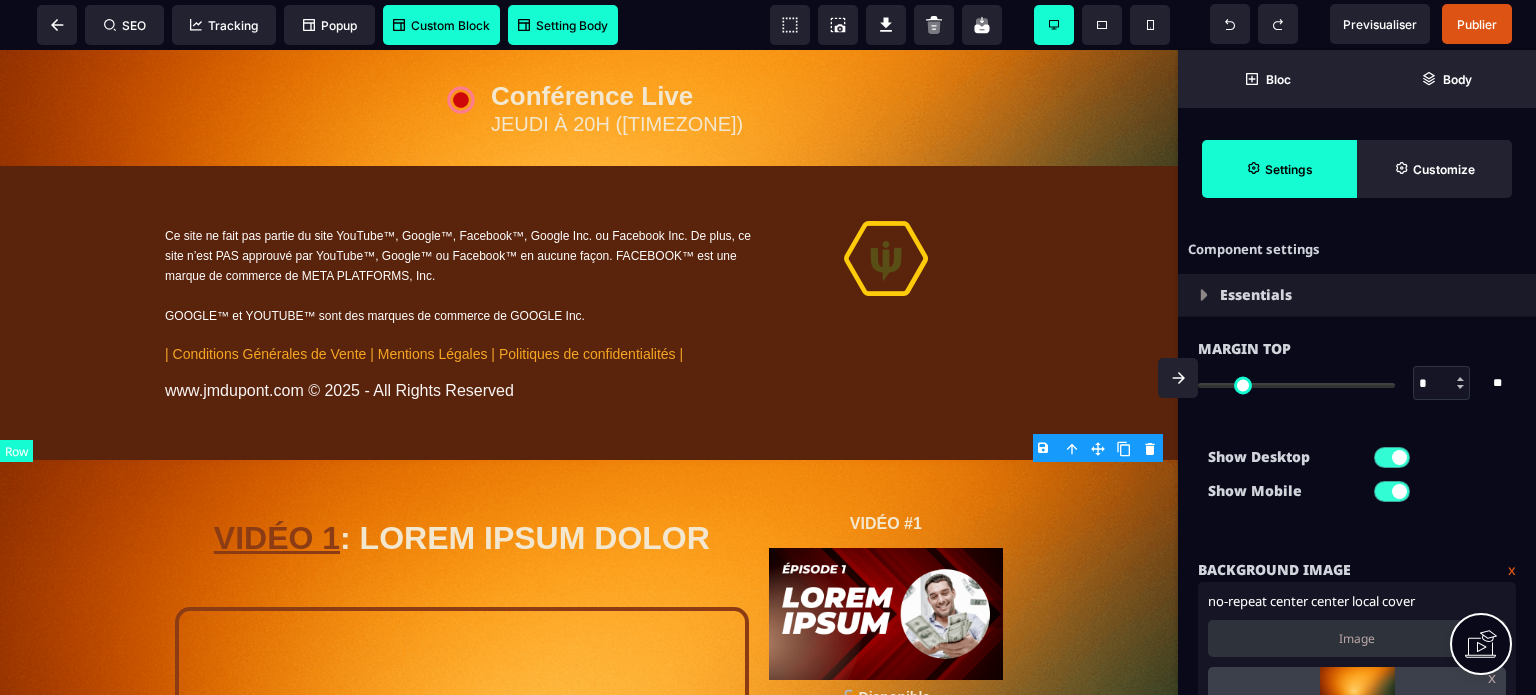 type on "***" 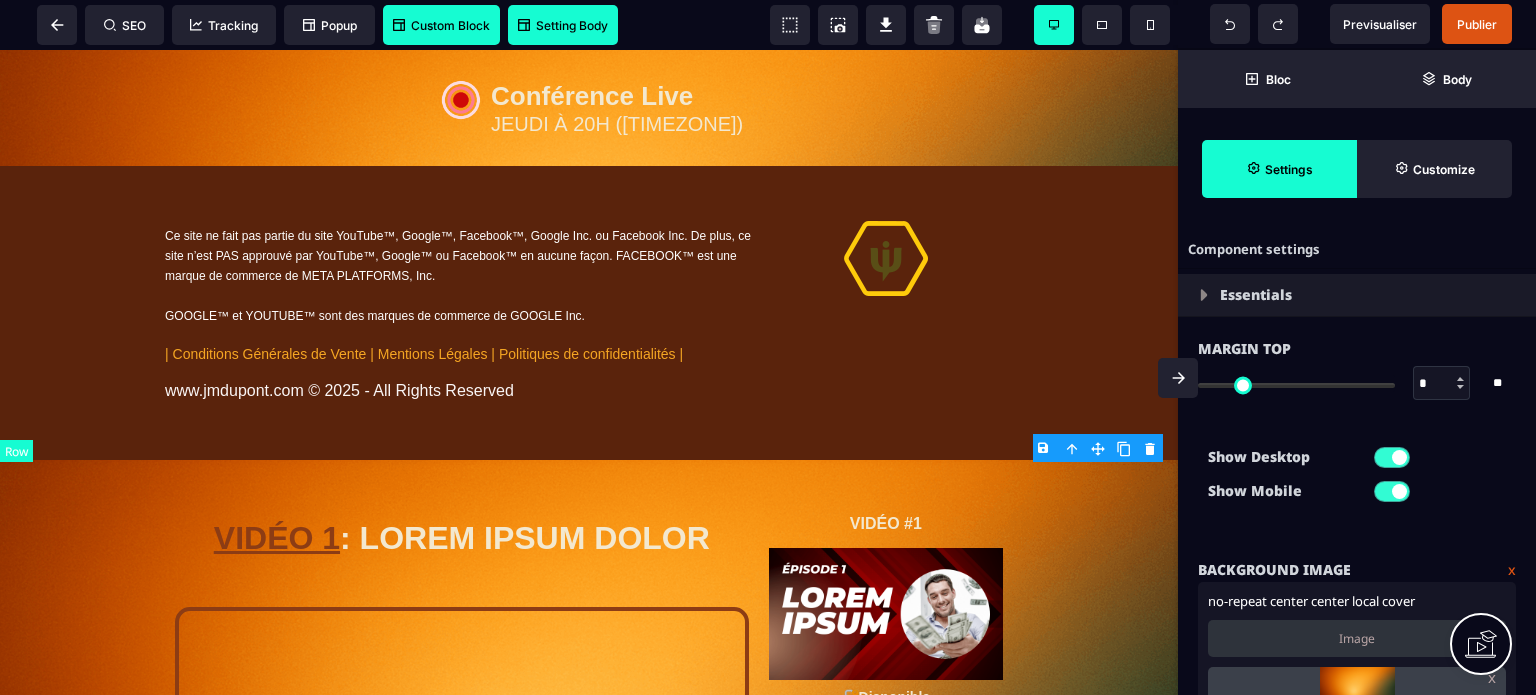 type on "****" 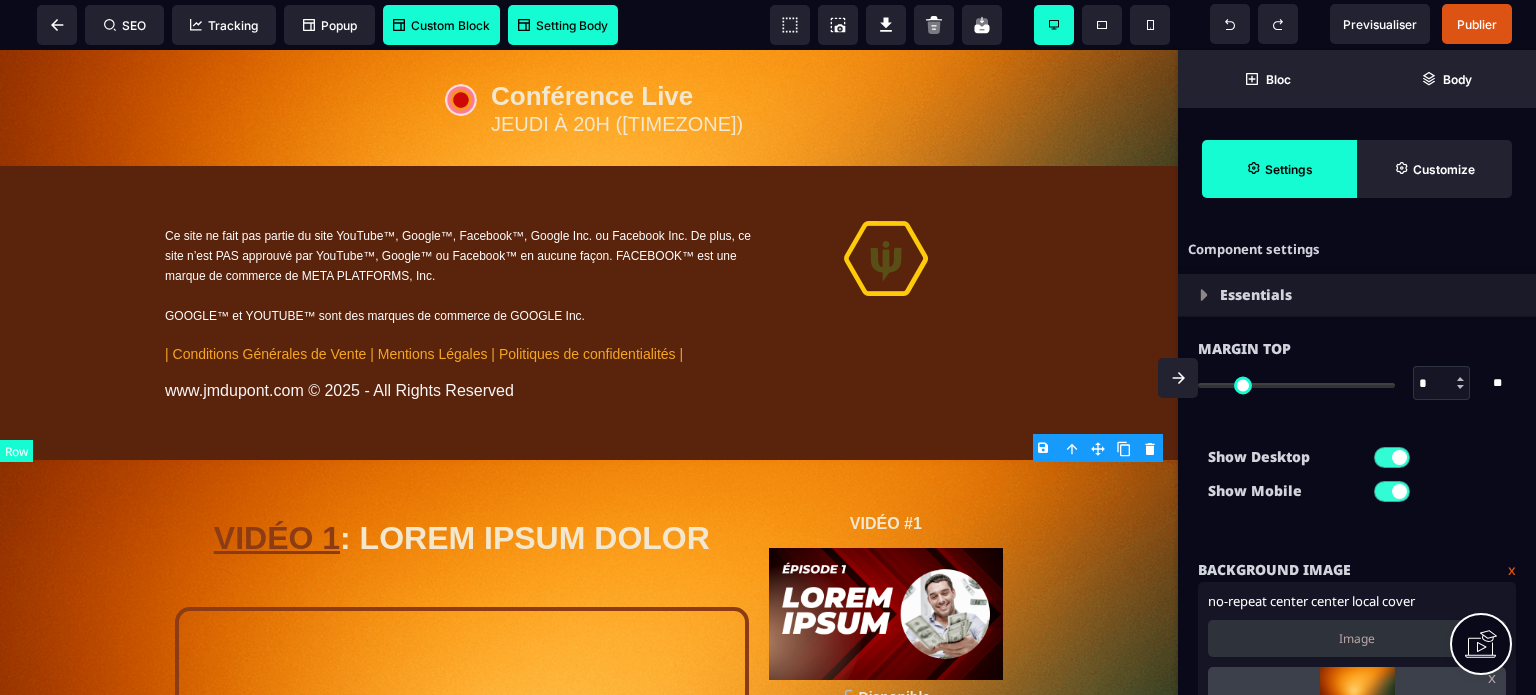type on "****" 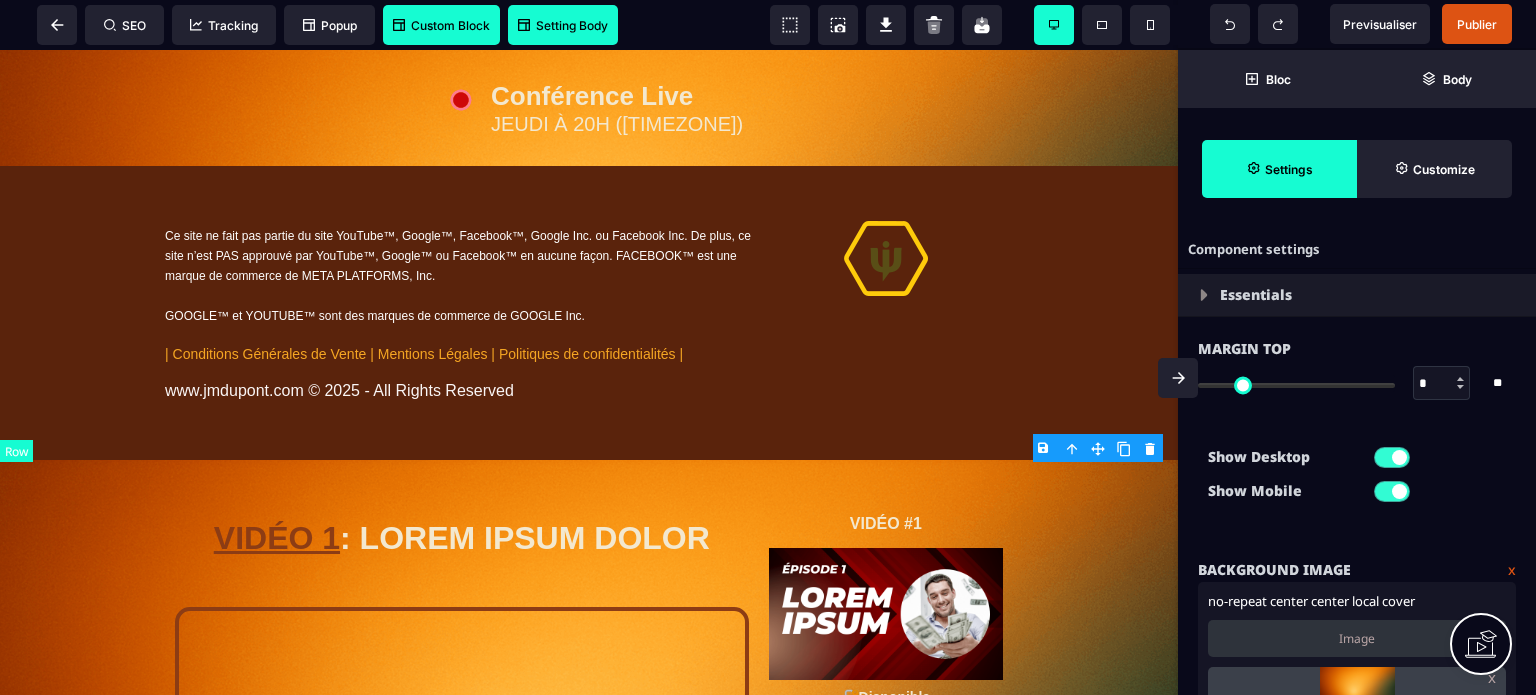 type on "*" 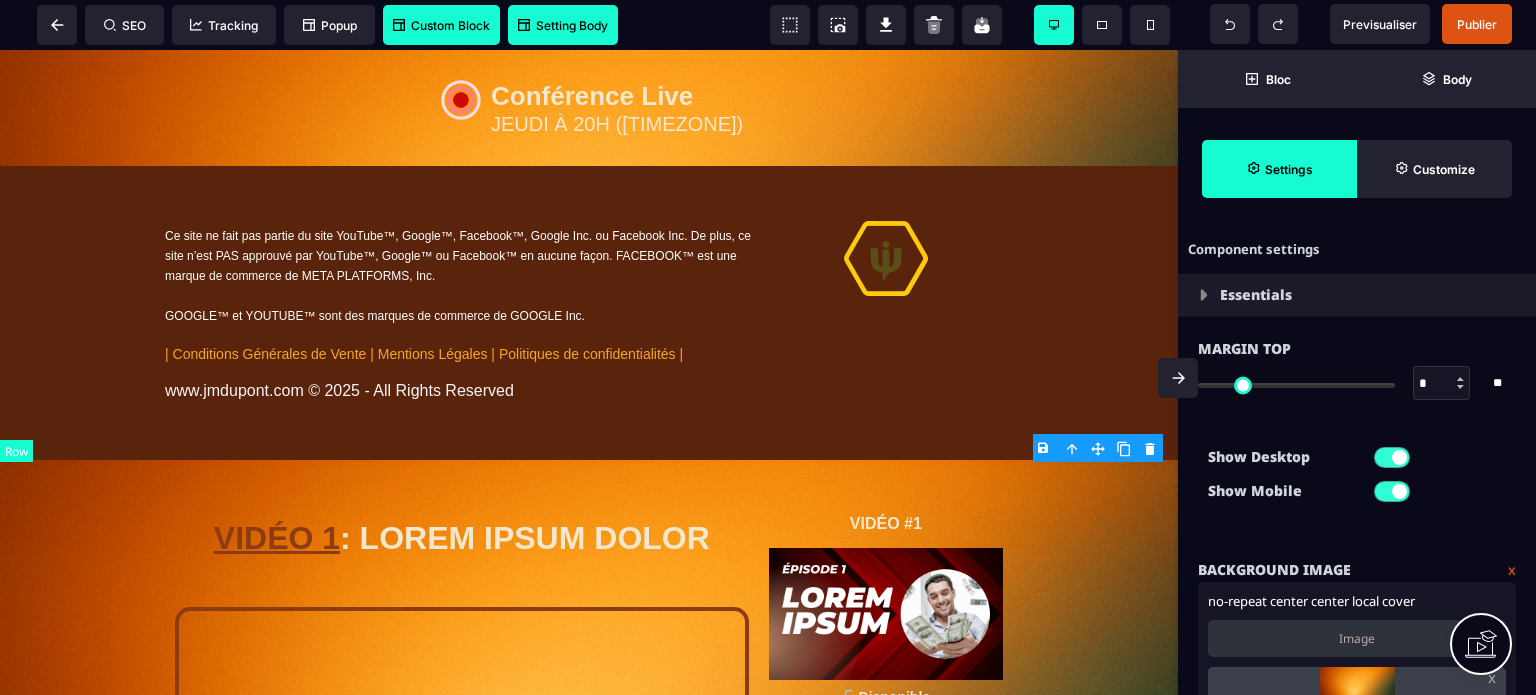 type on "*" 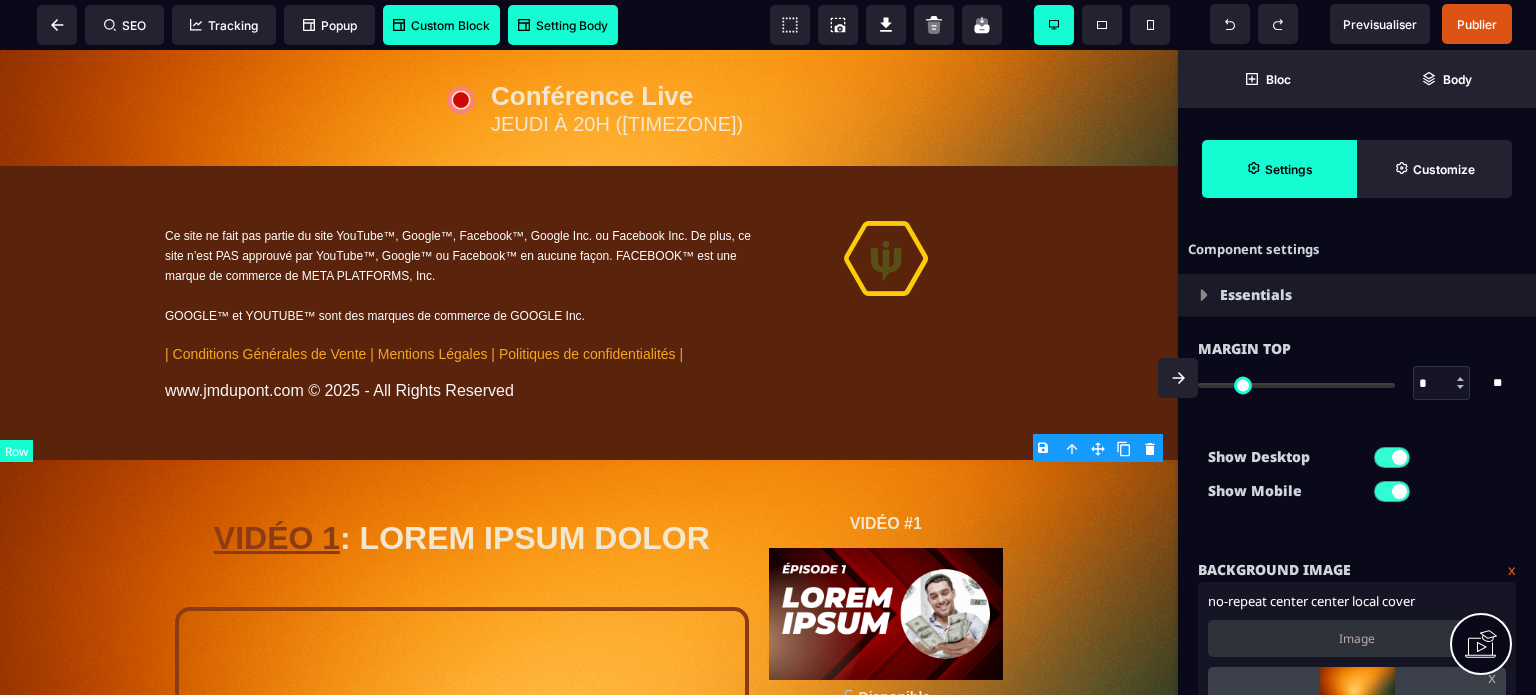 type on "*" 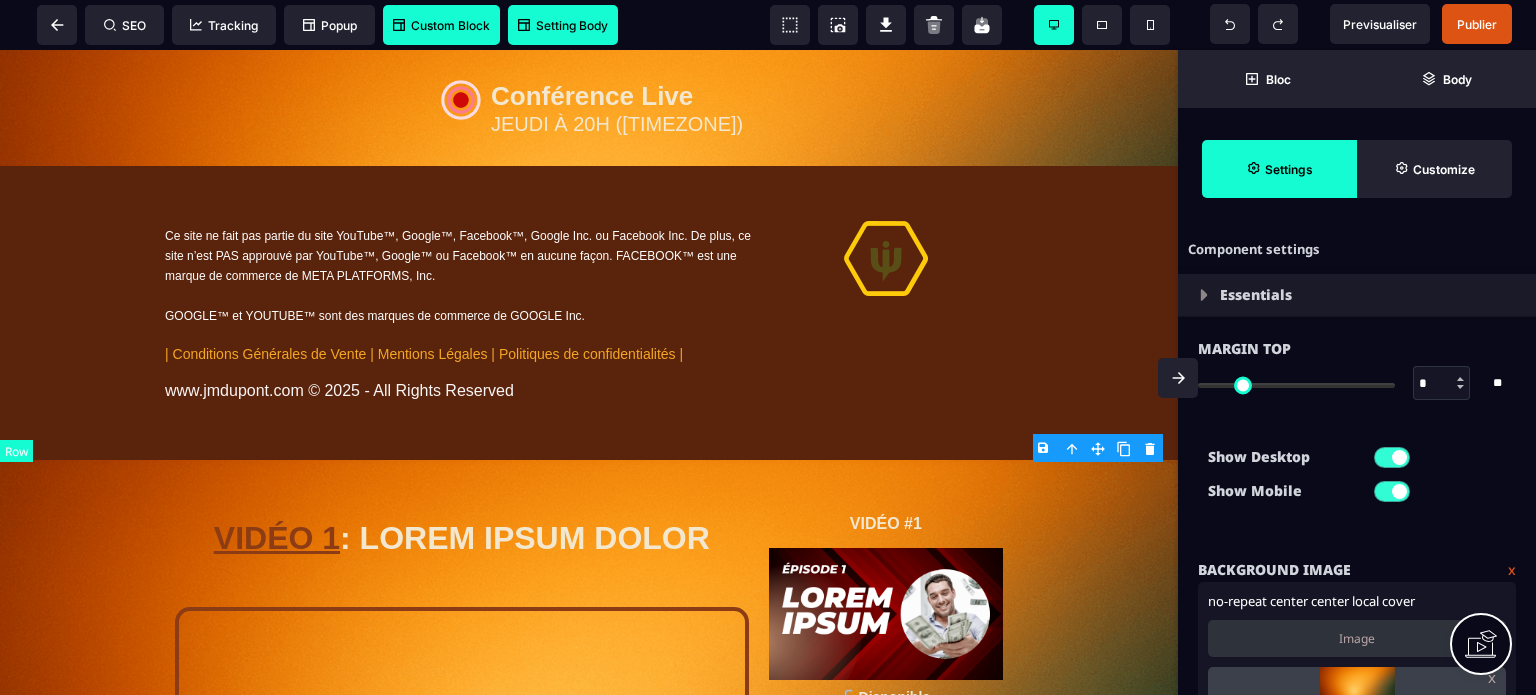 type on "***" 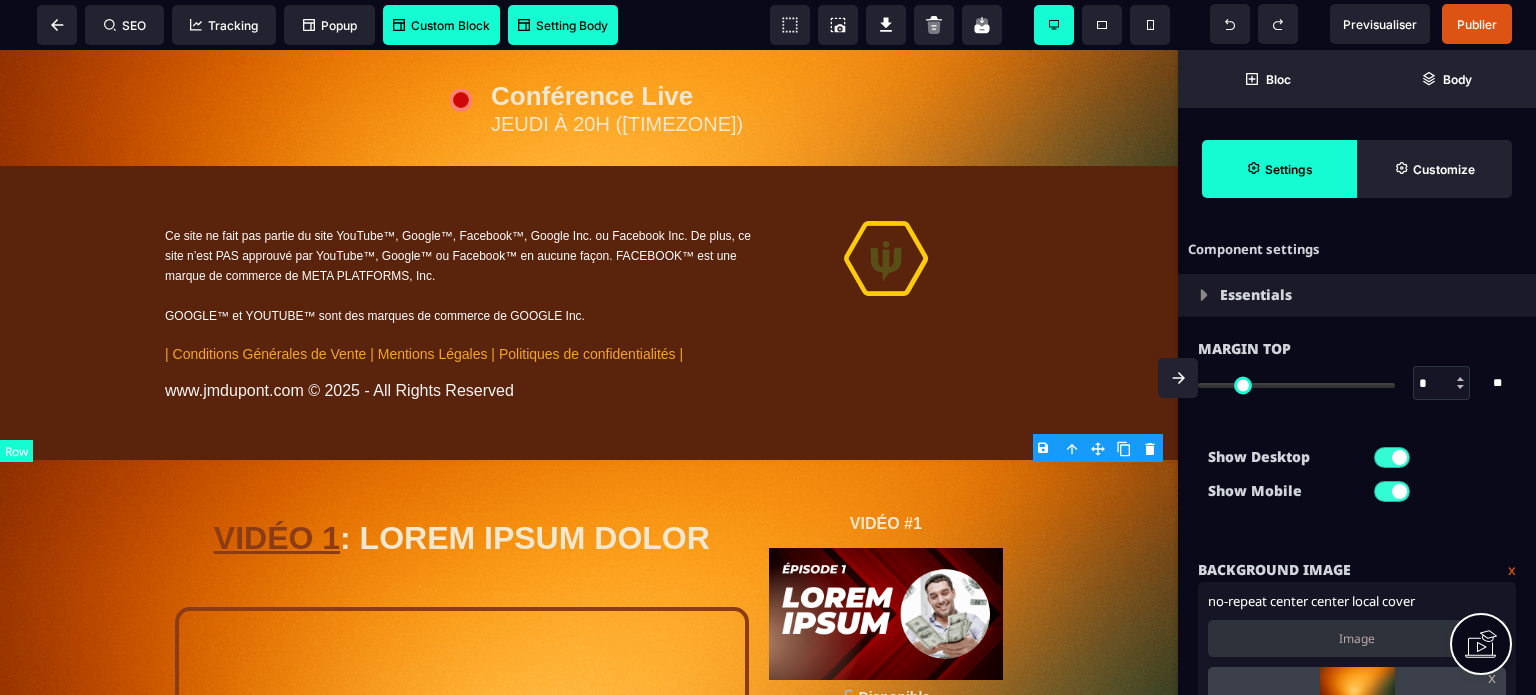 type on "***" 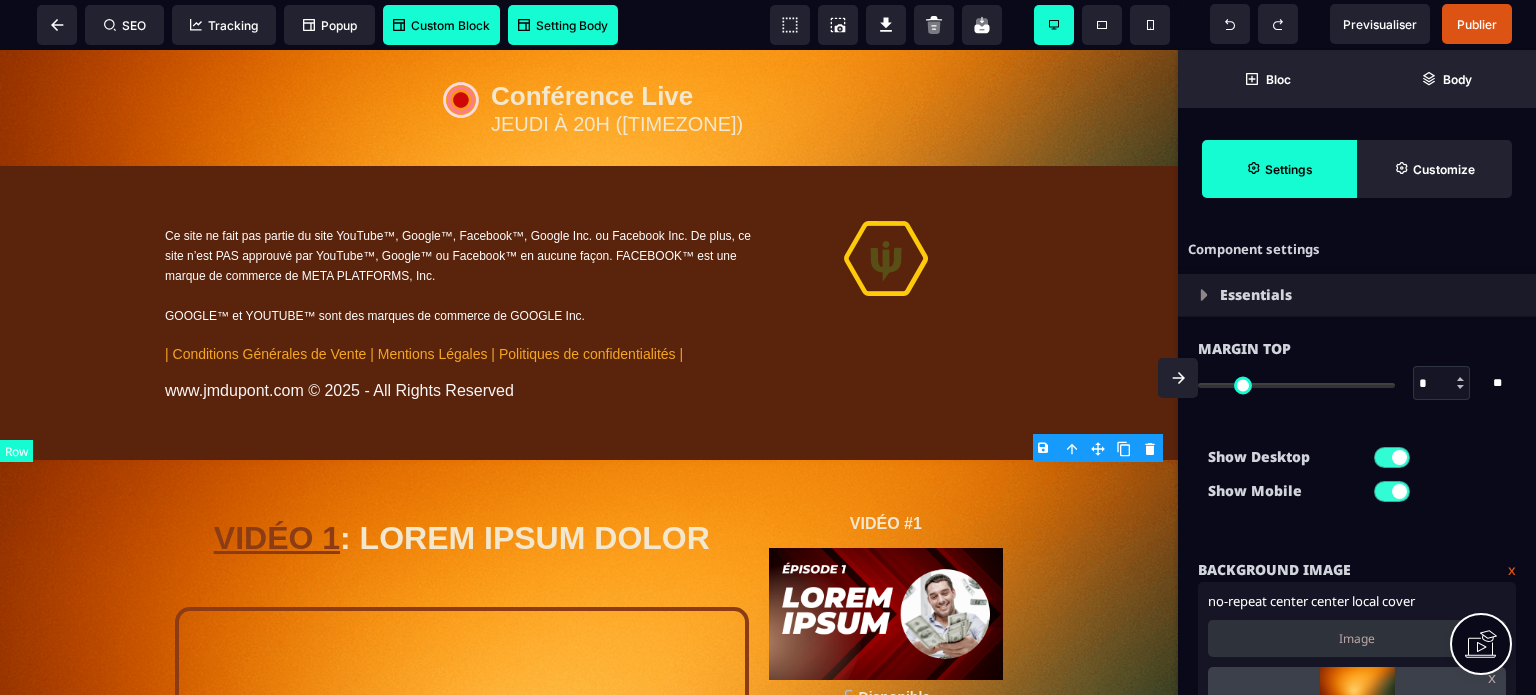 type on "***" 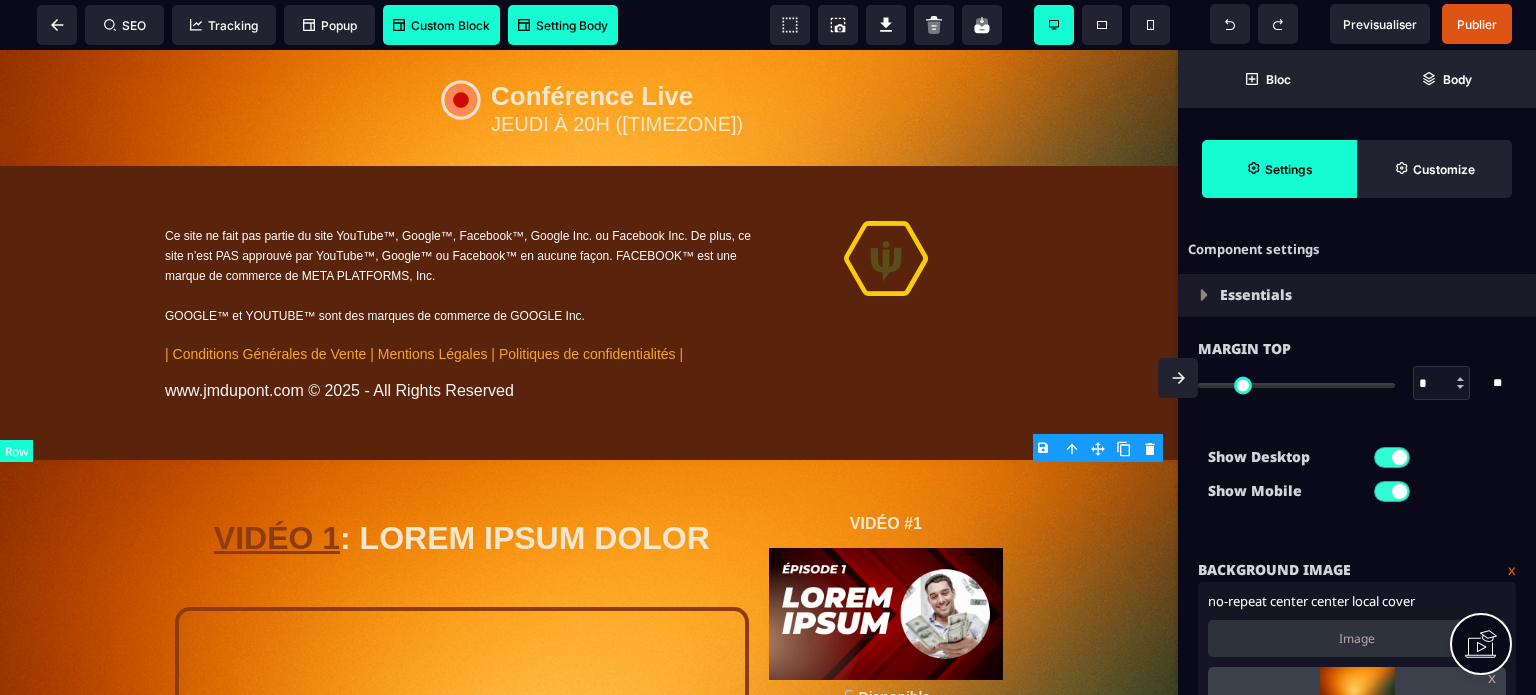 select 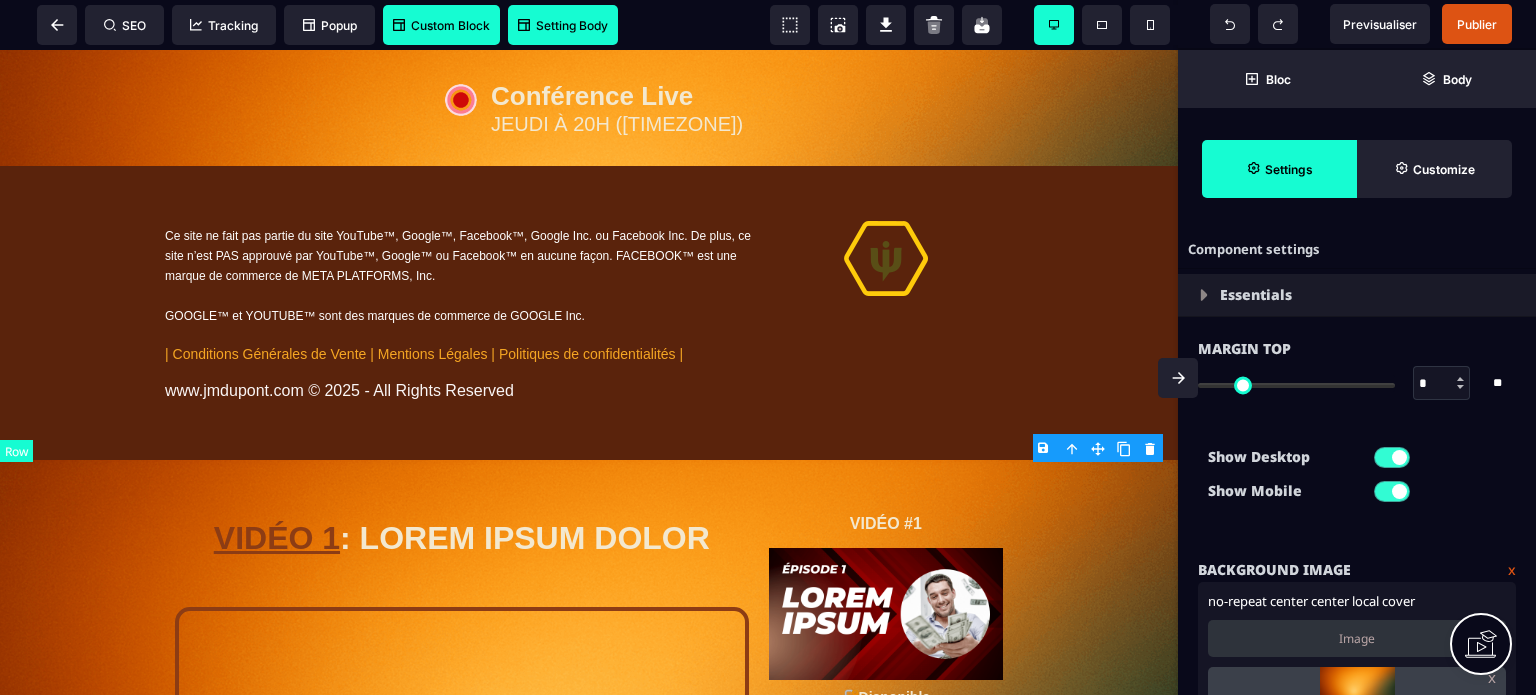 select on "**" 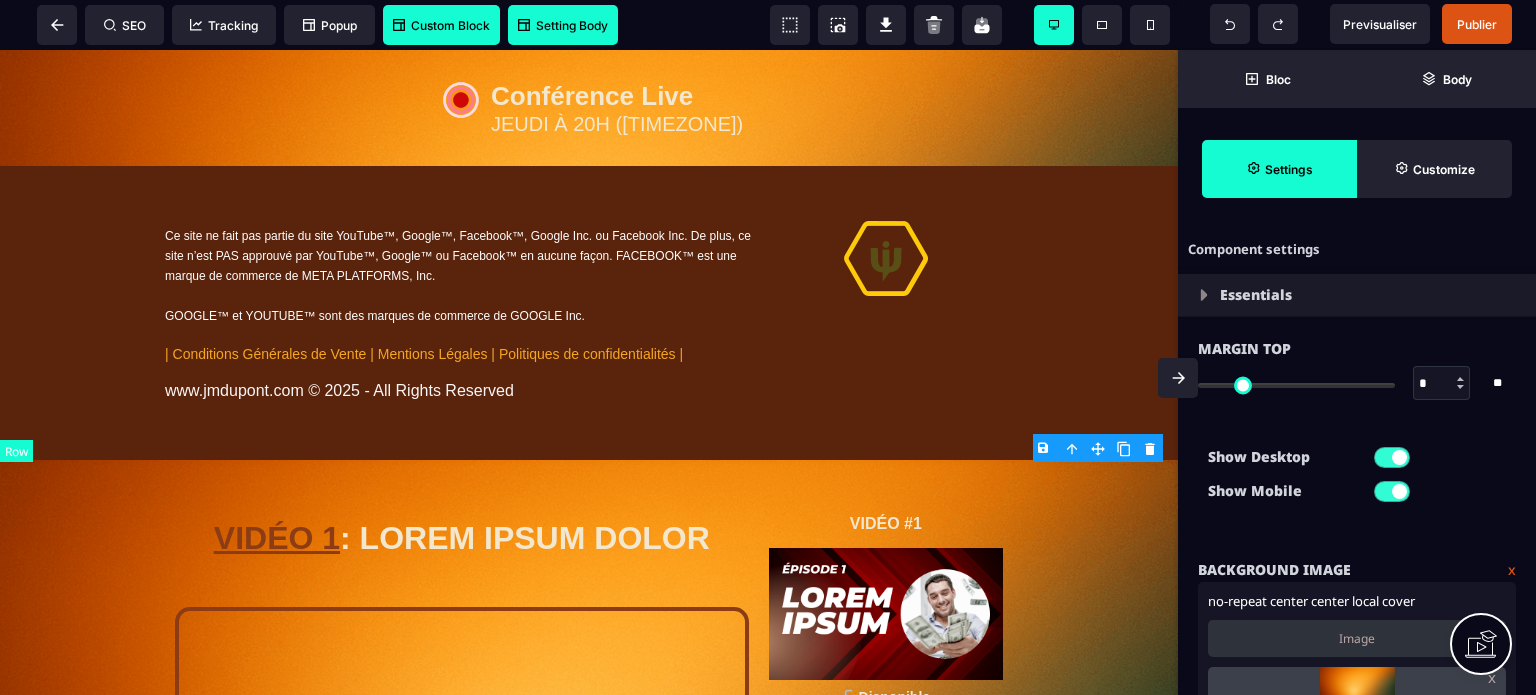select on "**" 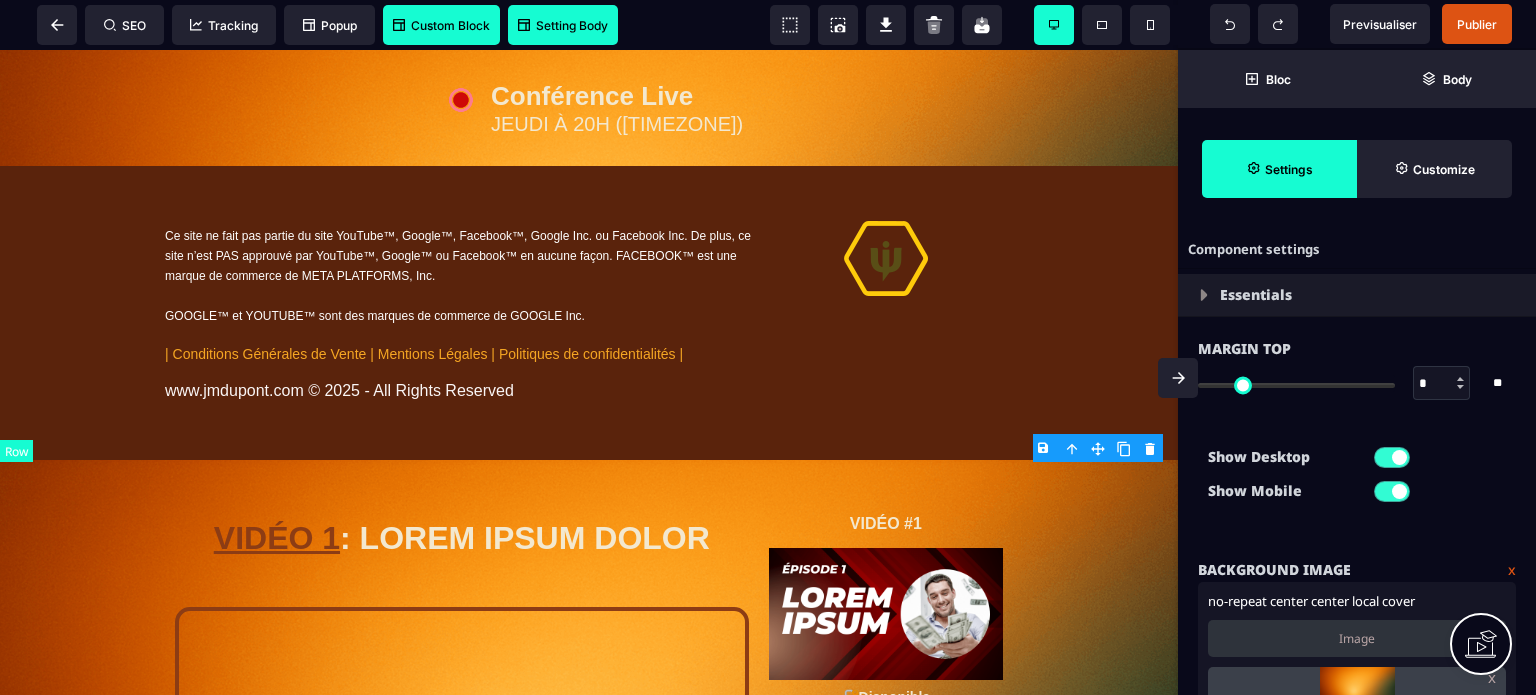 type on "***" 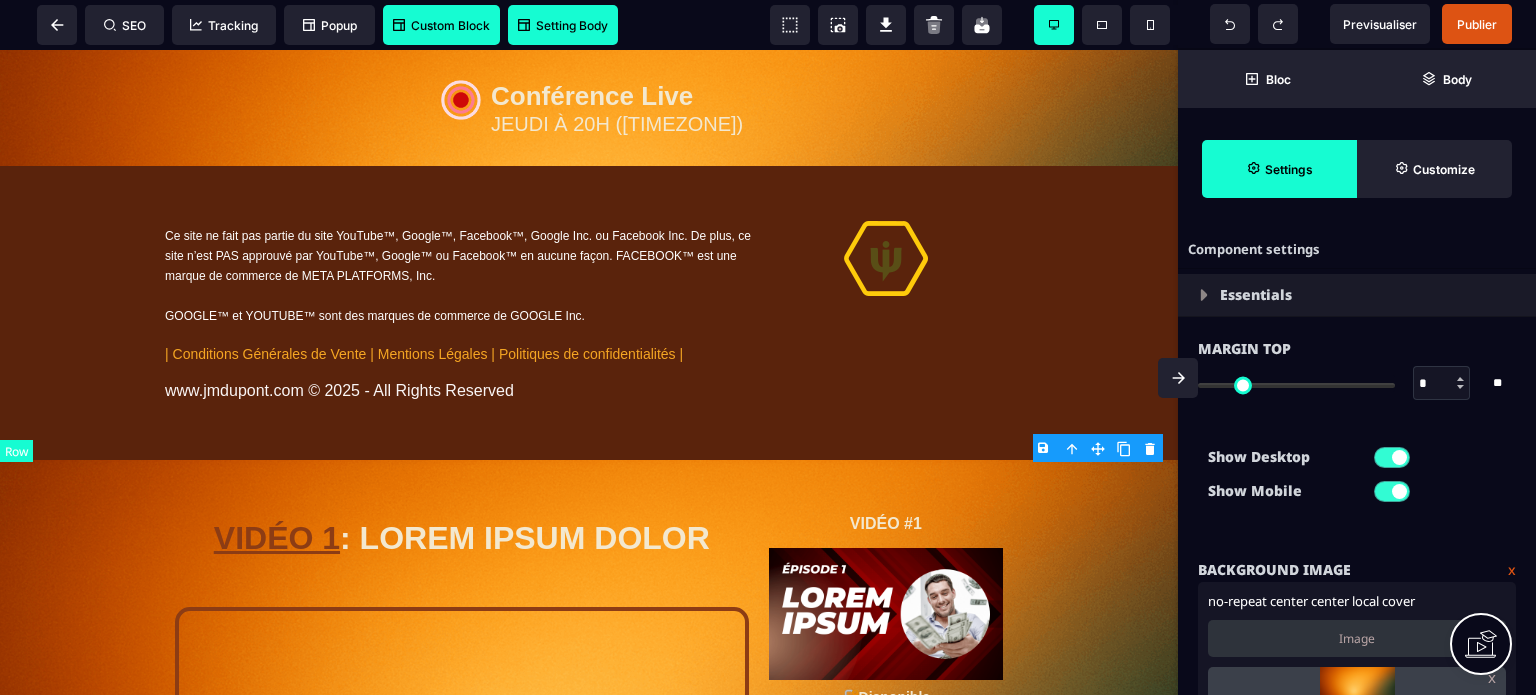 type on "***" 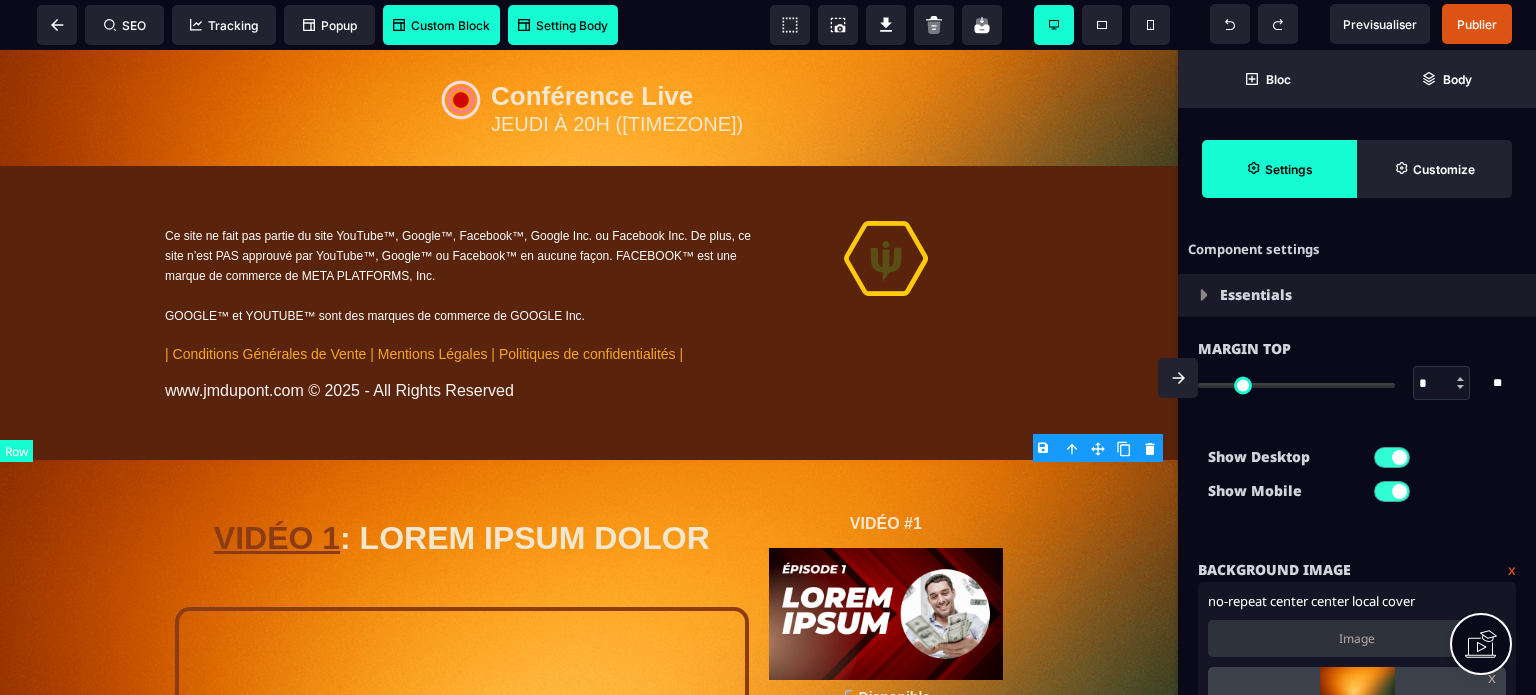 type on "*" 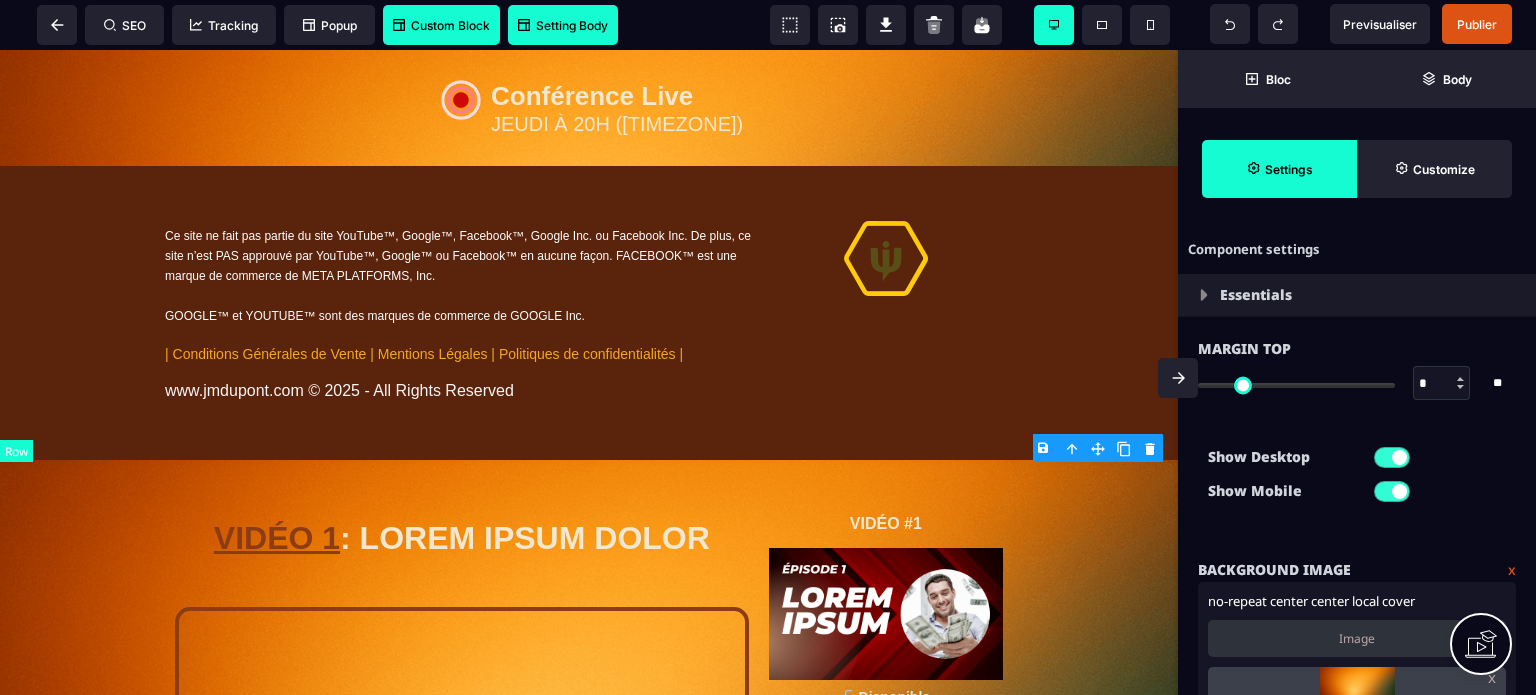 type on "*" 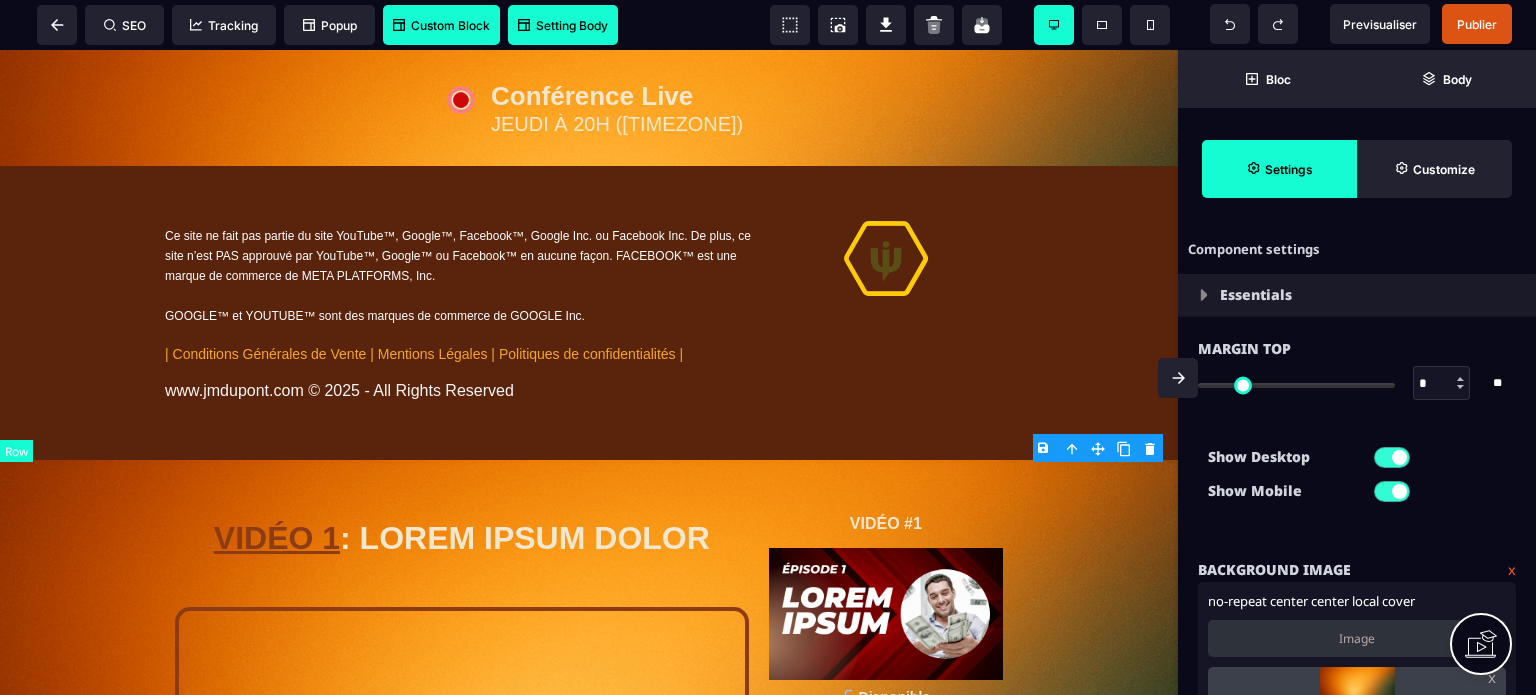 type on "*" 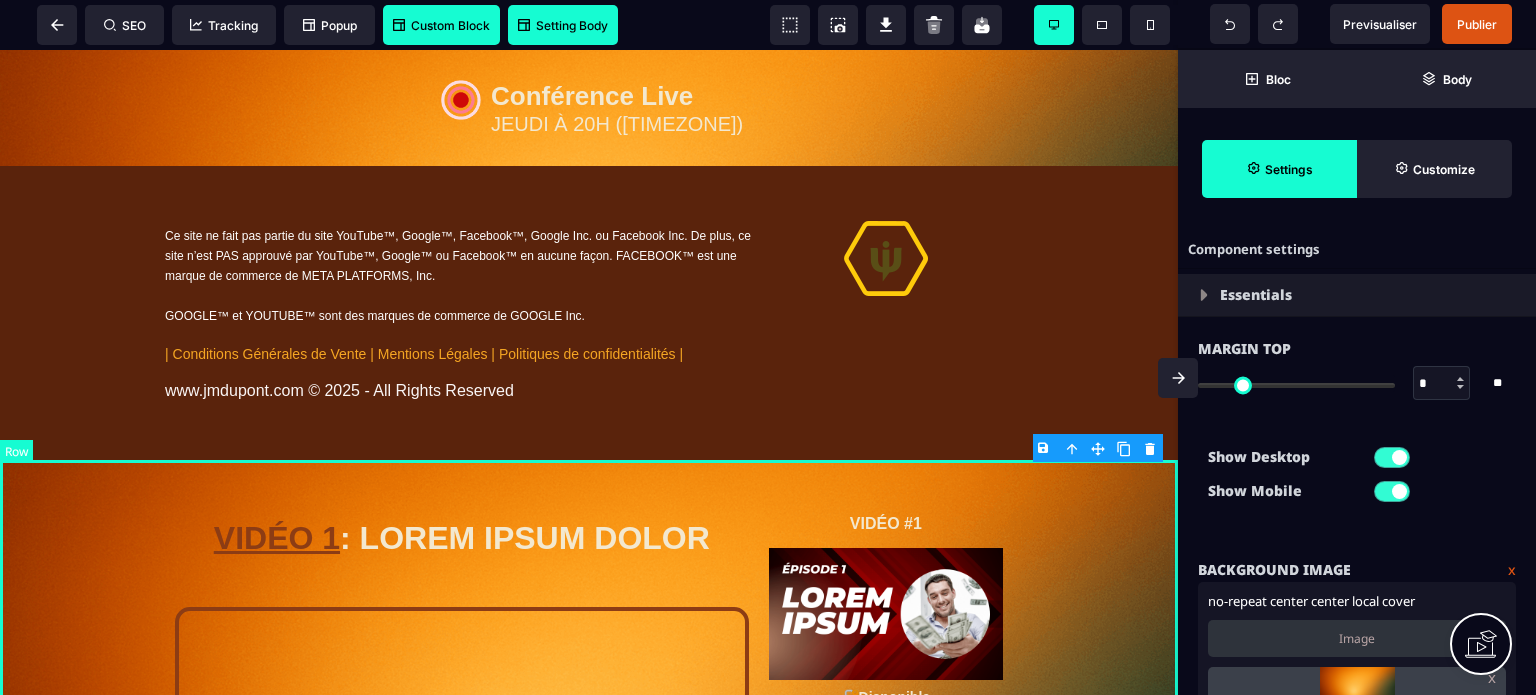 select on "*********" 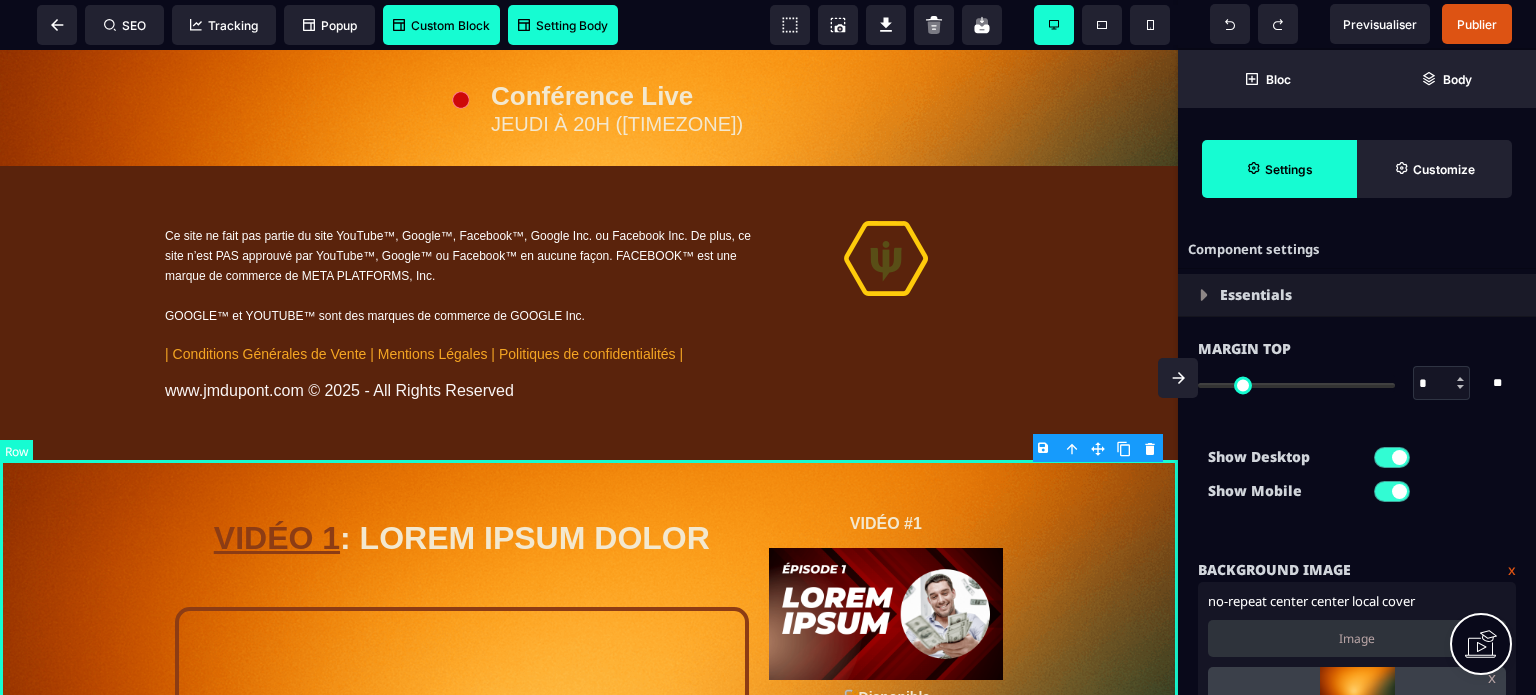 select on "**********" 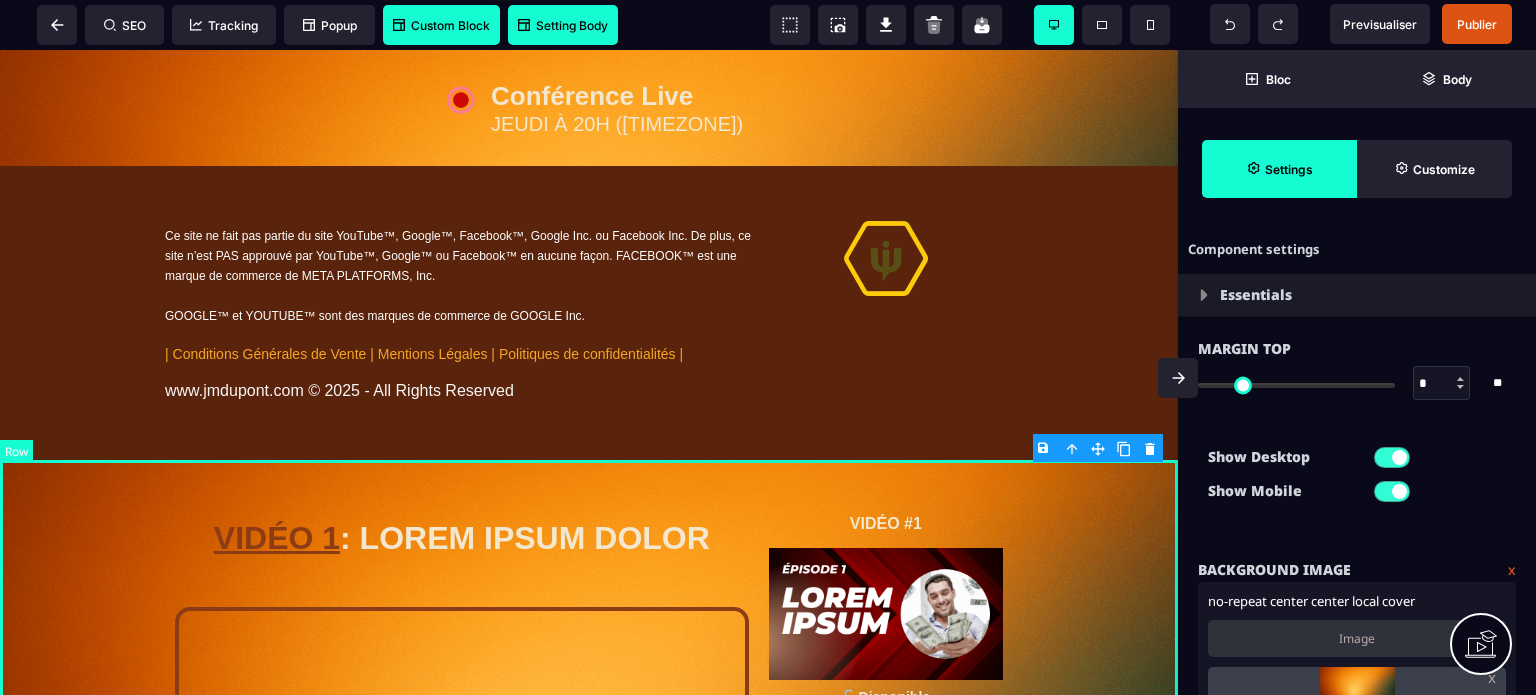 select on "*****" 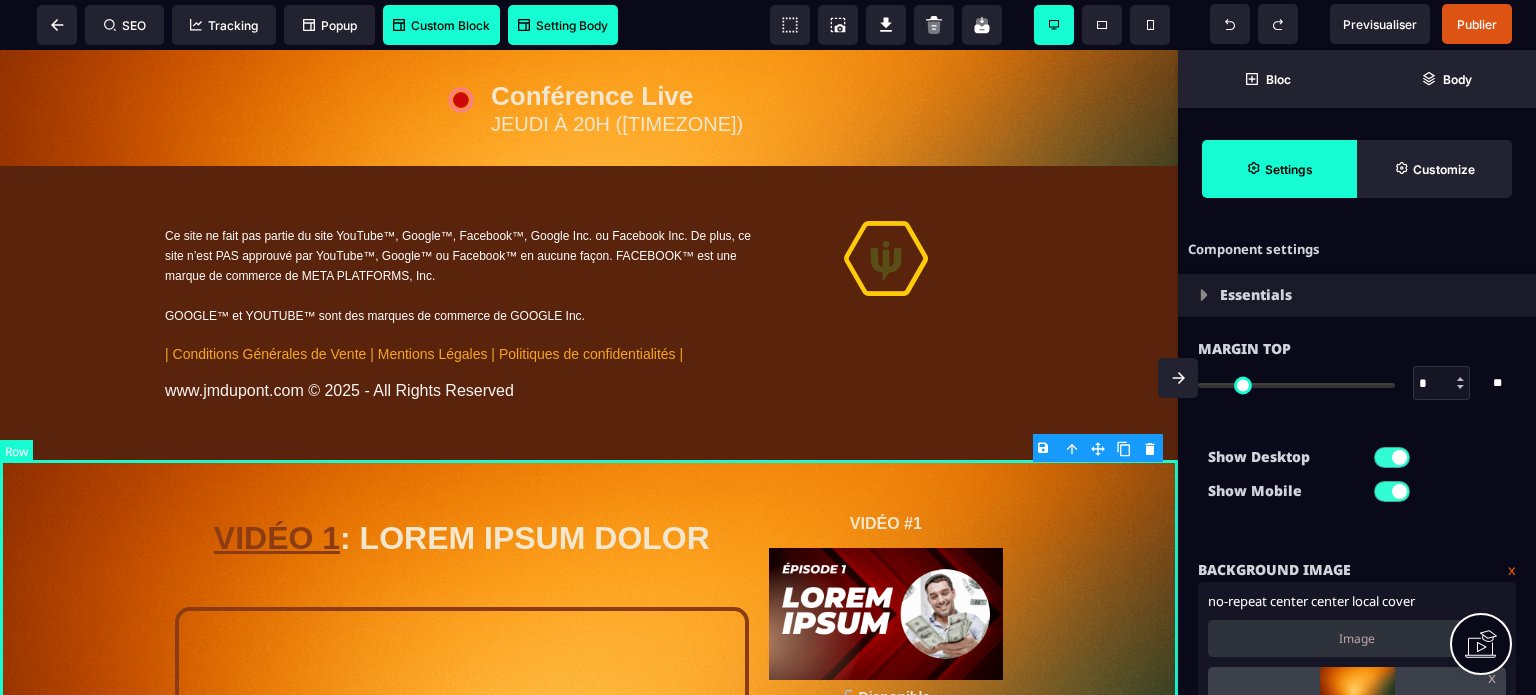 select on "*****" 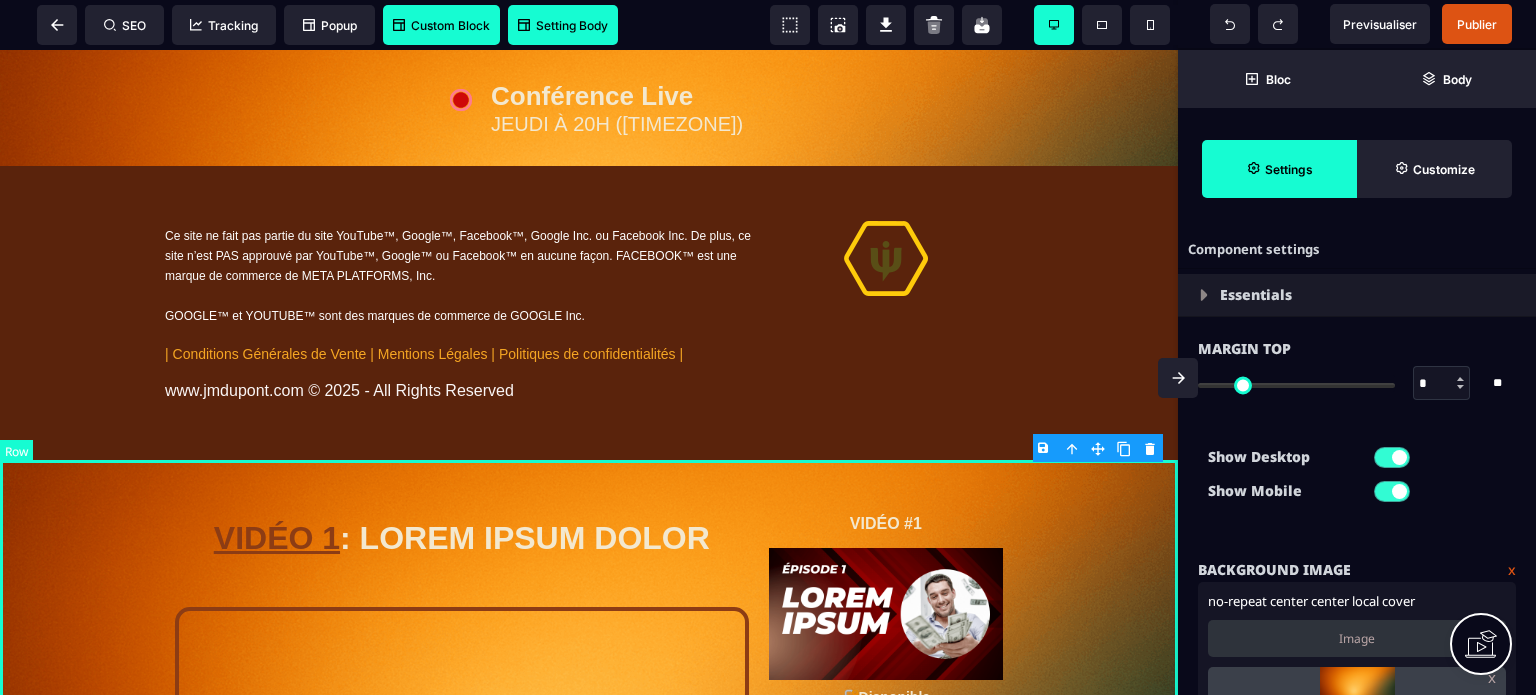 select 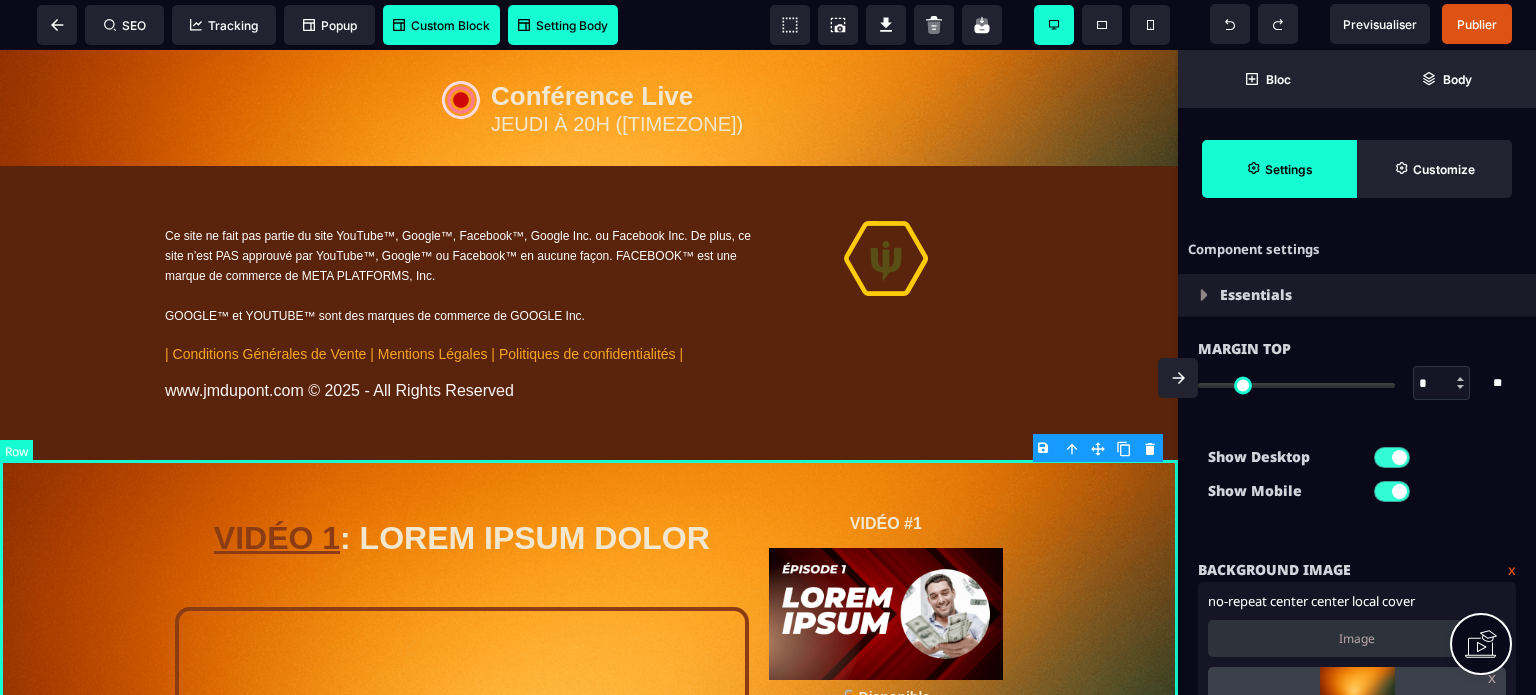 select on "**" 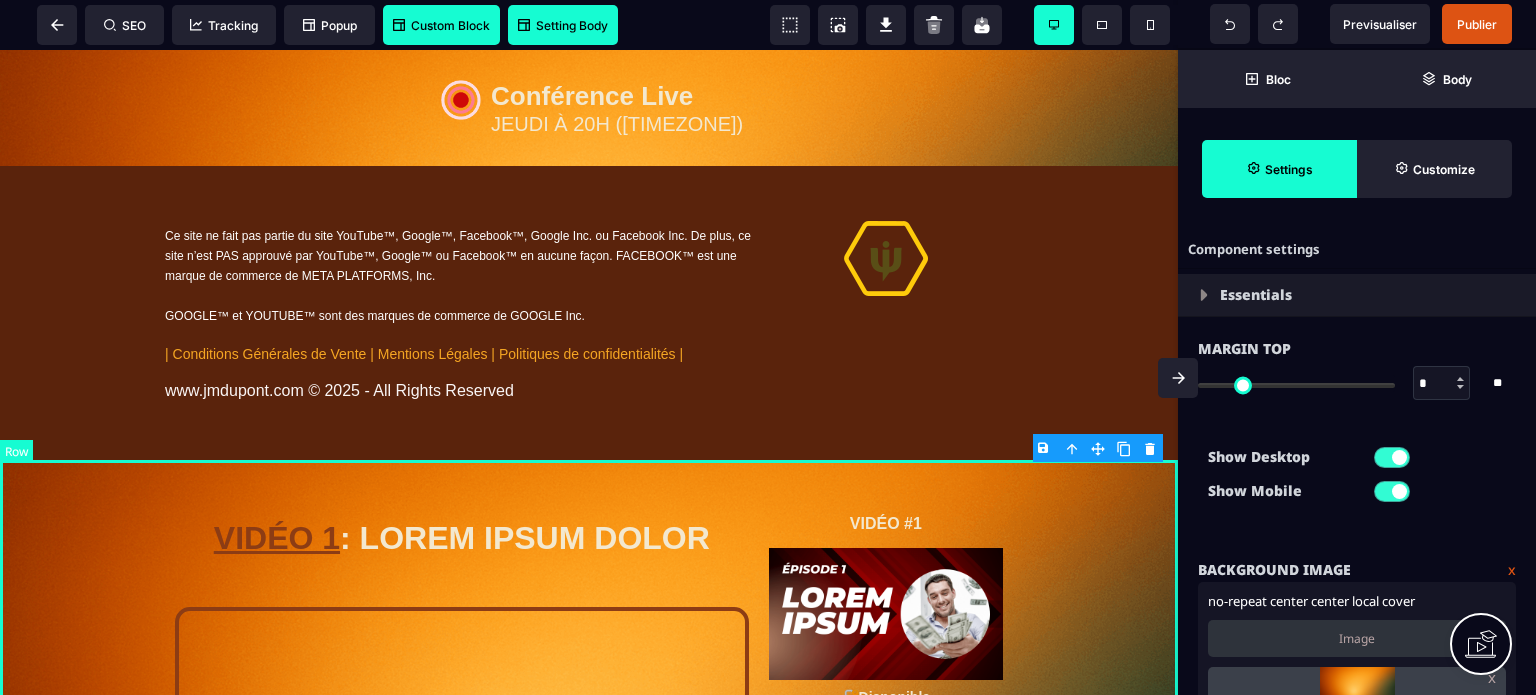 select on "**" 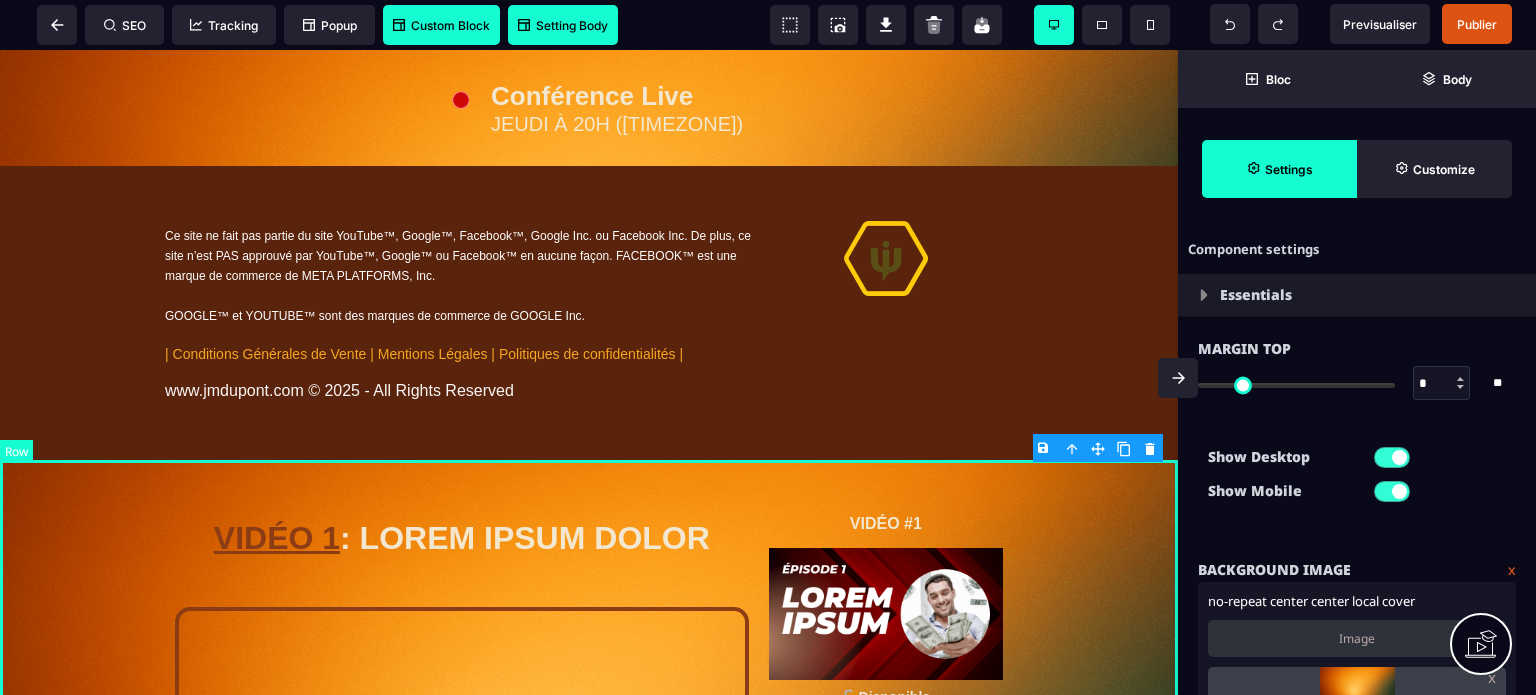 select on "*" 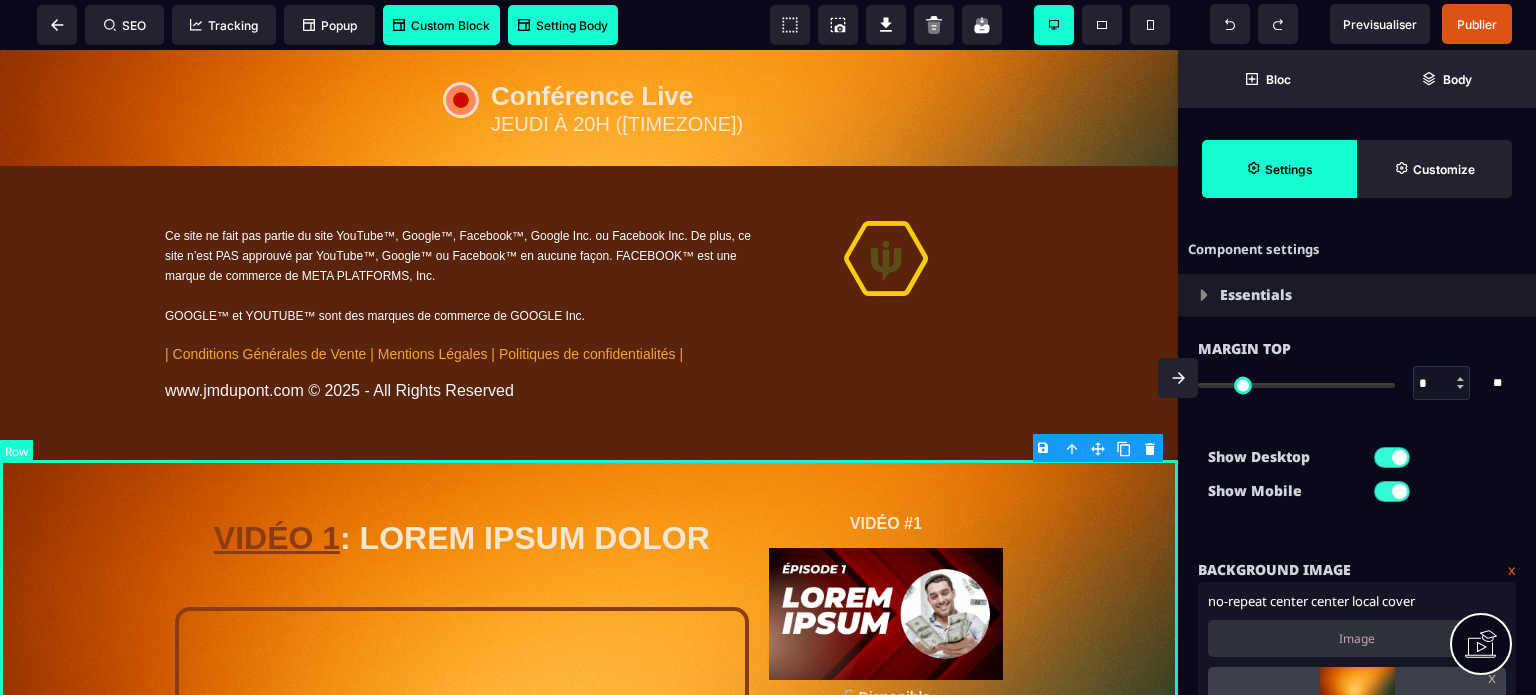 select on "**" 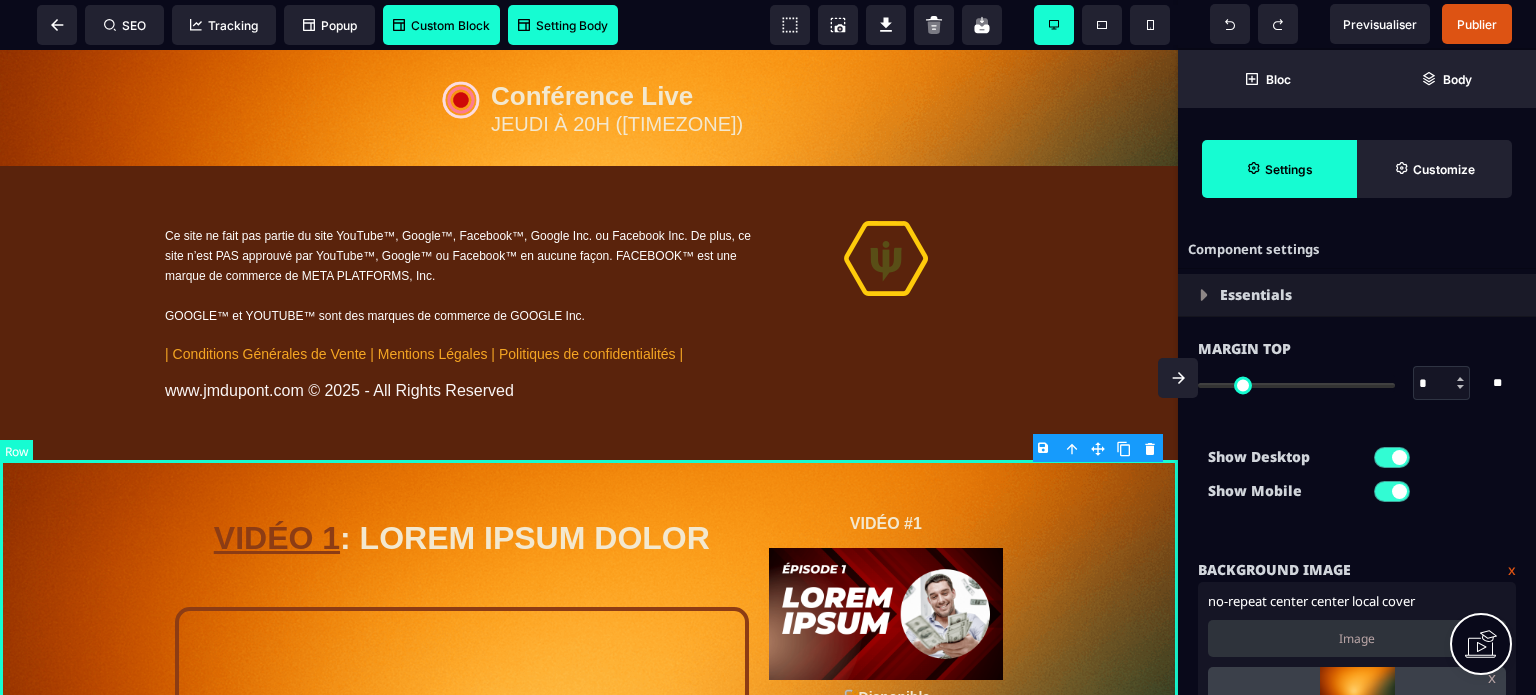 select on "**" 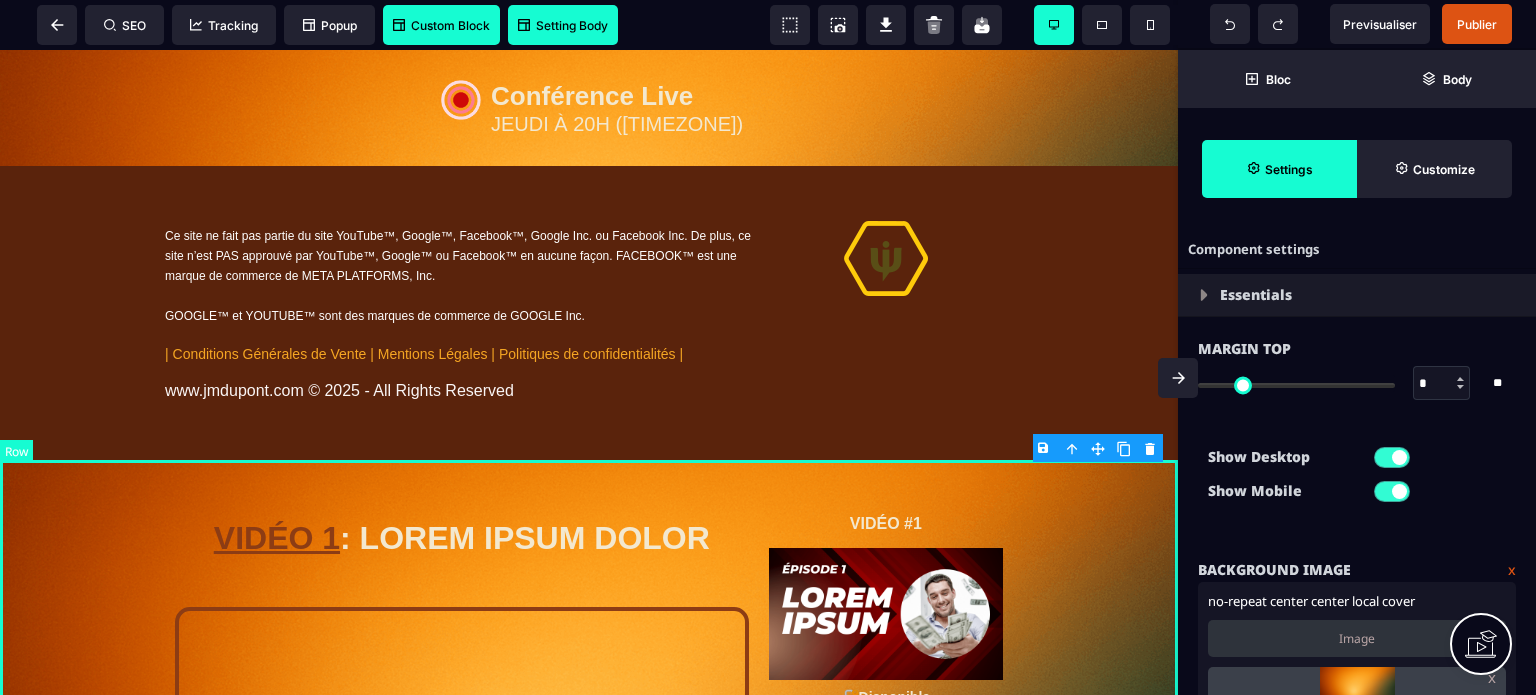 select on "**" 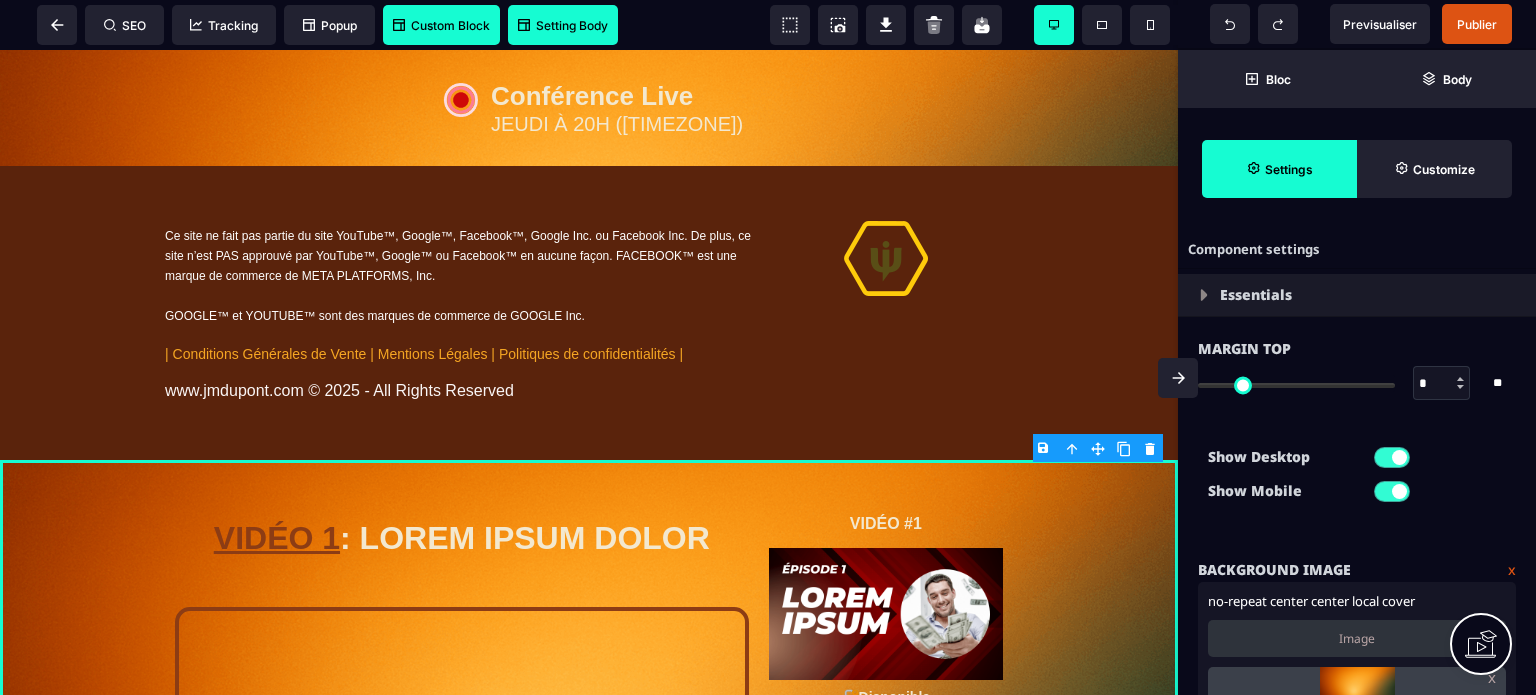 click 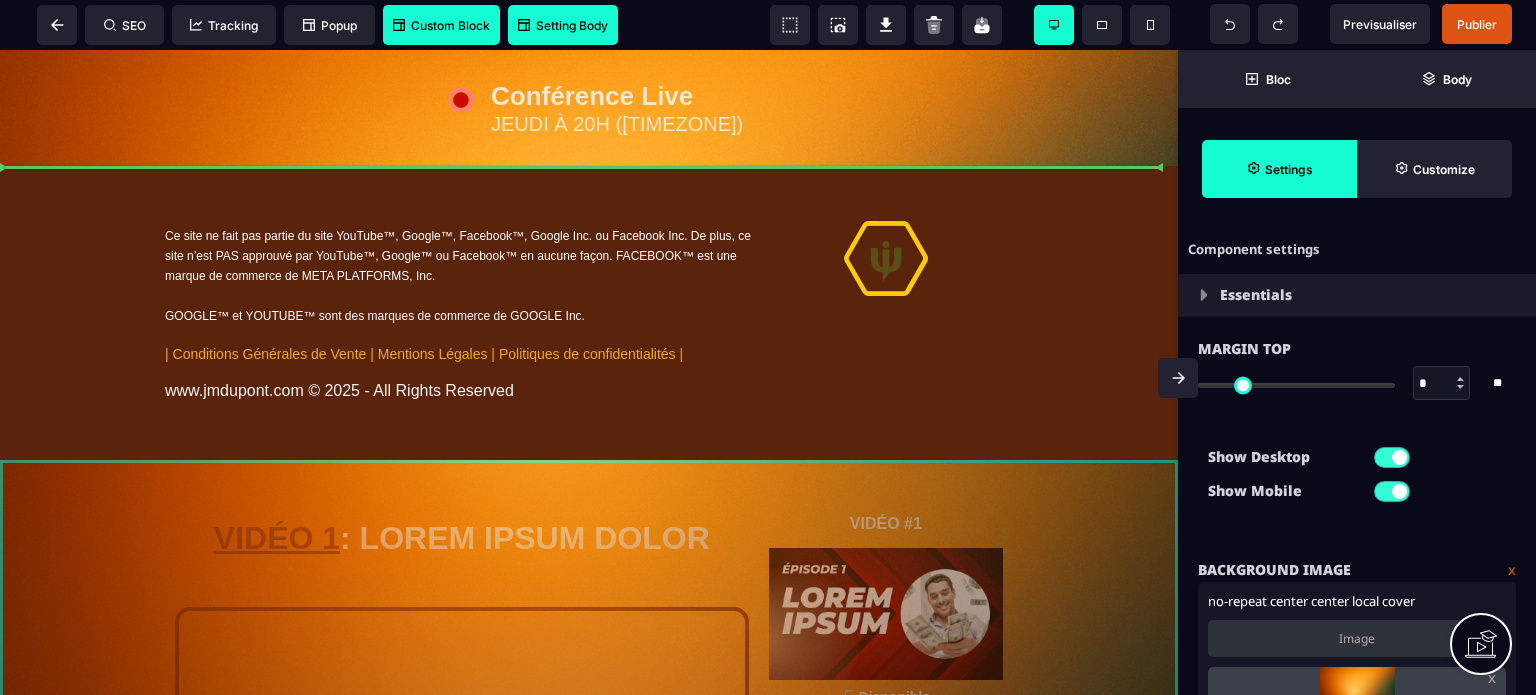 drag, startPoint x: 1096, startPoint y: 450, endPoint x: 1044, endPoint y: 218, distance: 237.75618 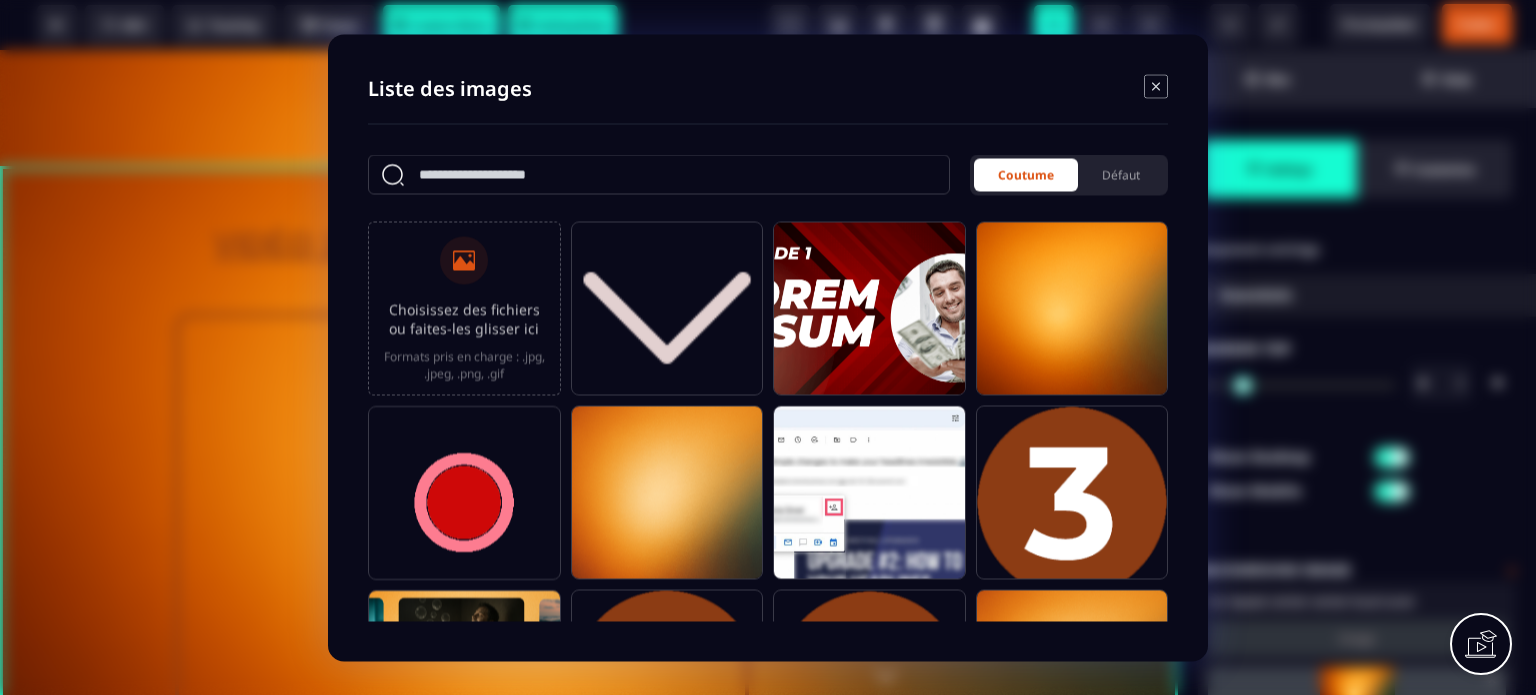 click 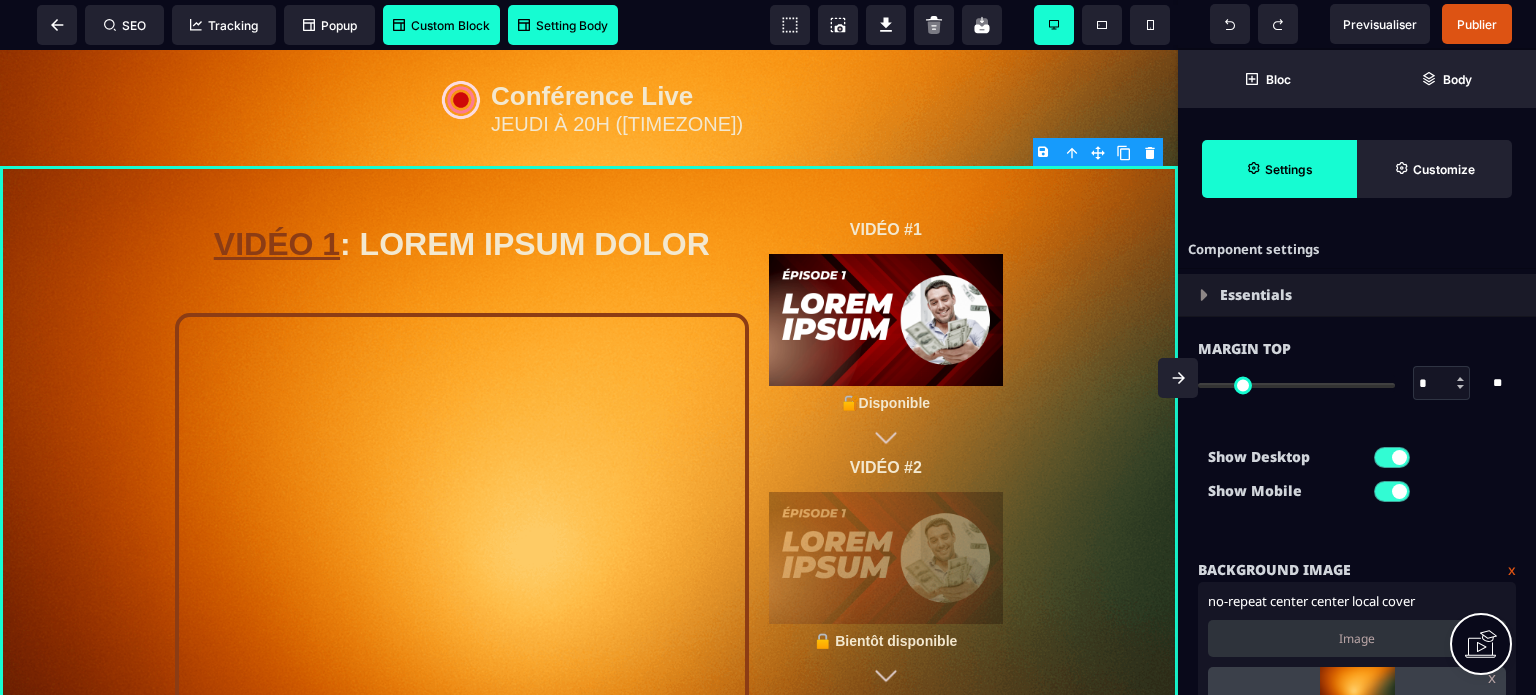 click at bounding box center (1178, 378) 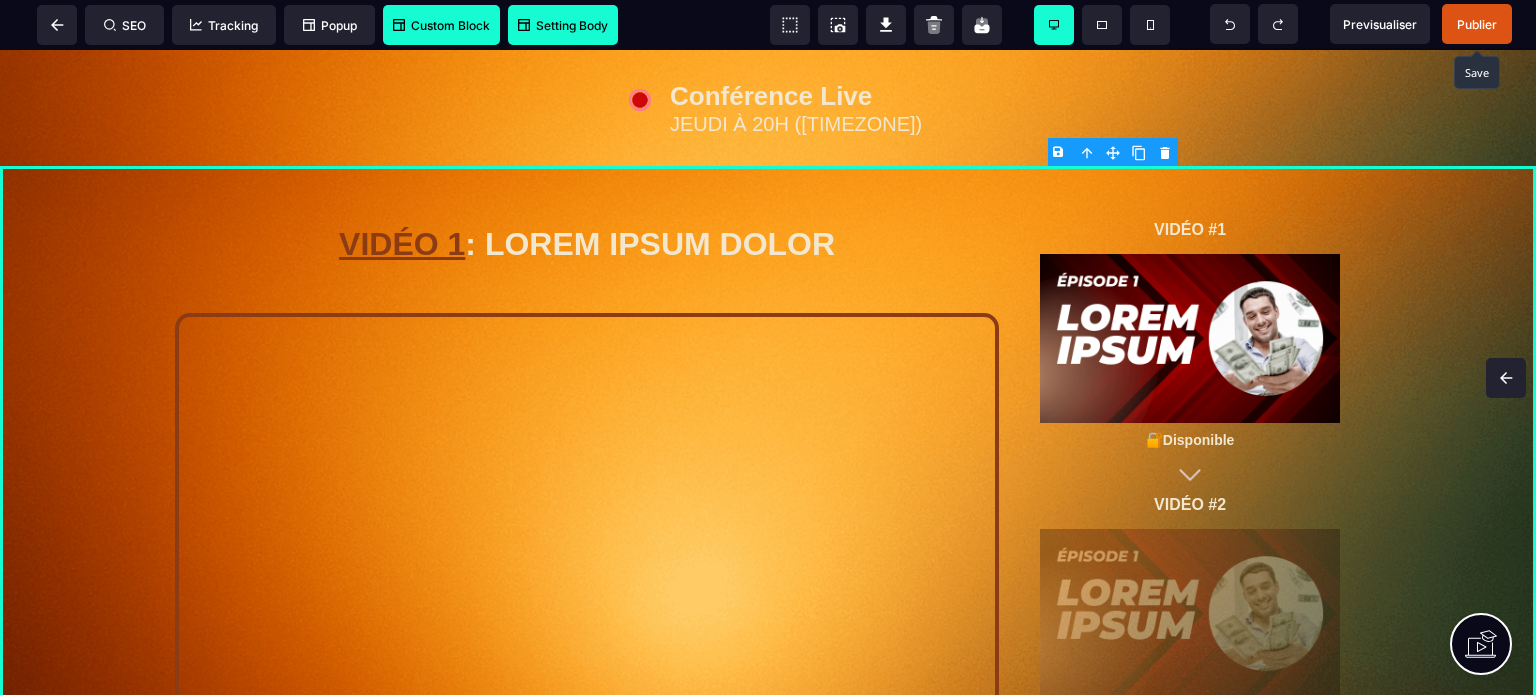 click on "Publier" at bounding box center (1477, 24) 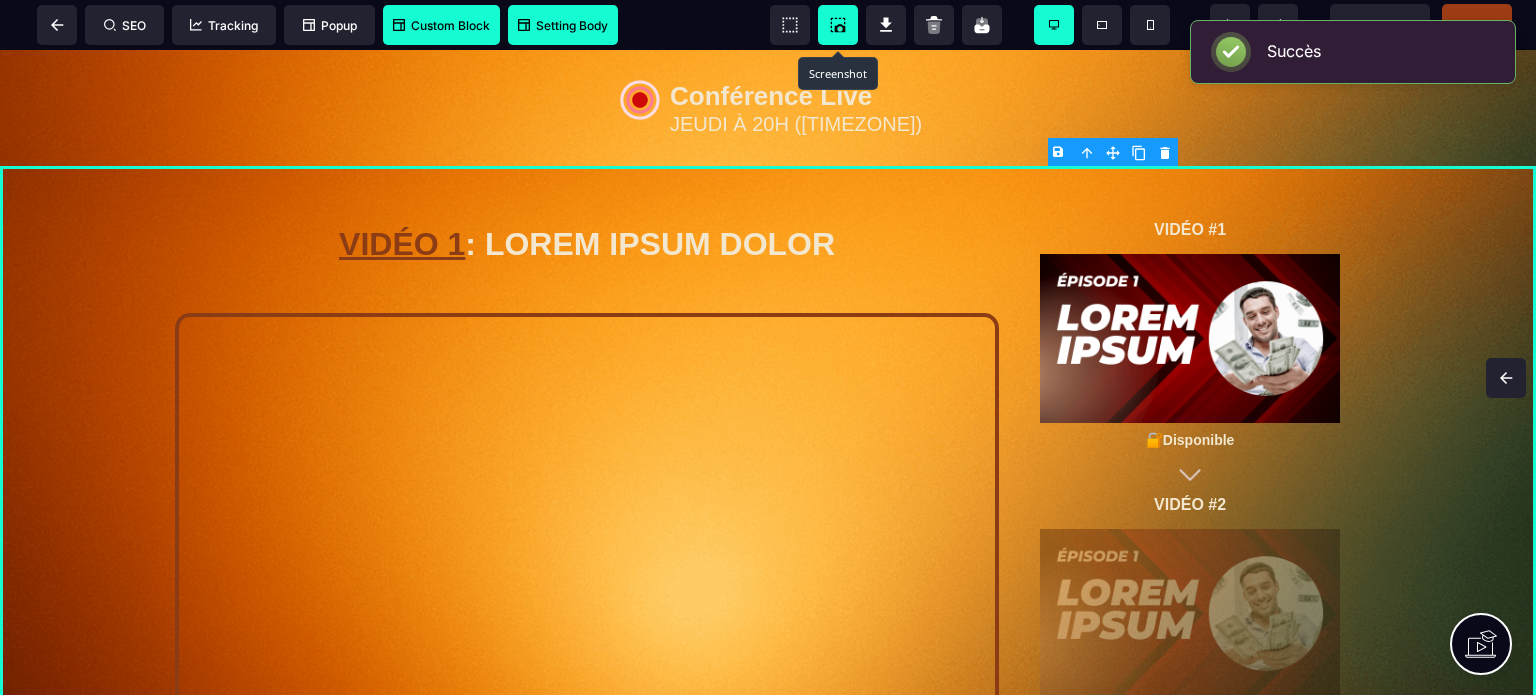 click at bounding box center (838, 25) 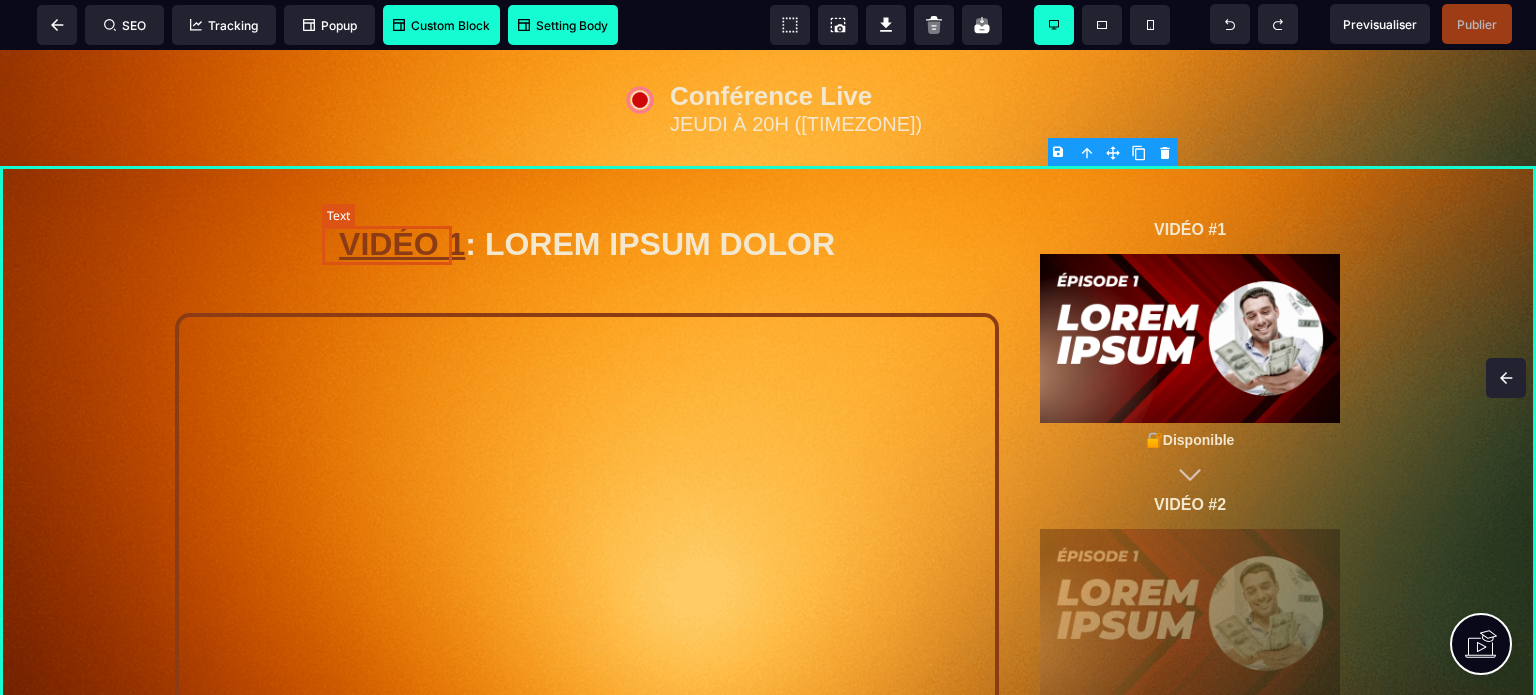 click on "VIDÉO 1" at bounding box center [402, 244] 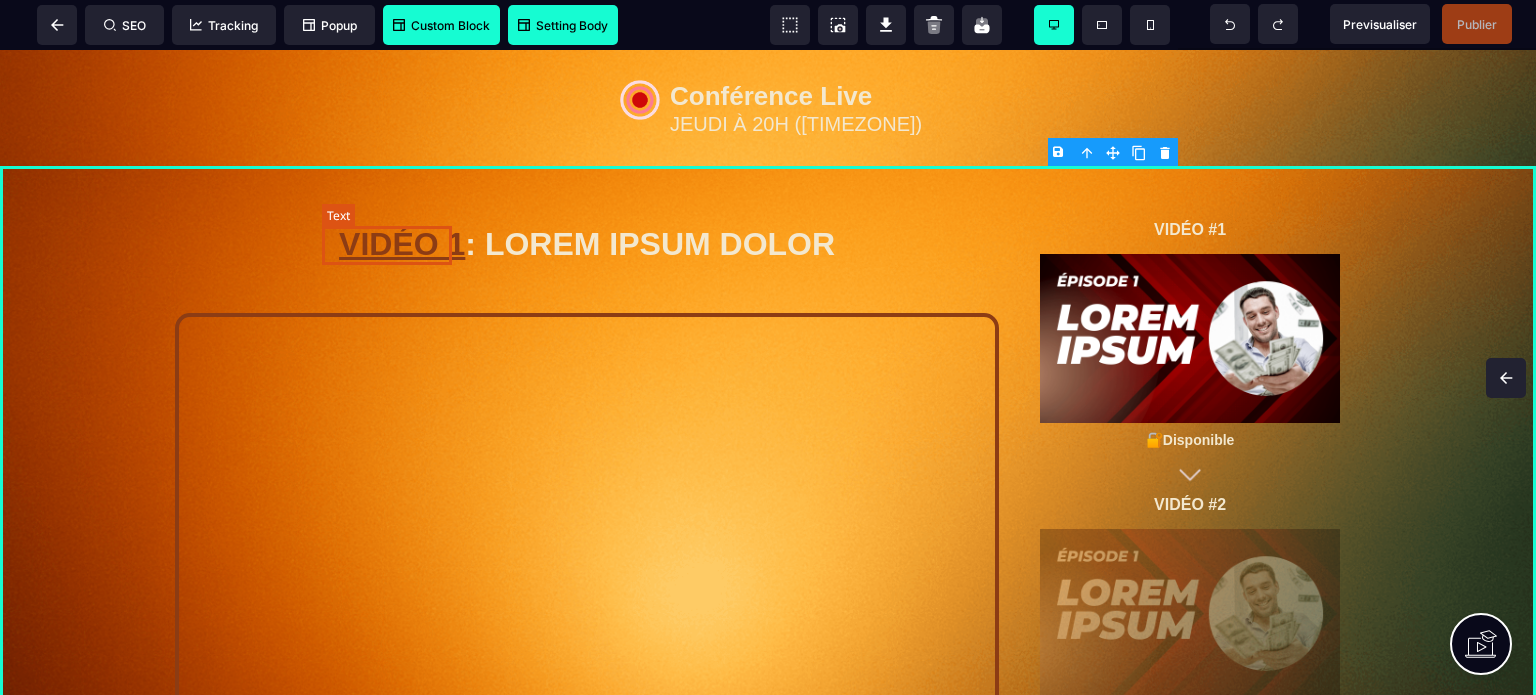 select on "***" 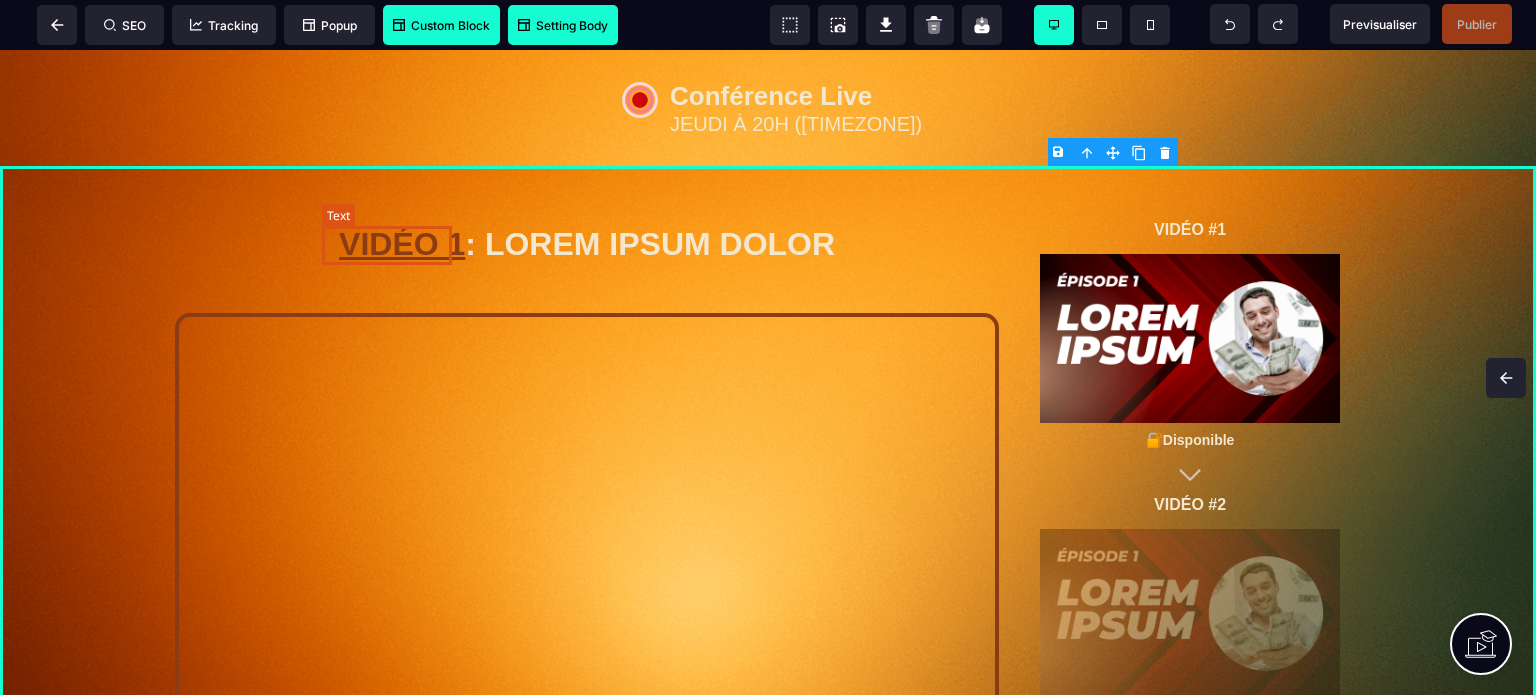 select on "**" 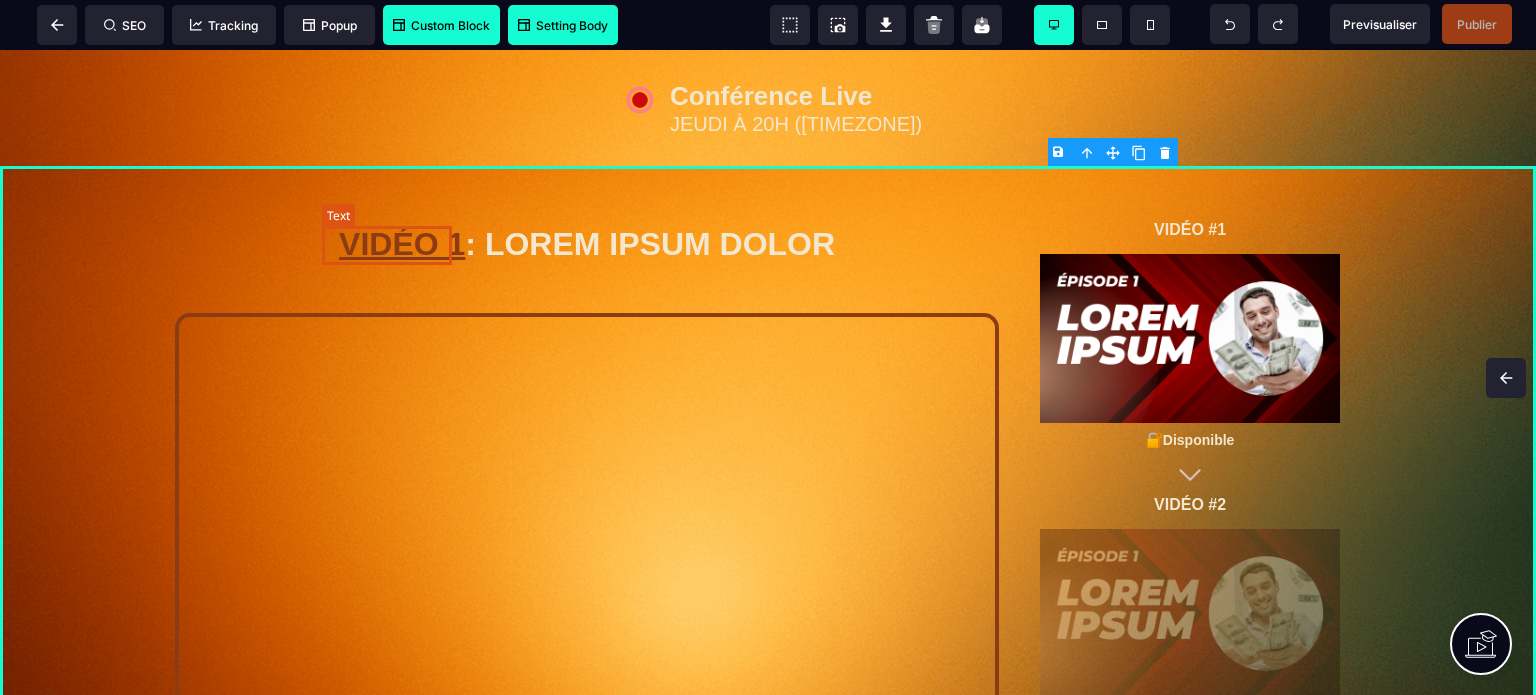 select on "**" 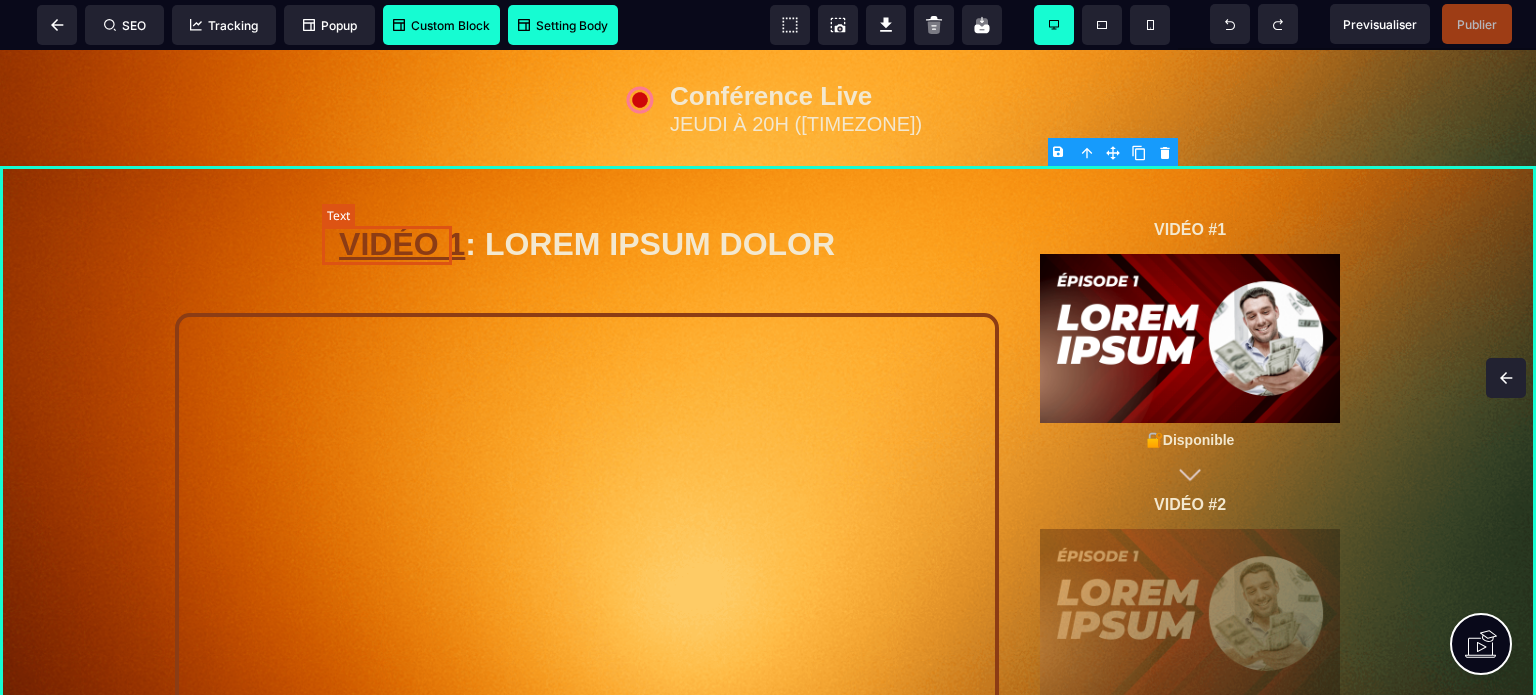 select on "**" 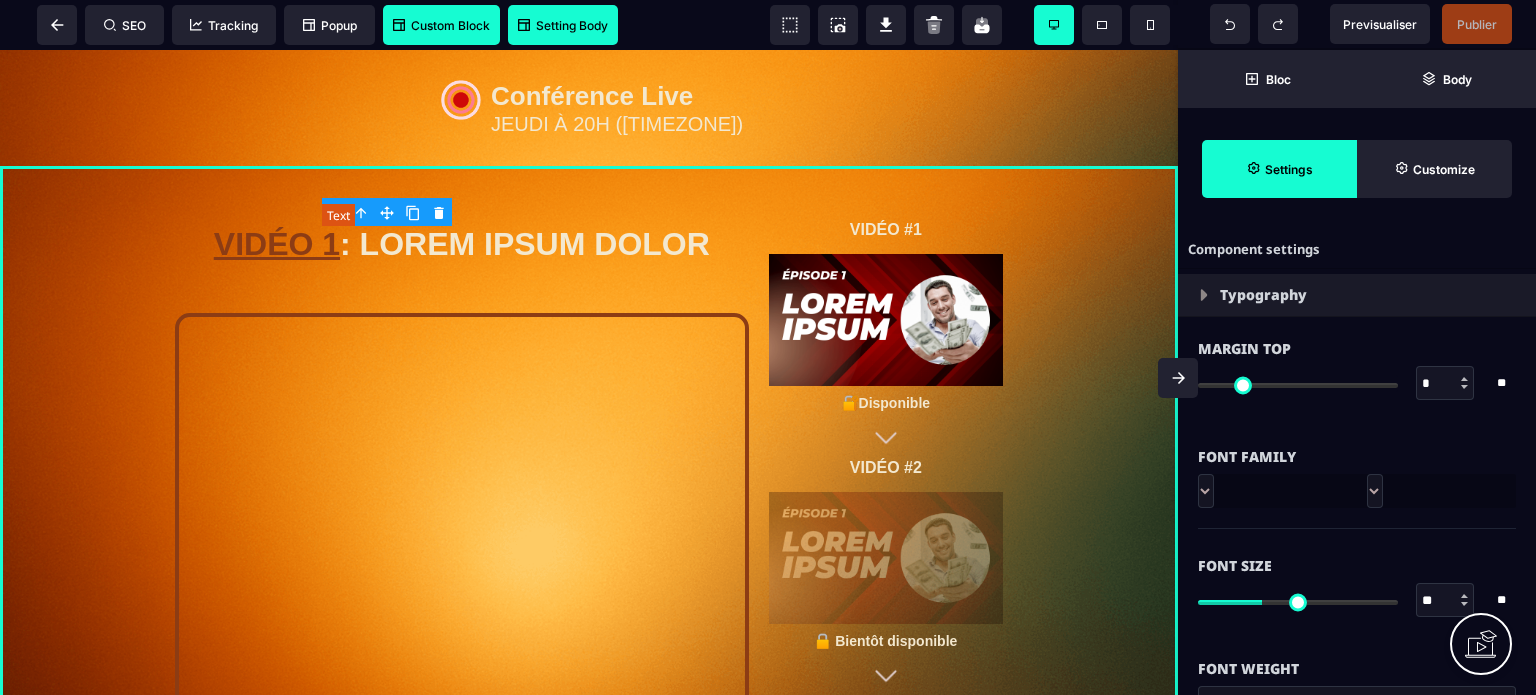 type on "*" 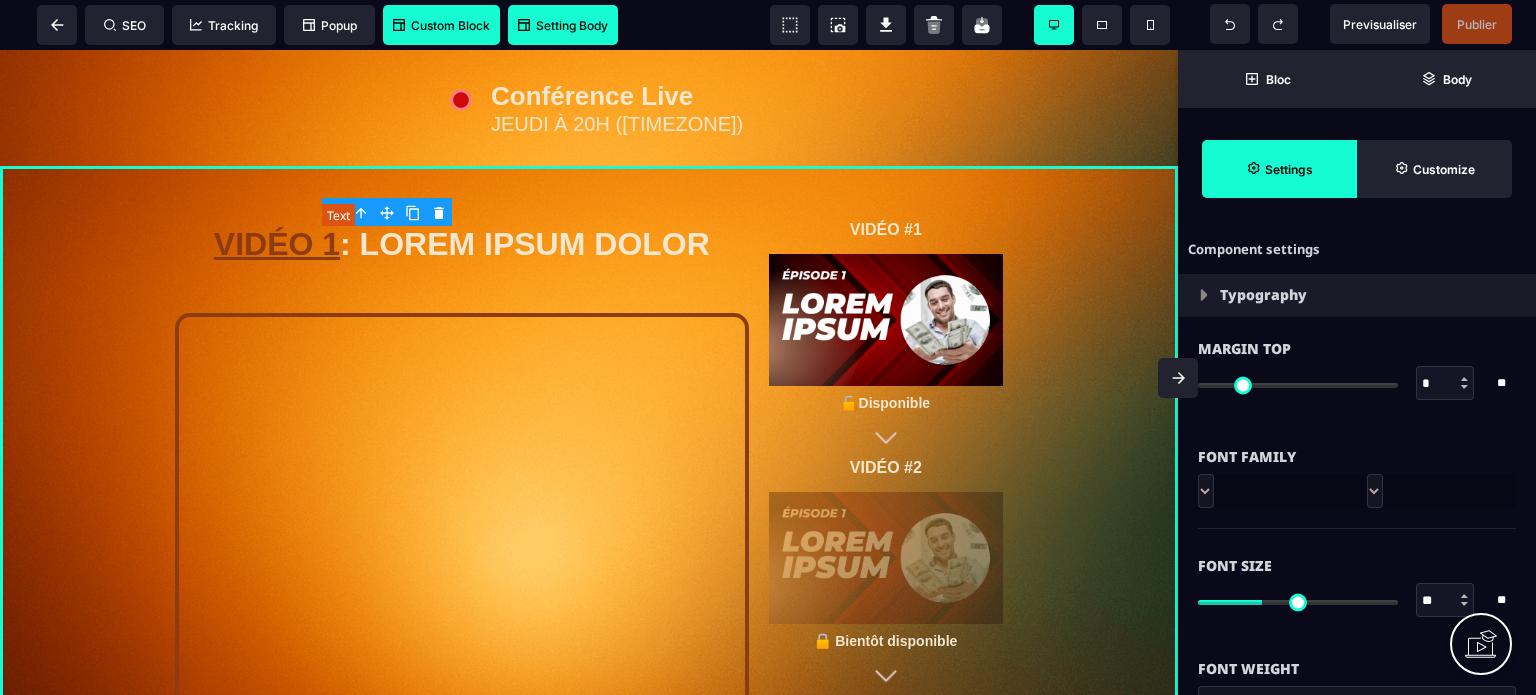 type on "****" 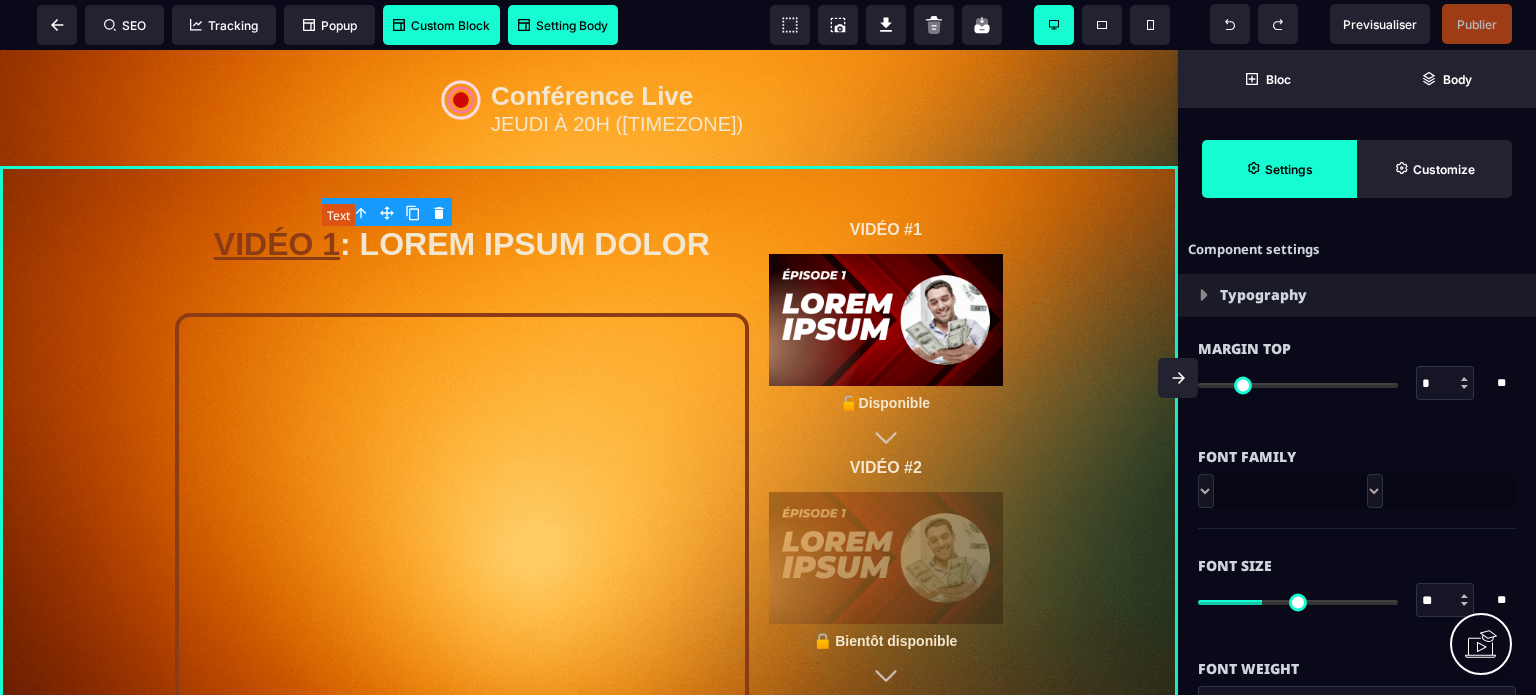 type on "***" 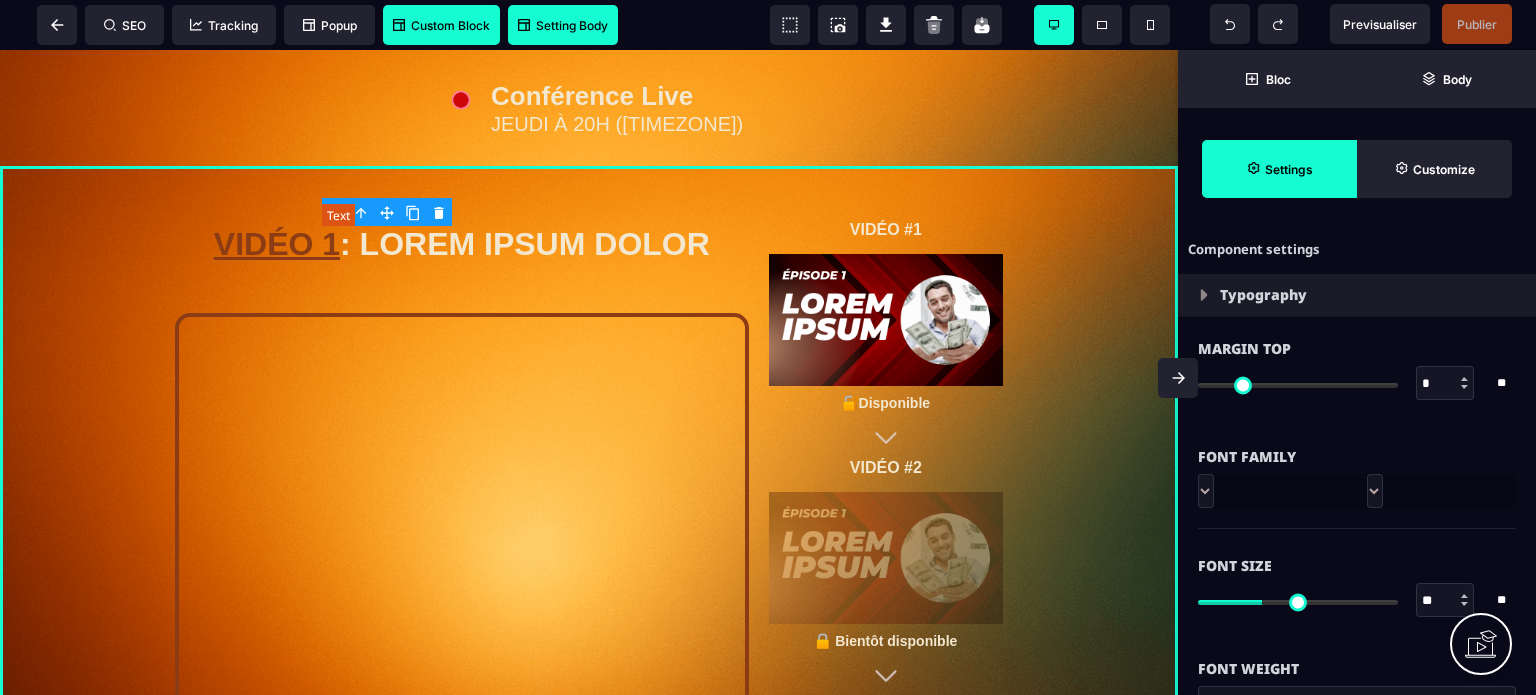 type on "***" 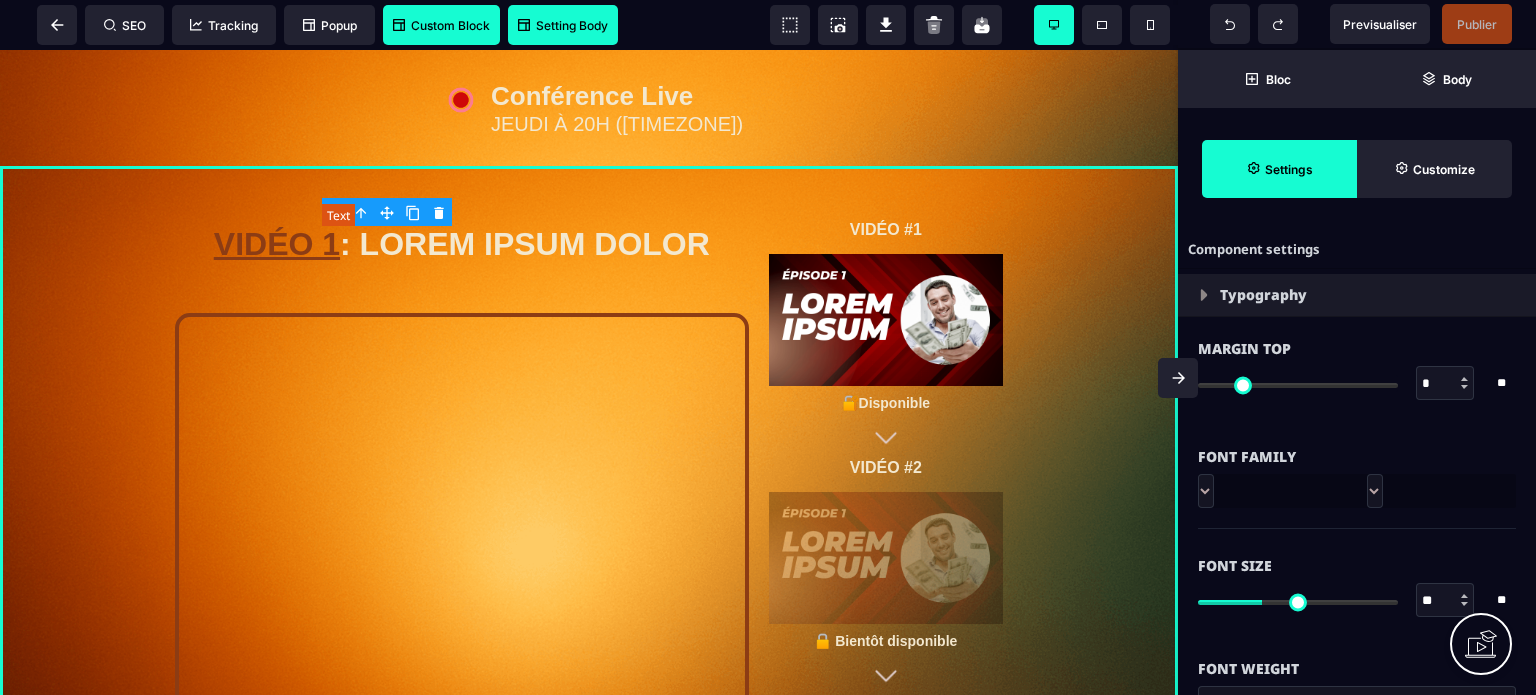 type on "*" 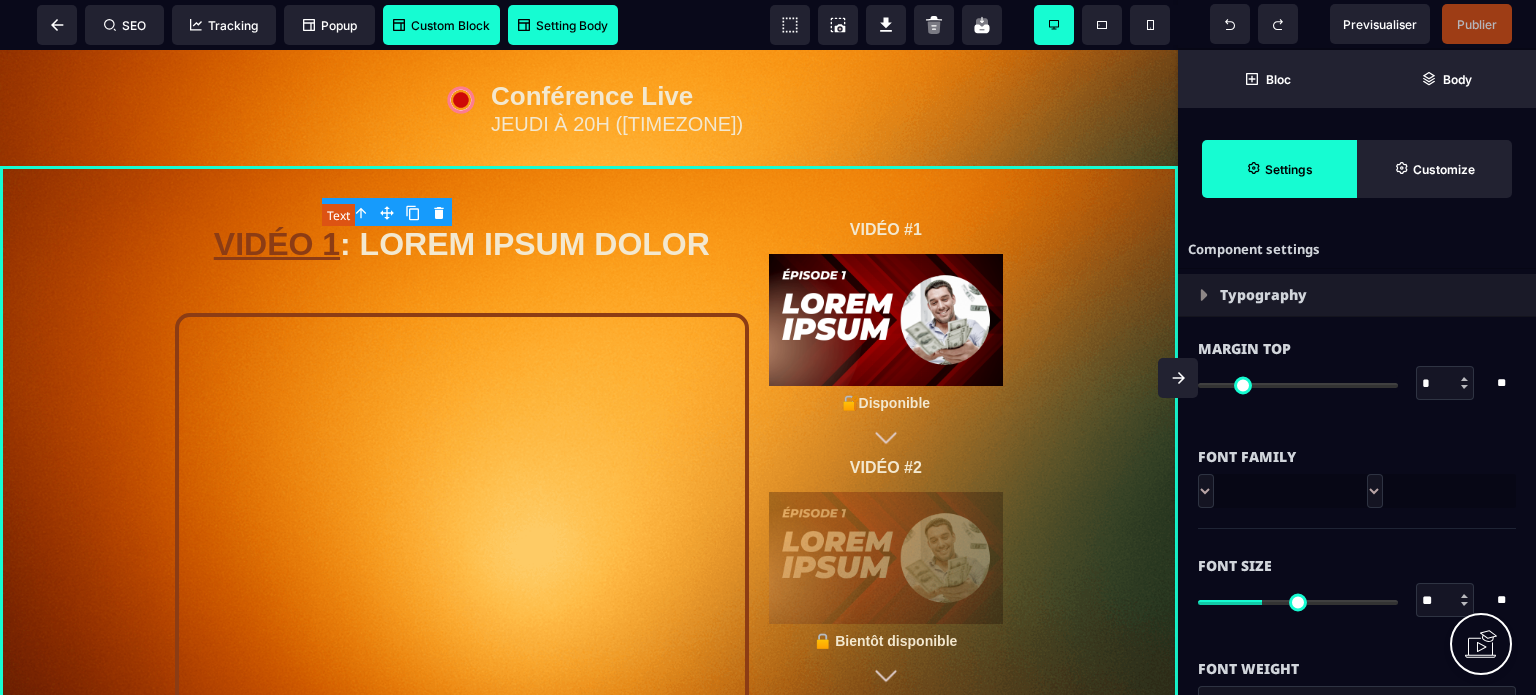 type on "*" 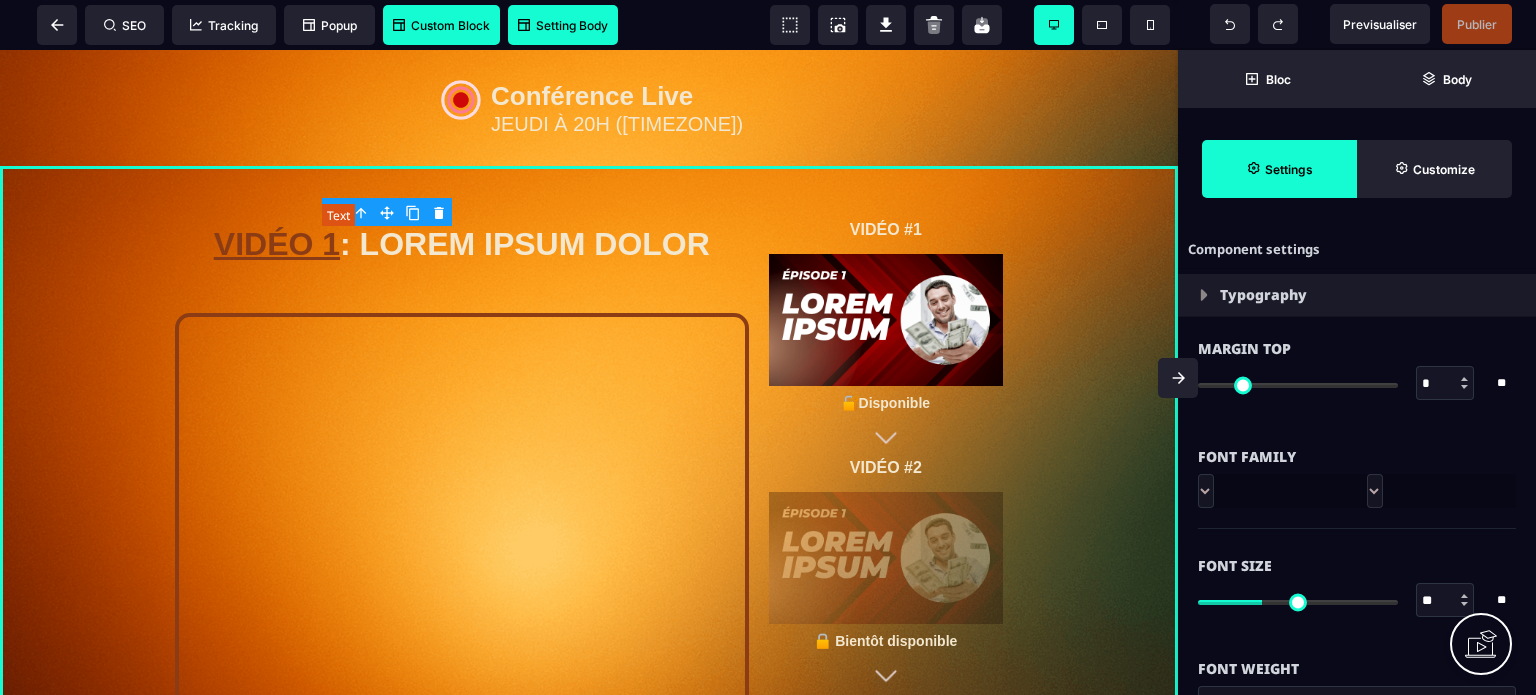 type on "*" 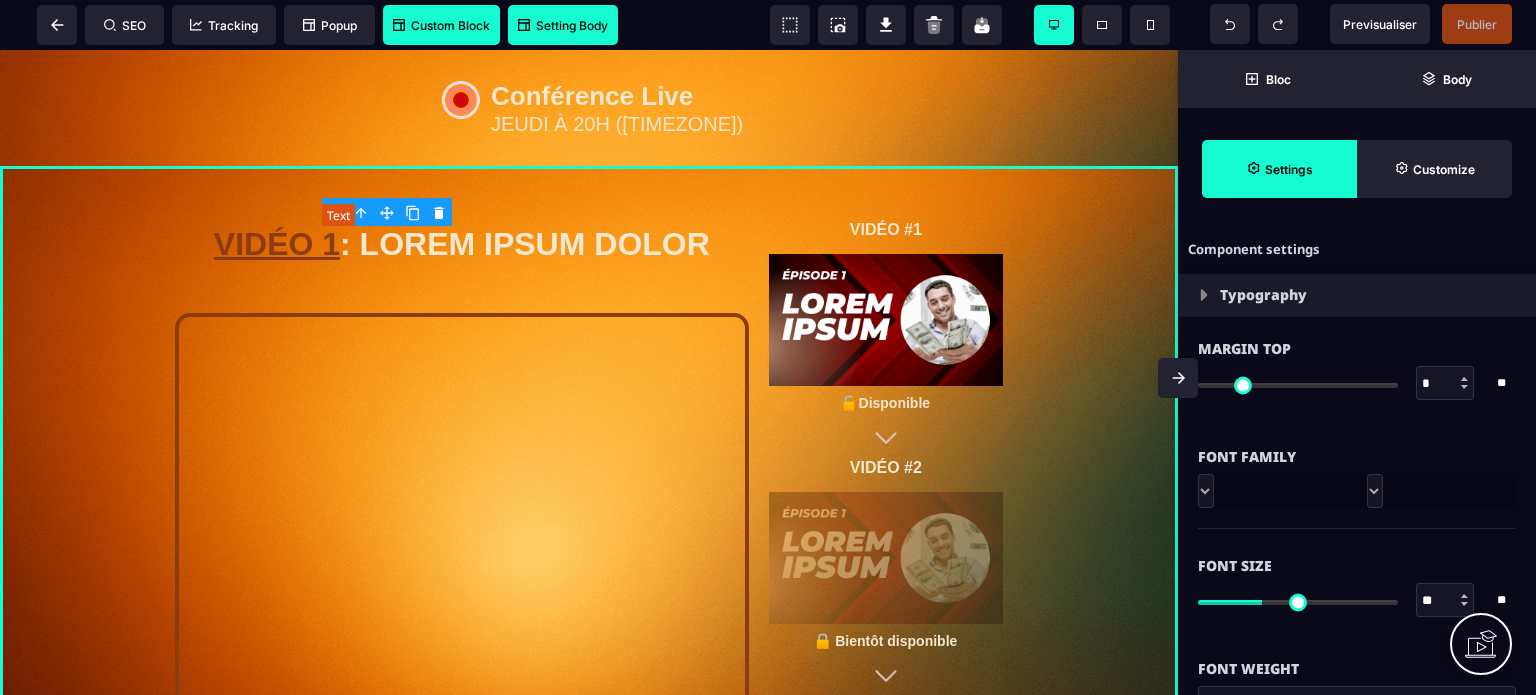 type on "*" 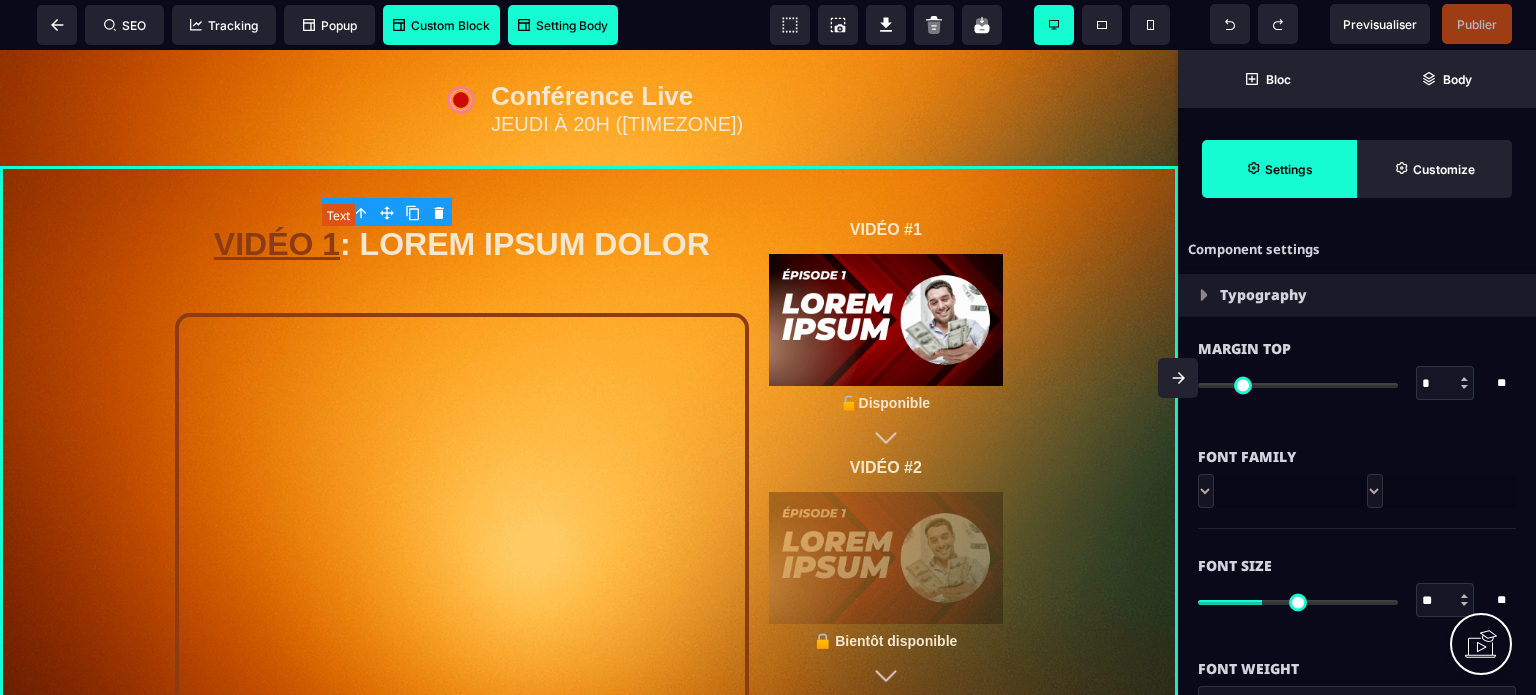 type on "*" 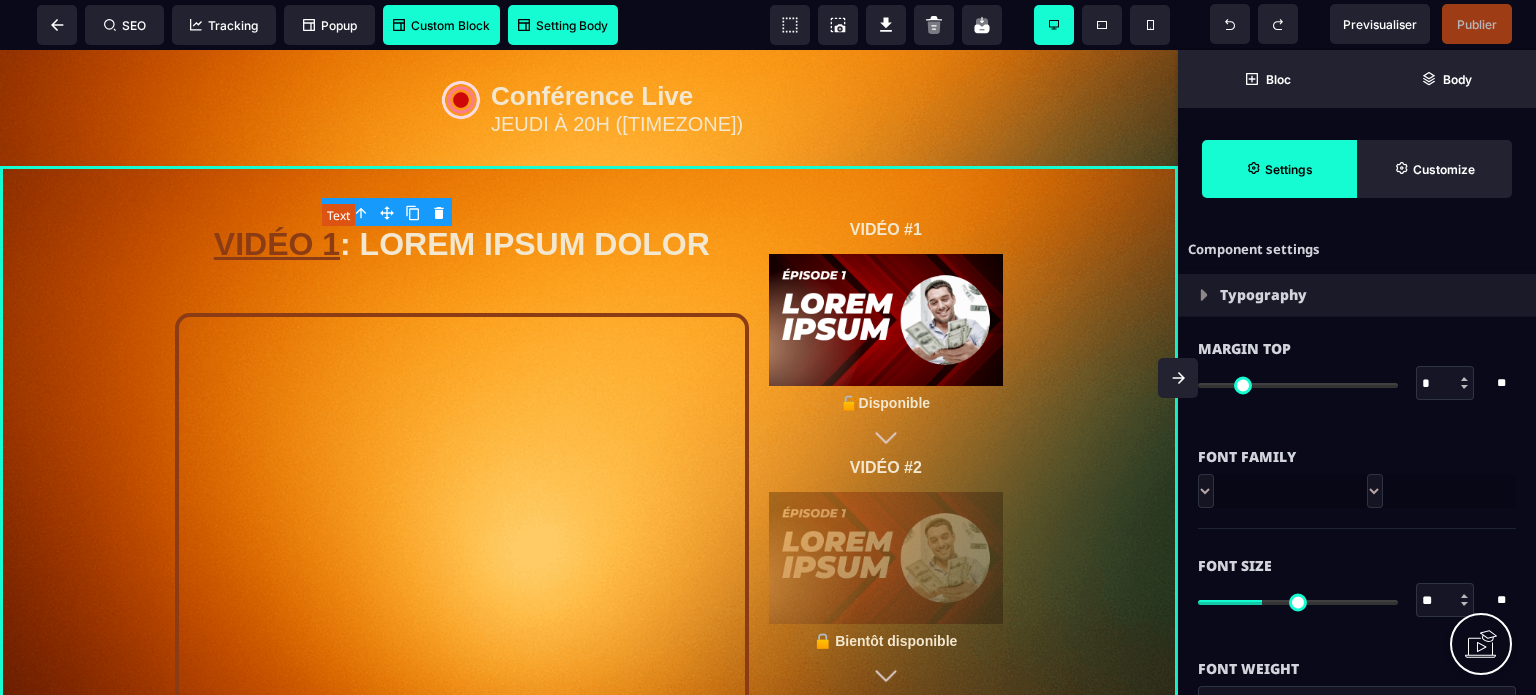 type on "*" 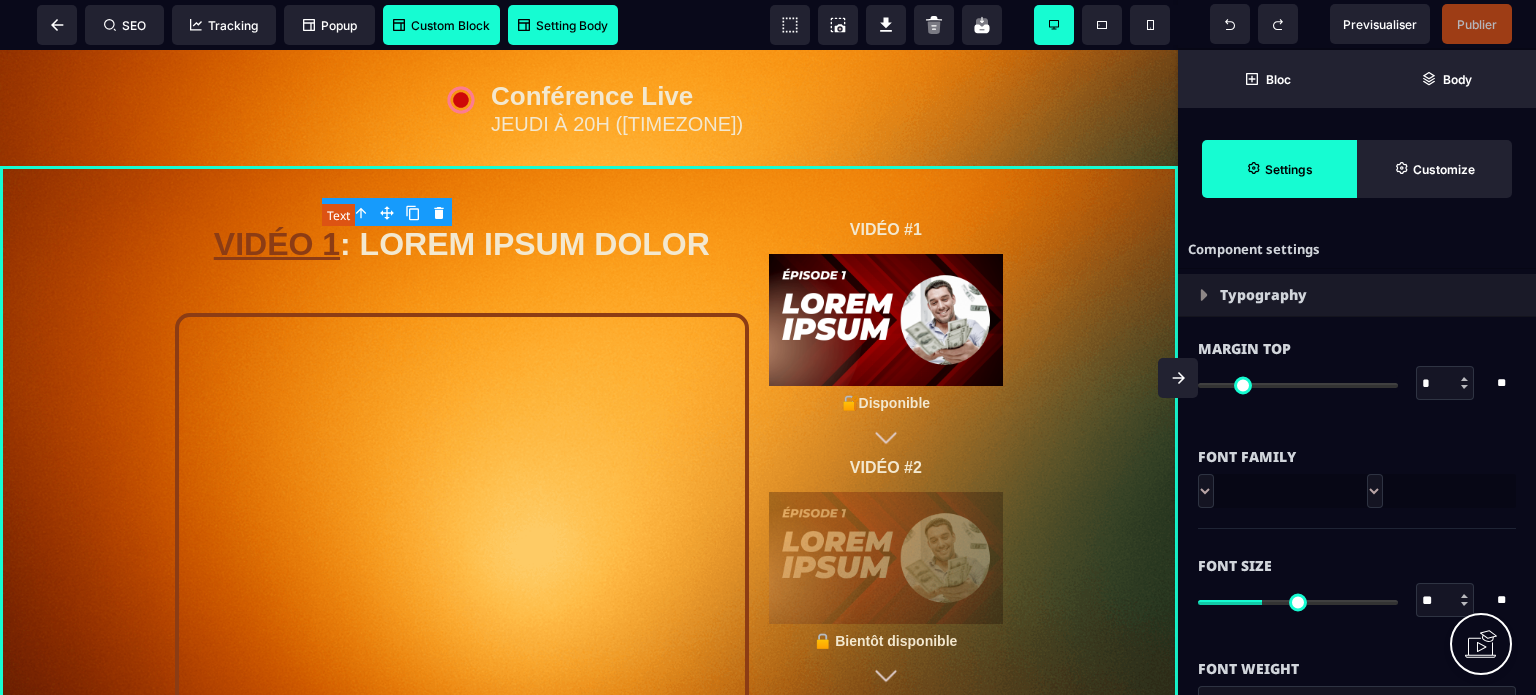 type on "*" 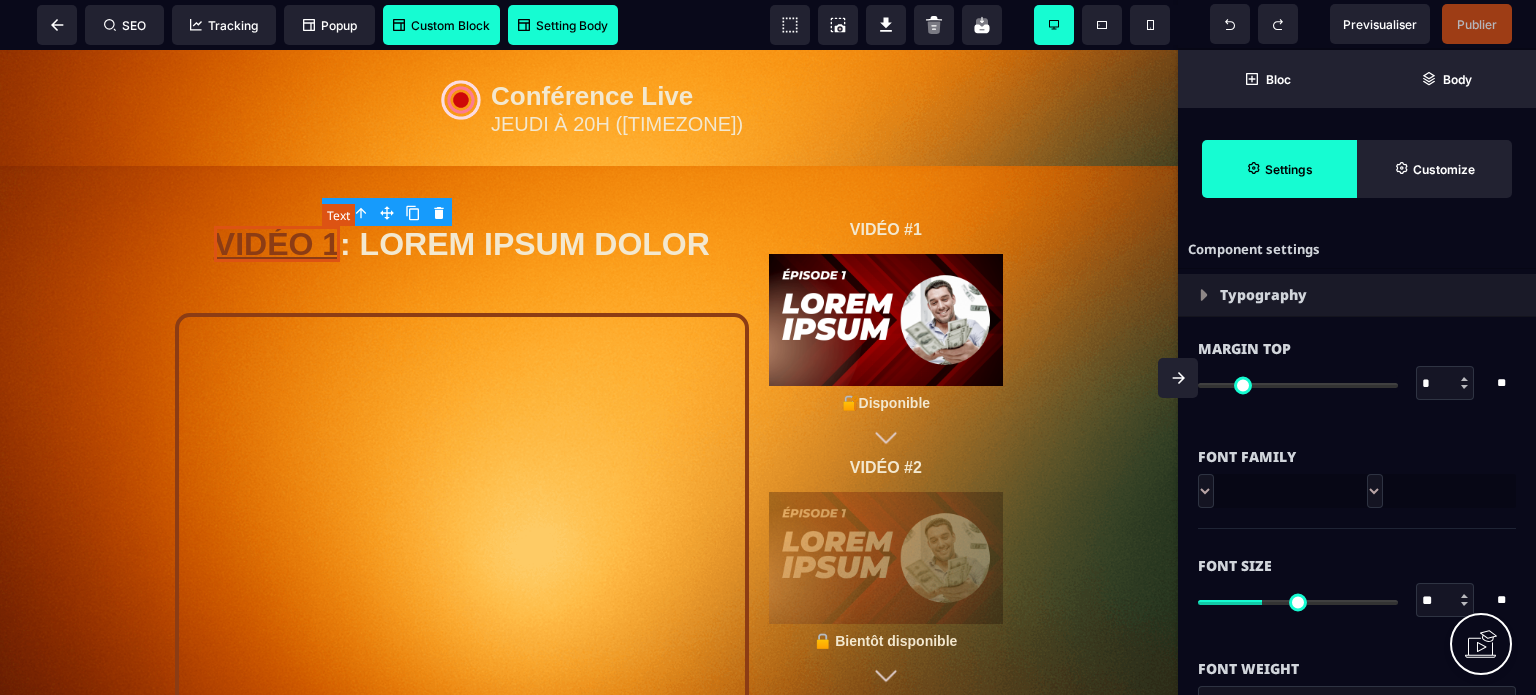 select on "**" 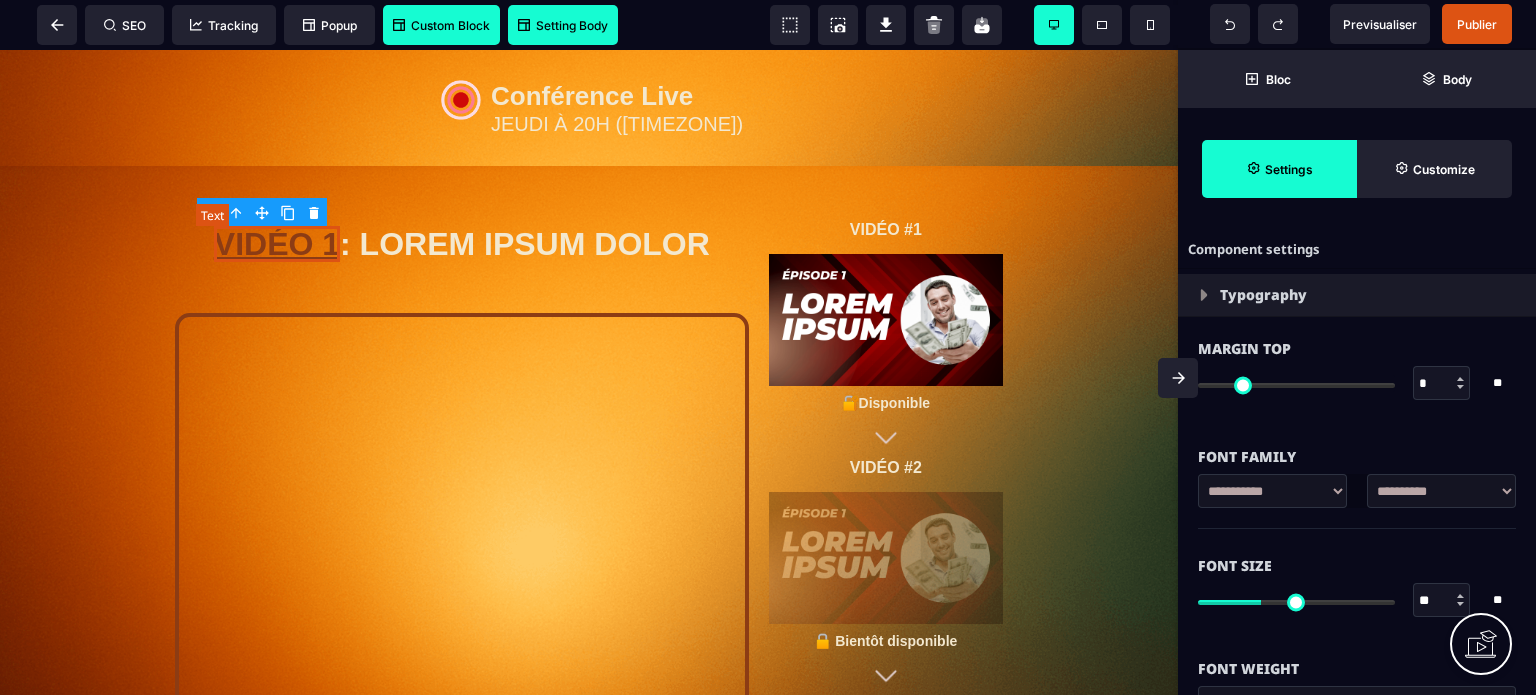 click on "VIDÉO 1" at bounding box center [277, 244] 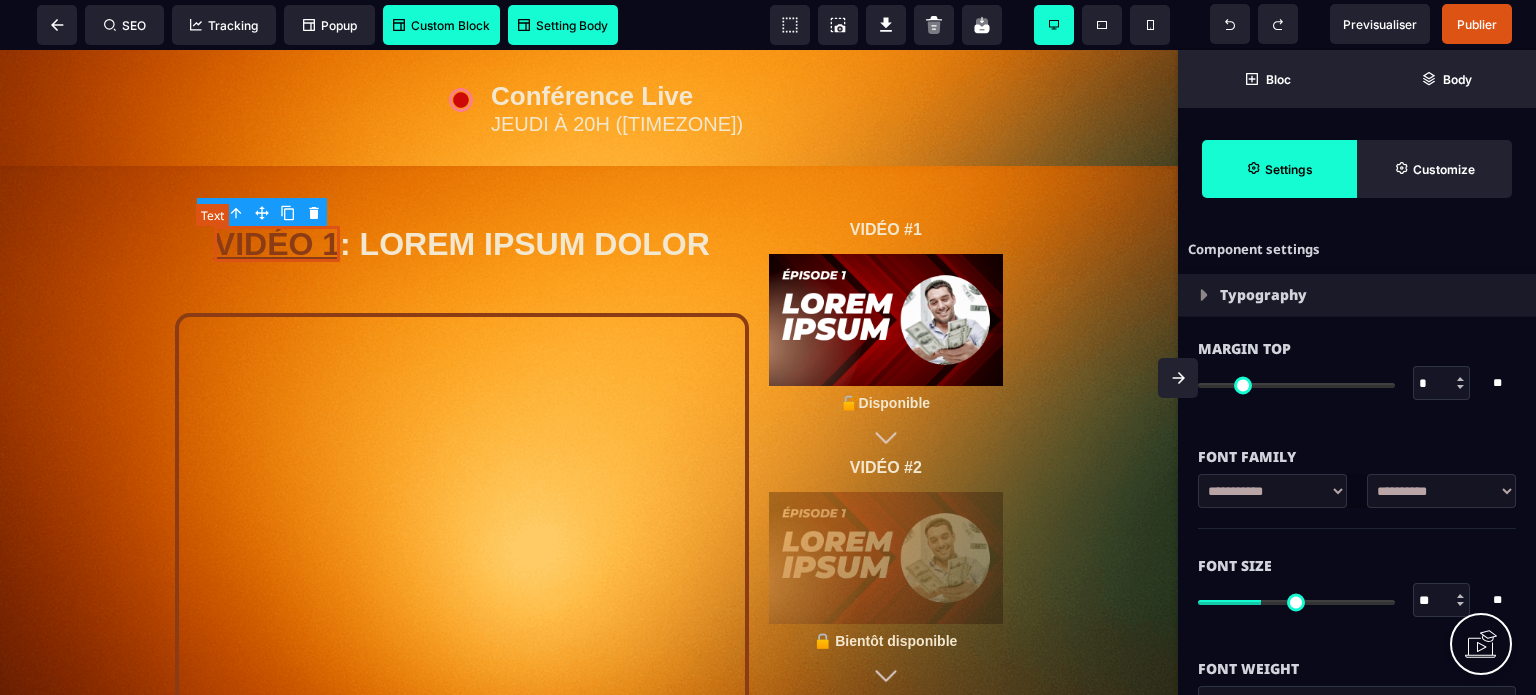 click on "VIDÉO 1" at bounding box center [277, 244] 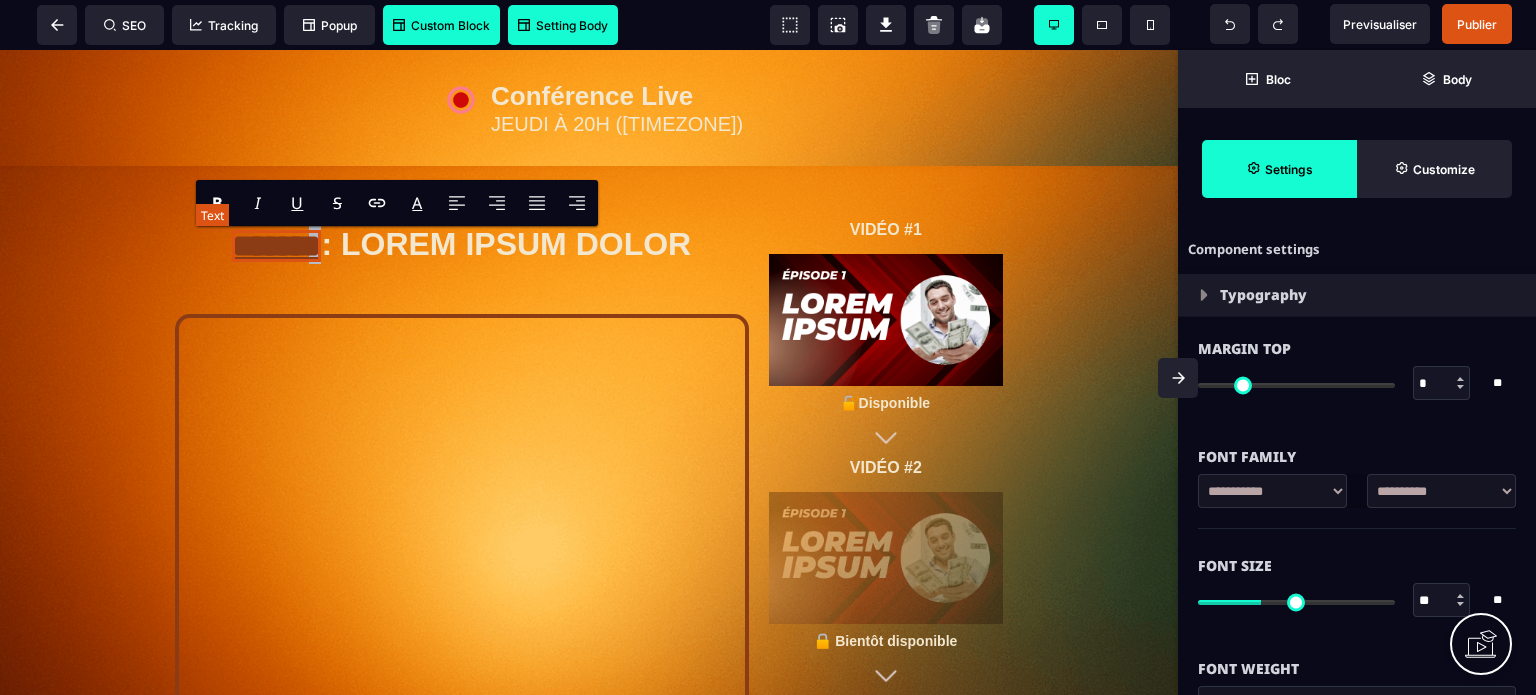 click on "*******" at bounding box center (276, 246) 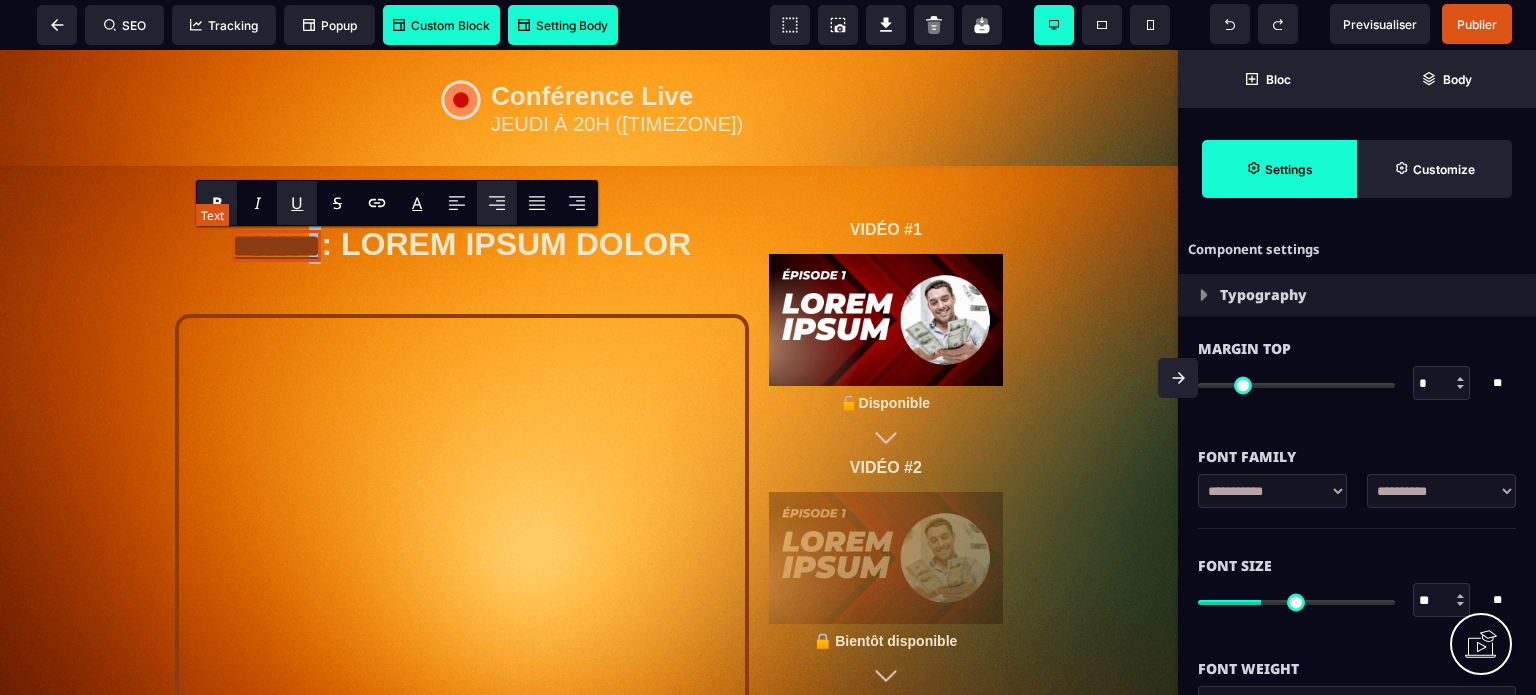 type 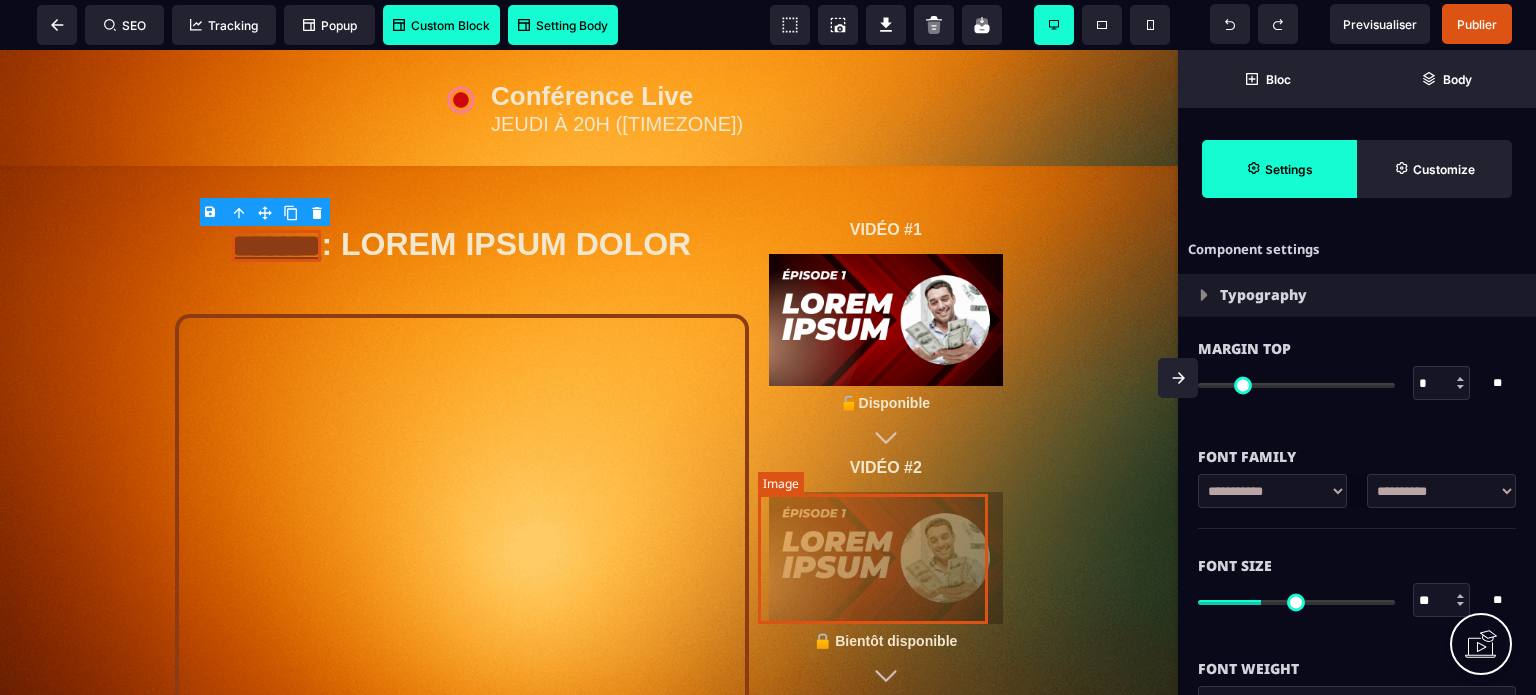 click at bounding box center [886, 558] 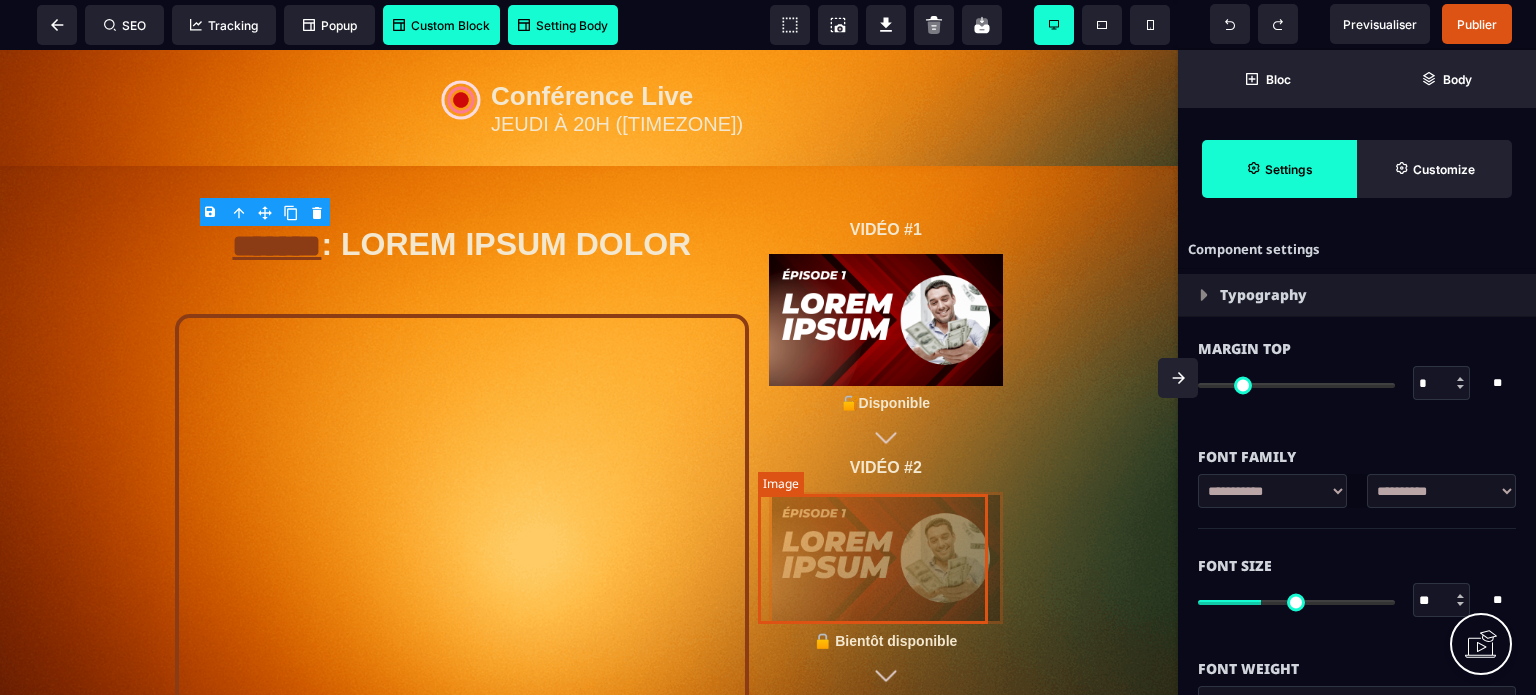 select 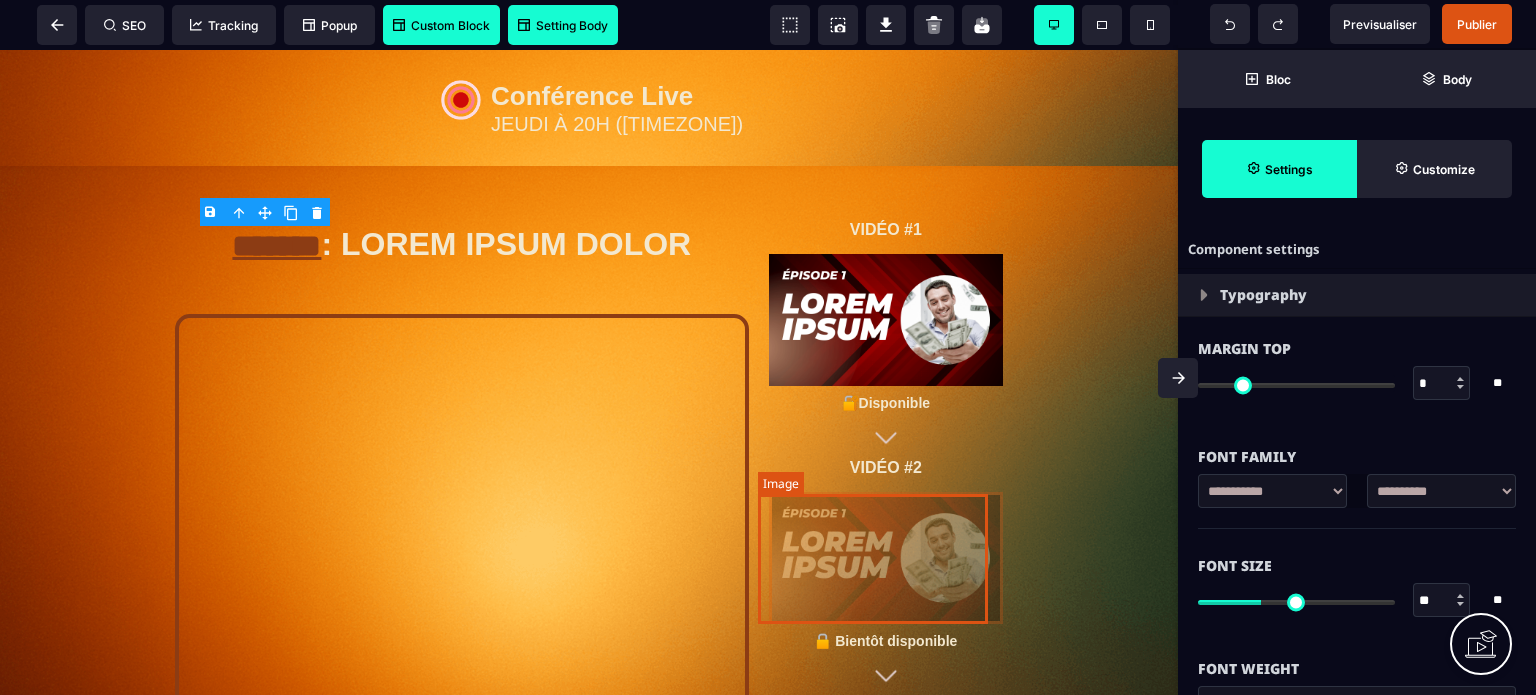 select on "**" 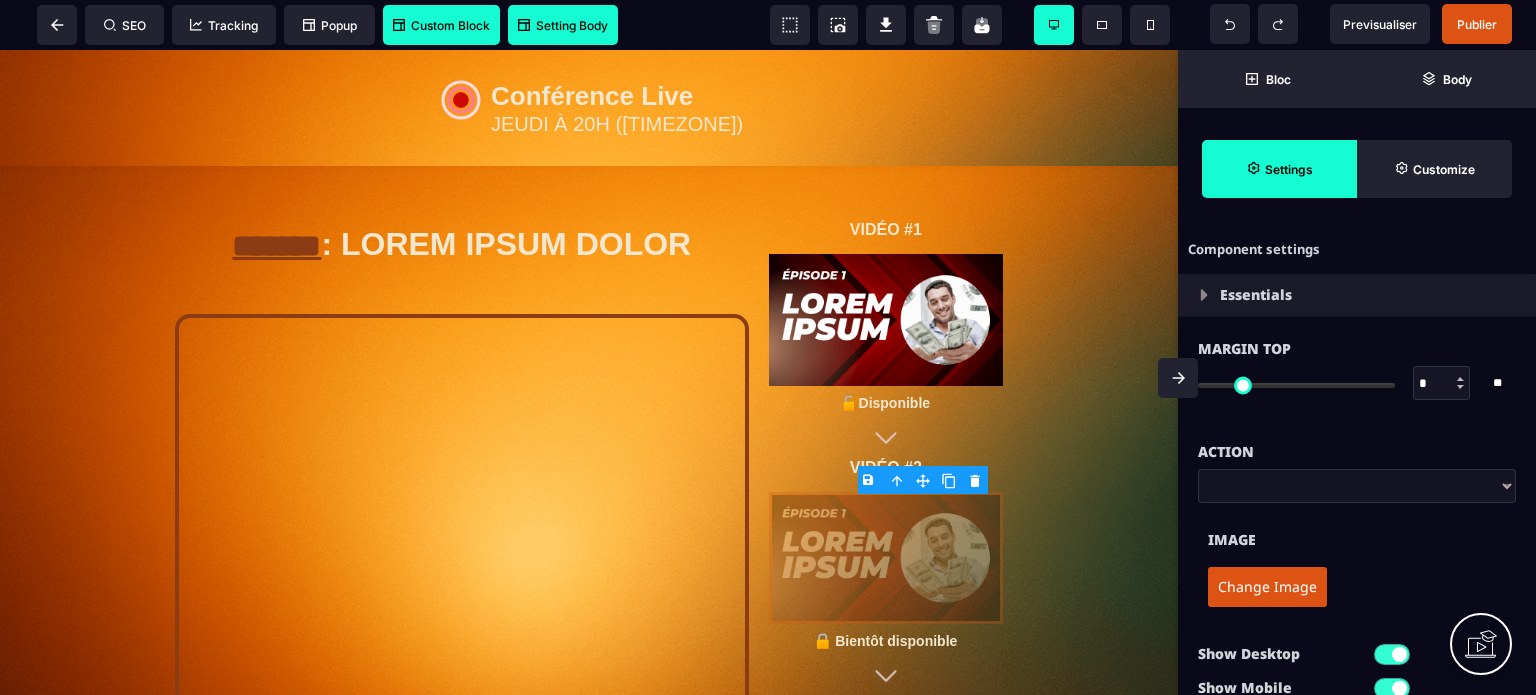click on "Change Image" at bounding box center [1357, 587] 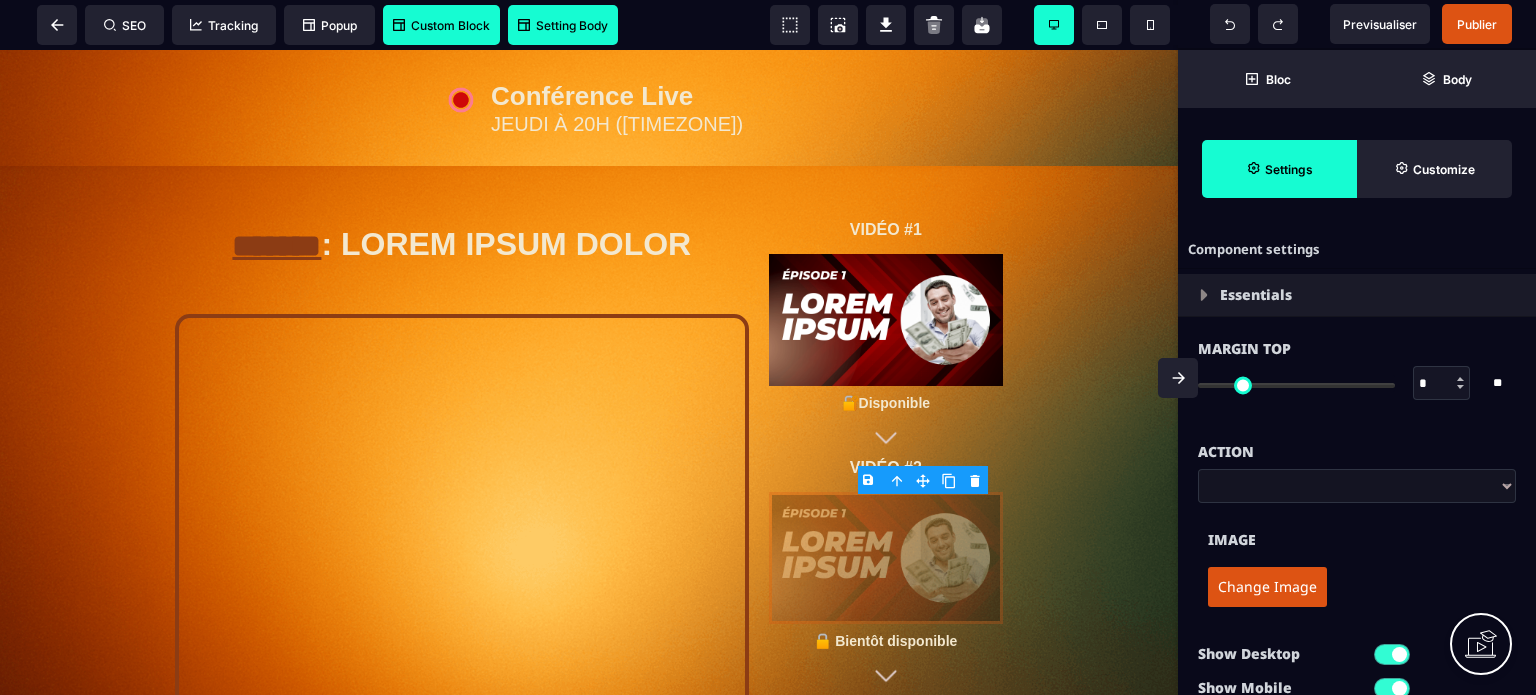 scroll, scrollTop: 40, scrollLeft: 0, axis: vertical 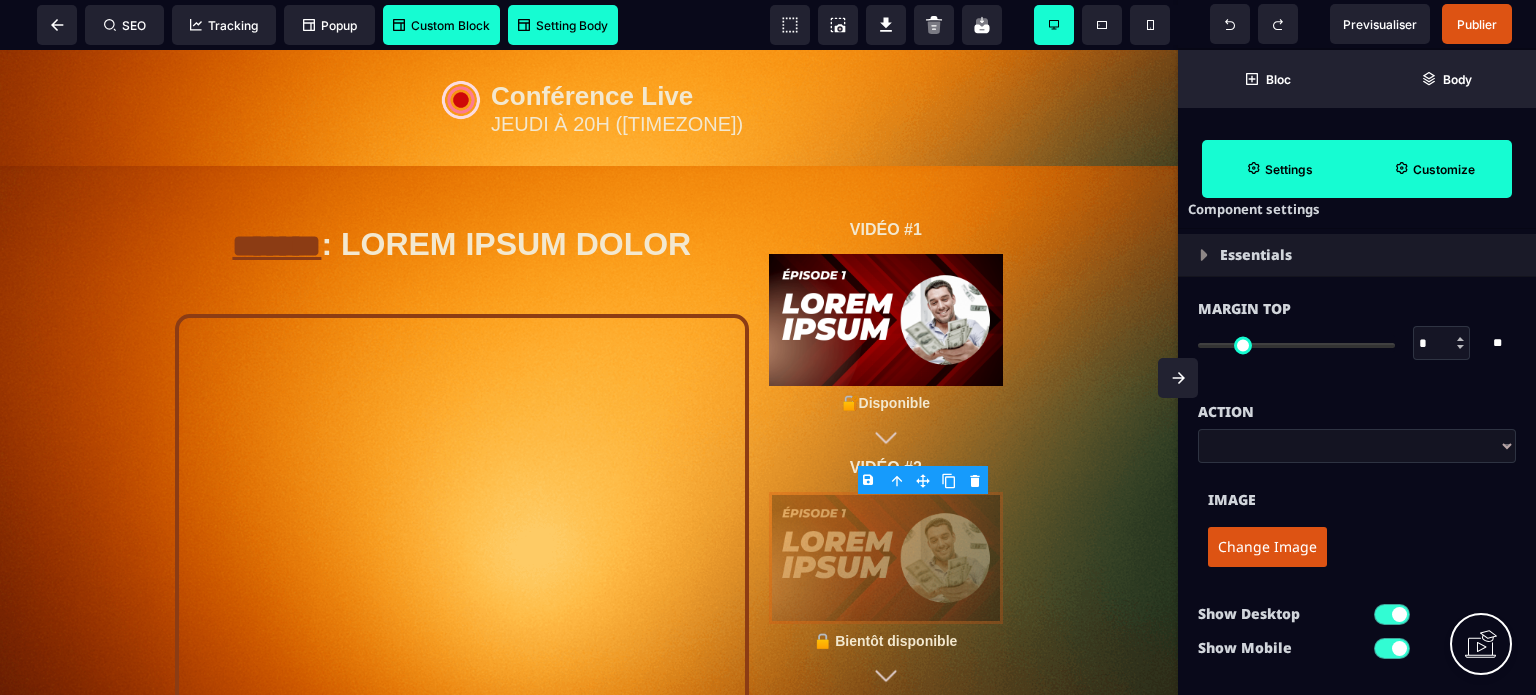 click on "Customize" at bounding box center (1444, 169) 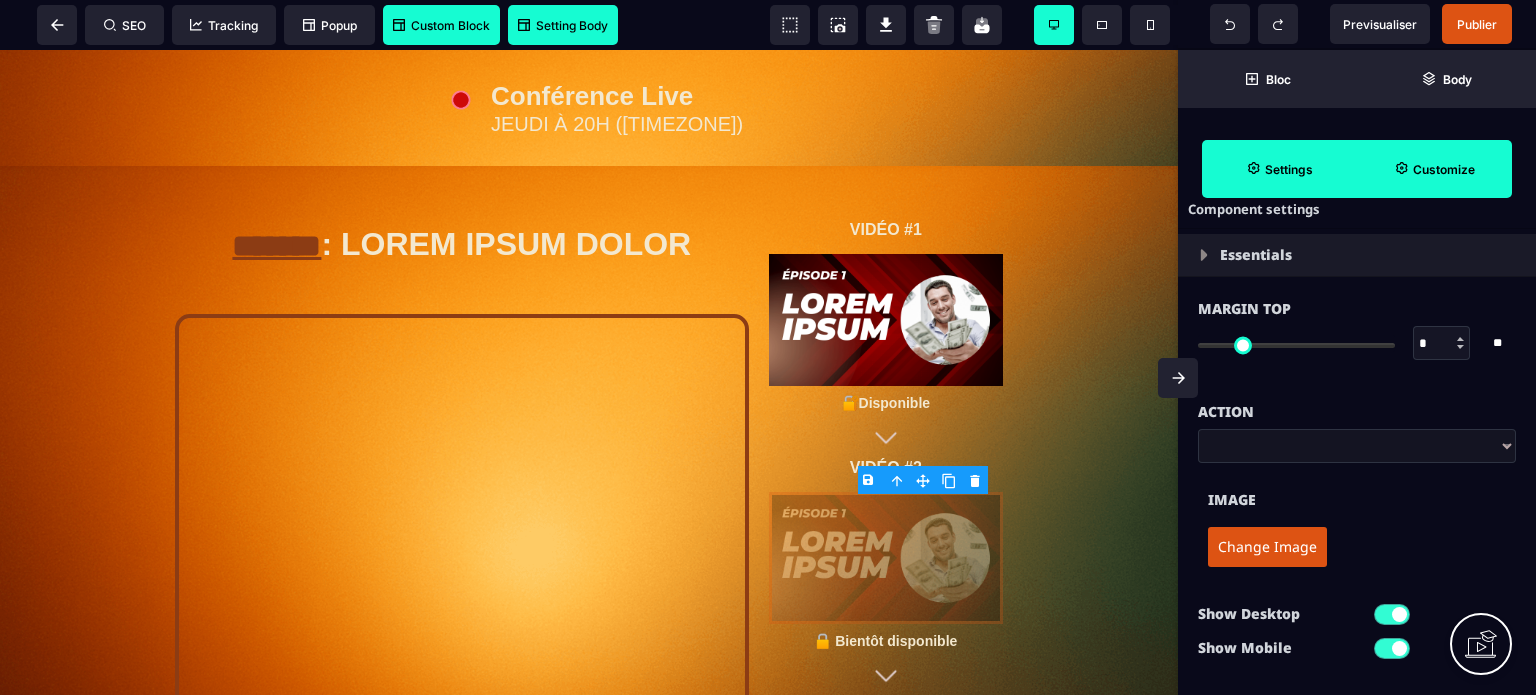 scroll, scrollTop: 176, scrollLeft: 0, axis: vertical 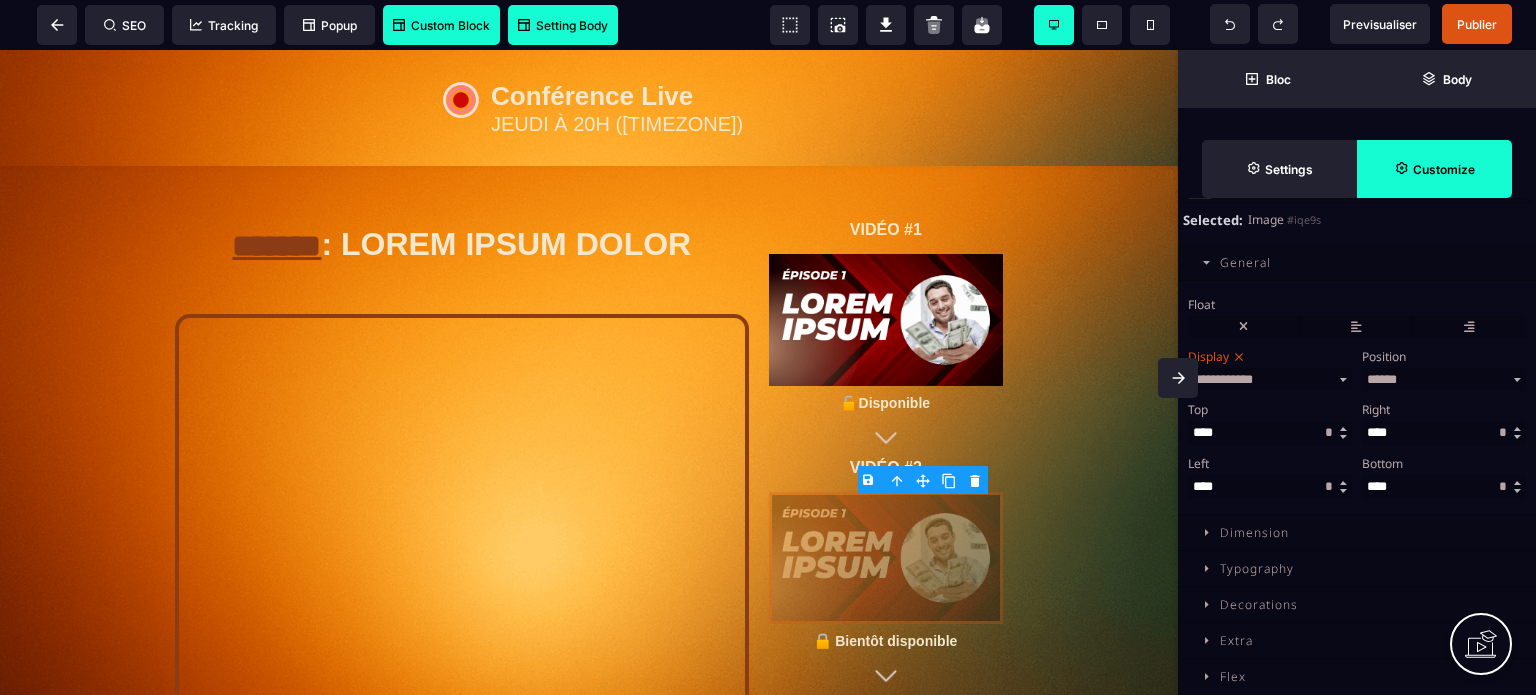 click on "Bottom
* ** * ** *** ** **" at bounding box center (1444, 474) 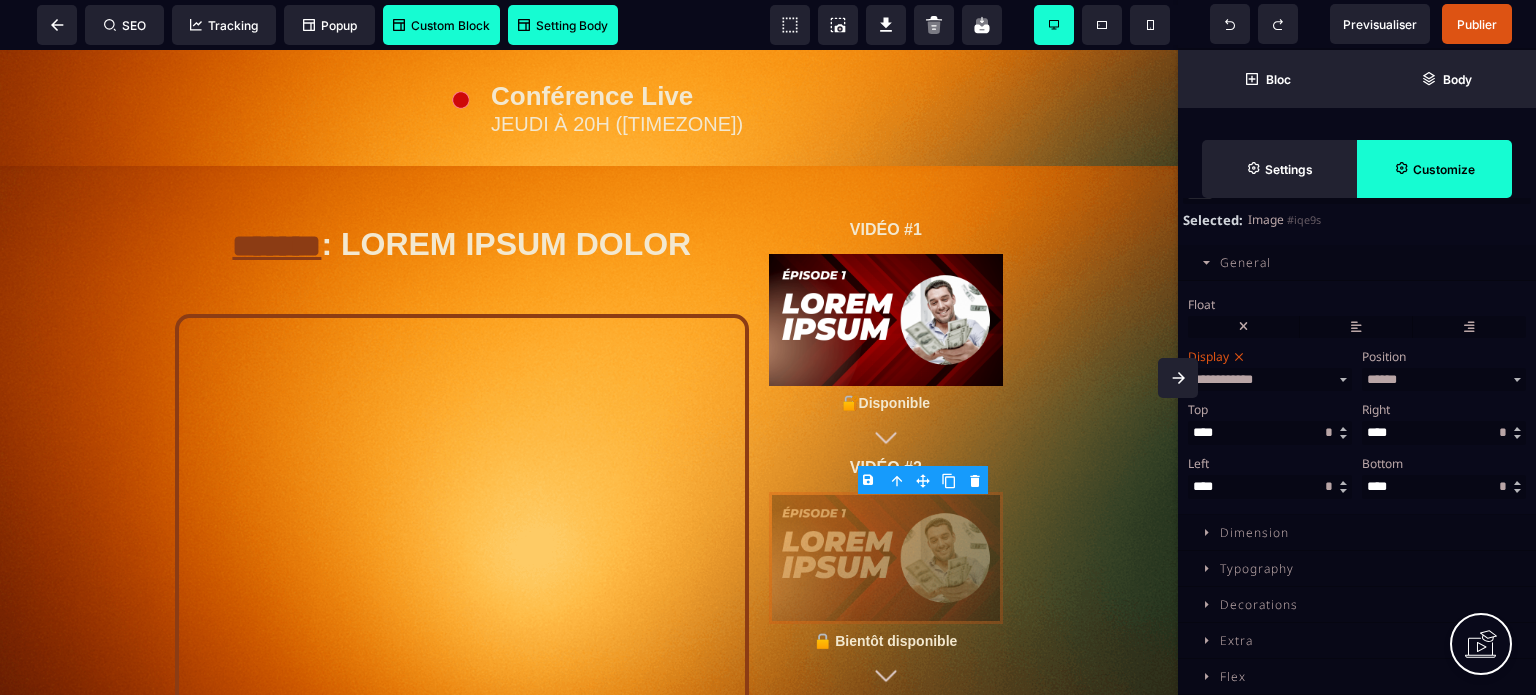 click on "Decorations" at bounding box center [1357, 605] 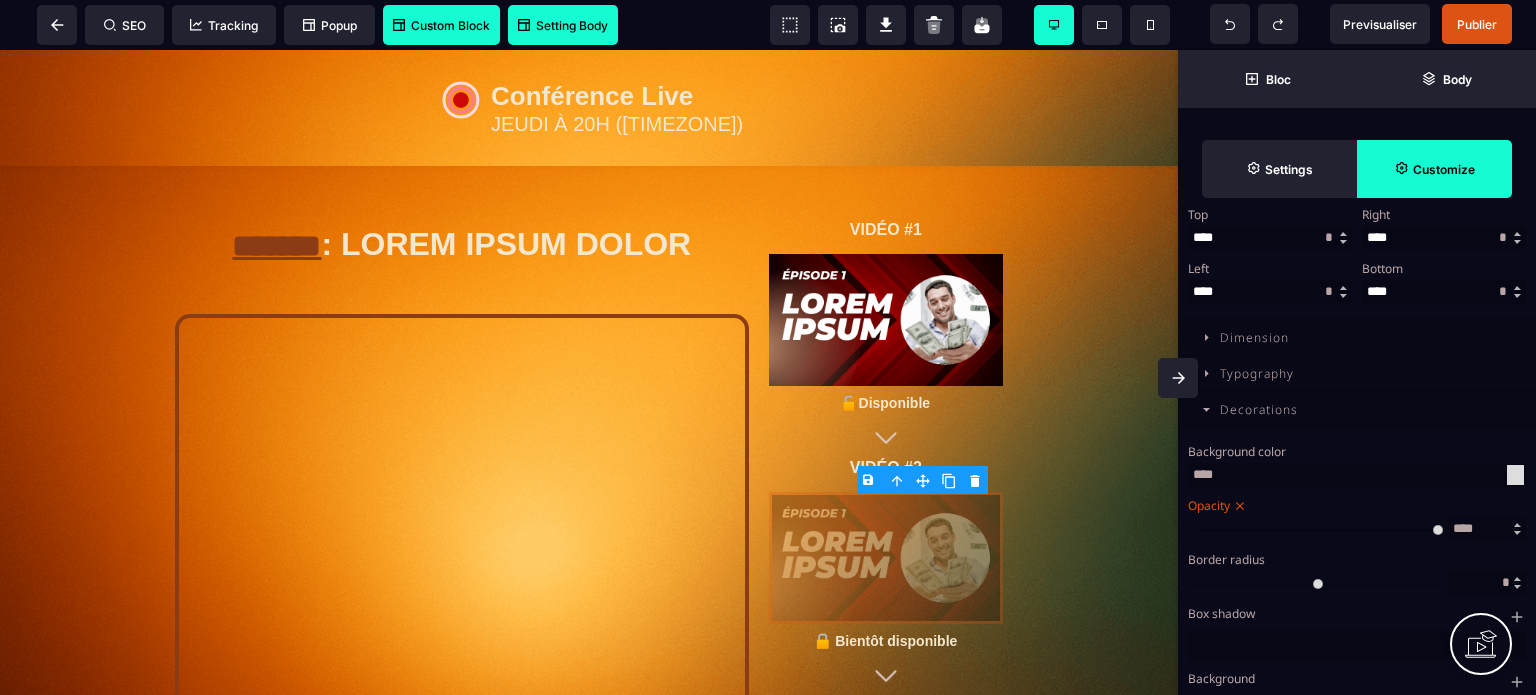 scroll, scrollTop: 358, scrollLeft: 0, axis: vertical 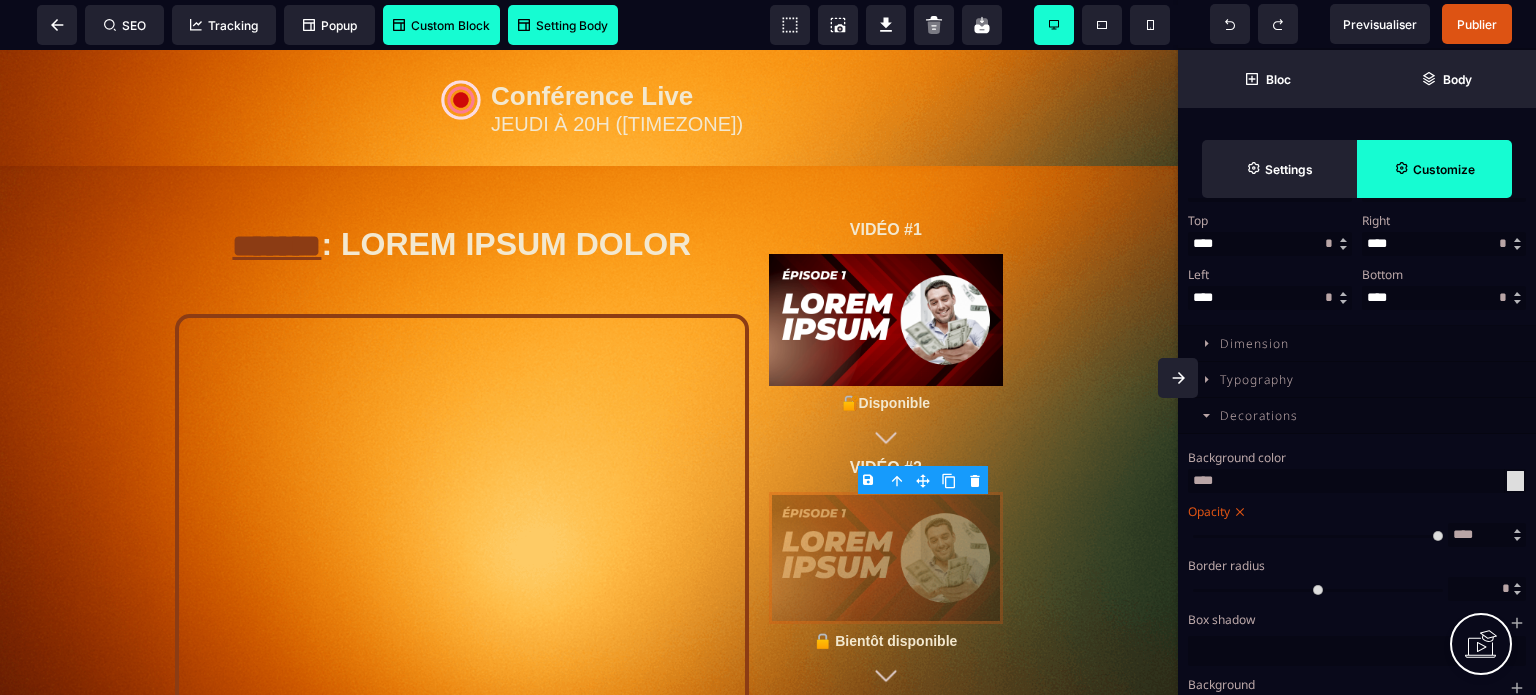 click 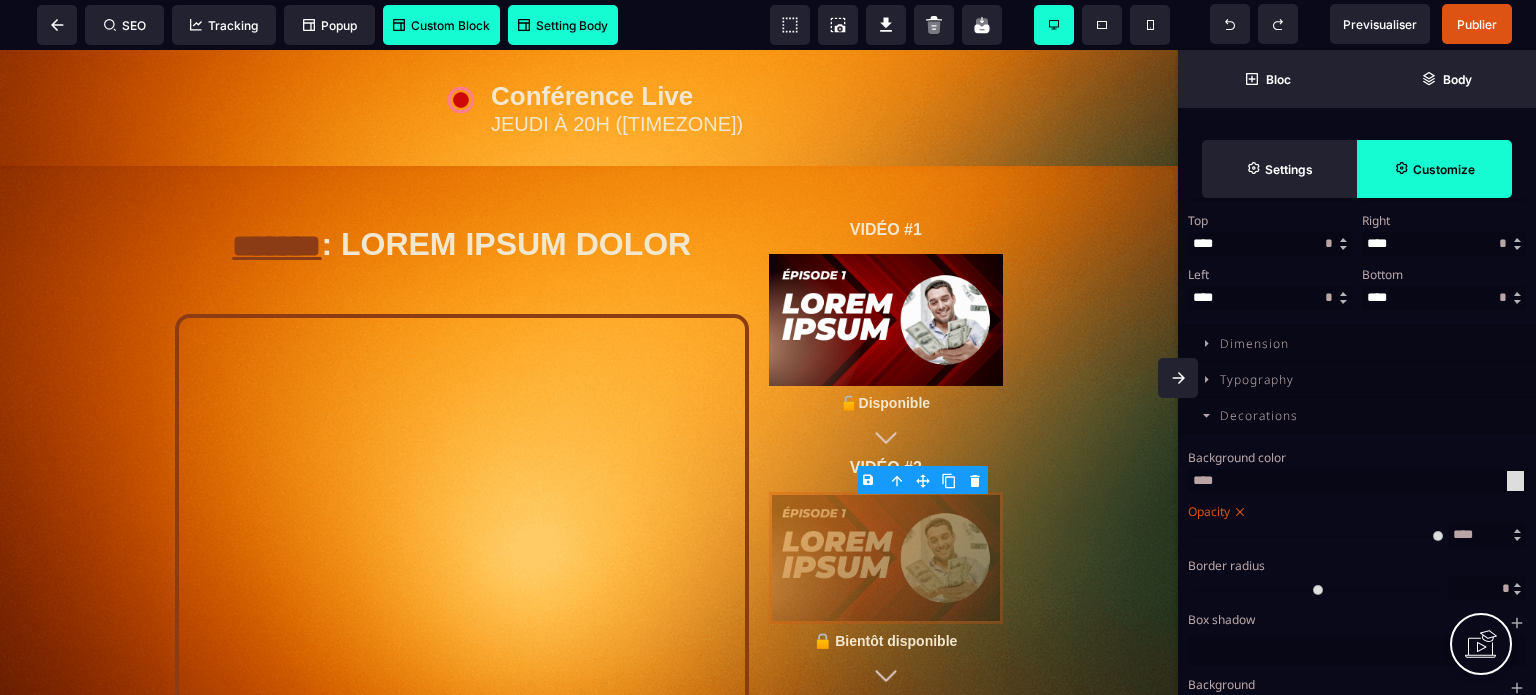 type 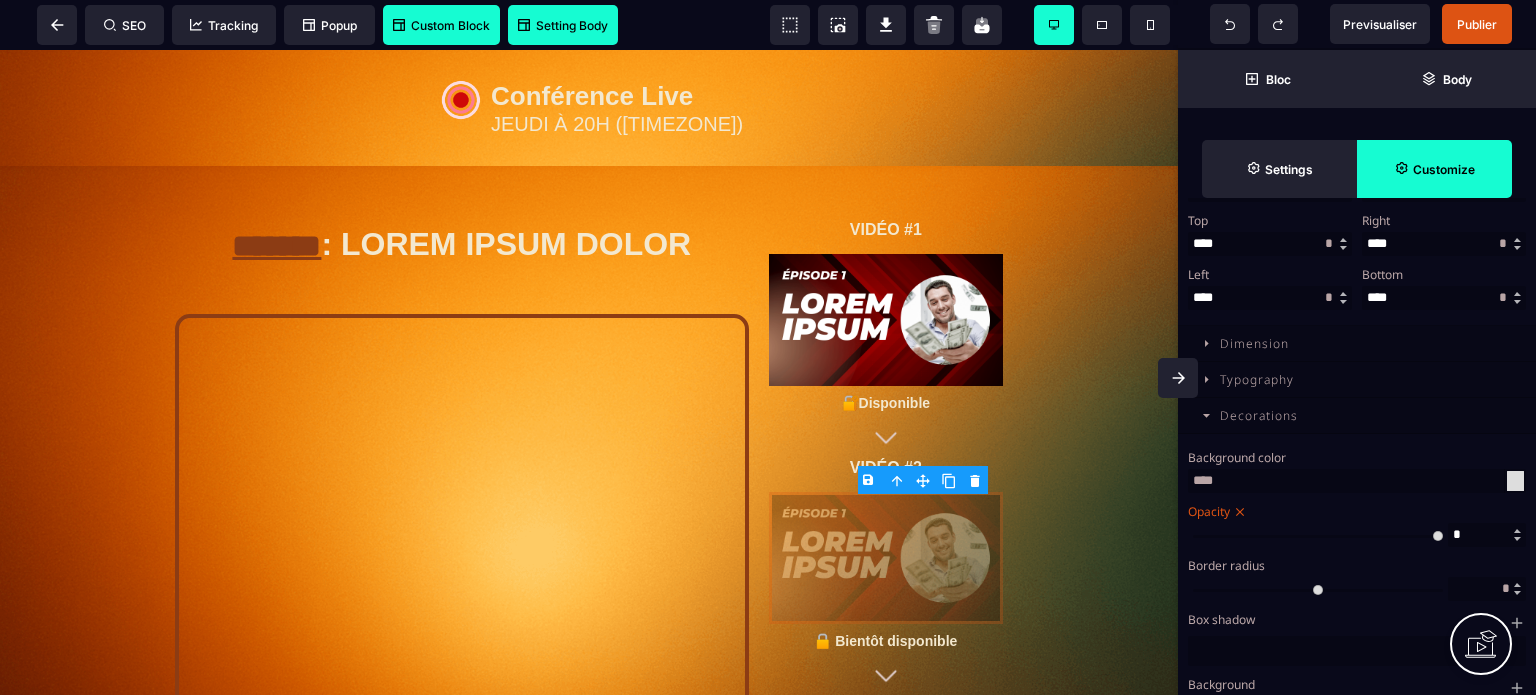 type on "*" 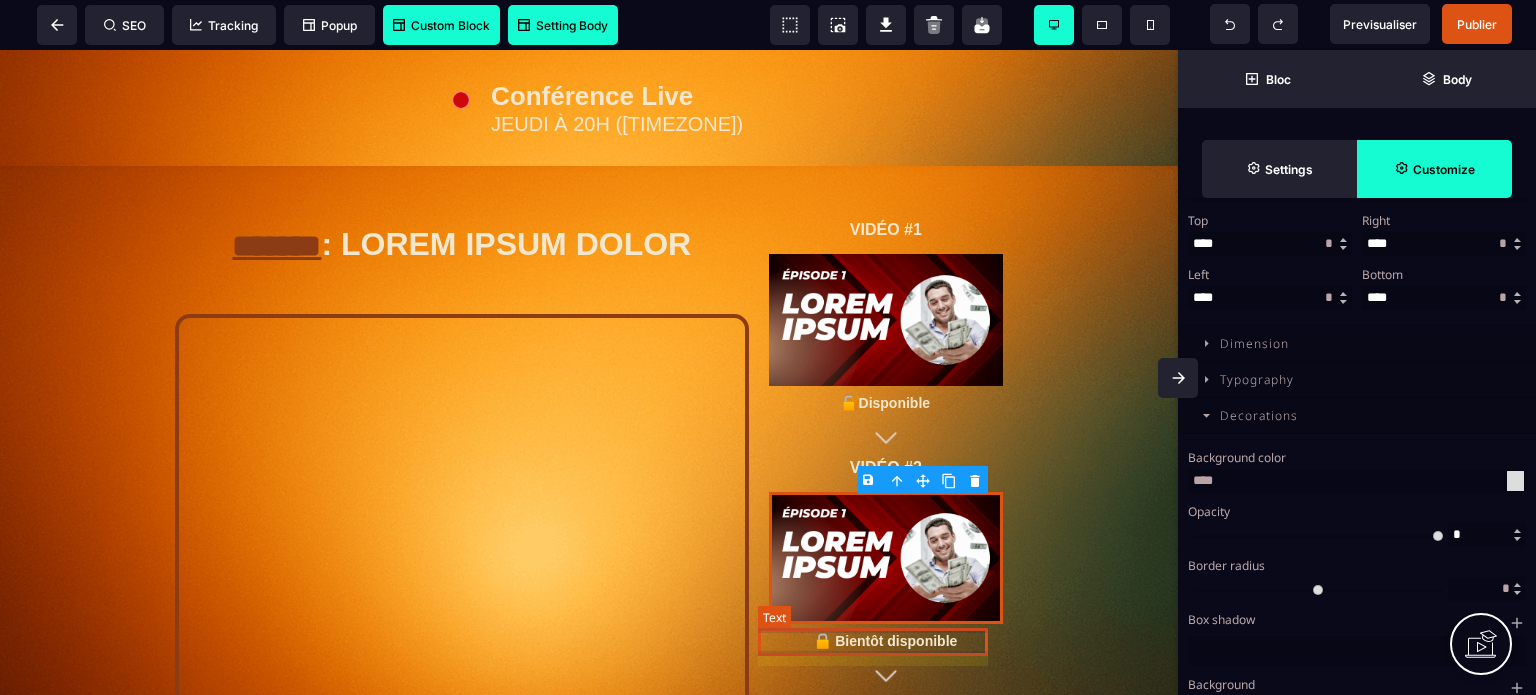 click on "🔒 Bientôt disponible" at bounding box center (886, 641) 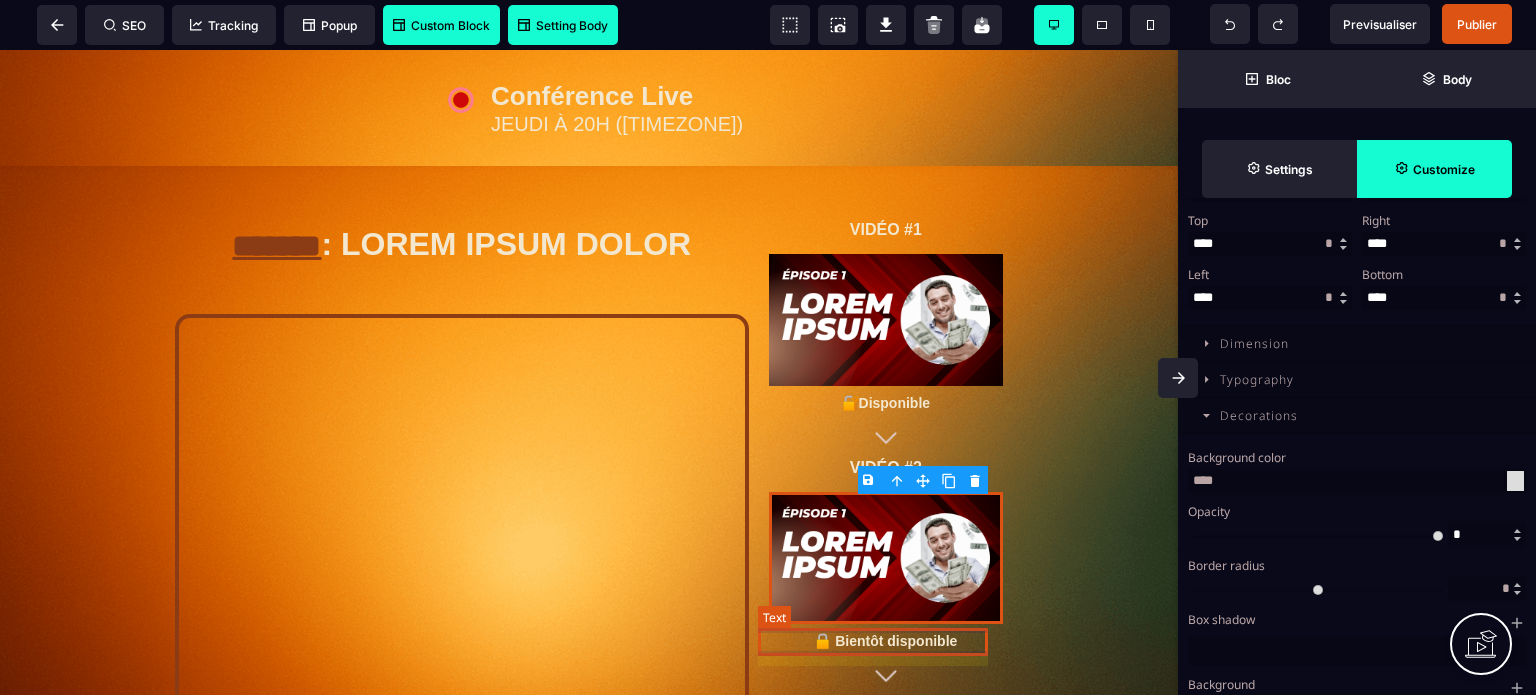 select on "***" 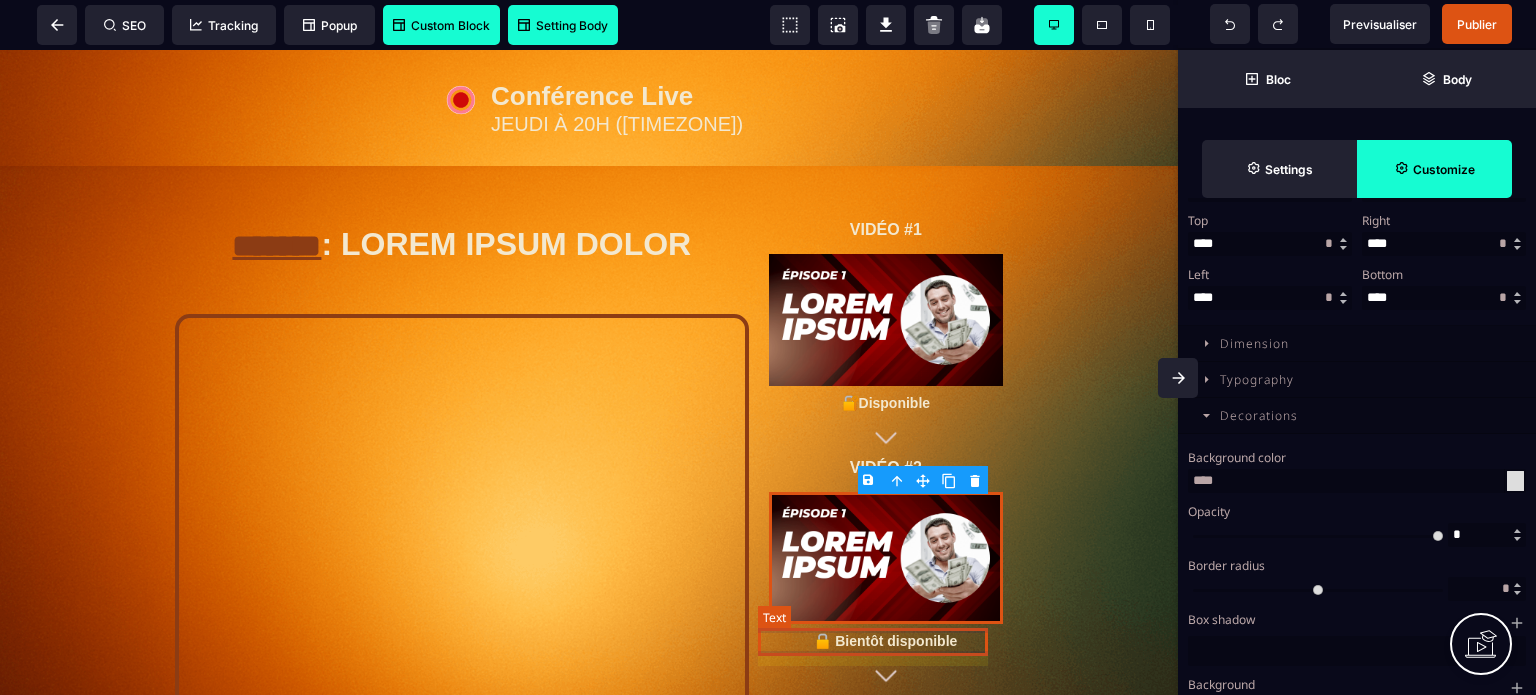 select on "**" 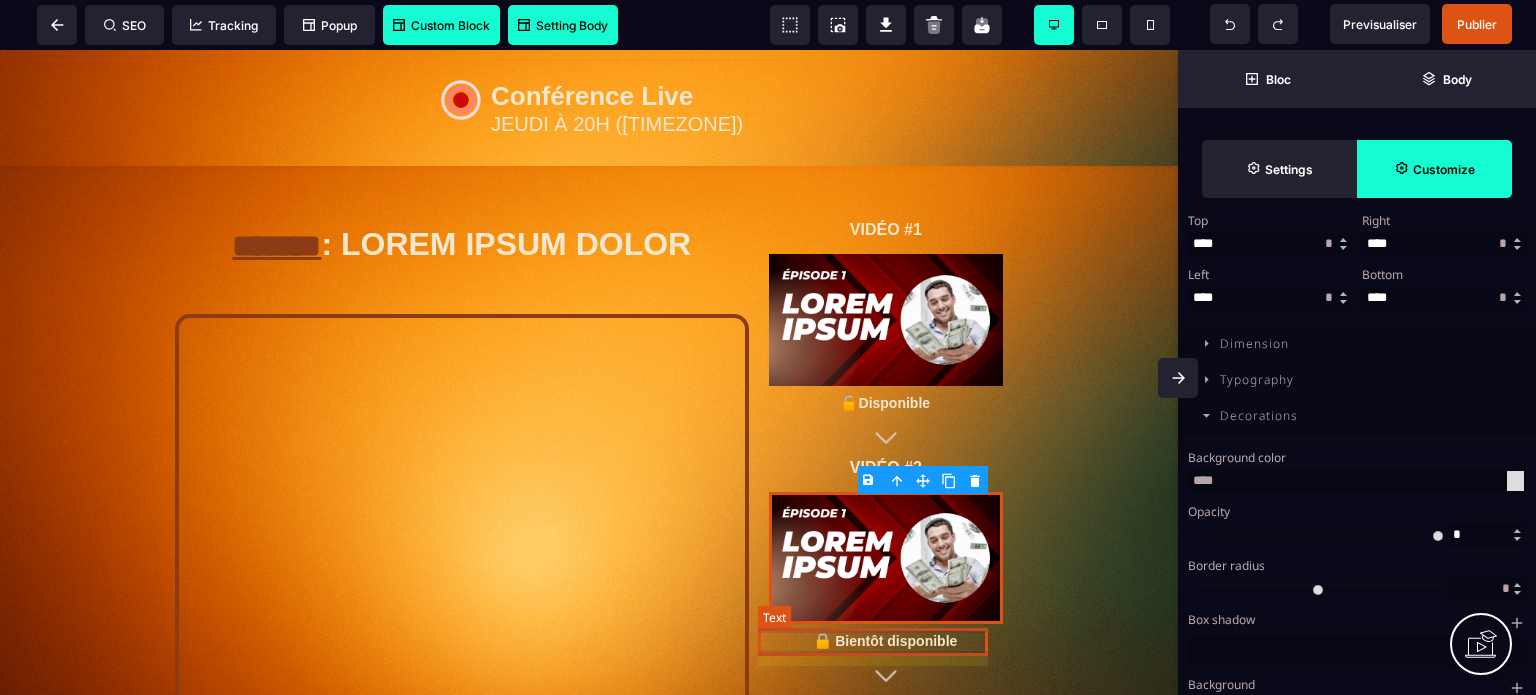select on "**" 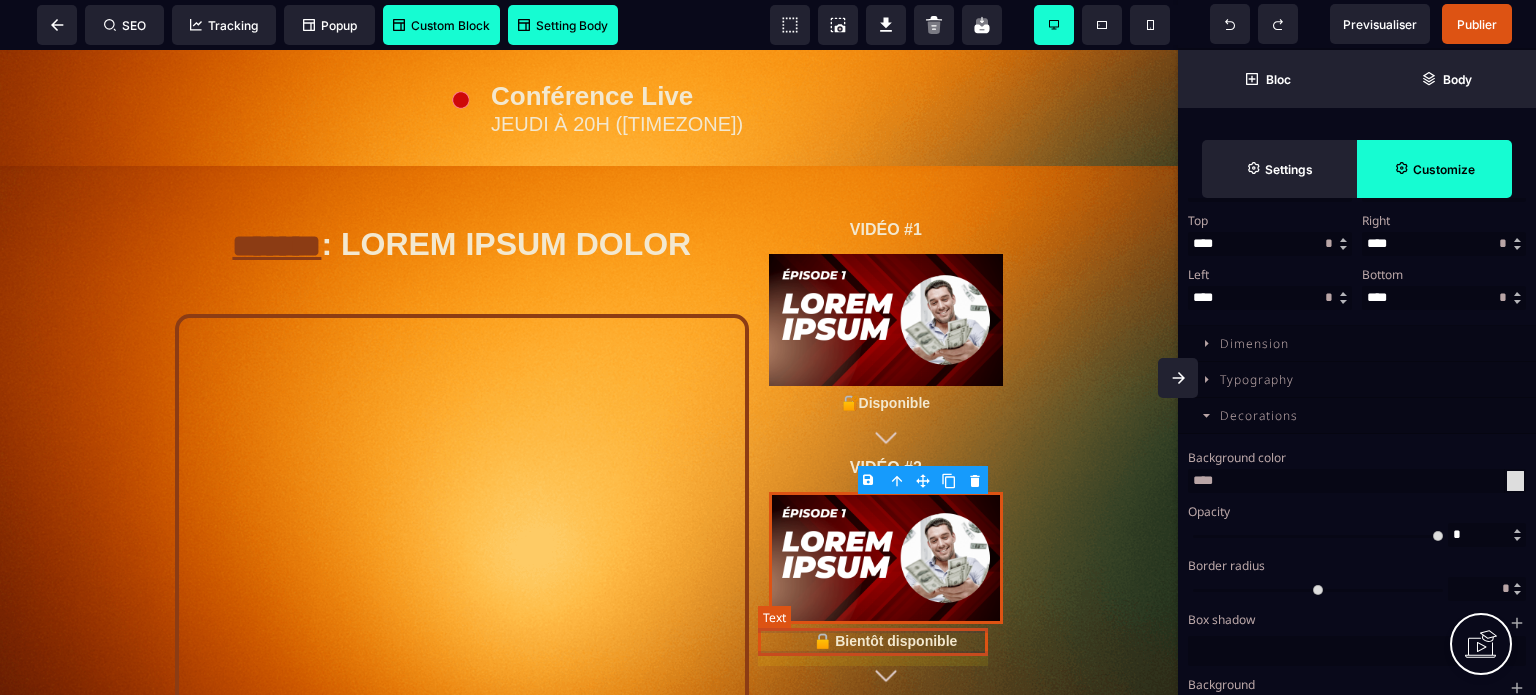 select on "**" 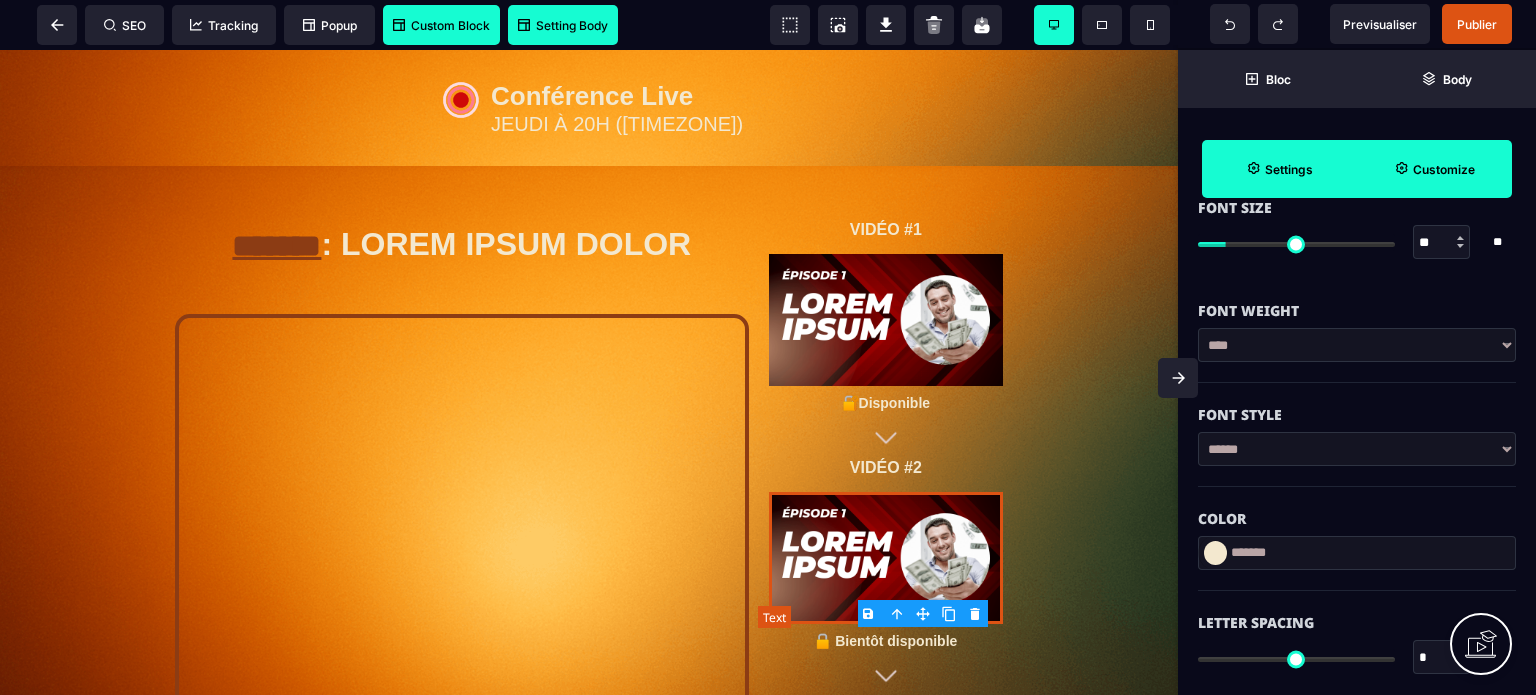 click on "🔒 Bientôt disponible" at bounding box center [886, 641] 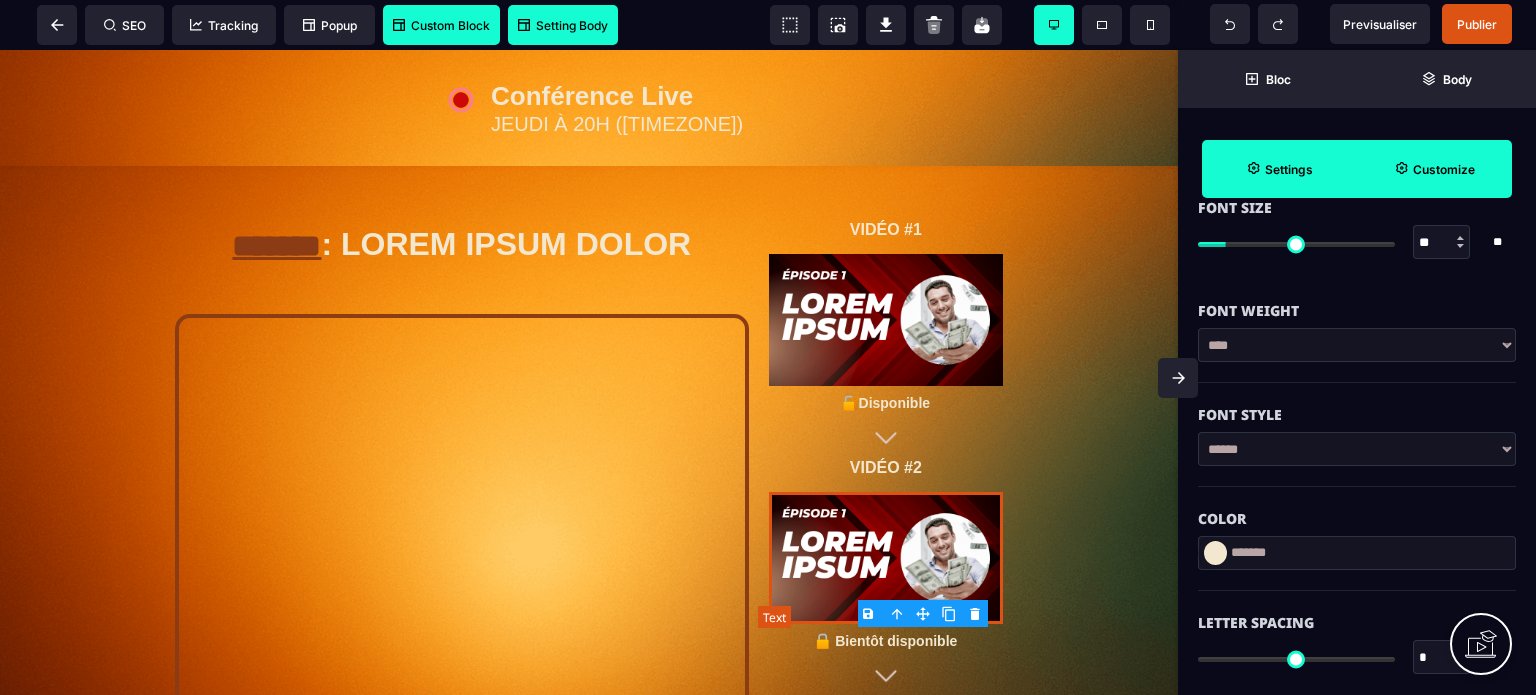 type on "*" 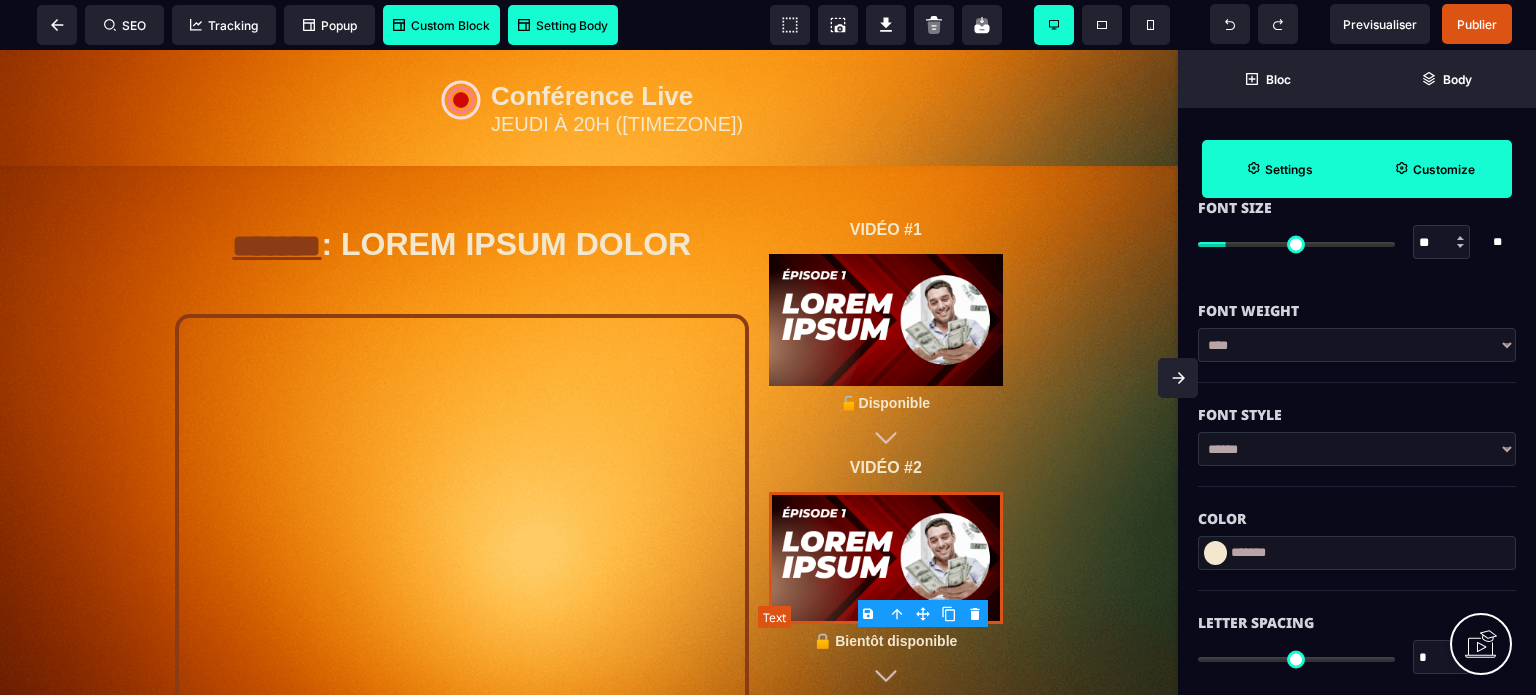type on "**" 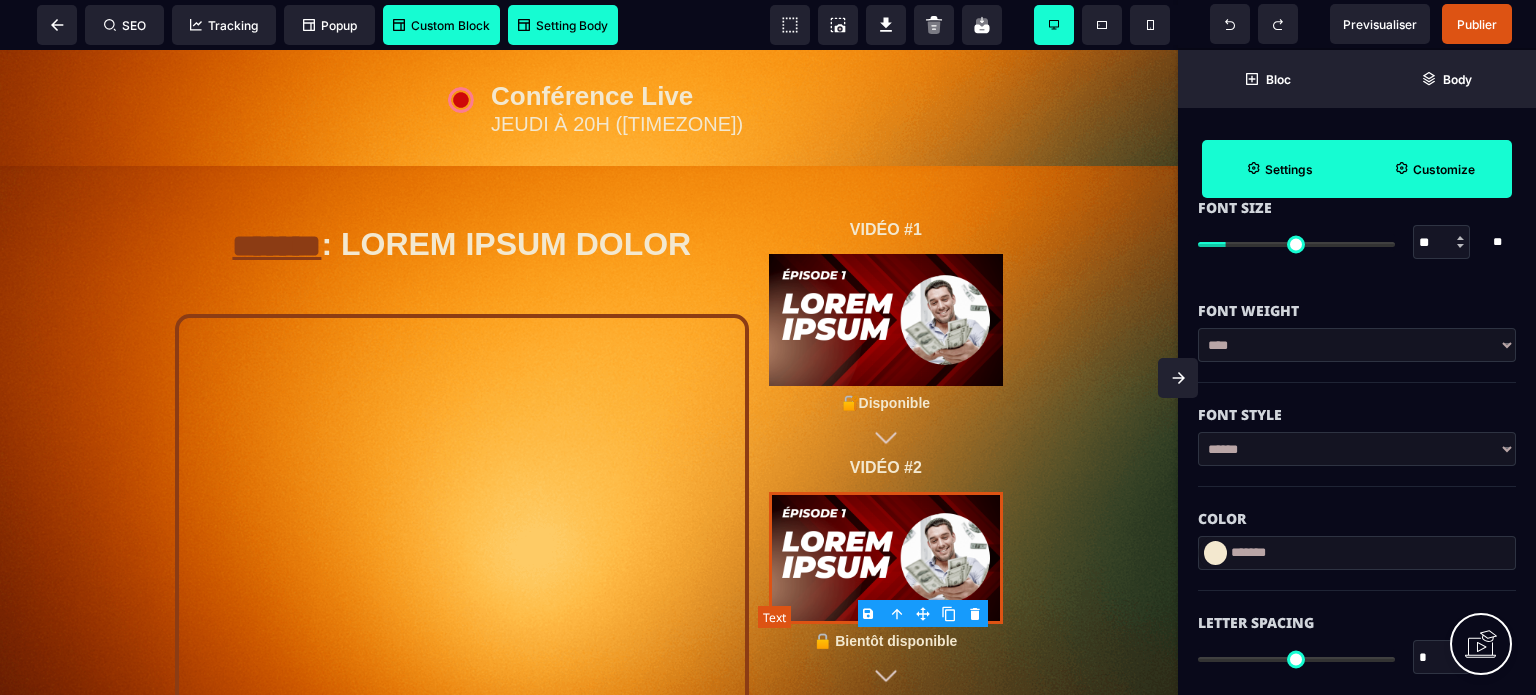 type on "**" 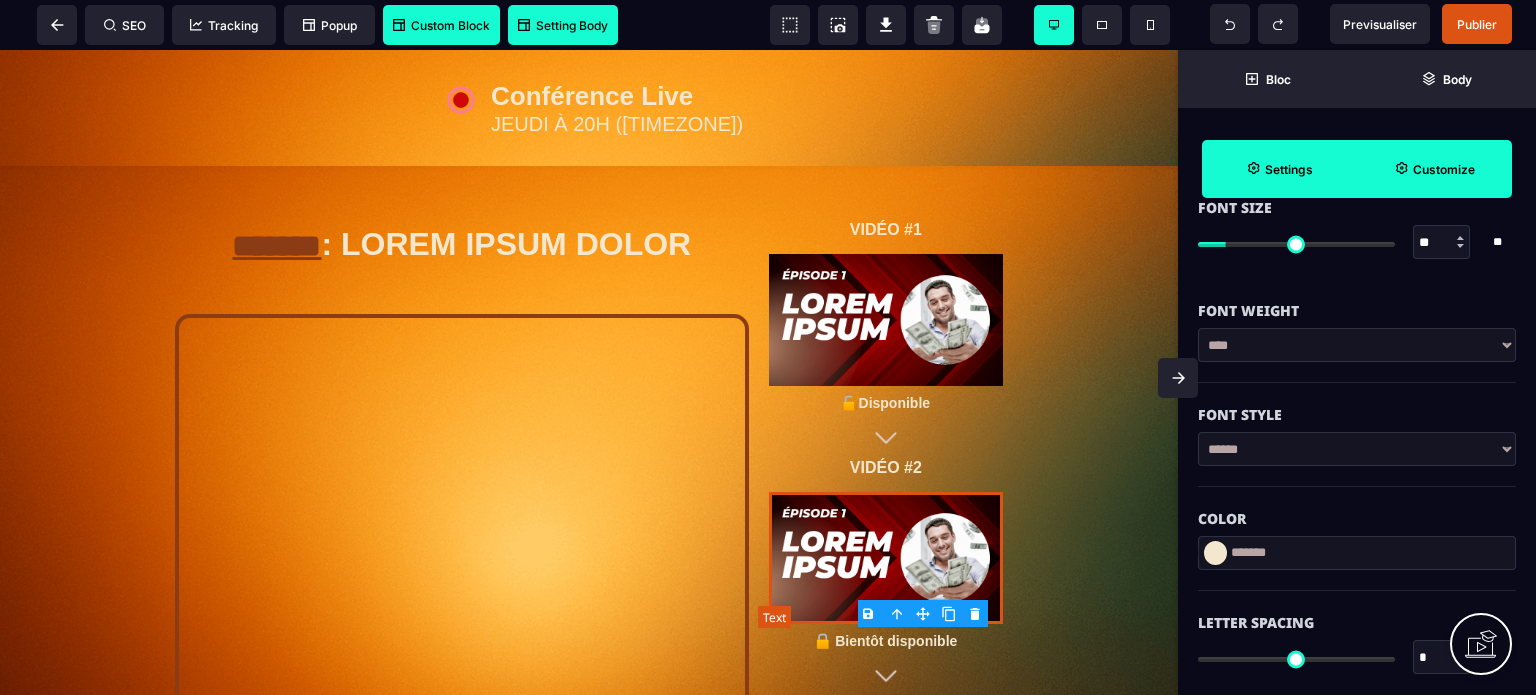 type on "***" 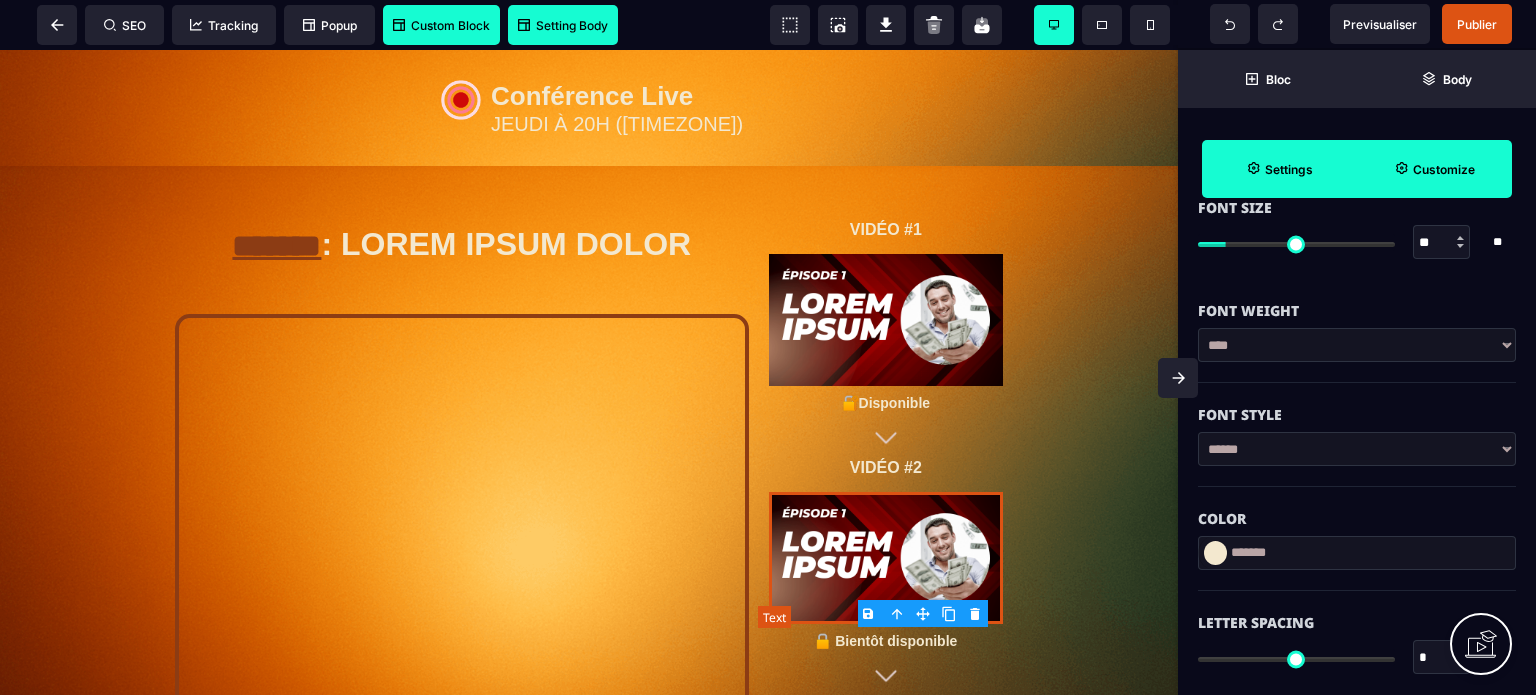 type on "***" 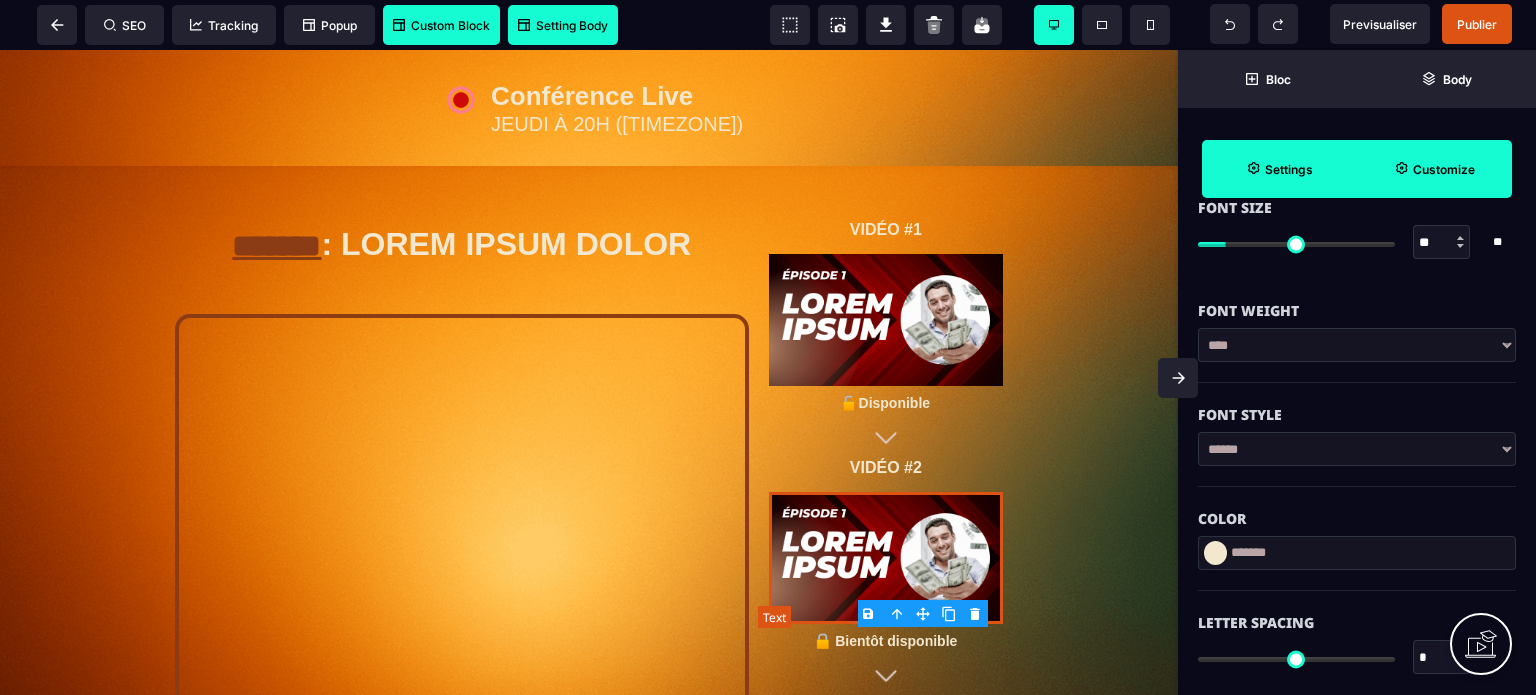 type on "***" 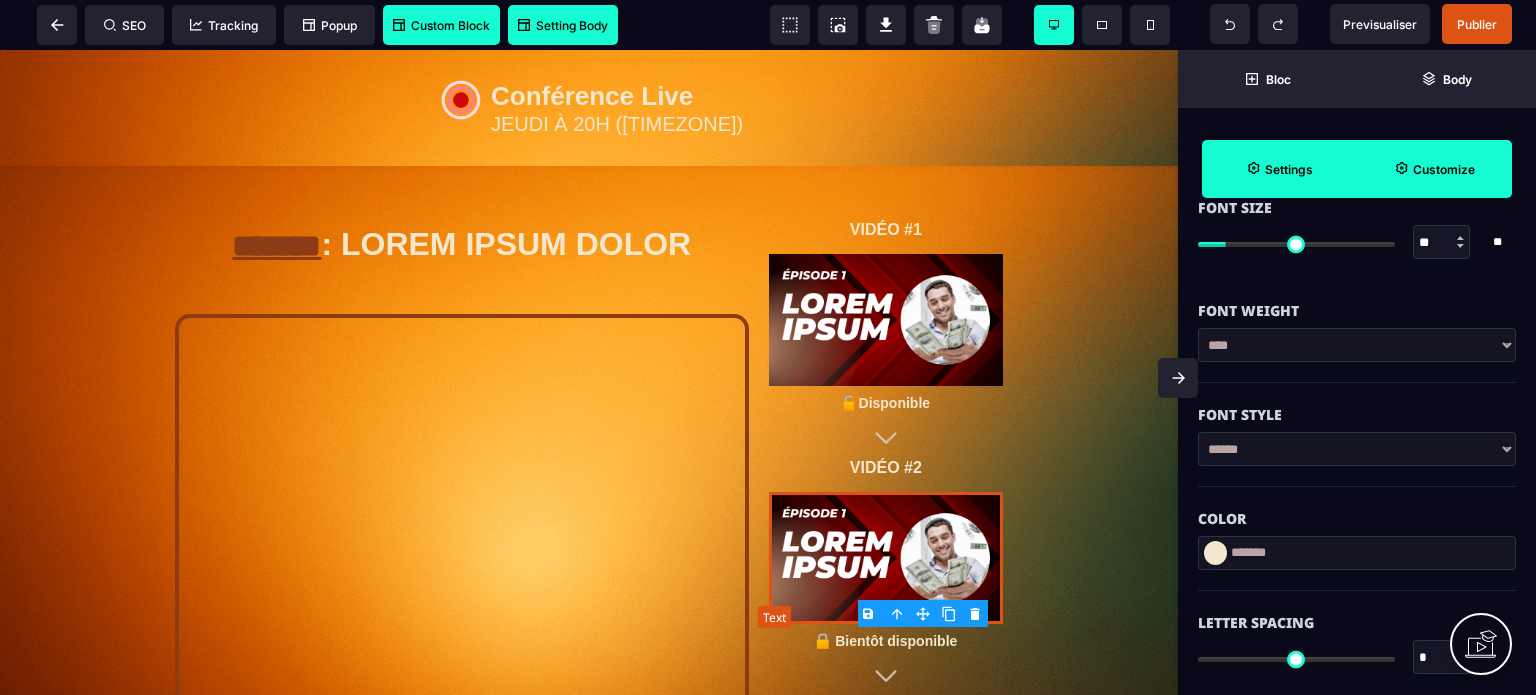 type on "**" 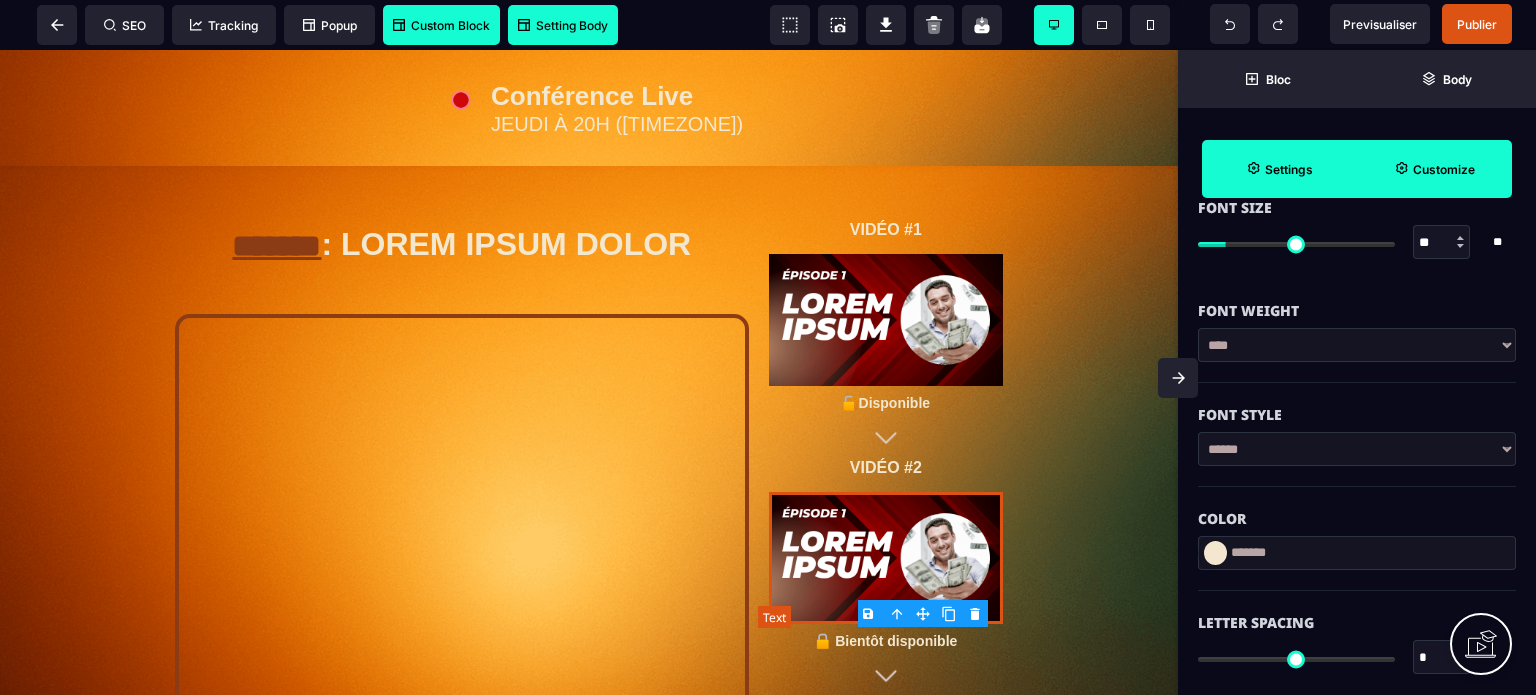 type on "**" 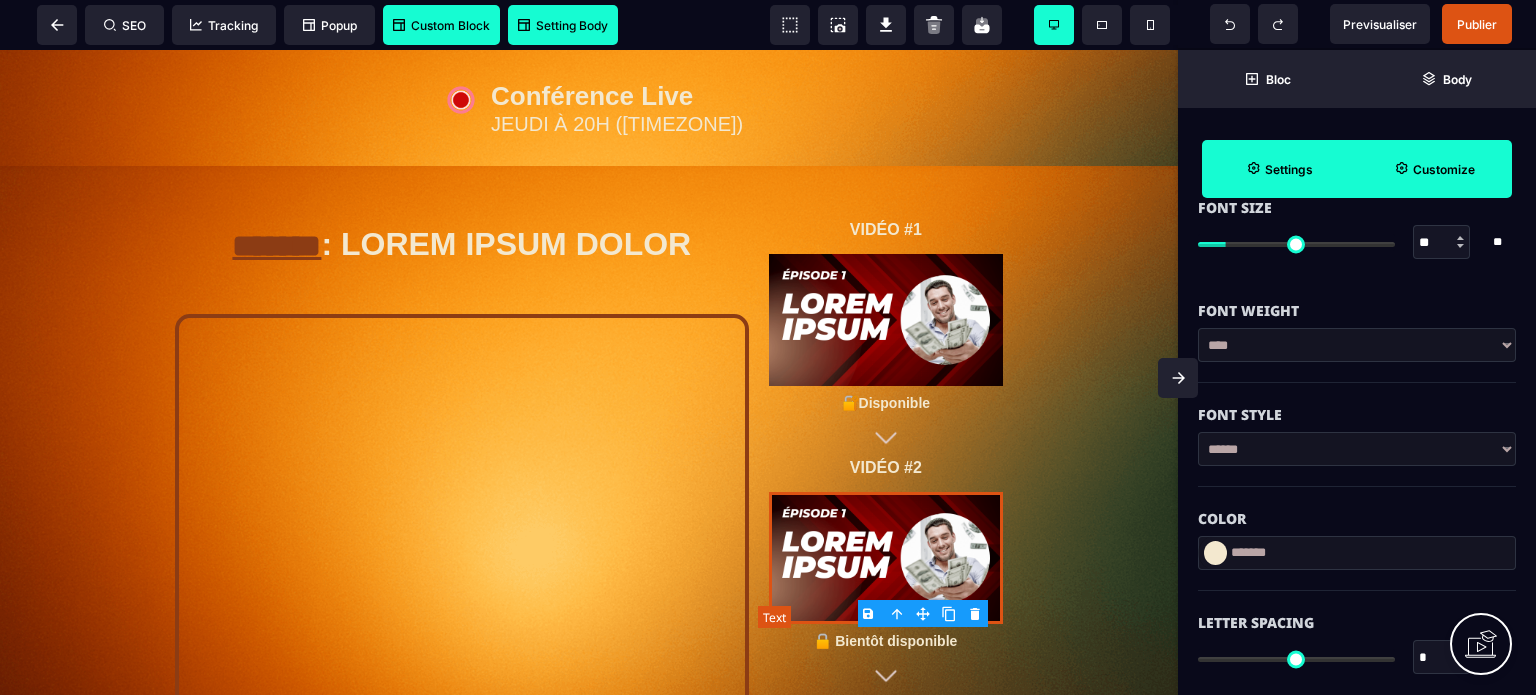 type on "*" 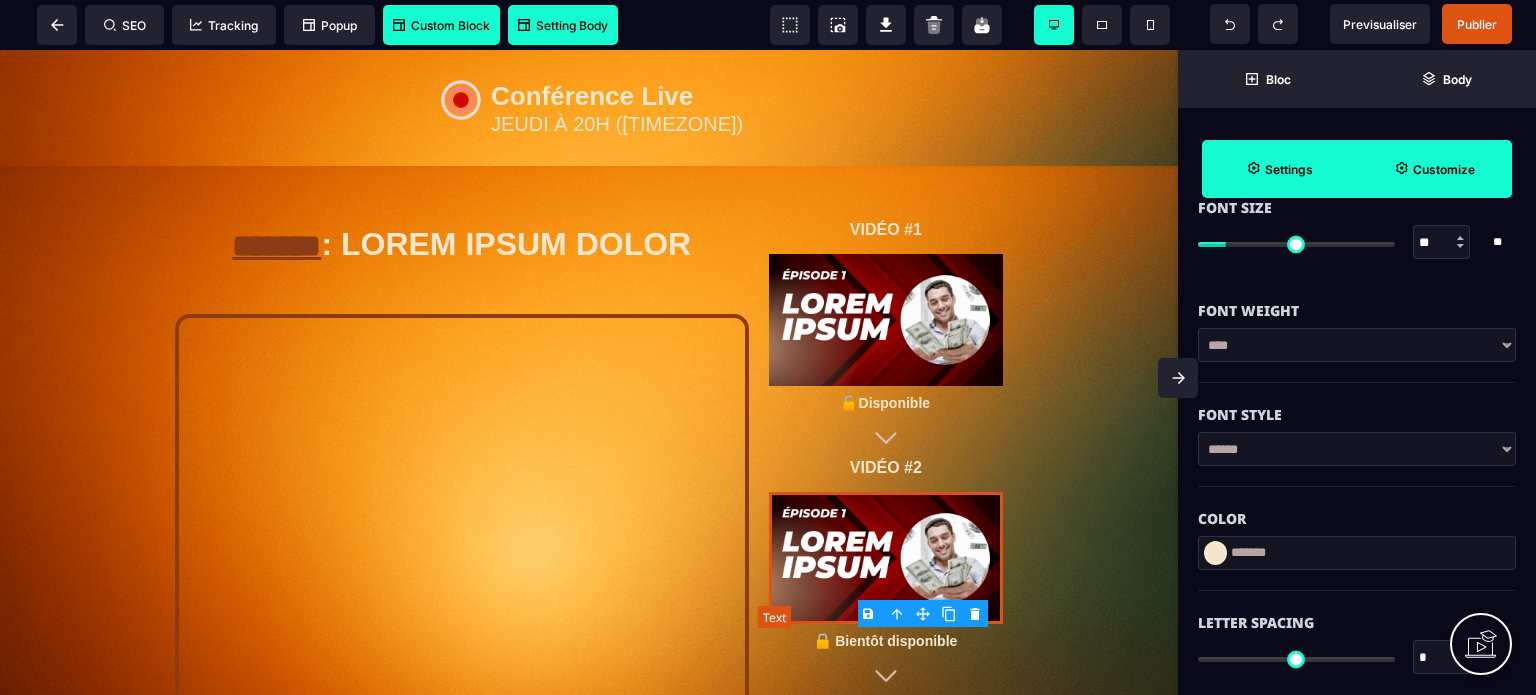 type on "*" 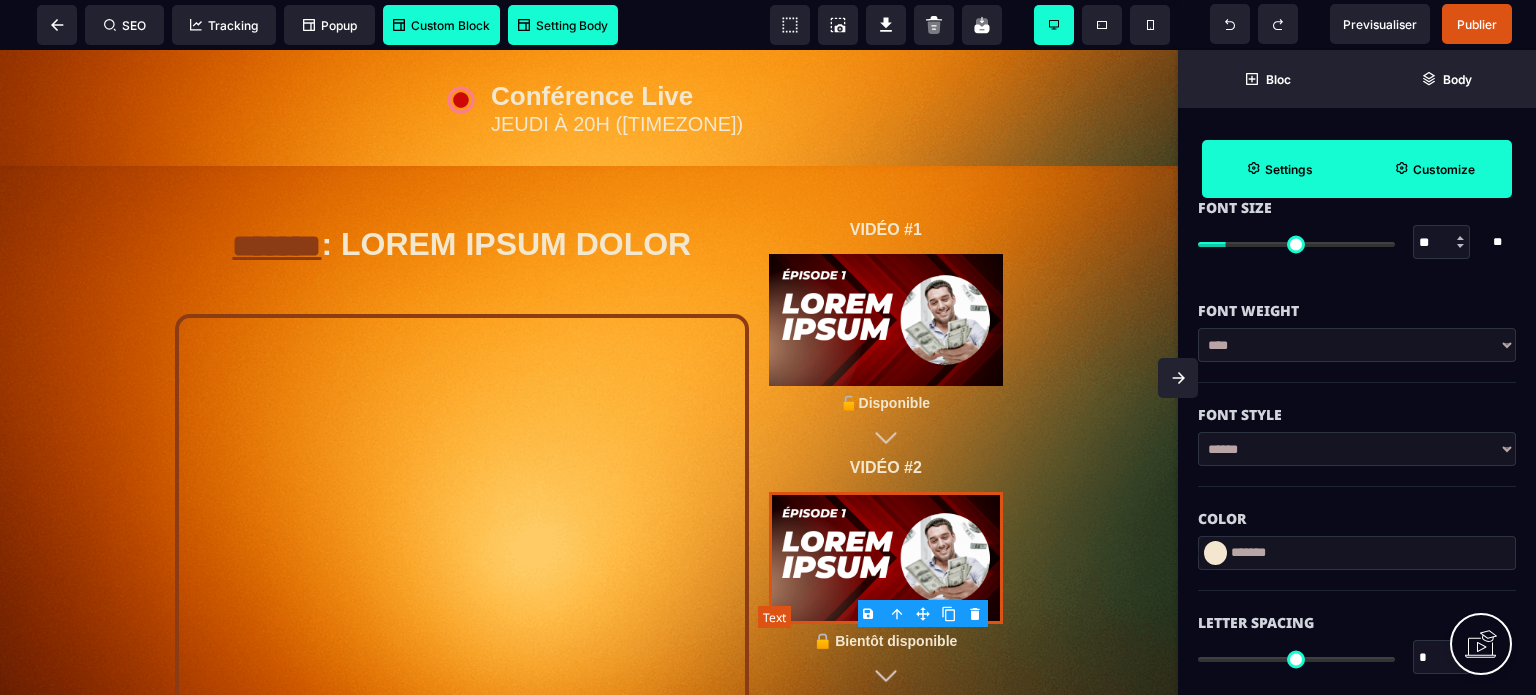 type on "*" 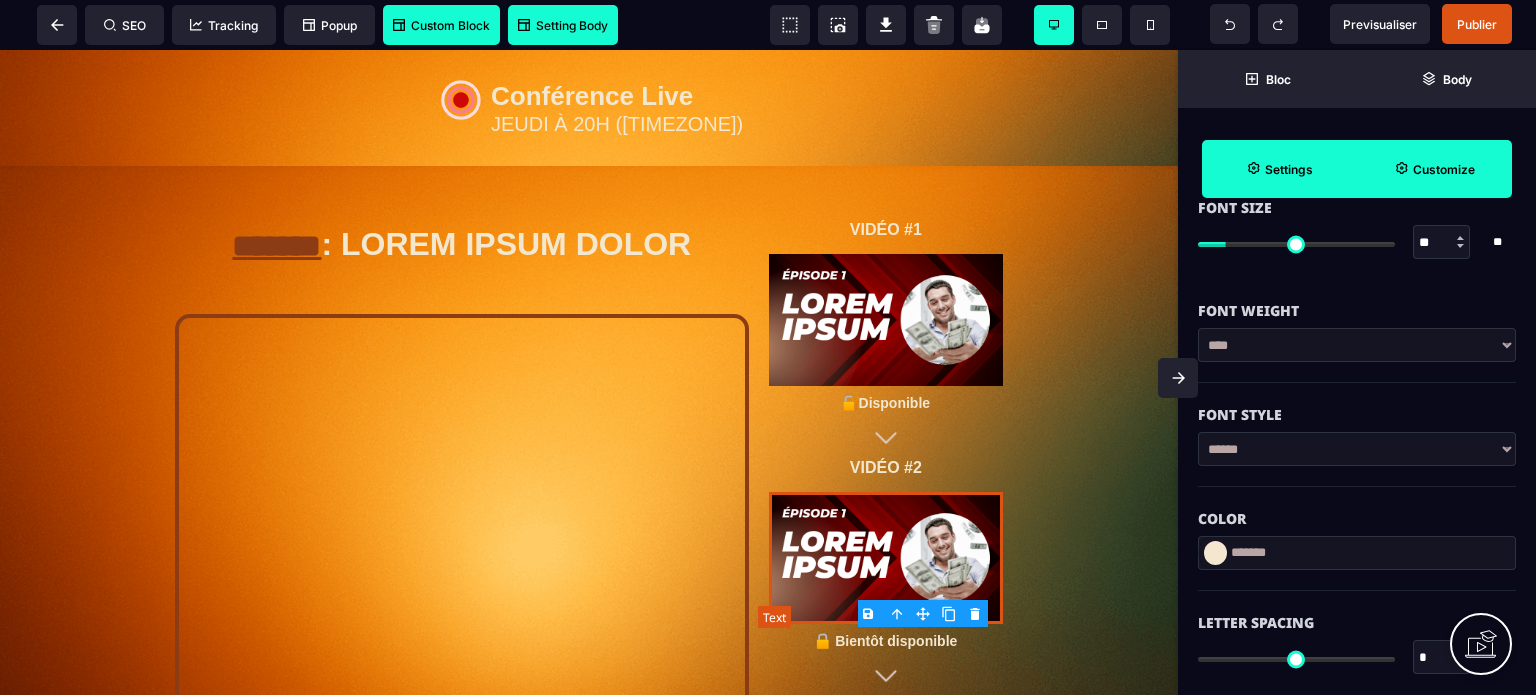 type on "*" 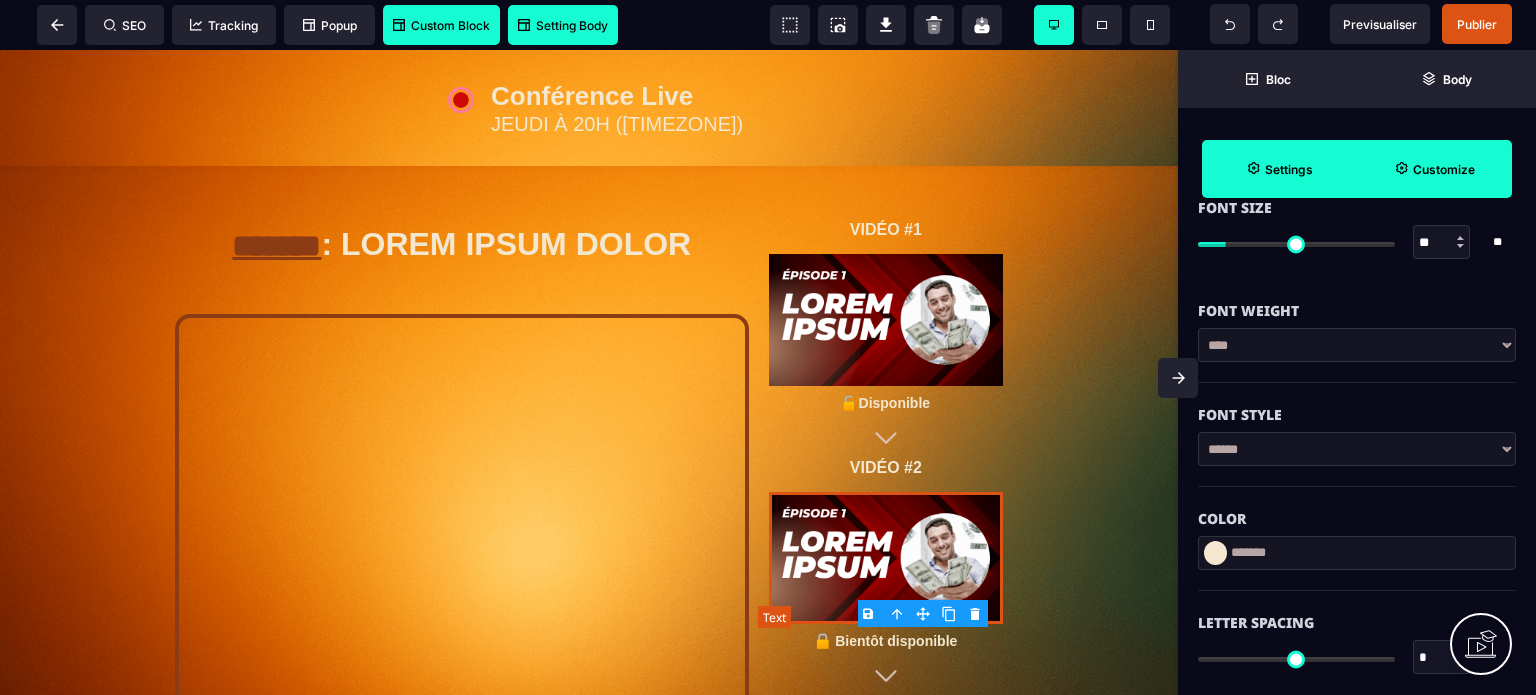 type on "*" 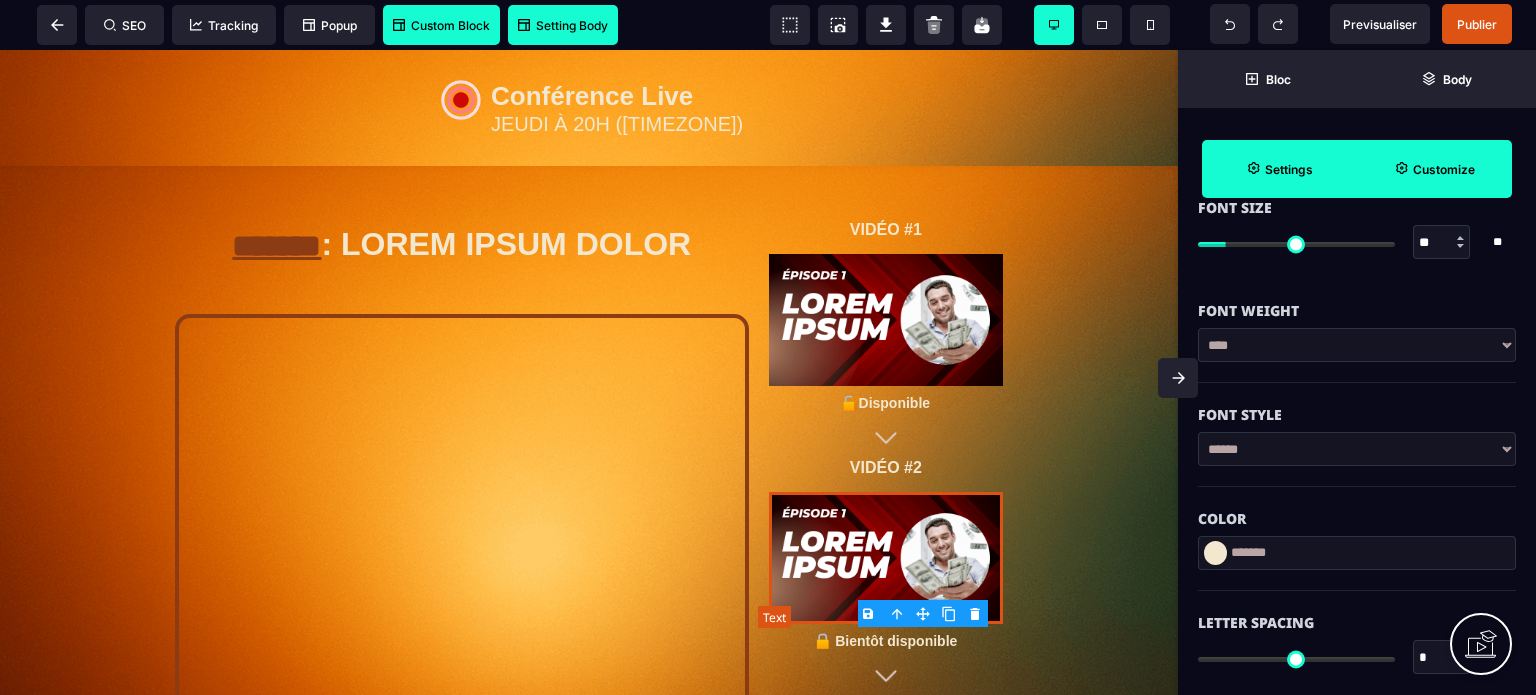type on "*" 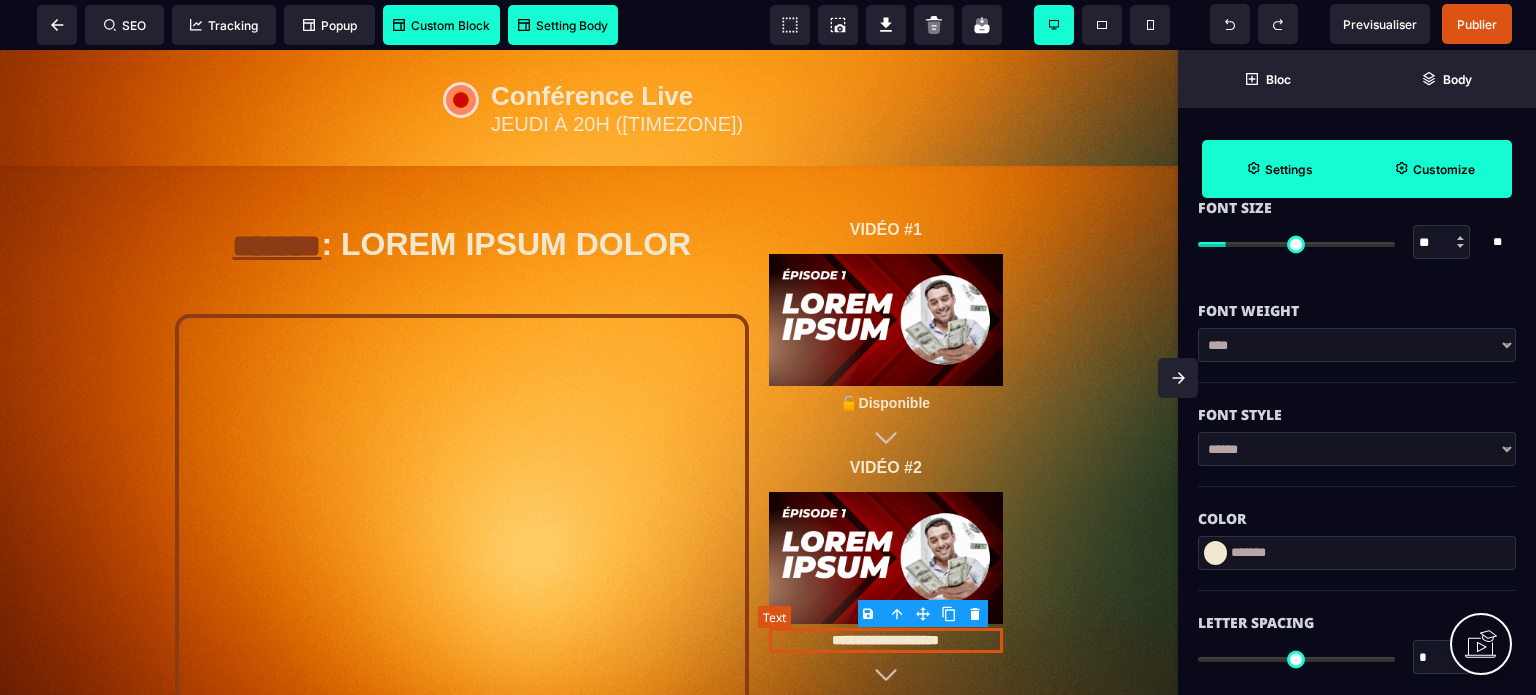 scroll, scrollTop: 0, scrollLeft: 0, axis: both 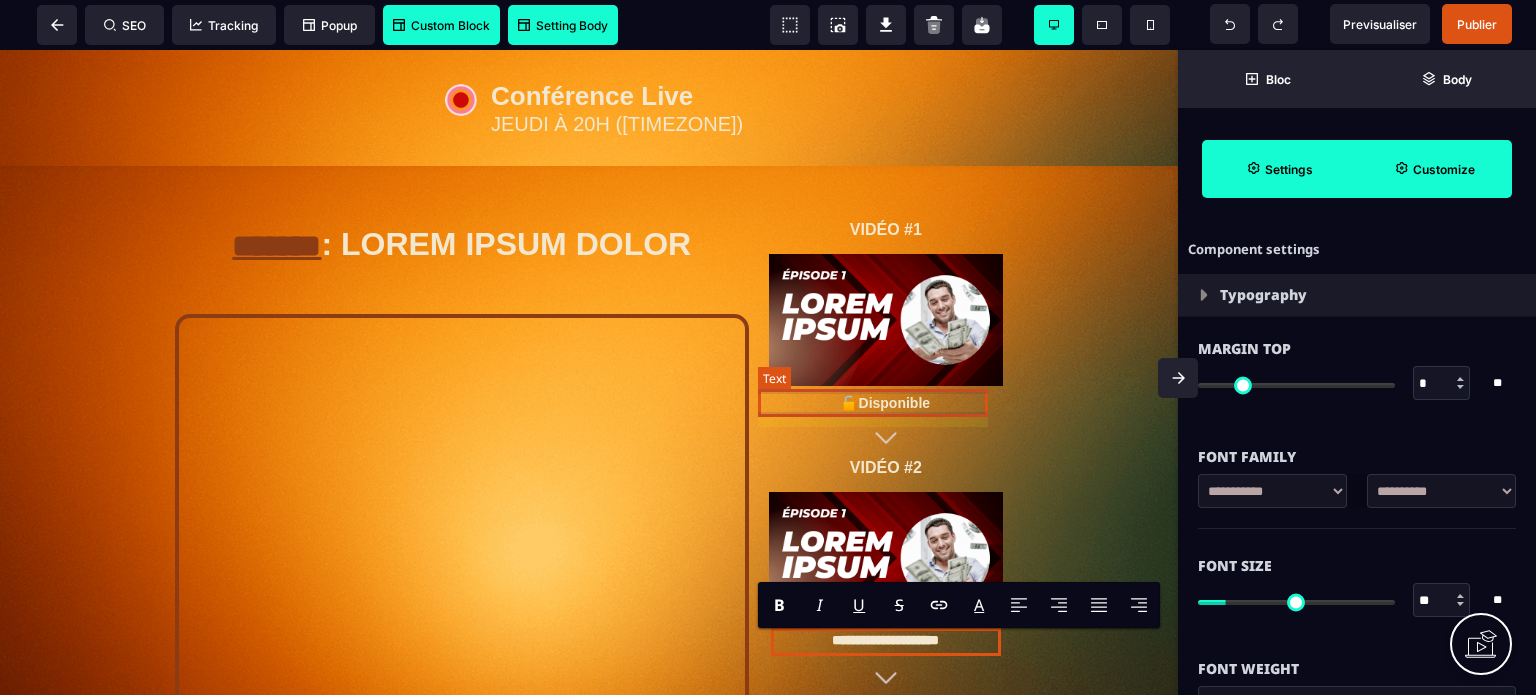 click on "🔐Disponible" at bounding box center [886, 403] 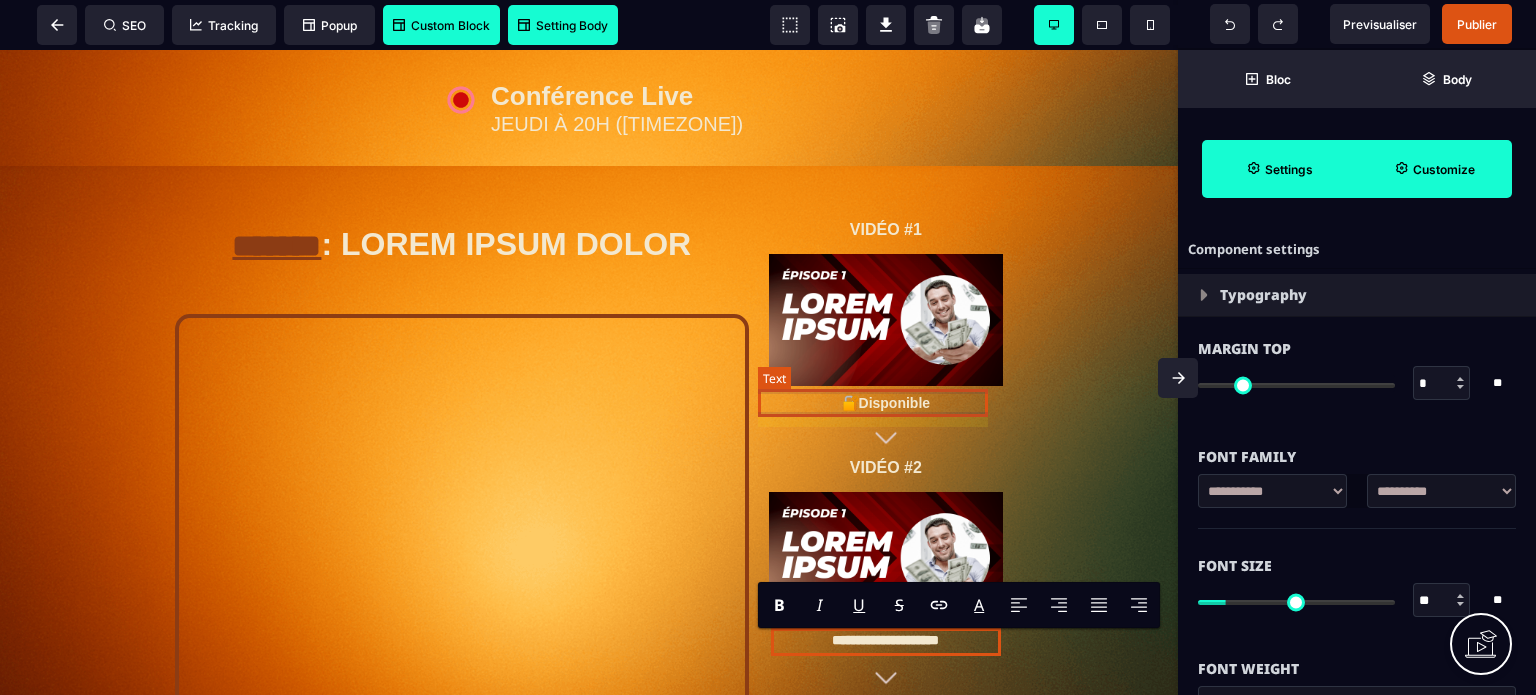 select on "***" 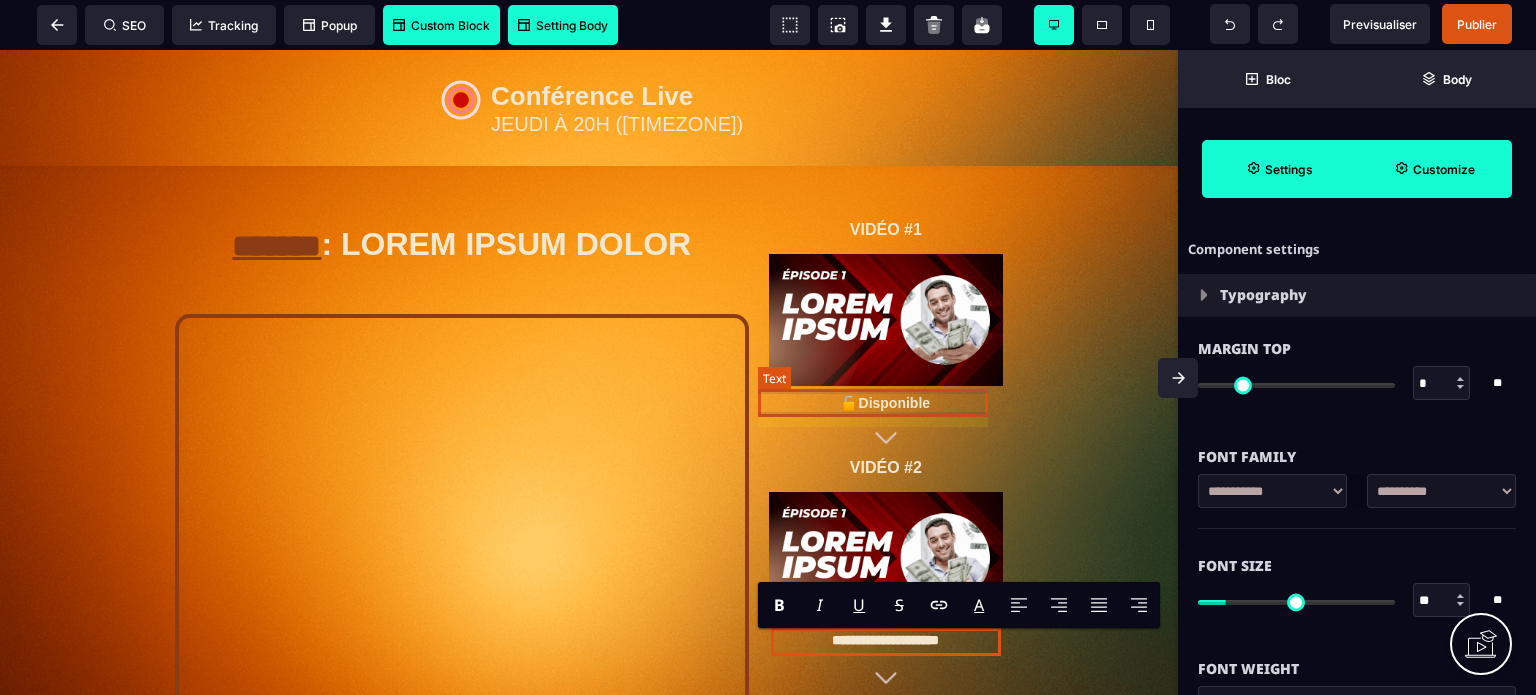 select on "**" 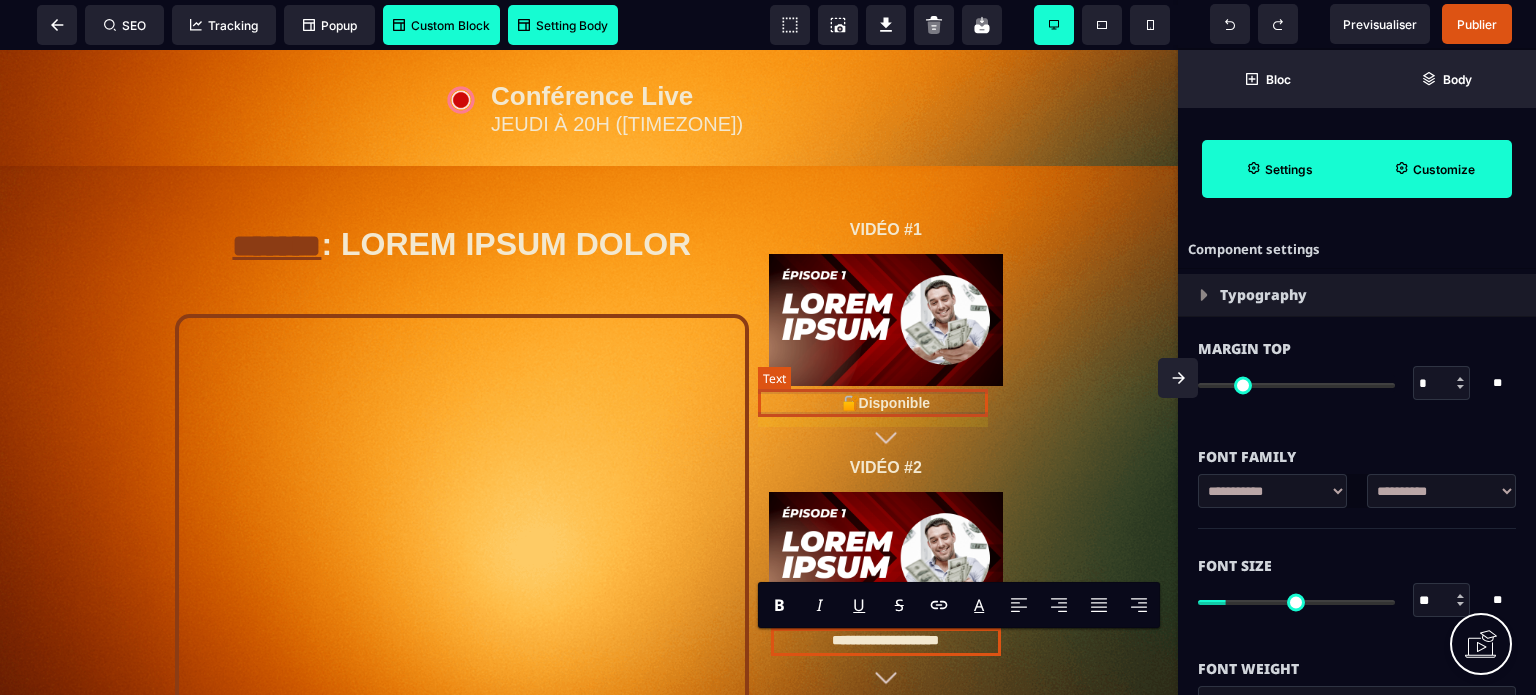 select on "**" 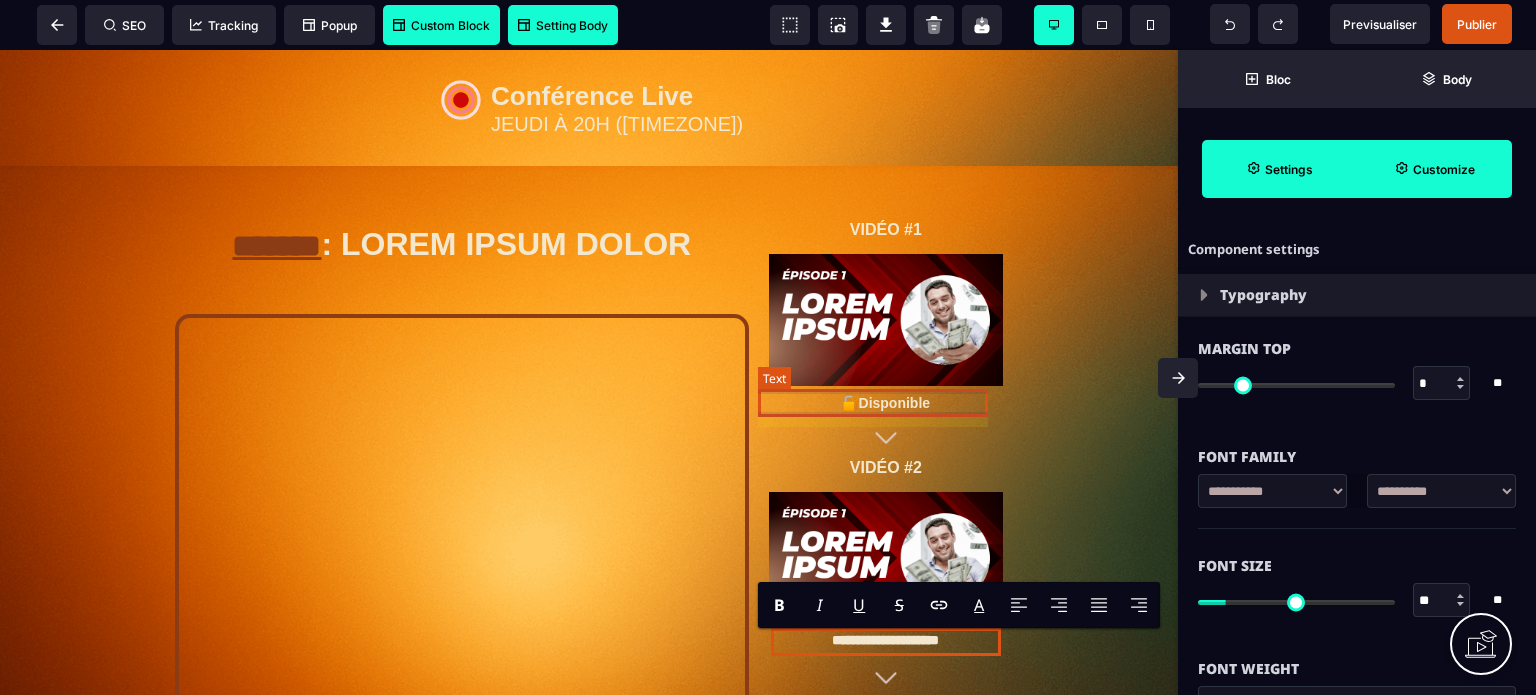 select on "**" 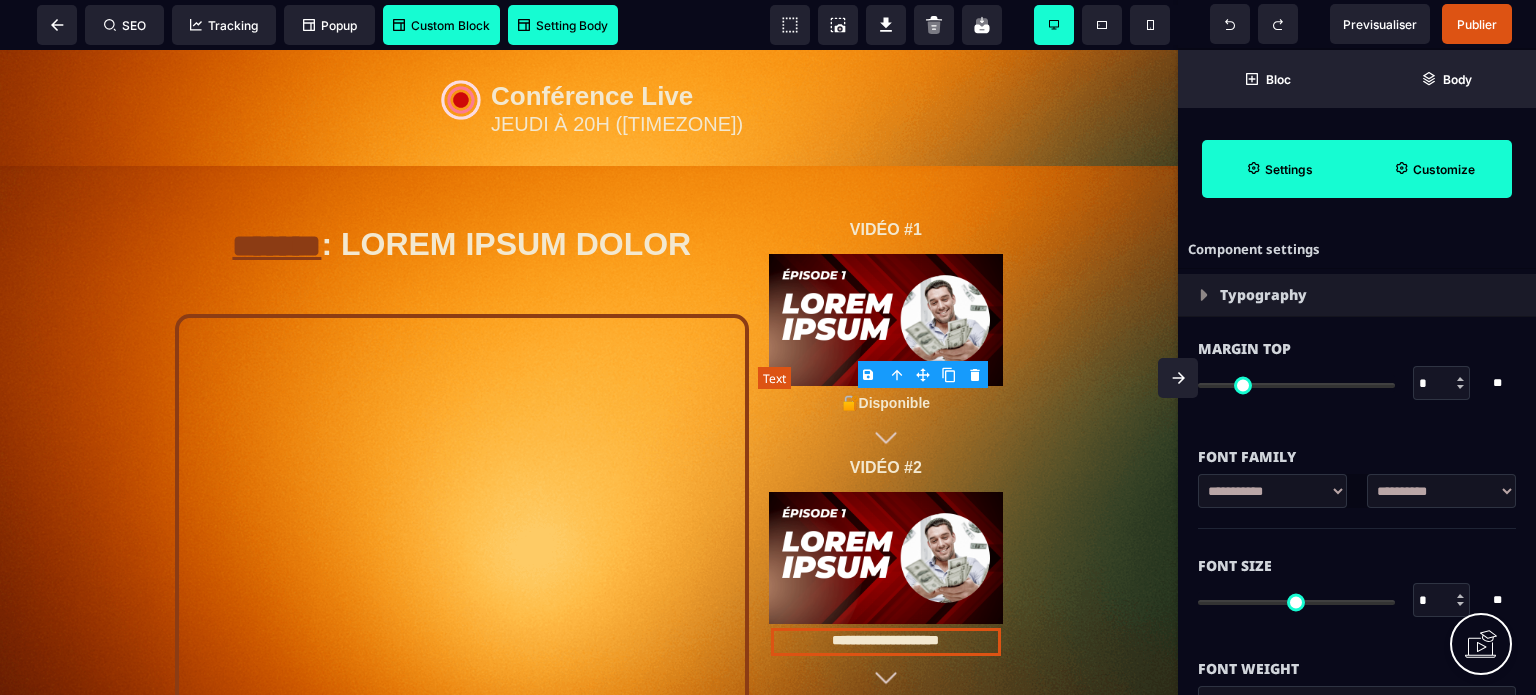 click on "🔐Disponible" at bounding box center (886, 403) 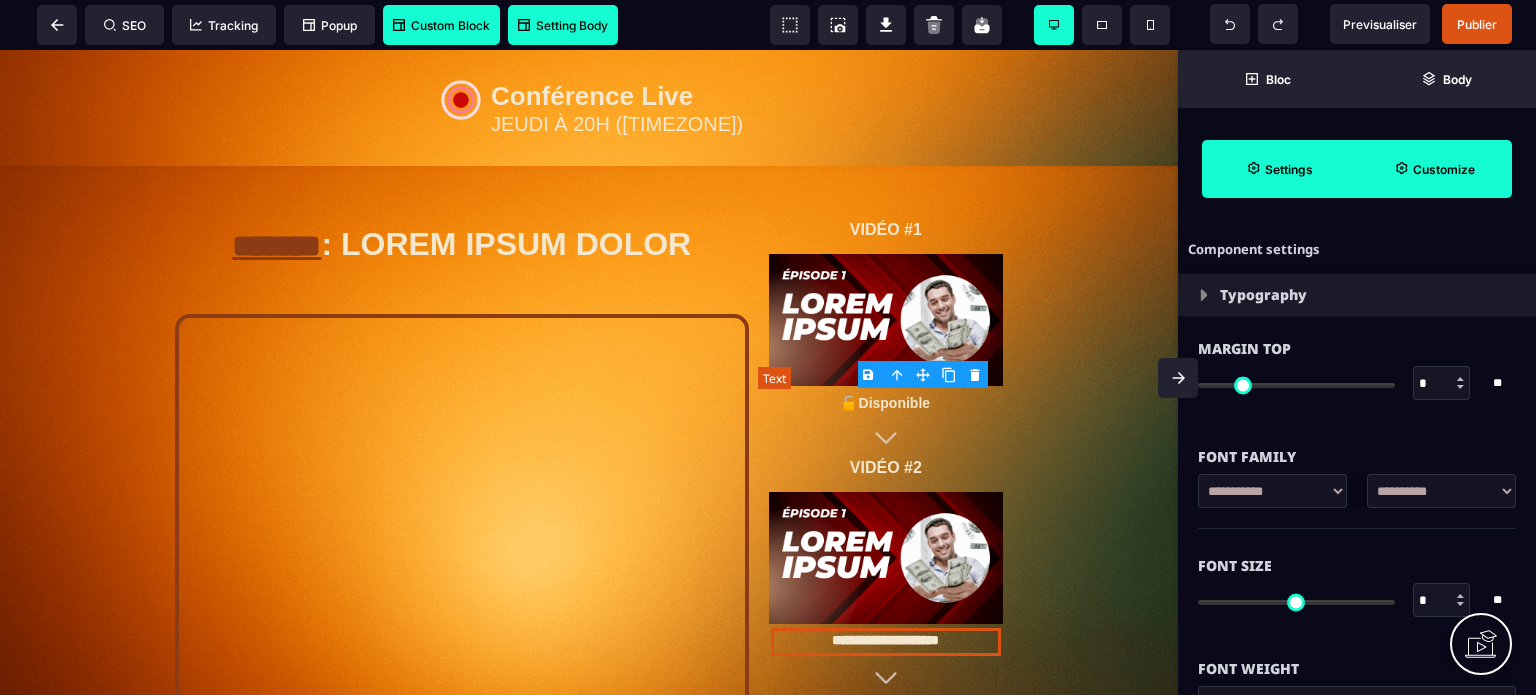 type on "*" 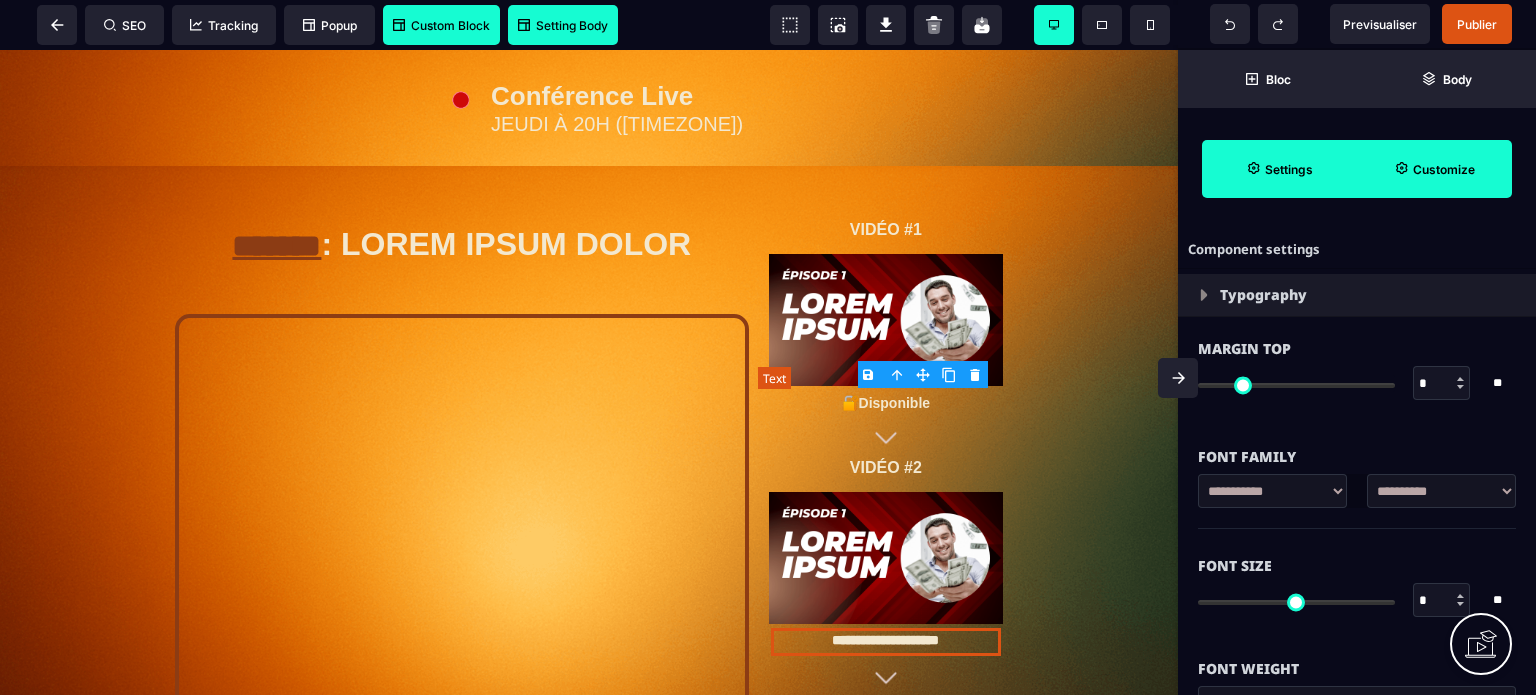 type on "**" 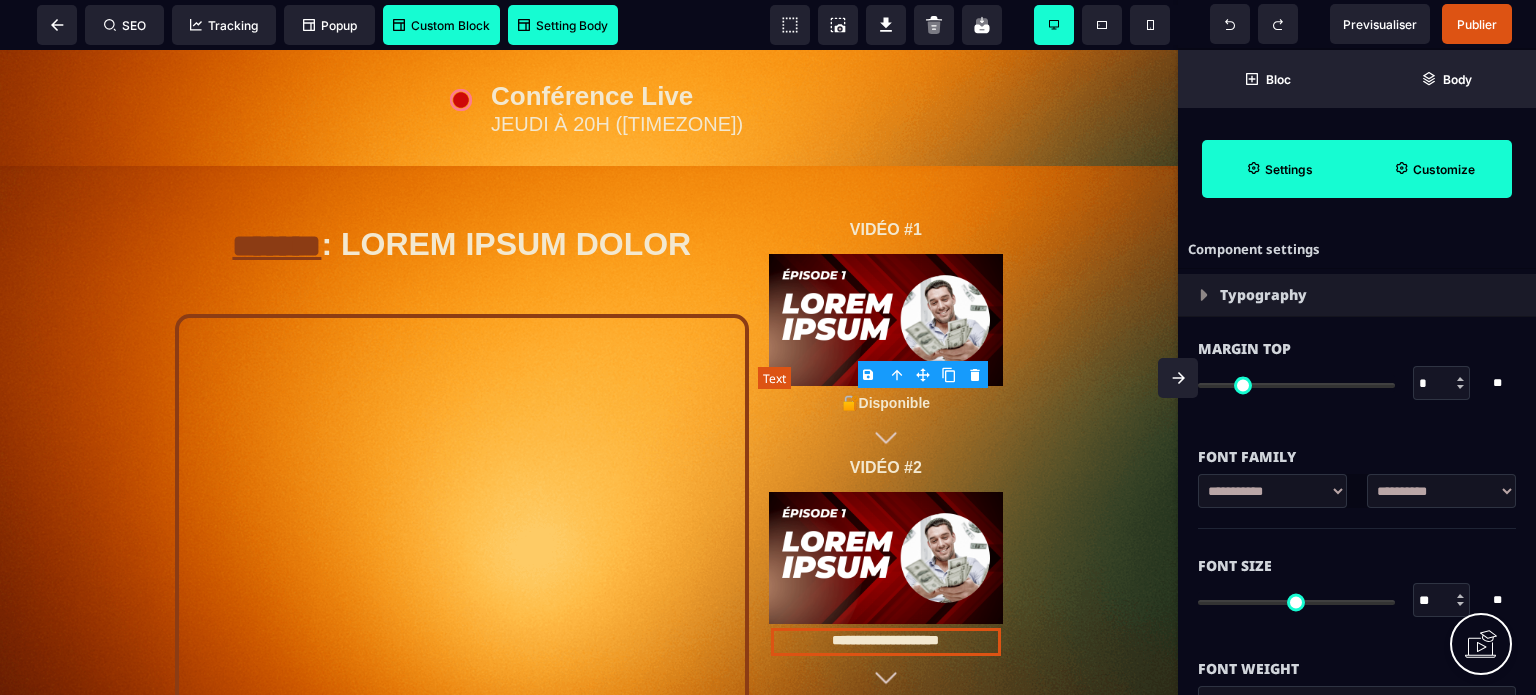 type on "*" 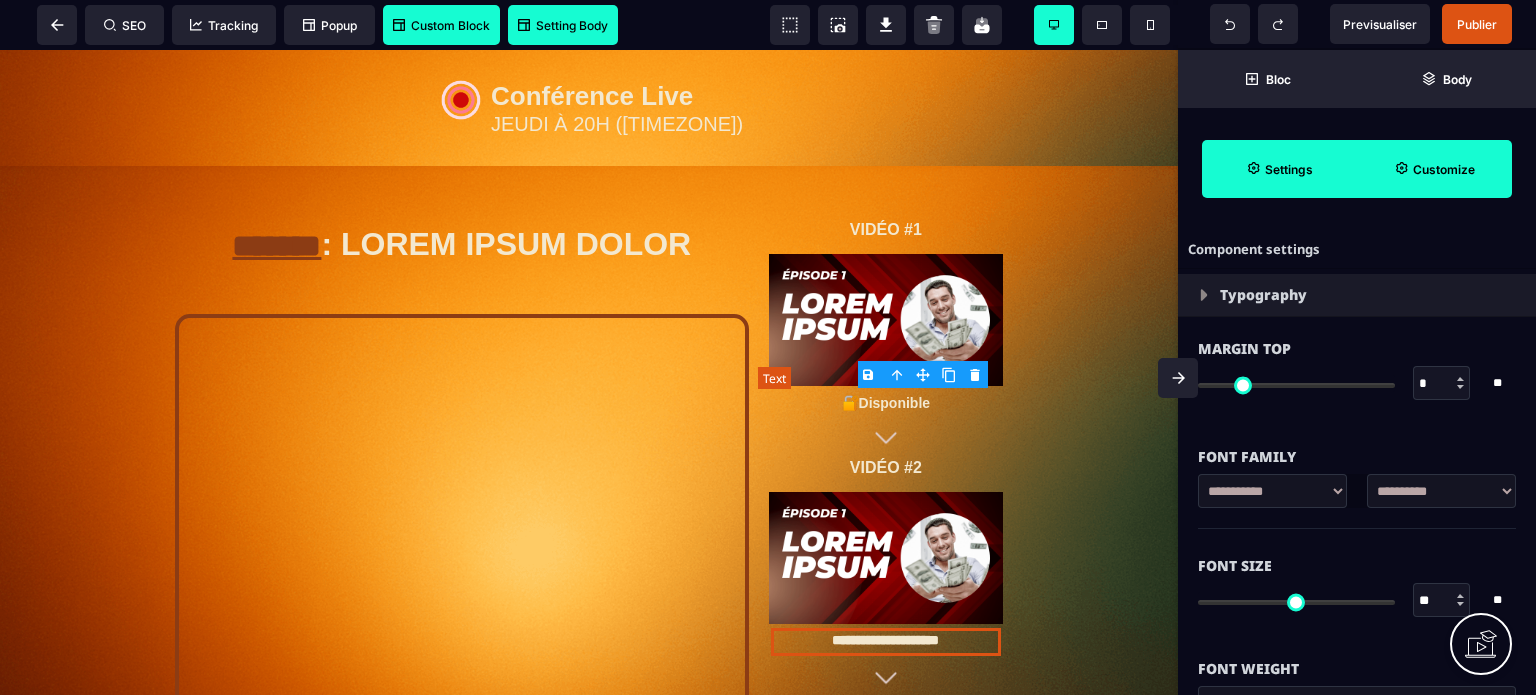 type on "**" 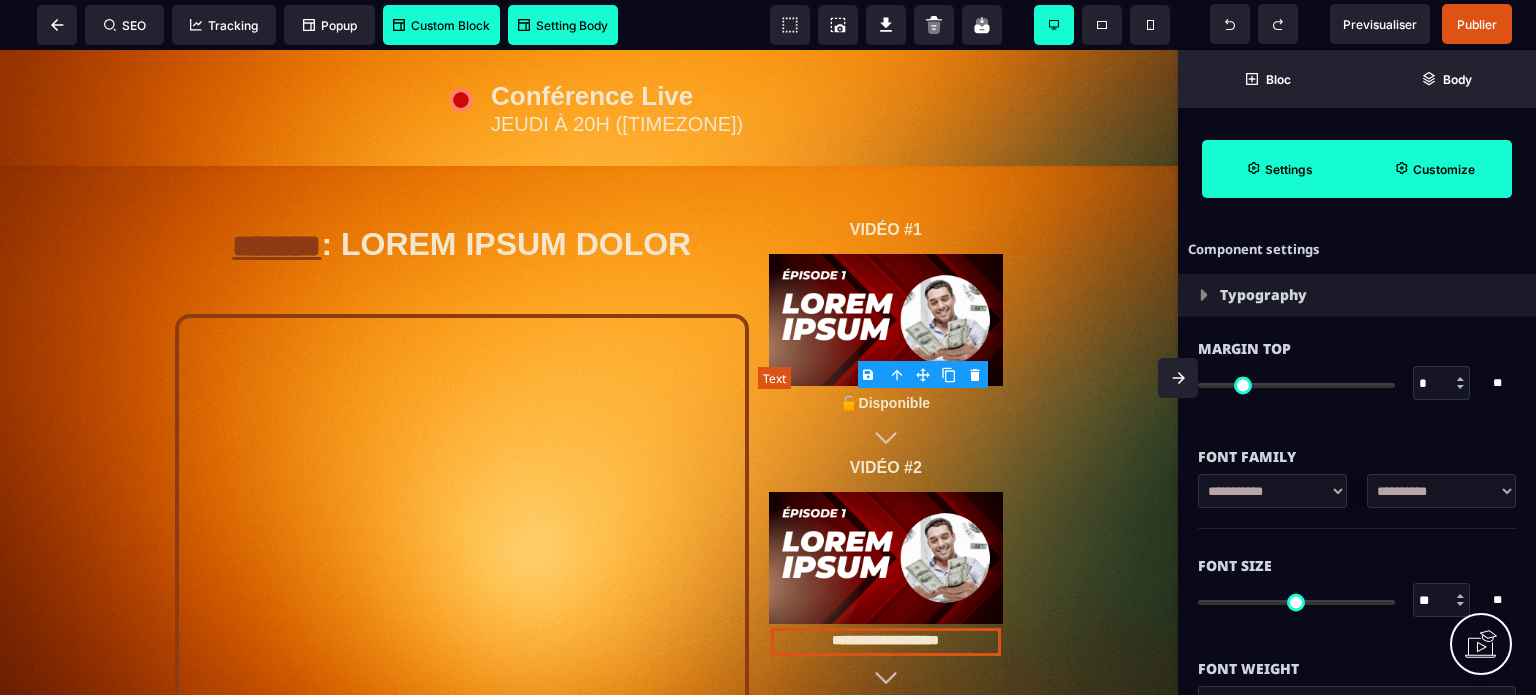 type on "**" 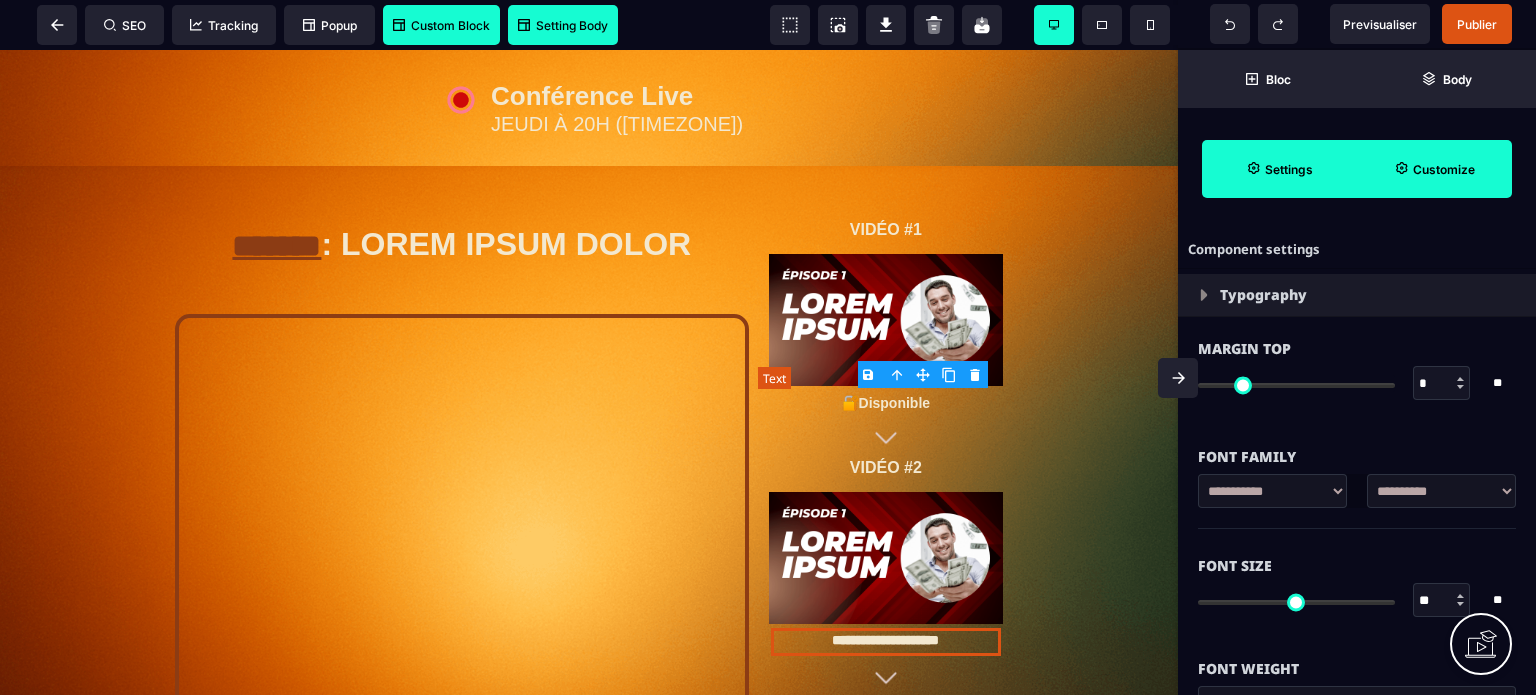 type on "***" 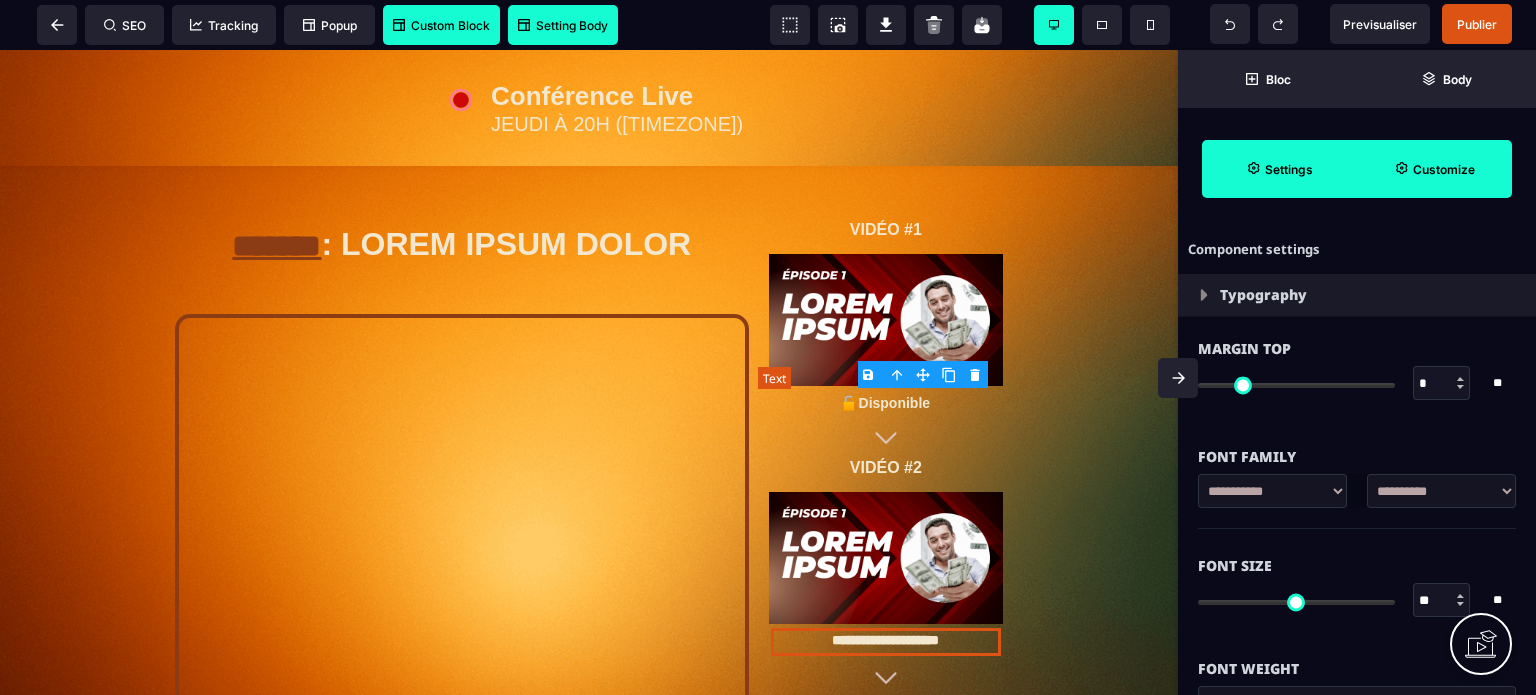 type on "***" 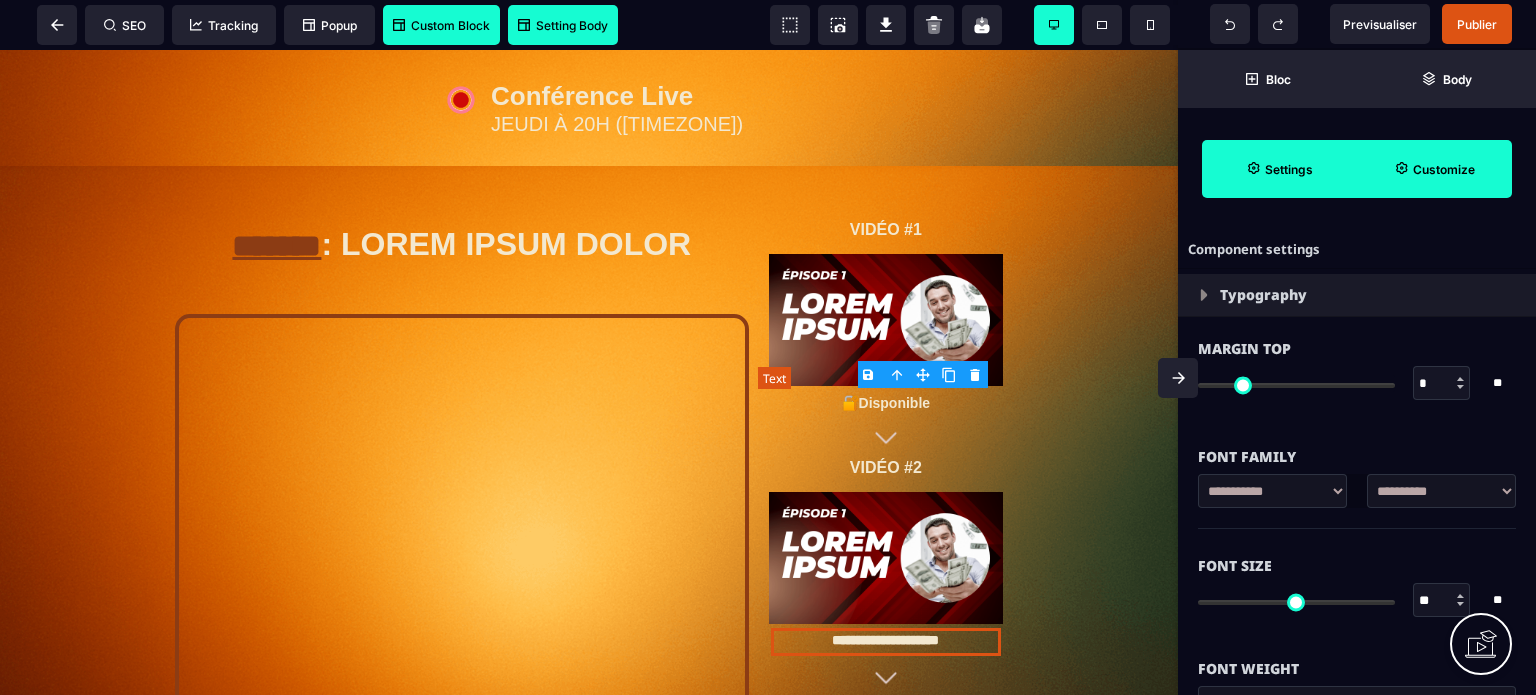 type on "***" 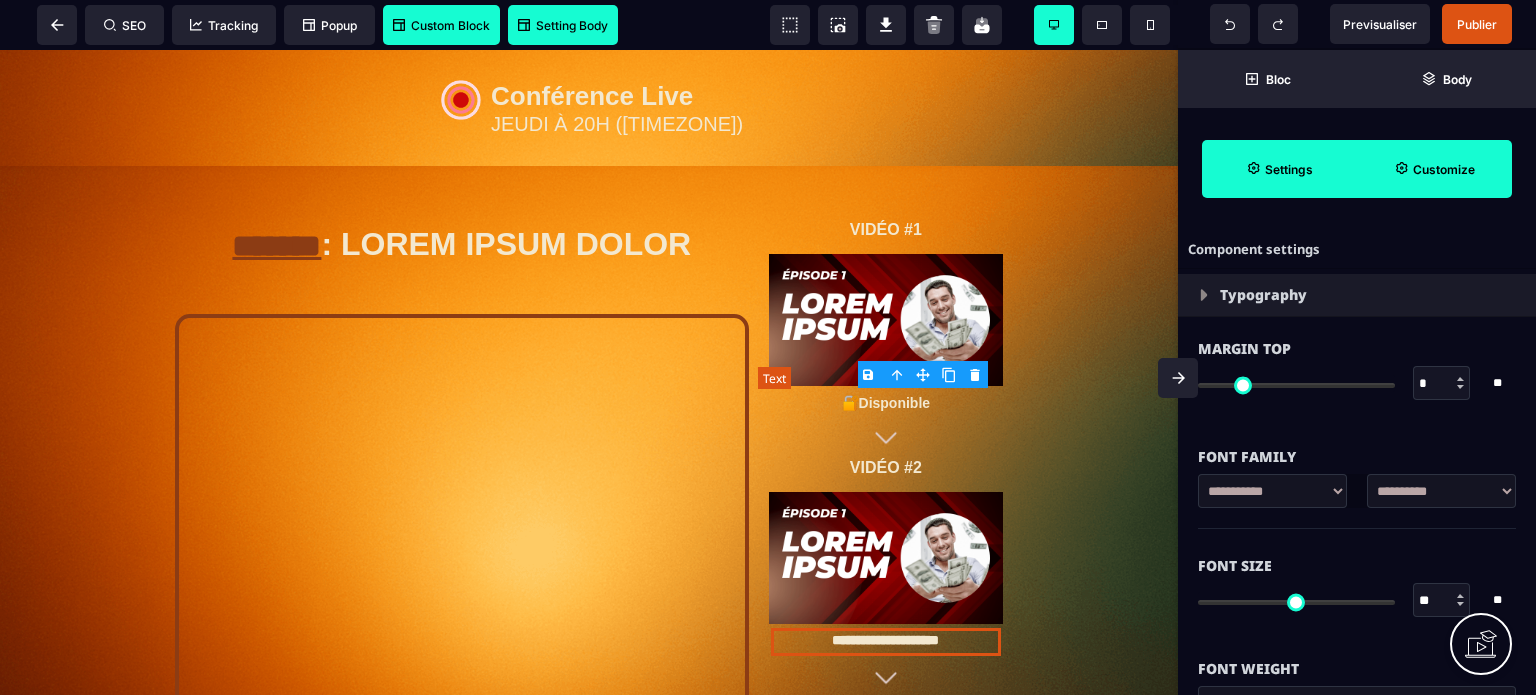 type on "***" 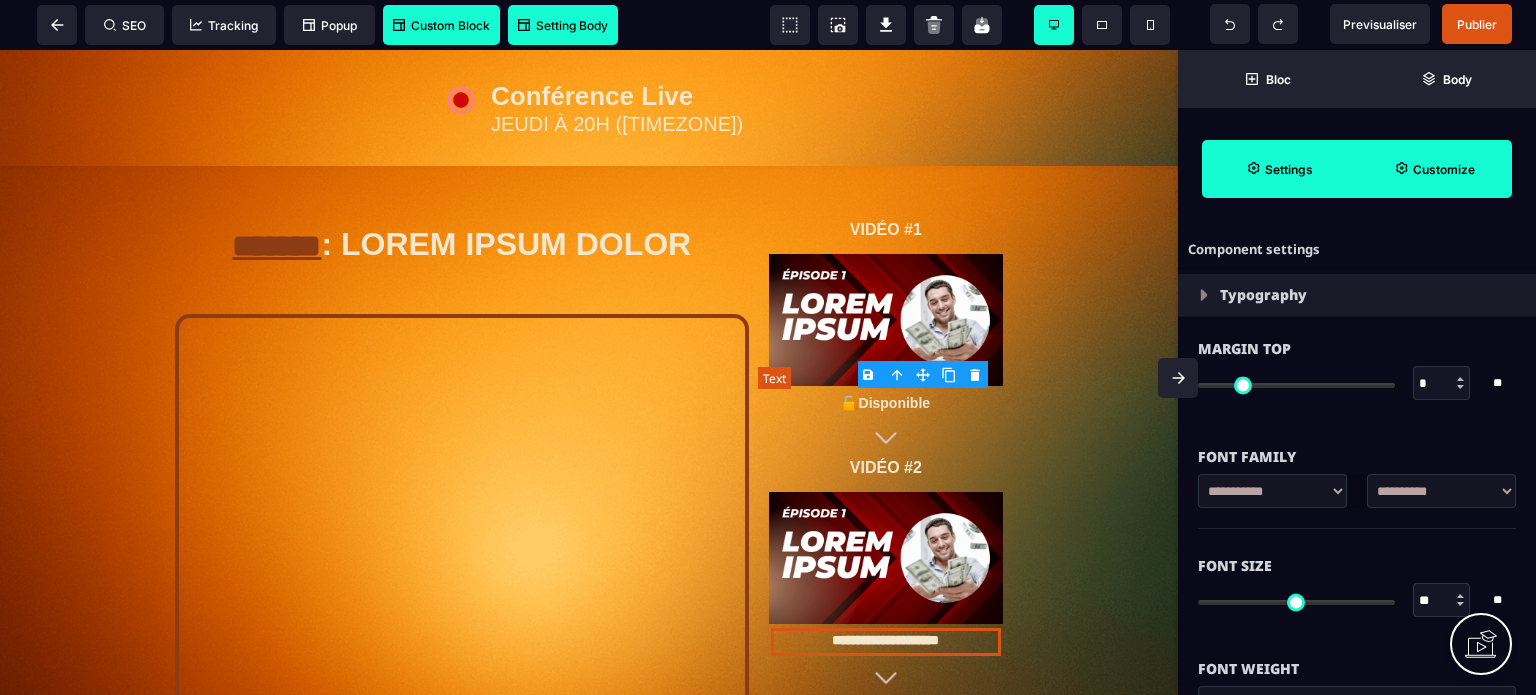 type on "**" 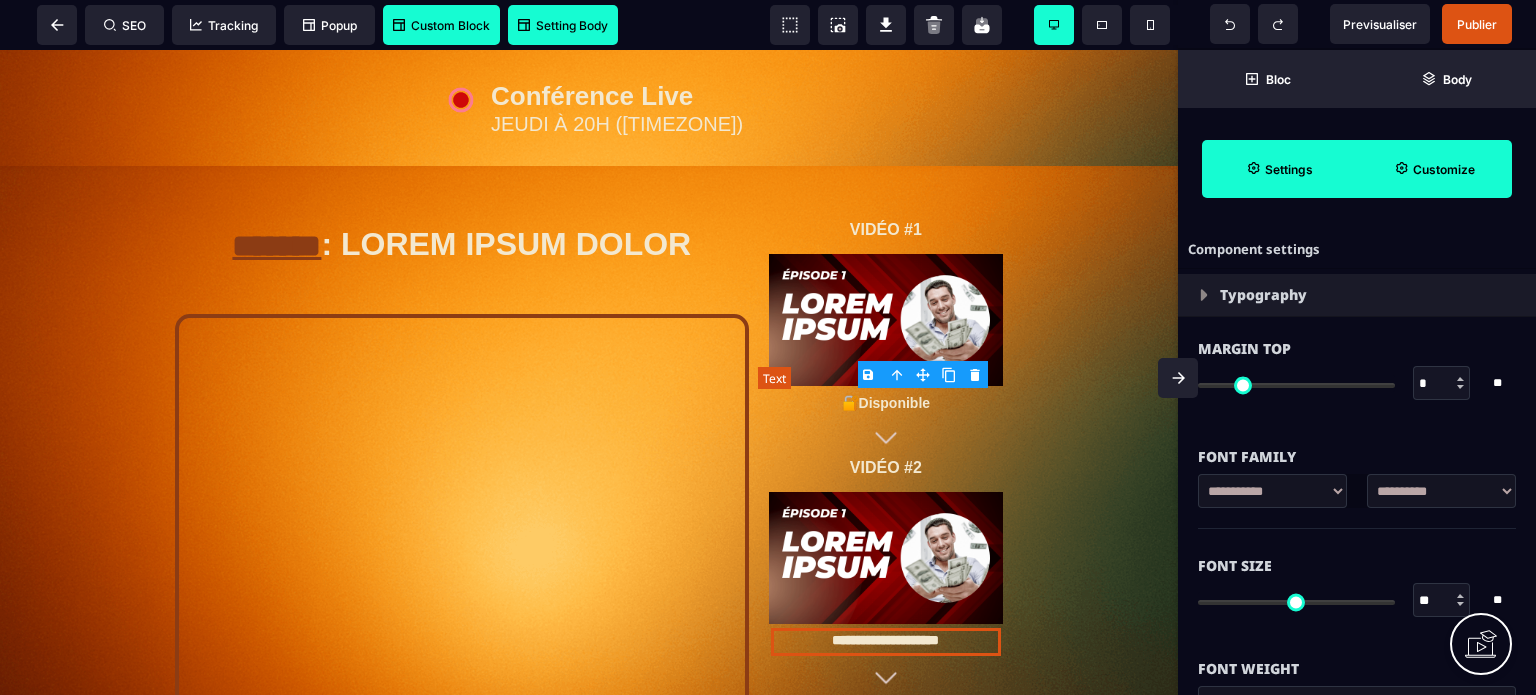 type on "**" 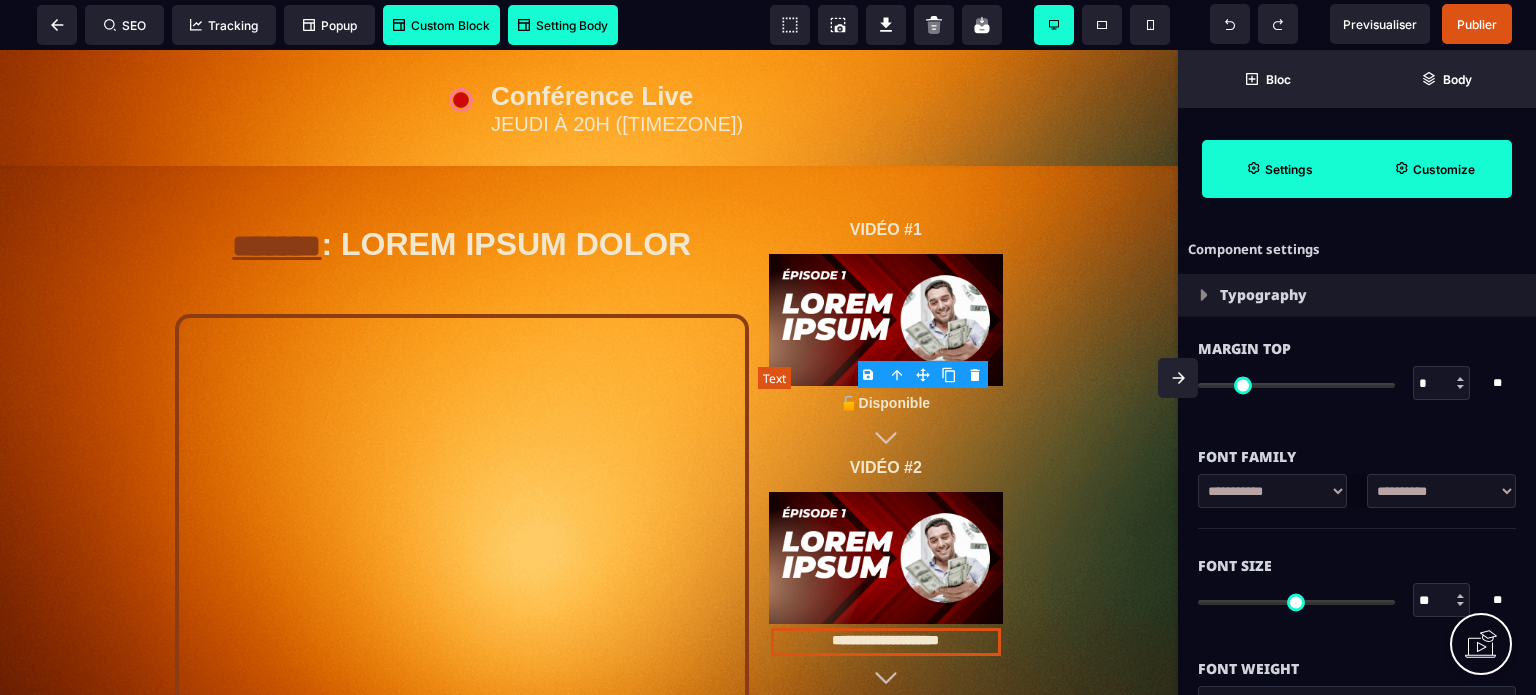 type on "*" 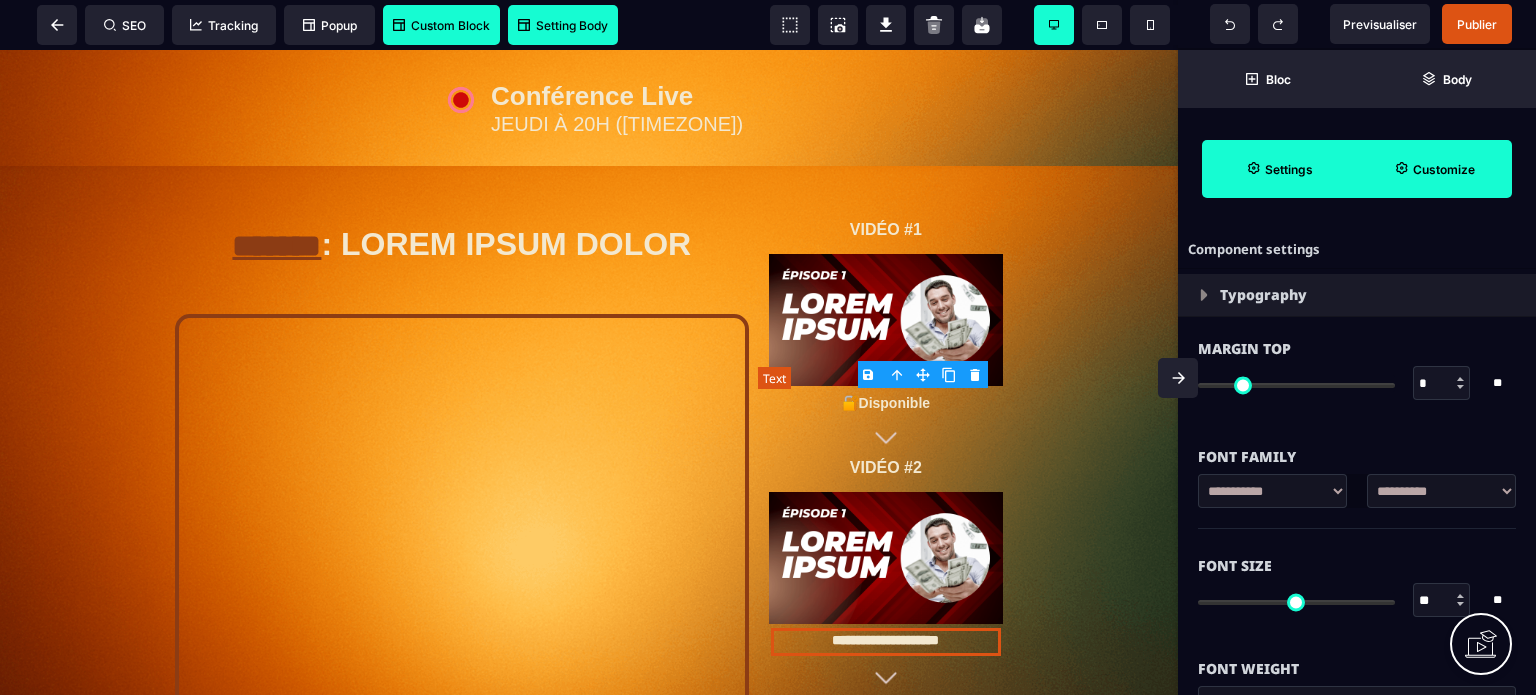 type on "*" 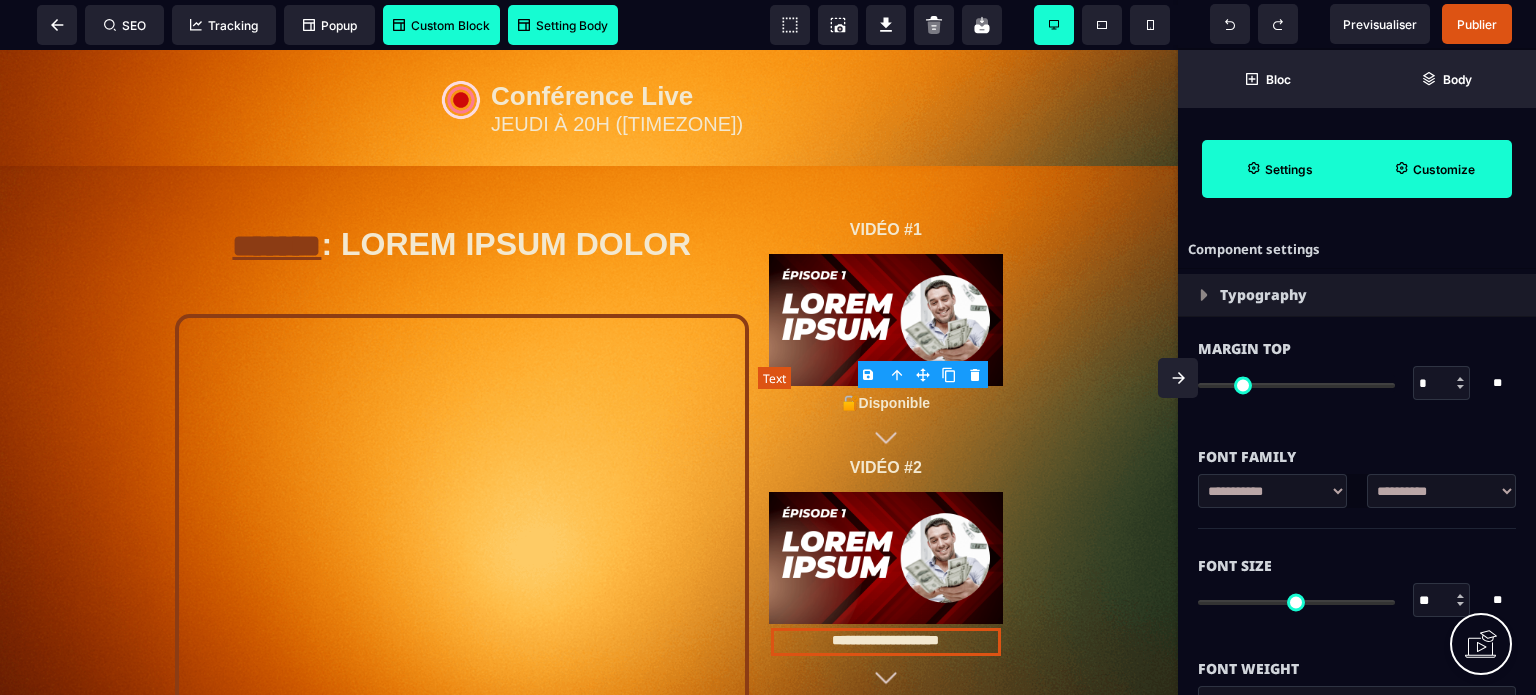 type on "*" 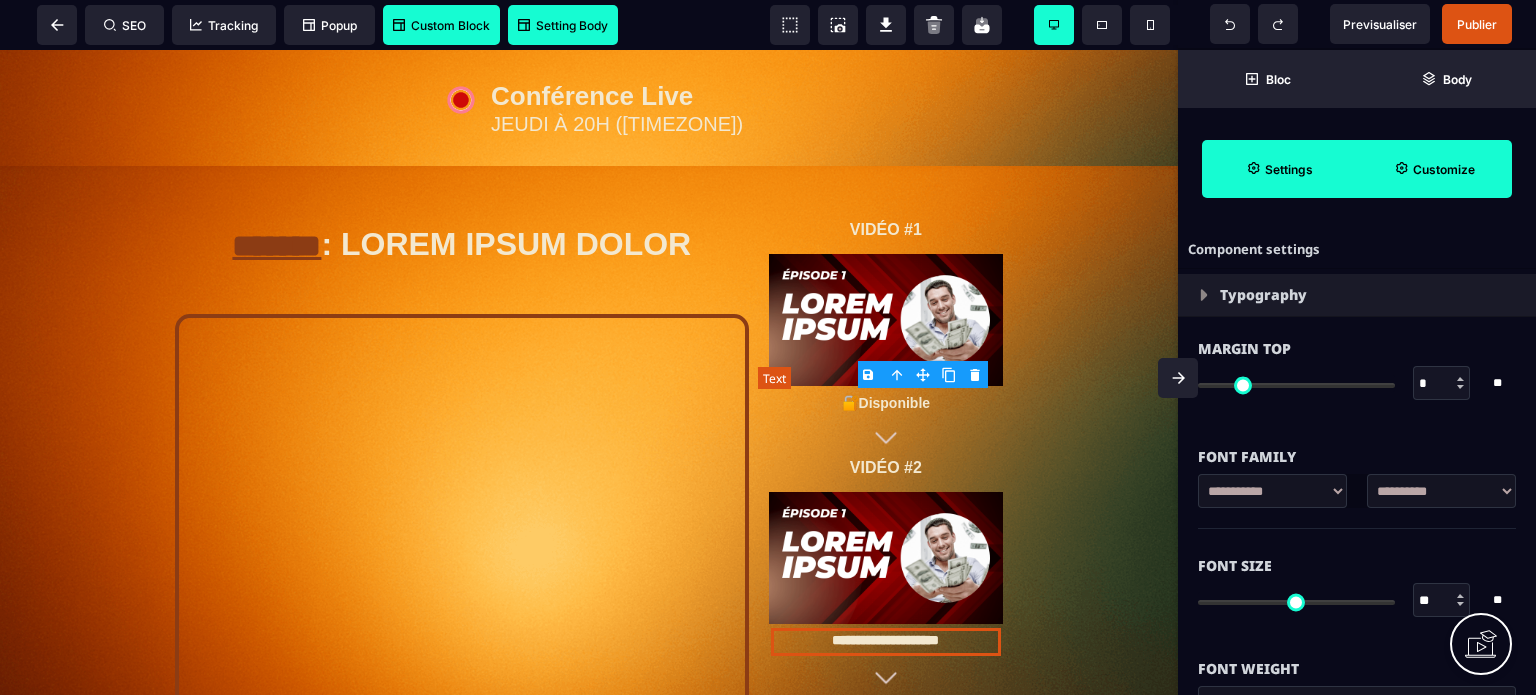 type on "*" 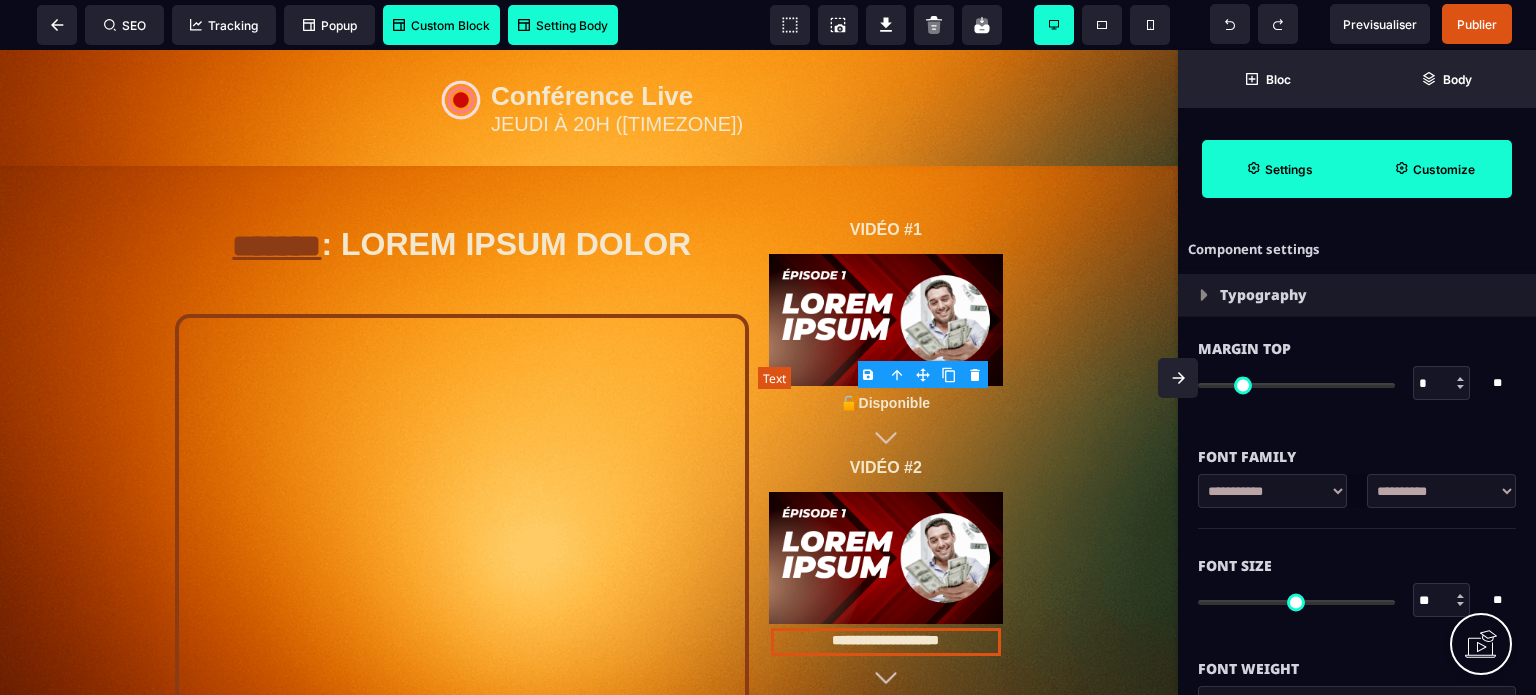 type on "*" 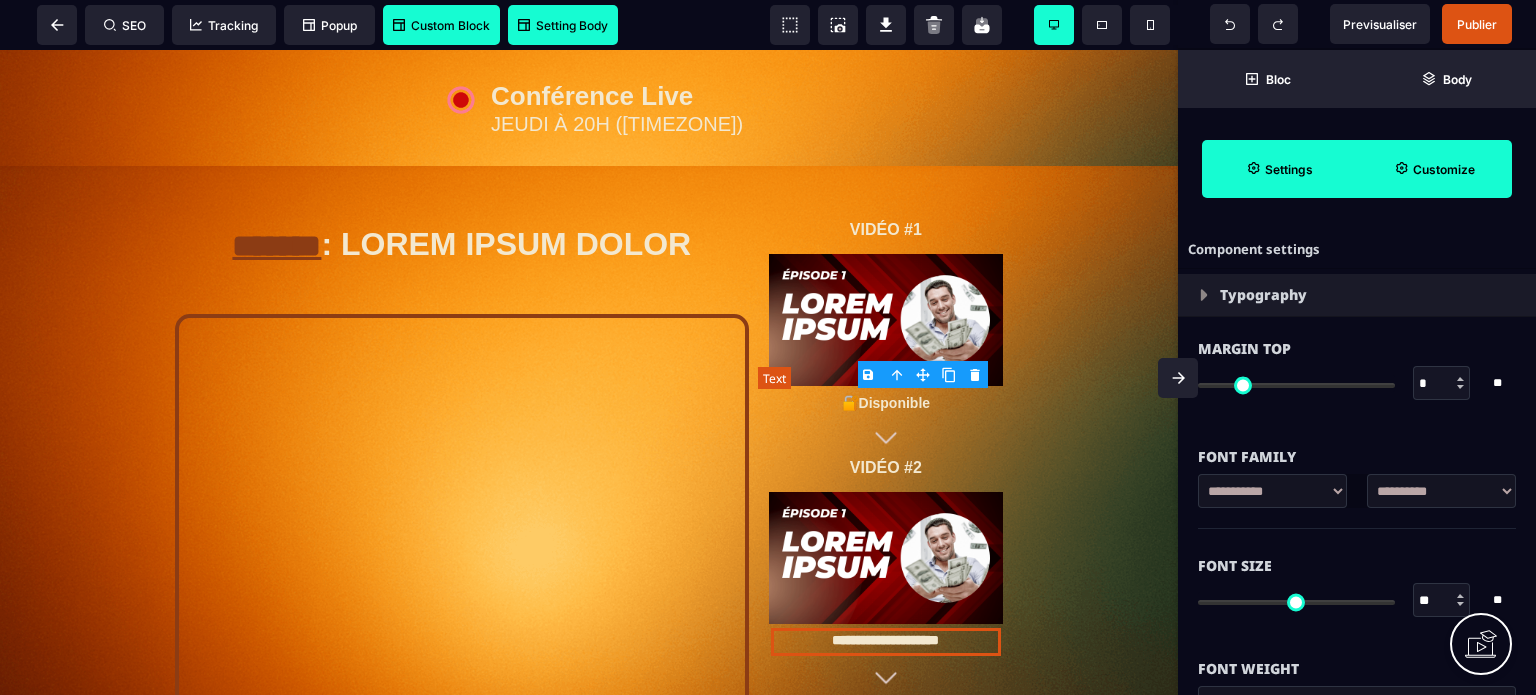 type on "*" 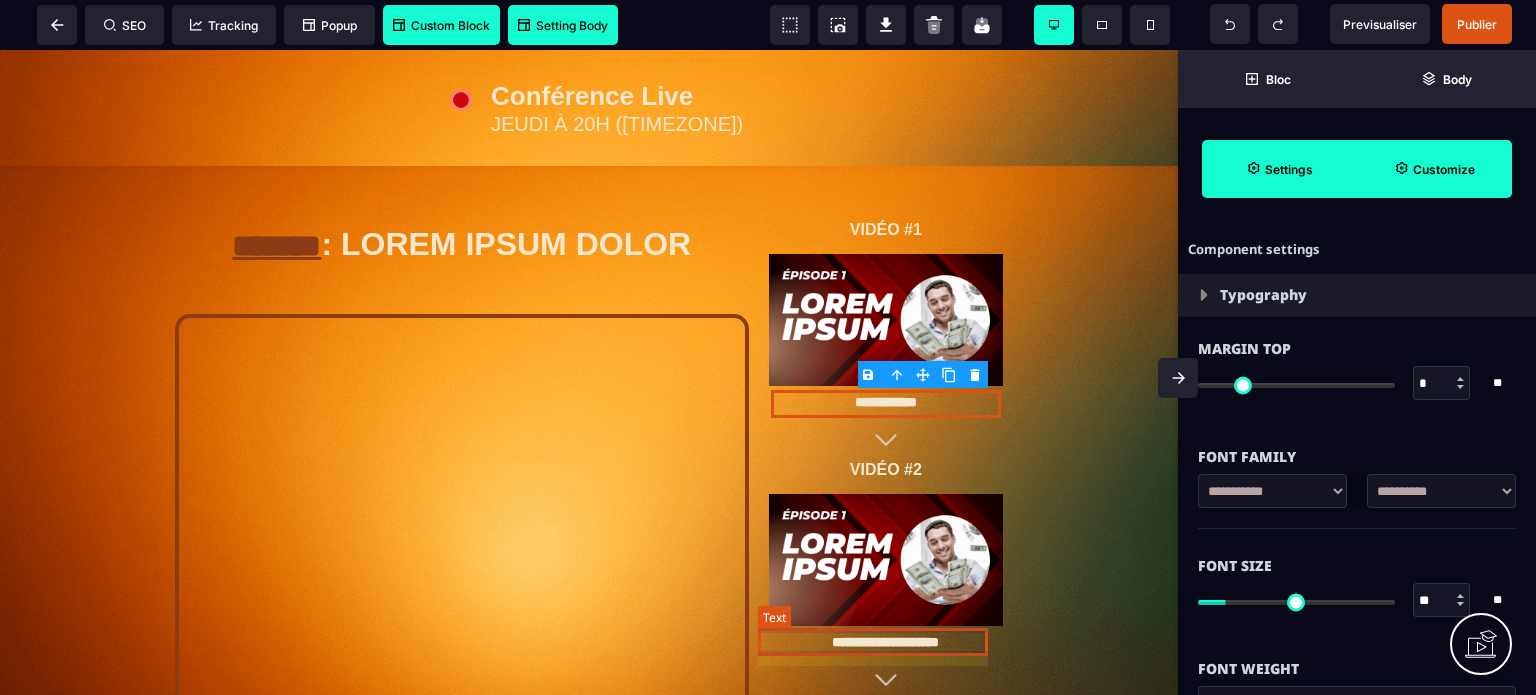 click on "**********" at bounding box center [886, 644] 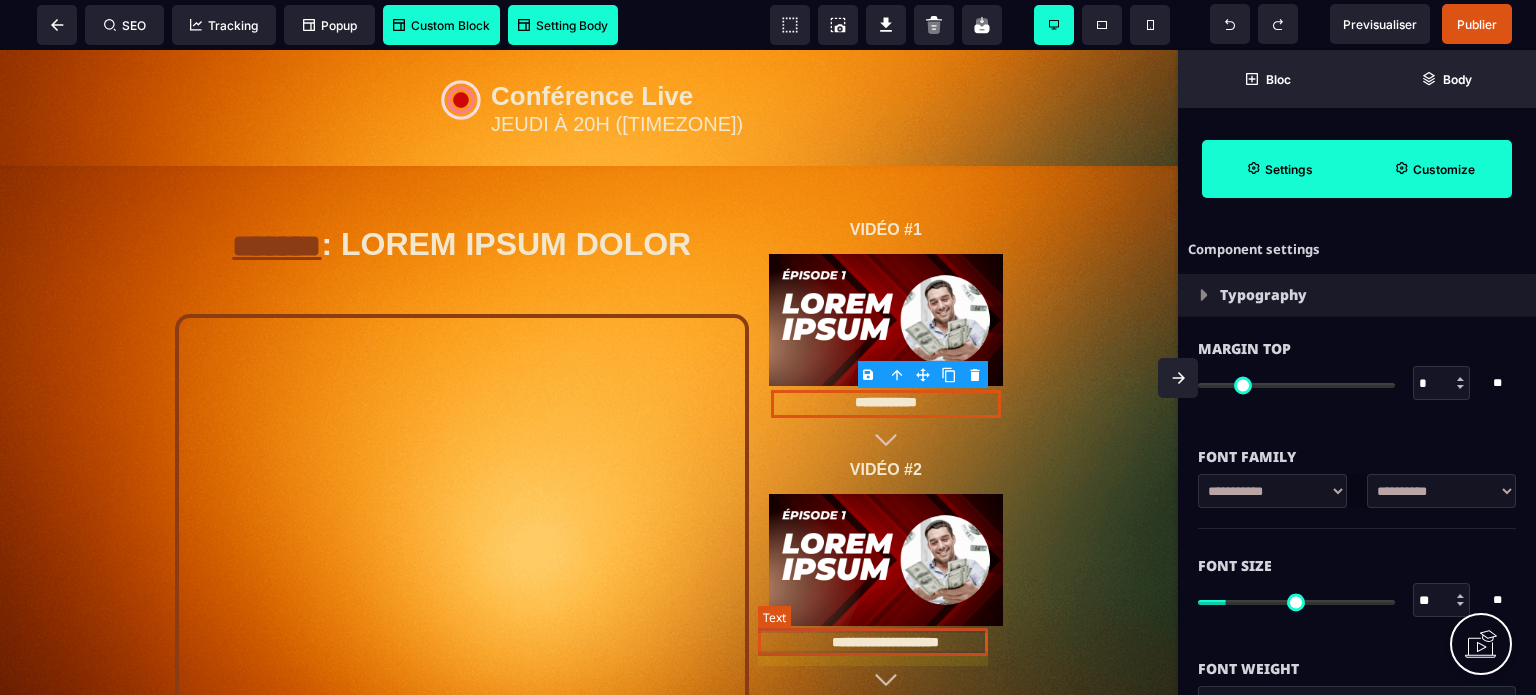 click on "**********" at bounding box center (886, 644) 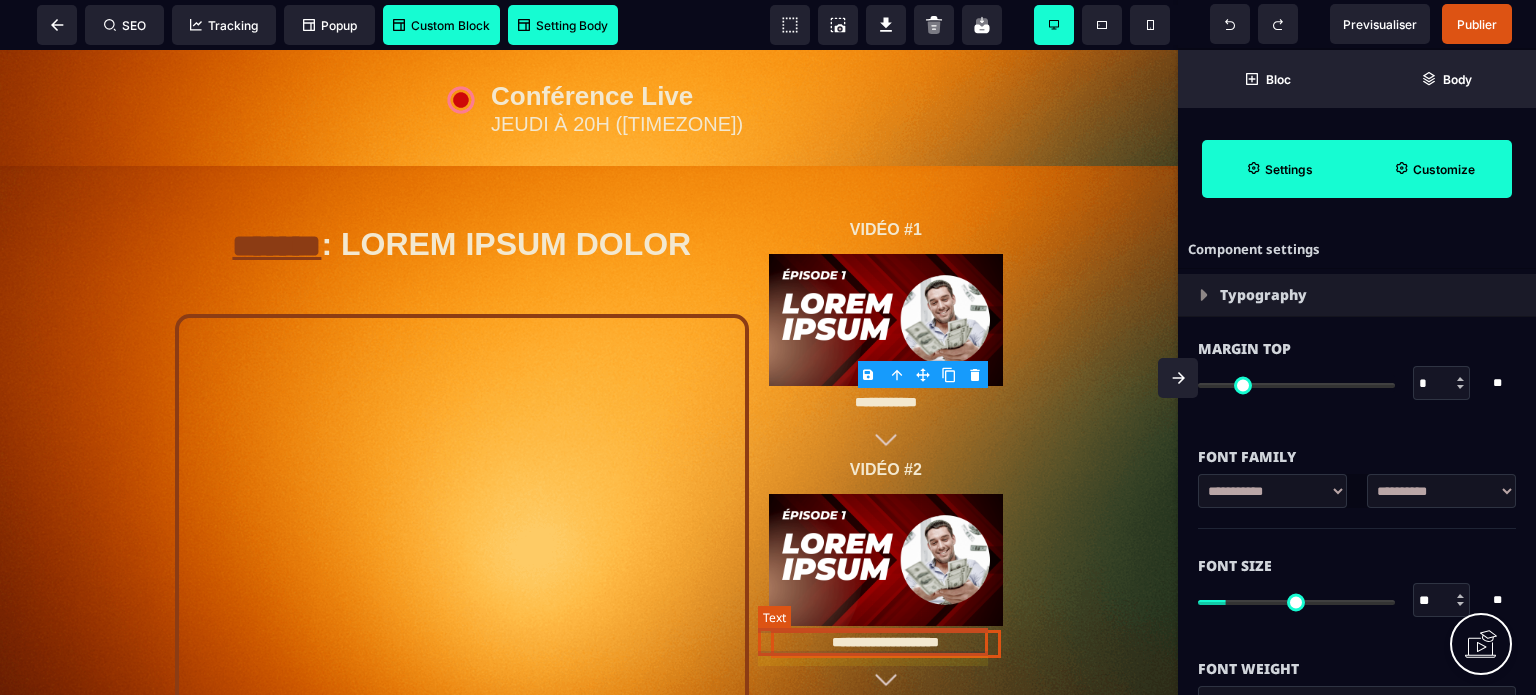 select on "***" 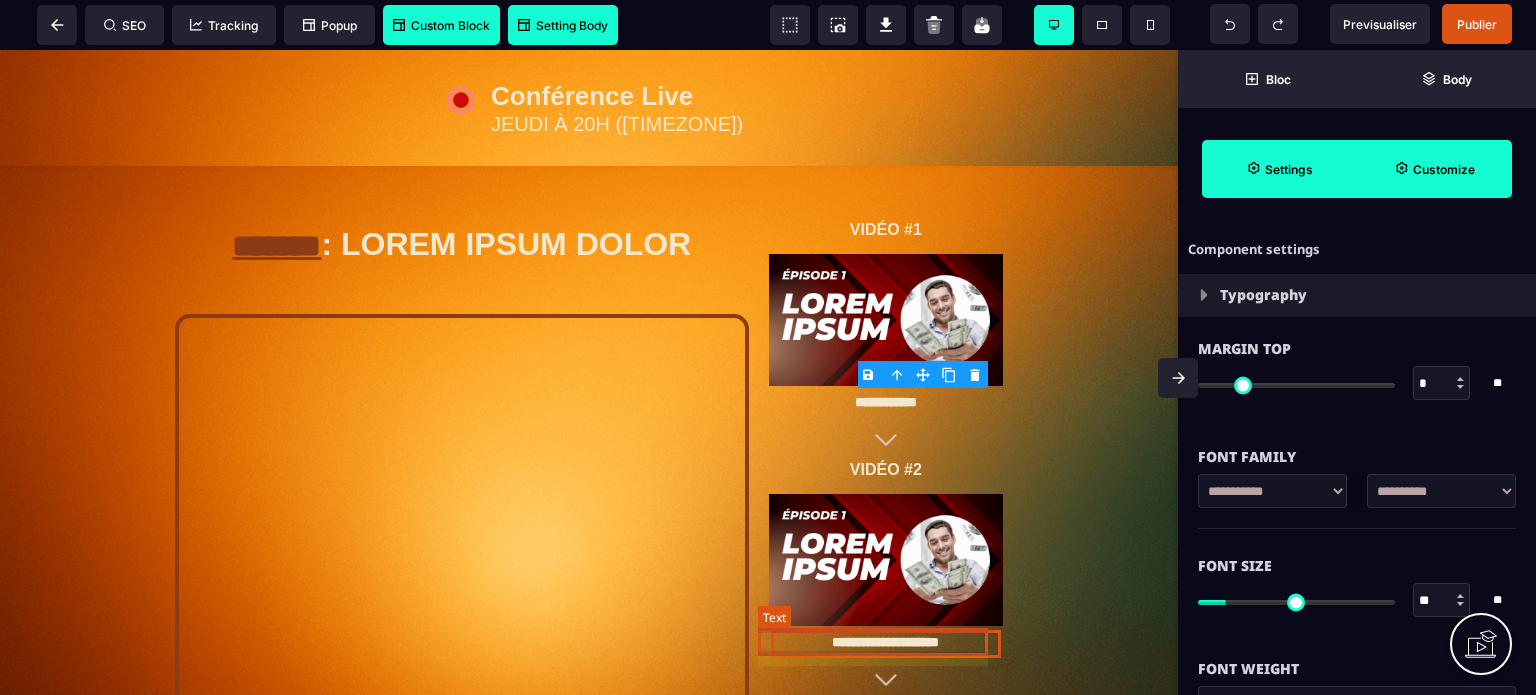 select on "**" 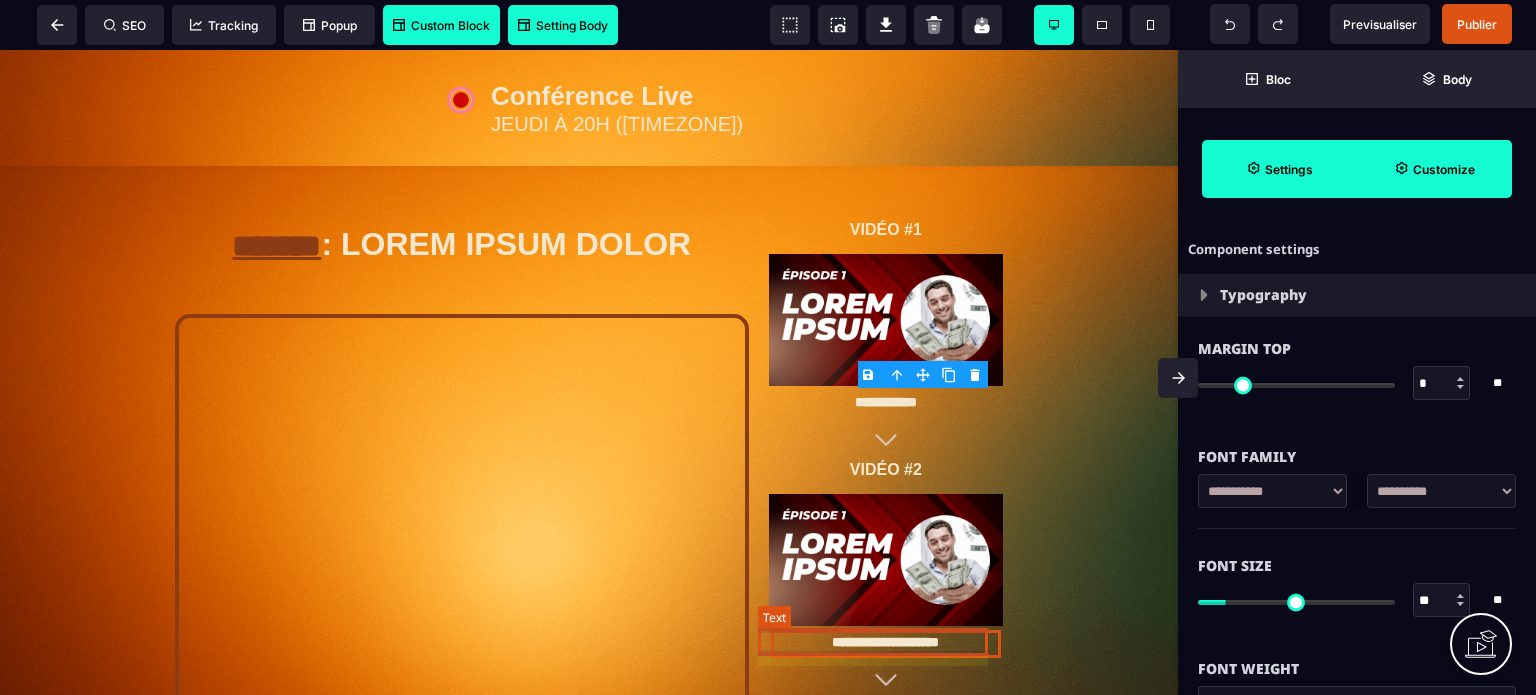 select on "**" 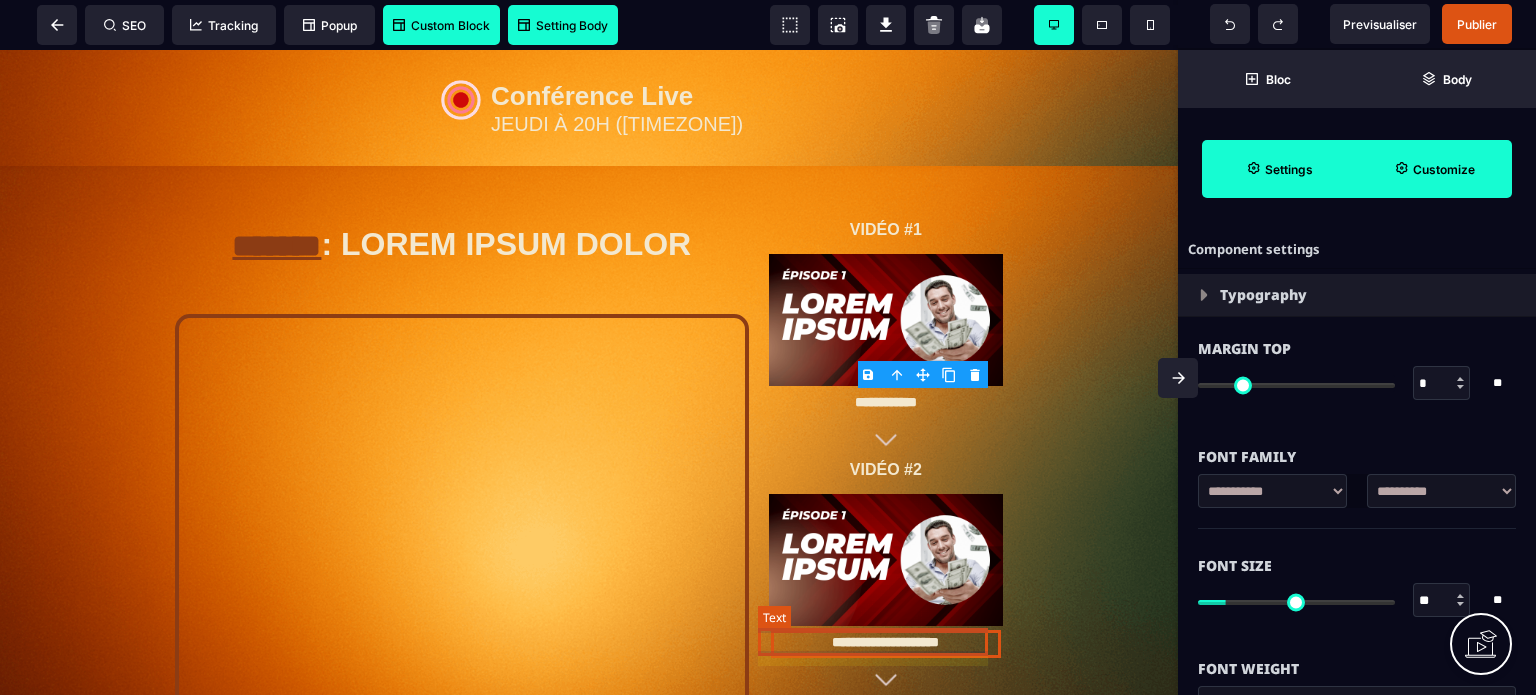 select on "**" 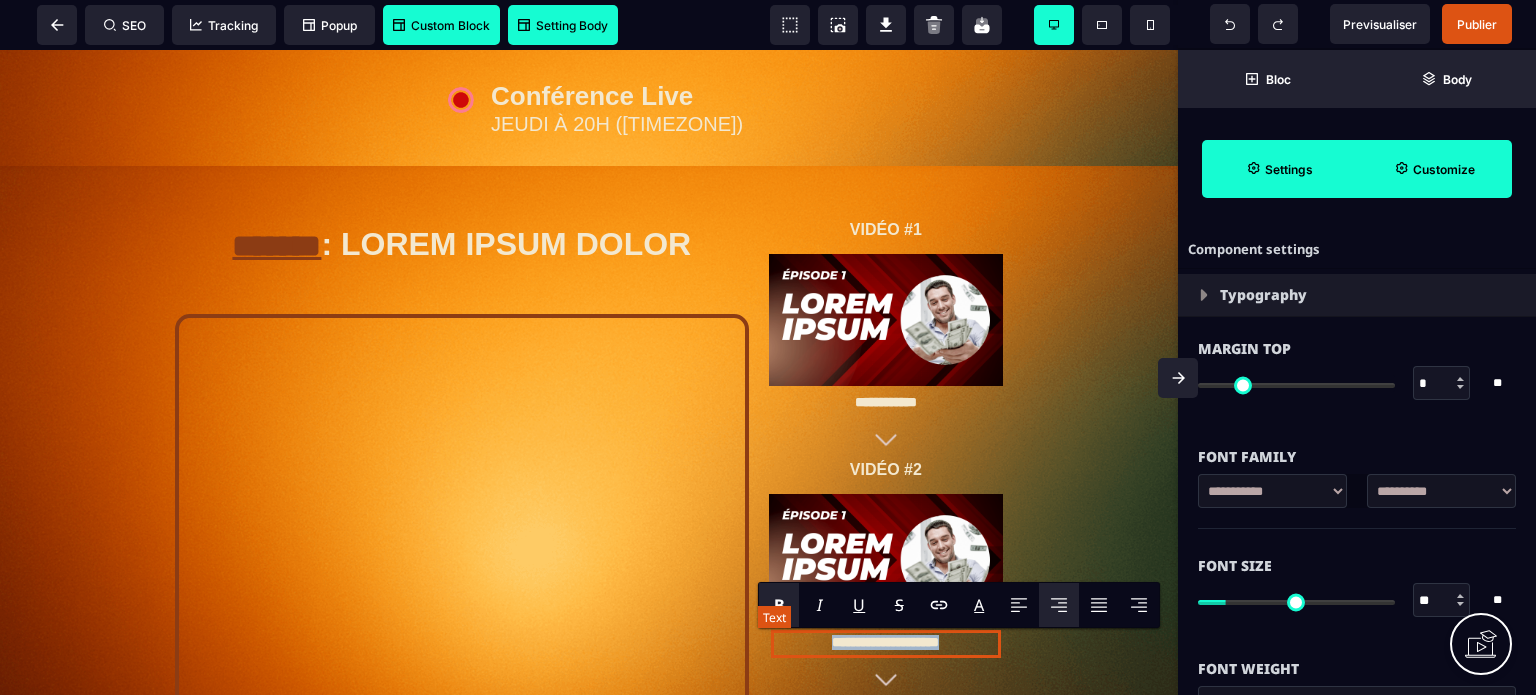 paste 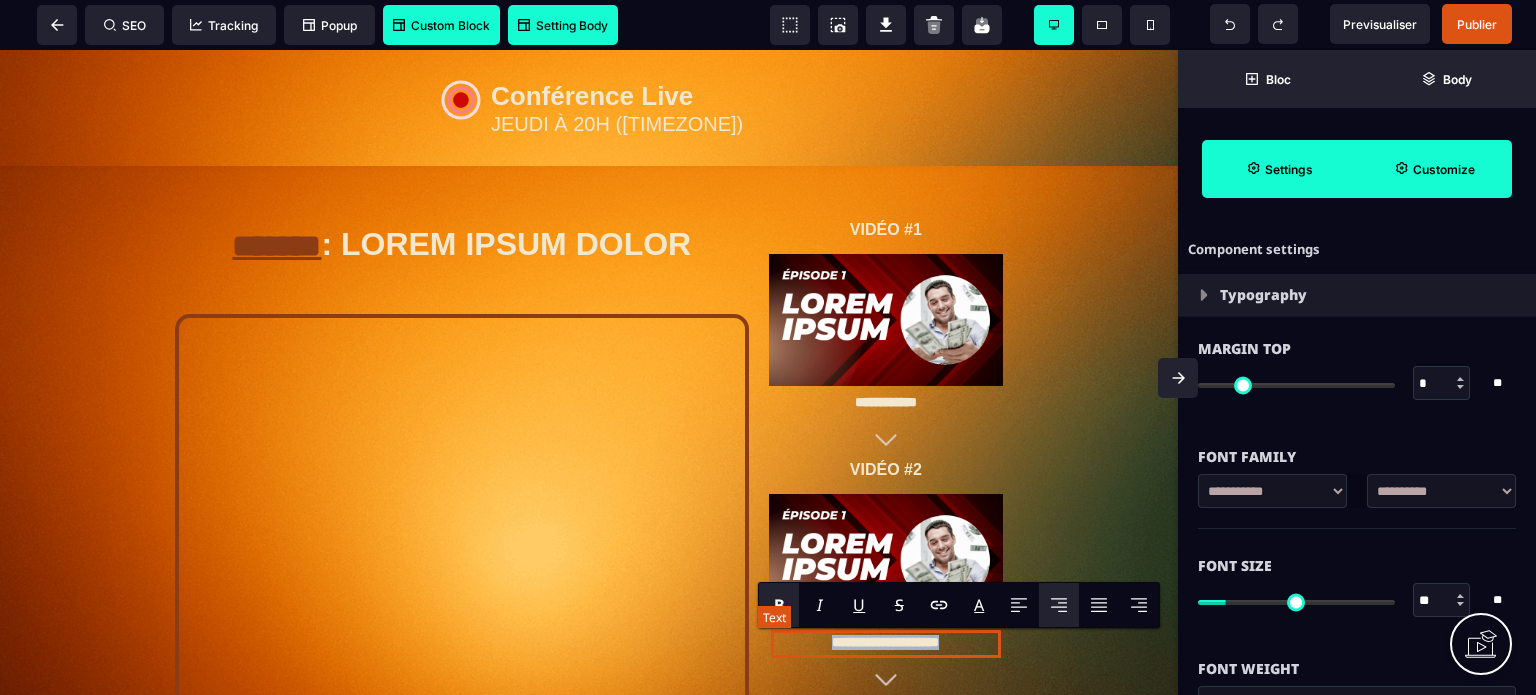 type 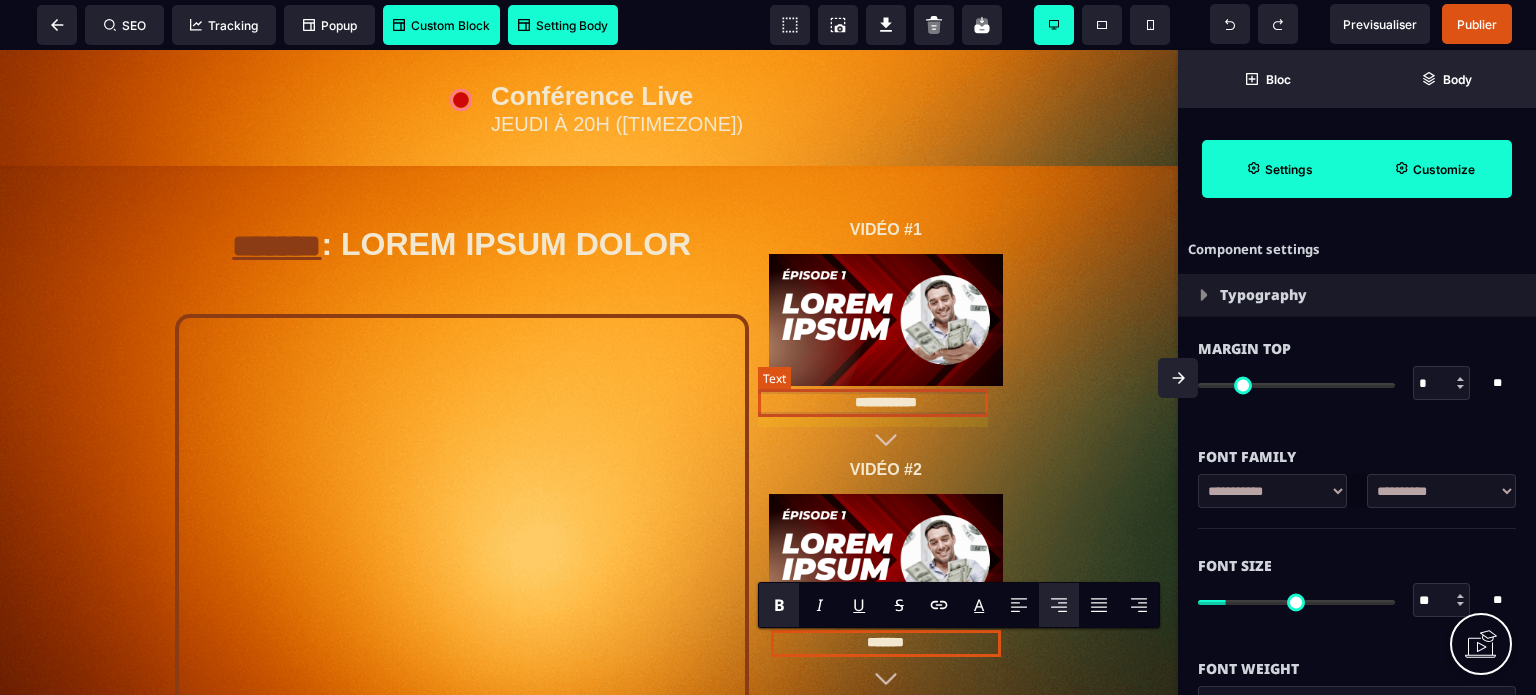 click on "**********" at bounding box center (886, 404) 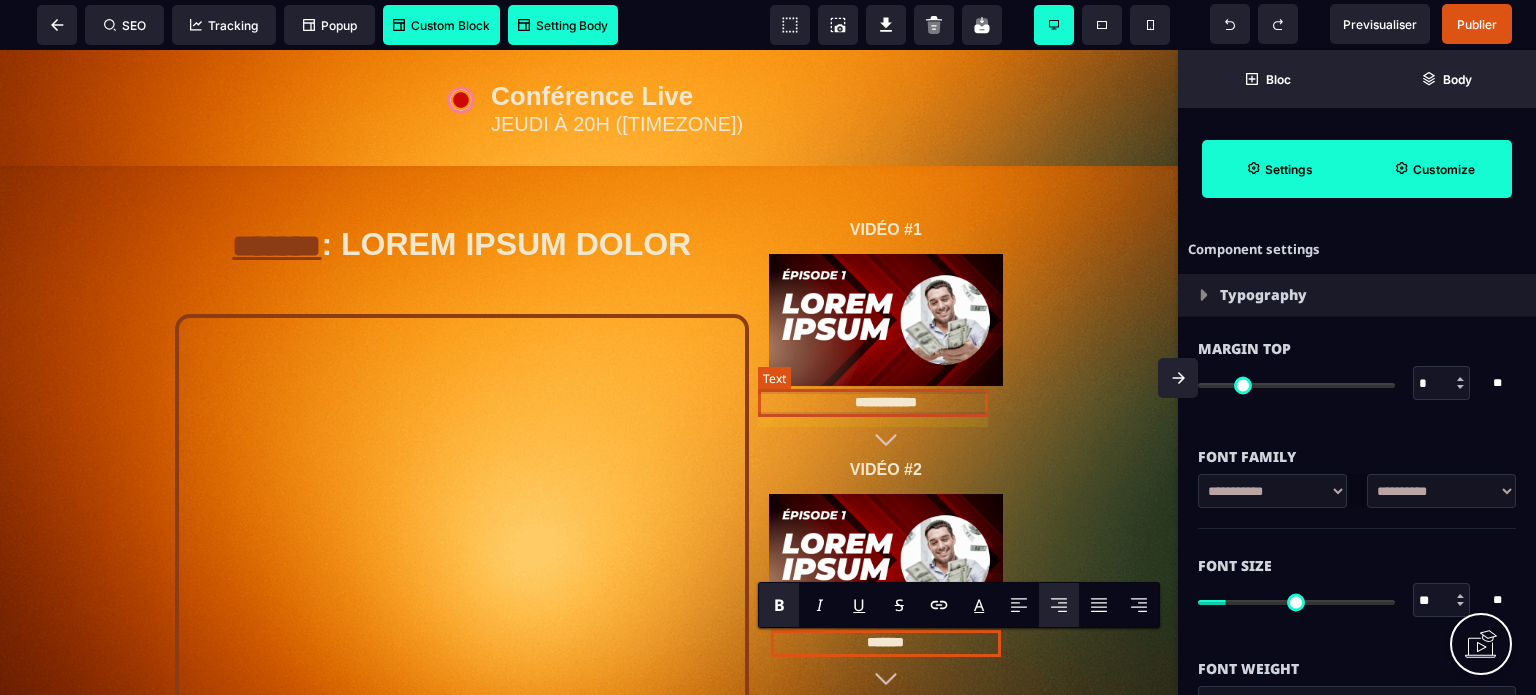 select on "***" 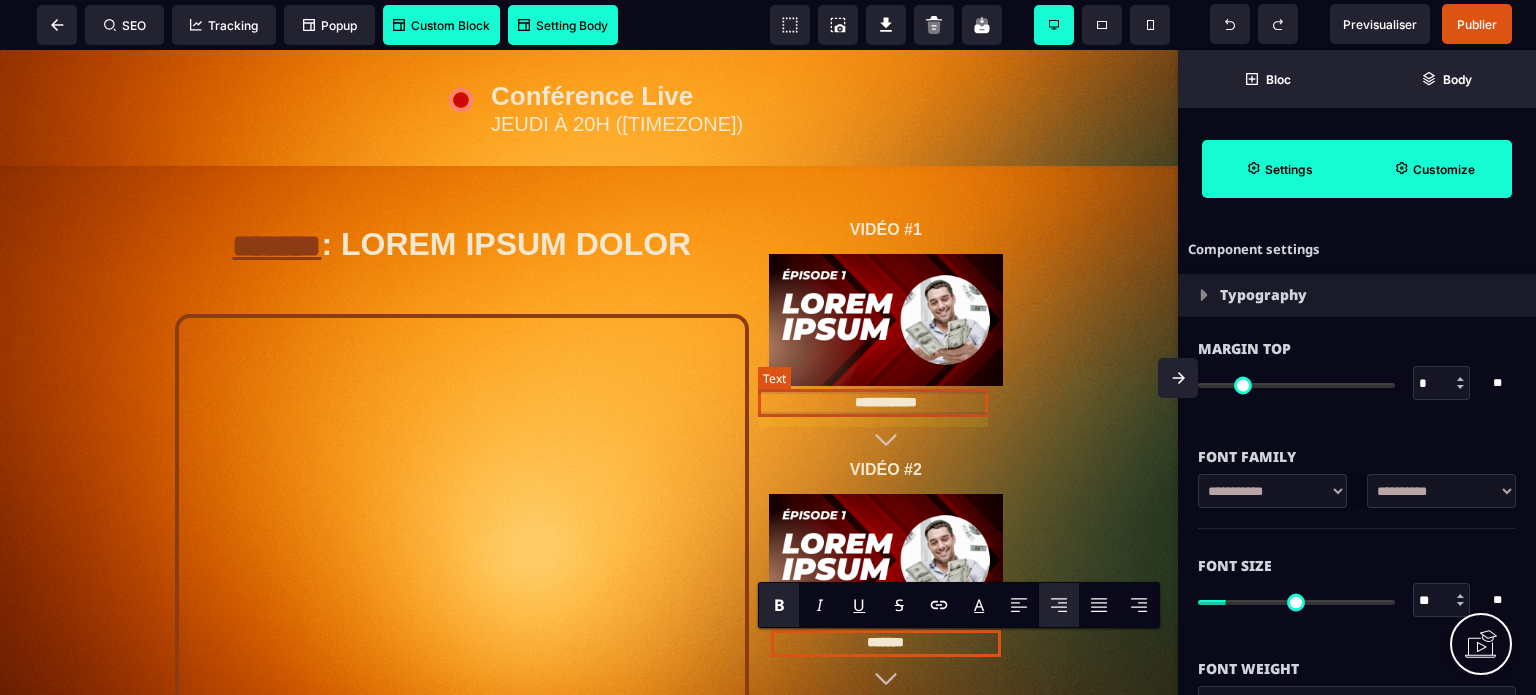 select on "**" 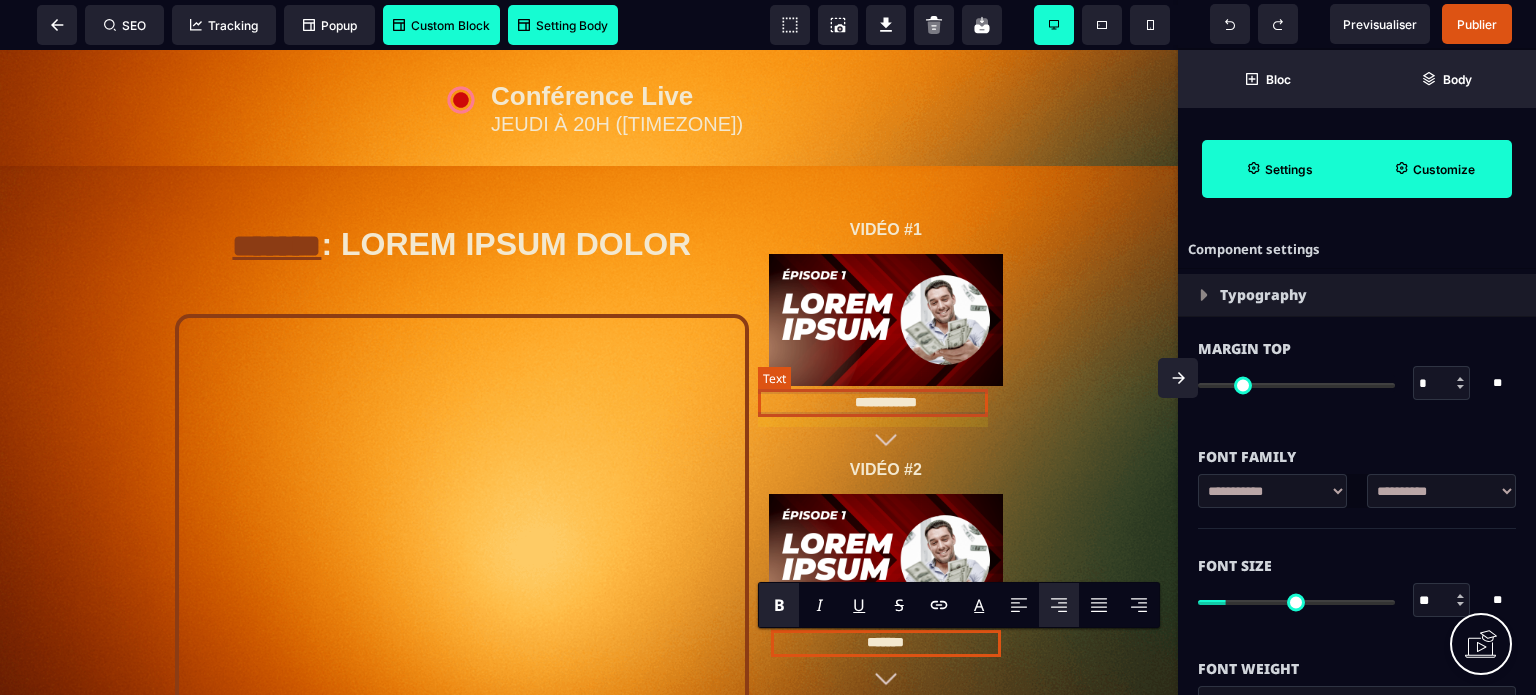 select on "**" 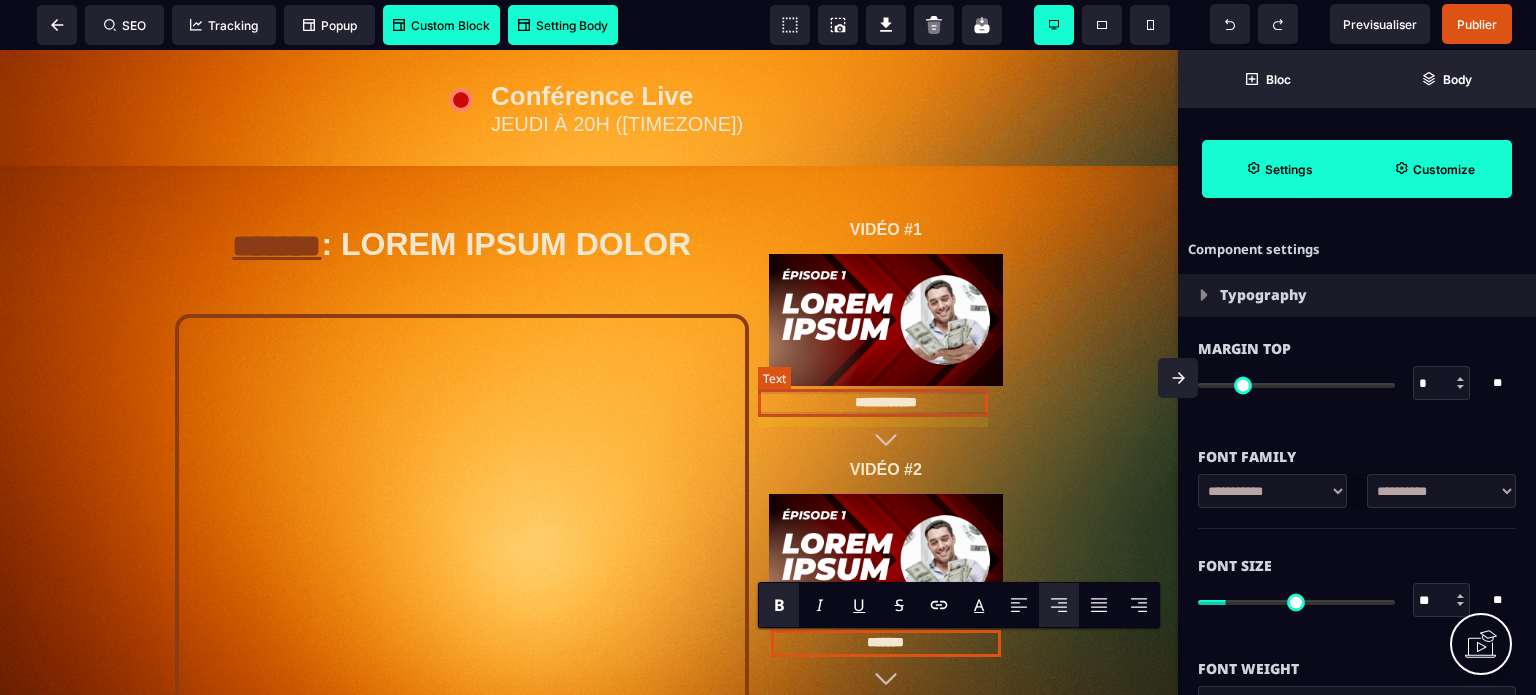 select on "**" 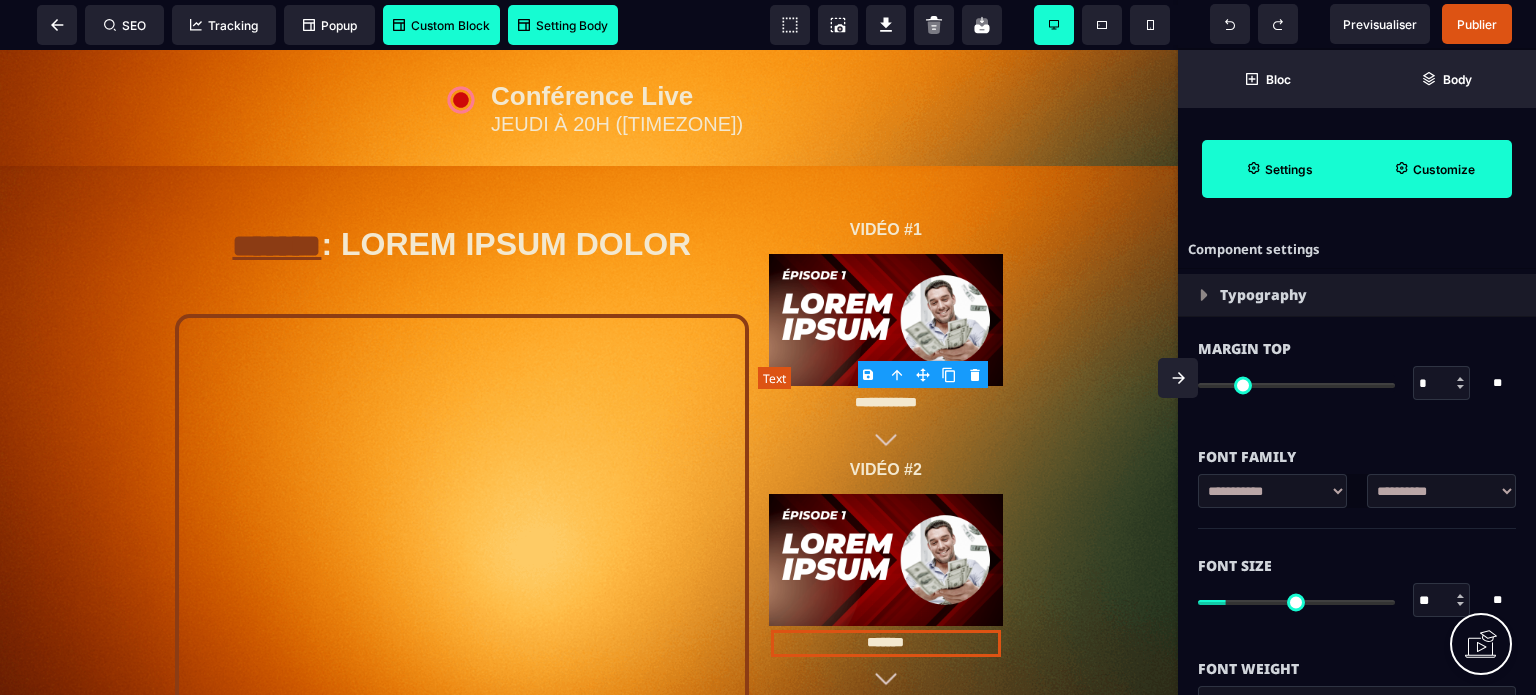 click on "**********" at bounding box center [886, 404] 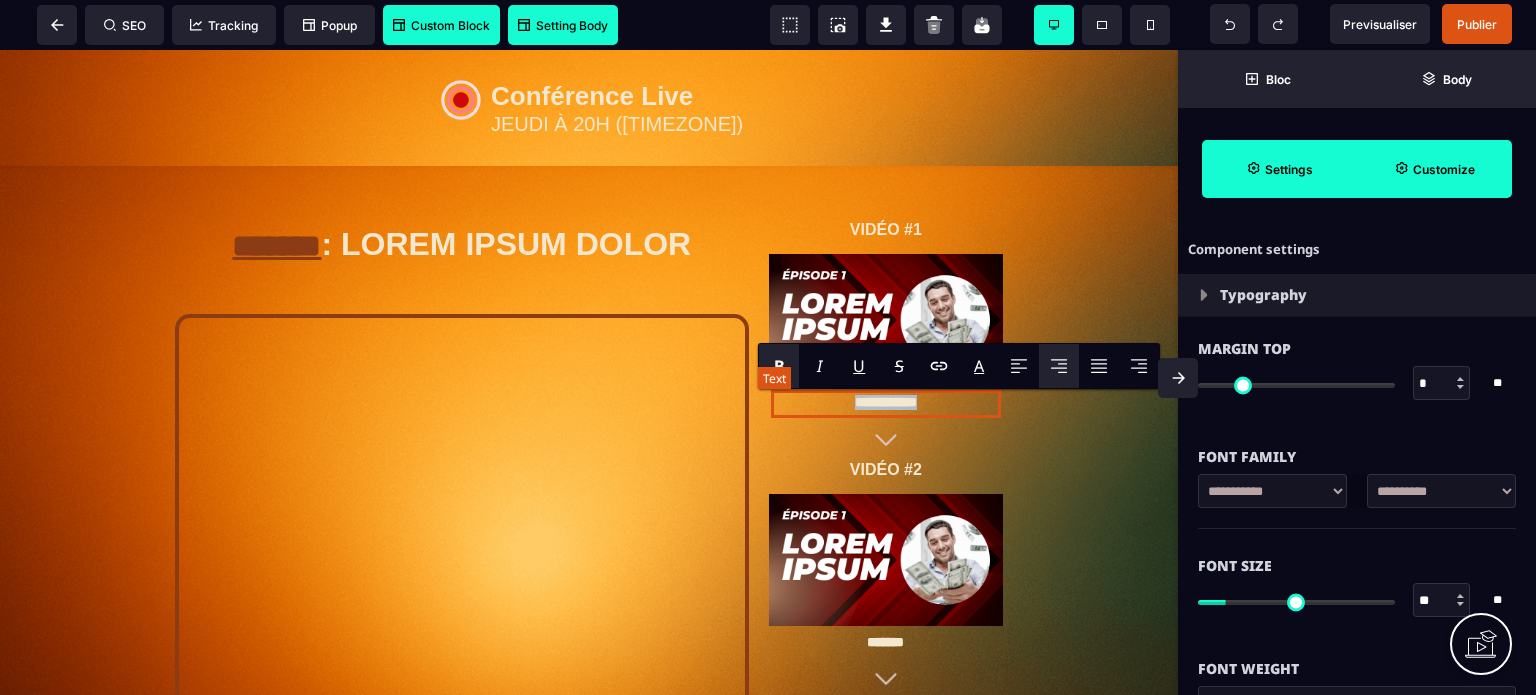 copy on "**********" 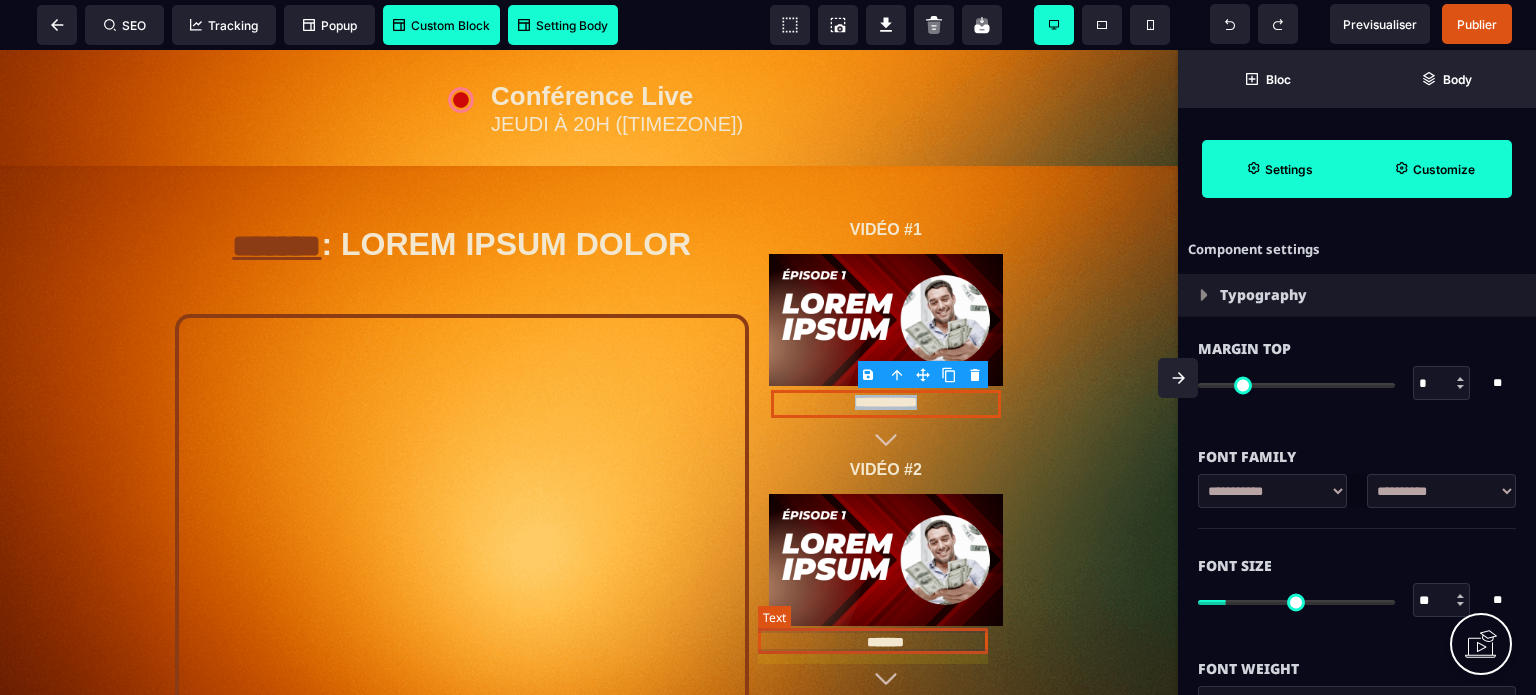 click on "*******" at bounding box center [886, 643] 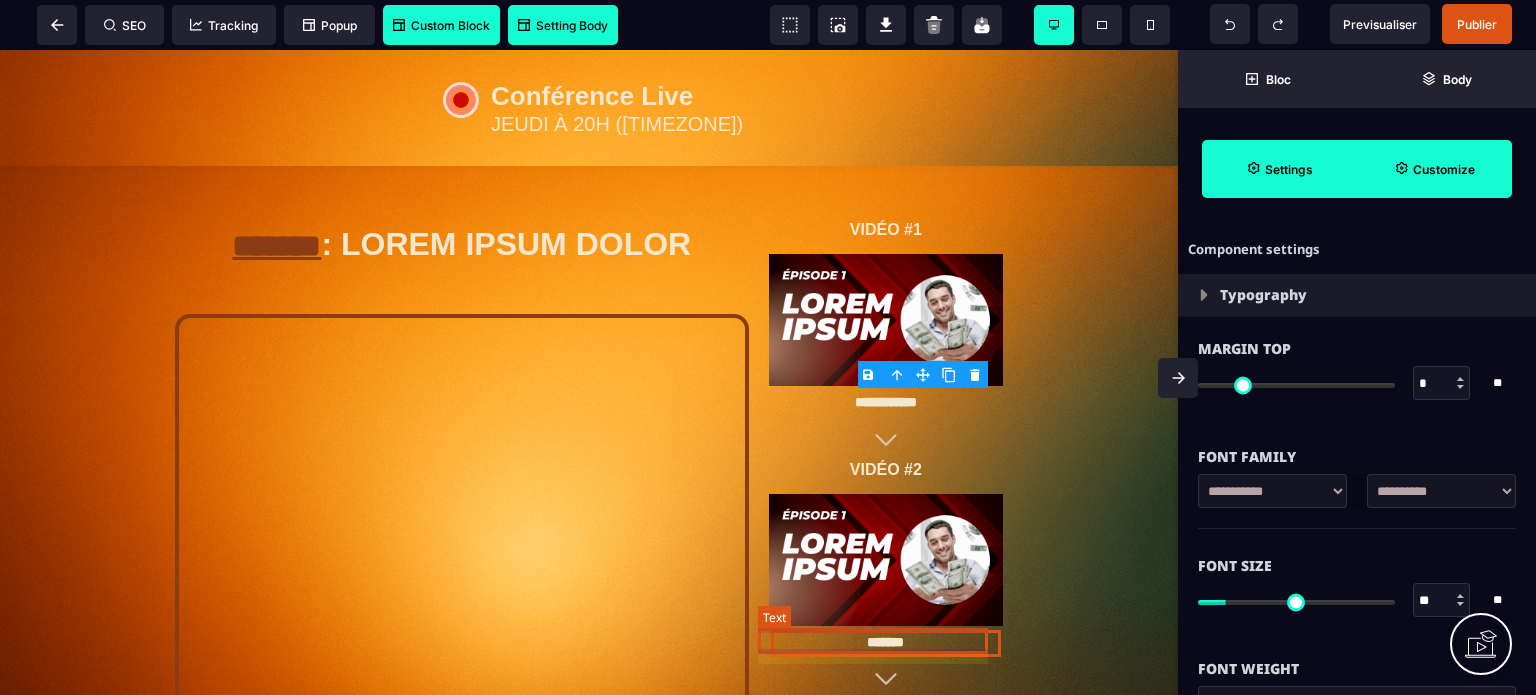 click on "*******" at bounding box center (886, 643) 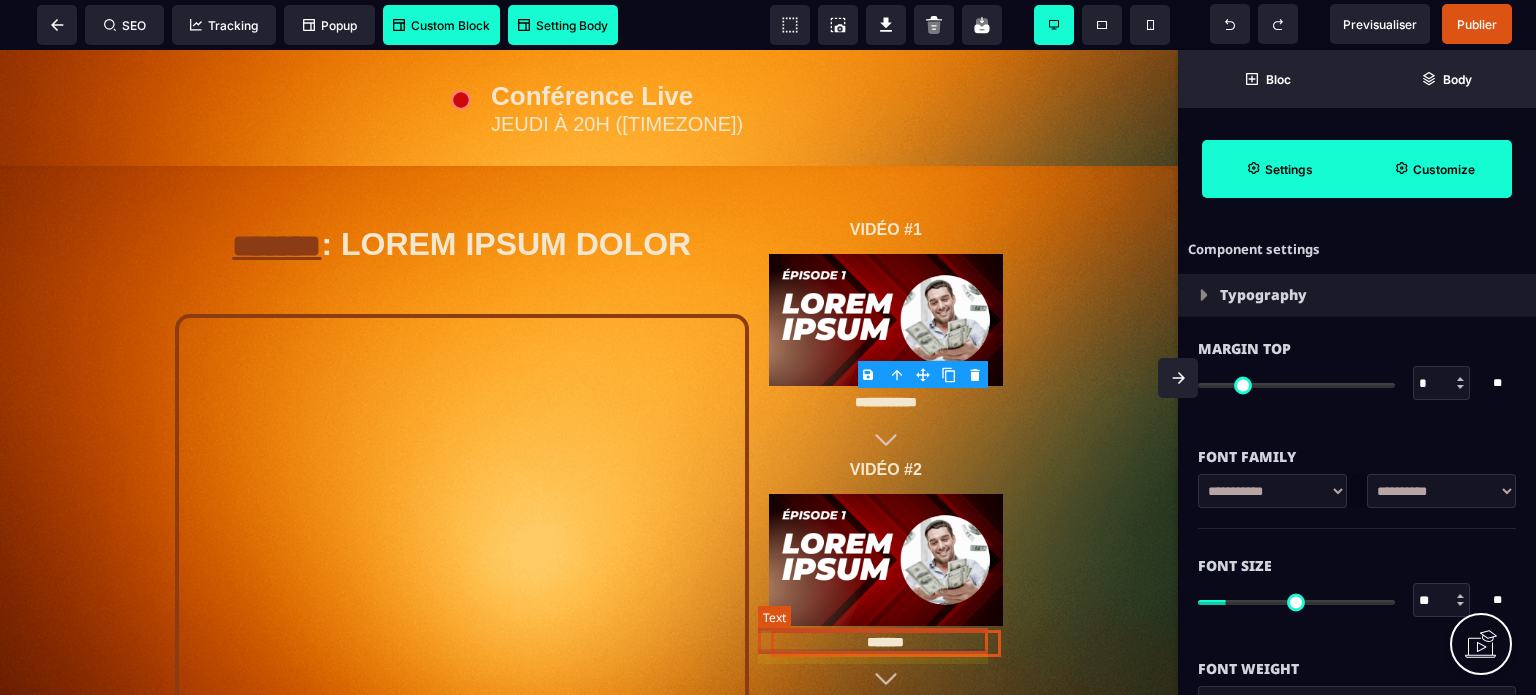 select on "***" 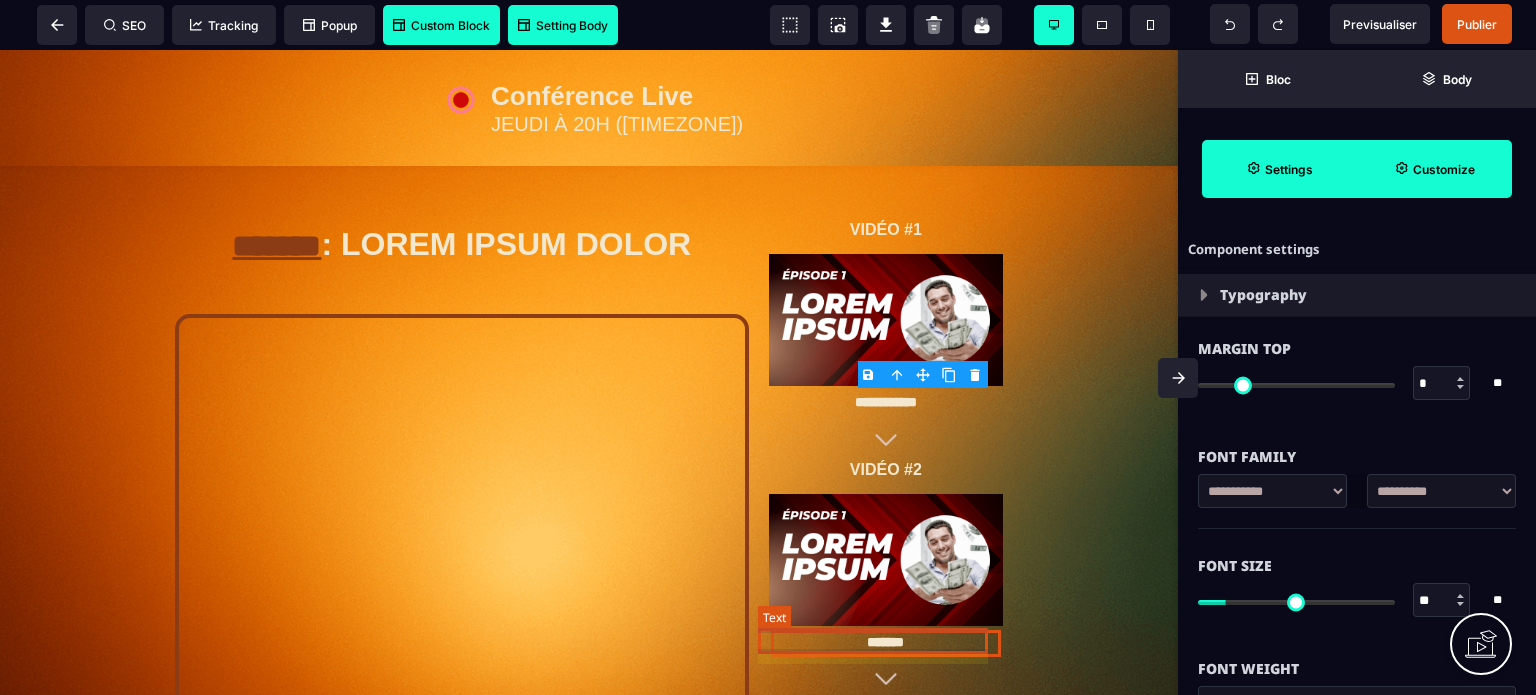 select on "**" 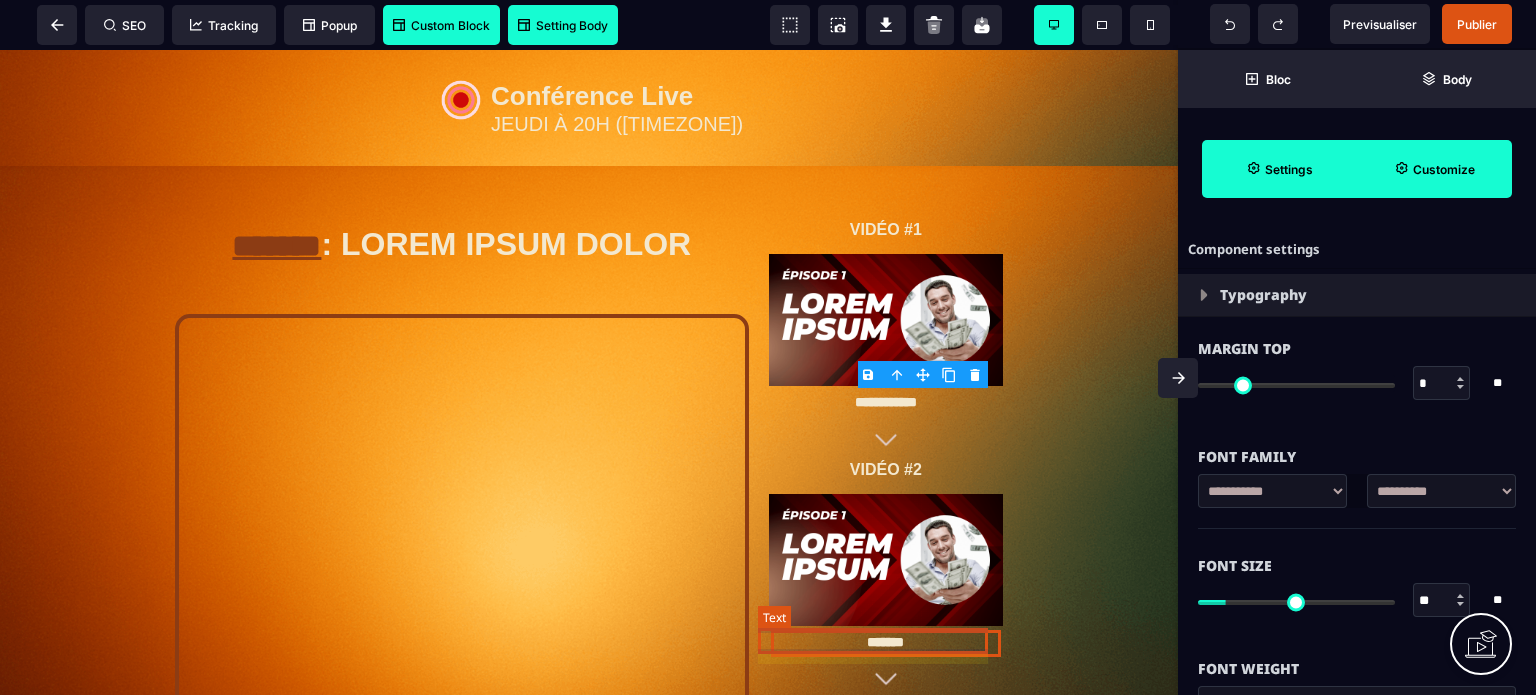 select on "**" 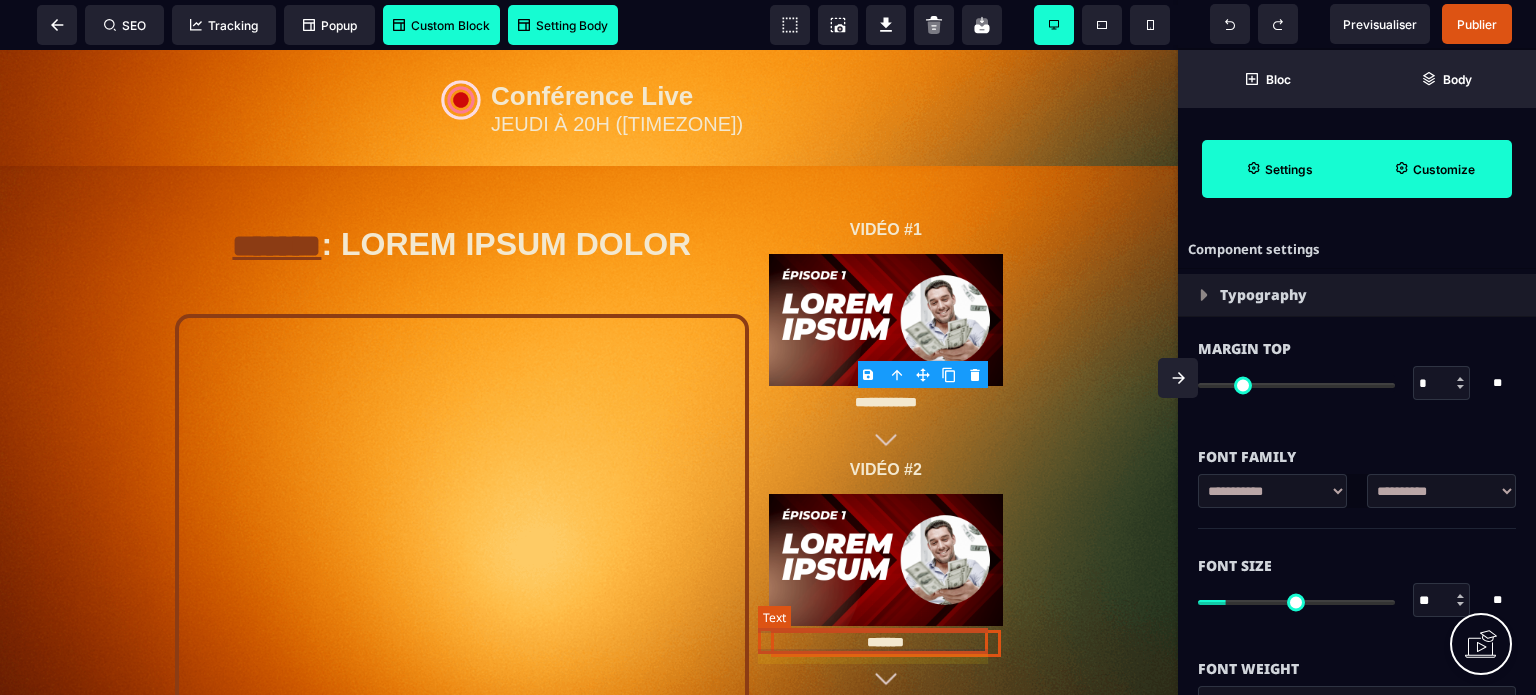 select on "**" 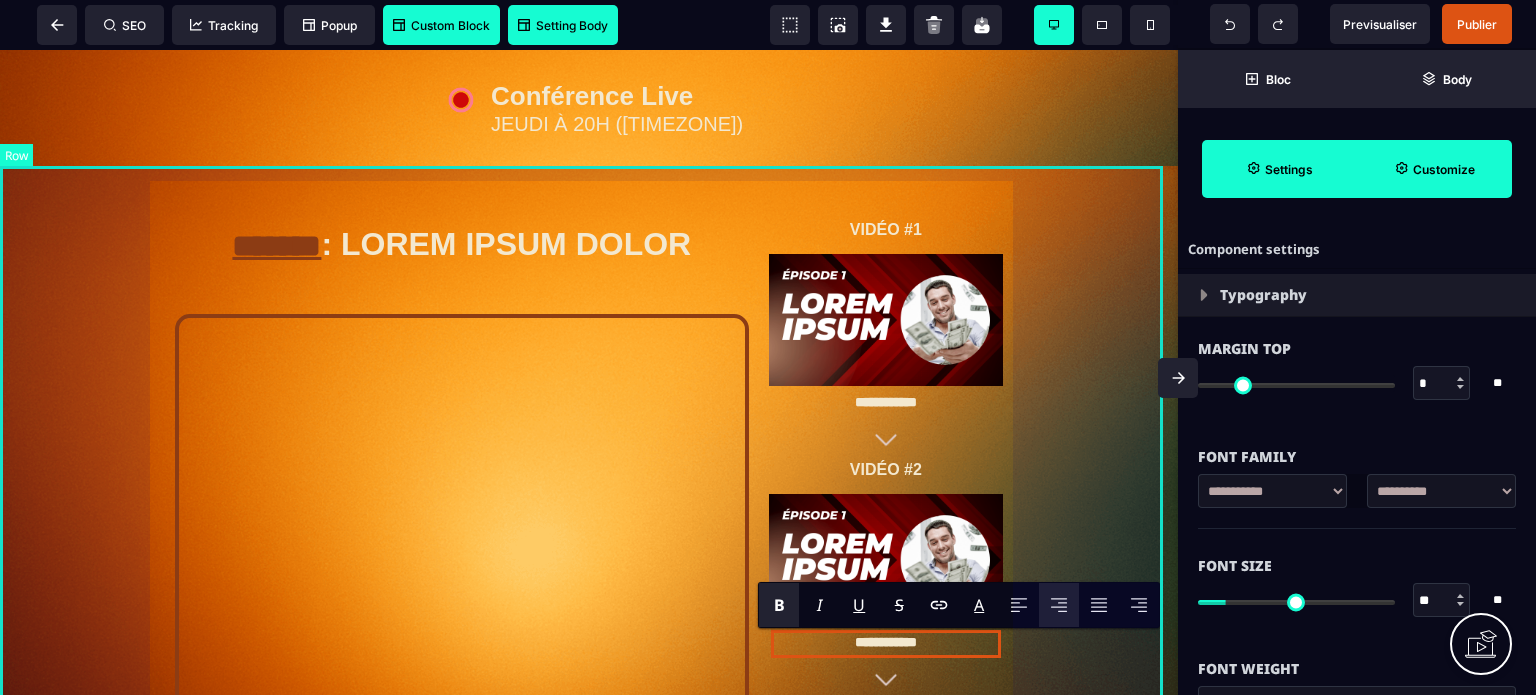 click on "**********" at bounding box center [589, 568] 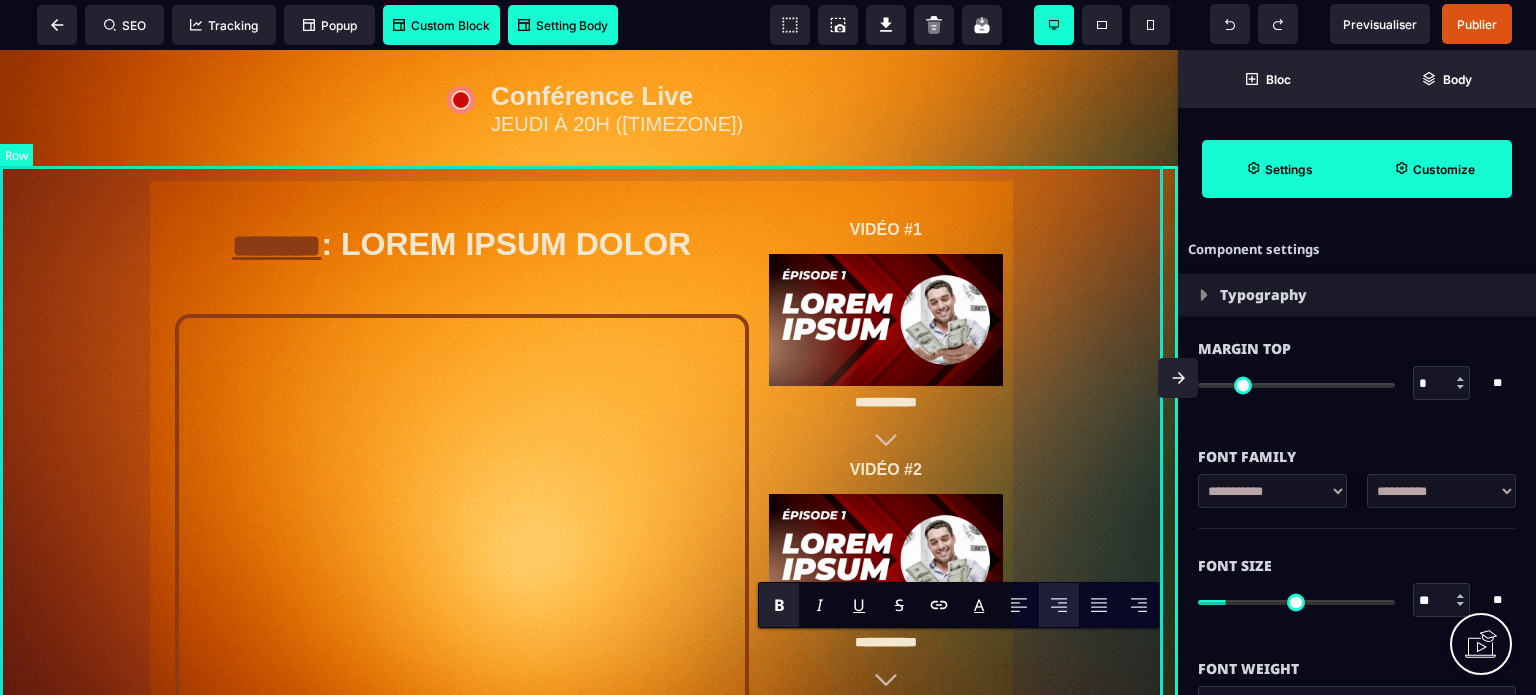 select on "*********" 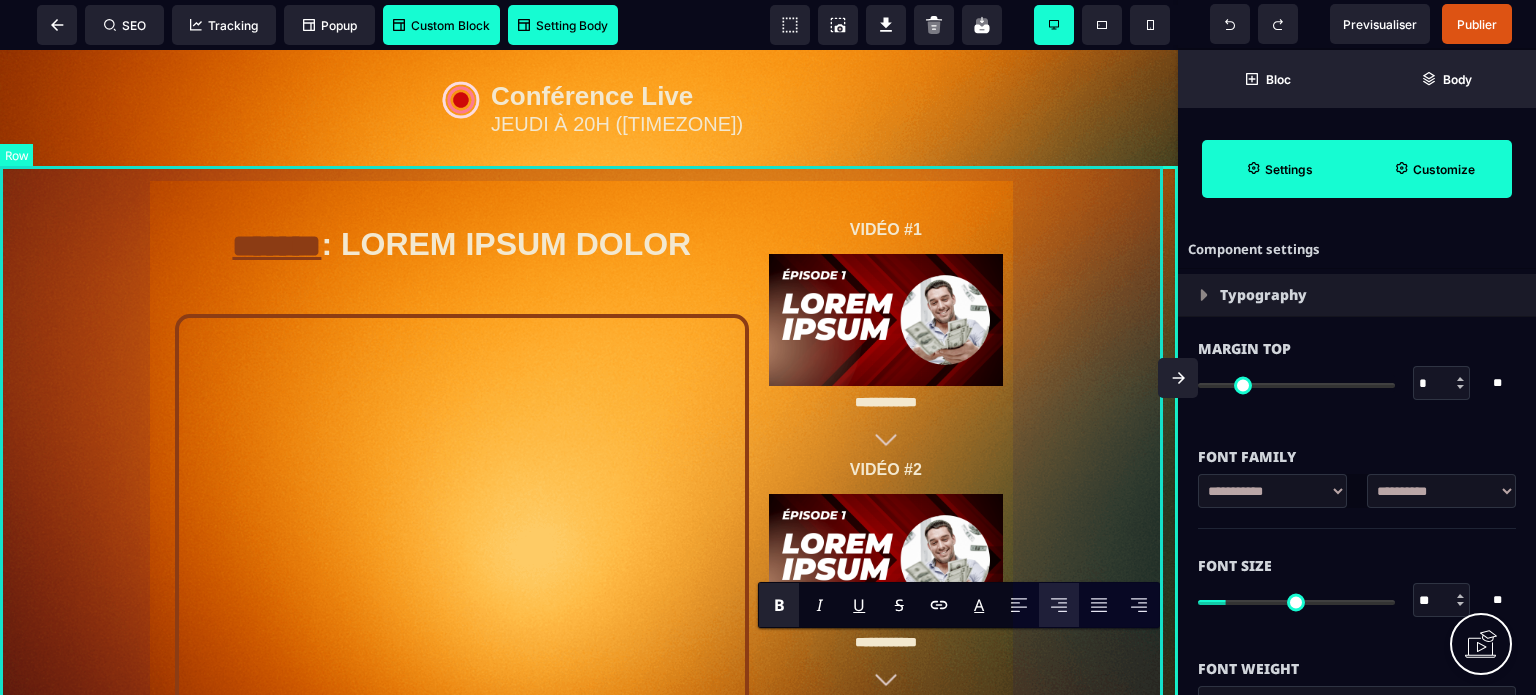 select on "**********" 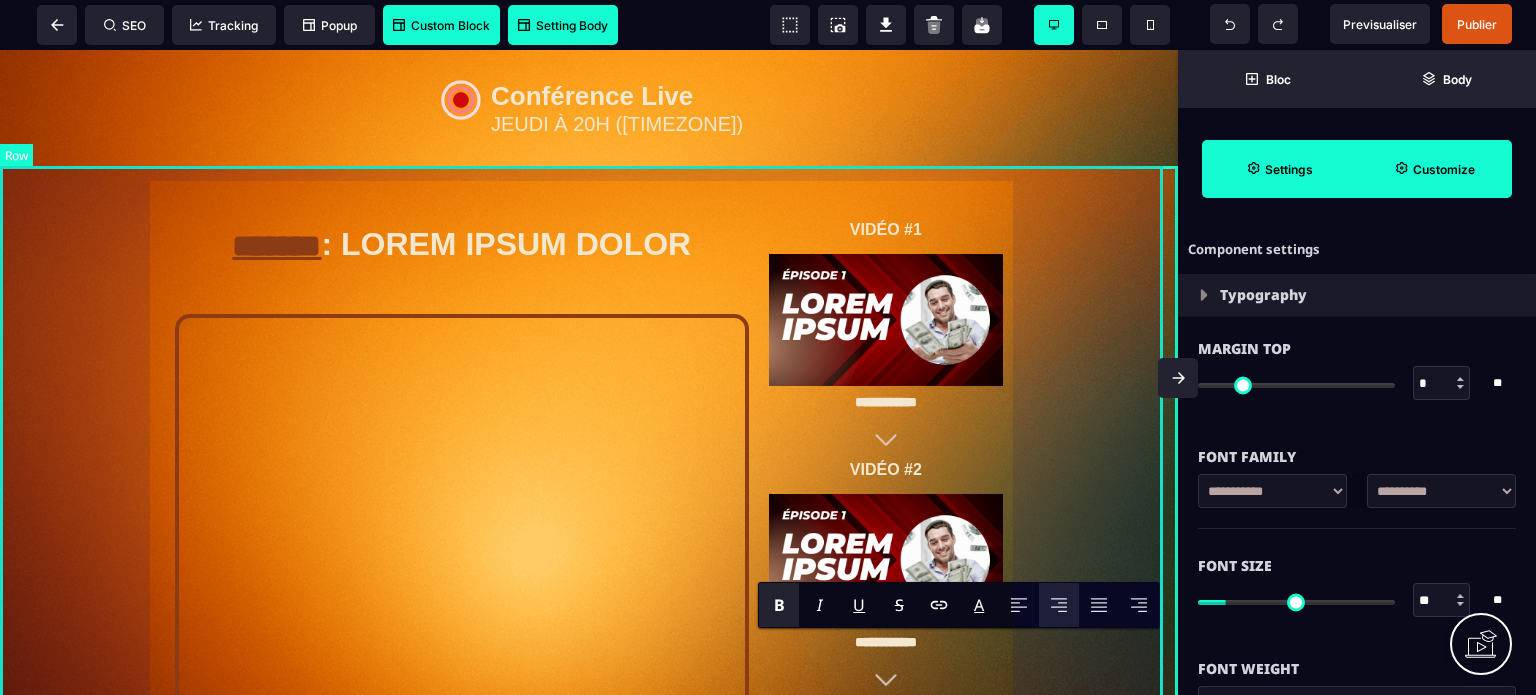 select on "*****" 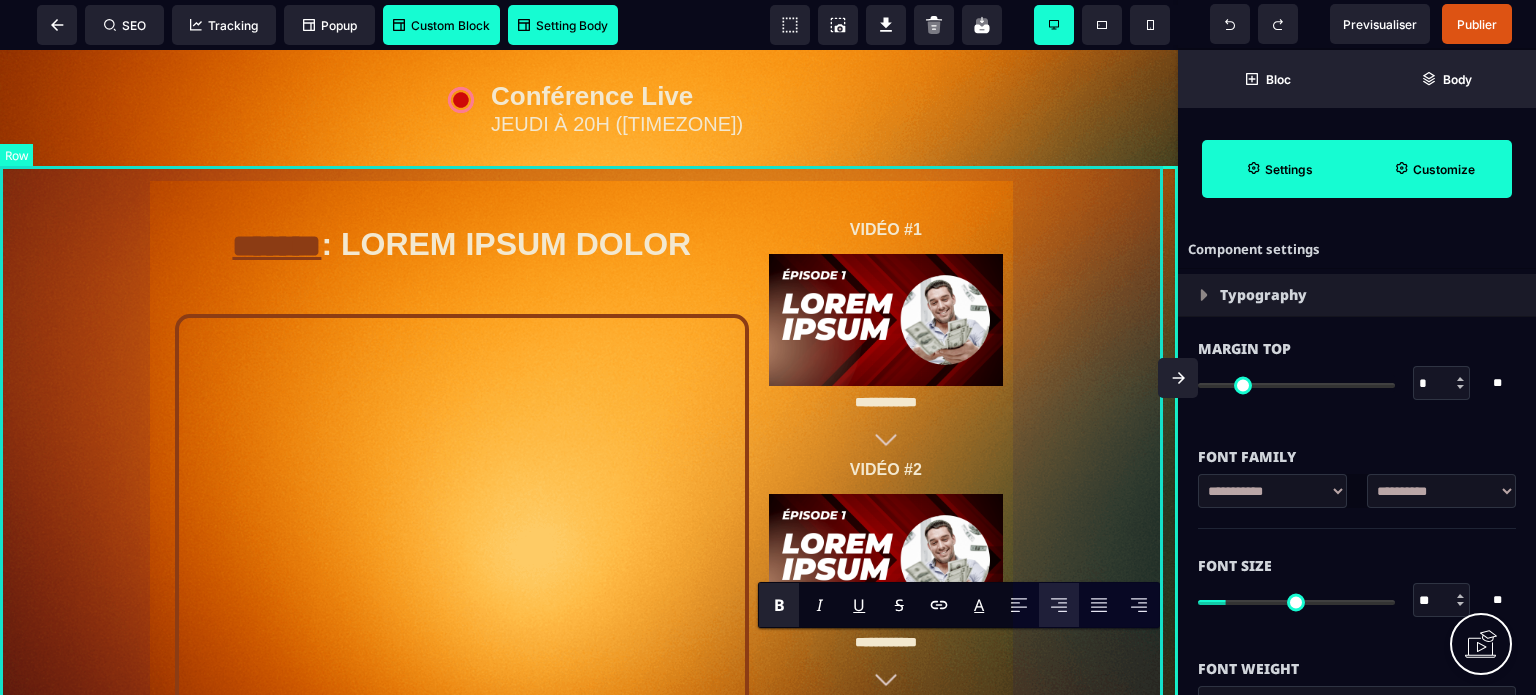 select on "*****" 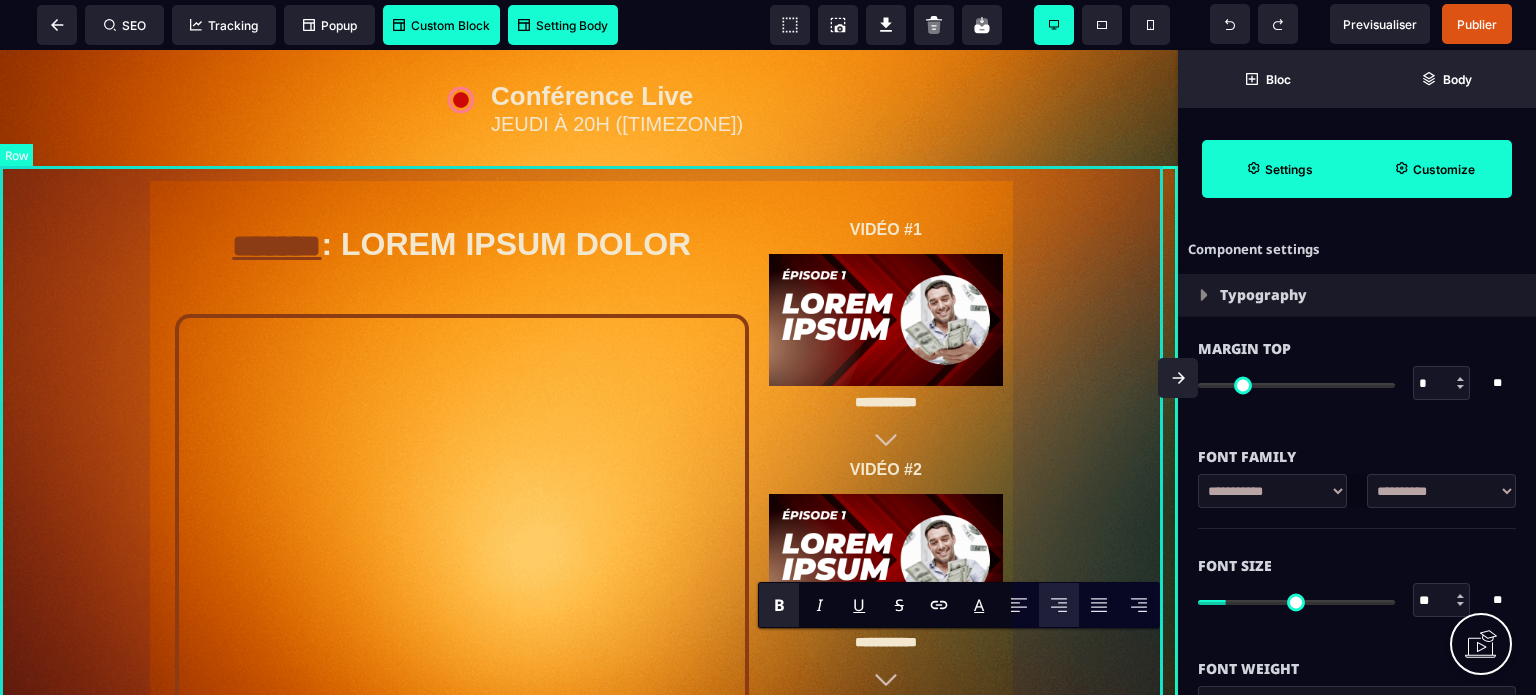 select 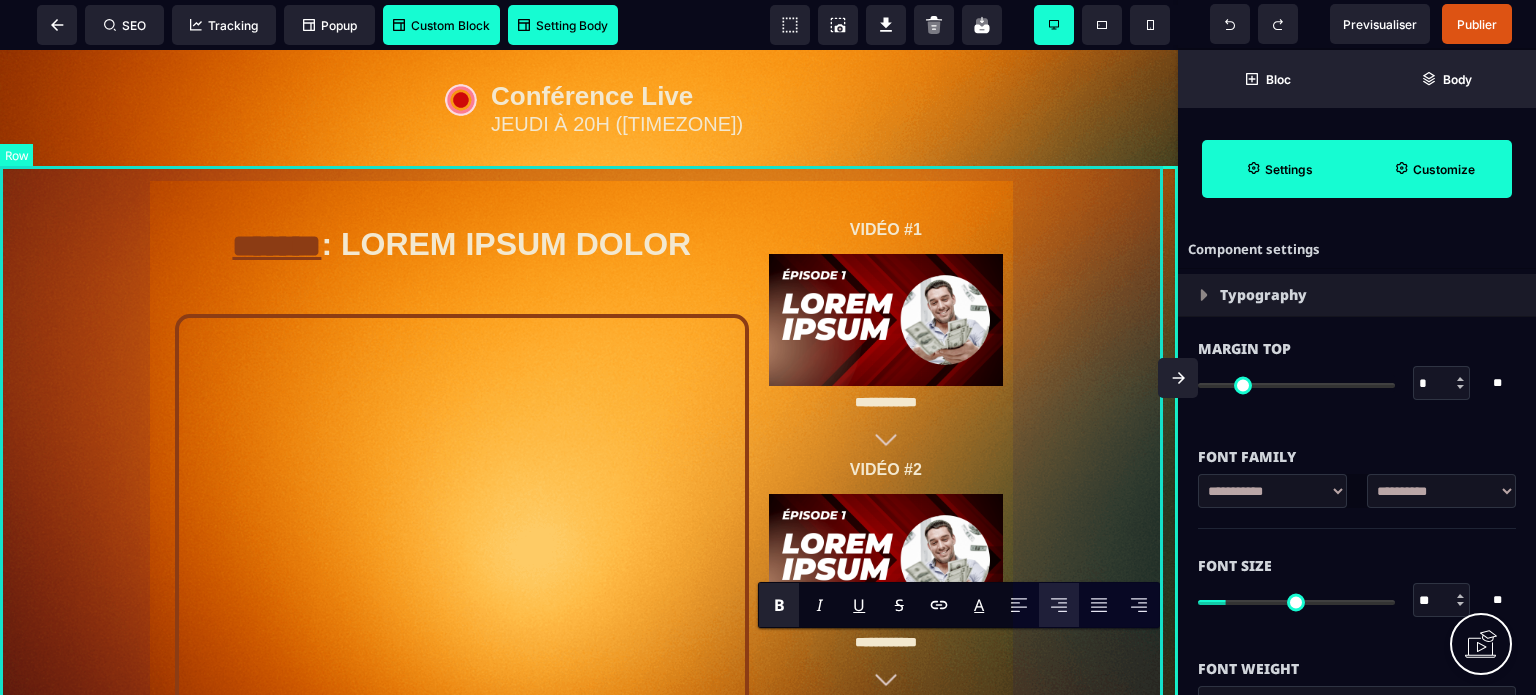 select on "**" 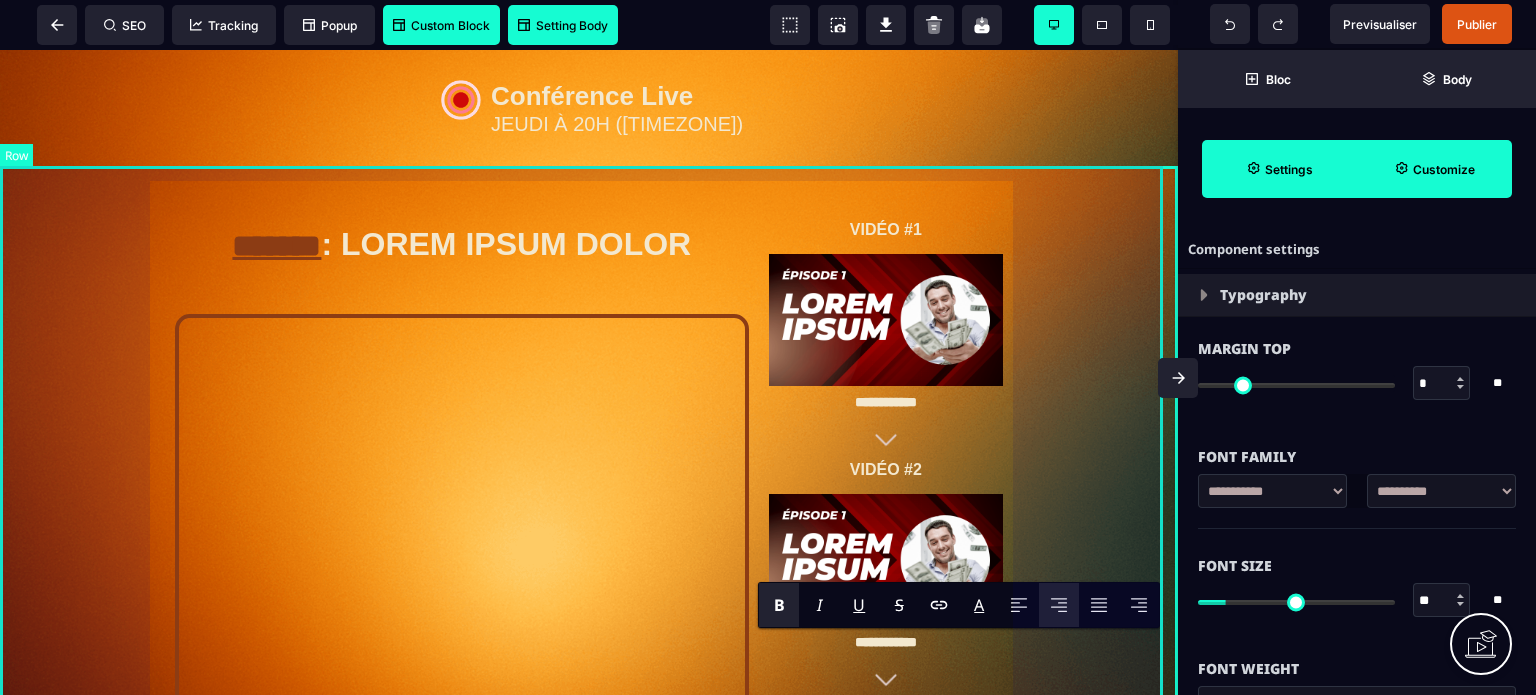 select on "**" 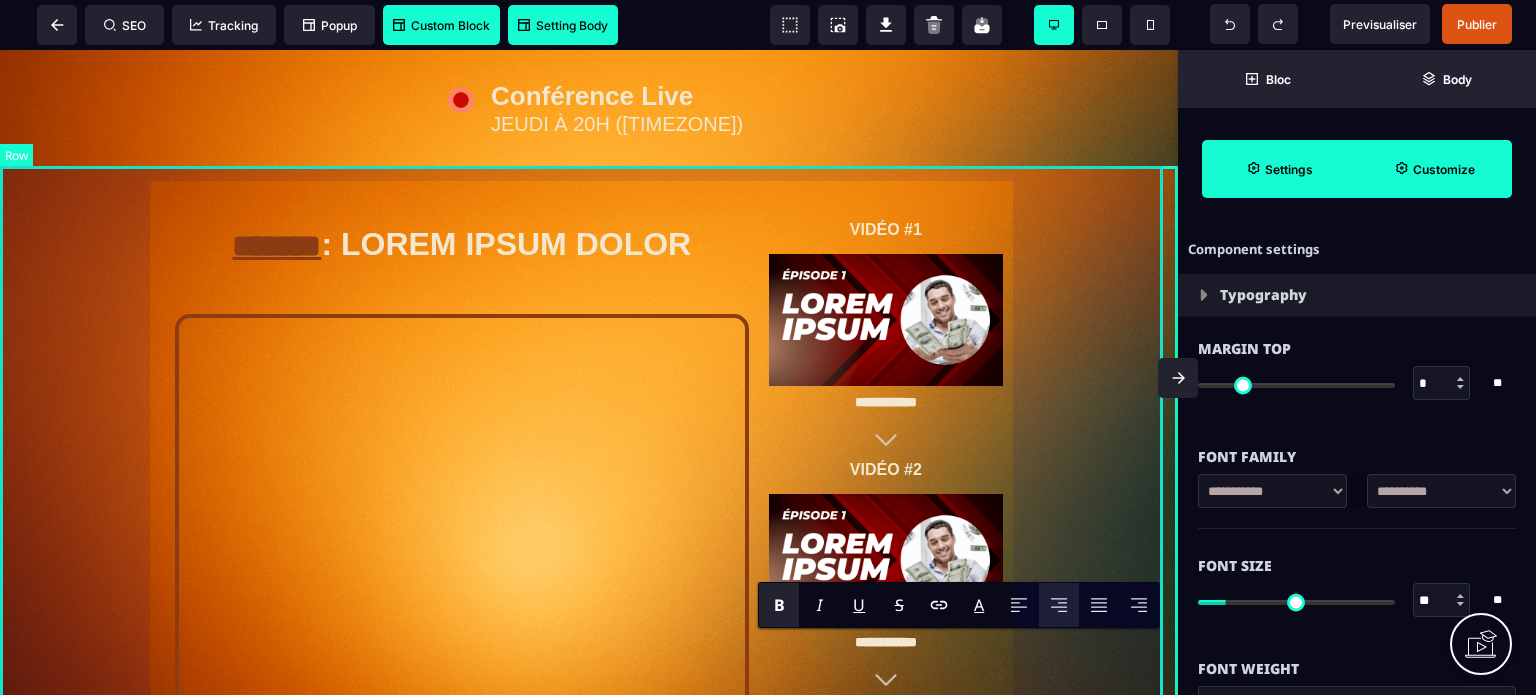 select on "**" 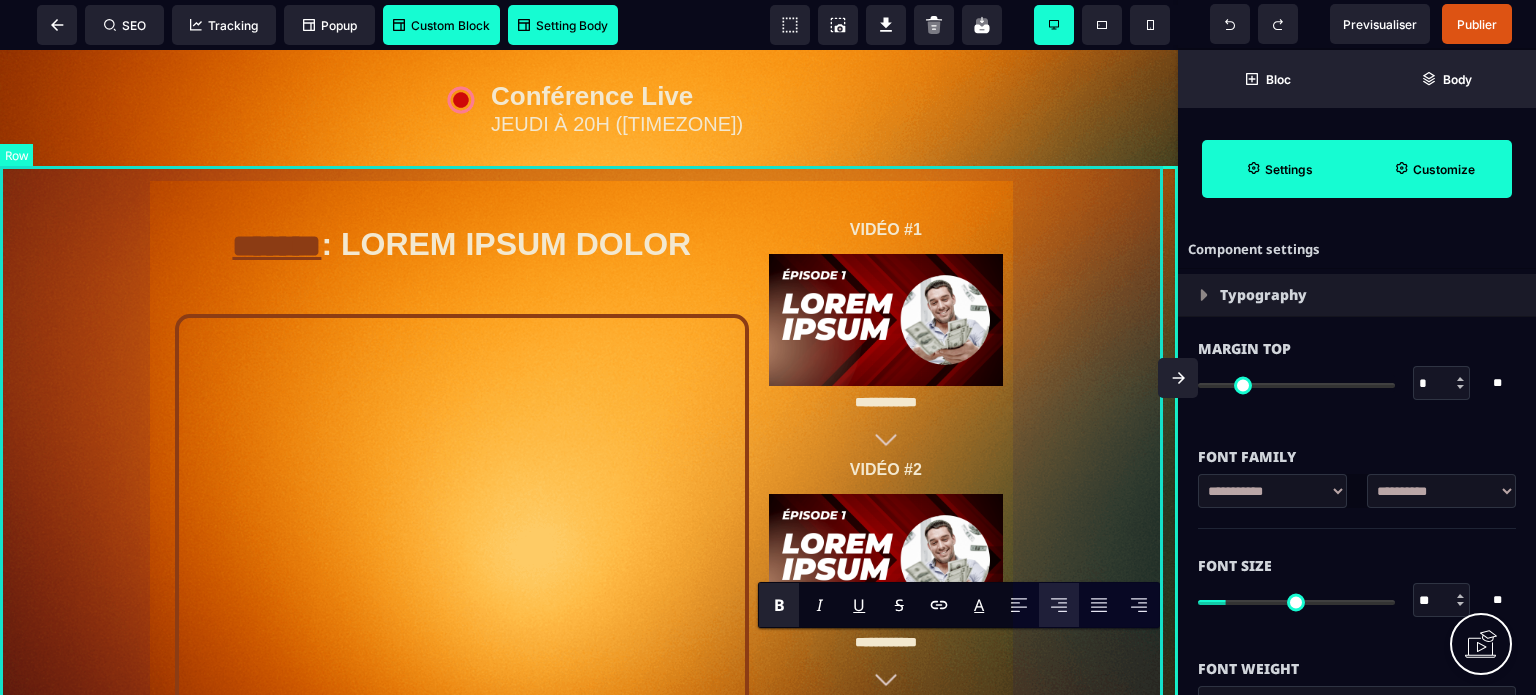 select on "**" 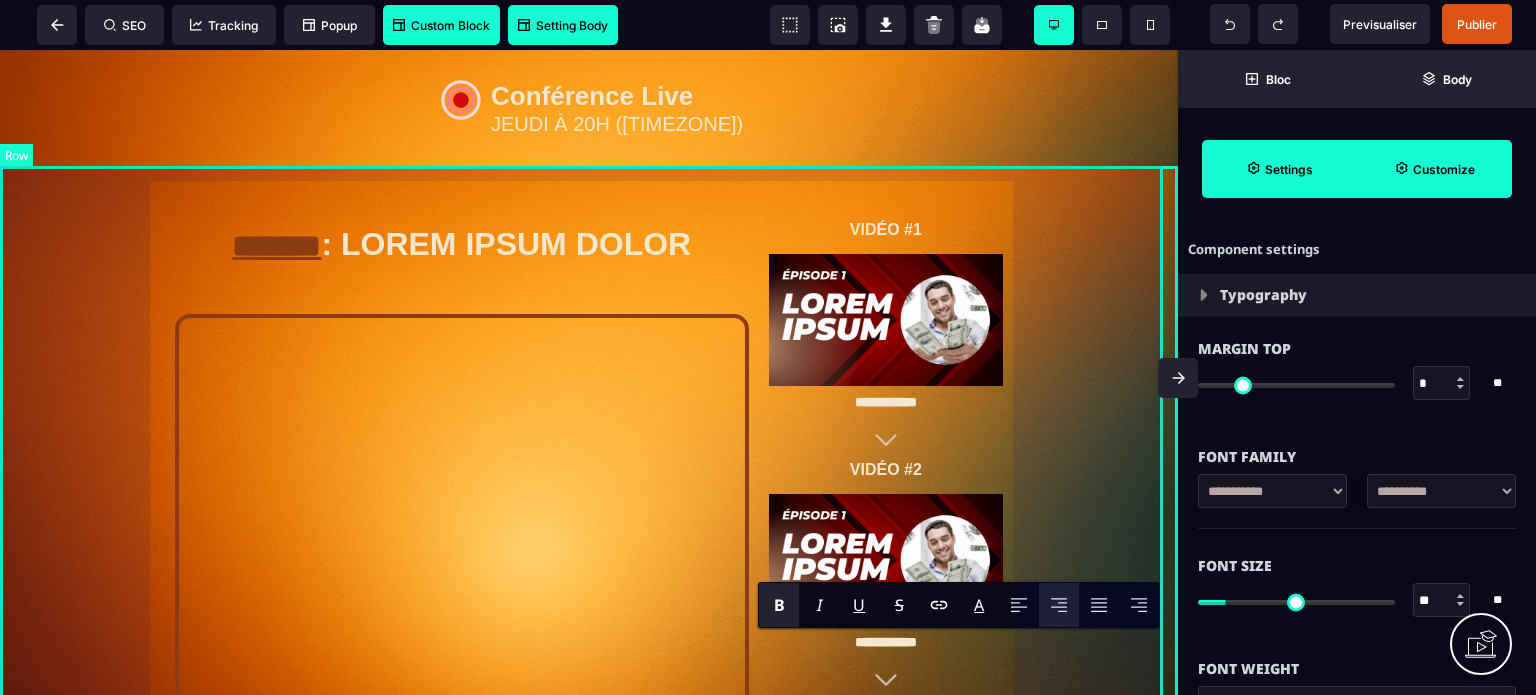 select on "**" 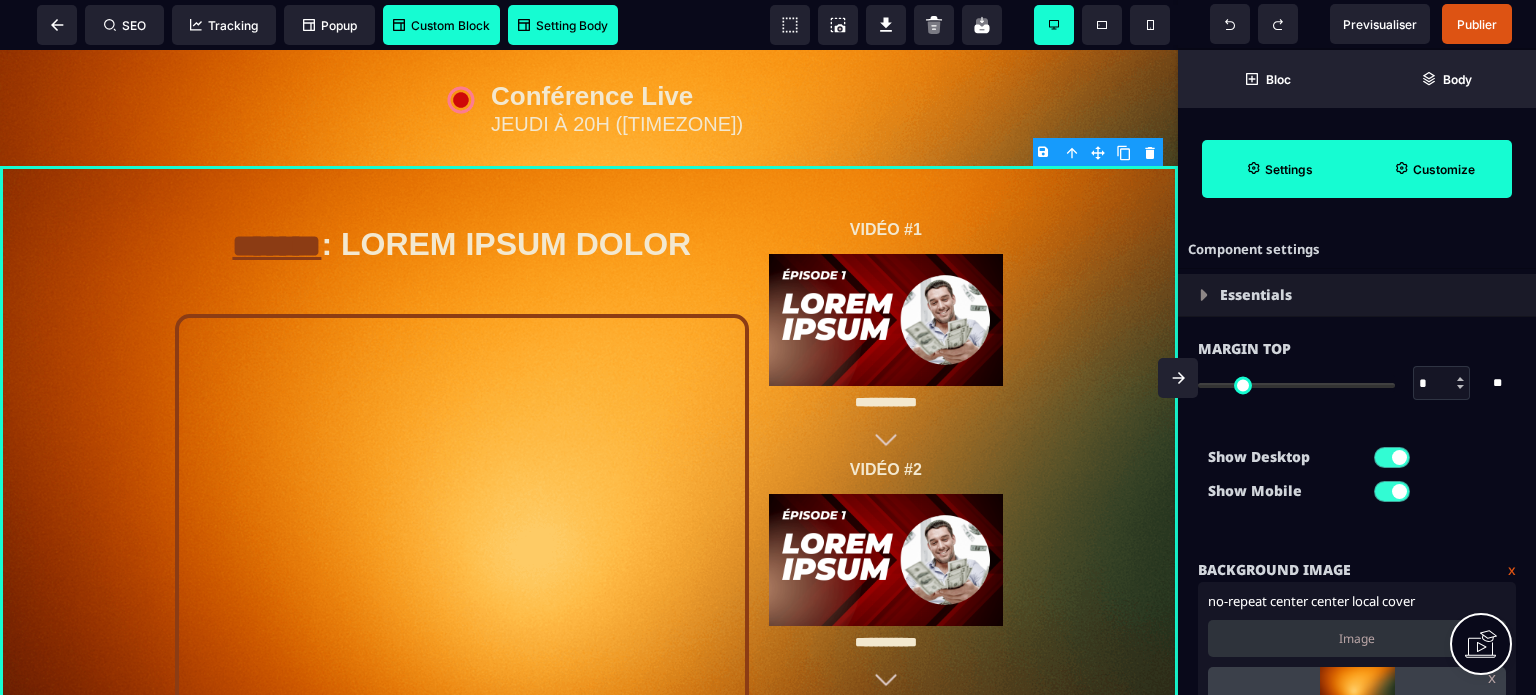 click at bounding box center [1178, 378] 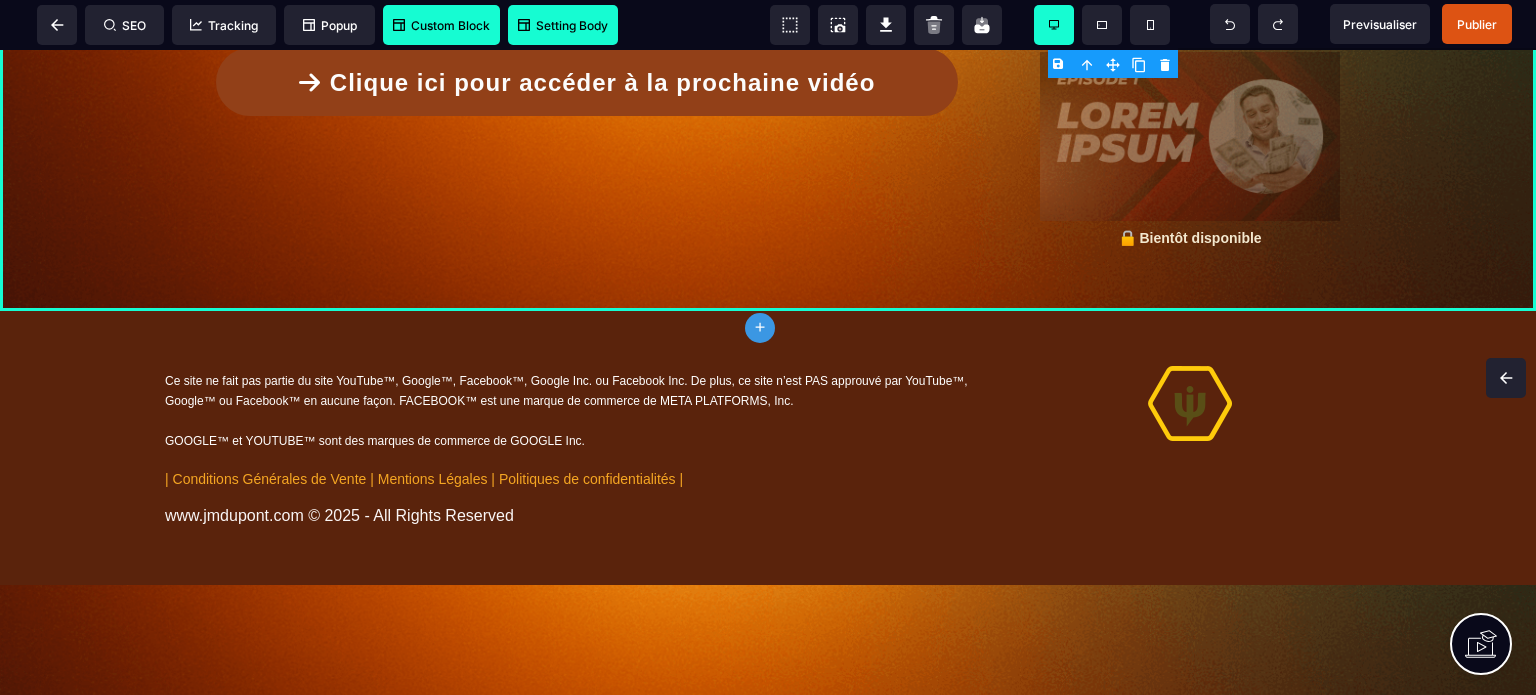 scroll, scrollTop: 758, scrollLeft: 0, axis: vertical 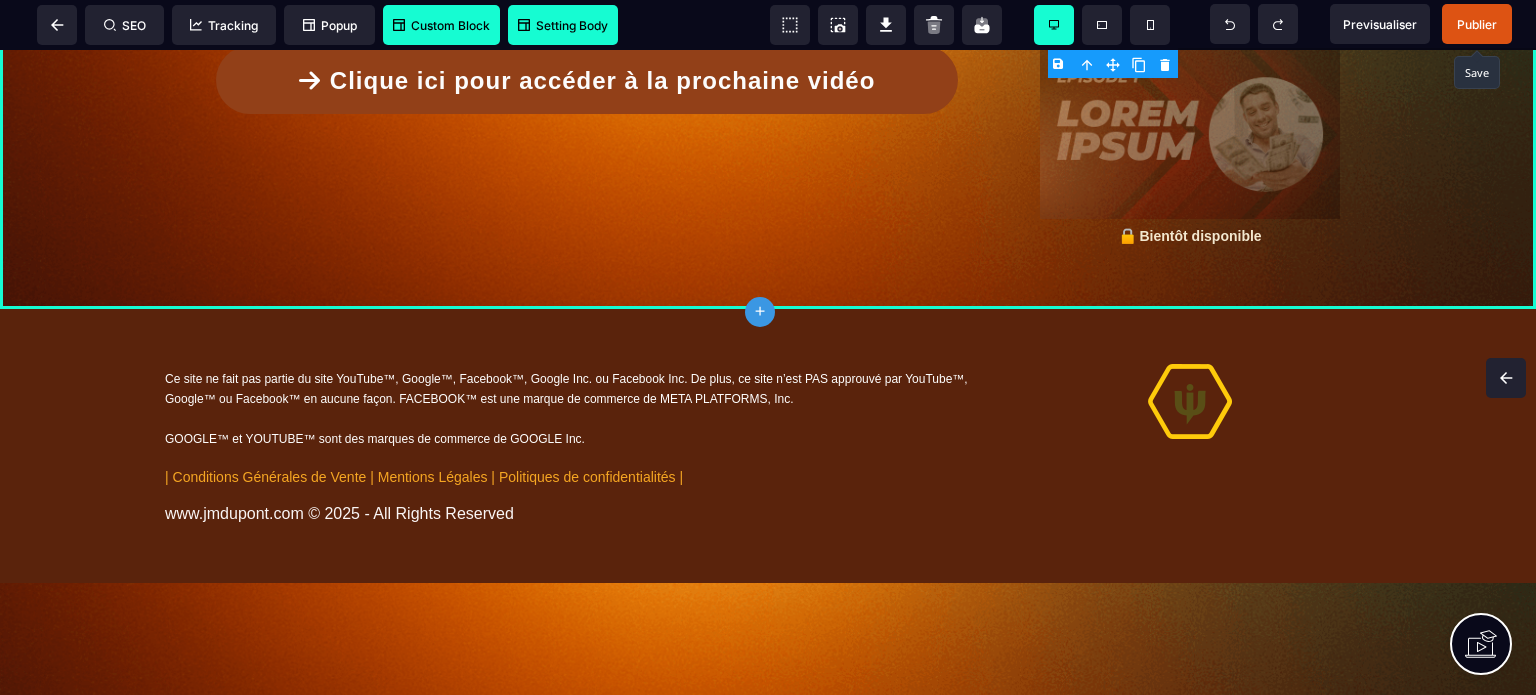 click on "Publier" at bounding box center (1477, 24) 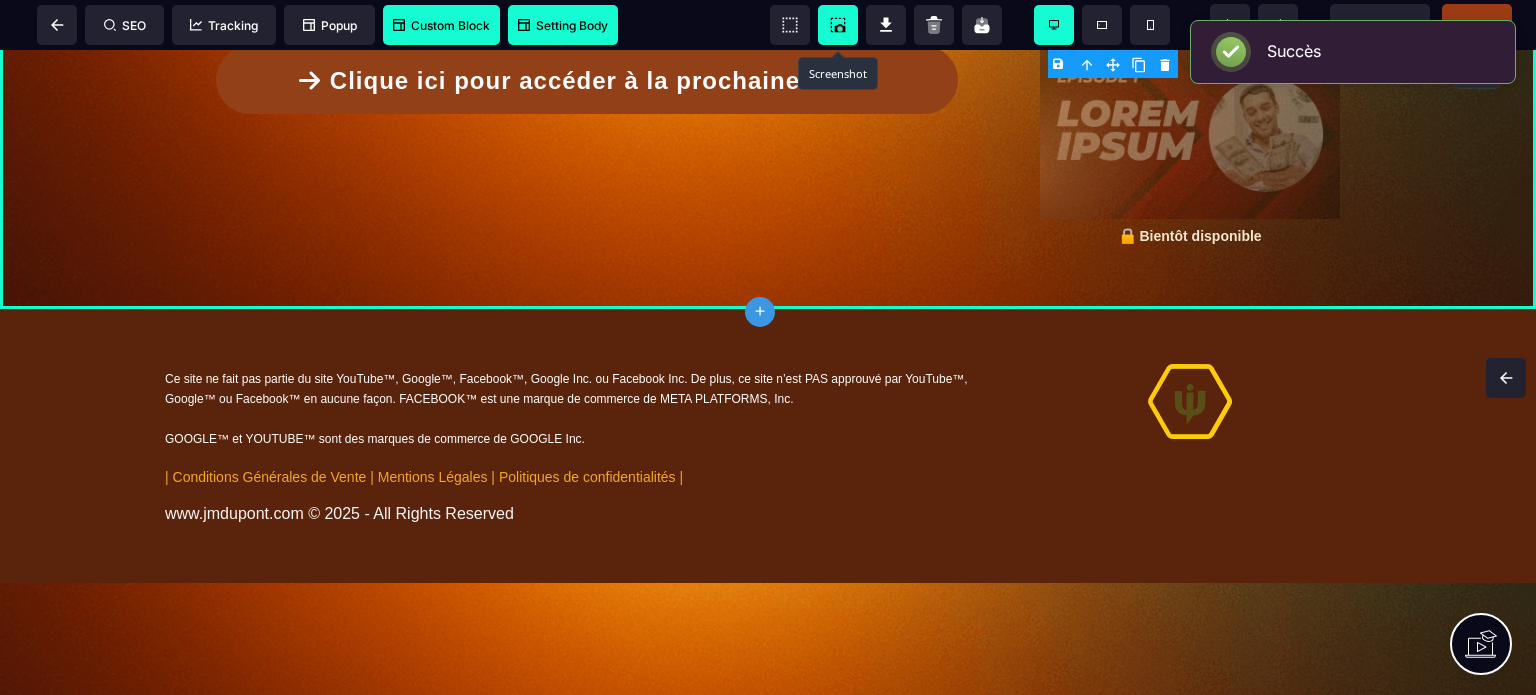 click at bounding box center (838, 25) 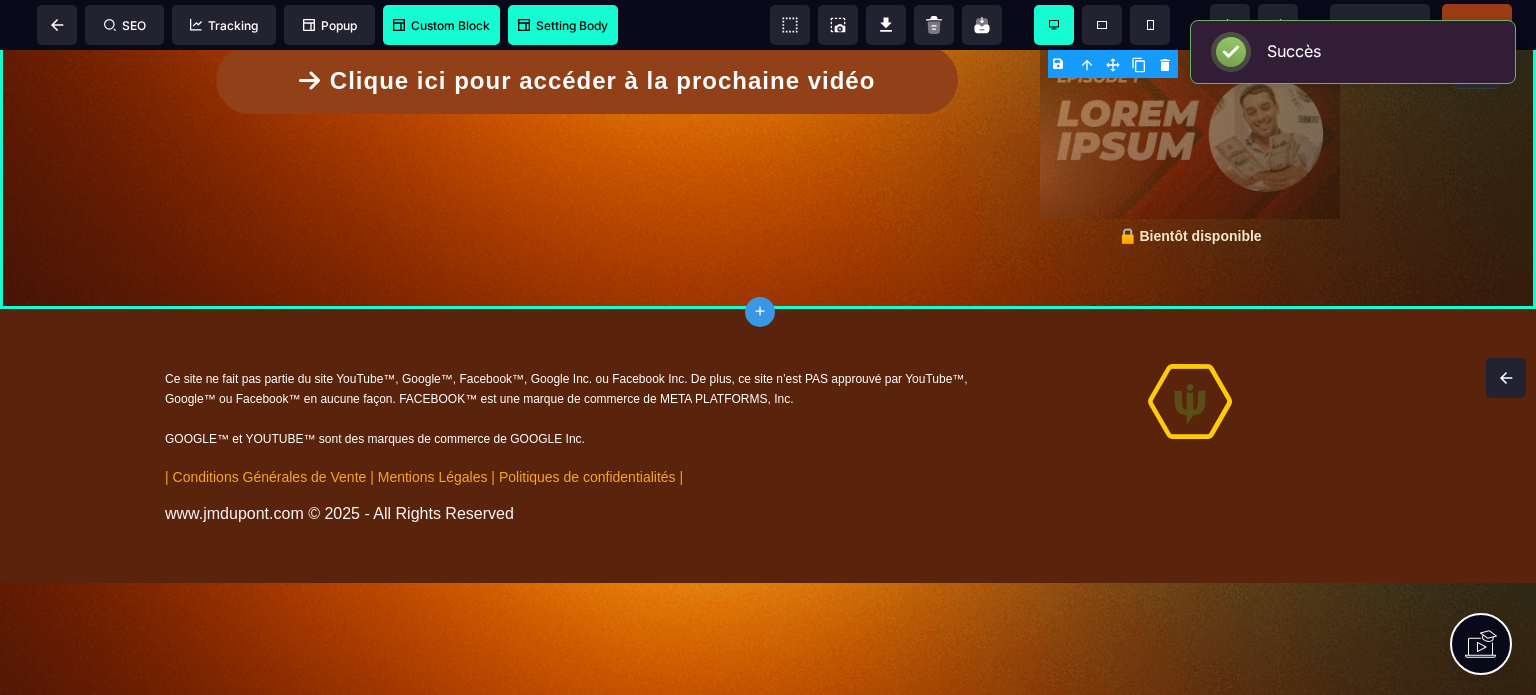 scroll, scrollTop: 0, scrollLeft: 0, axis: both 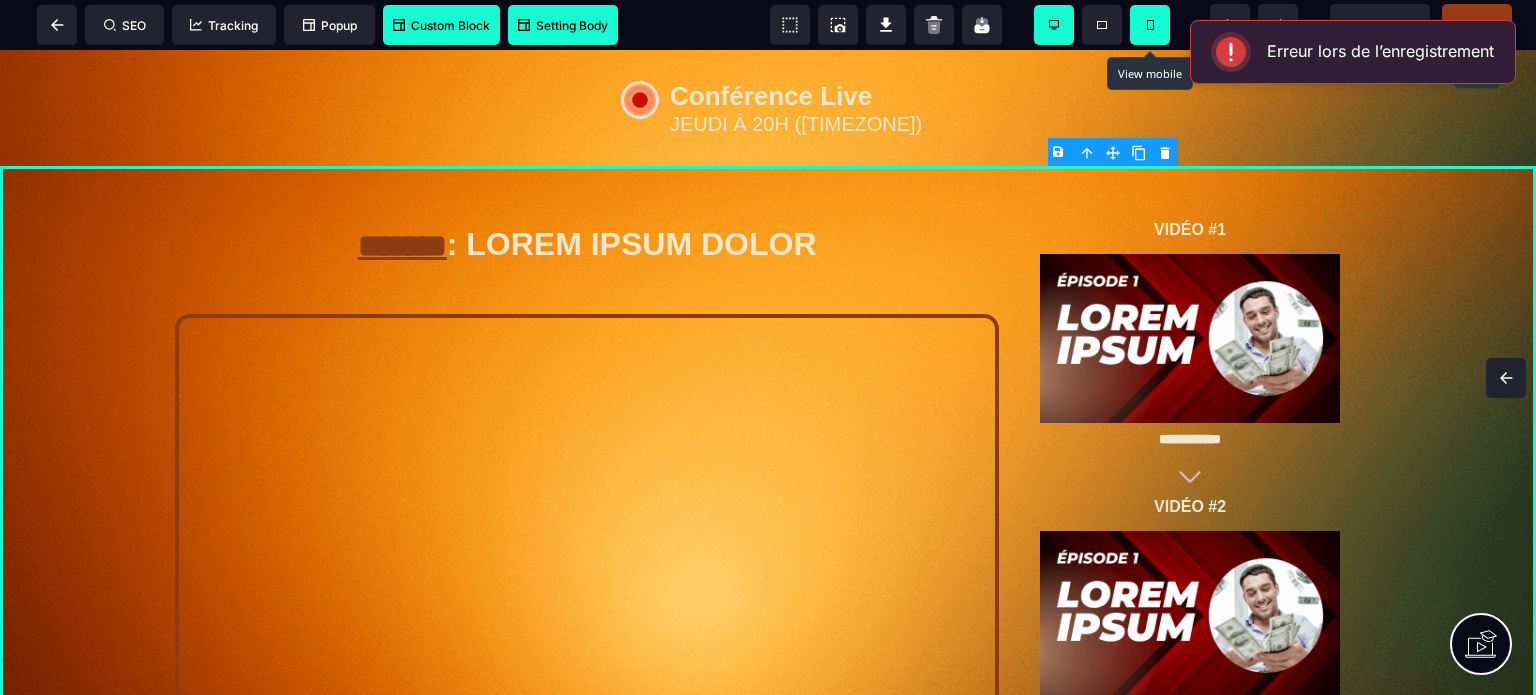click at bounding box center [1150, 25] 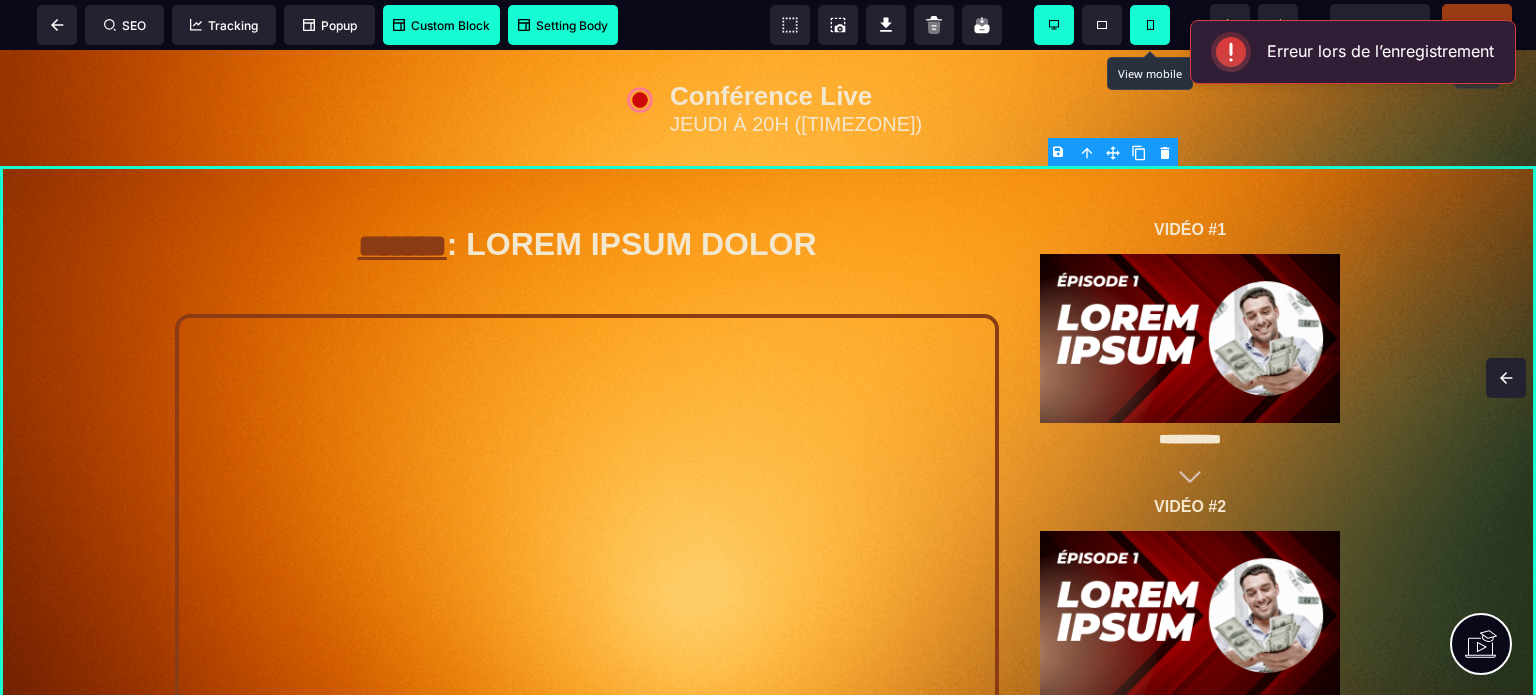 select 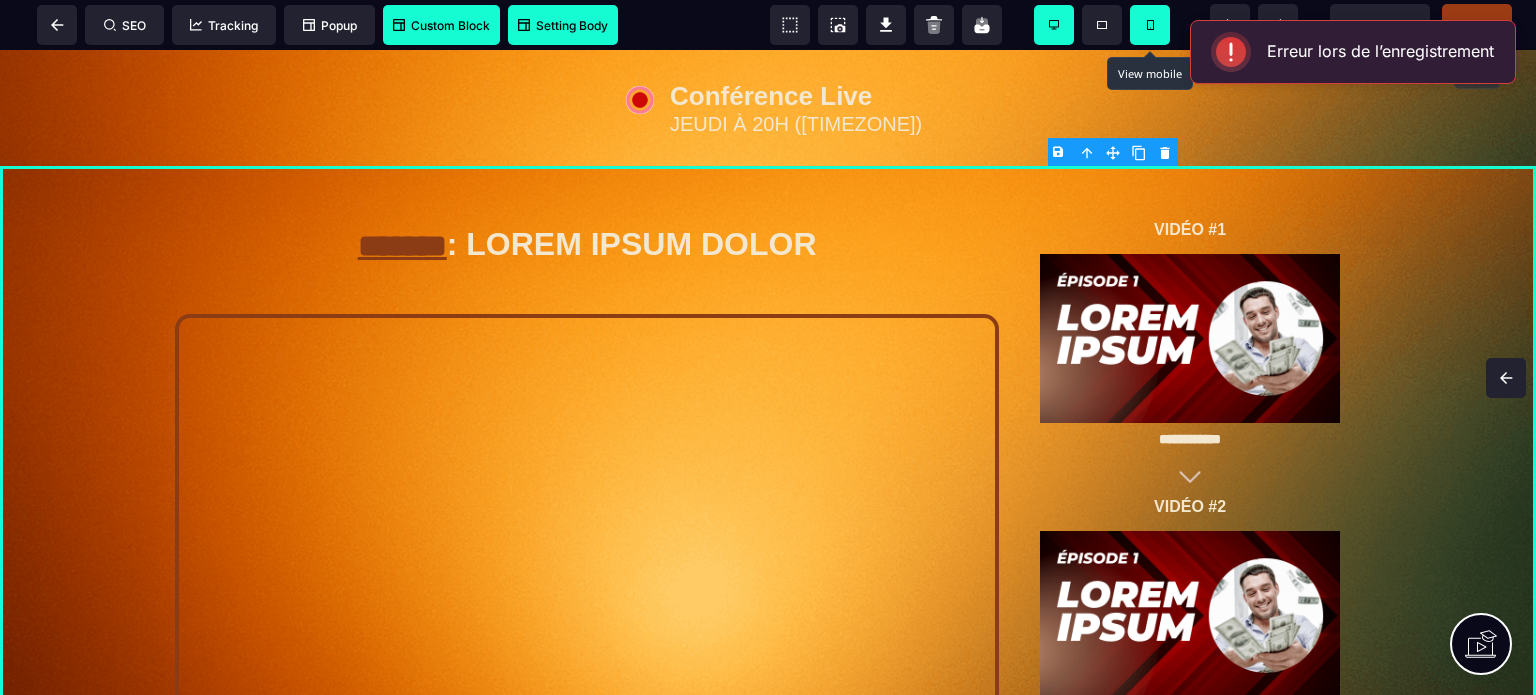type on "***" 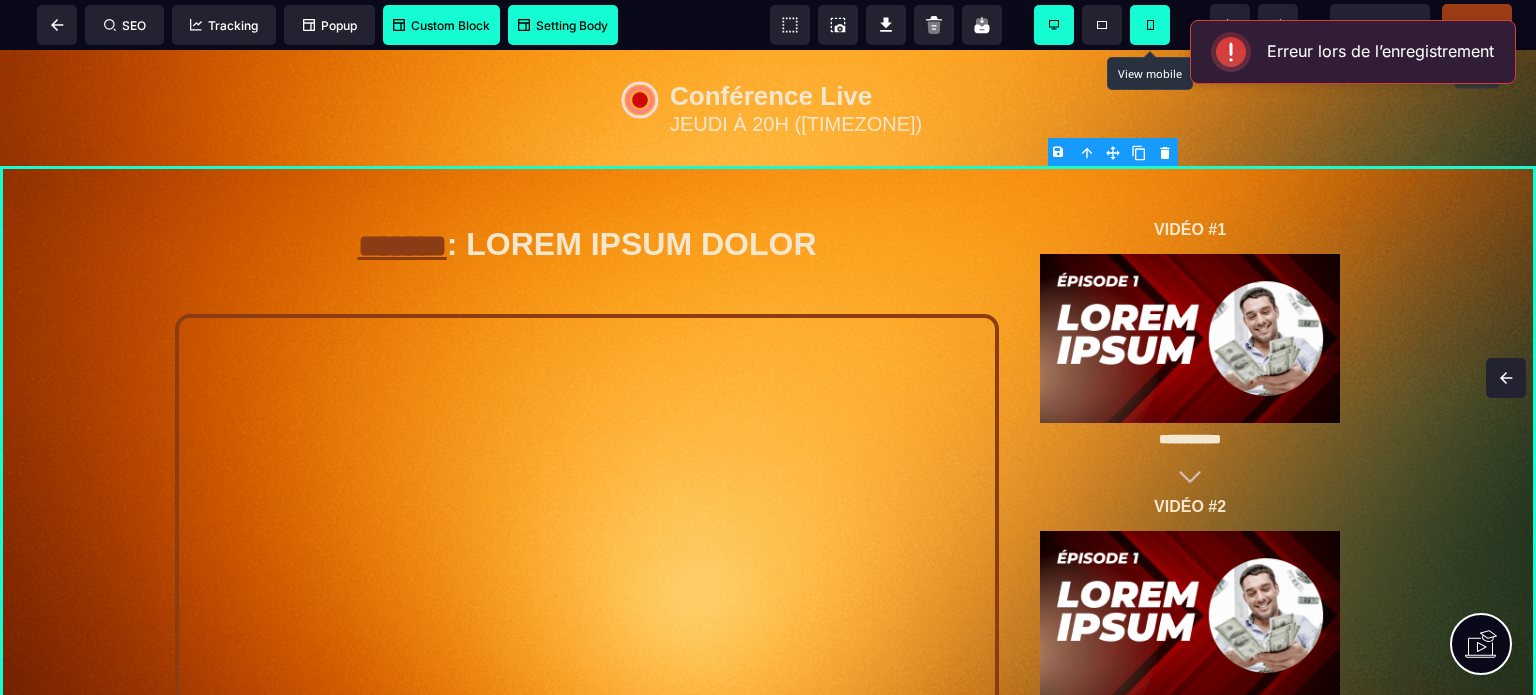 type on "***" 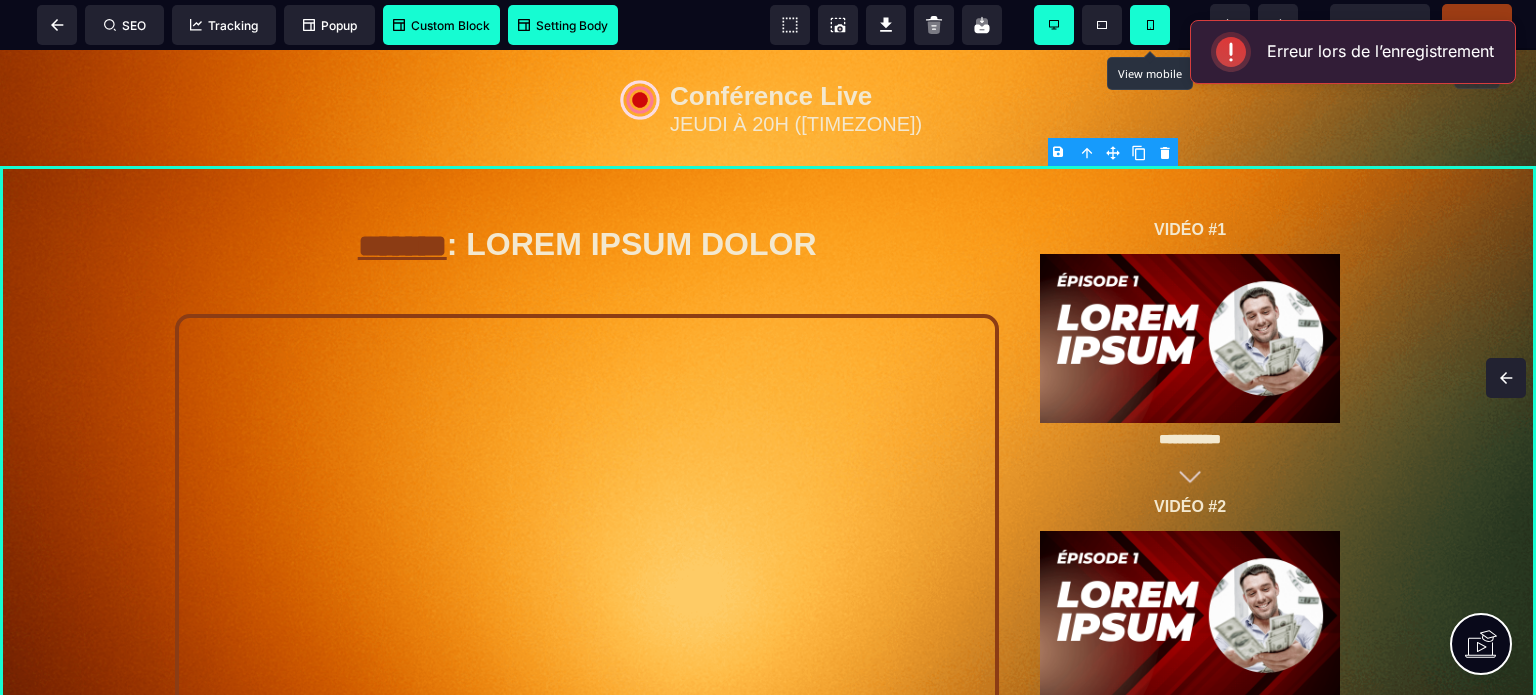 select 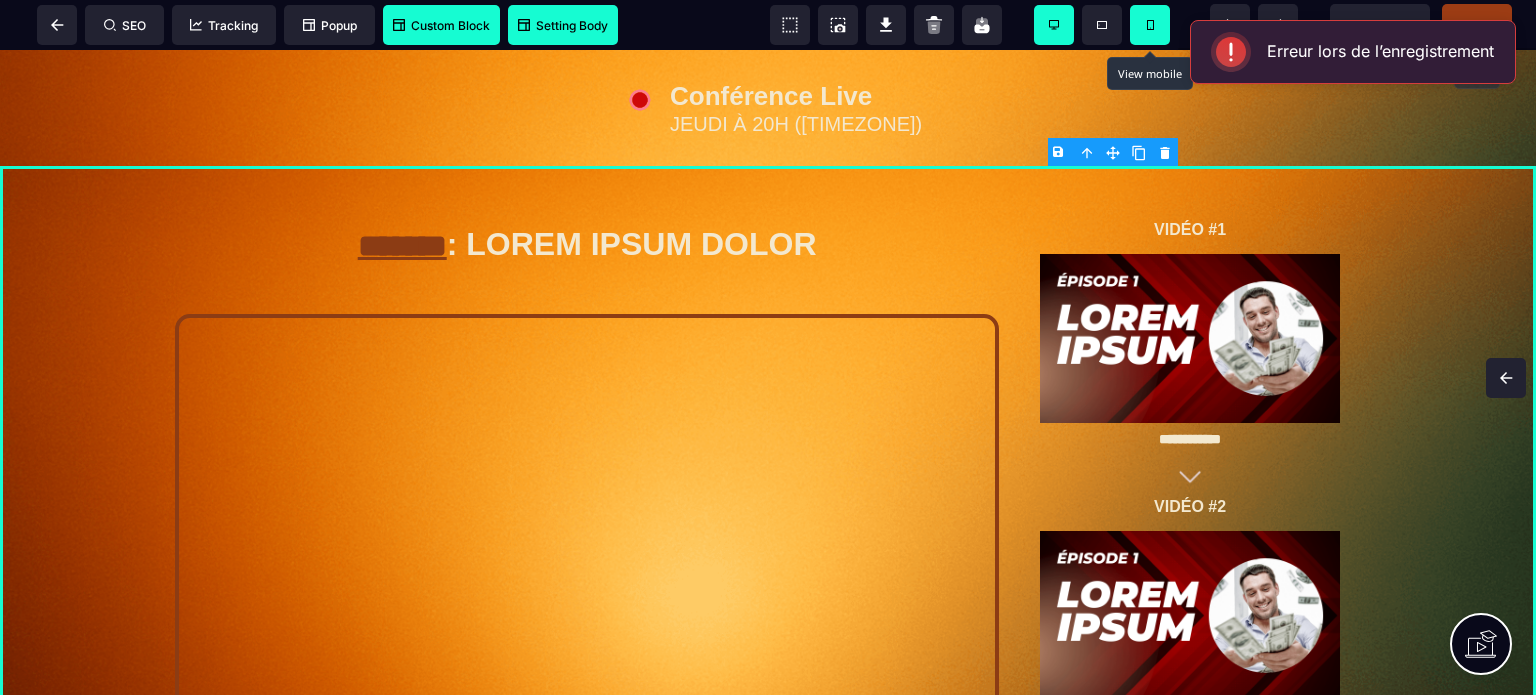 select on "**" 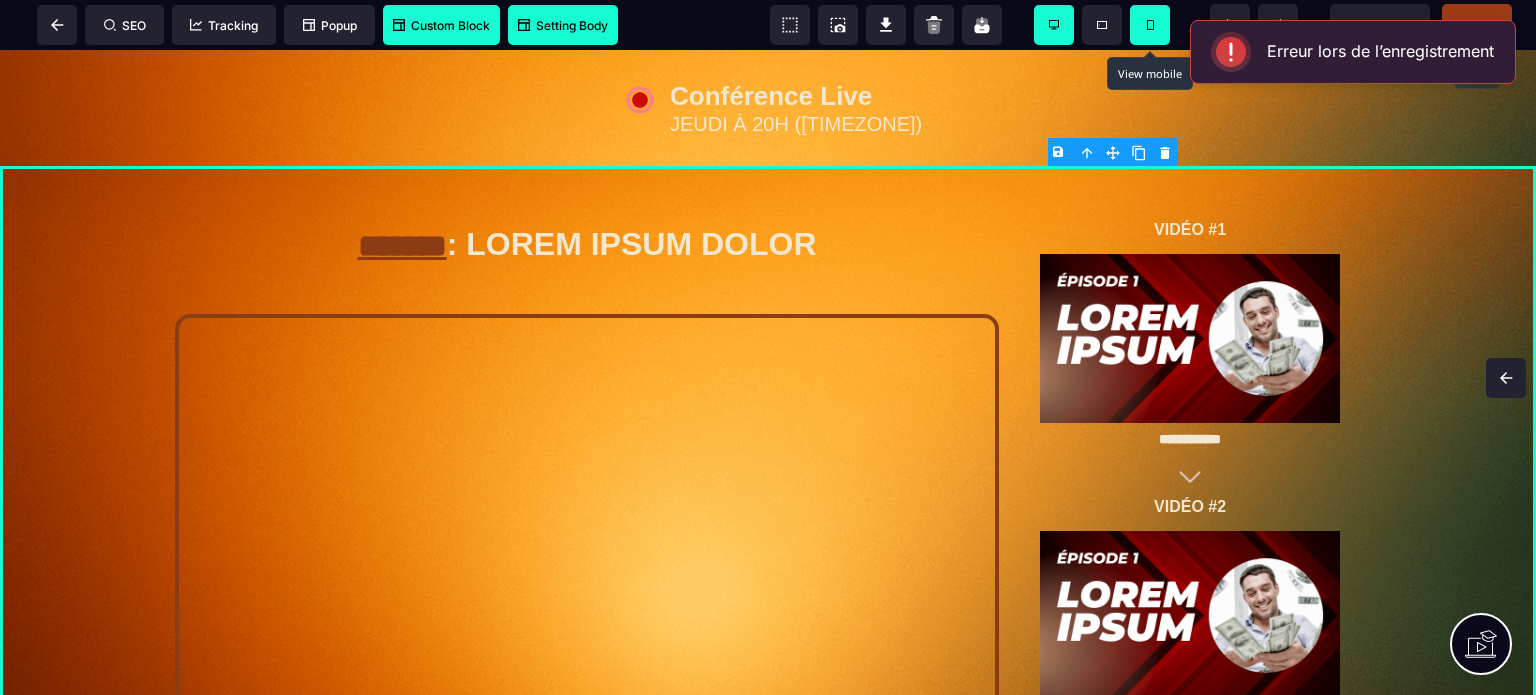 select on "**" 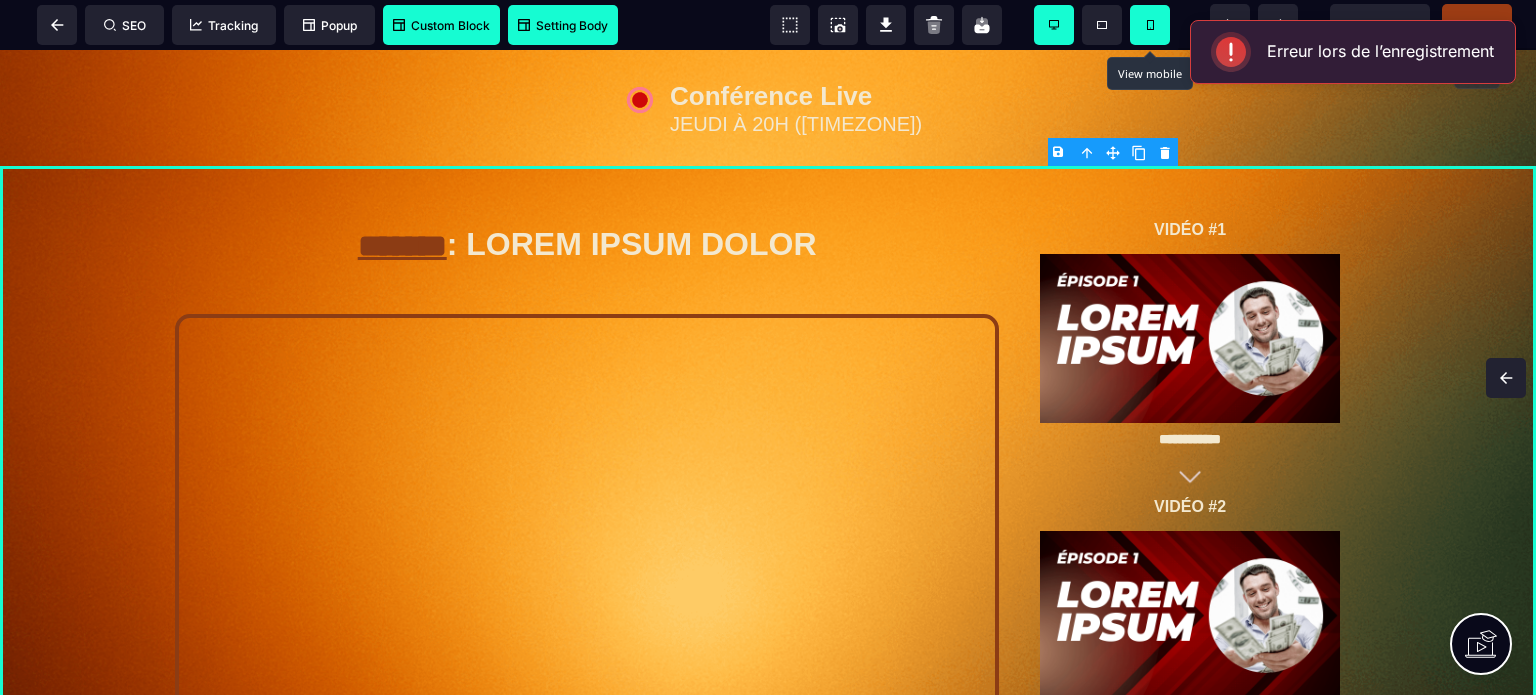 select on "*" 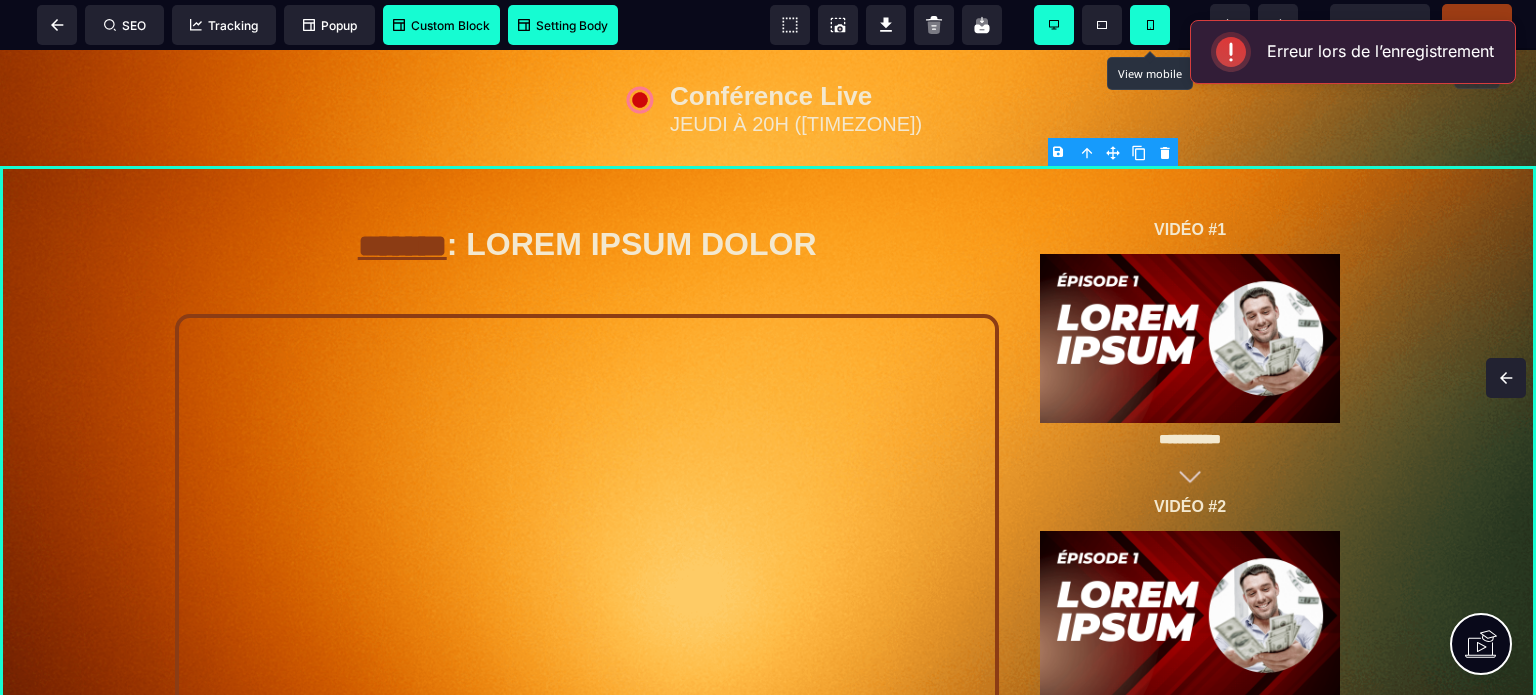 select on "**" 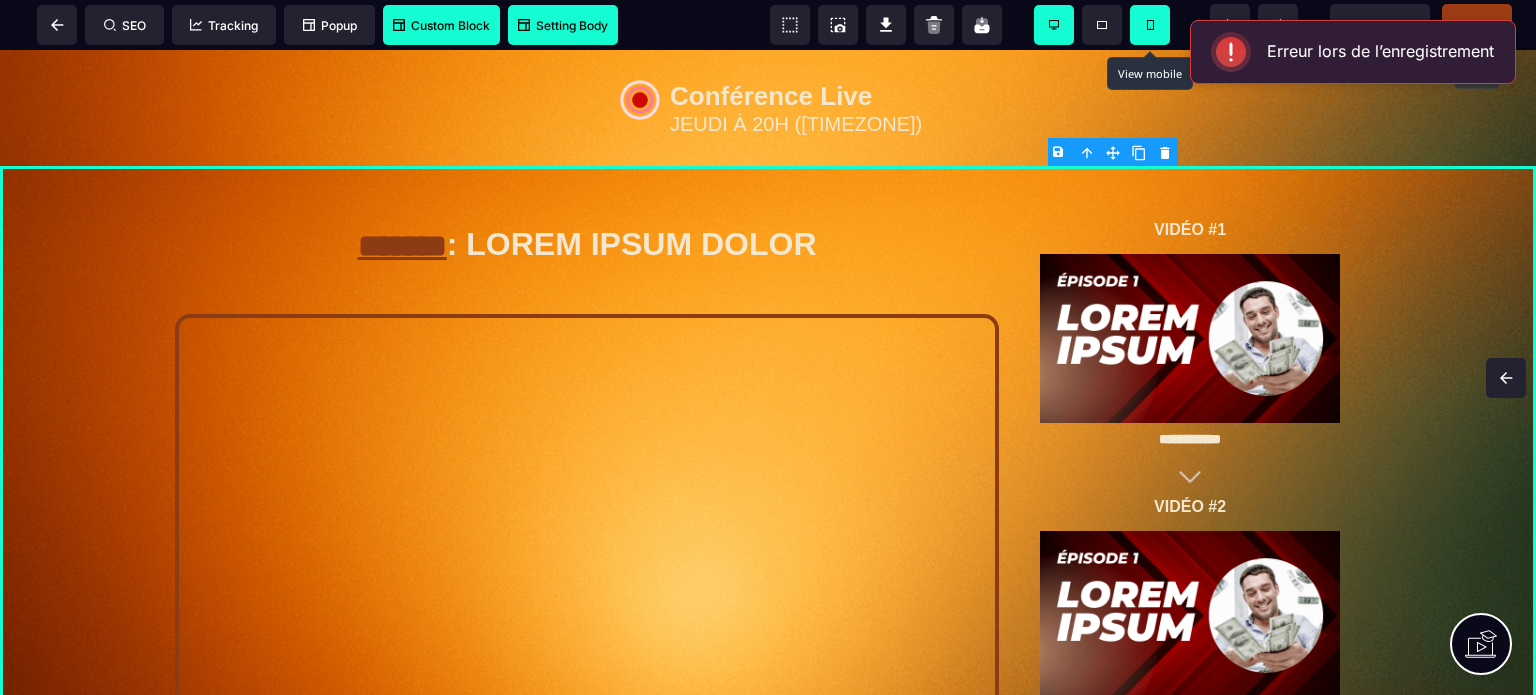 select on "**" 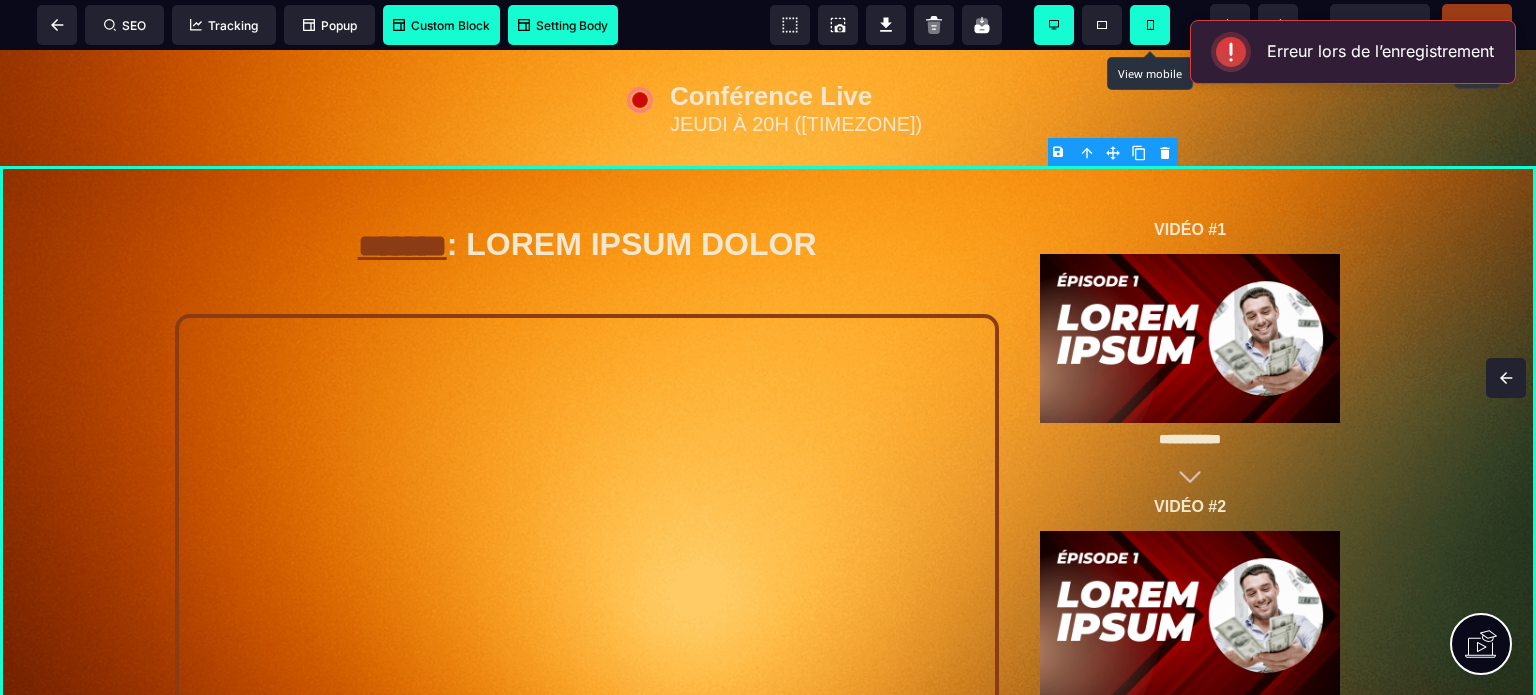 select on "**" 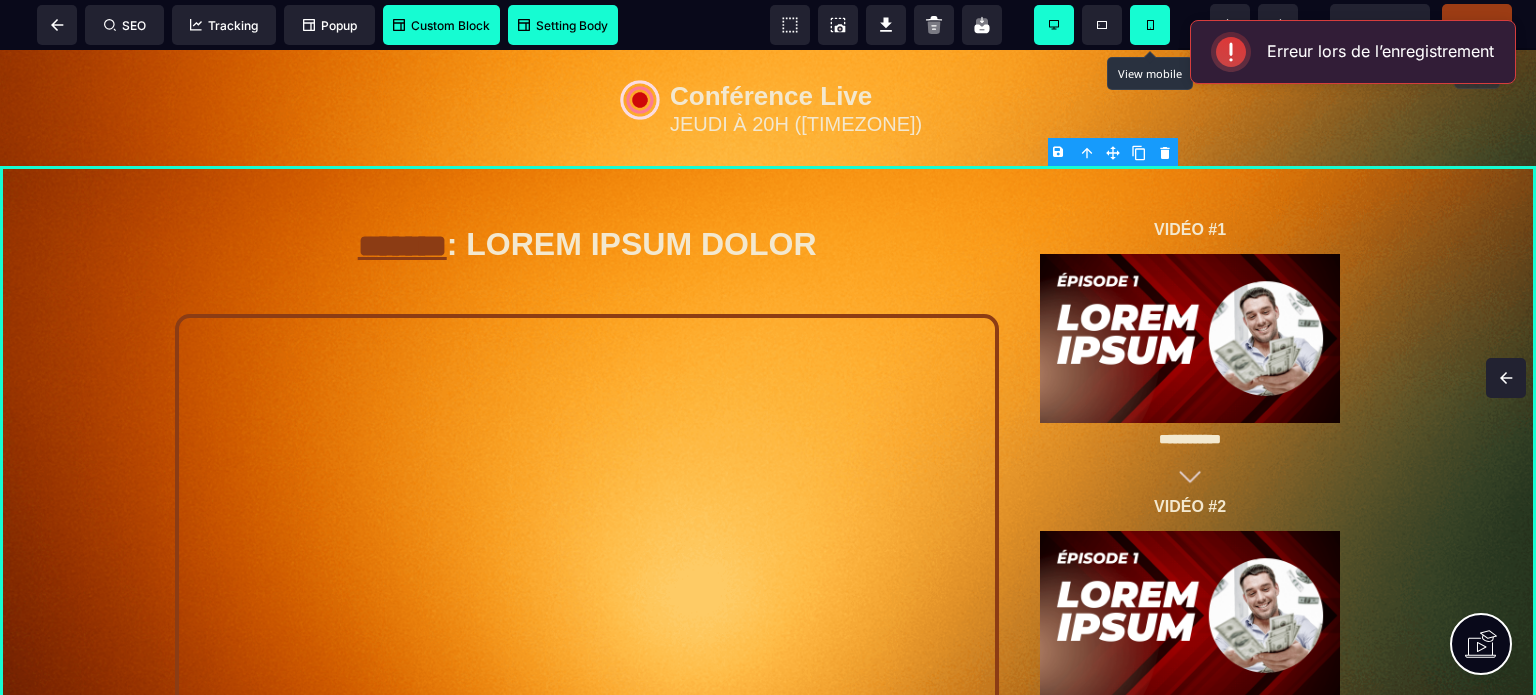 select on "**" 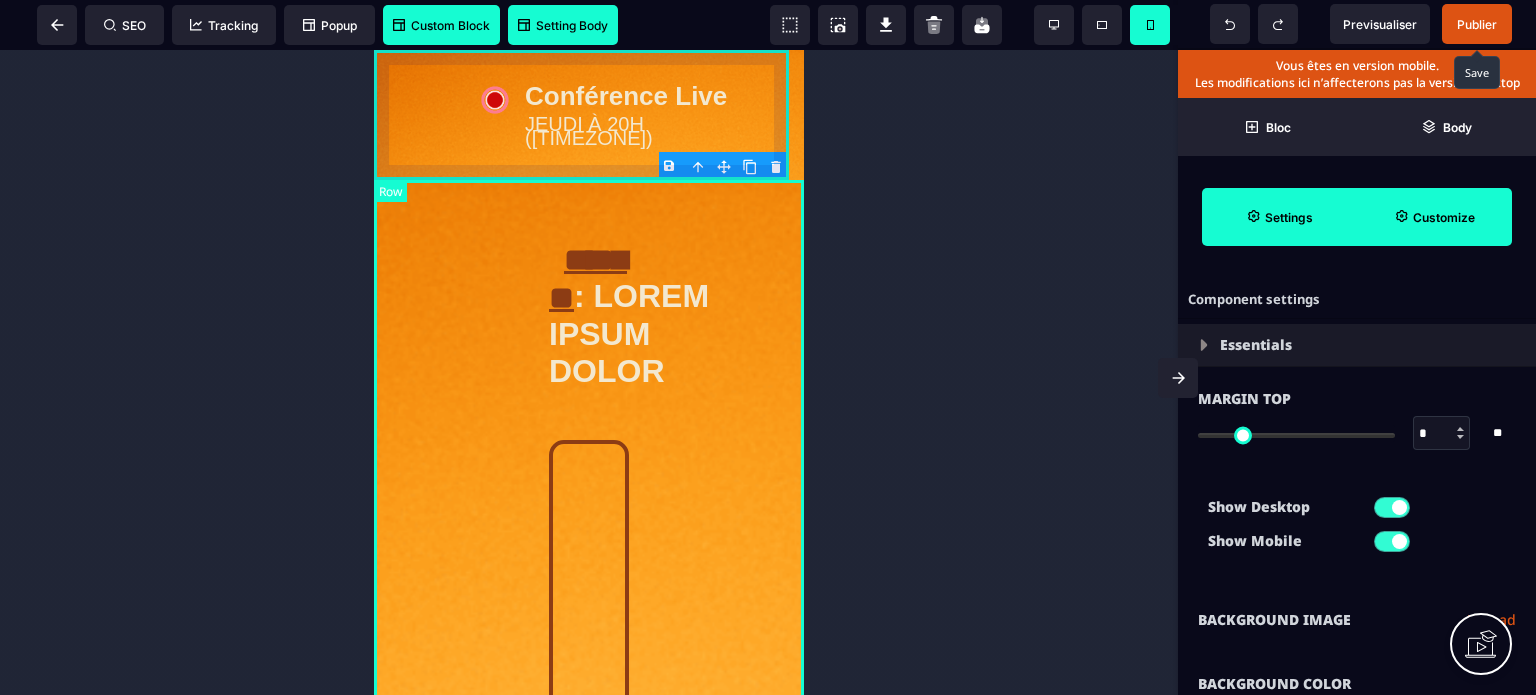 click on "Conférence Live JEUDI À 20H ([TIMEZONE])" at bounding box center [589, 115] 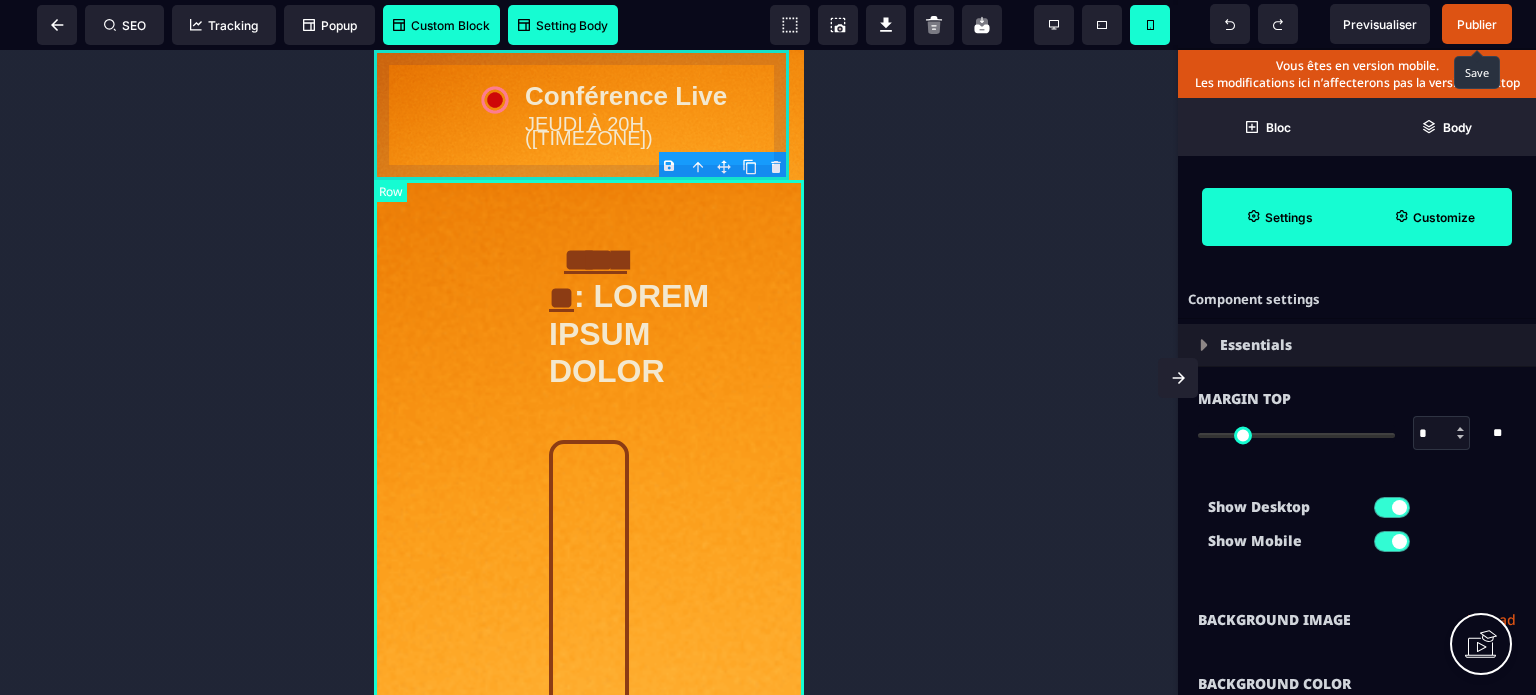 select on "*" 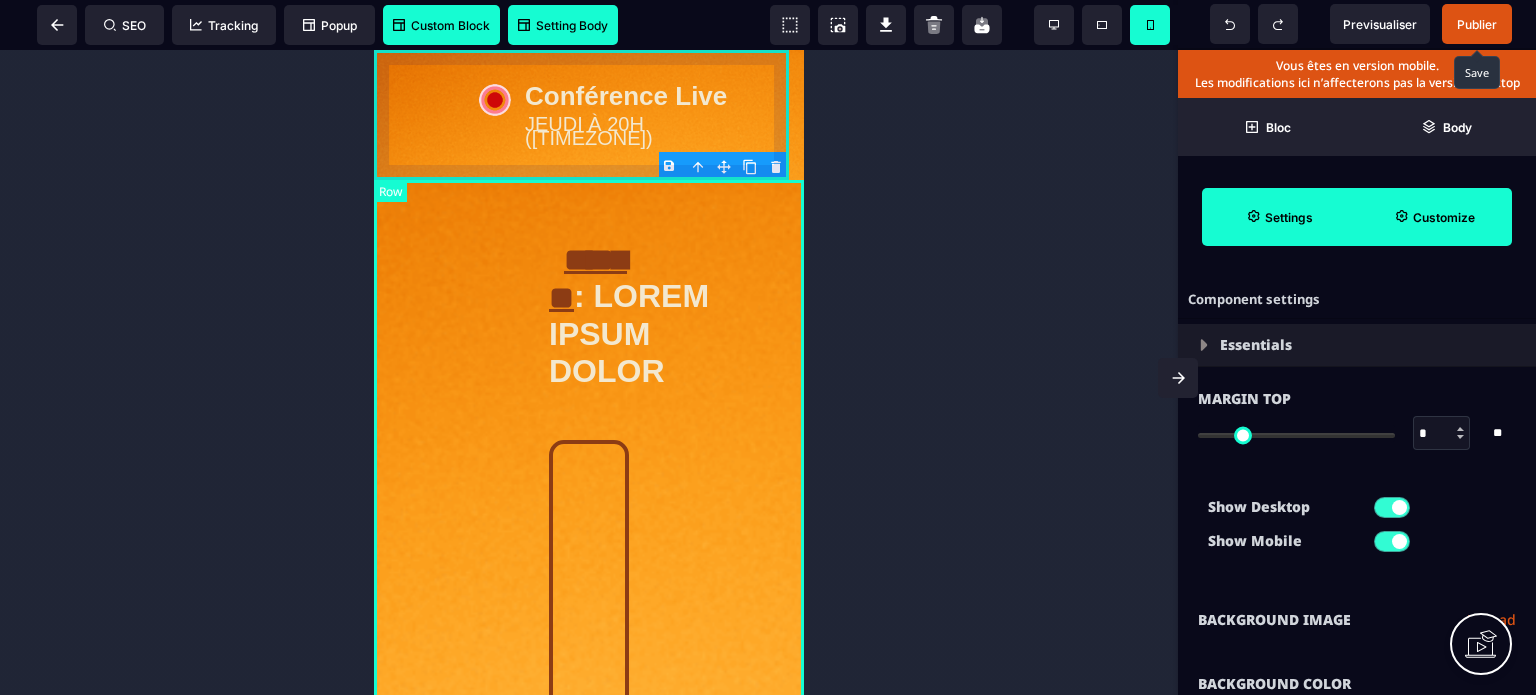 select on "**" 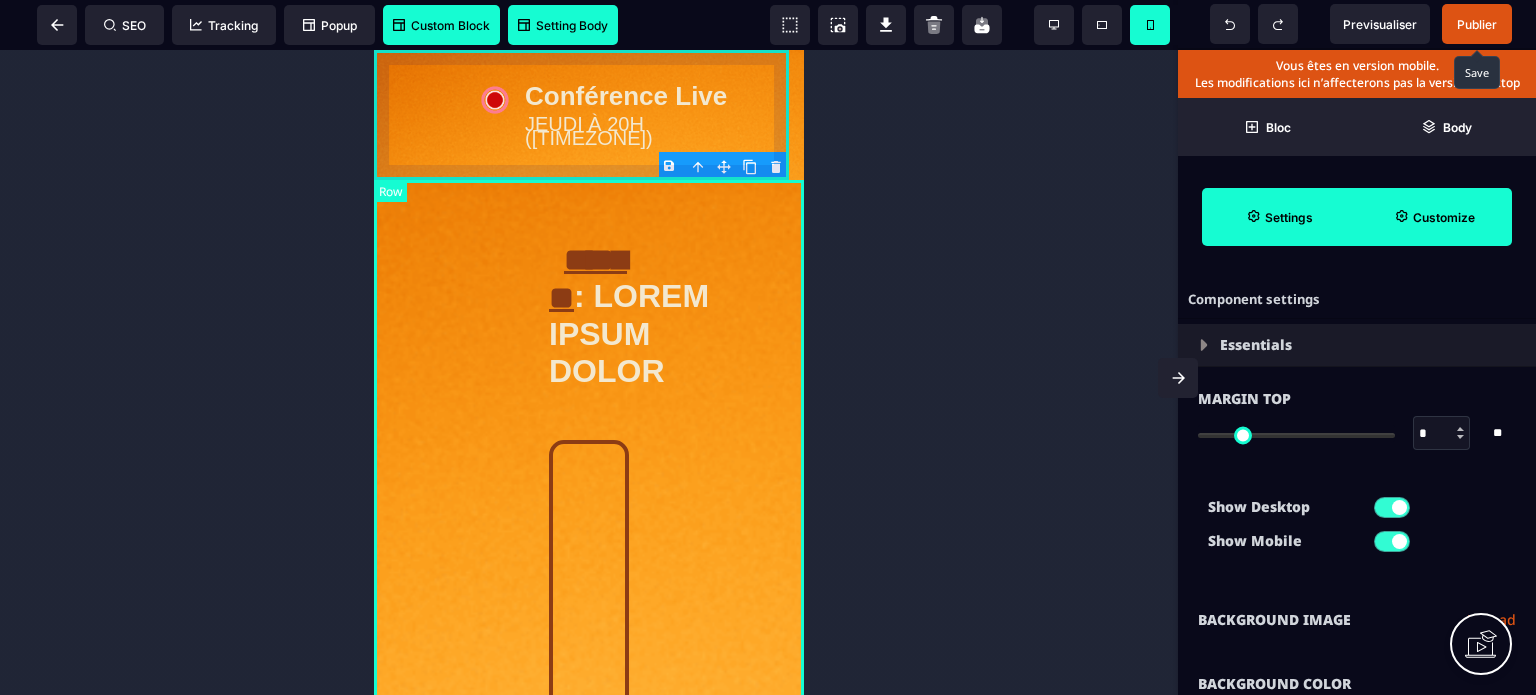select on "**" 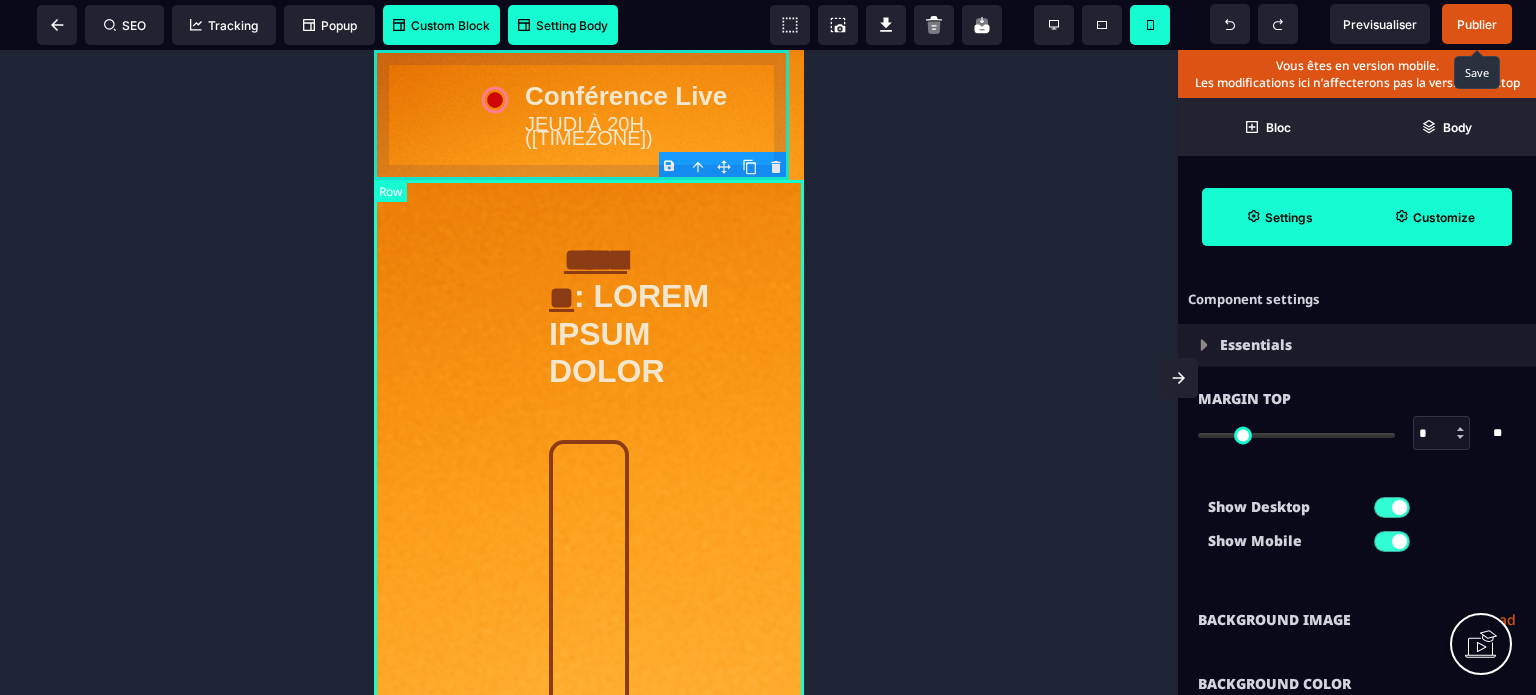 select on "**" 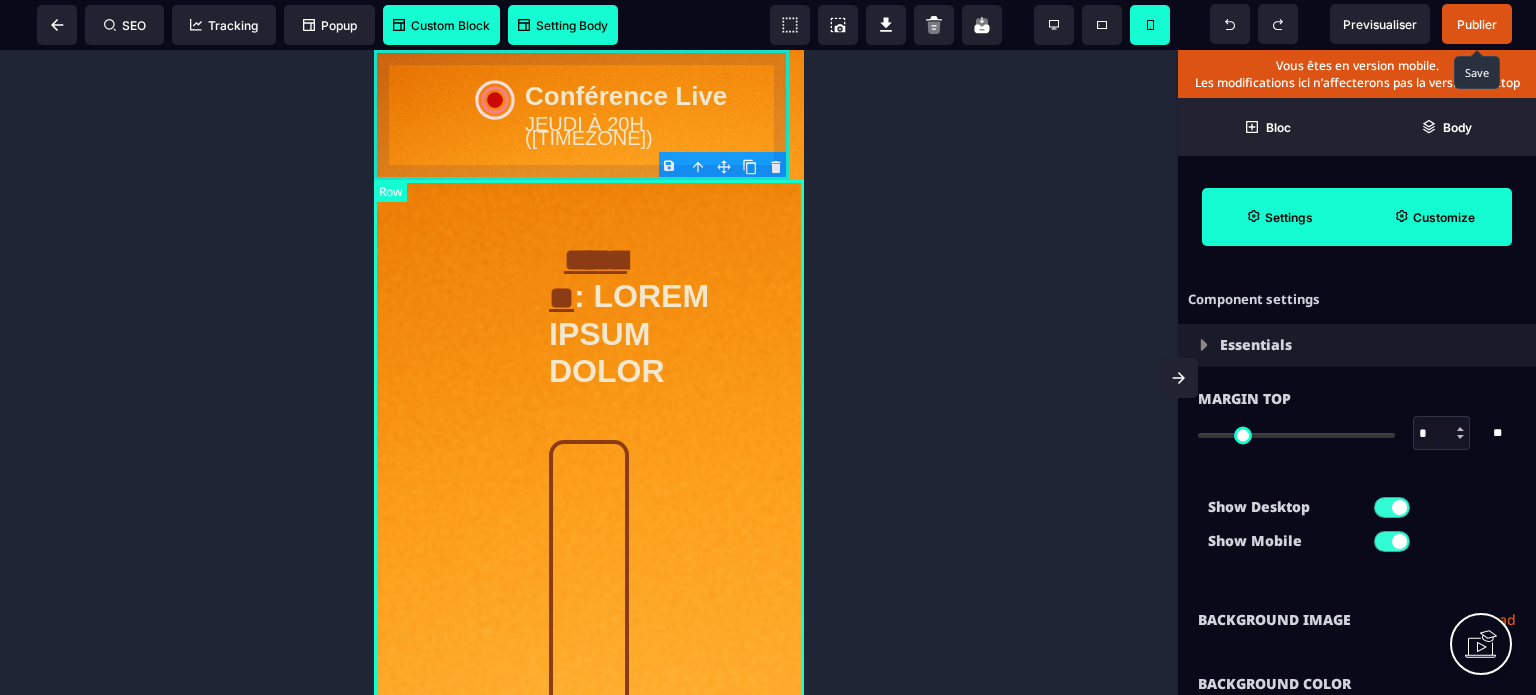 select on "**" 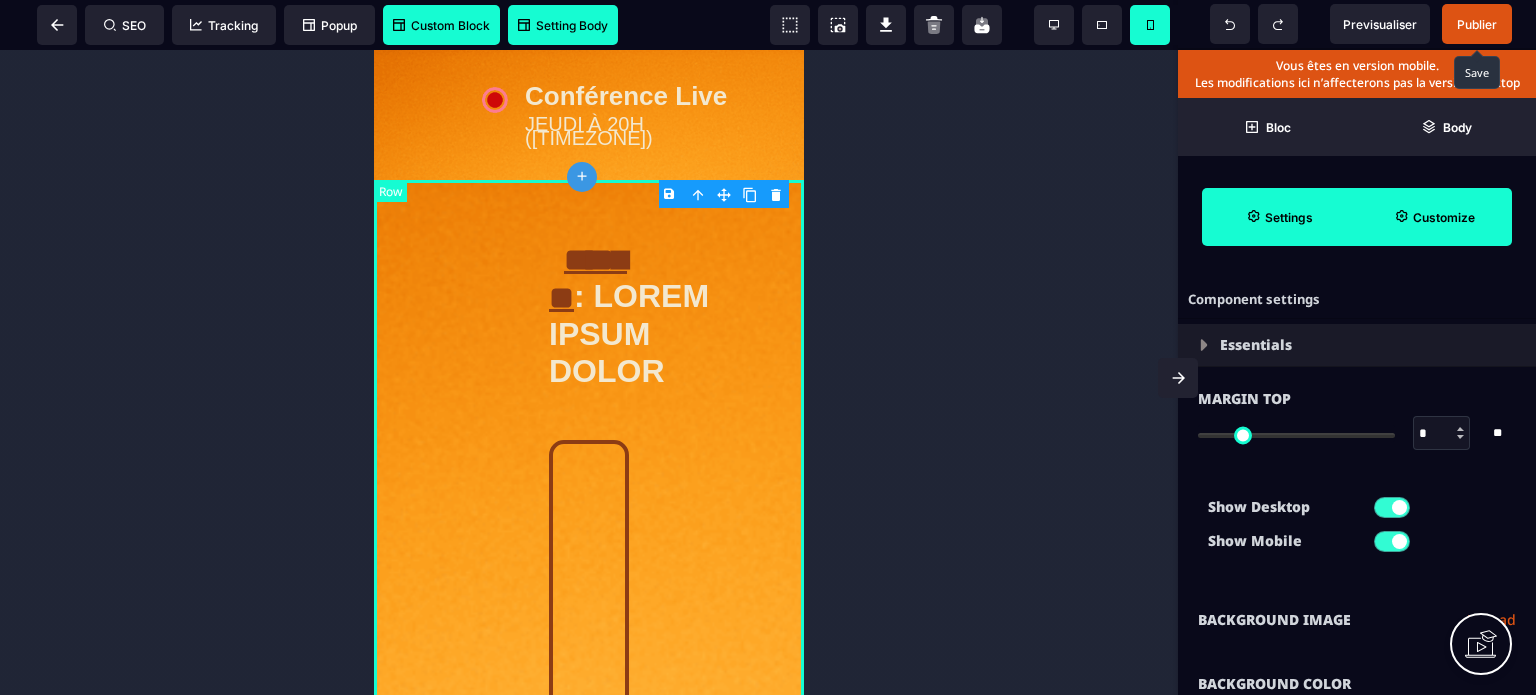 type on "*" 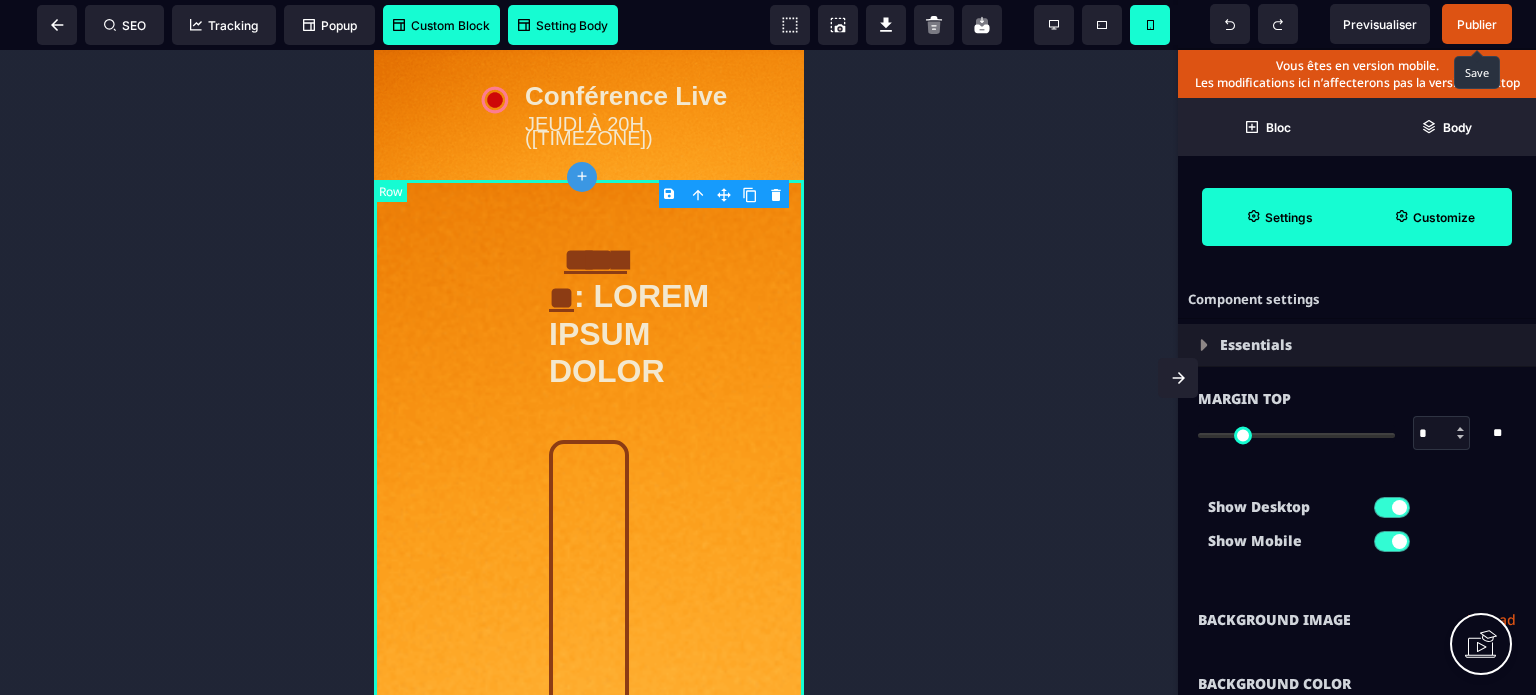 type on "*" 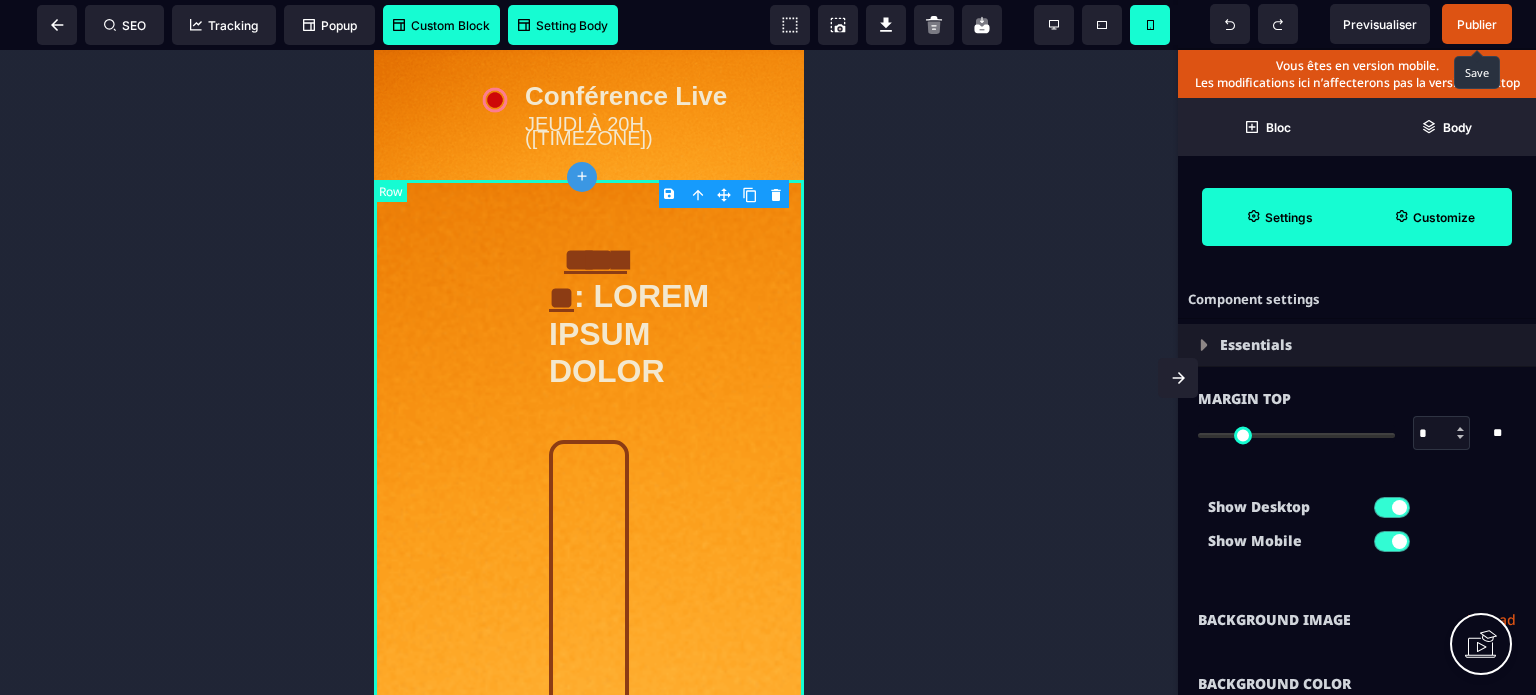 type on "***" 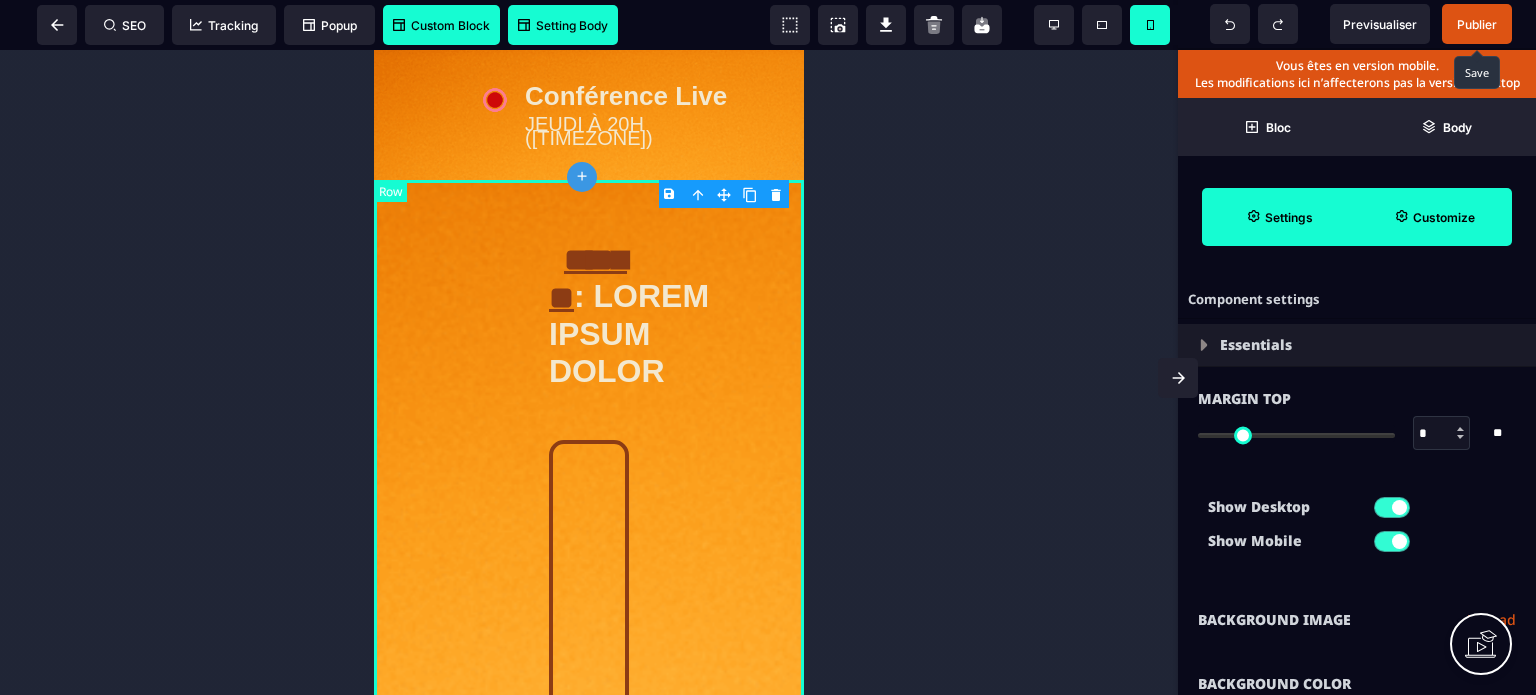 type on "***" 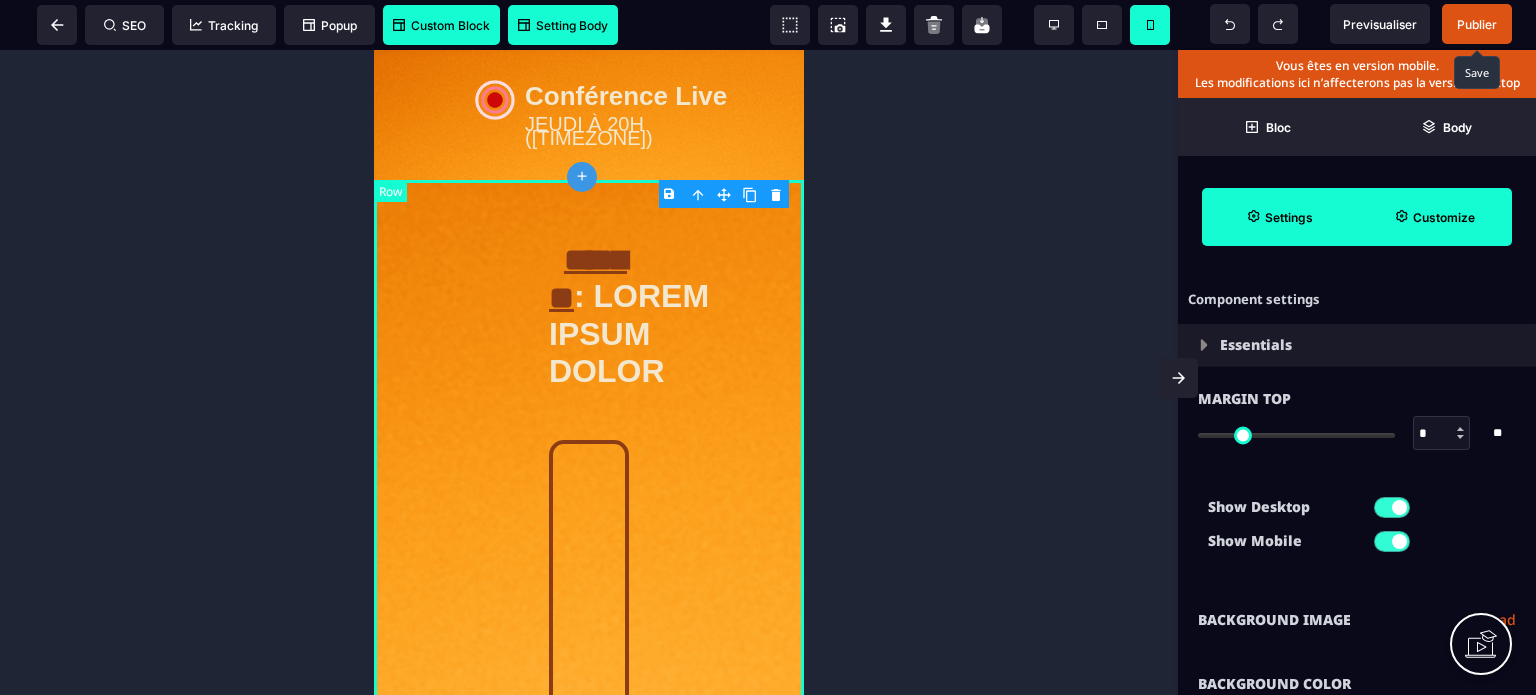 type on "***" 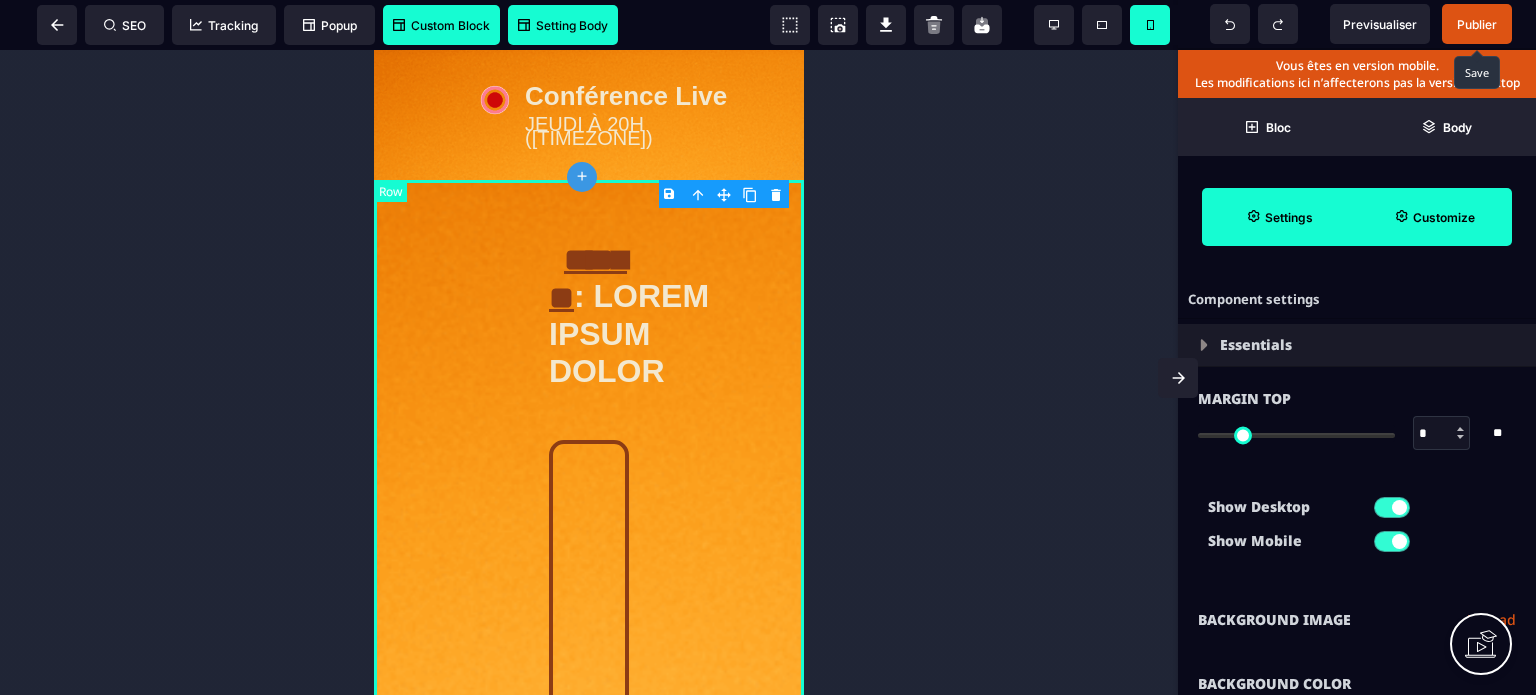 type on "***" 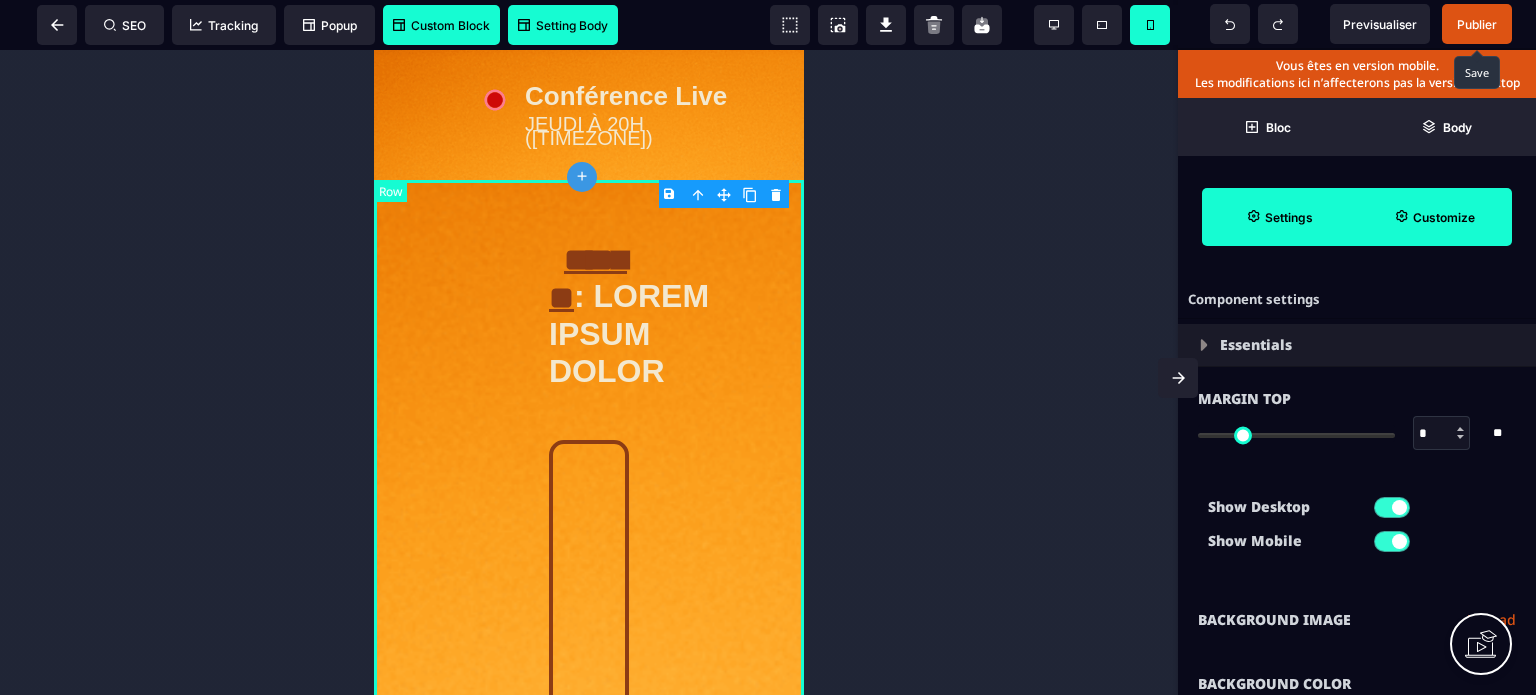 type on "***" 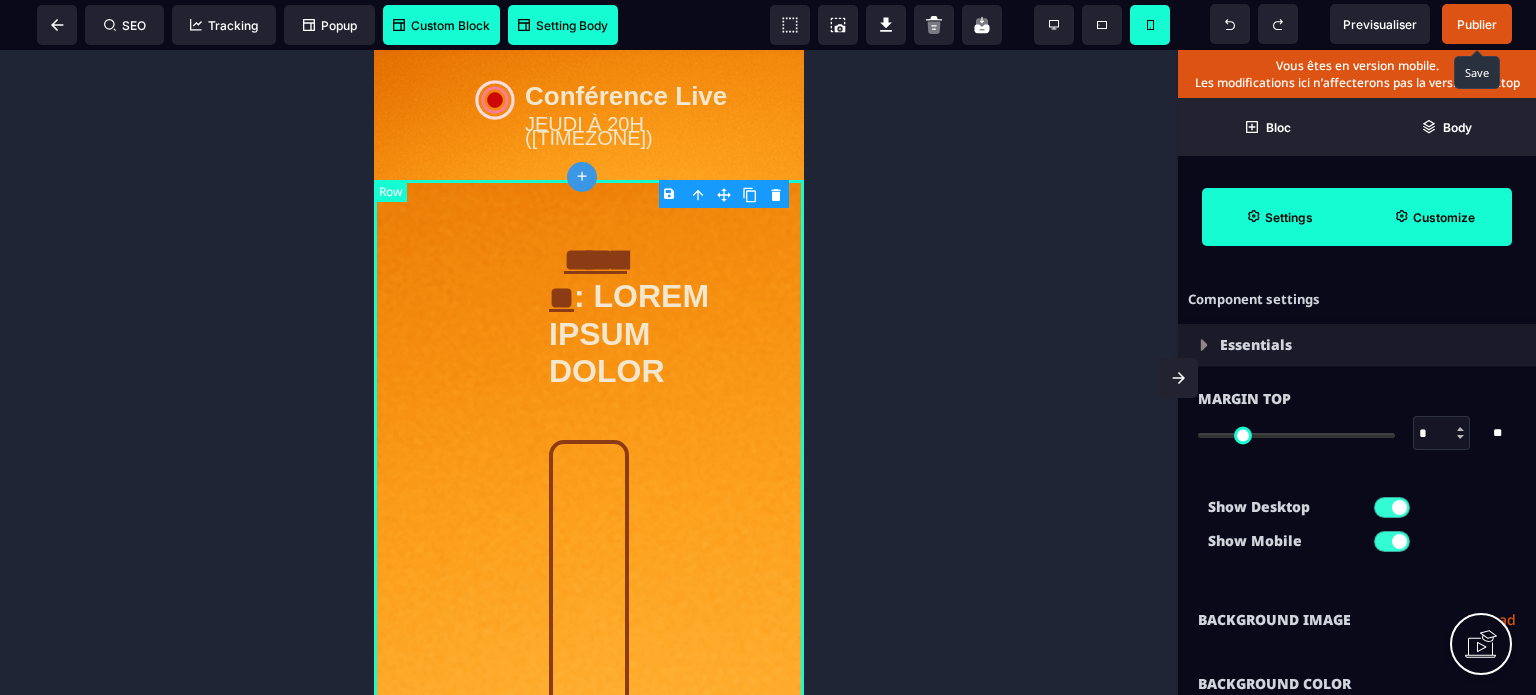 type on "***" 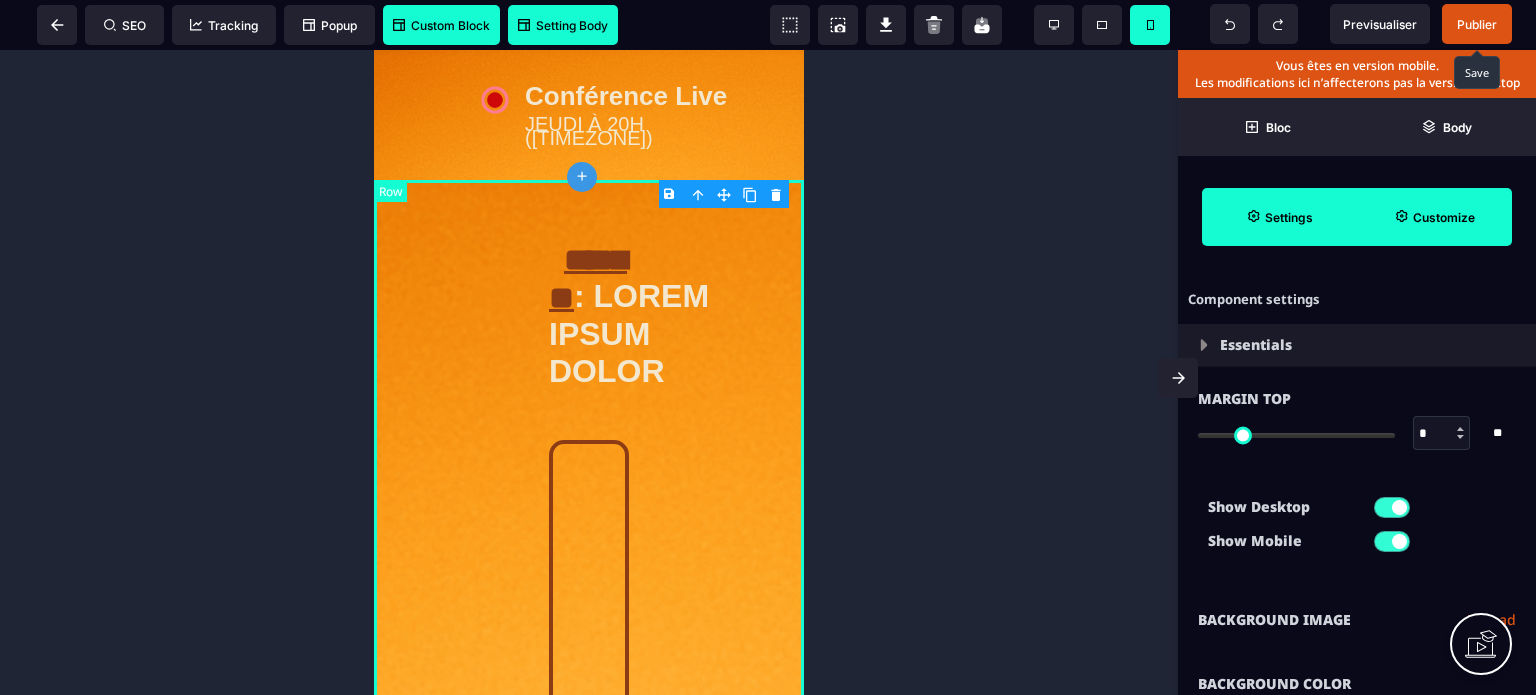 type on "*" 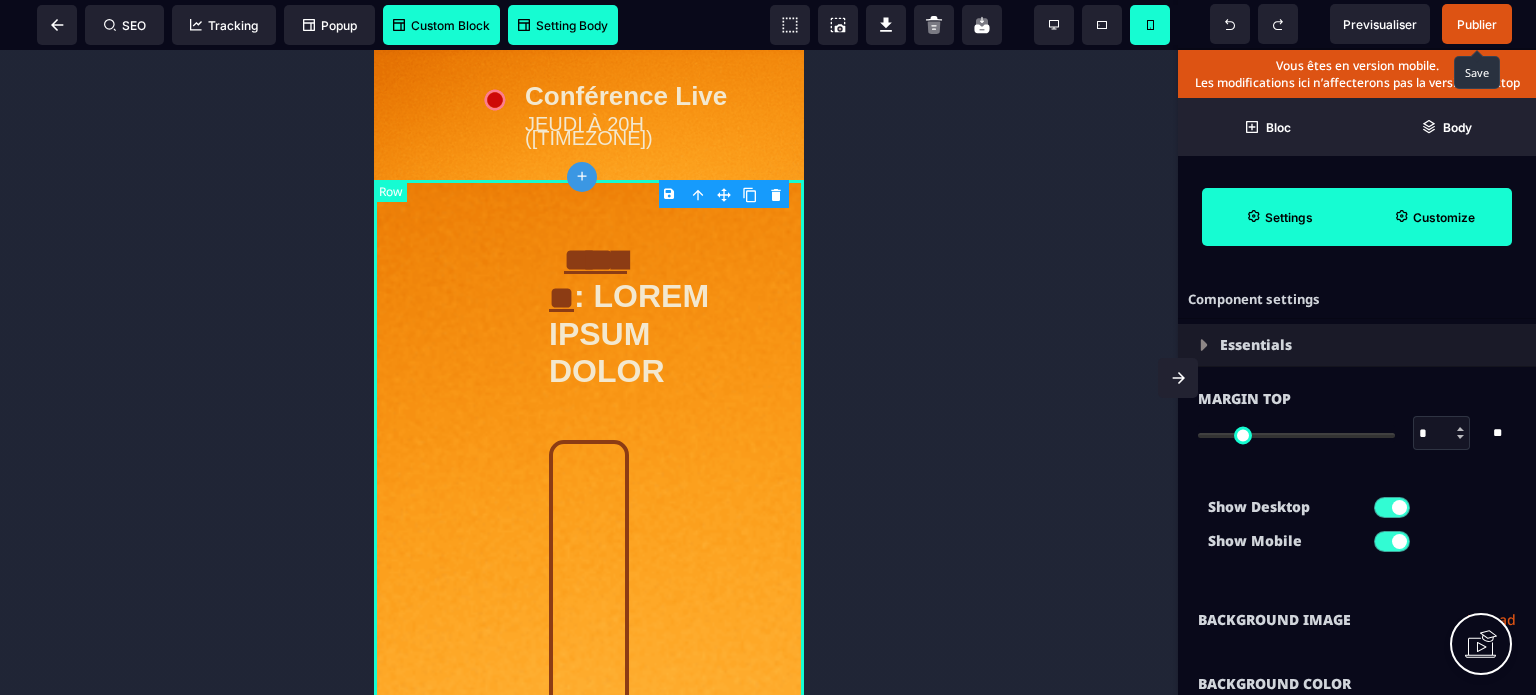 type on "*" 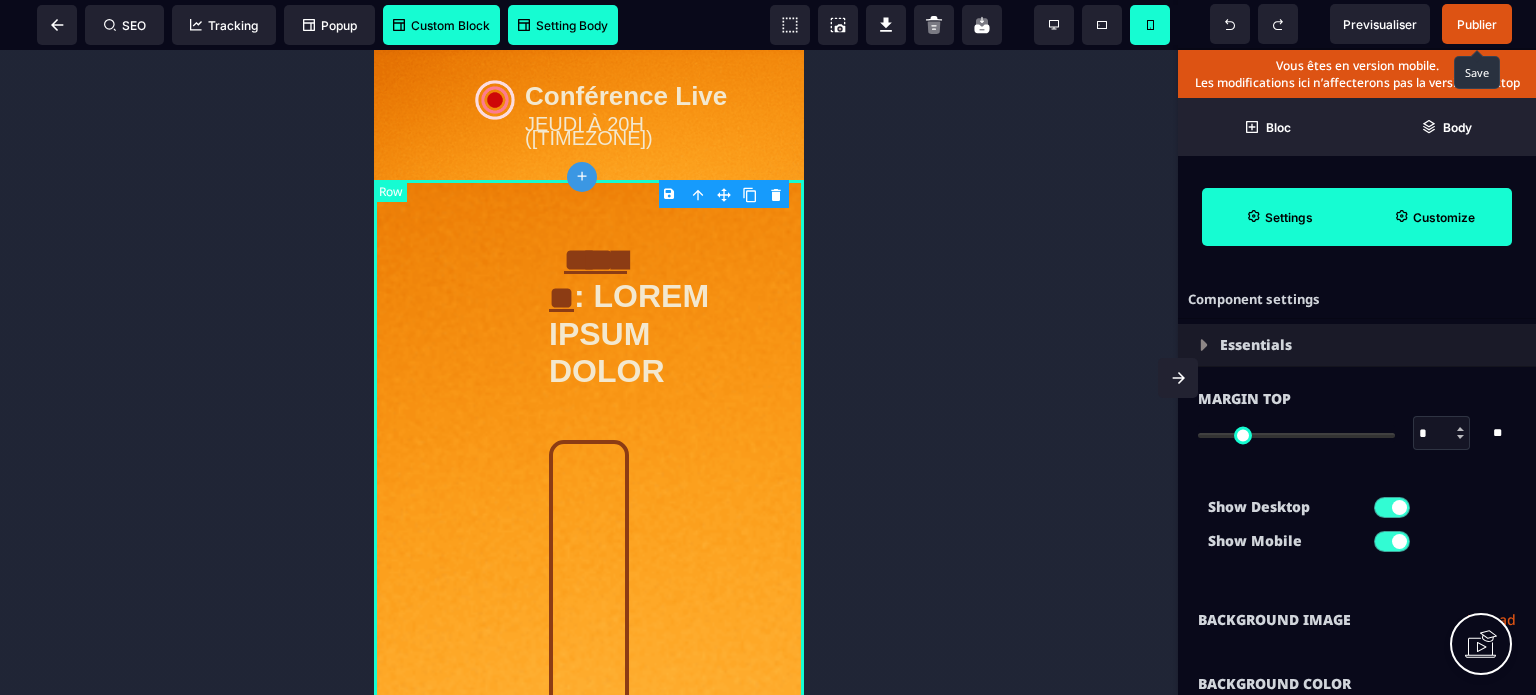 type on "*" 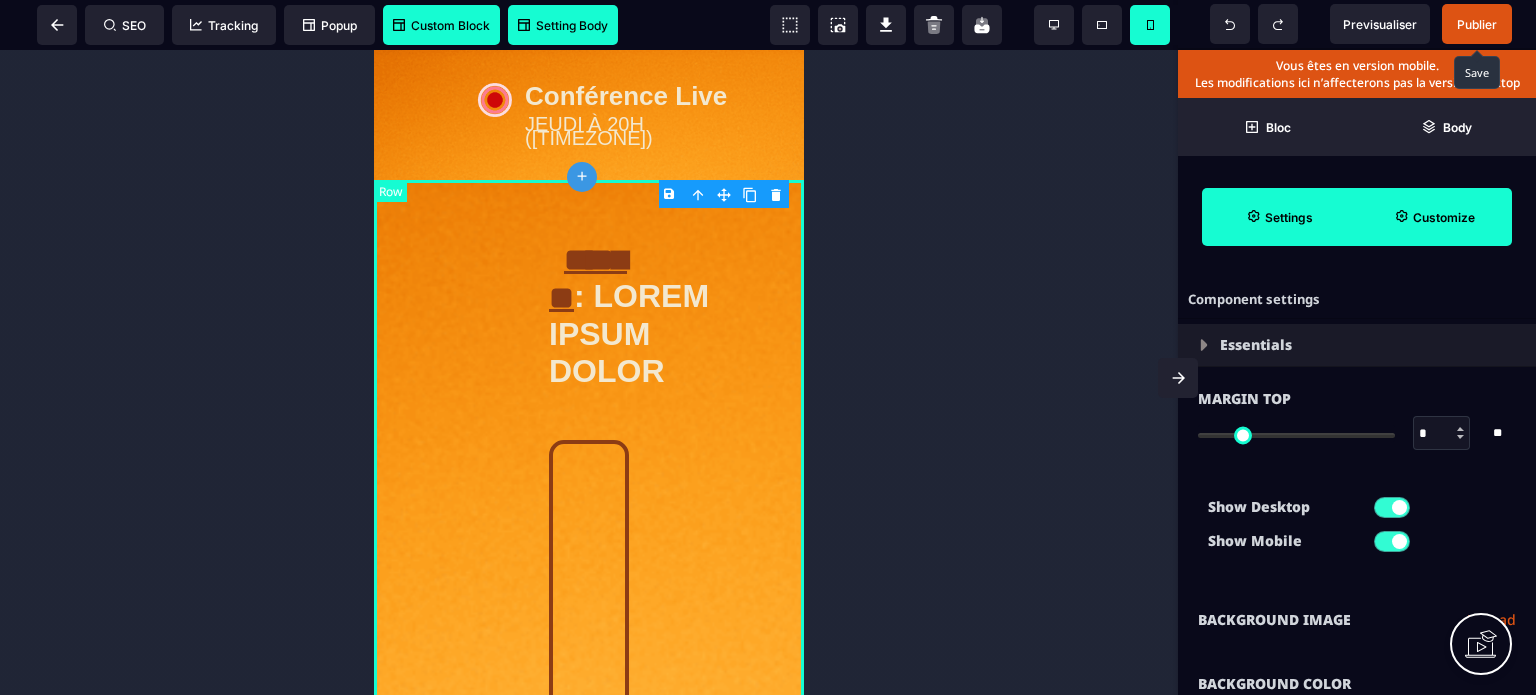 select on "**" 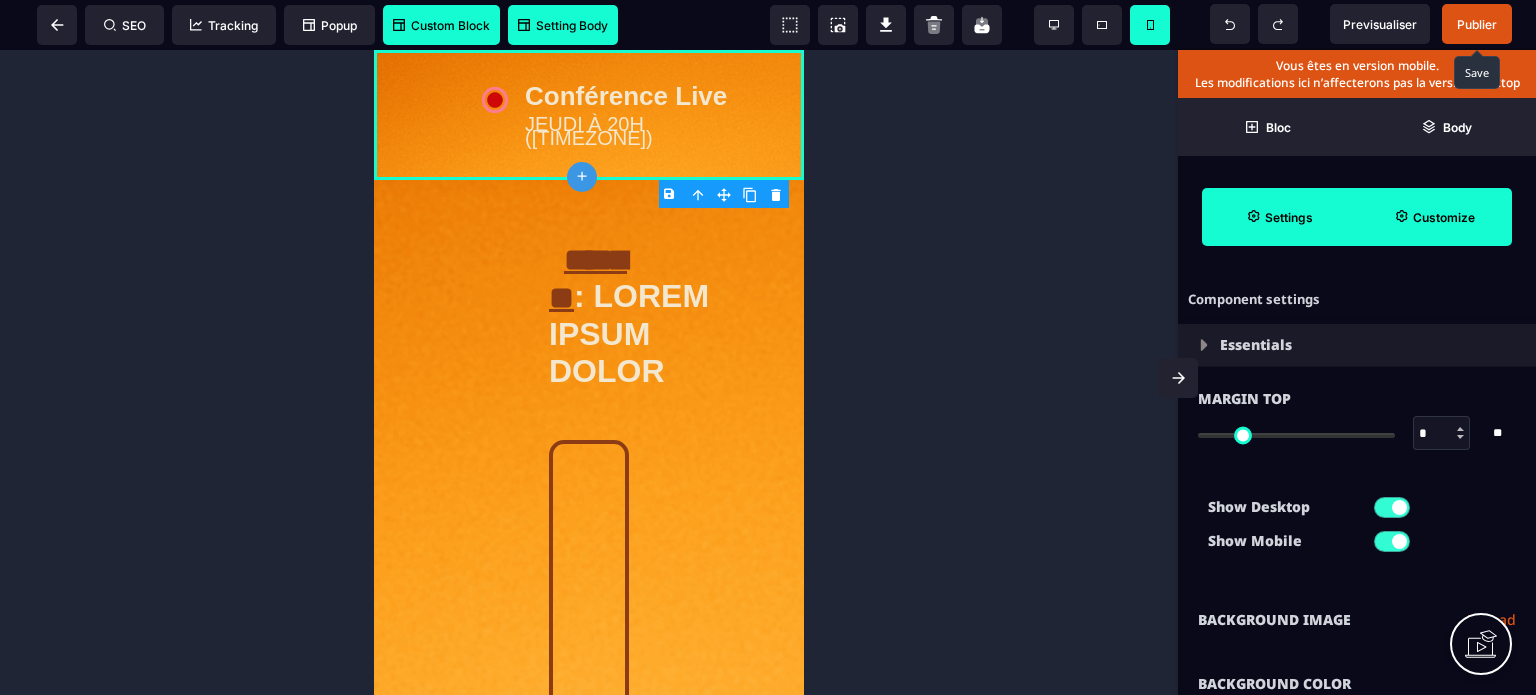 click on "Show Desktop
Show Mobile" at bounding box center [1357, 529] 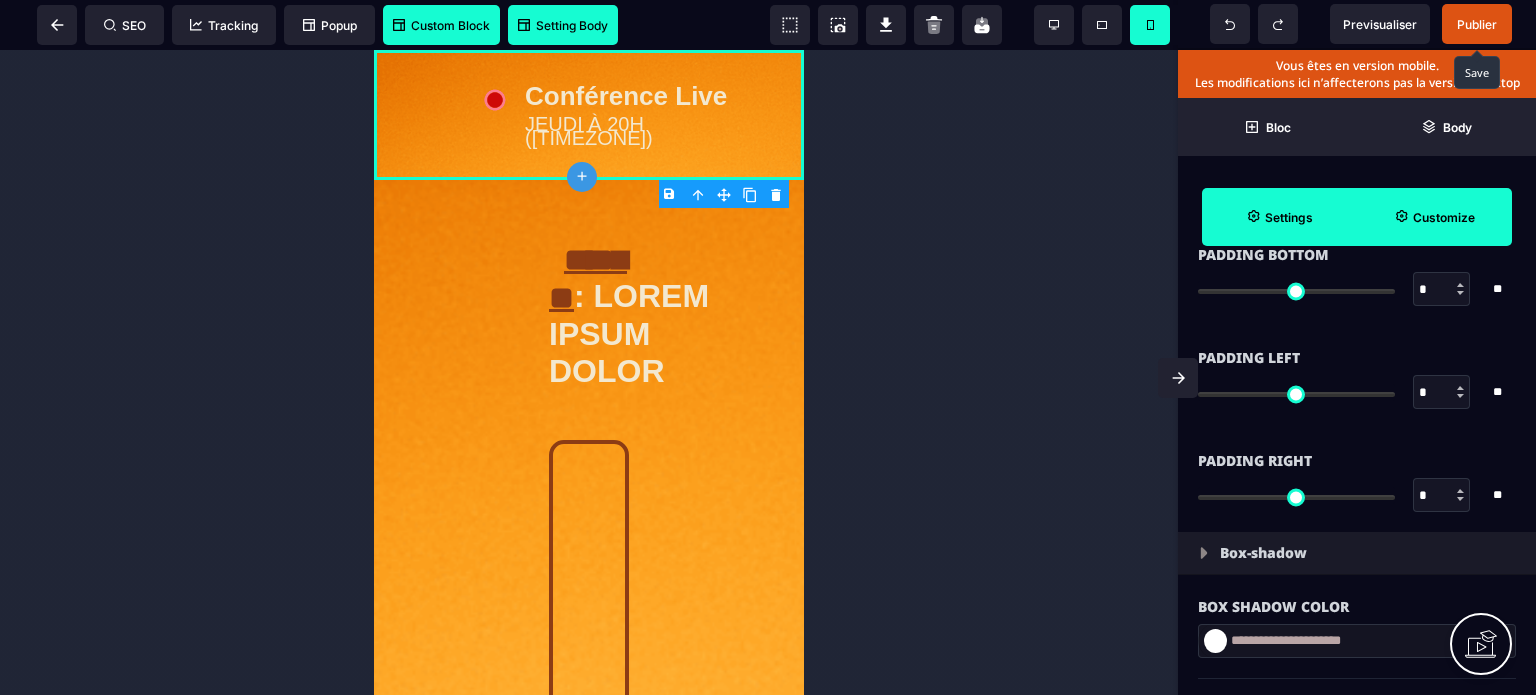 scroll, scrollTop: 1920, scrollLeft: 0, axis: vertical 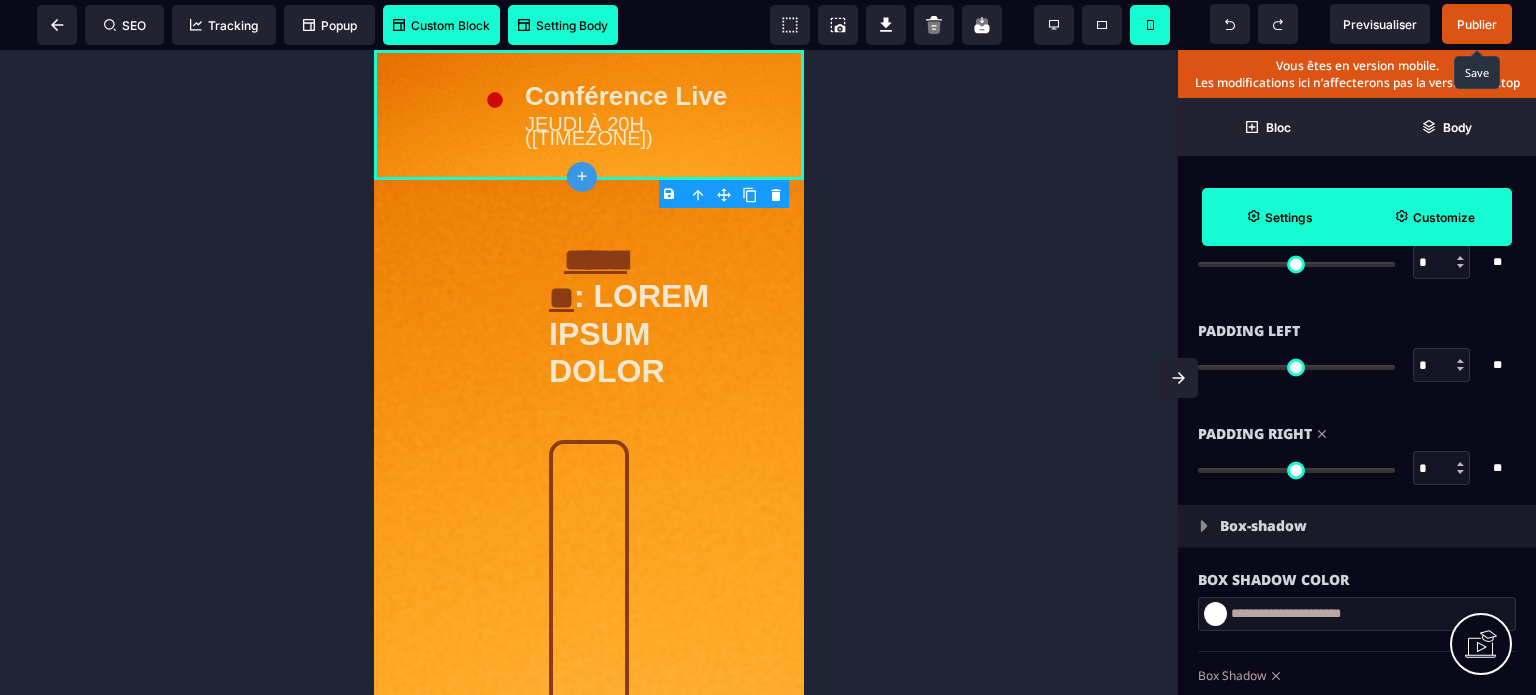 type on "*" 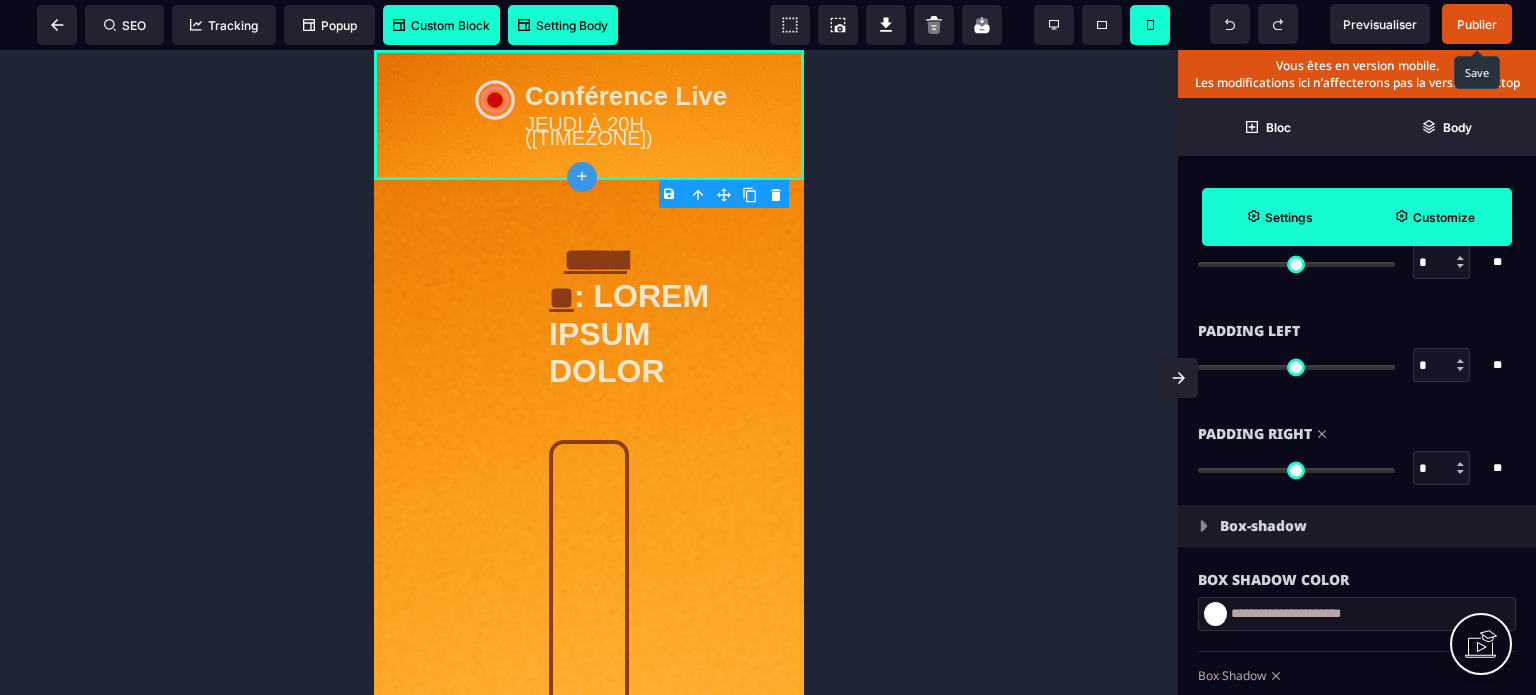 type on "*" 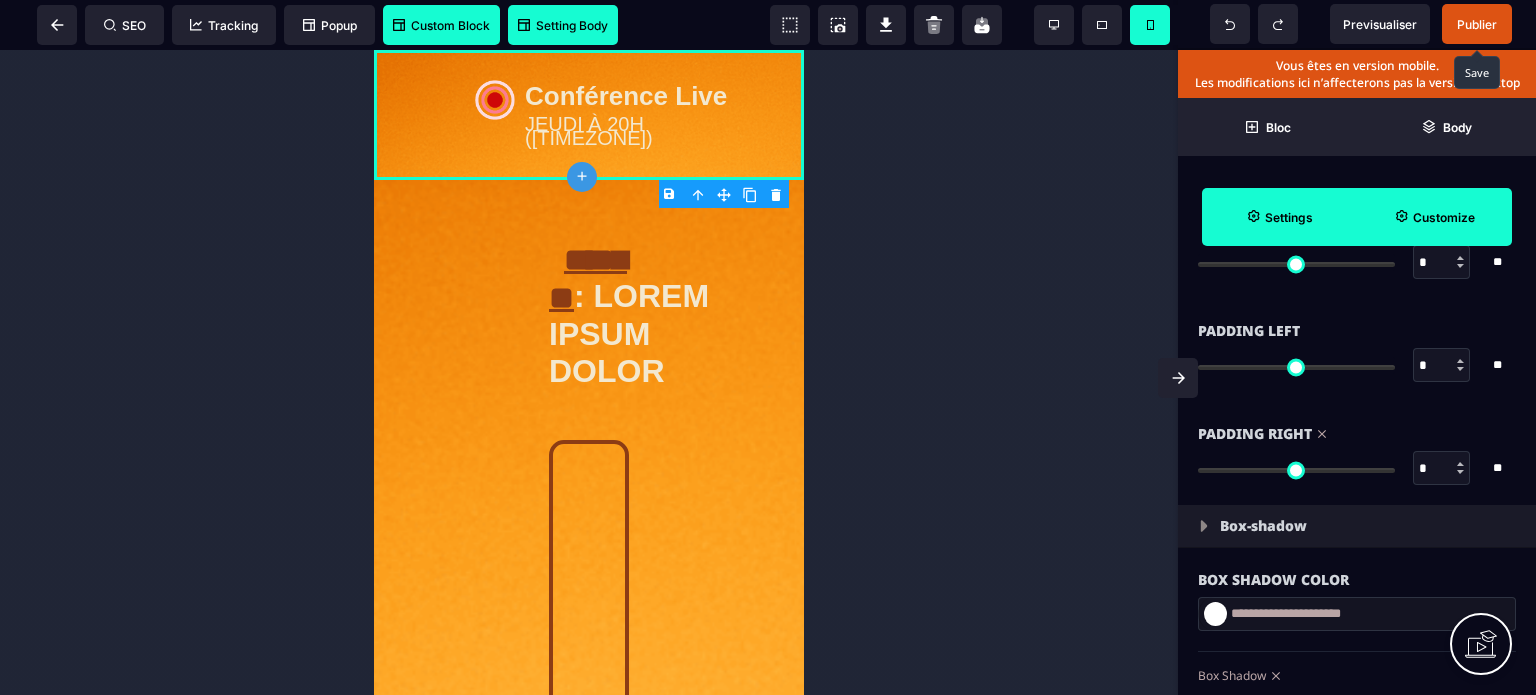 type on "*" 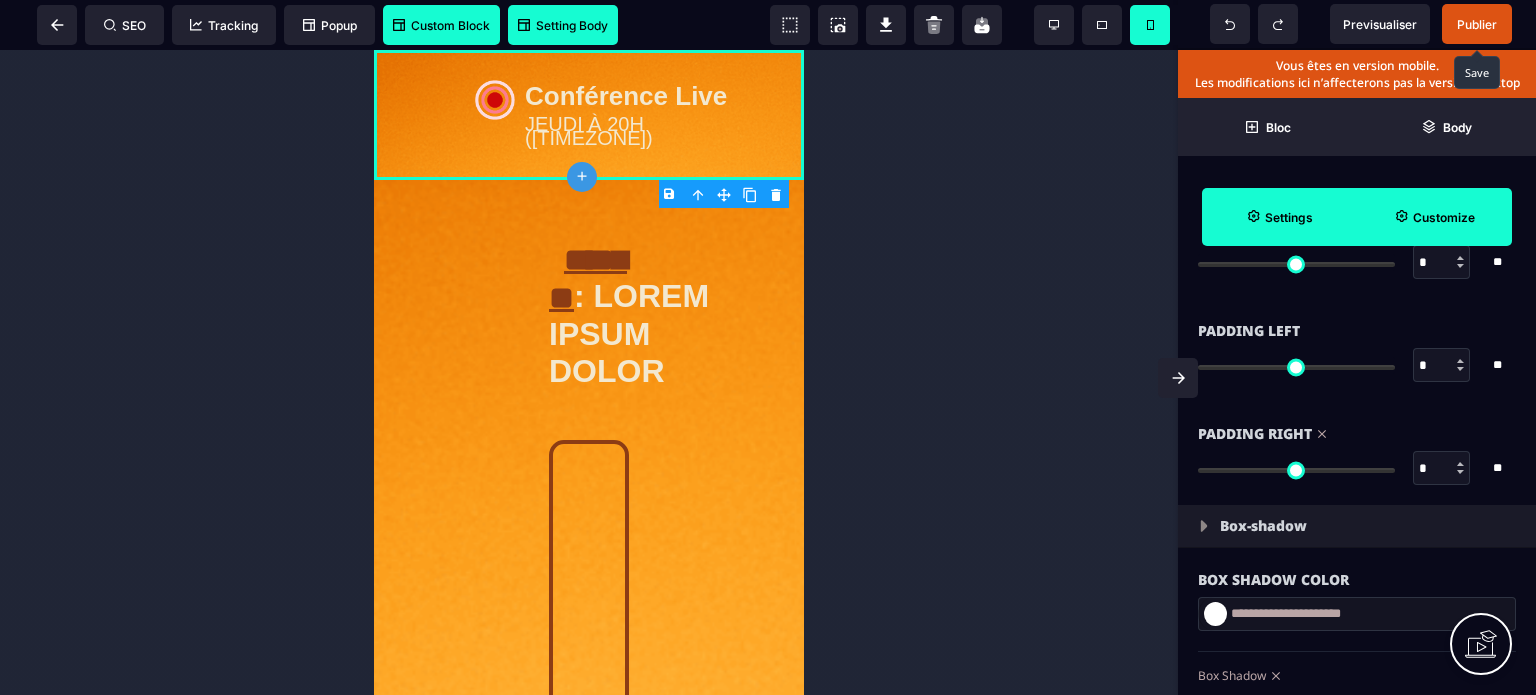 type on "*" 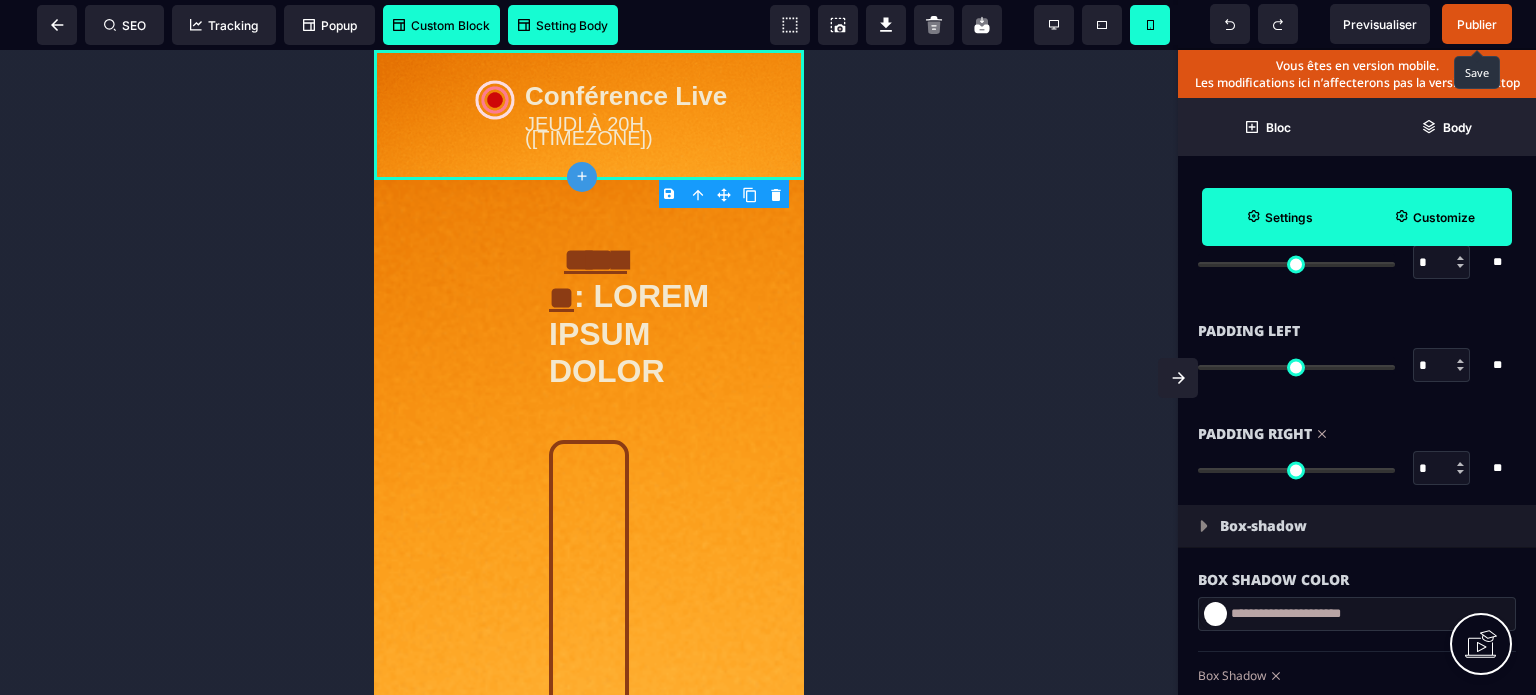 type on "*" 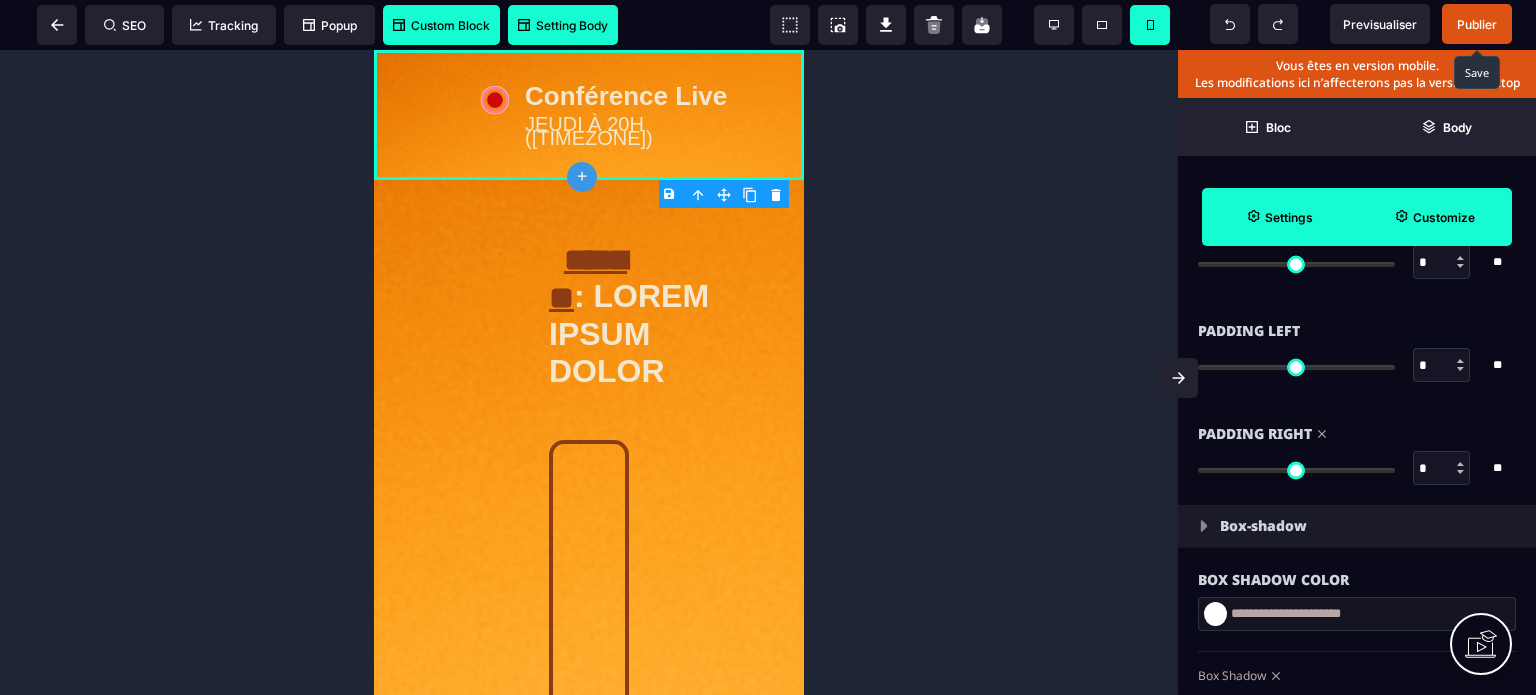 type on "*" 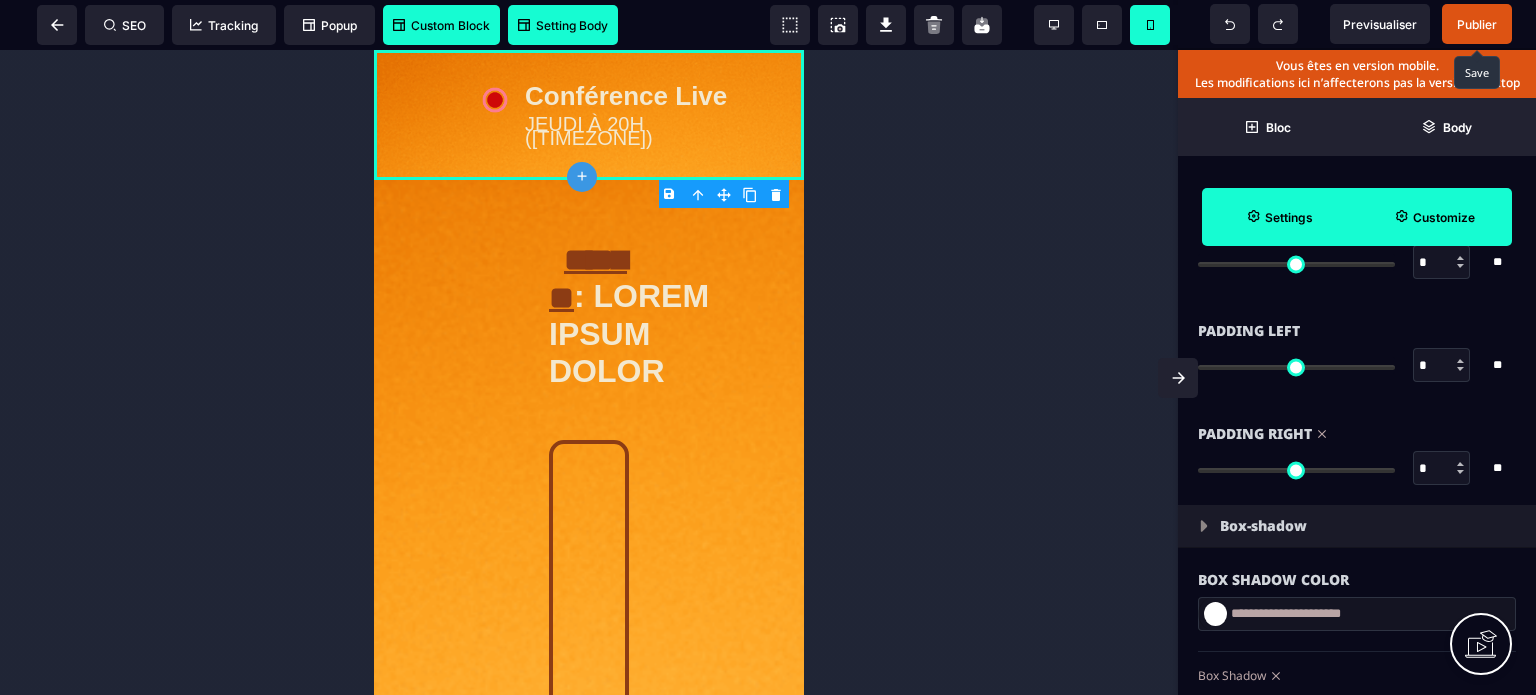 type on "*" 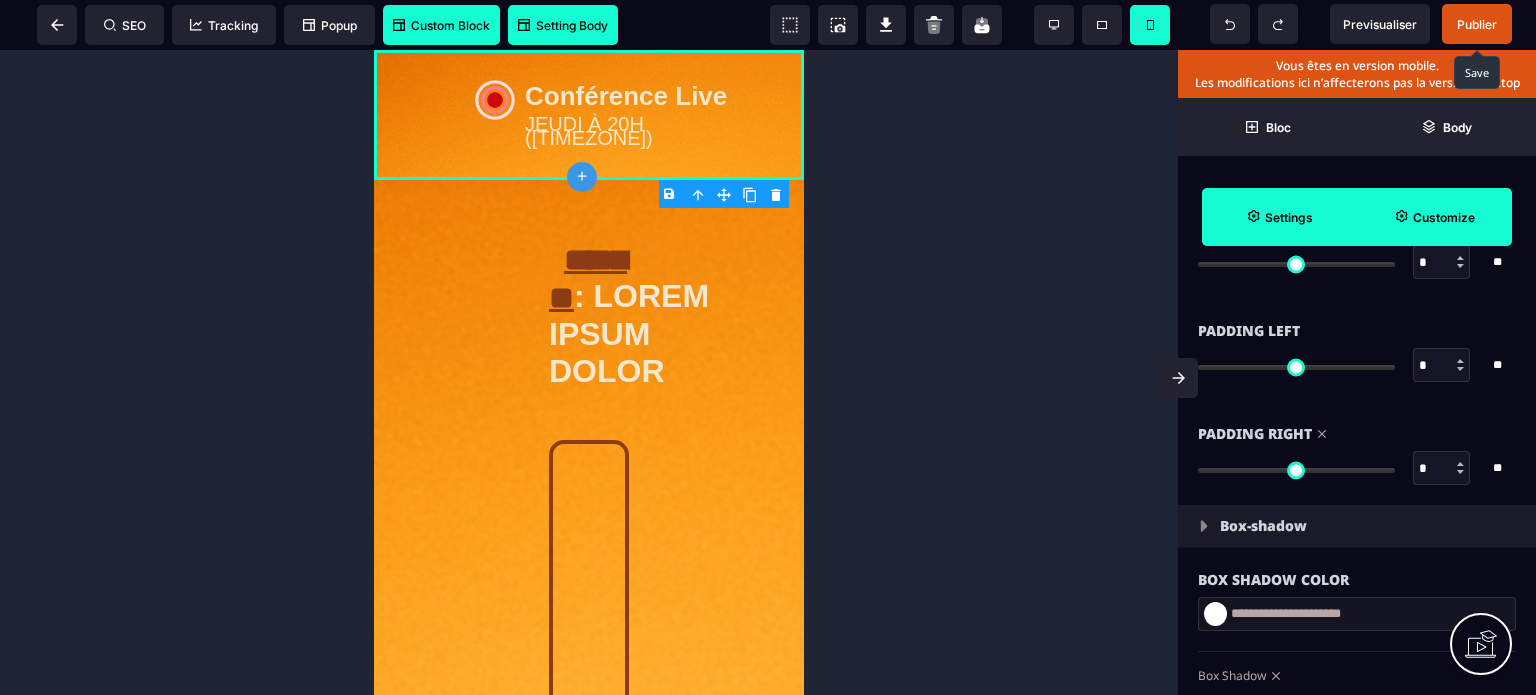 type on "*" 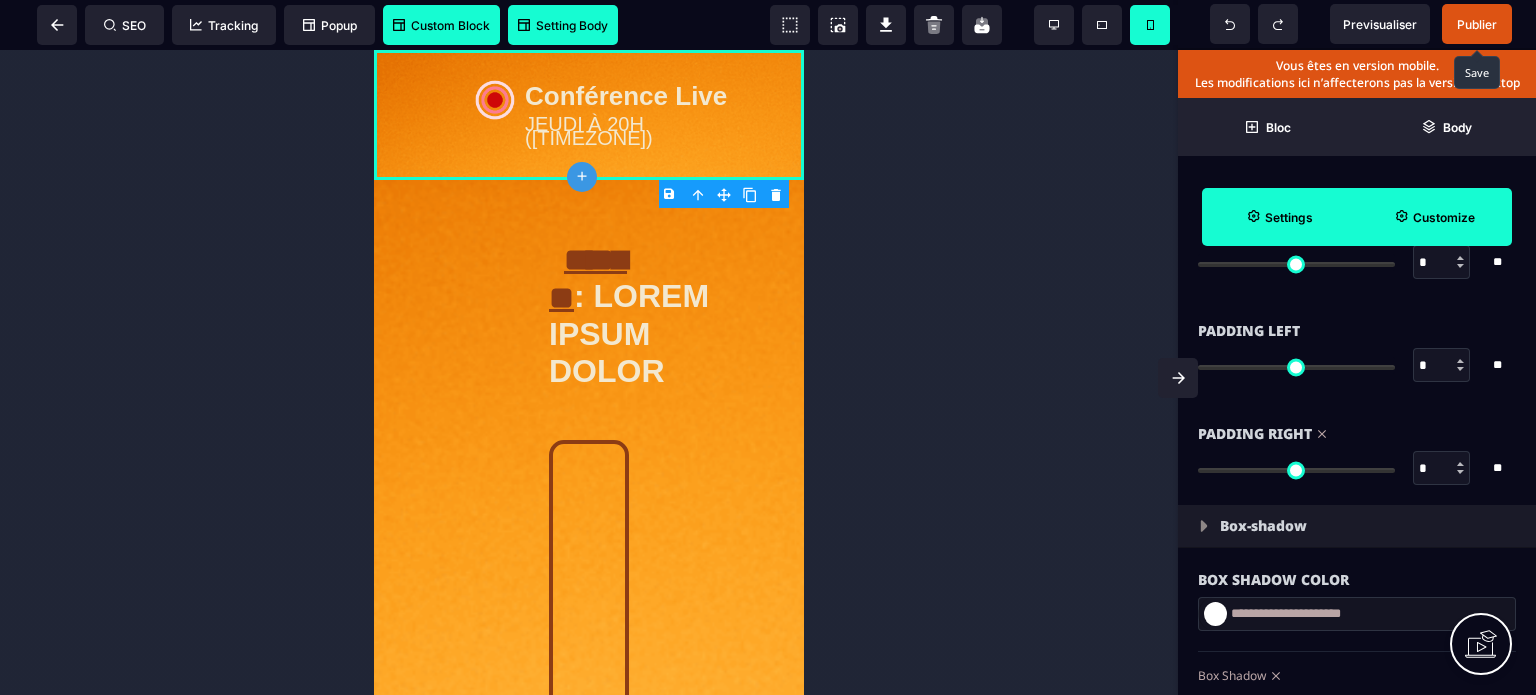 type on "*" 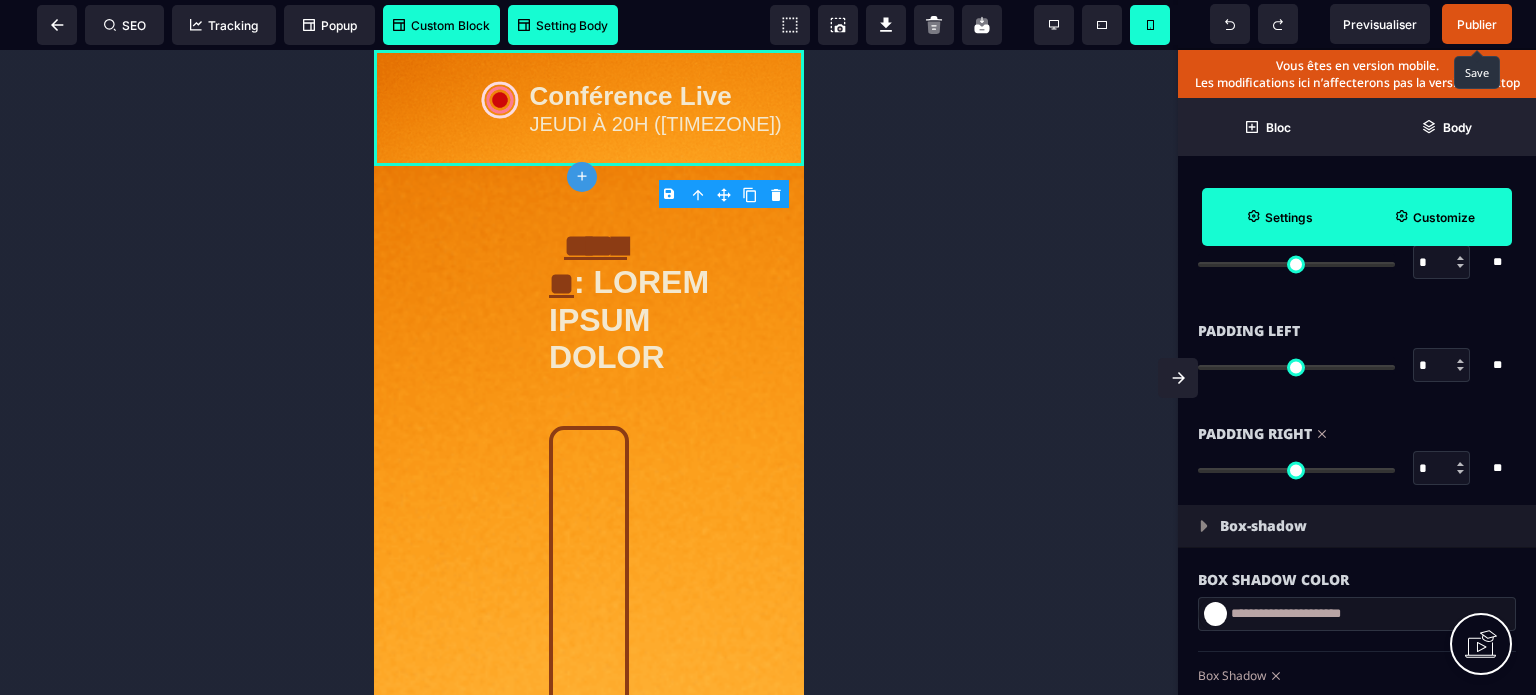 type on "*" 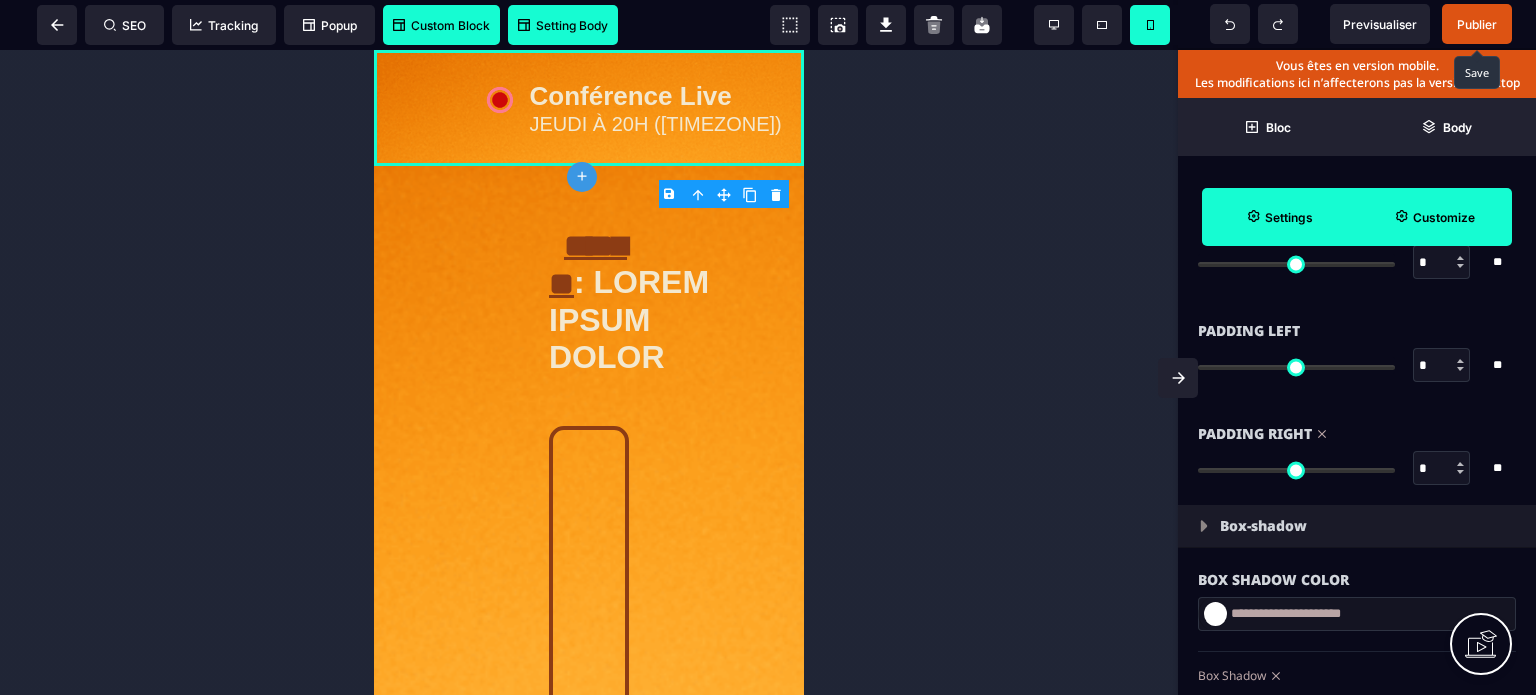 type on "*" 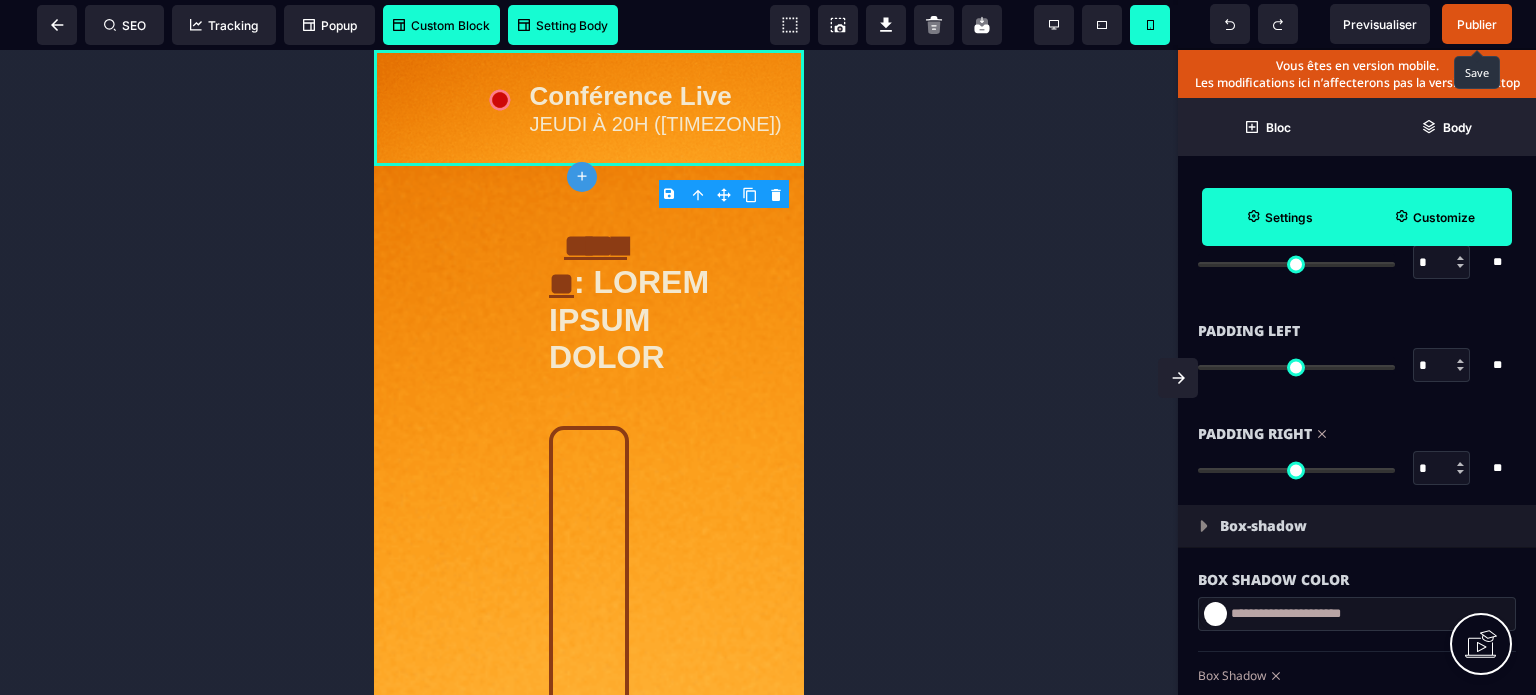 drag, startPoint x: 1209, startPoint y: 475, endPoint x: 1164, endPoint y: 472, distance: 45.099888 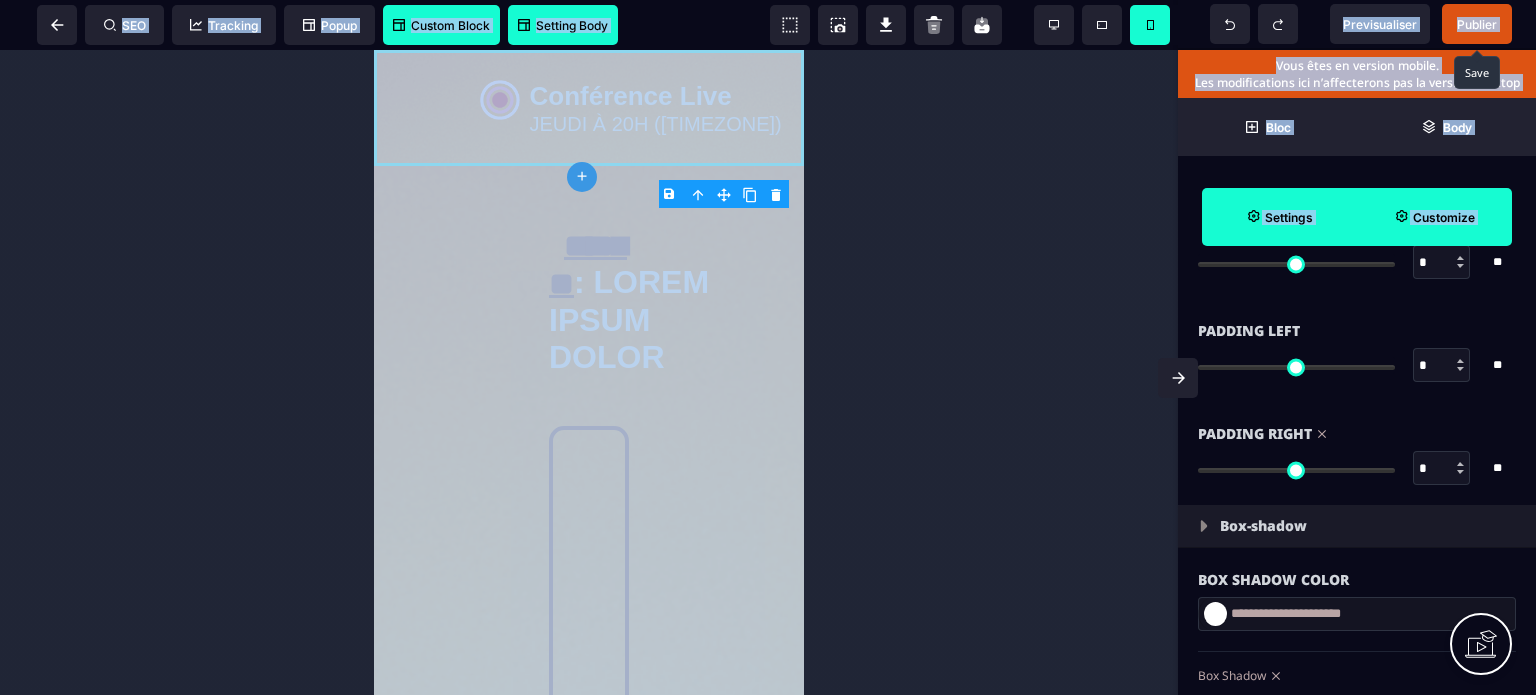 drag, startPoint x: 1206, startPoint y: 365, endPoint x: 1081, endPoint y: 363, distance: 125.016 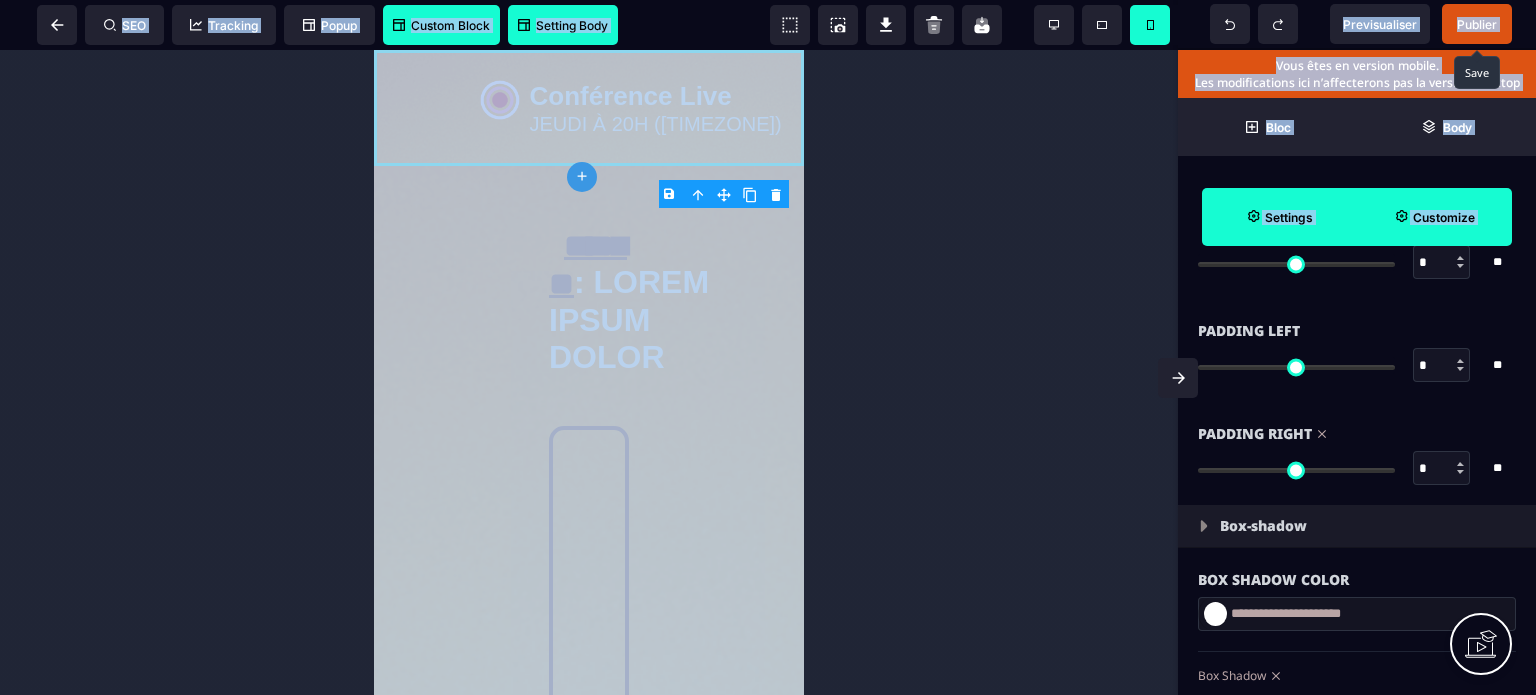 click on "B I U S
A *******
plus
Row
SEO
Tracking
Bloc" at bounding box center [768, 347] 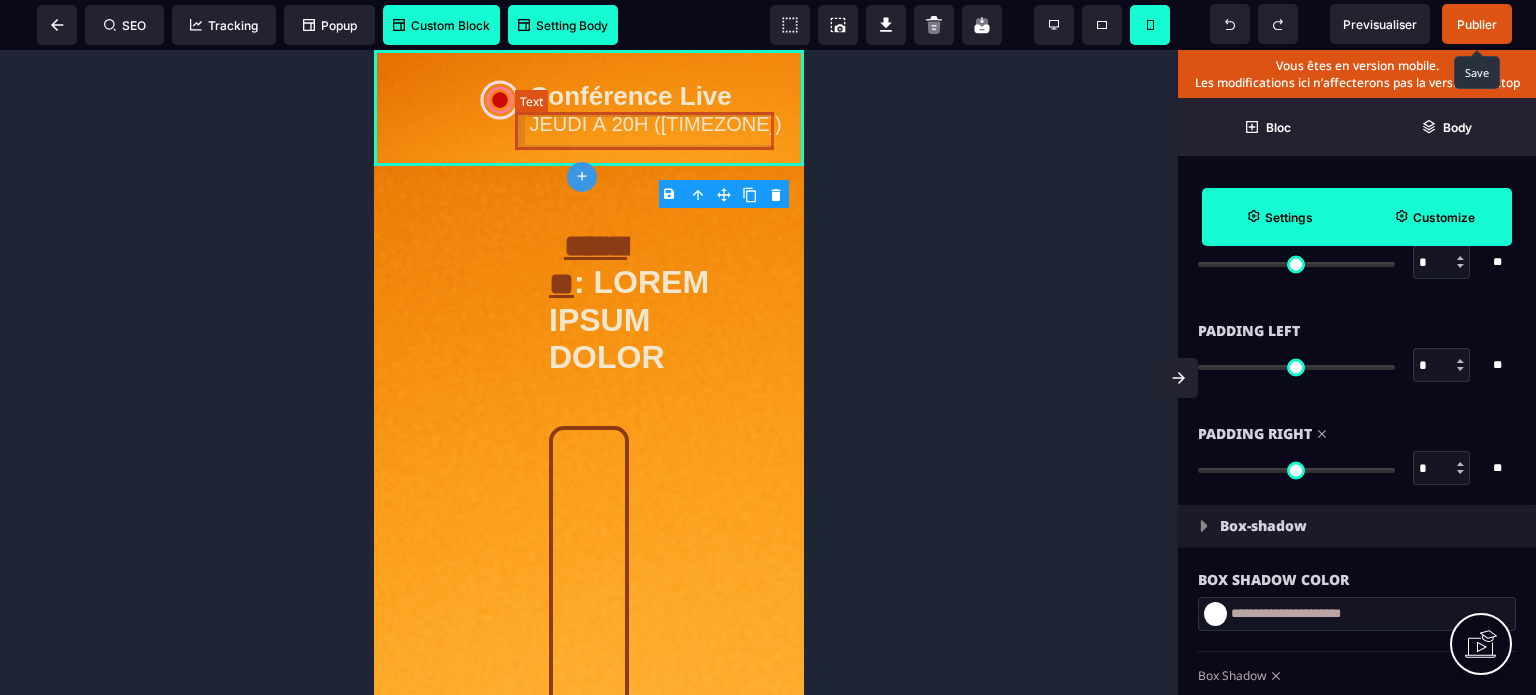 click on "JEUDI À 20H ([TIMEZONE])" at bounding box center [655, 124] 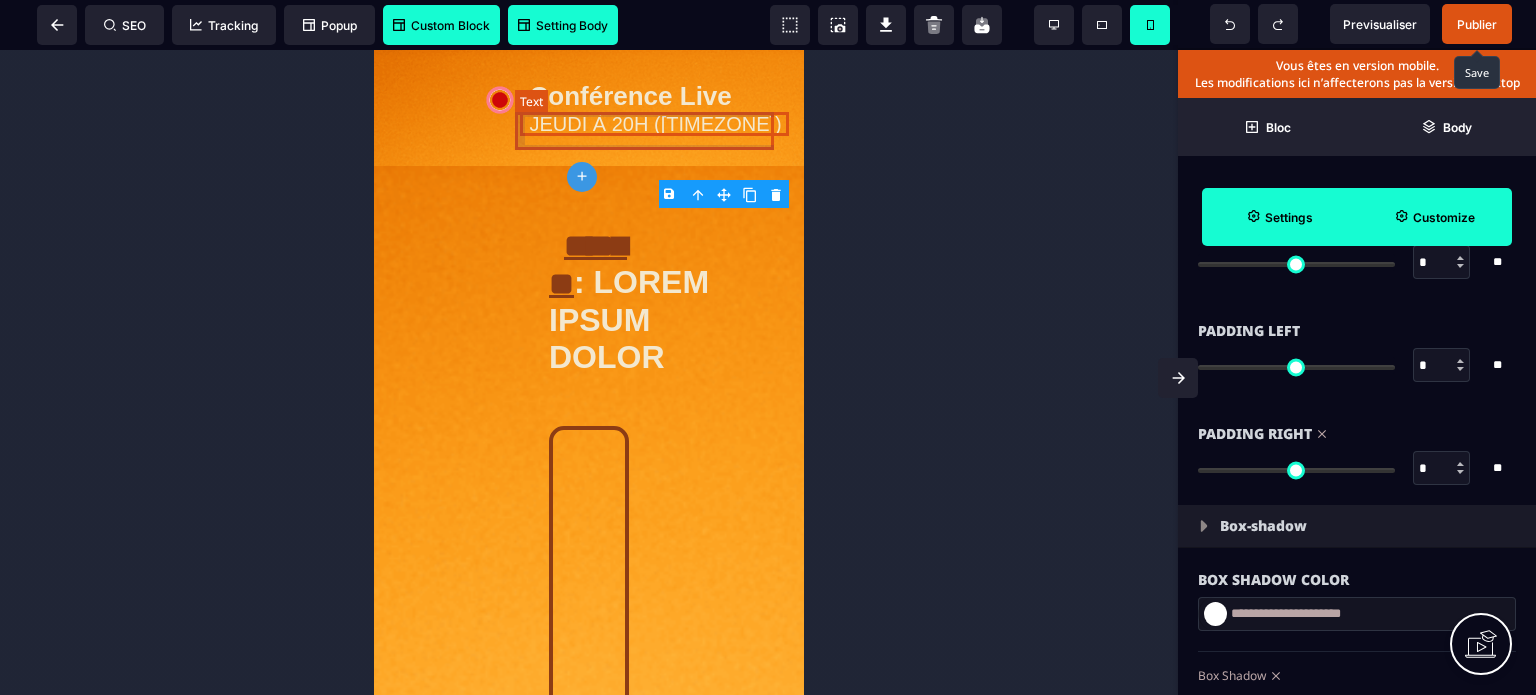 scroll, scrollTop: 0, scrollLeft: 0, axis: both 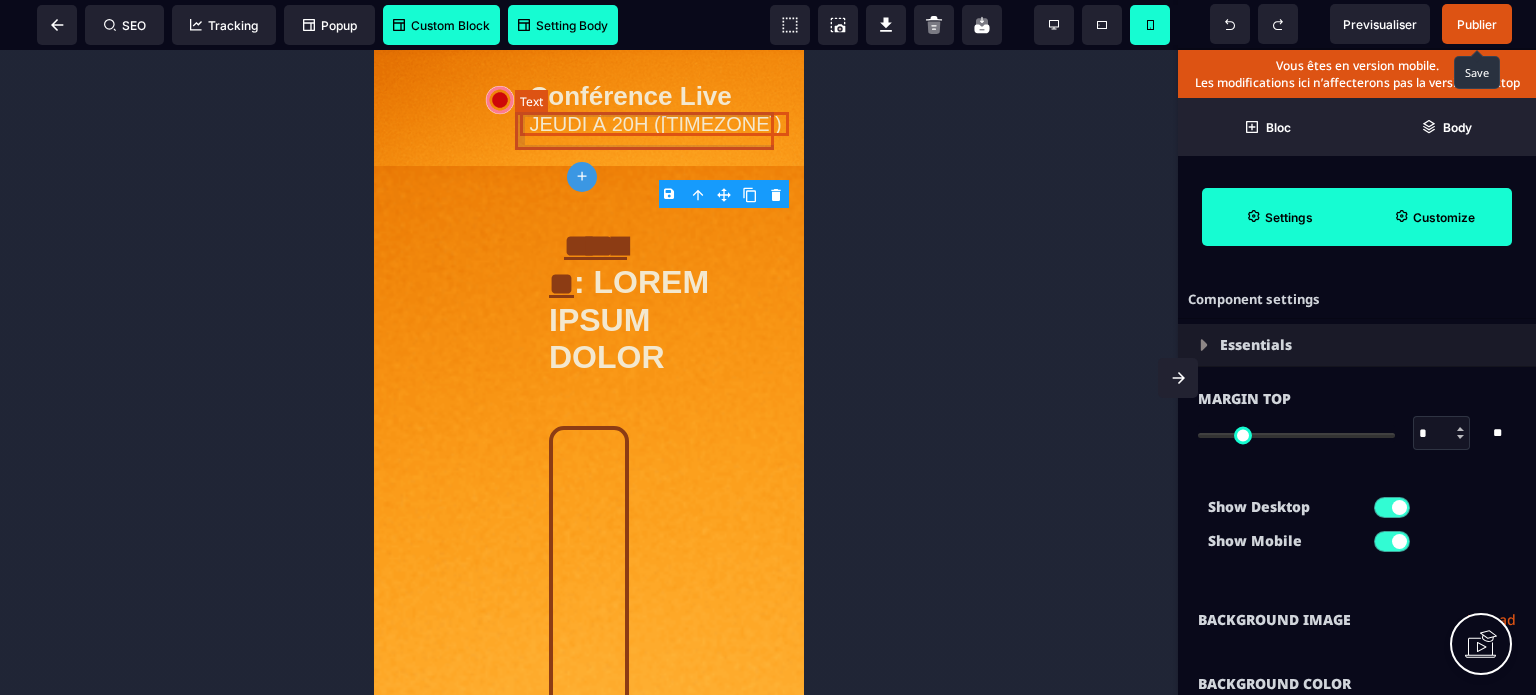 select on "***" 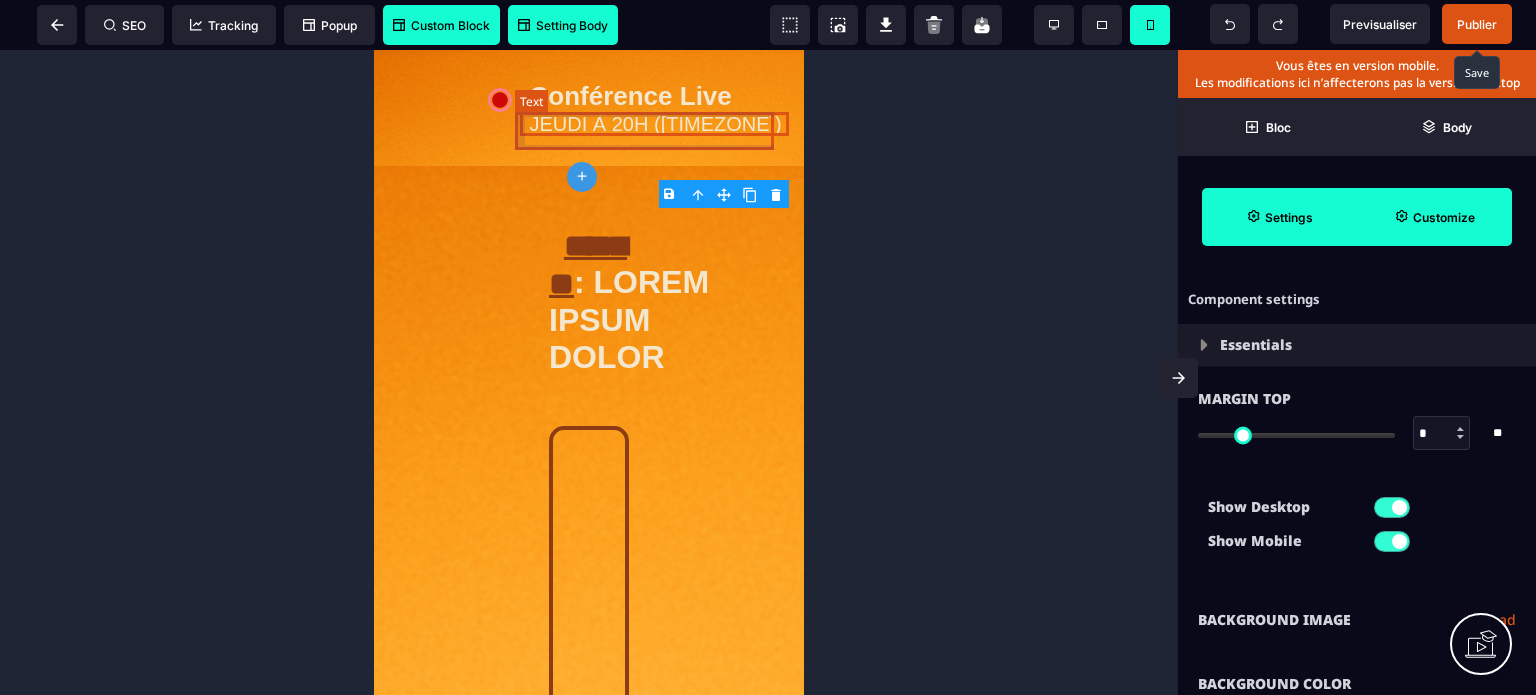 select on "**" 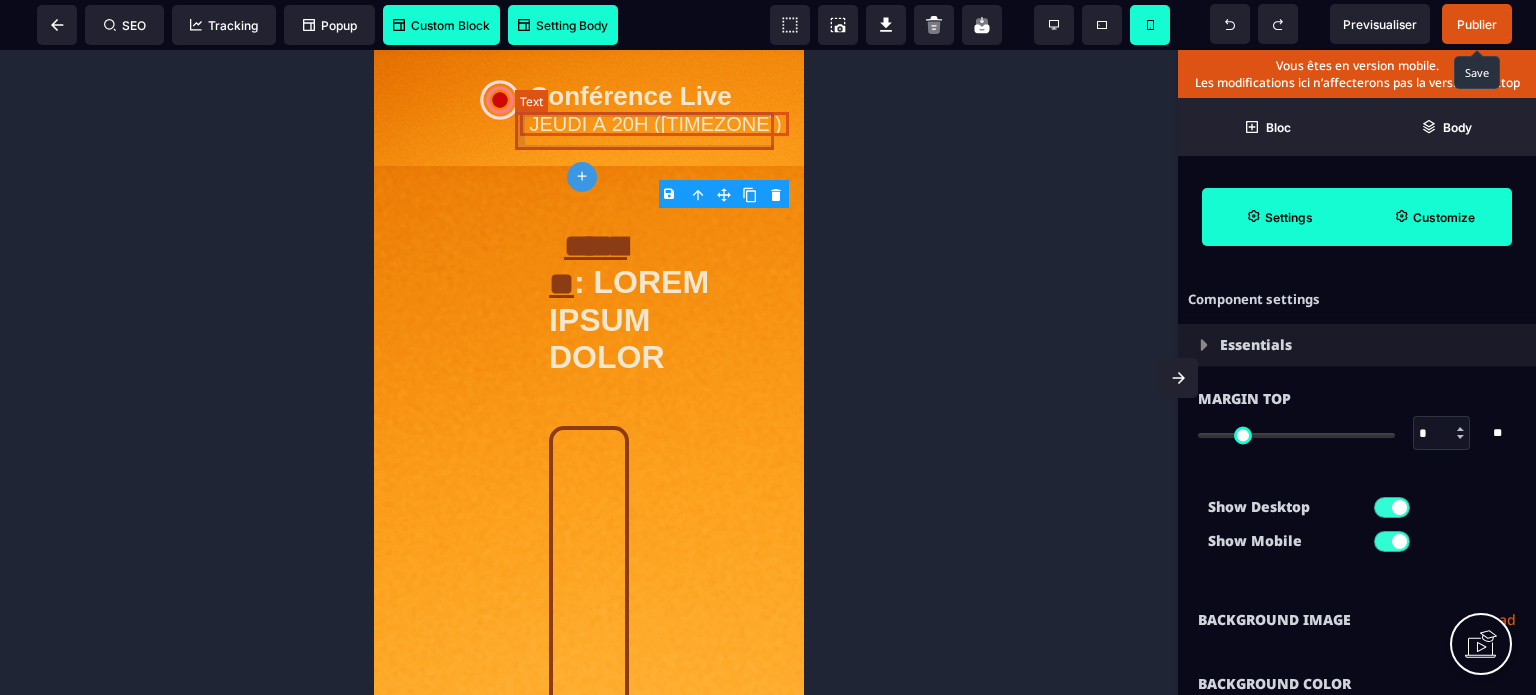 select on "**" 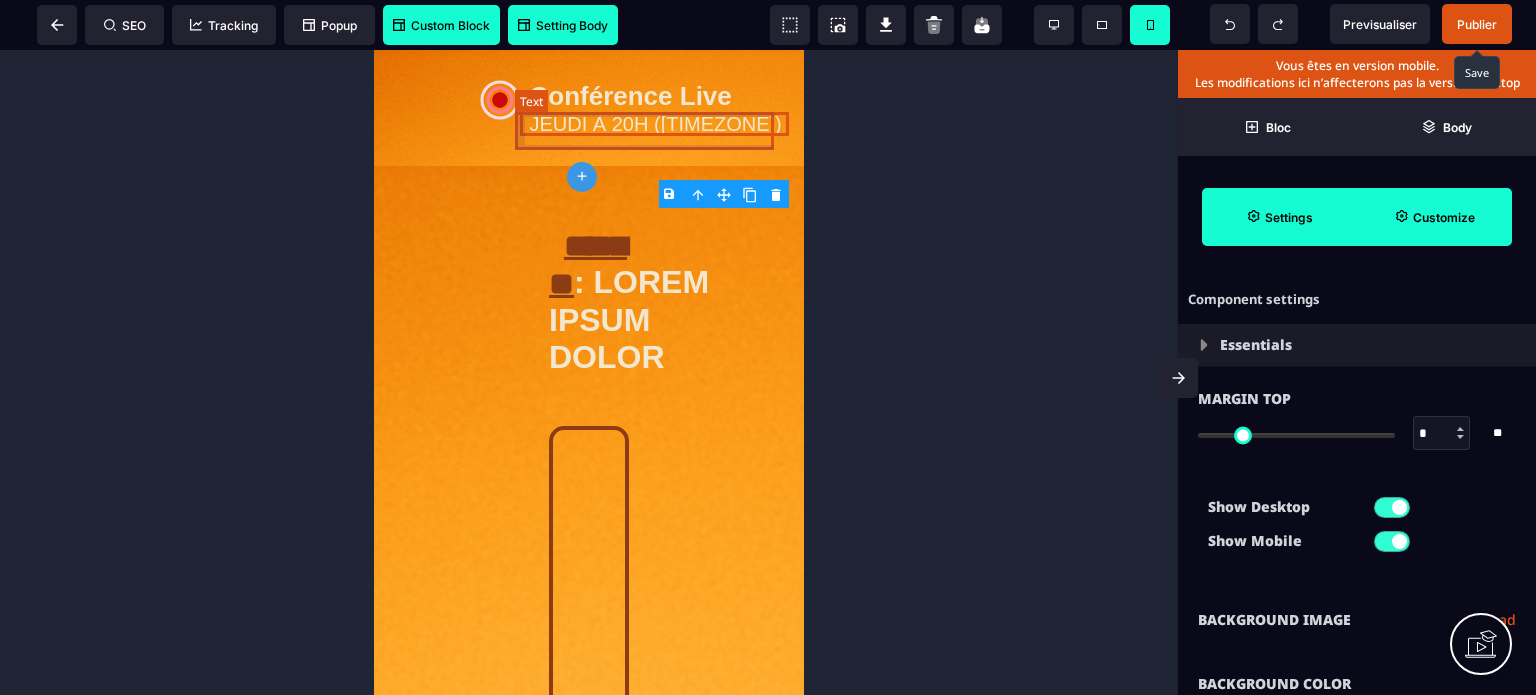 select on "**" 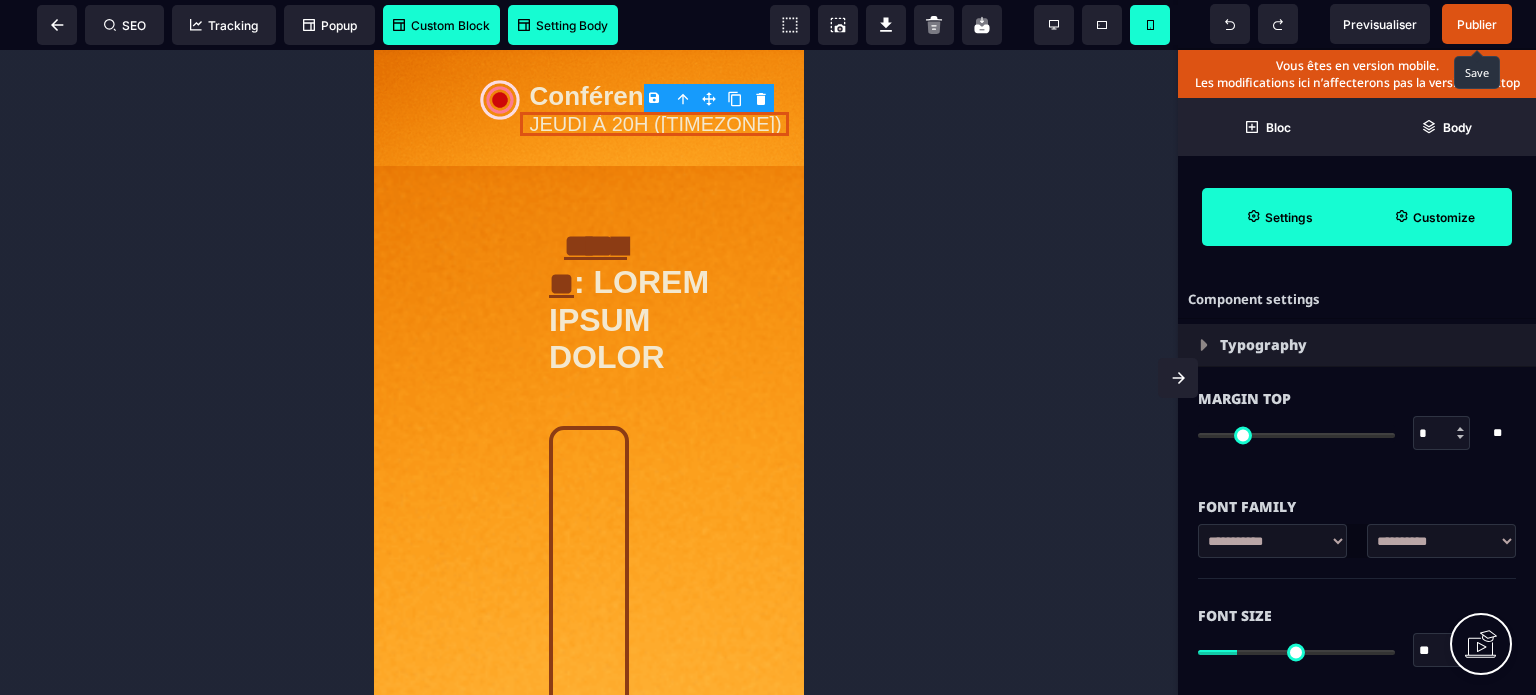 drag, startPoint x: 1444, startPoint y: 655, endPoint x: 1393, endPoint y: 655, distance: 51 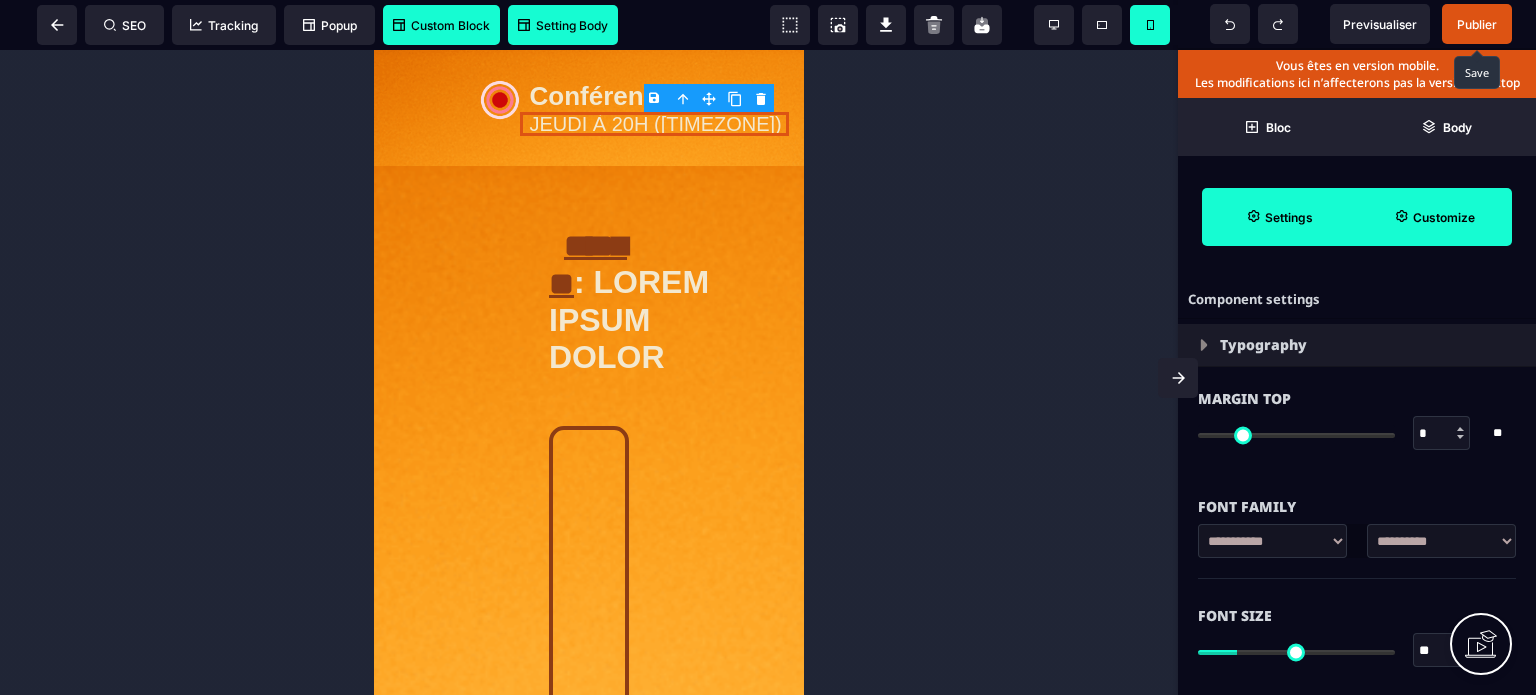 click on "**
*
**" at bounding box center (1357, 650) 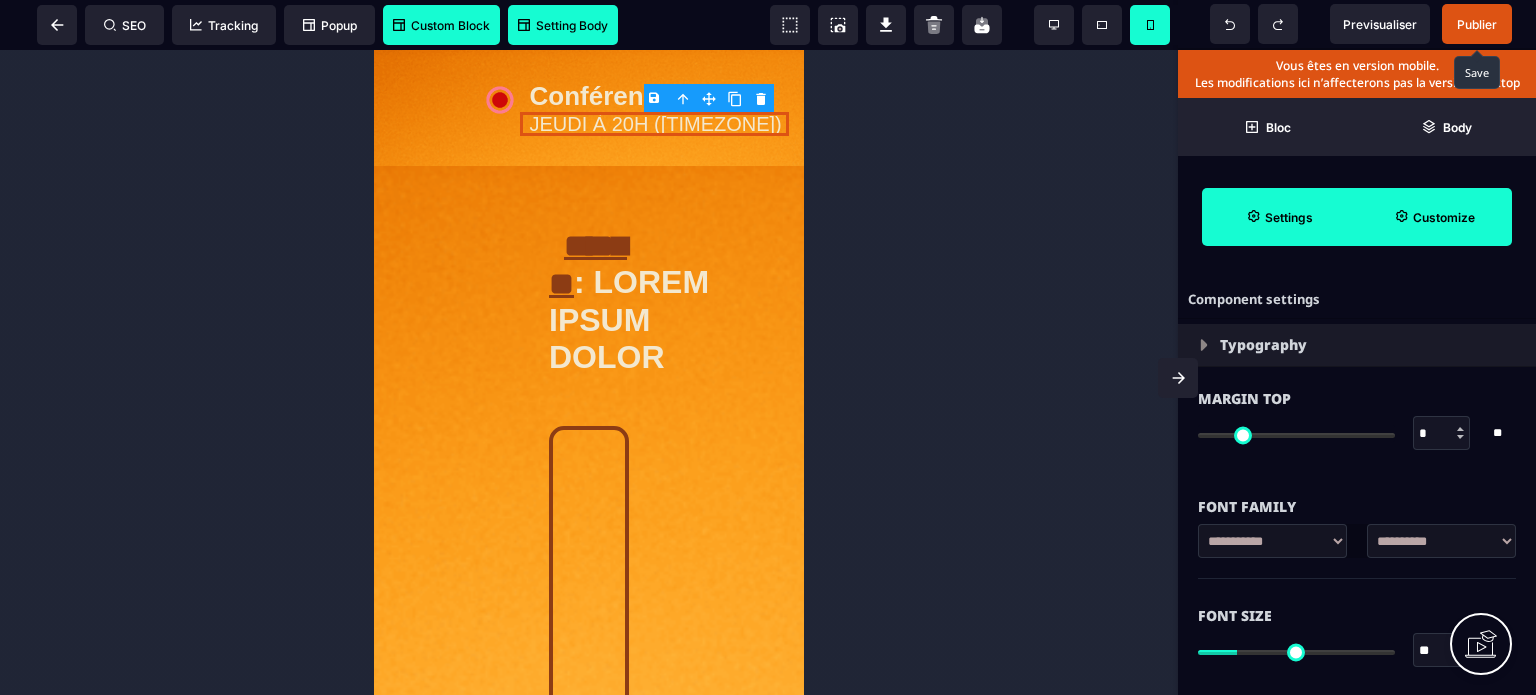 type on "**" 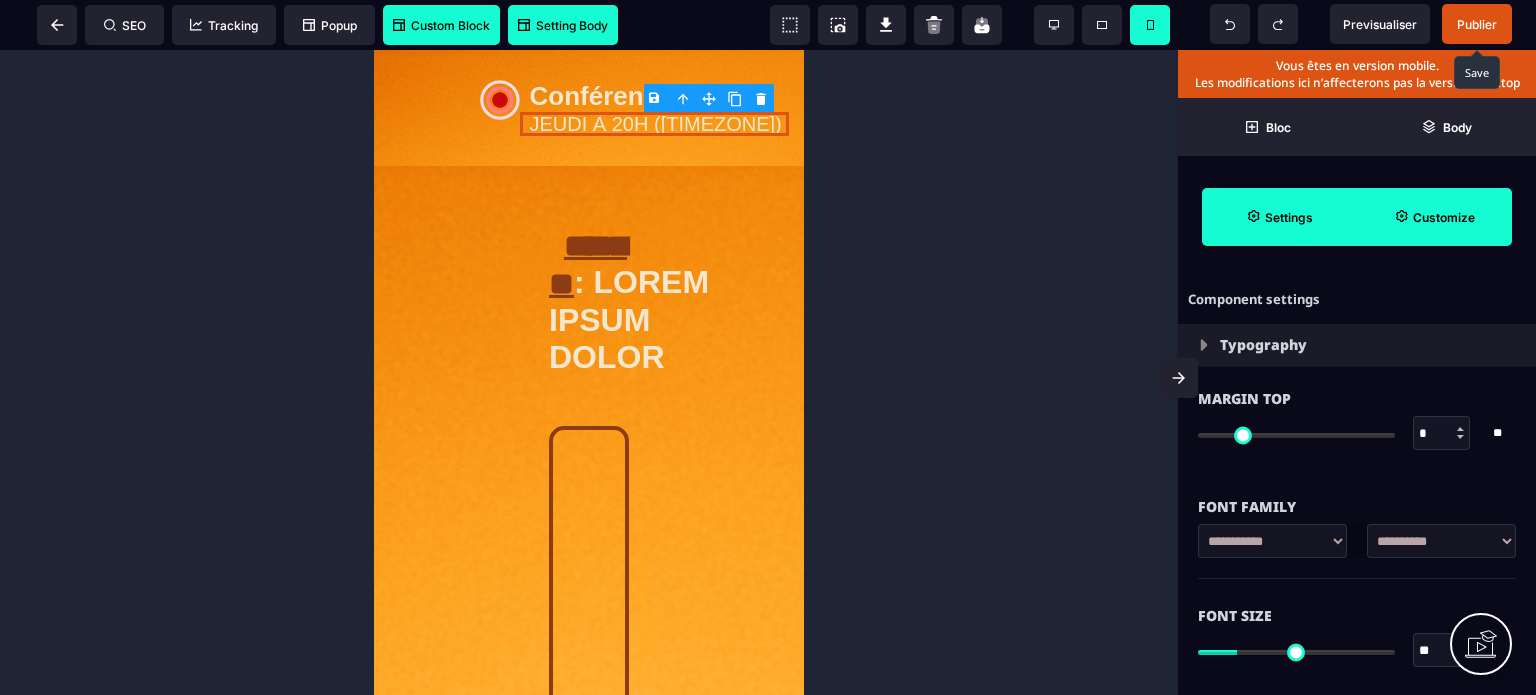 type on "**" 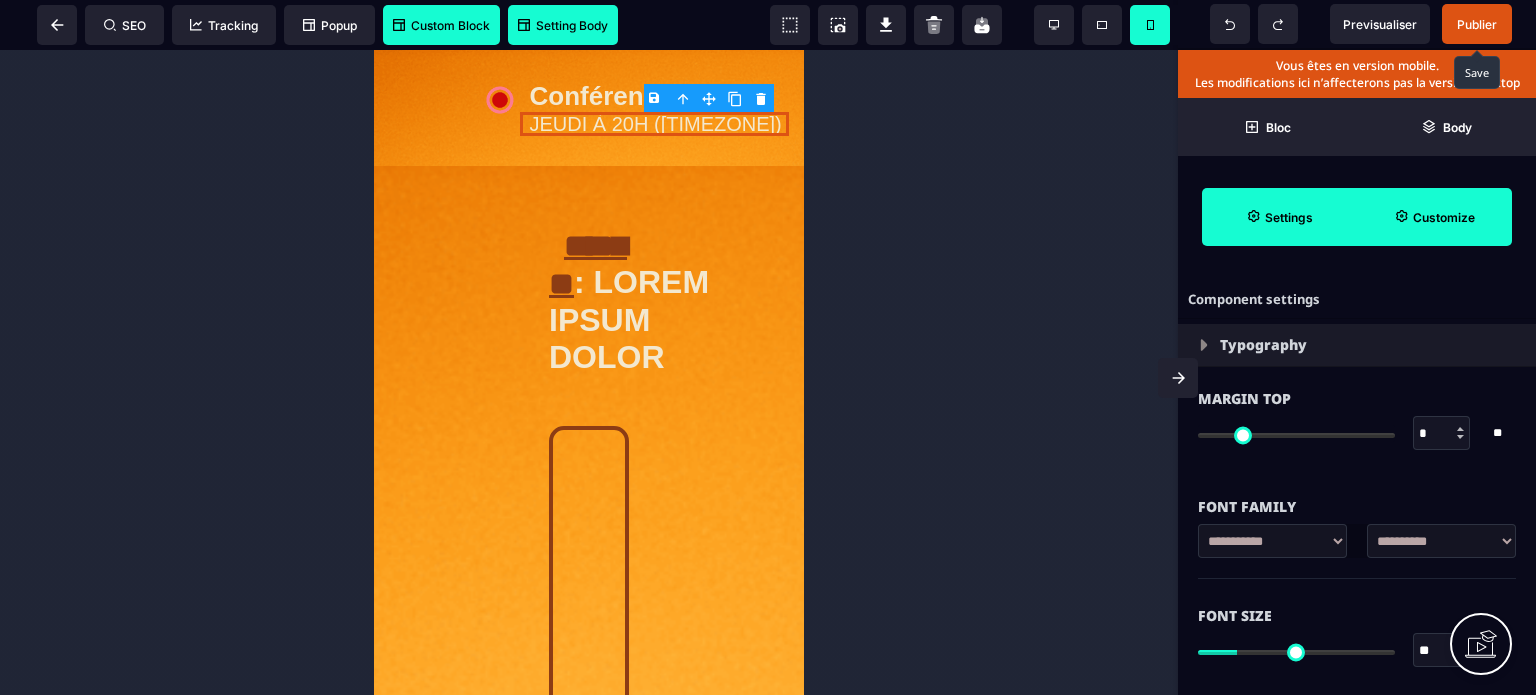 type on "**" 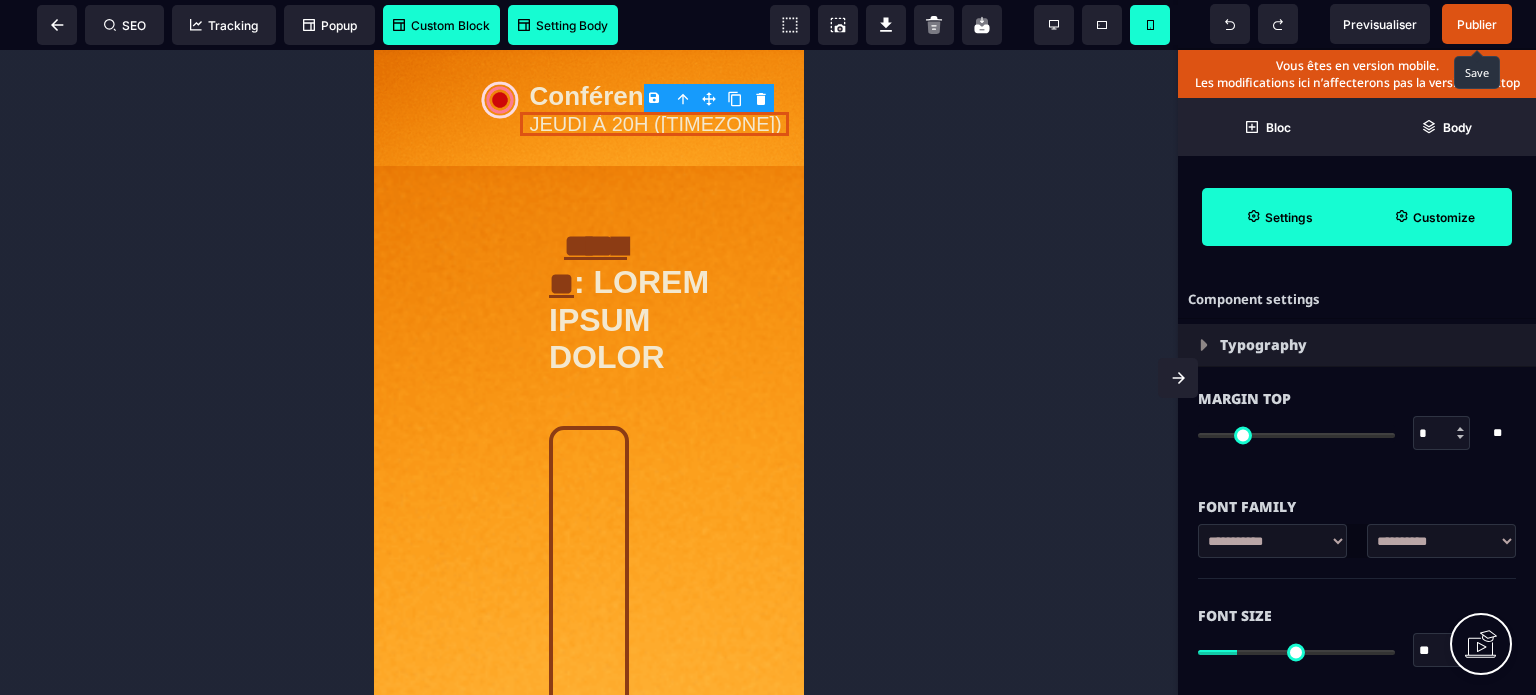 click on "Font Size" at bounding box center (1357, 616) 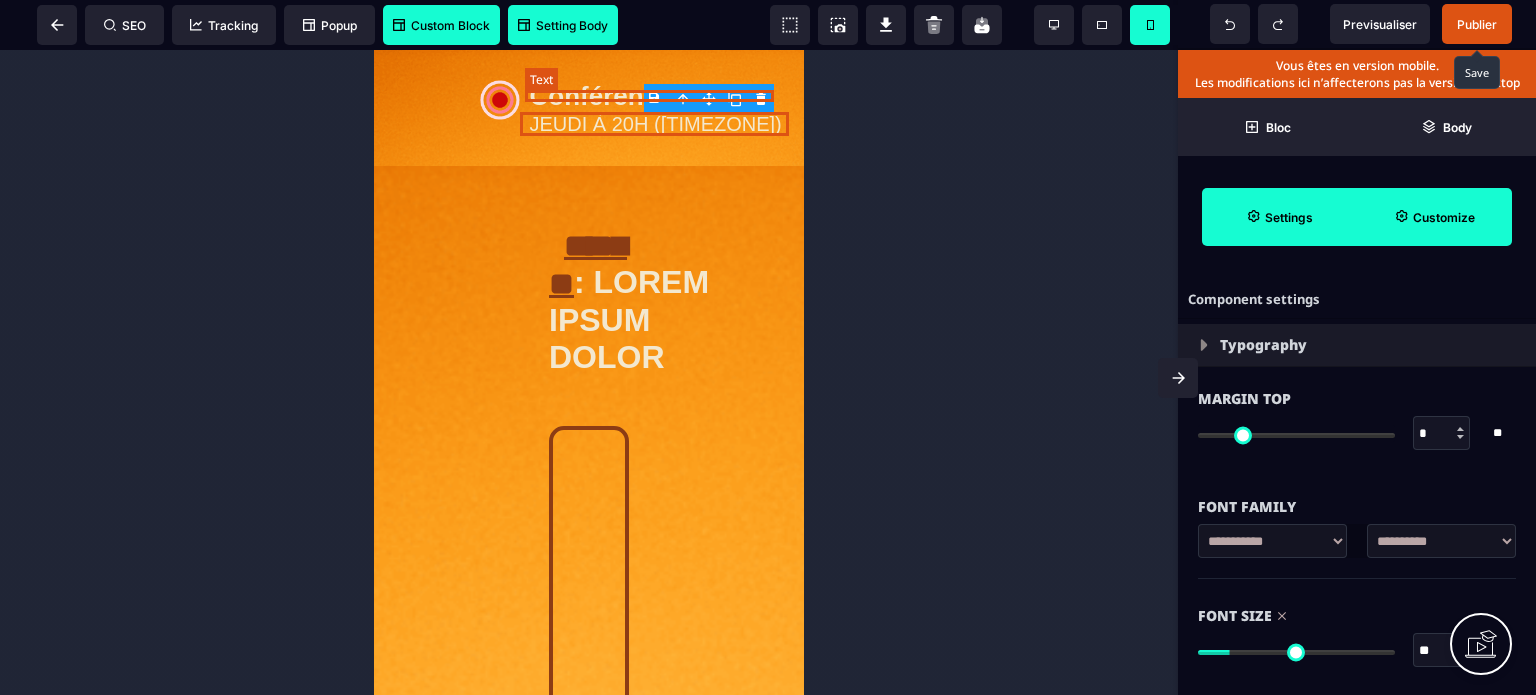 click on "Conférence Live" at bounding box center [660, 96] 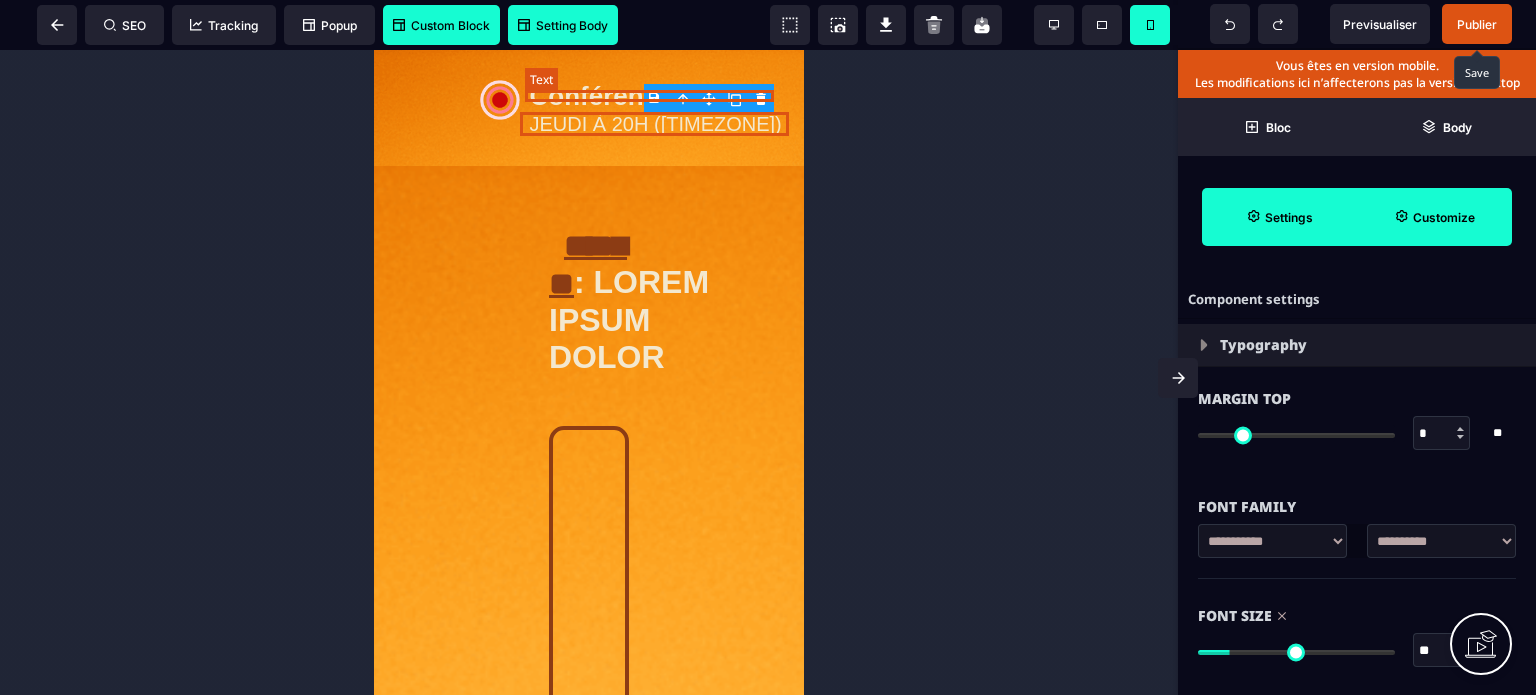 select on "***" 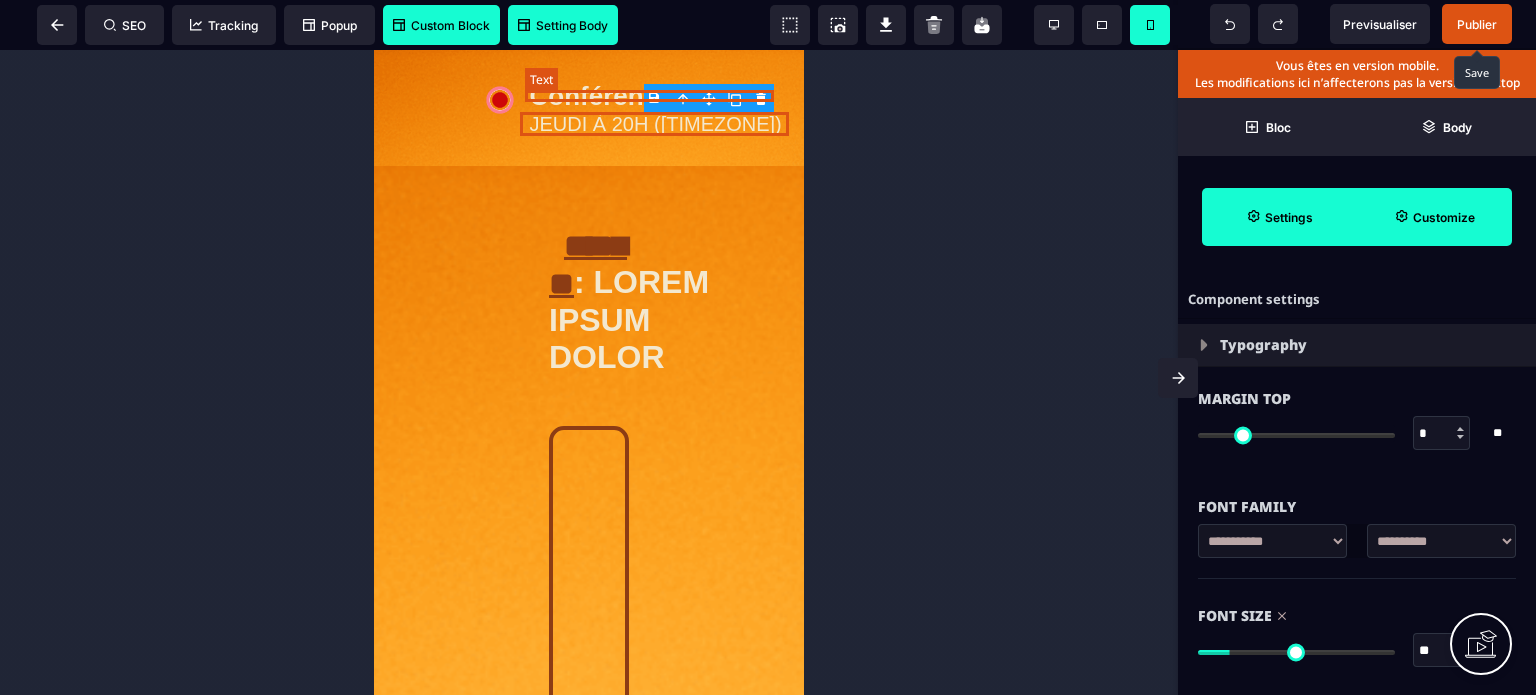 select on "**" 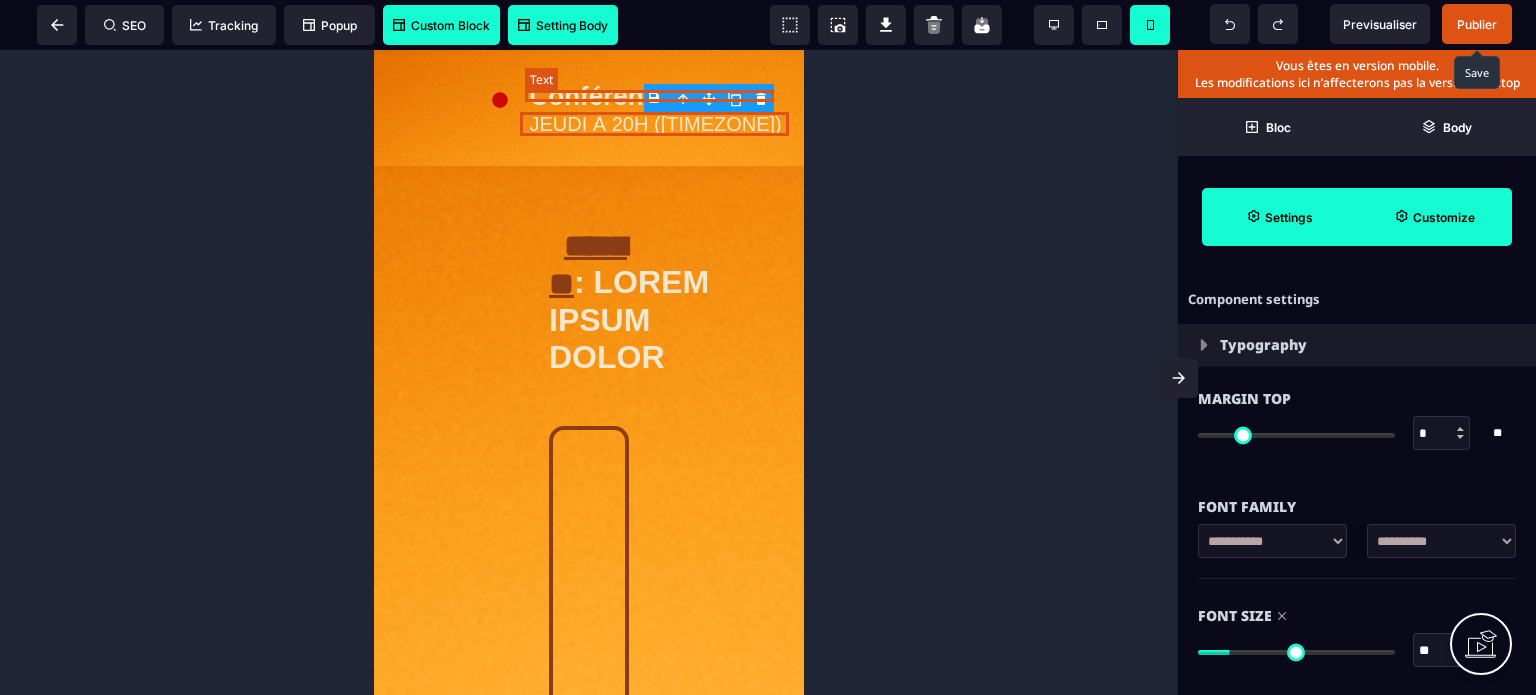 select on "**" 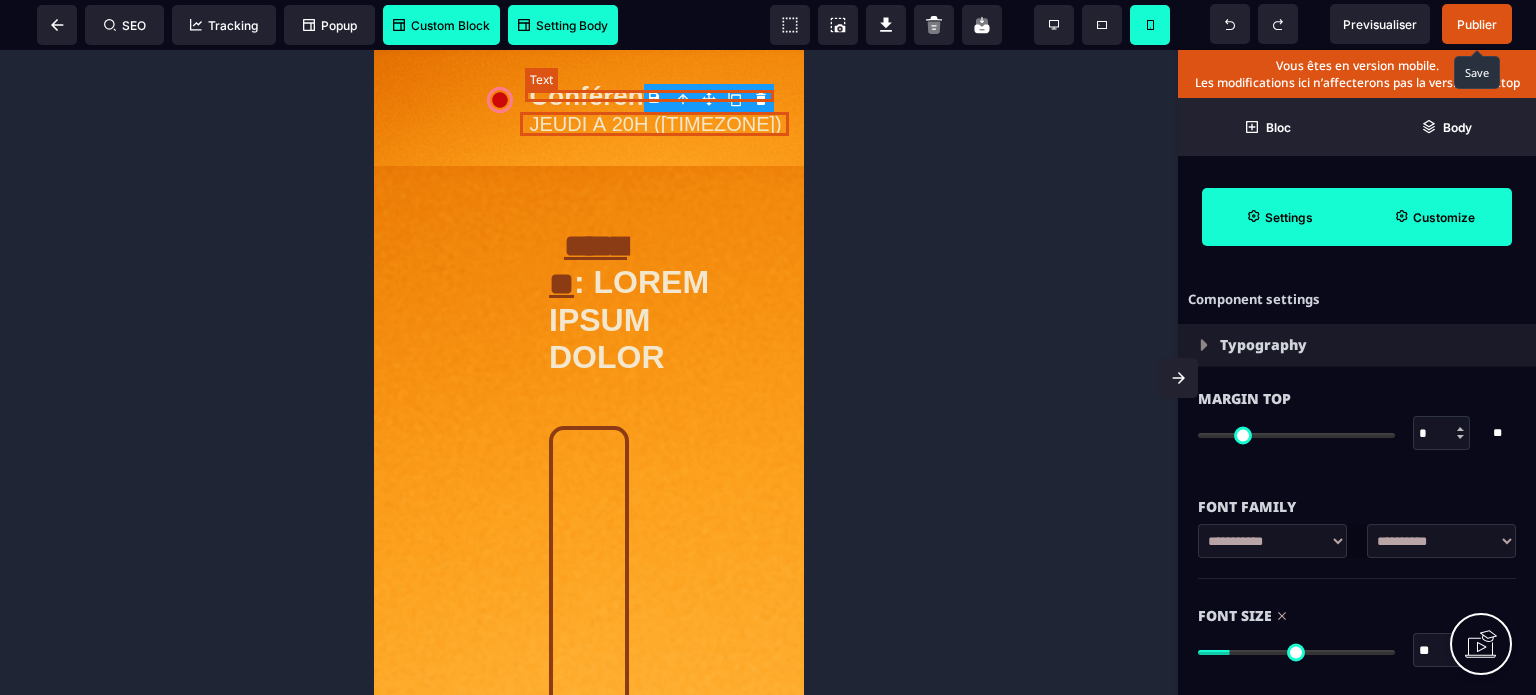select on "**" 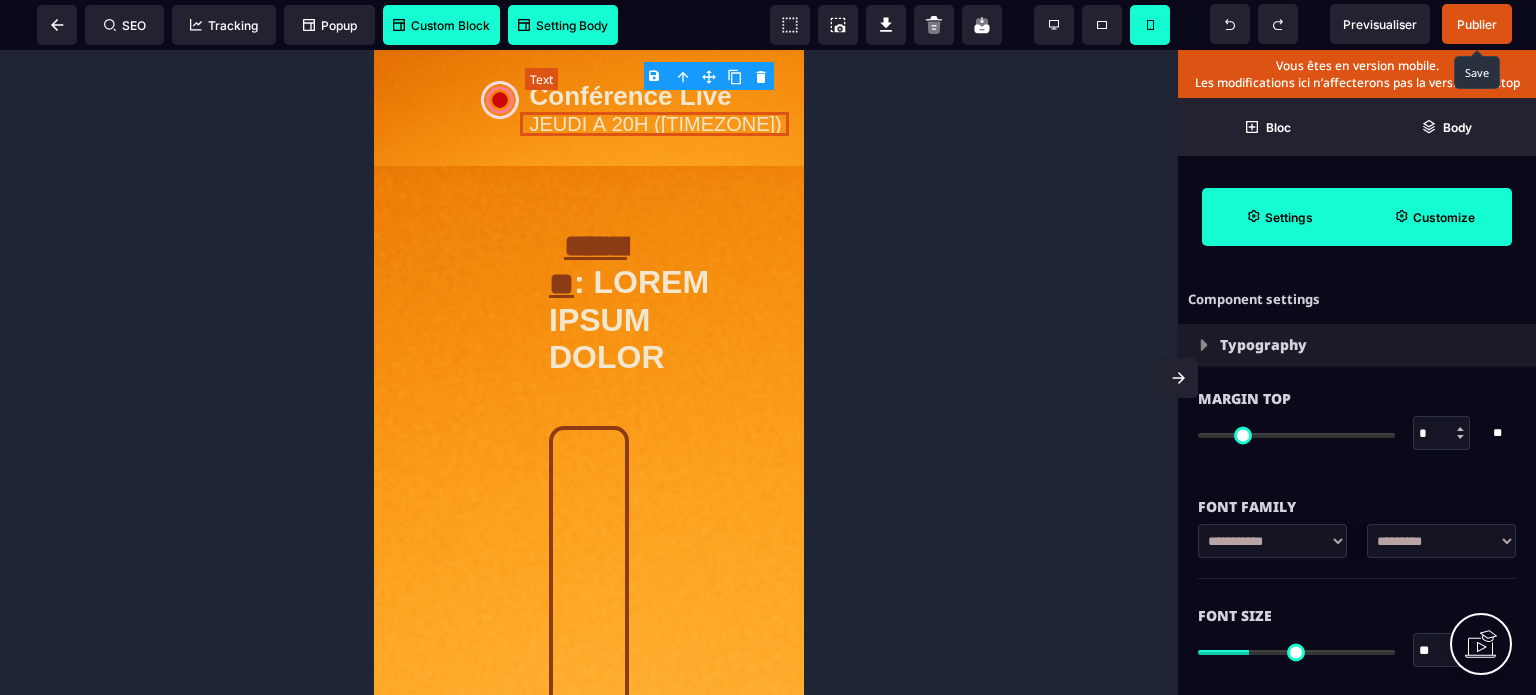 type on "*" 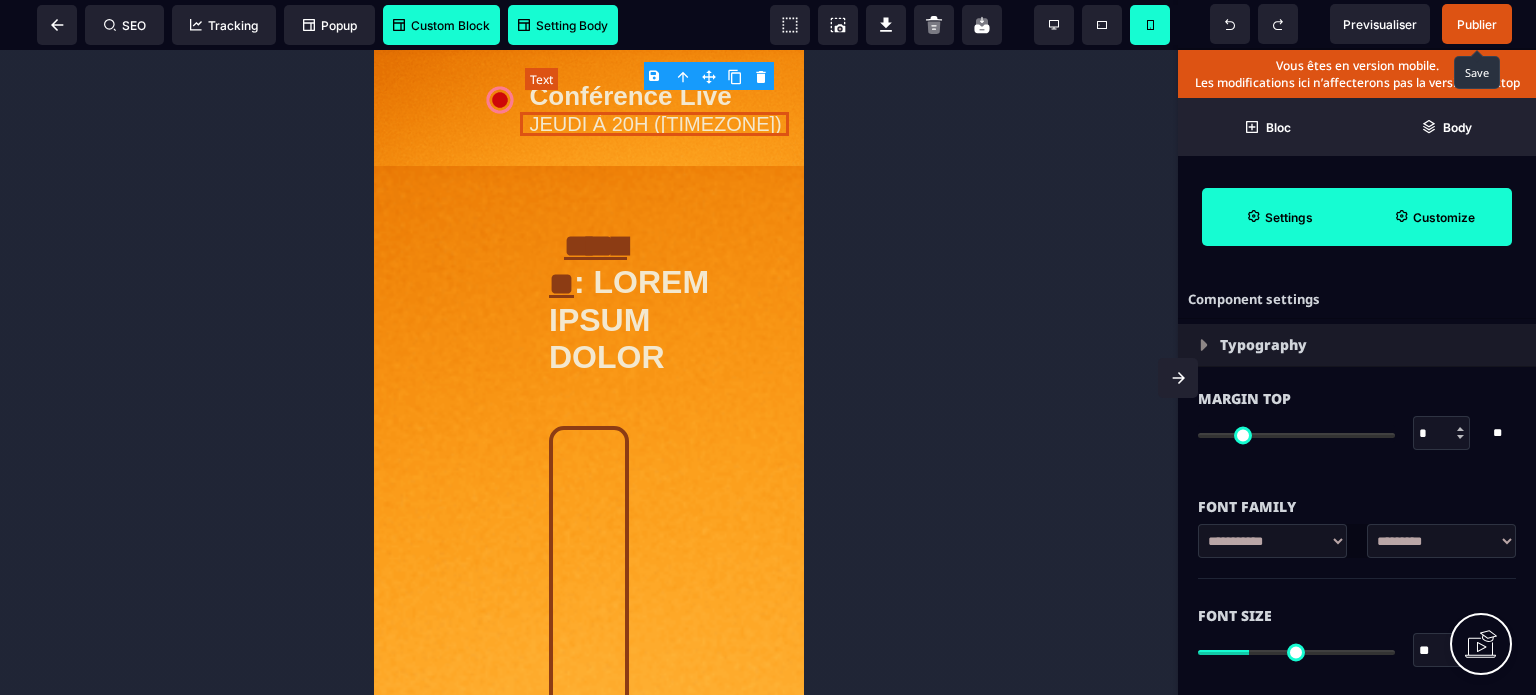 type on "*" 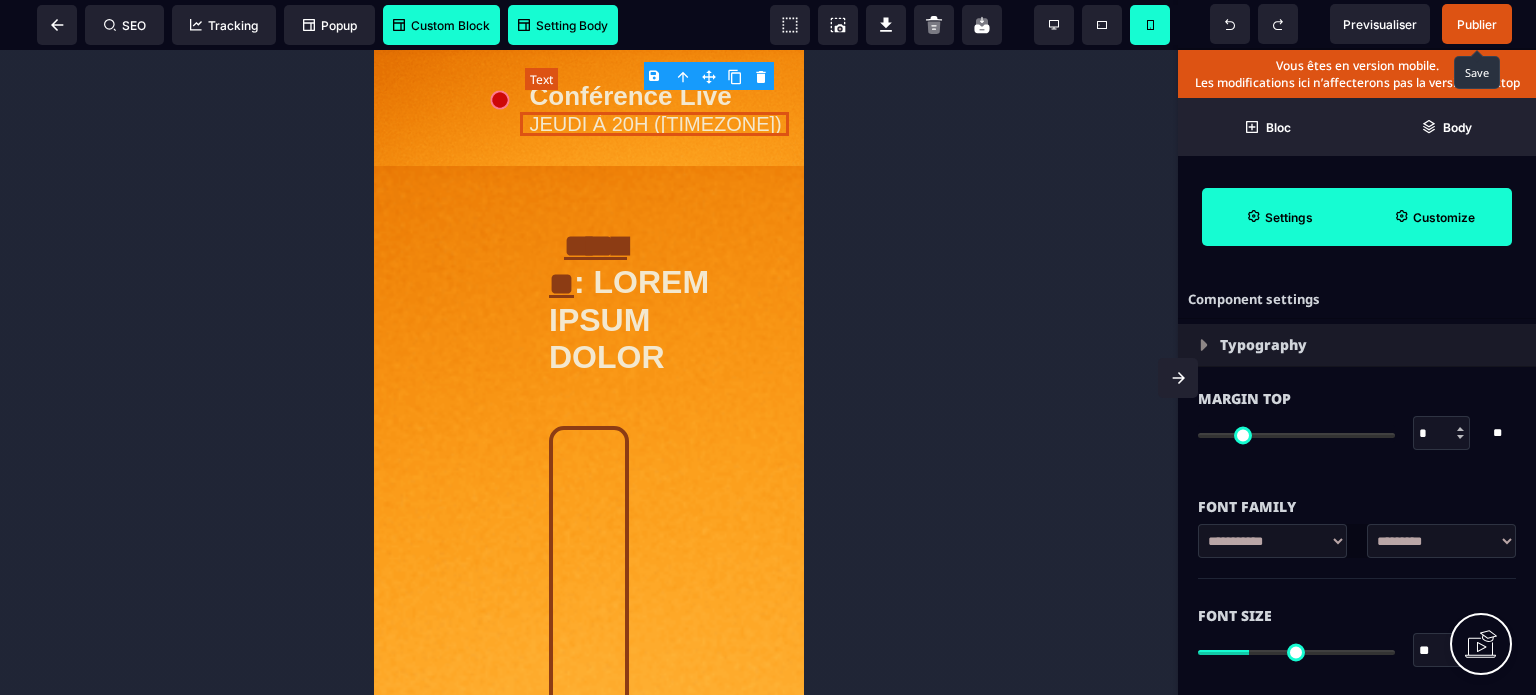 type on "****" 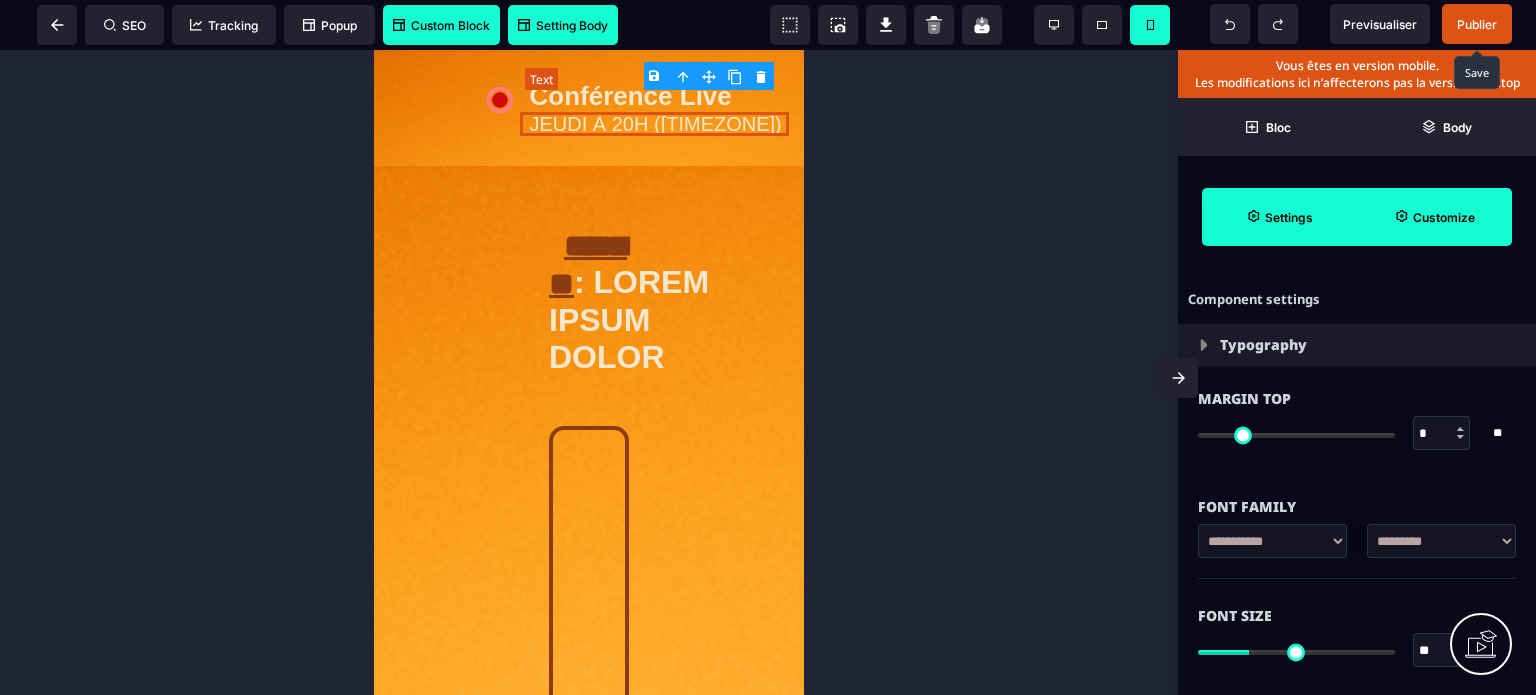 select on "**" 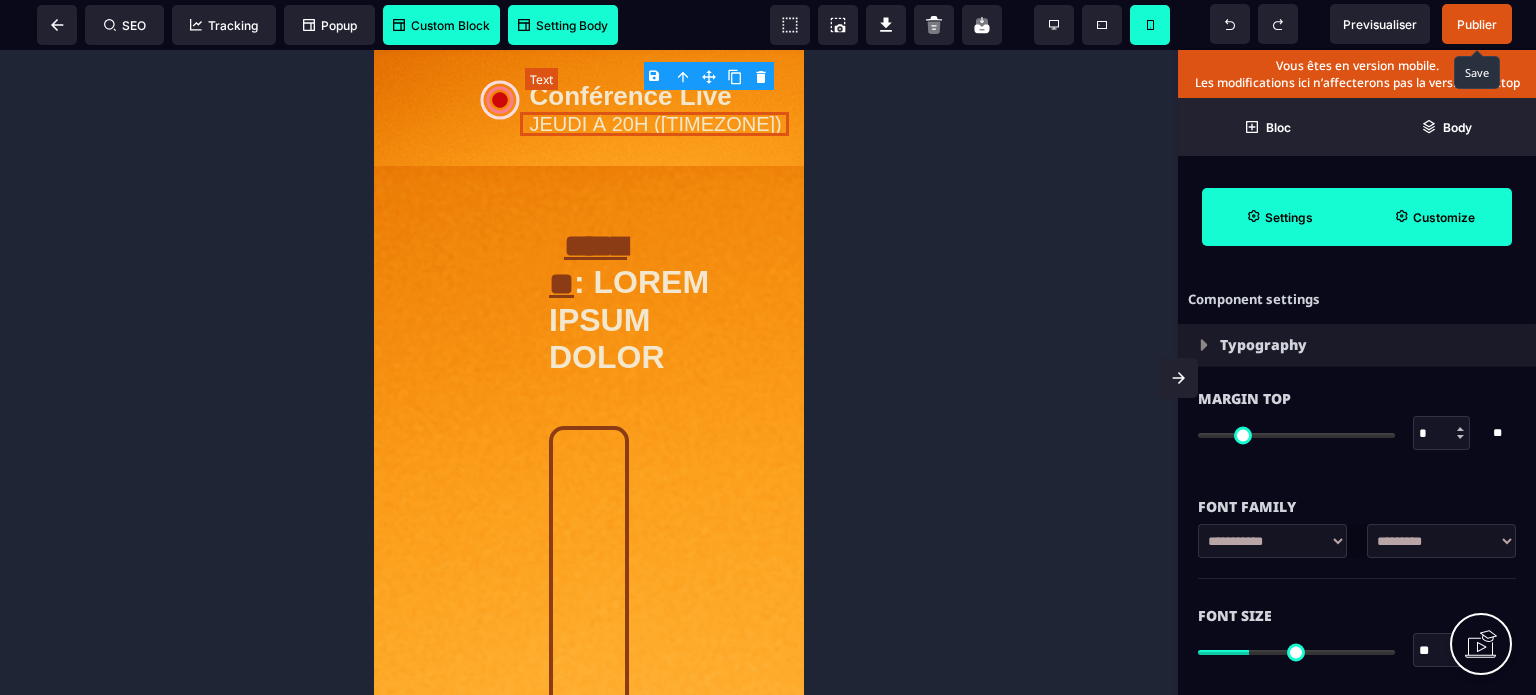 type on "****" 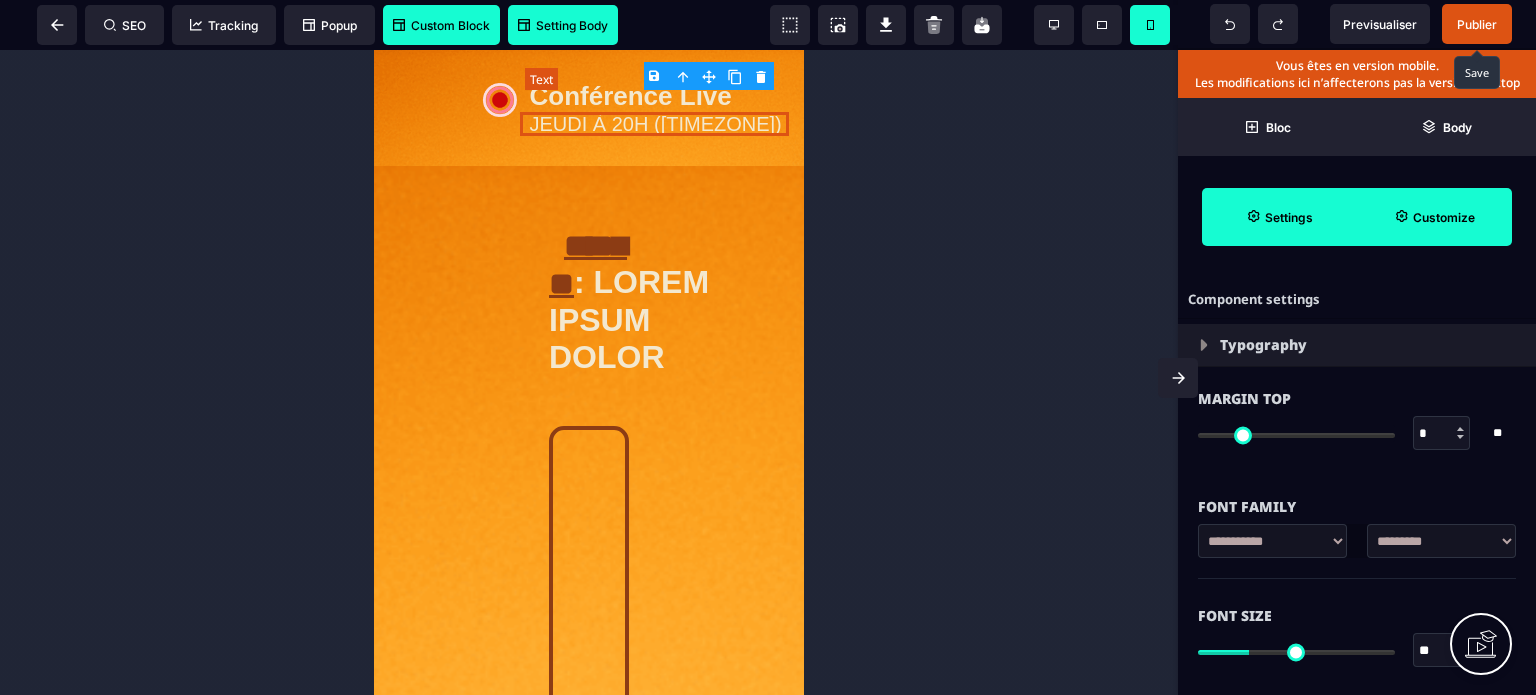 type on "*" 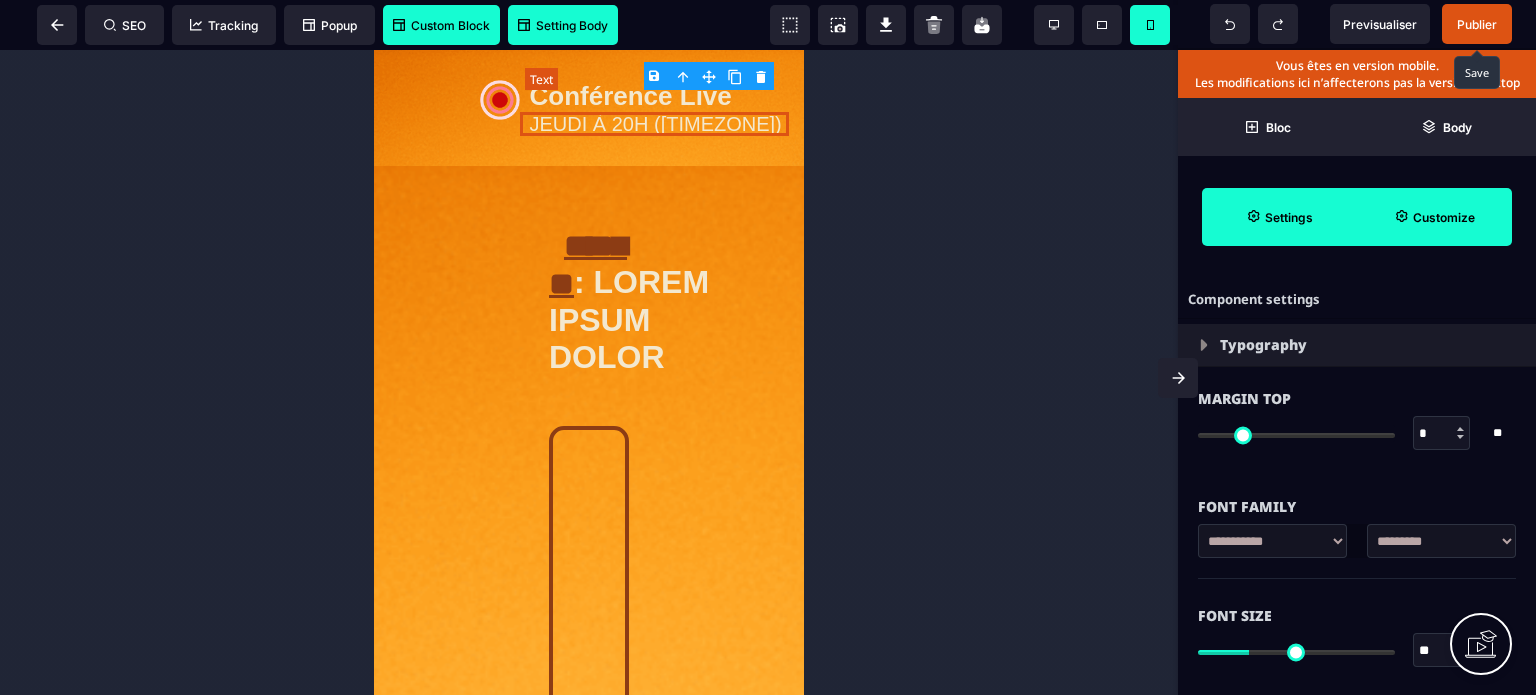 type on "*" 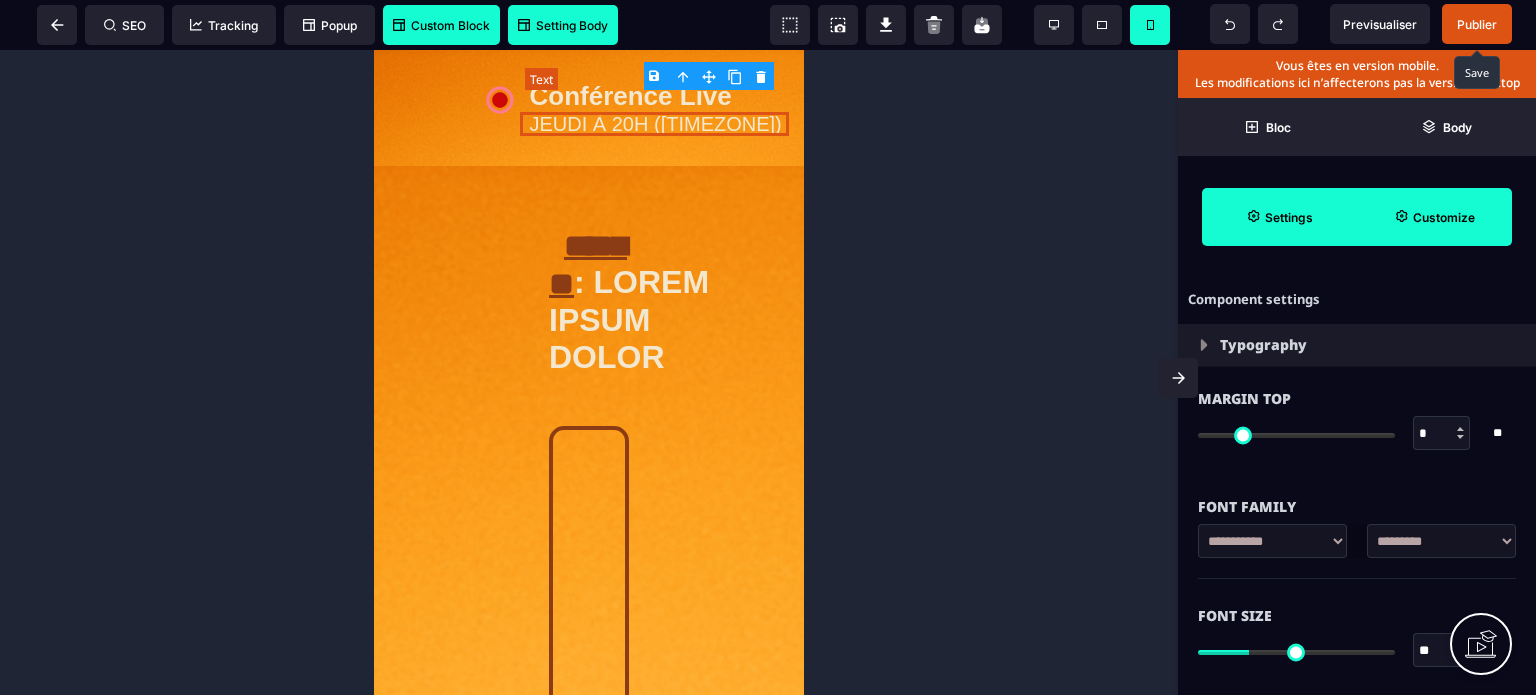 type on "*" 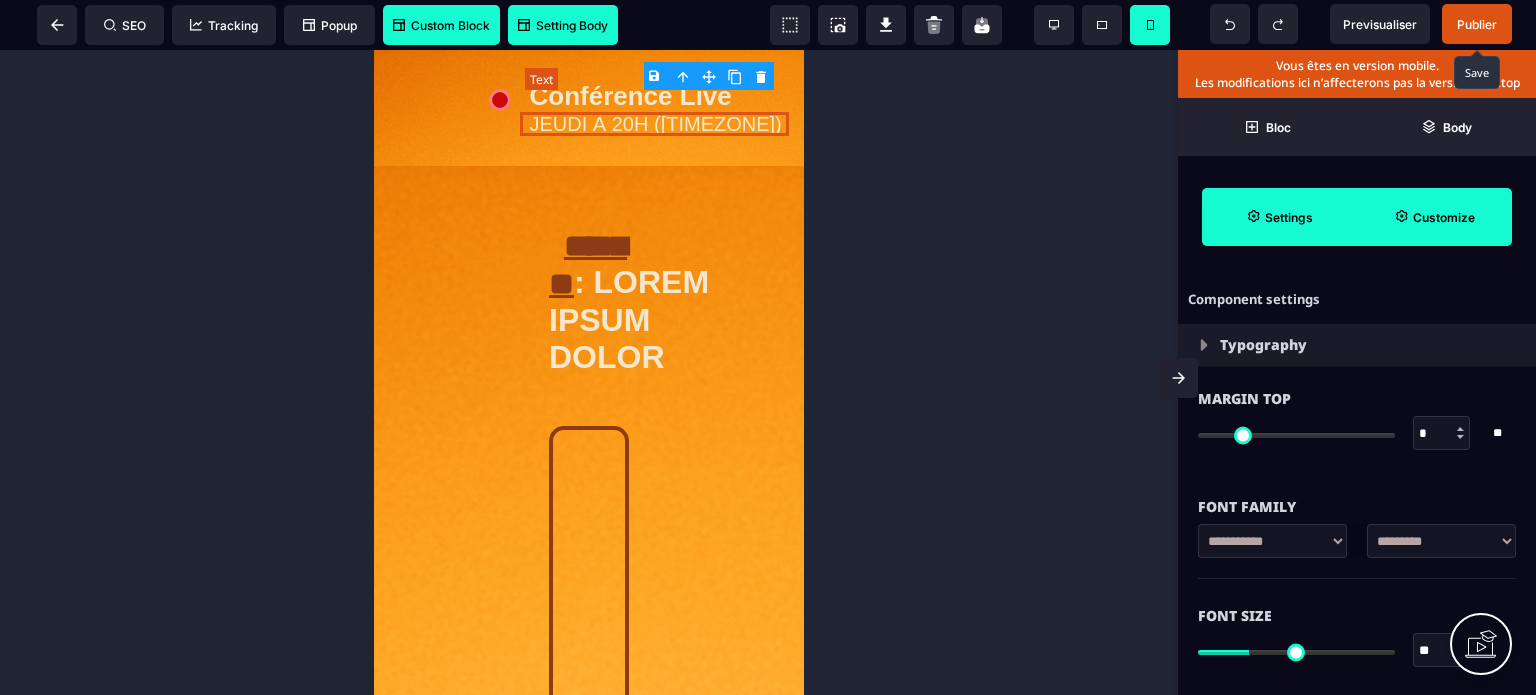 type on "*" 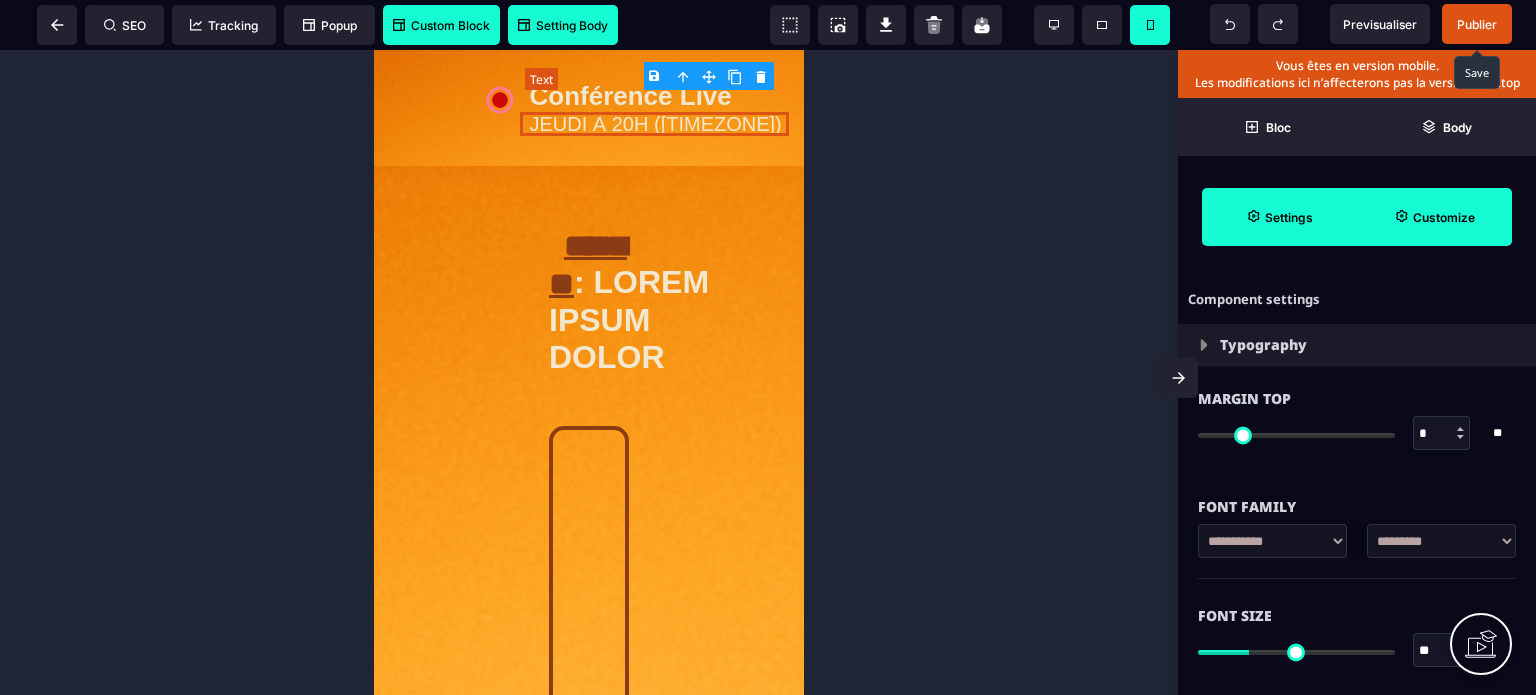 type on "*" 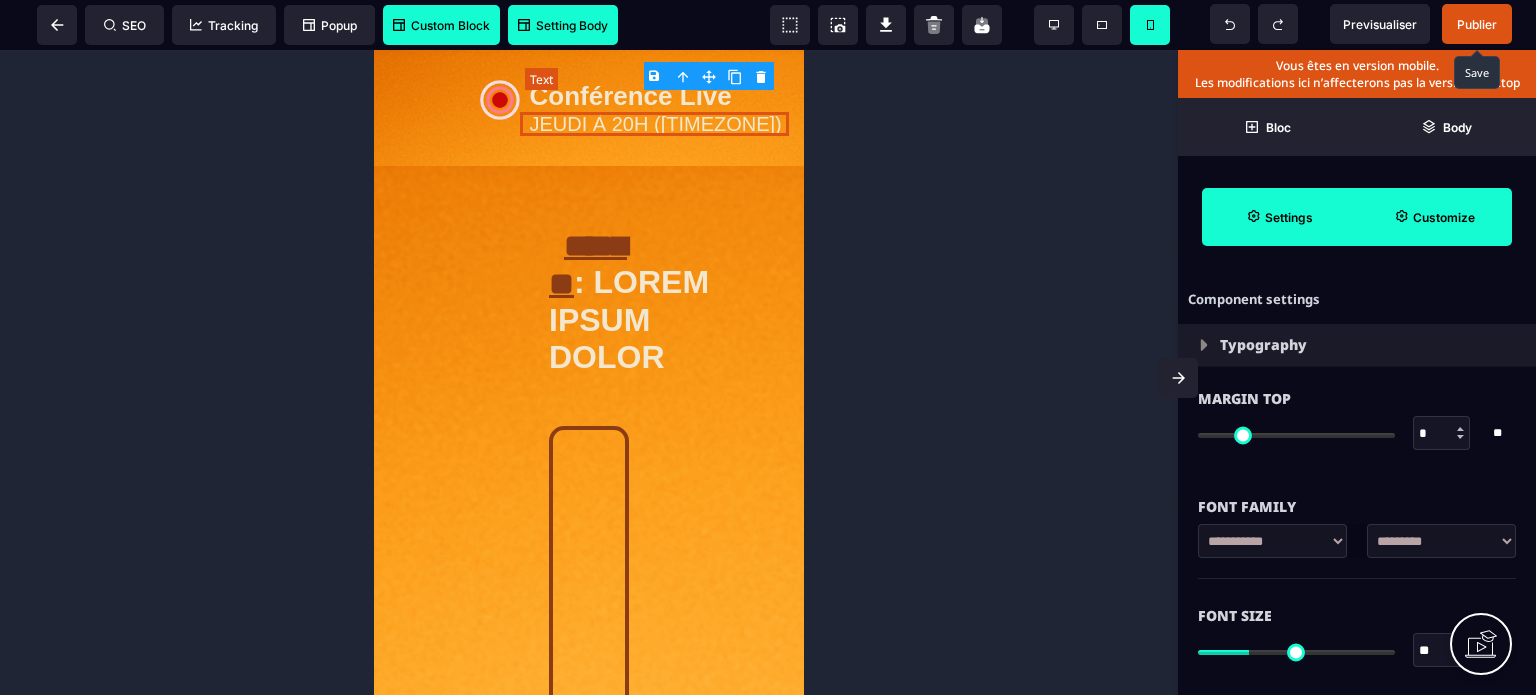 type 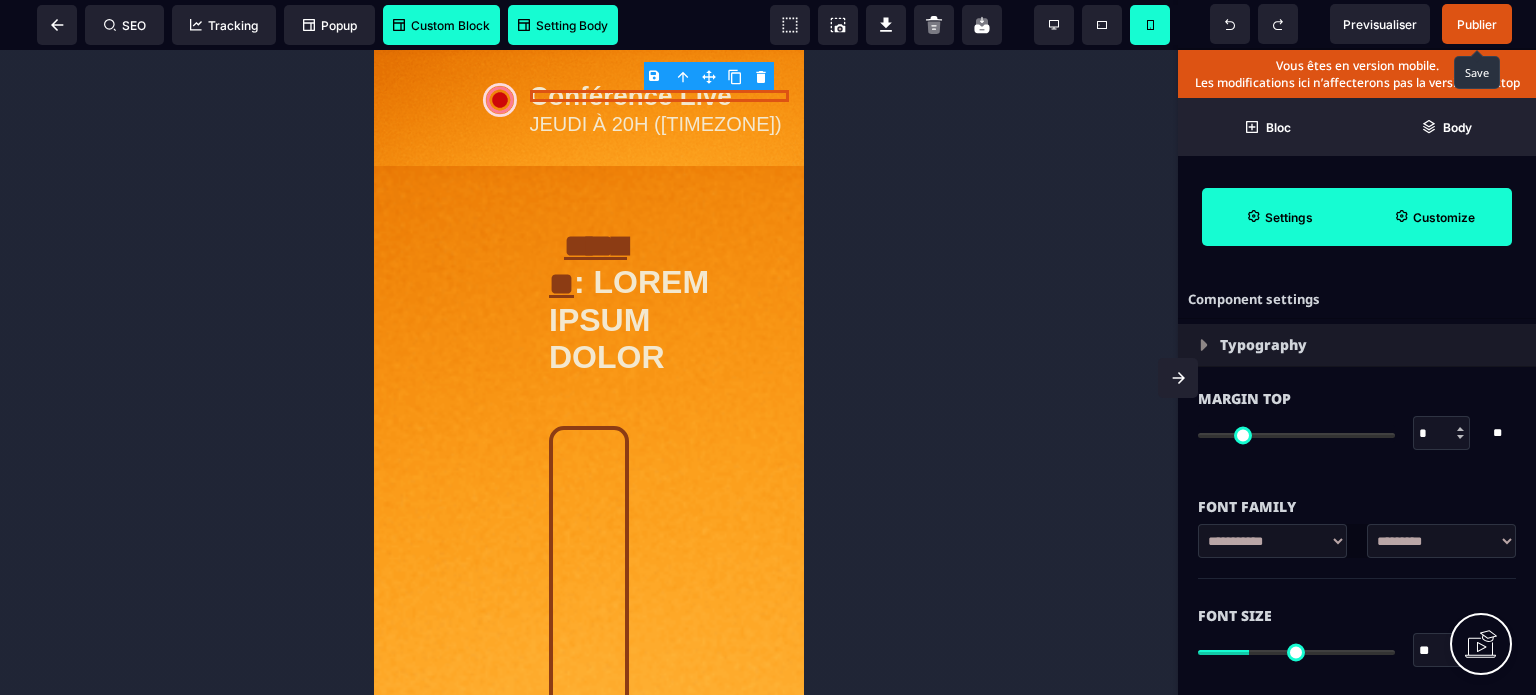 drag, startPoint x: 1438, startPoint y: 644, endPoint x: 1403, endPoint y: 647, distance: 35.128338 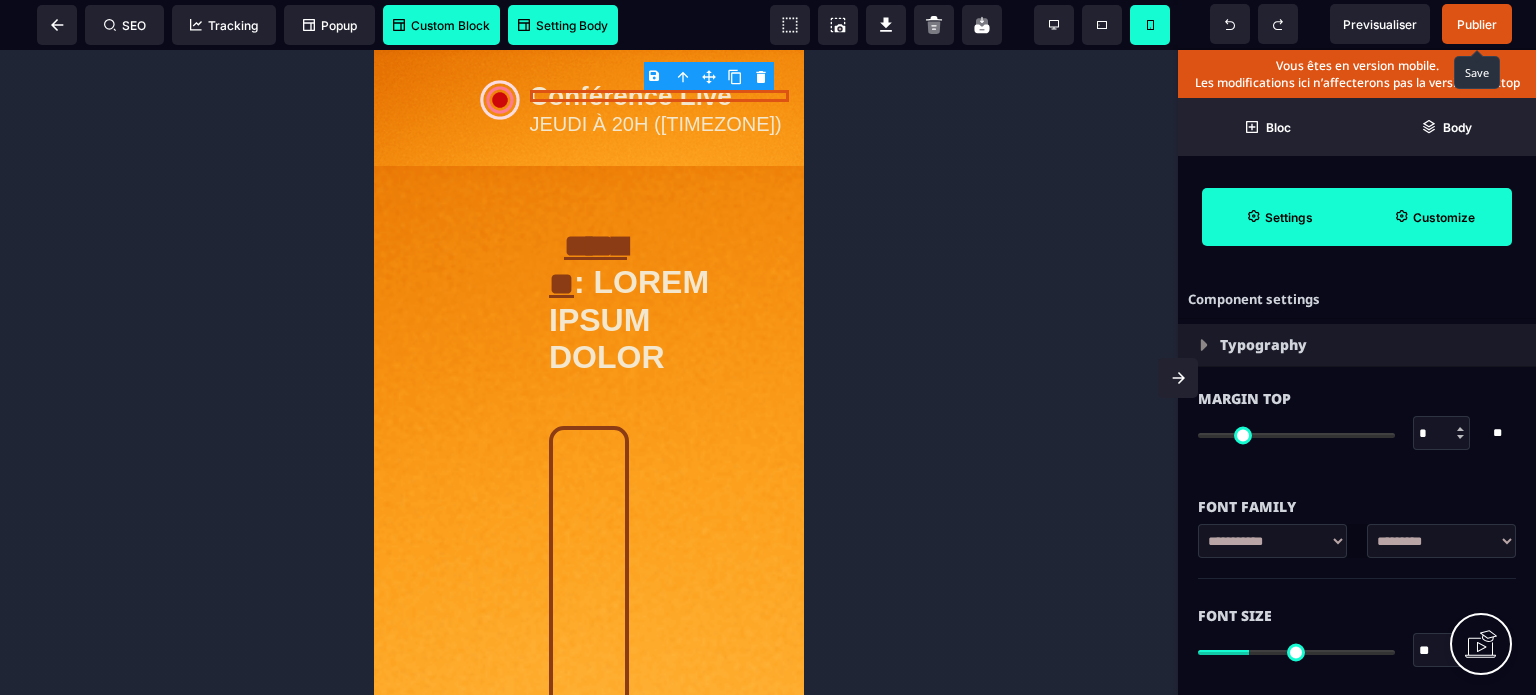 click on "Font Size
**
*
**
All" at bounding box center (1357, 635) 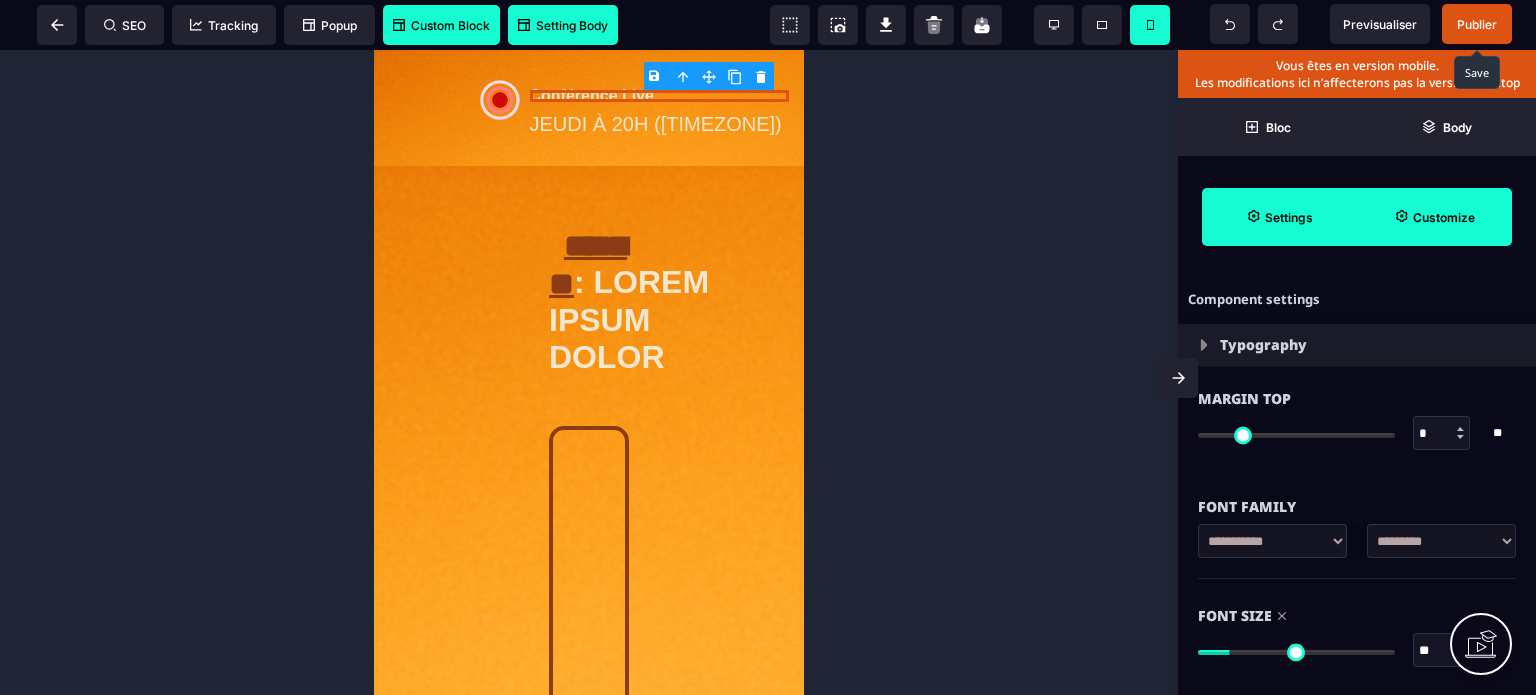 drag, startPoint x: 1431, startPoint y: 654, endPoint x: 1399, endPoint y: 648, distance: 32.55764 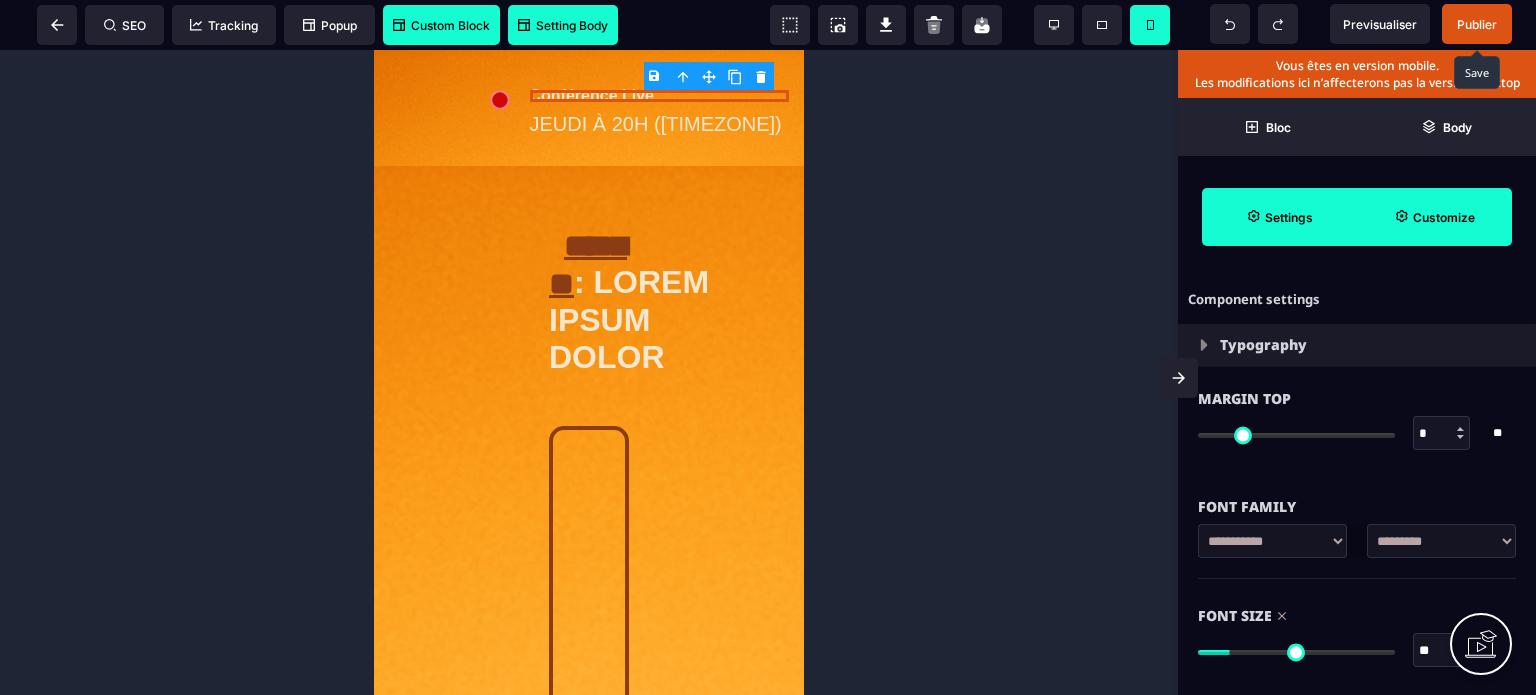 click on "**
*
**" at bounding box center [1357, 650] 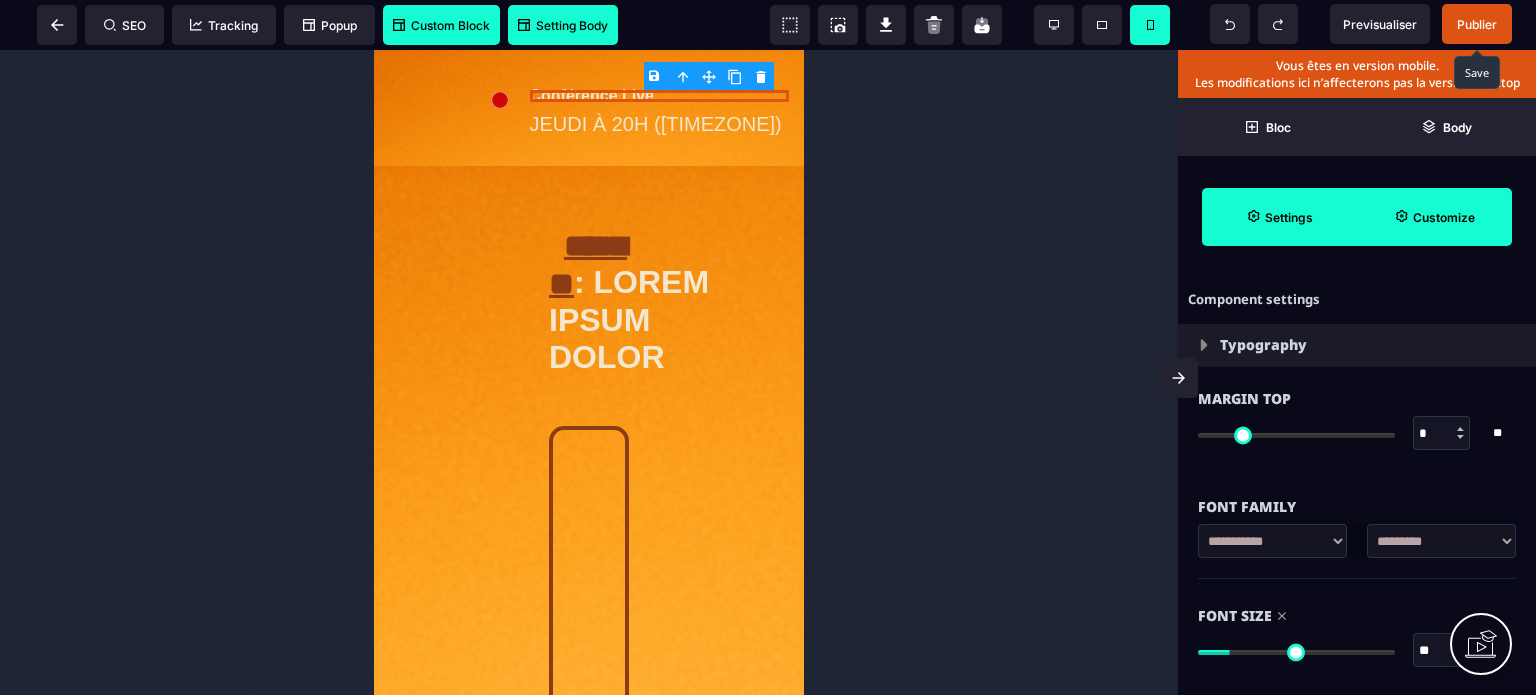 click on "Font Size
**
*
**
All" at bounding box center [1357, 635] 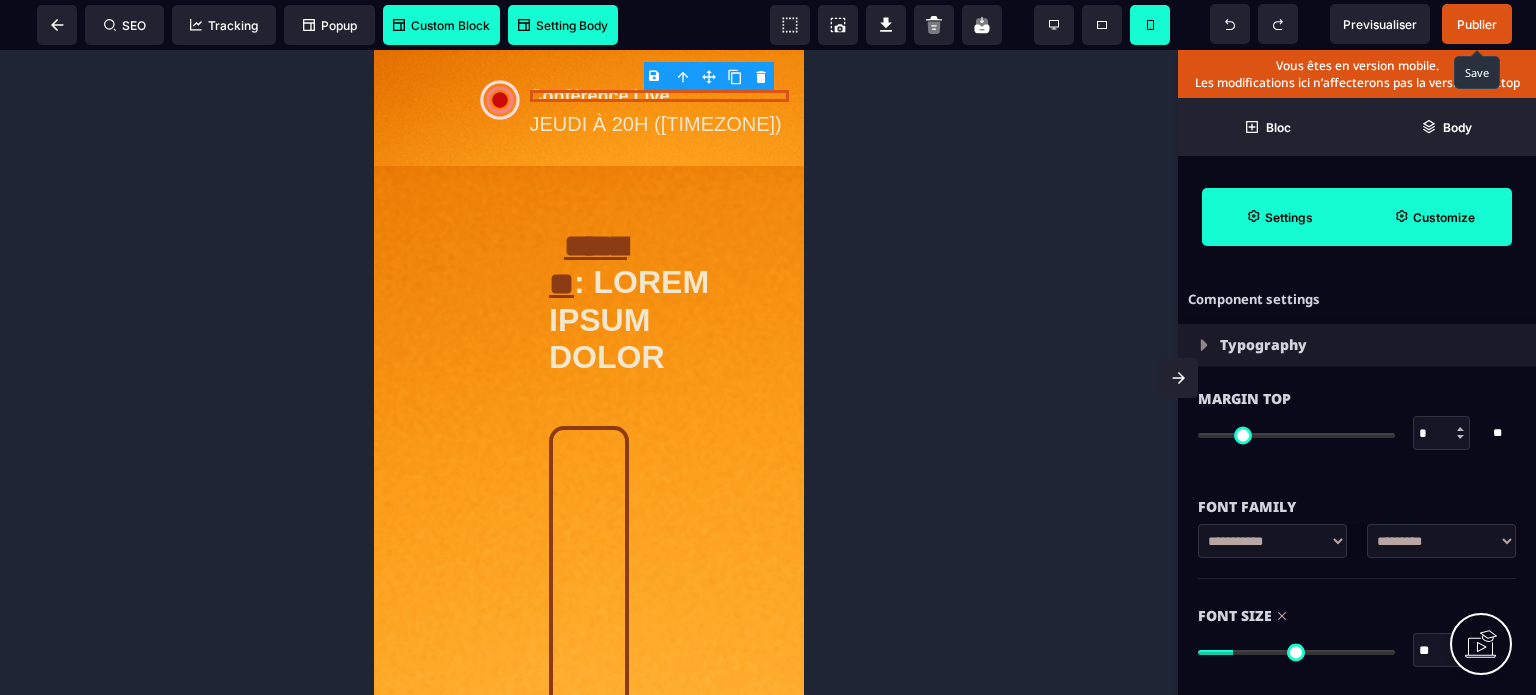 drag, startPoint x: 1435, startPoint y: 655, endPoint x: 1413, endPoint y: 655, distance: 22 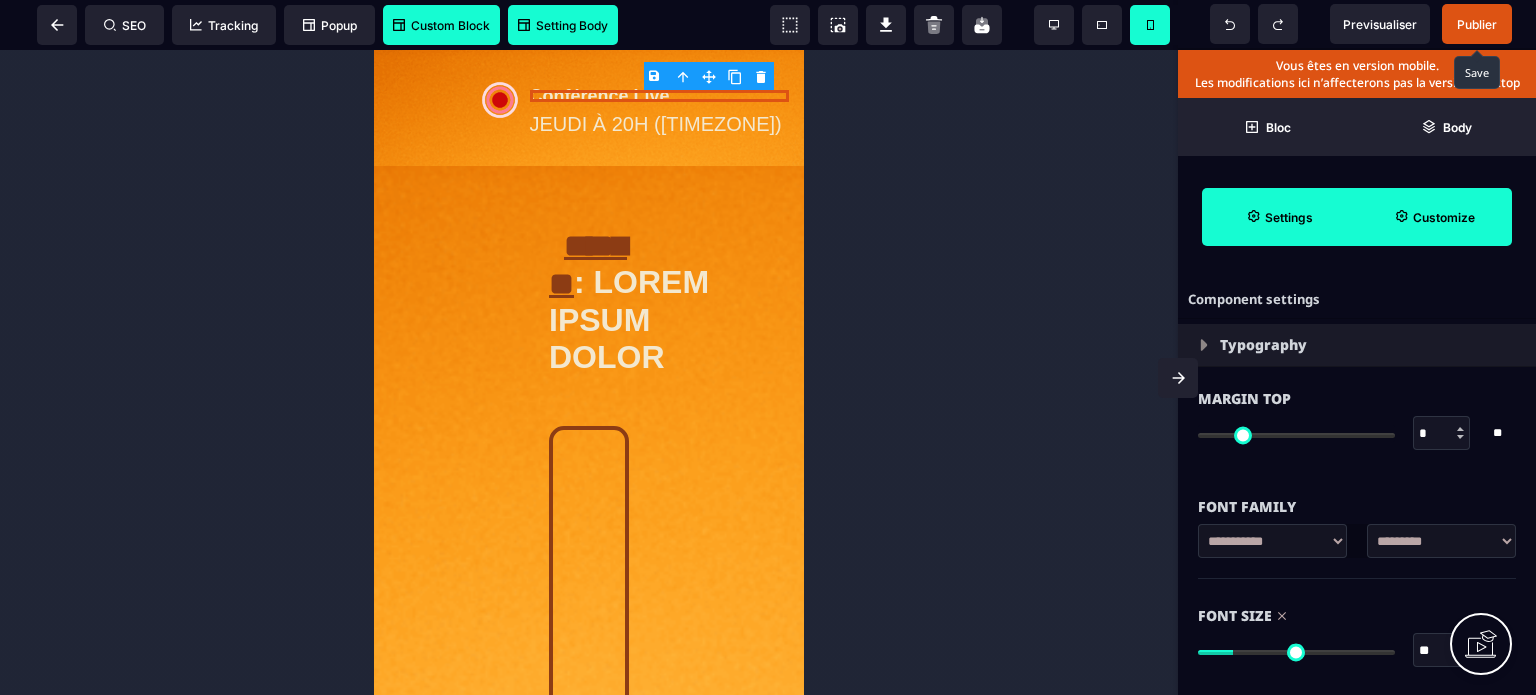 click on "**" at bounding box center [1442, 651] 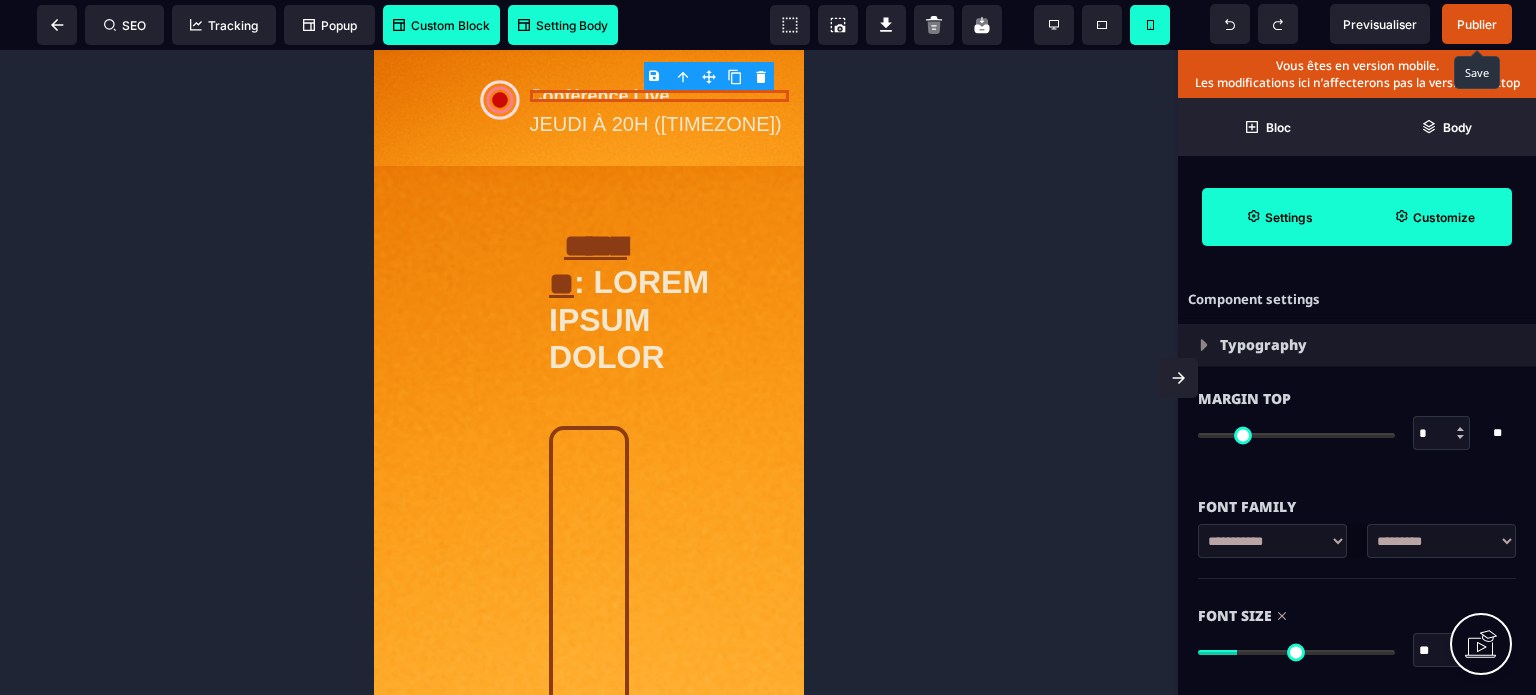 click on "Font Size
**
*
**
All" at bounding box center [1357, 635] 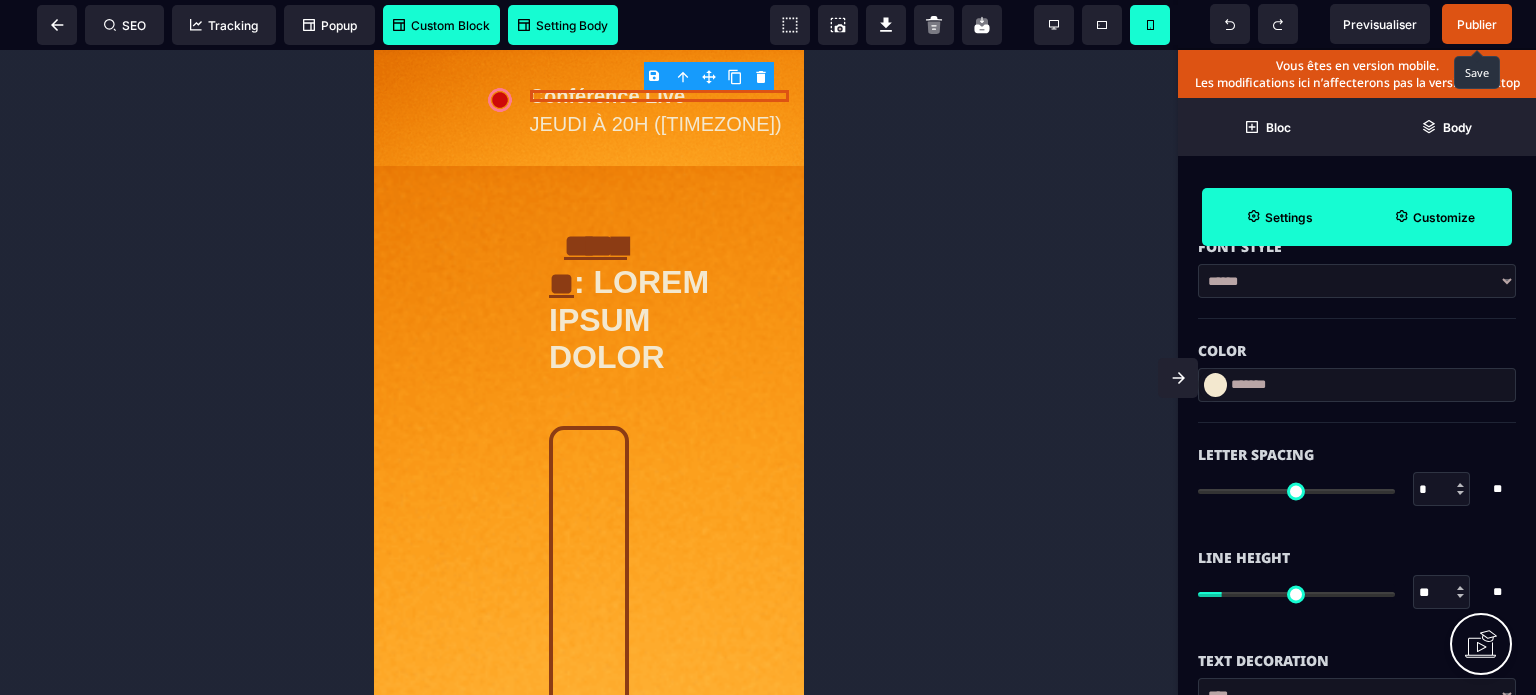 scroll, scrollTop: 600, scrollLeft: 0, axis: vertical 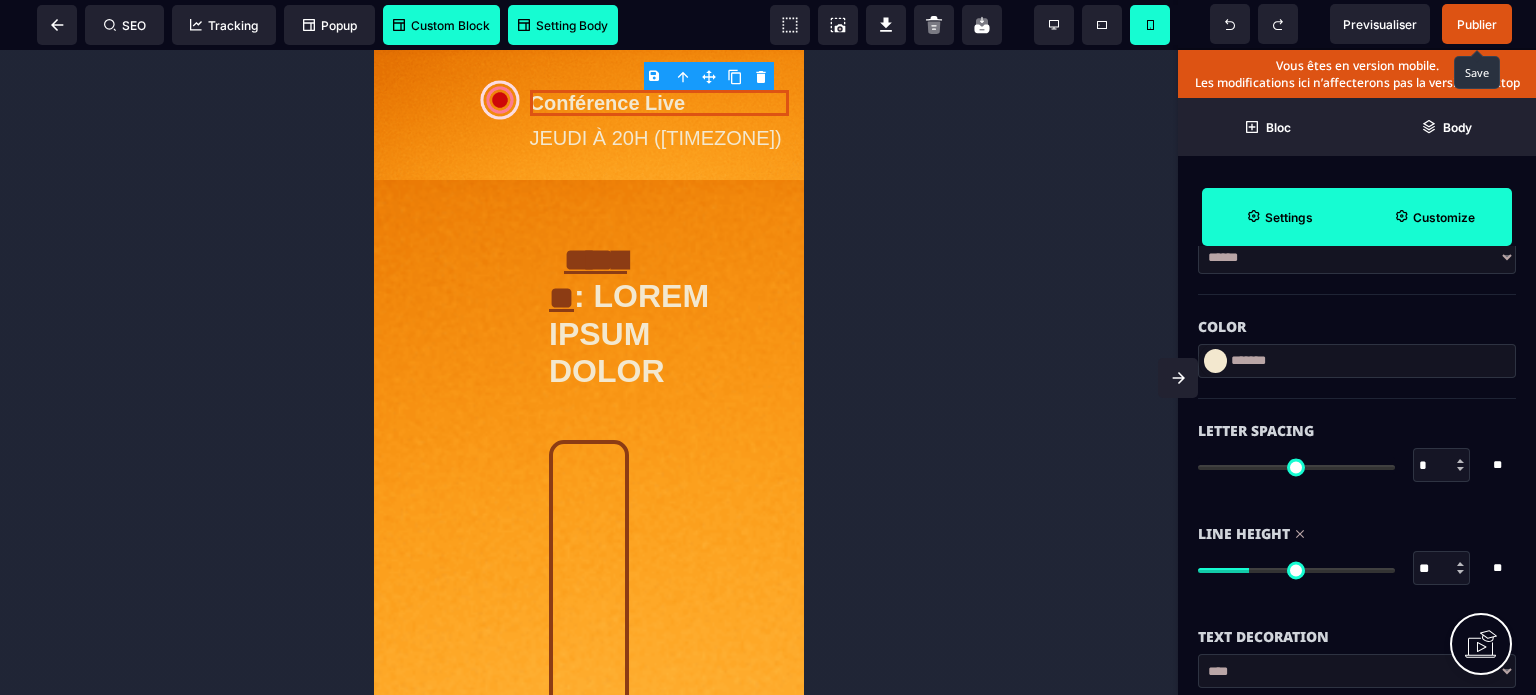 drag, startPoint x: 1227, startPoint y: 572, endPoint x: 1253, endPoint y: 590, distance: 31.622776 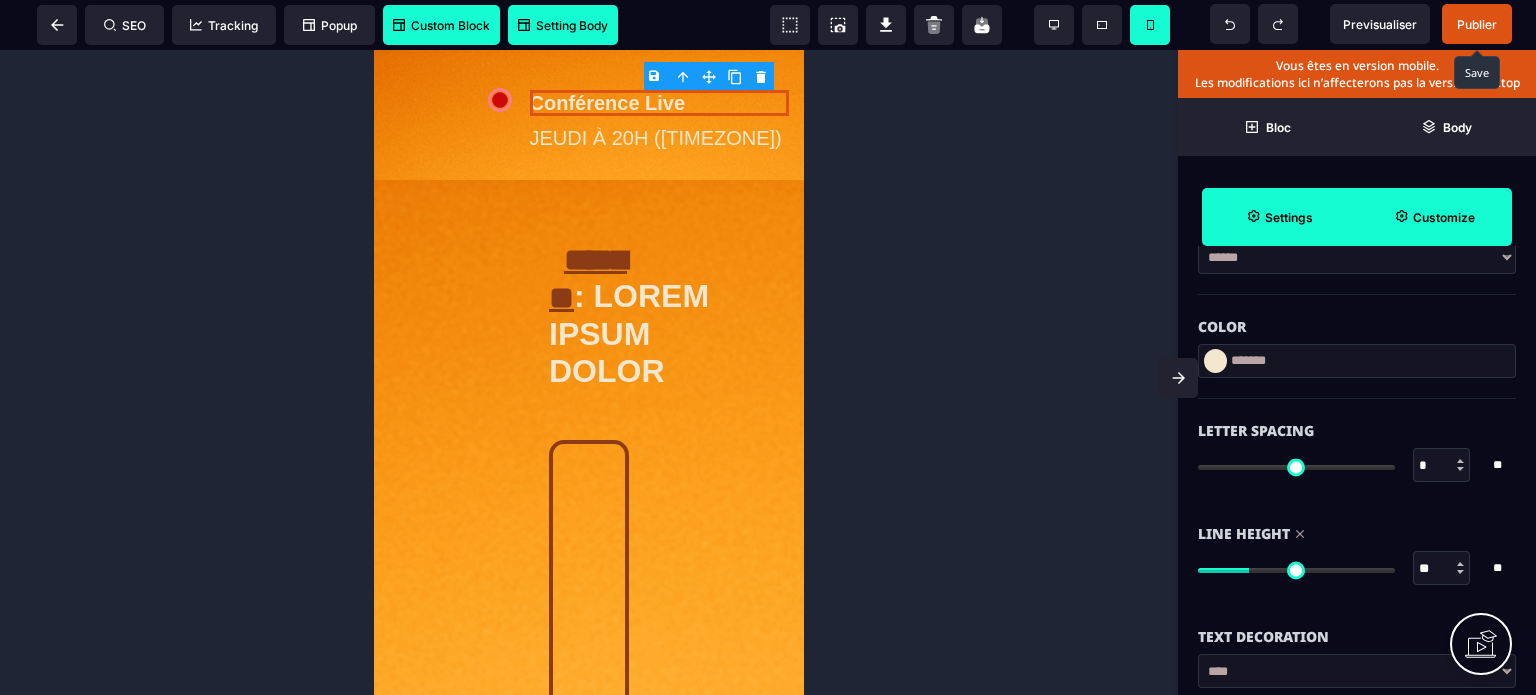 click at bounding box center (1296, 570) 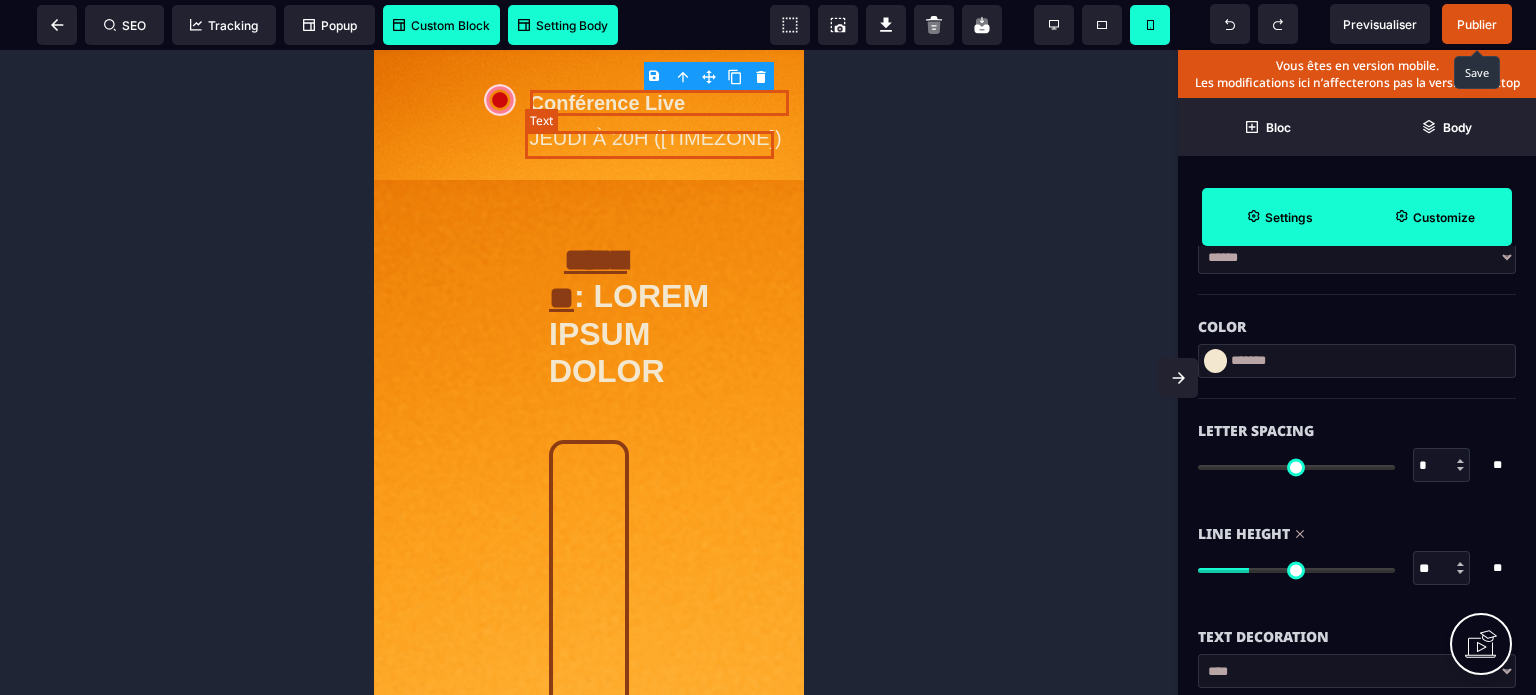 click on "JEUDI À 20H ([TIMEZONE])" at bounding box center (660, 138) 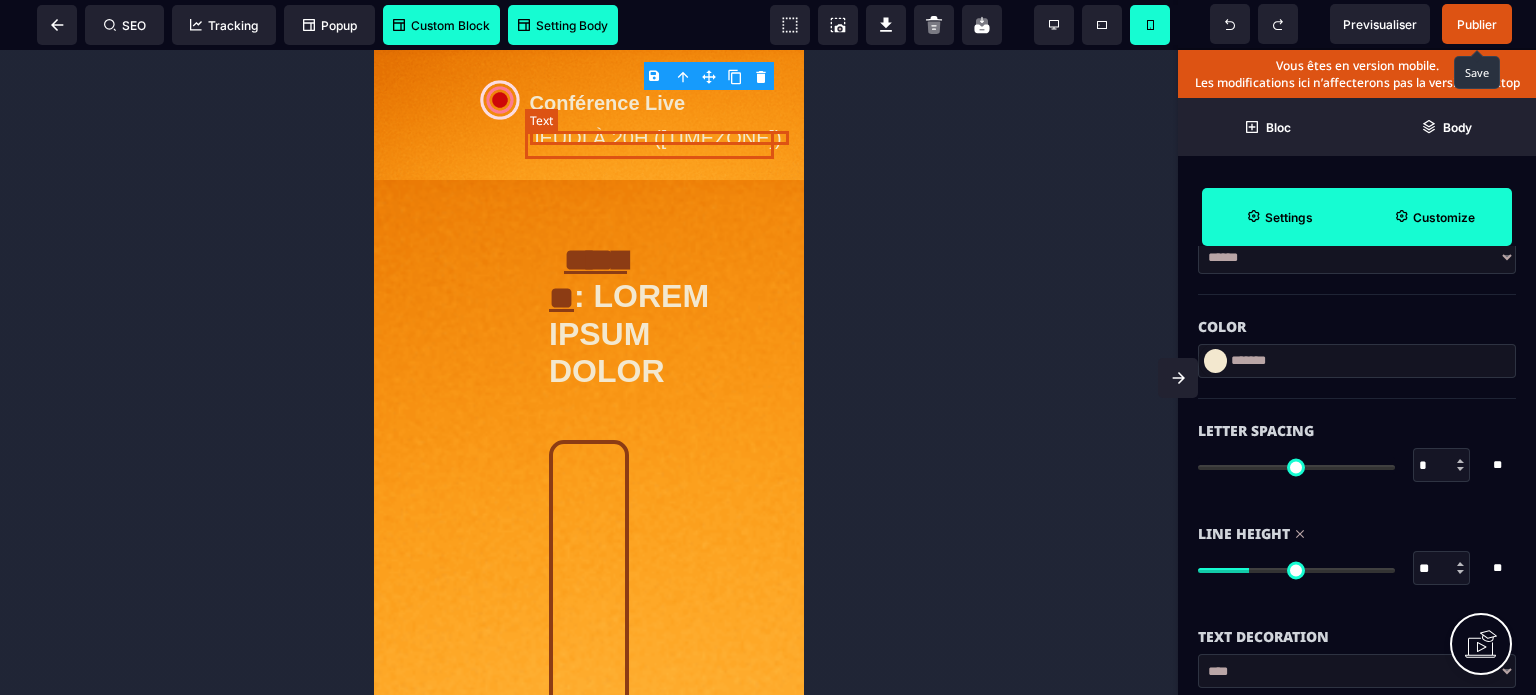 click on "JEUDI À 20H ([TIMEZONE])" at bounding box center (660, 138) 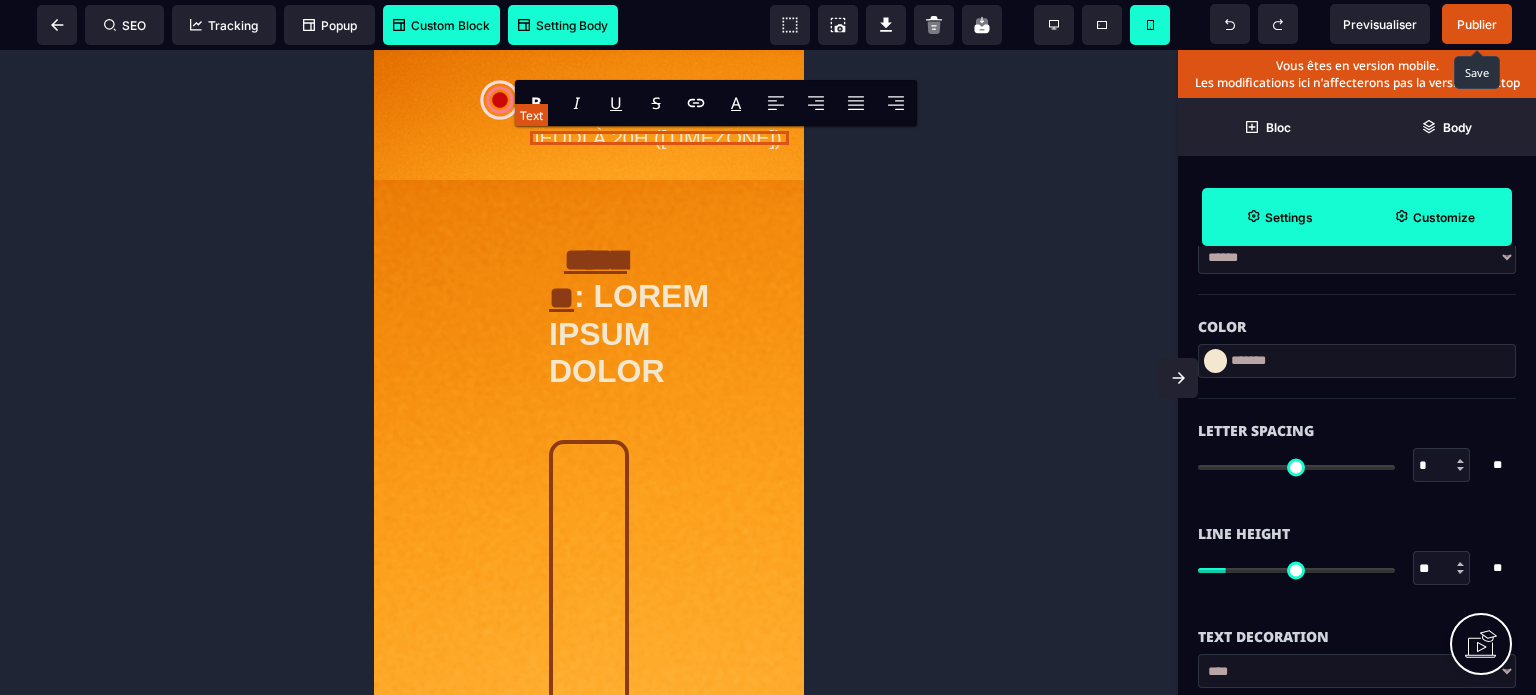 scroll, scrollTop: 0, scrollLeft: 0, axis: both 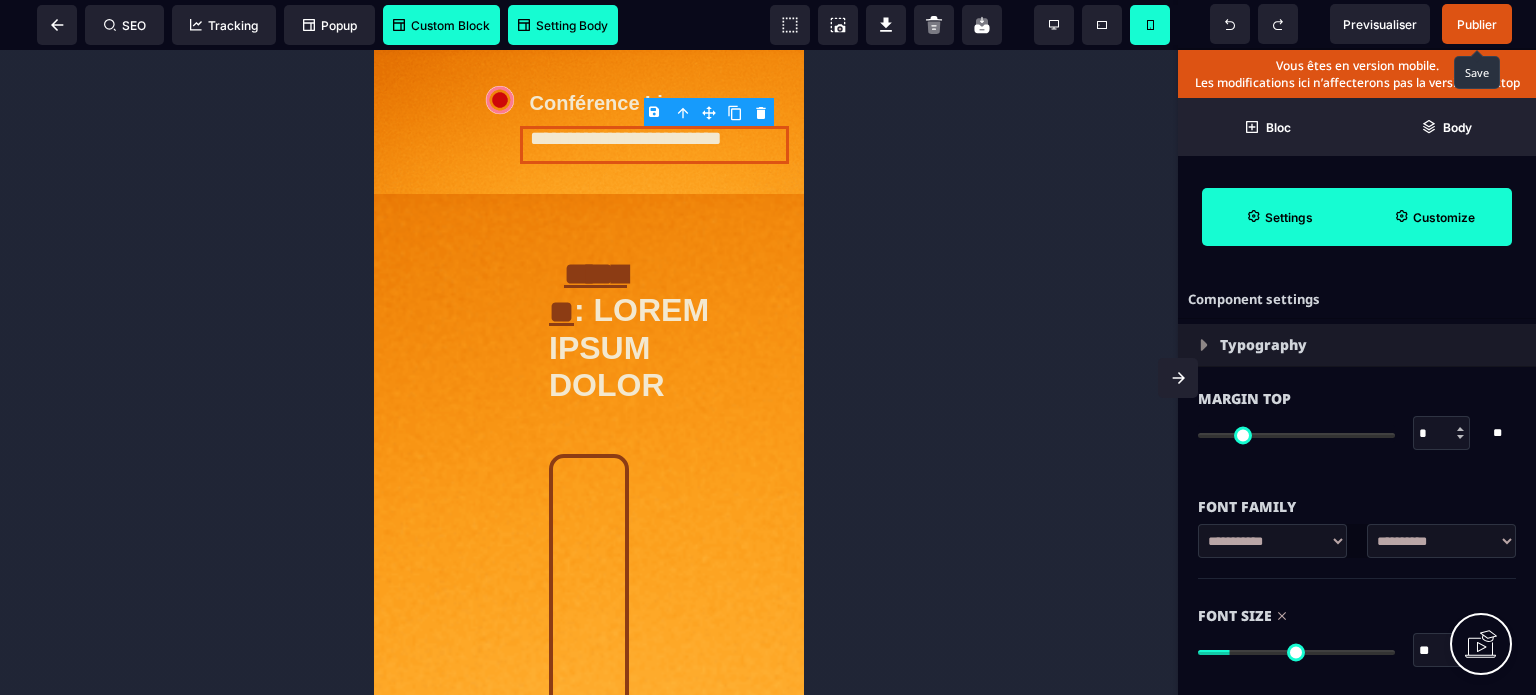 drag, startPoint x: 1443, startPoint y: 643, endPoint x: 1429, endPoint y: 650, distance: 15.652476 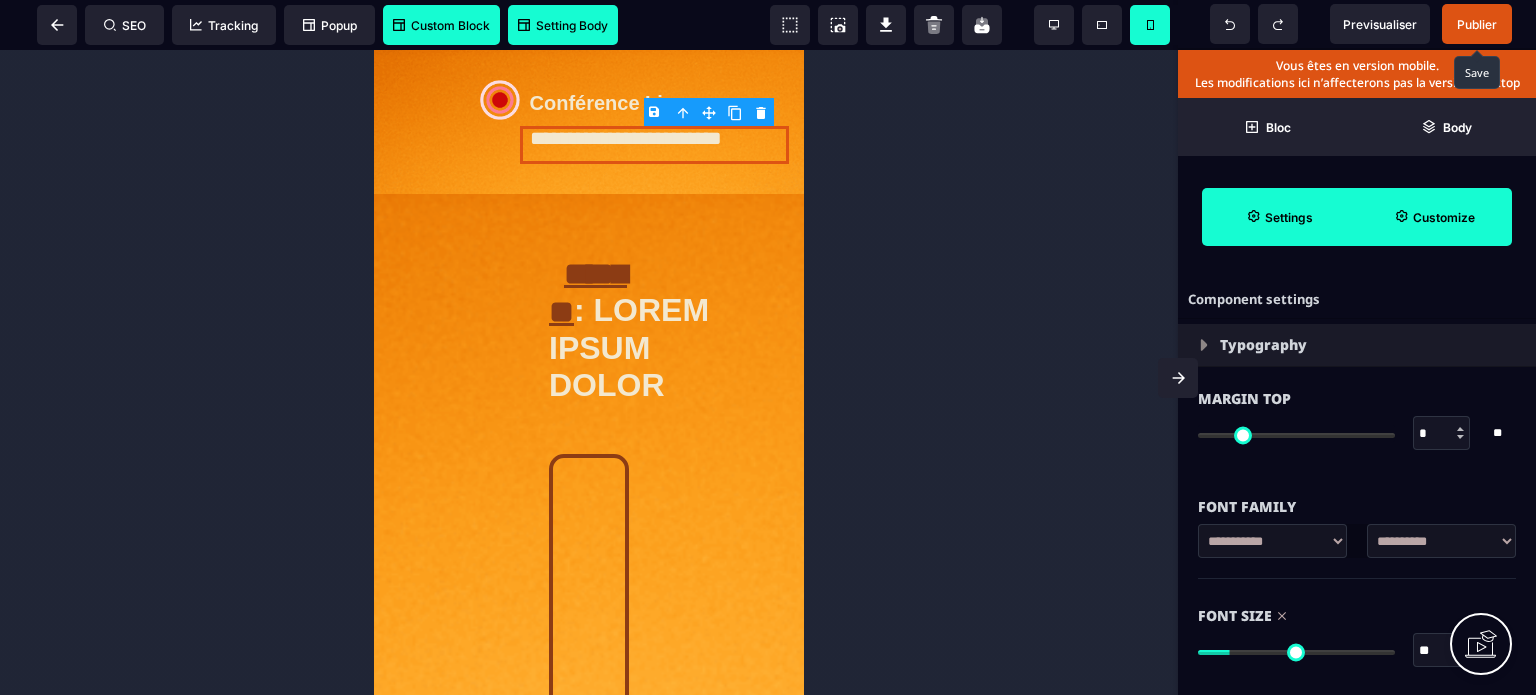 click on "**" at bounding box center [1442, 651] 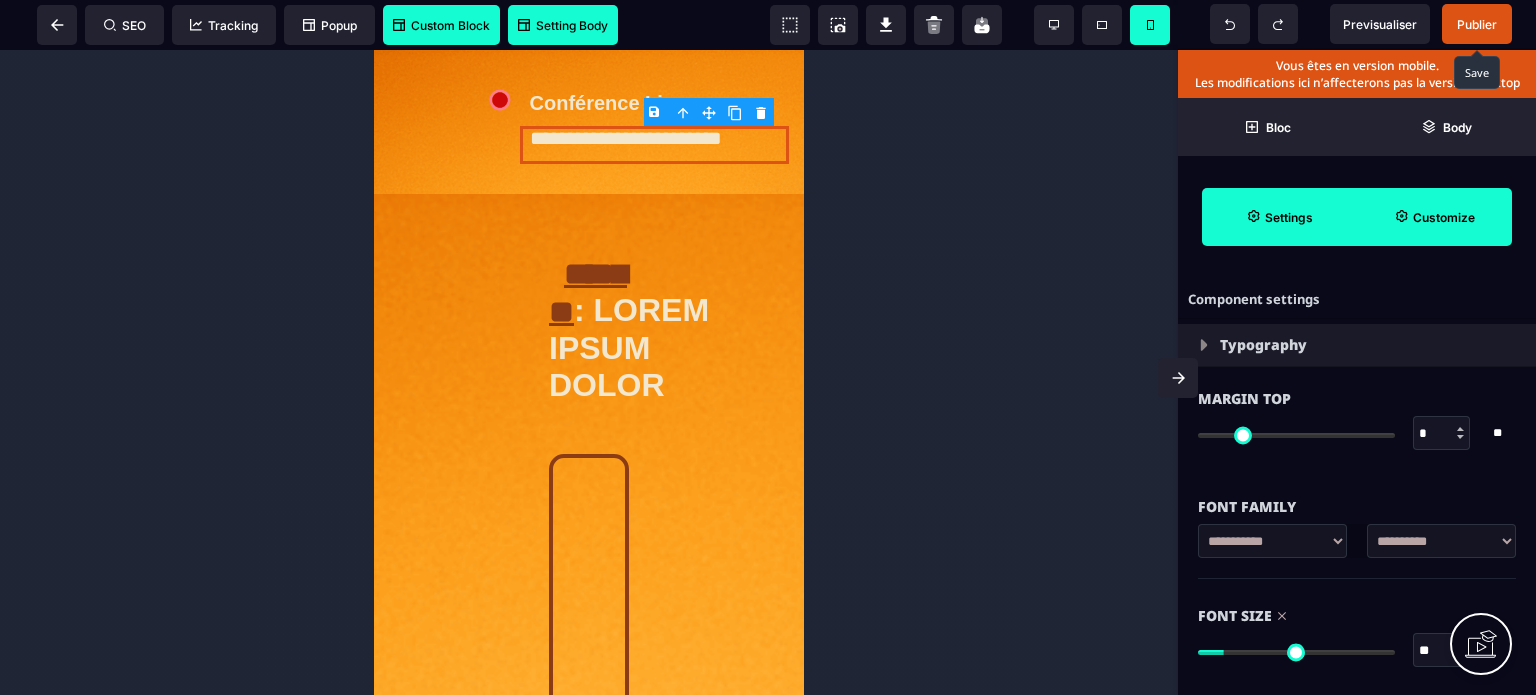 click at bounding box center (1296, 652) 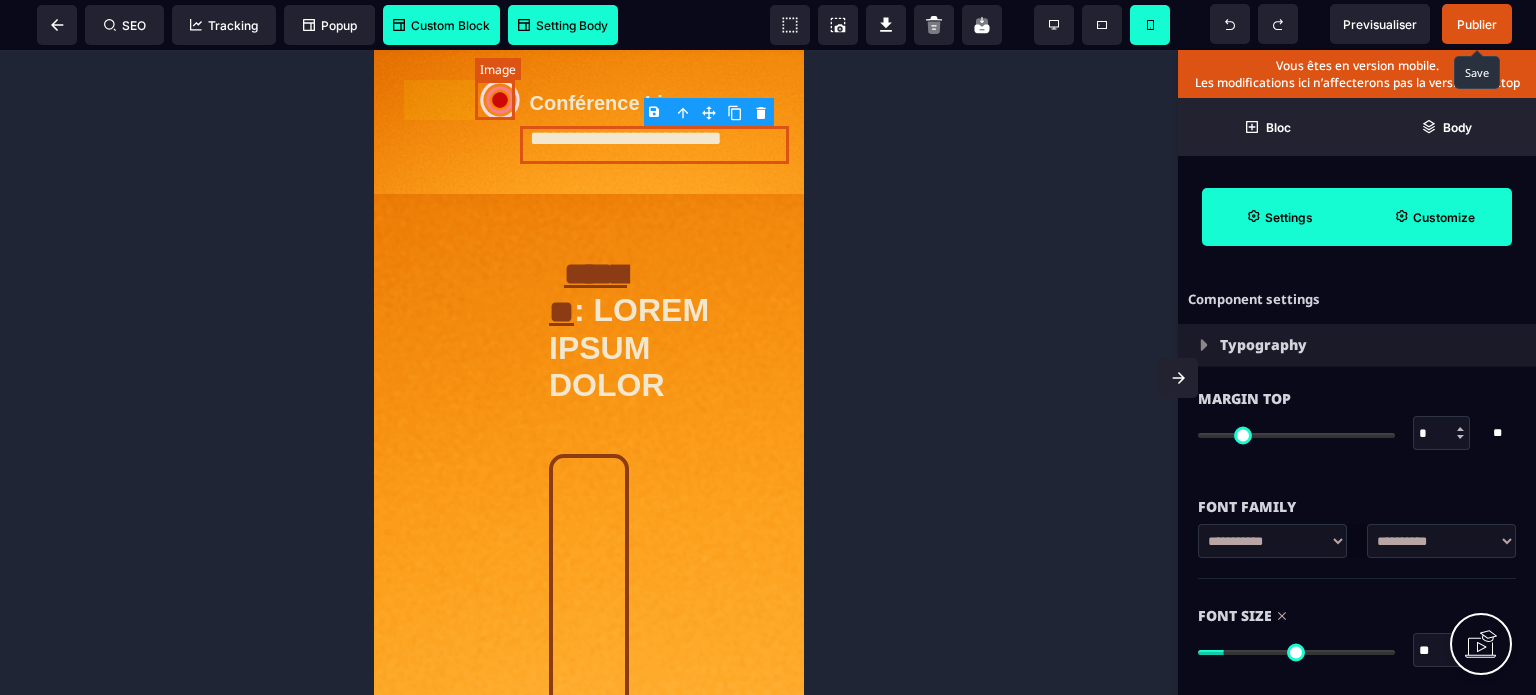 click at bounding box center (500, 100) 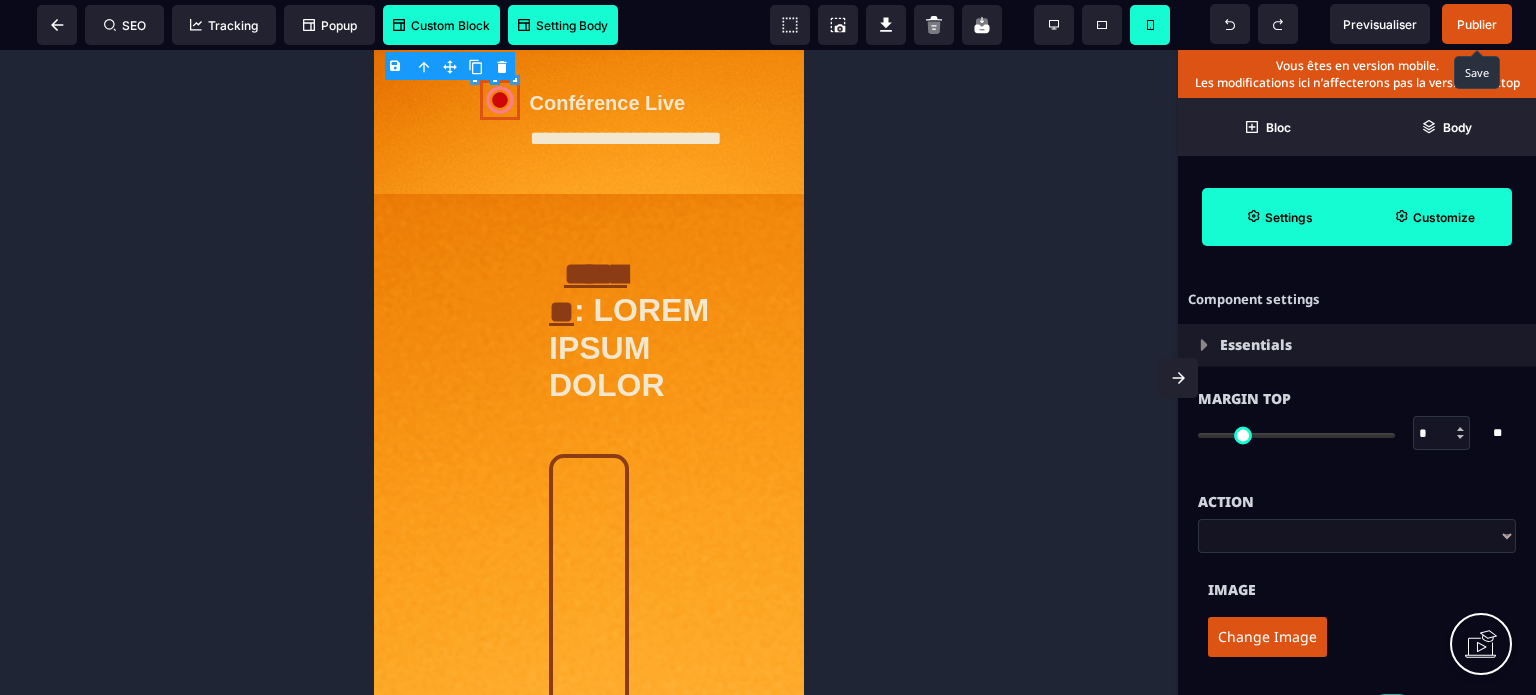 click on "Change Image" at bounding box center (1357, 637) 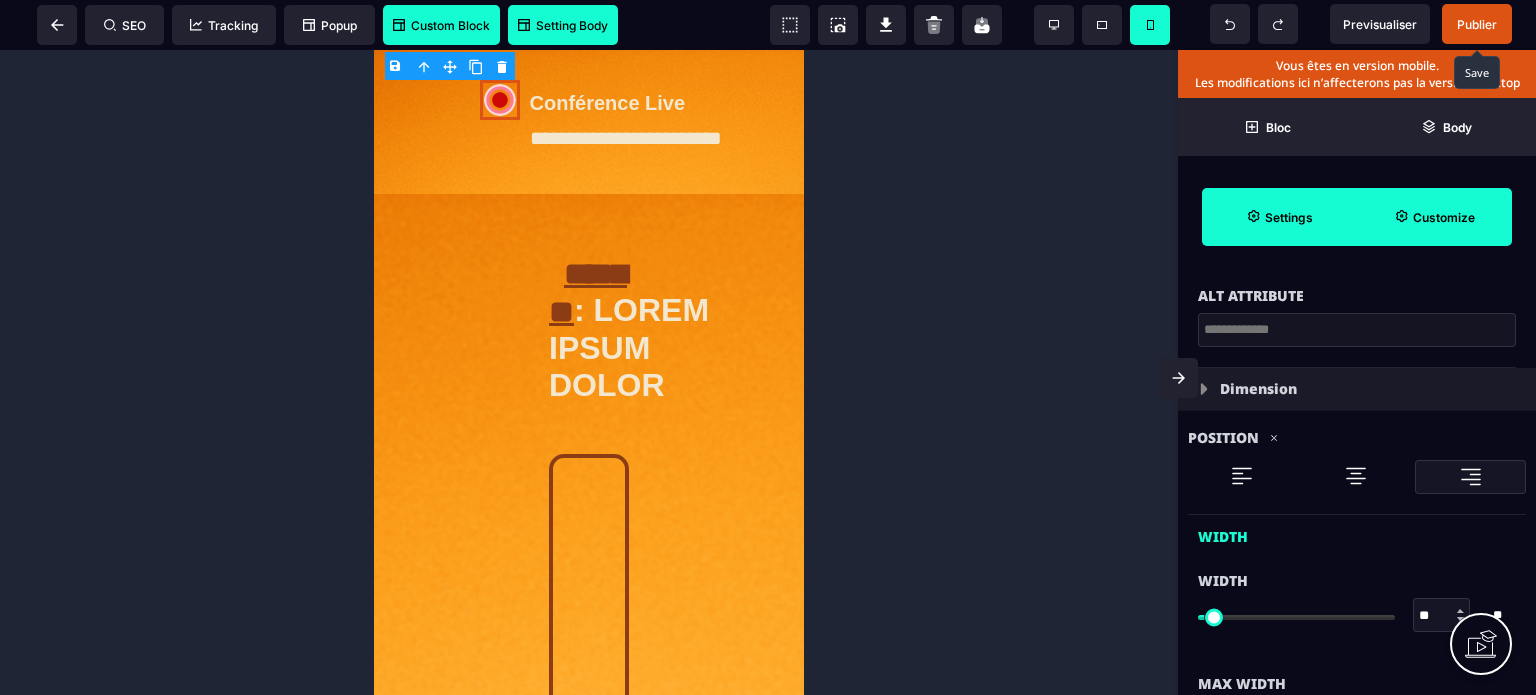 scroll, scrollTop: 520, scrollLeft: 0, axis: vertical 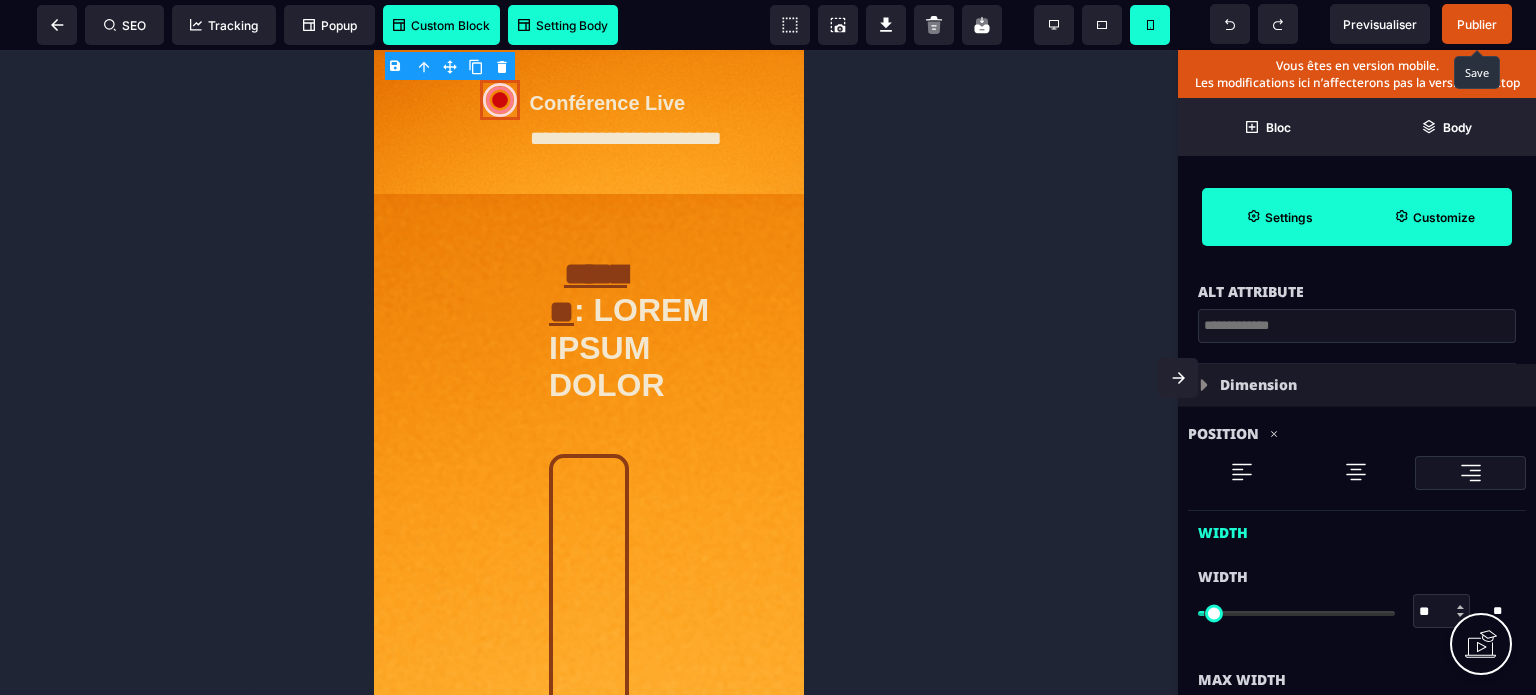 click at bounding box center [1356, 472] 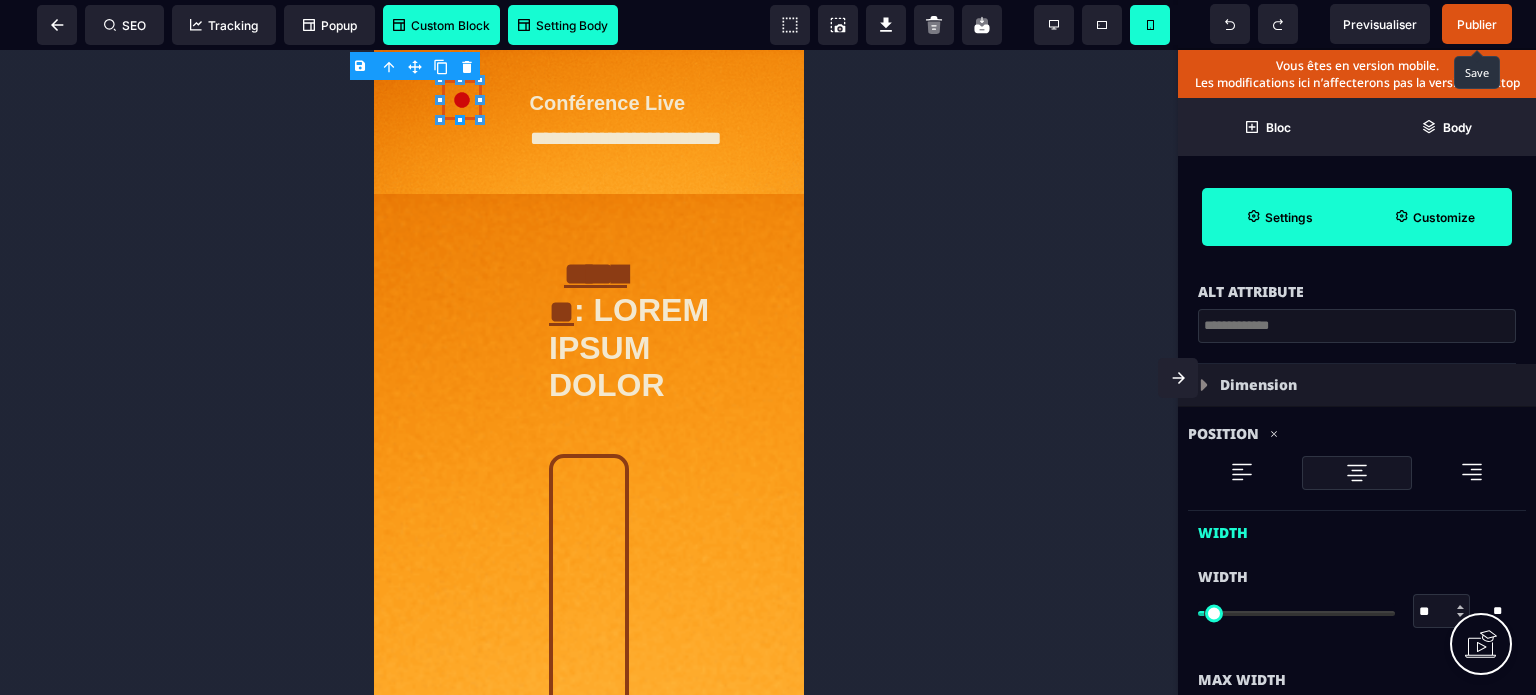 click at bounding box center (1472, 472) 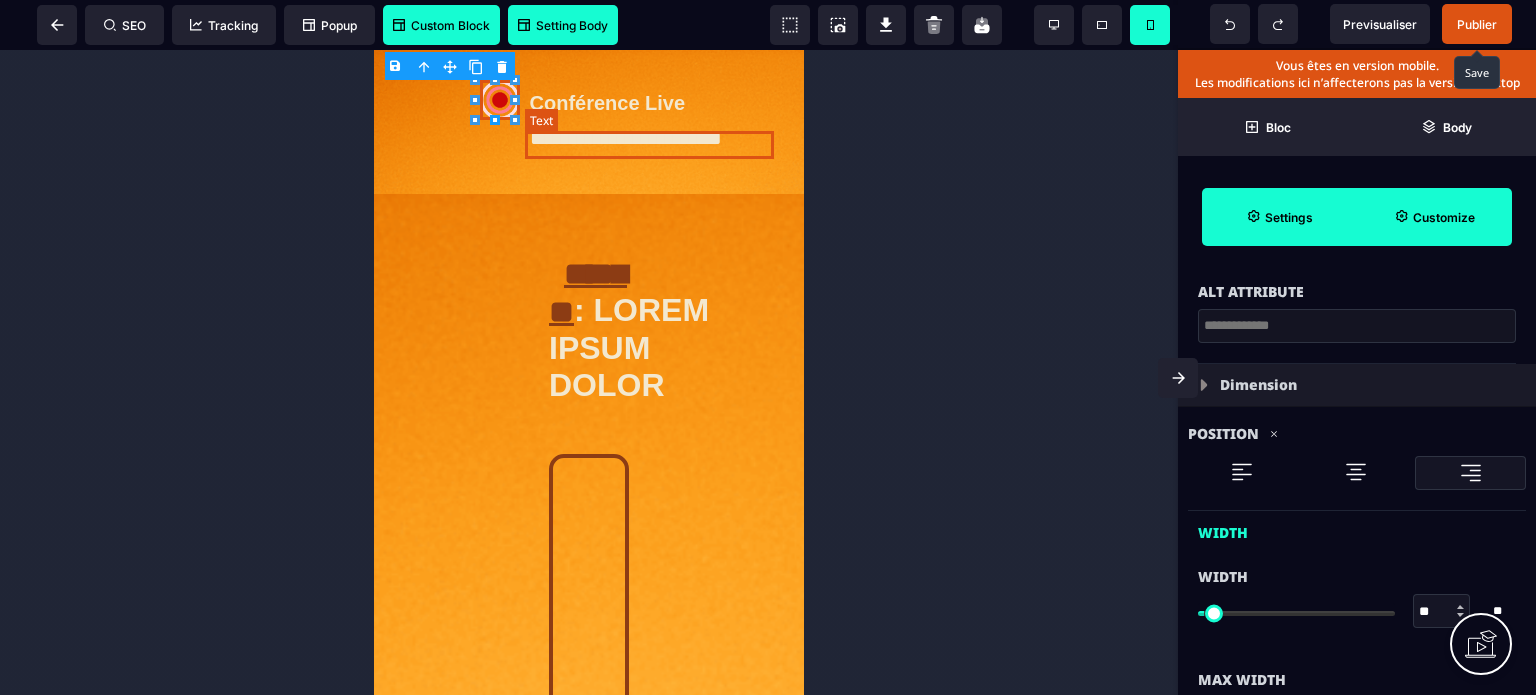 click on "**********" at bounding box center (654, 145) 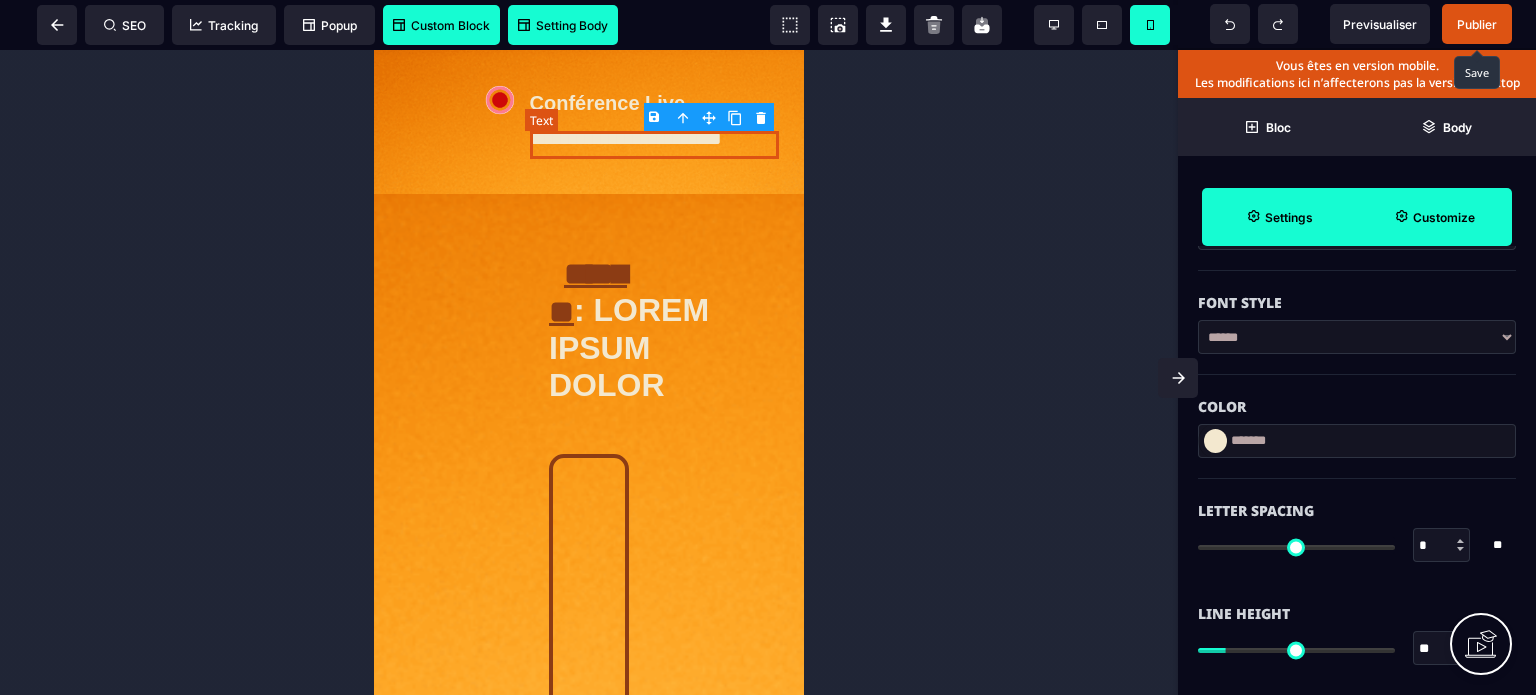 click on "**********" at bounding box center (654, 145) 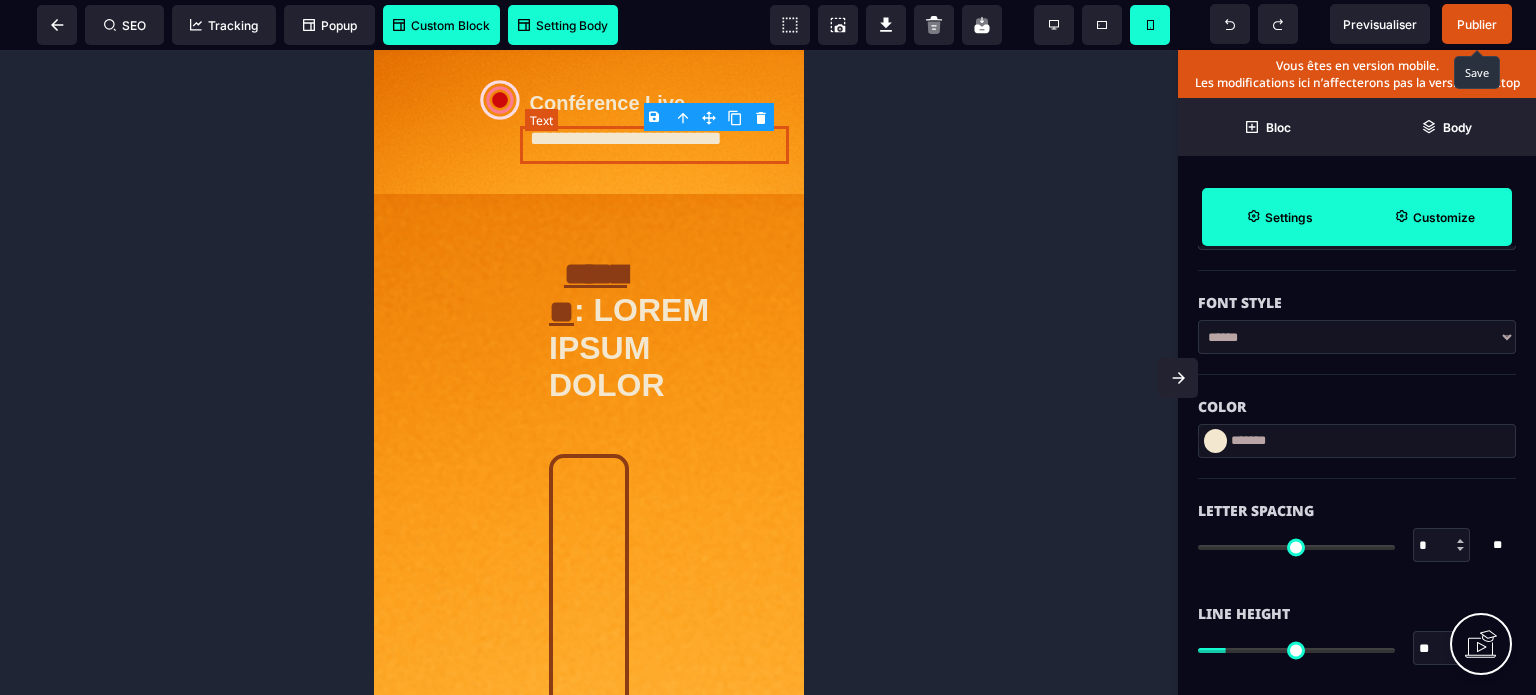 scroll, scrollTop: 0, scrollLeft: 0, axis: both 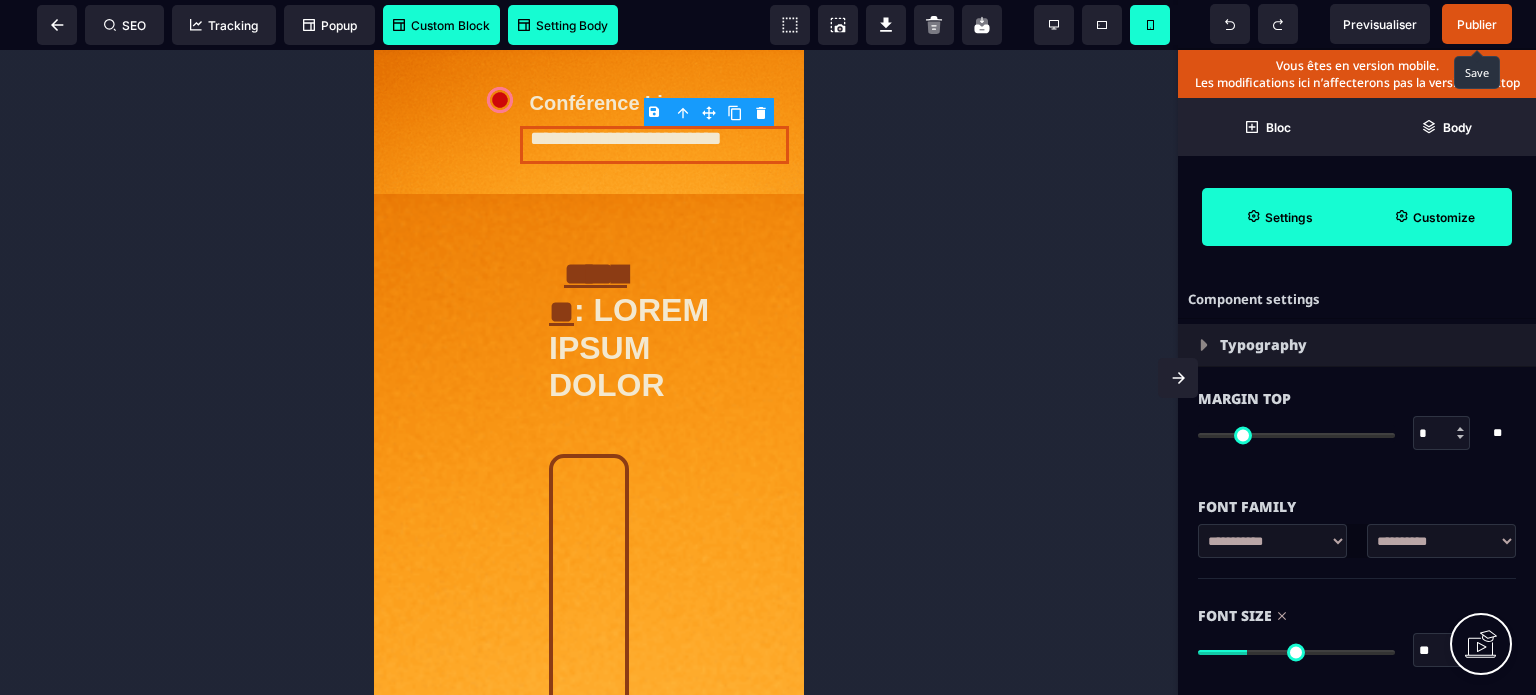 click at bounding box center [1296, 652] 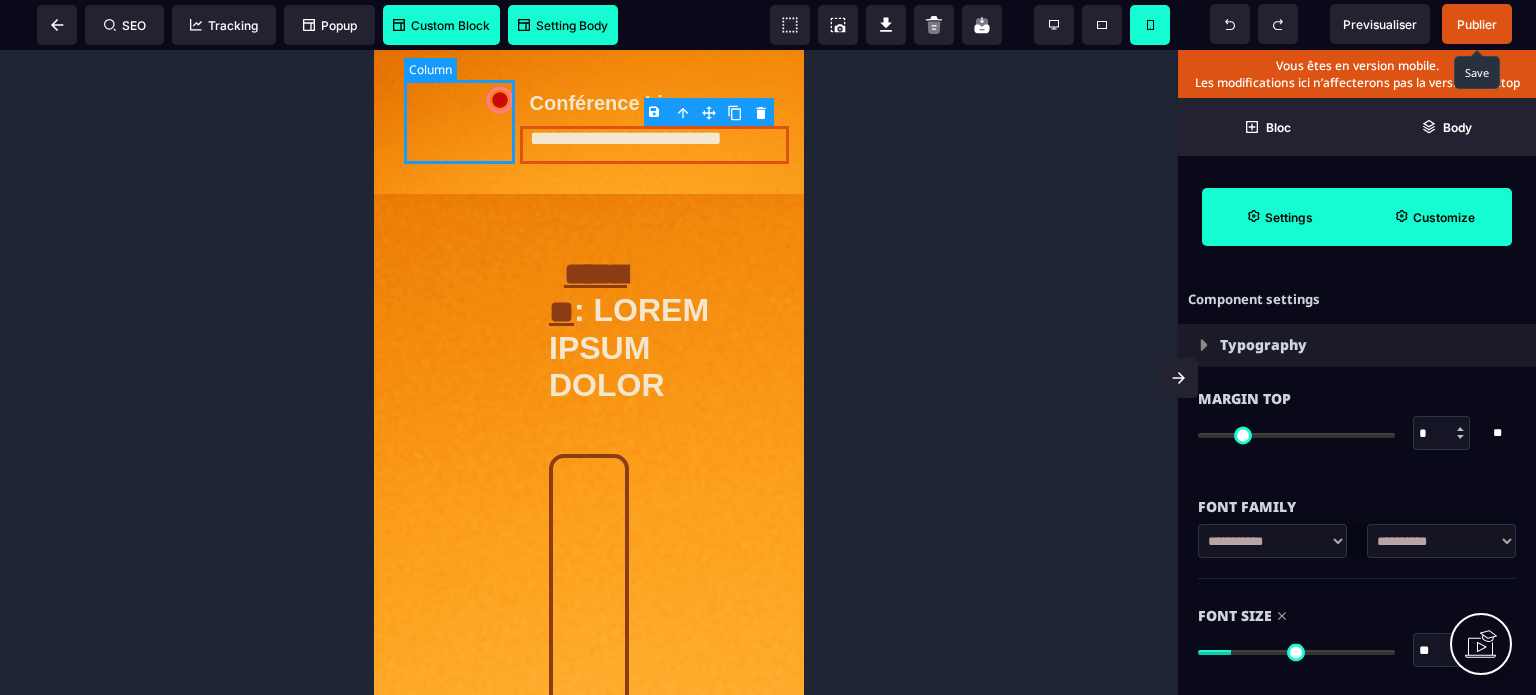 click at bounding box center (462, 122) 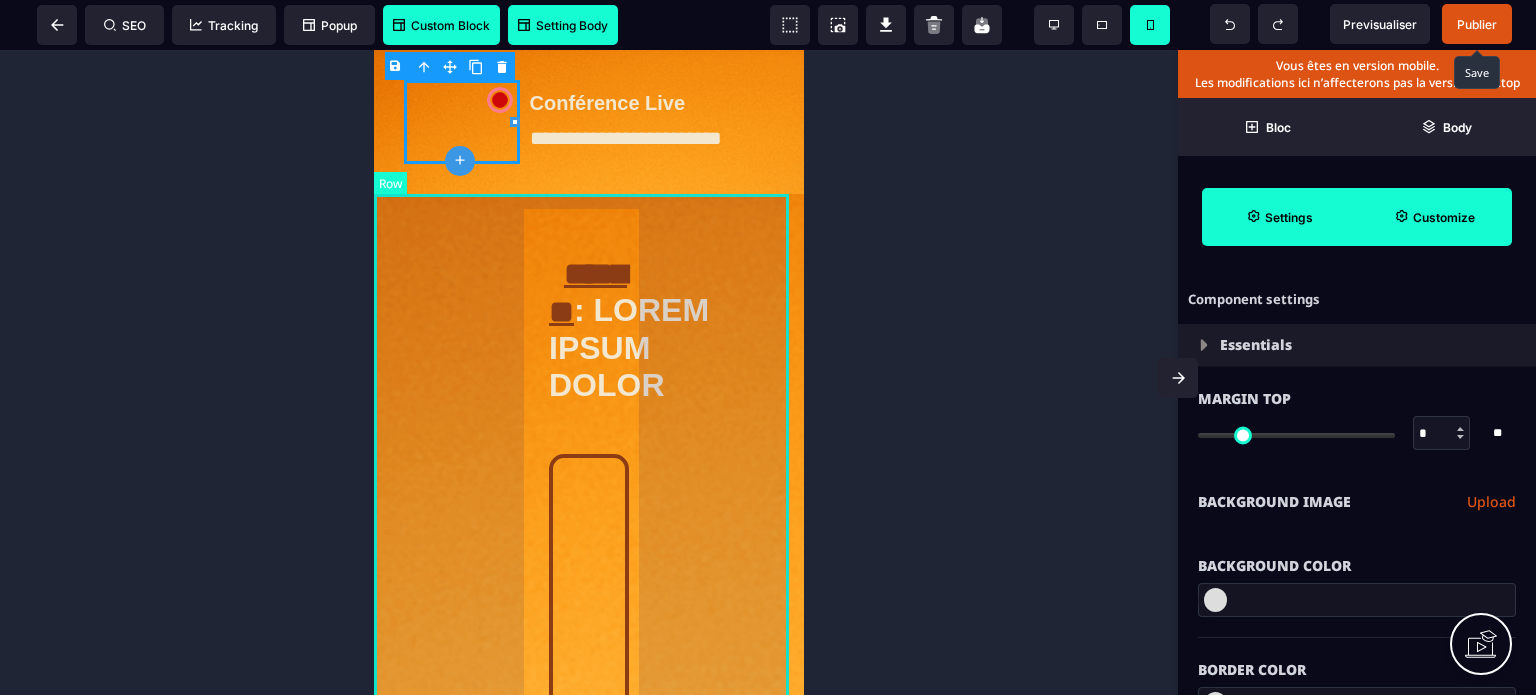 click on "**********" at bounding box center (589, 1401) 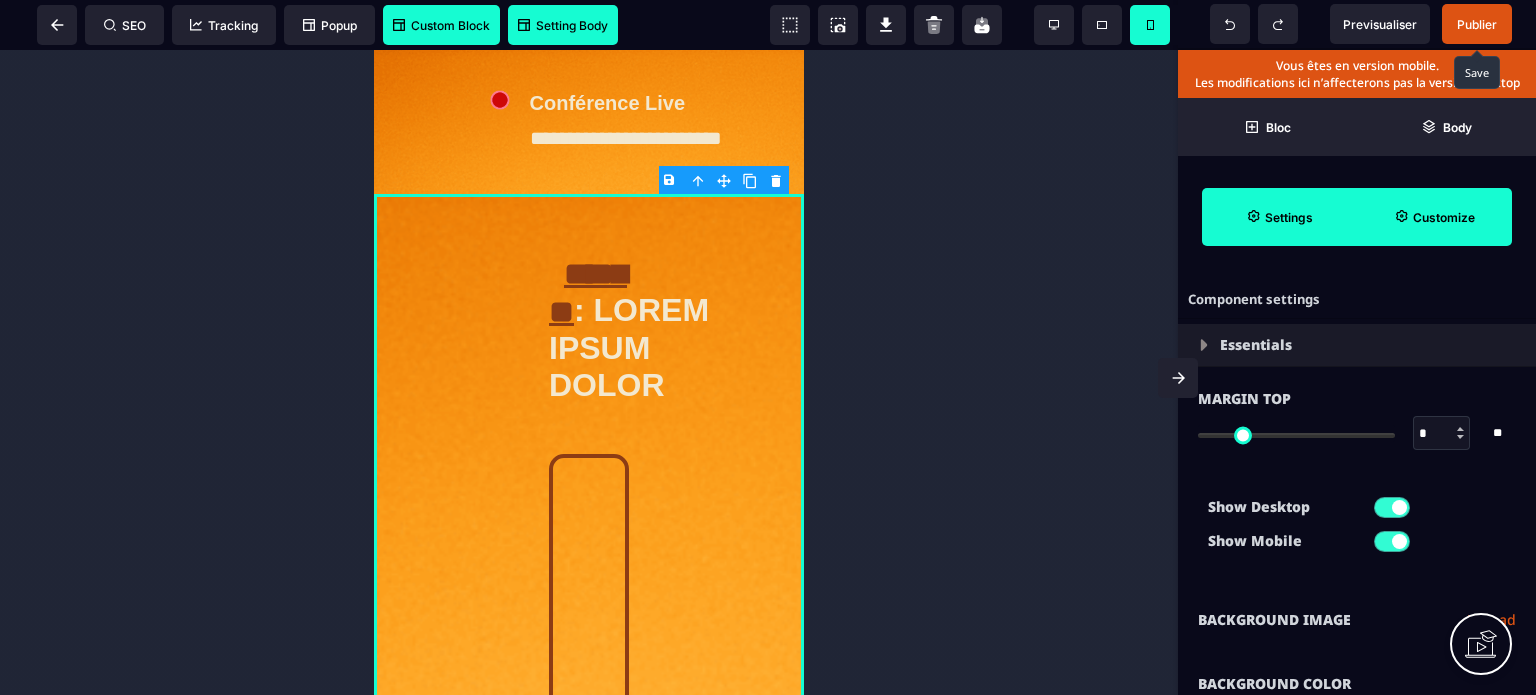 click on "Show Desktop
Show Mobile" at bounding box center [1357, 529] 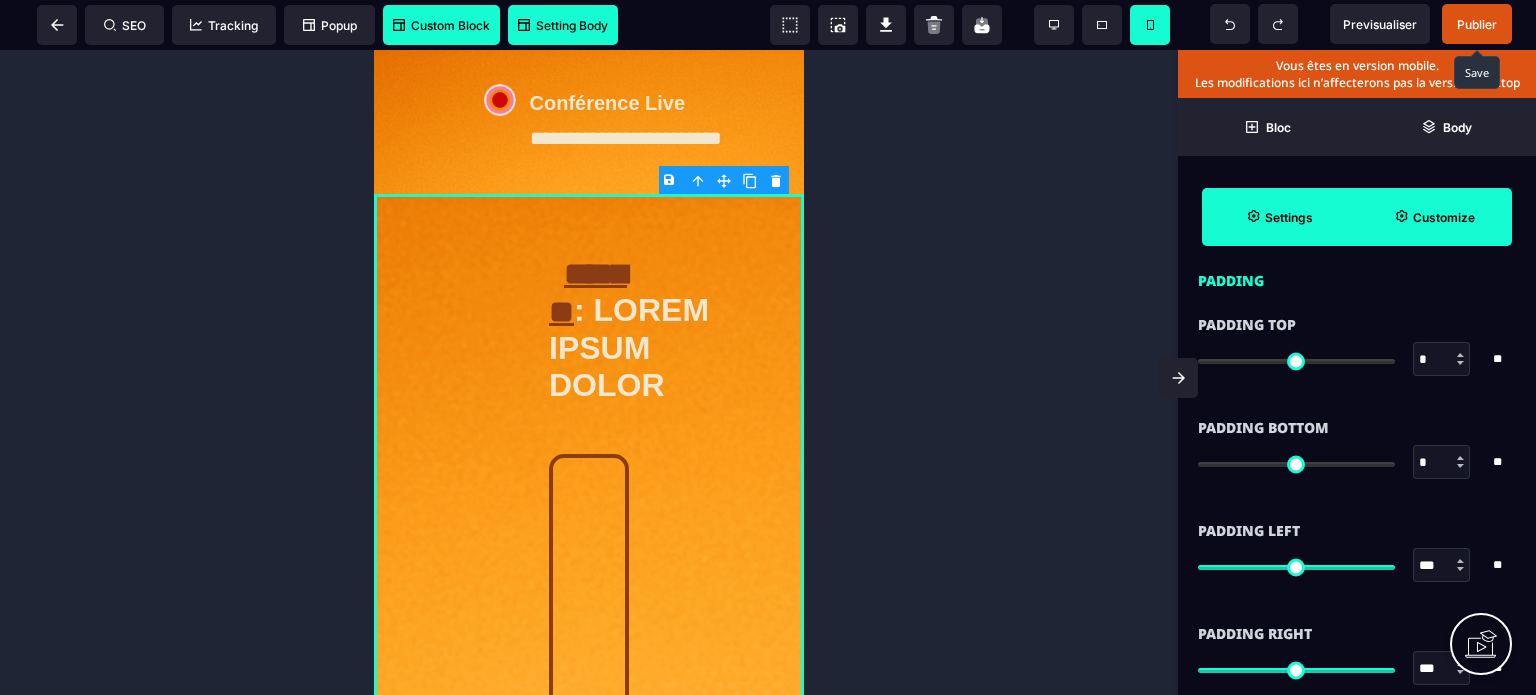 scroll, scrollTop: 1800, scrollLeft: 0, axis: vertical 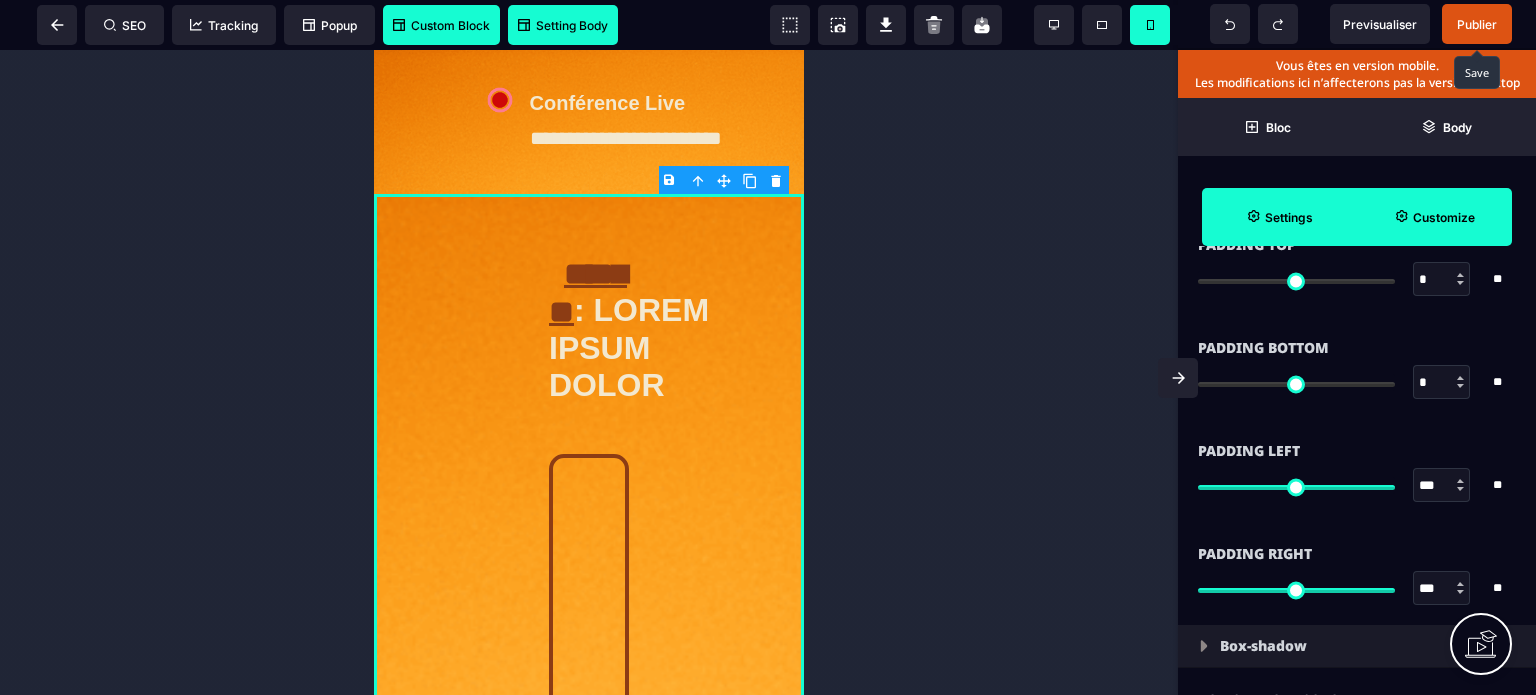 click on "***" at bounding box center [1442, 486] 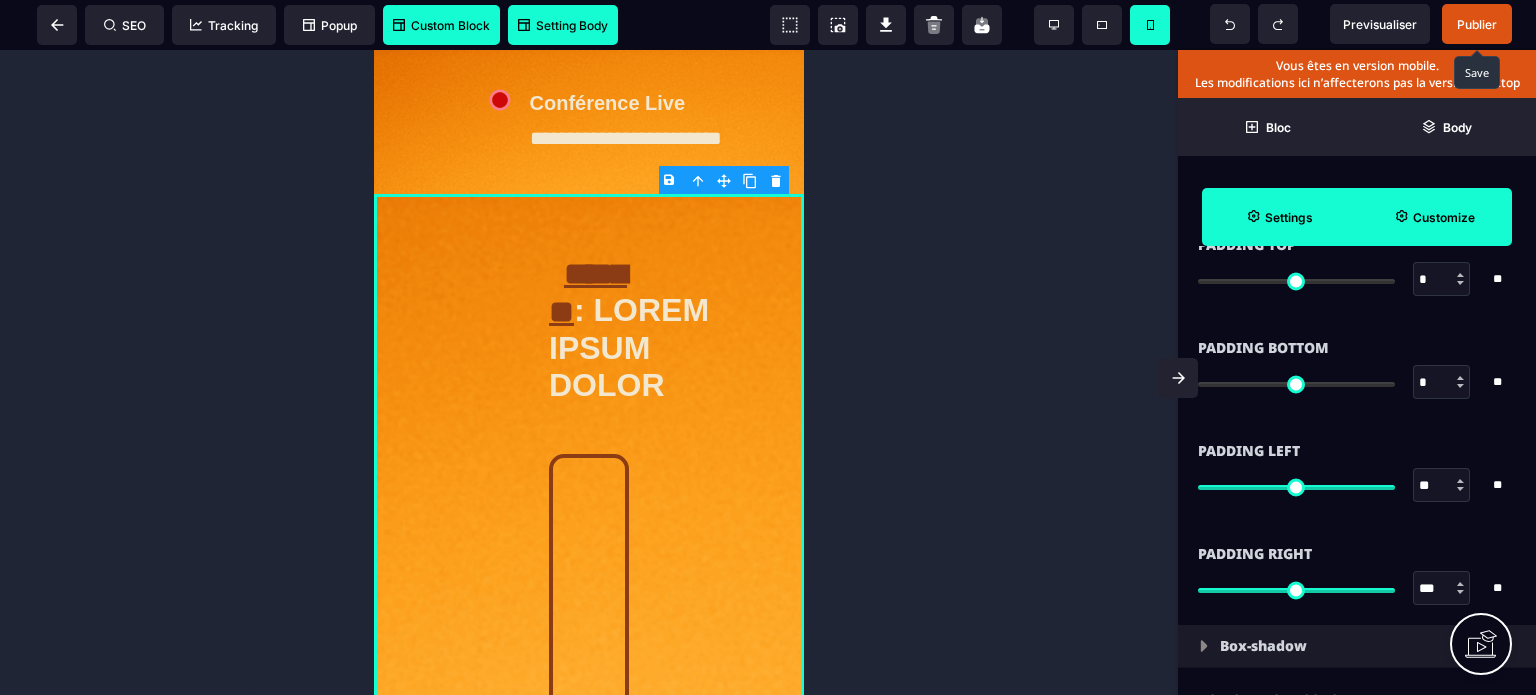 click on "***" at bounding box center [1442, 589] 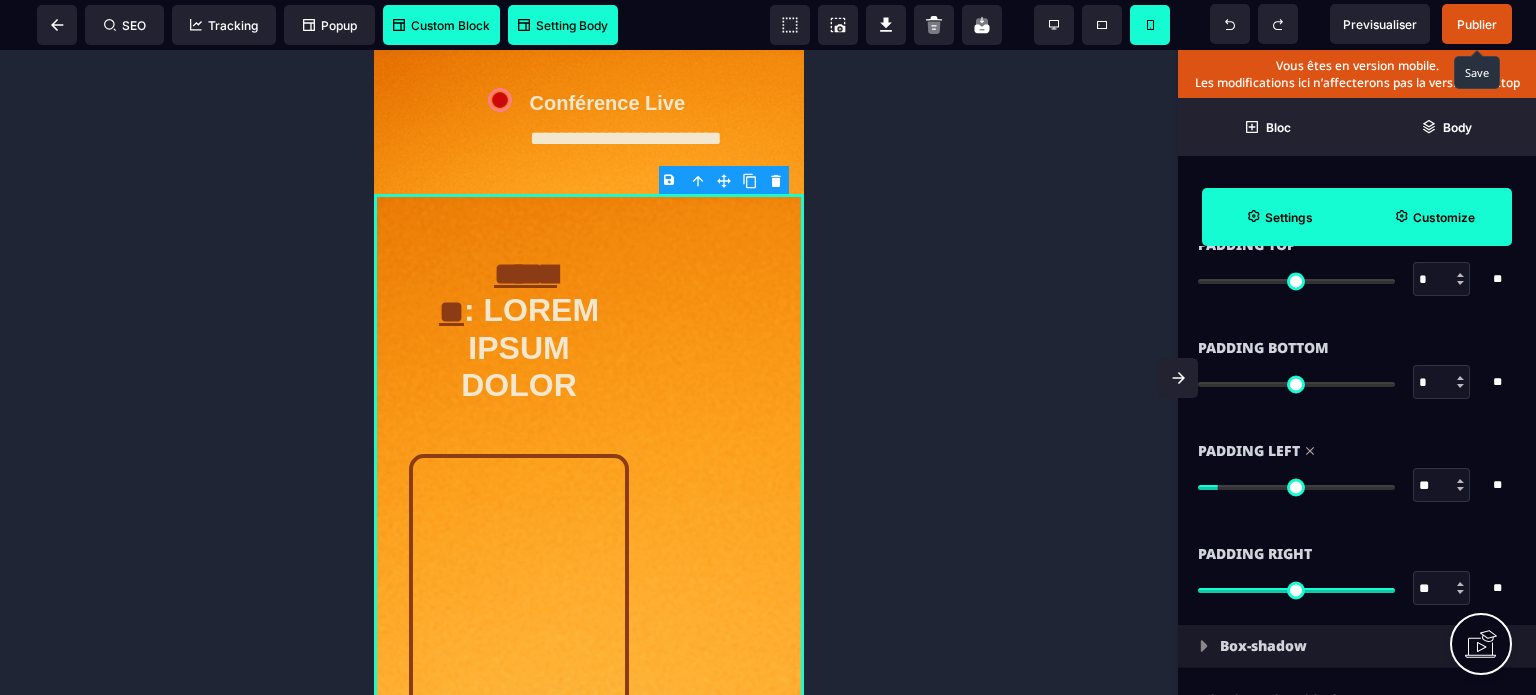click on "Padding Right" at bounding box center [1357, 554] 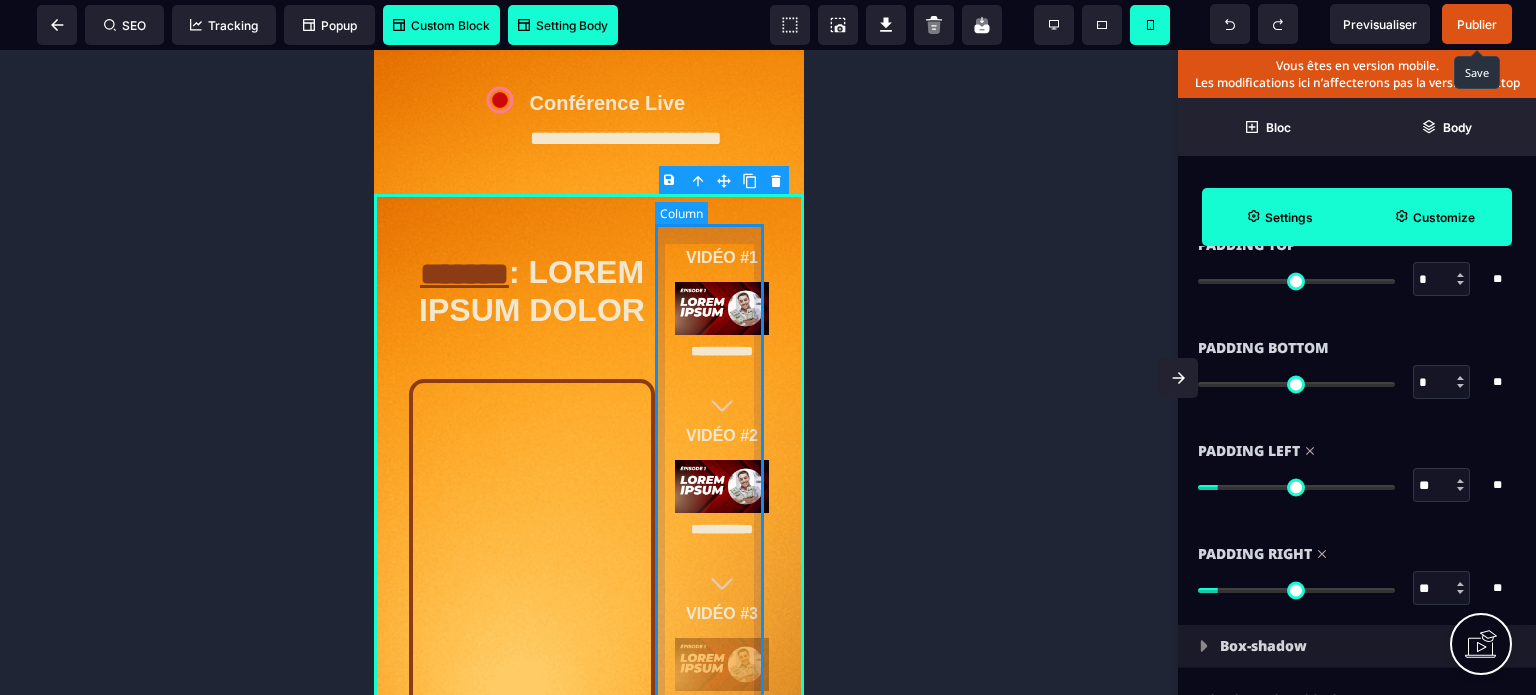 click on "**********" at bounding box center (722, 712) 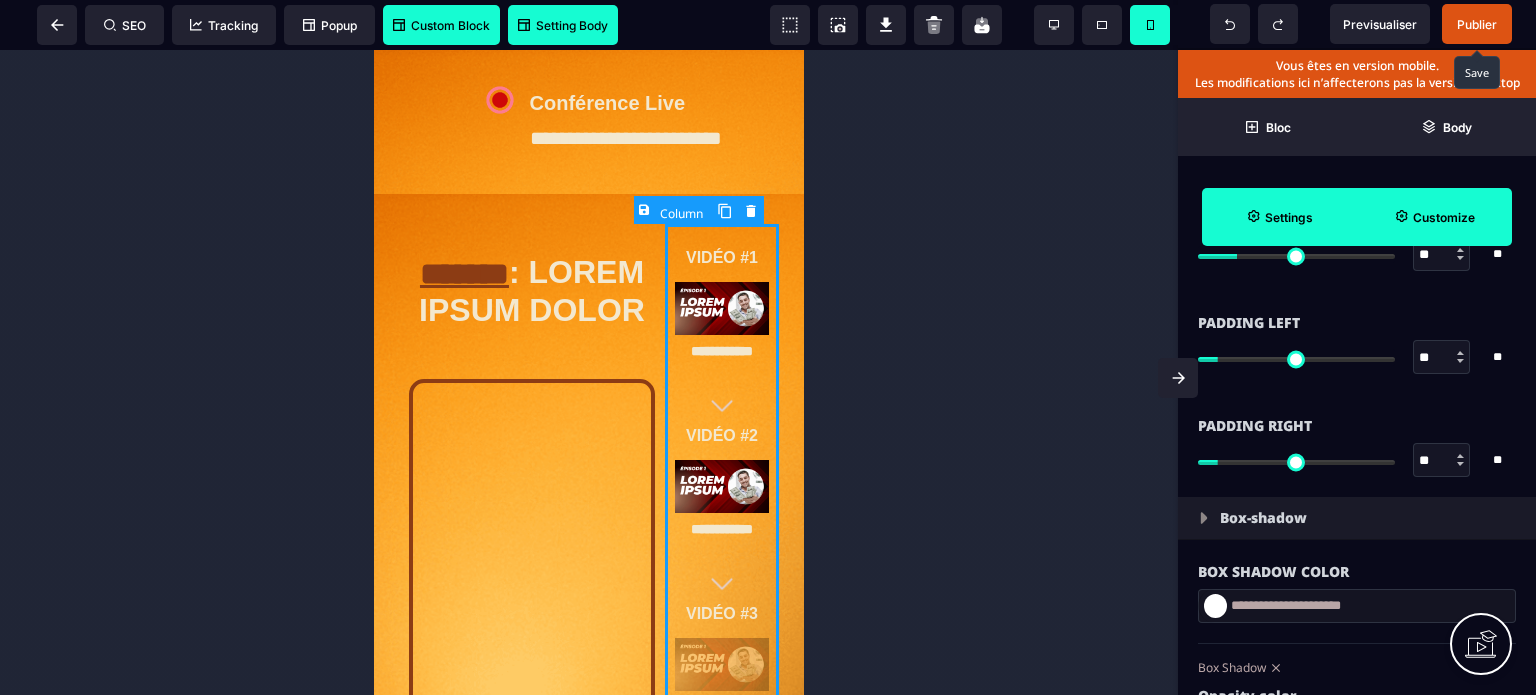 scroll, scrollTop: 0, scrollLeft: 0, axis: both 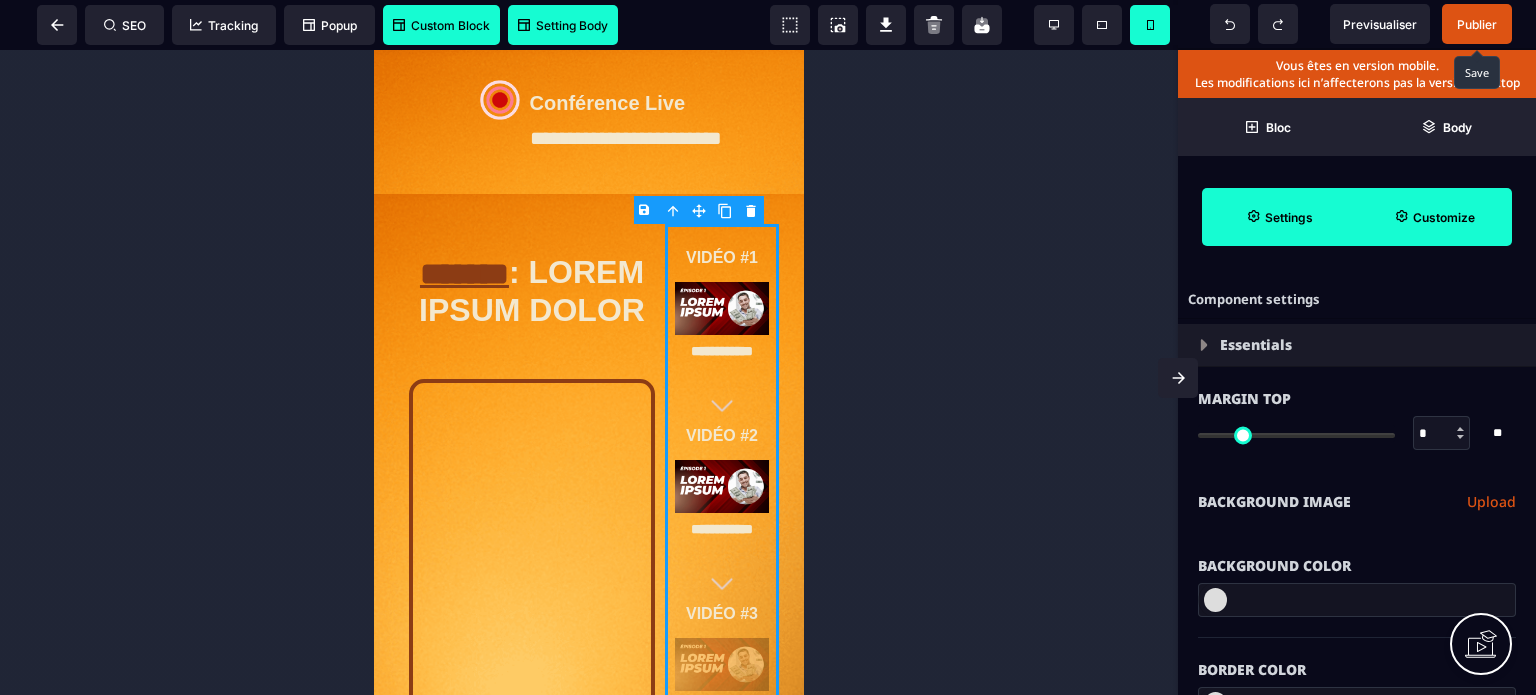 click on "Customize" at bounding box center [1434, 217] 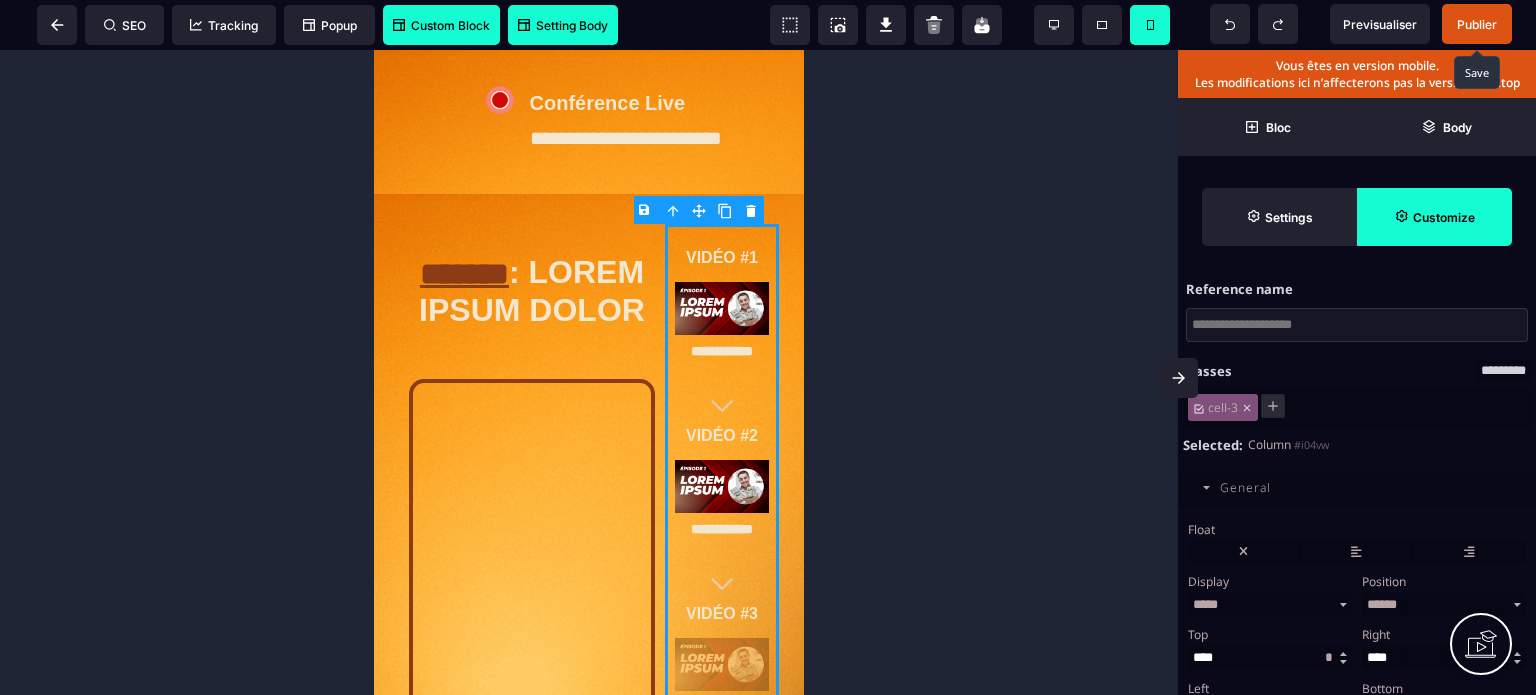 click on "General" at bounding box center (1245, 487) 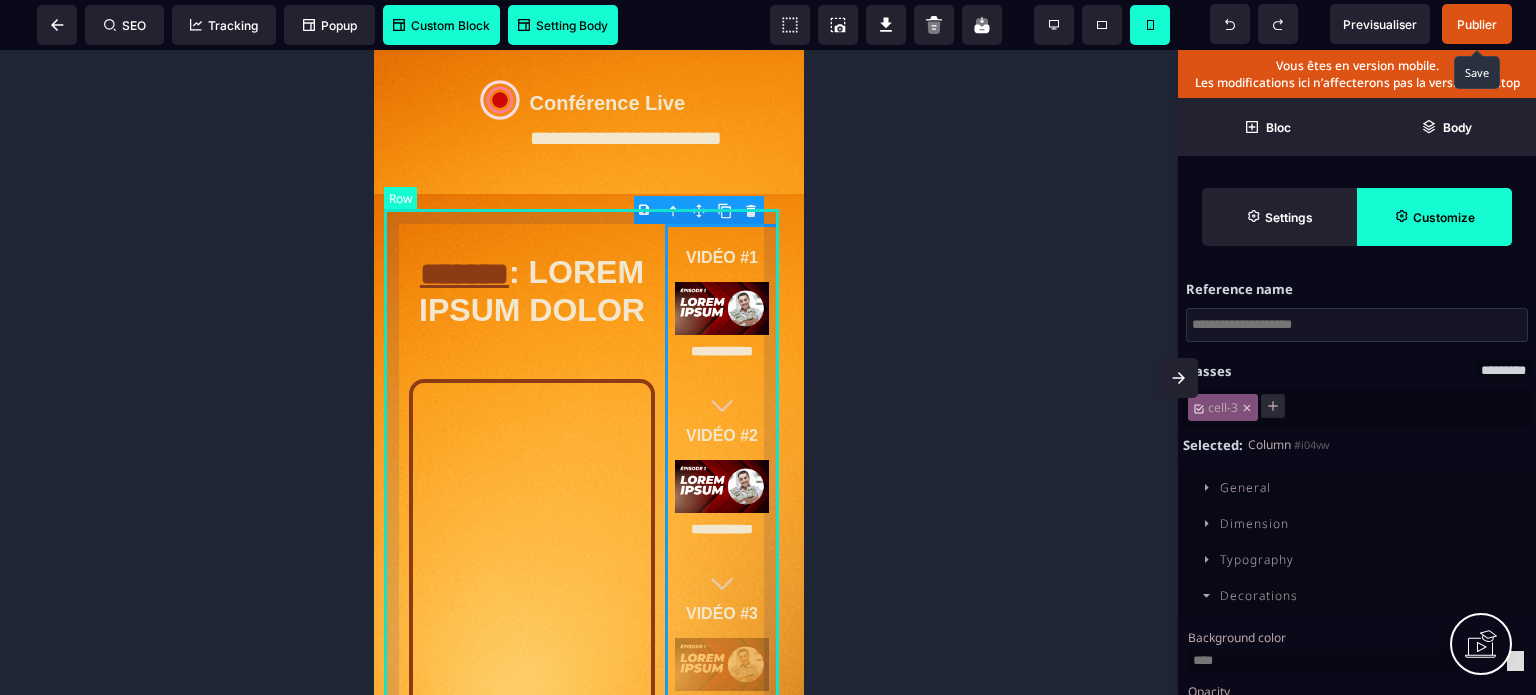 click on "**********" at bounding box center (589, 712) 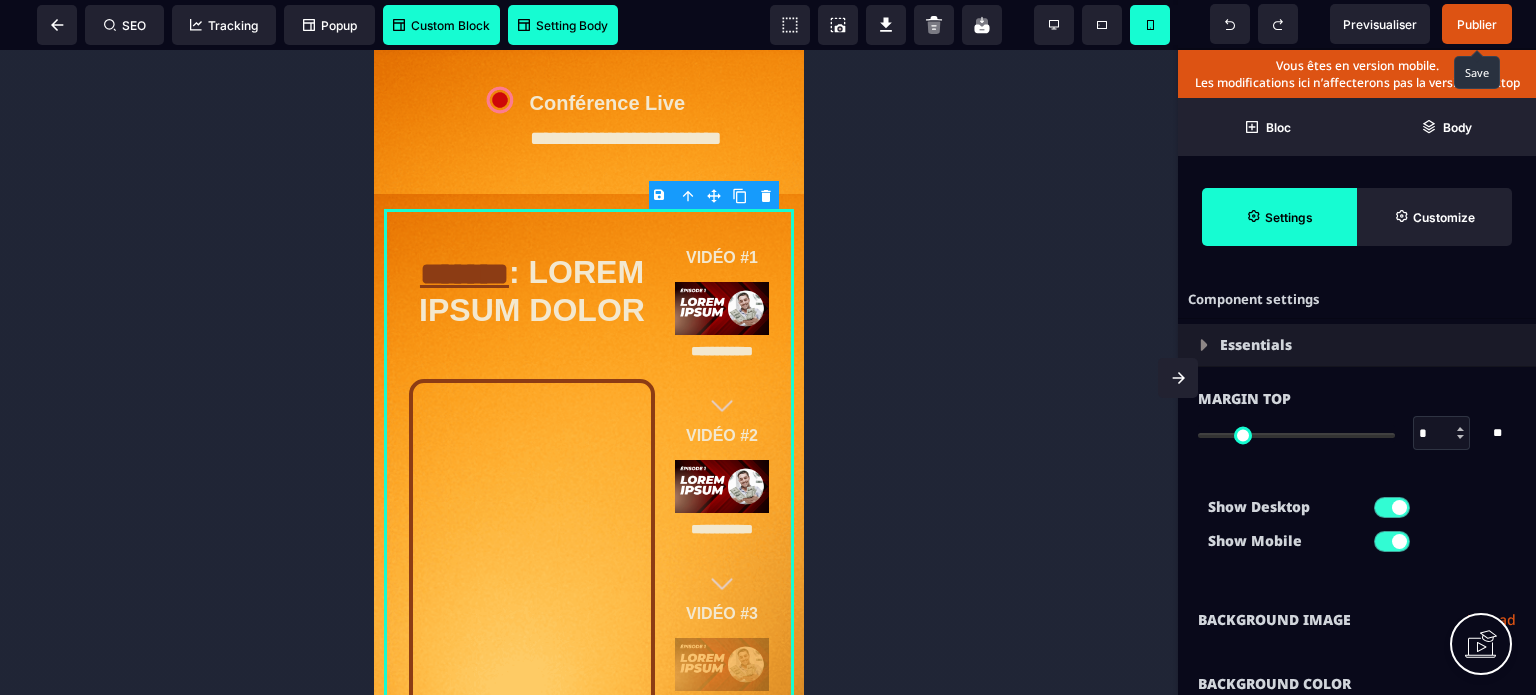 click at bounding box center [589, 516] 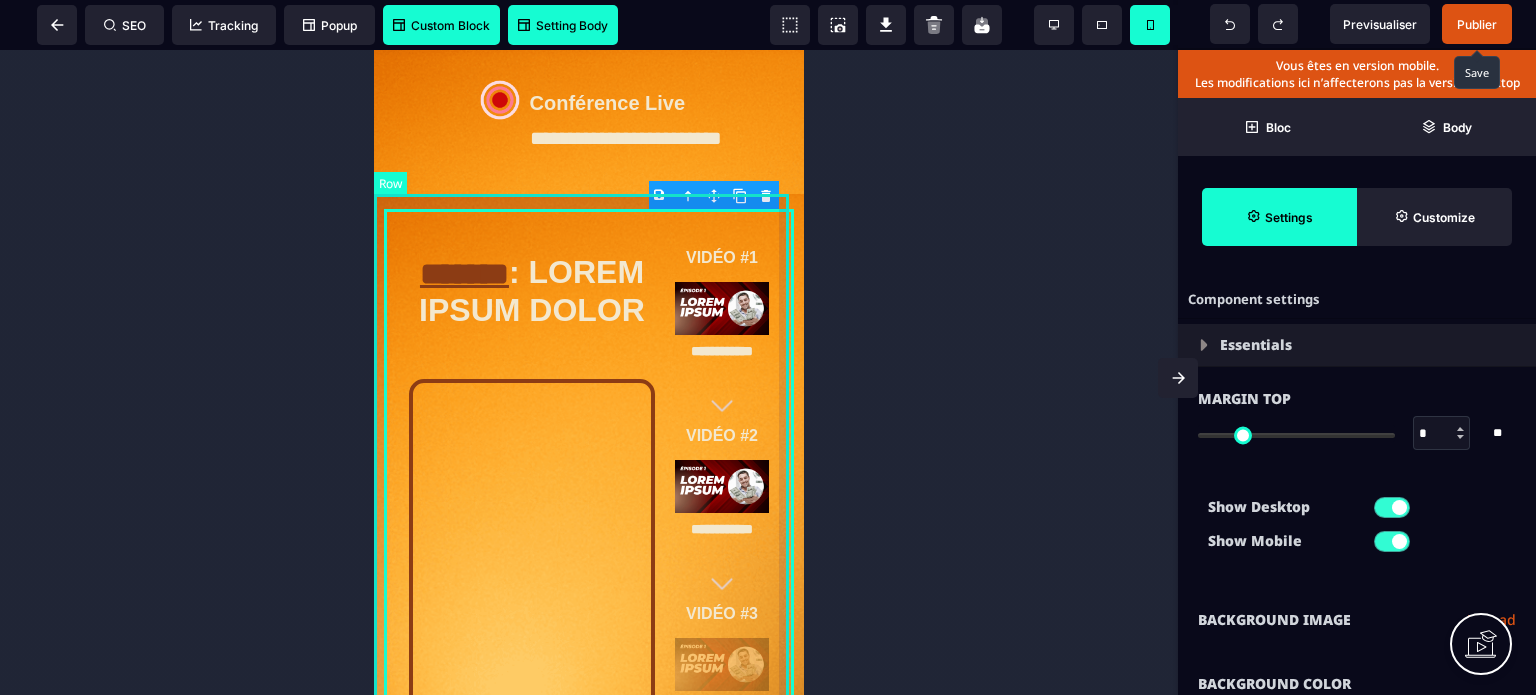 click on "**********" at bounding box center (589, 712) 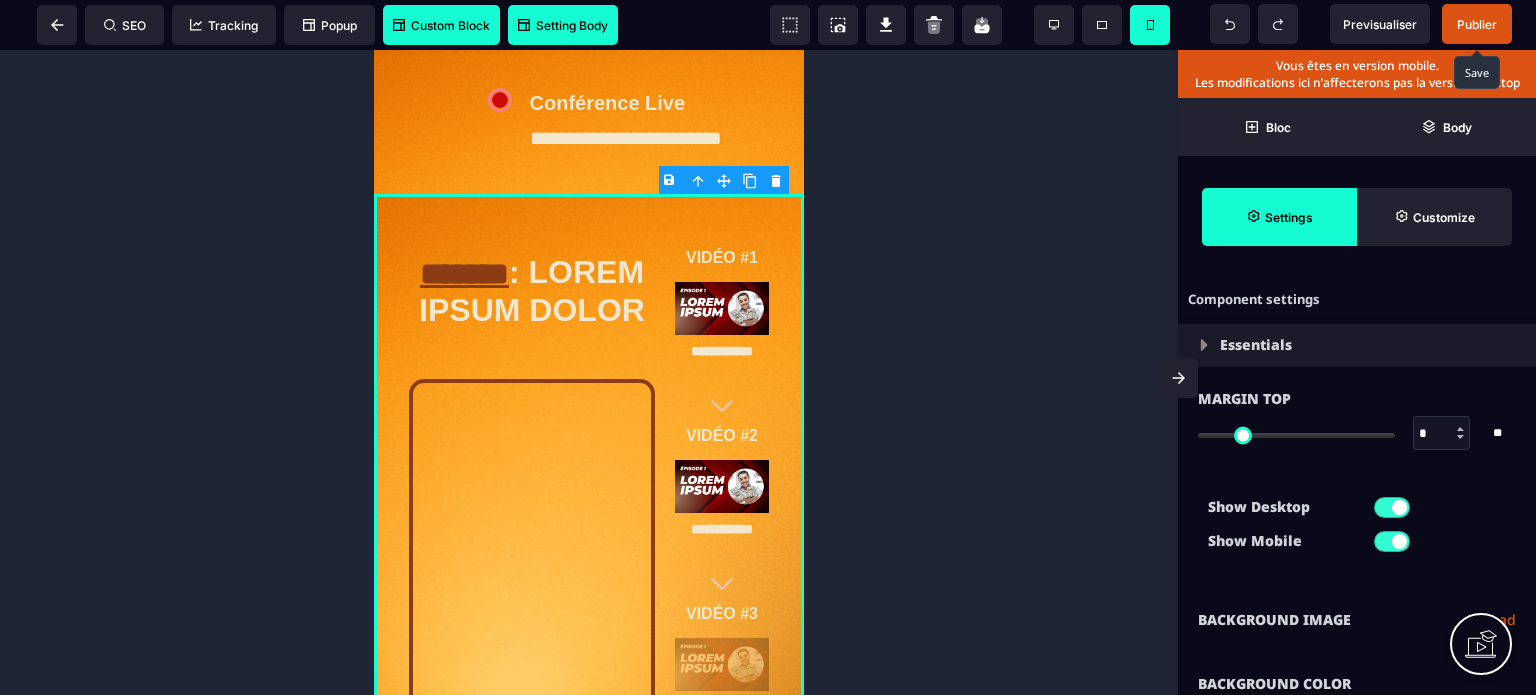 click on "Show Desktop
Show Mobile" at bounding box center [1357, 529] 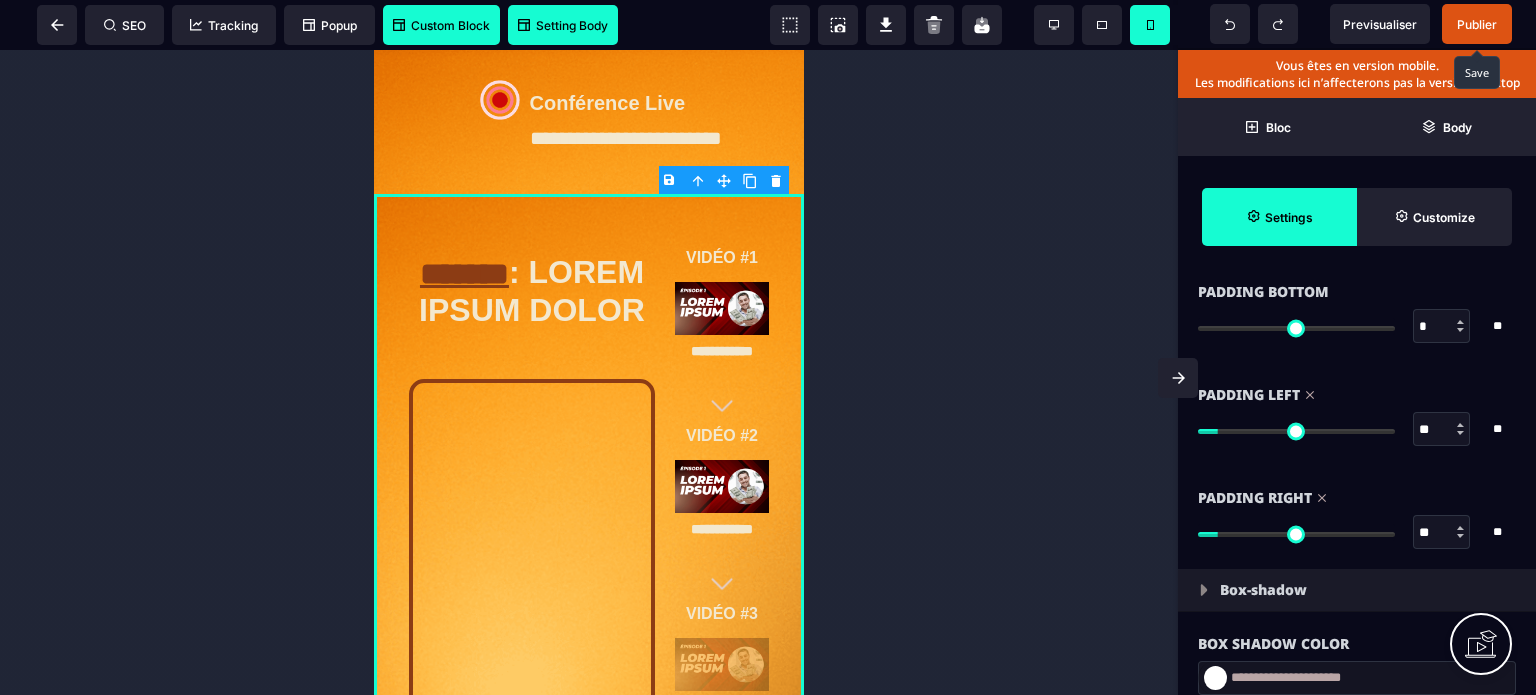 scroll, scrollTop: 1880, scrollLeft: 0, axis: vertical 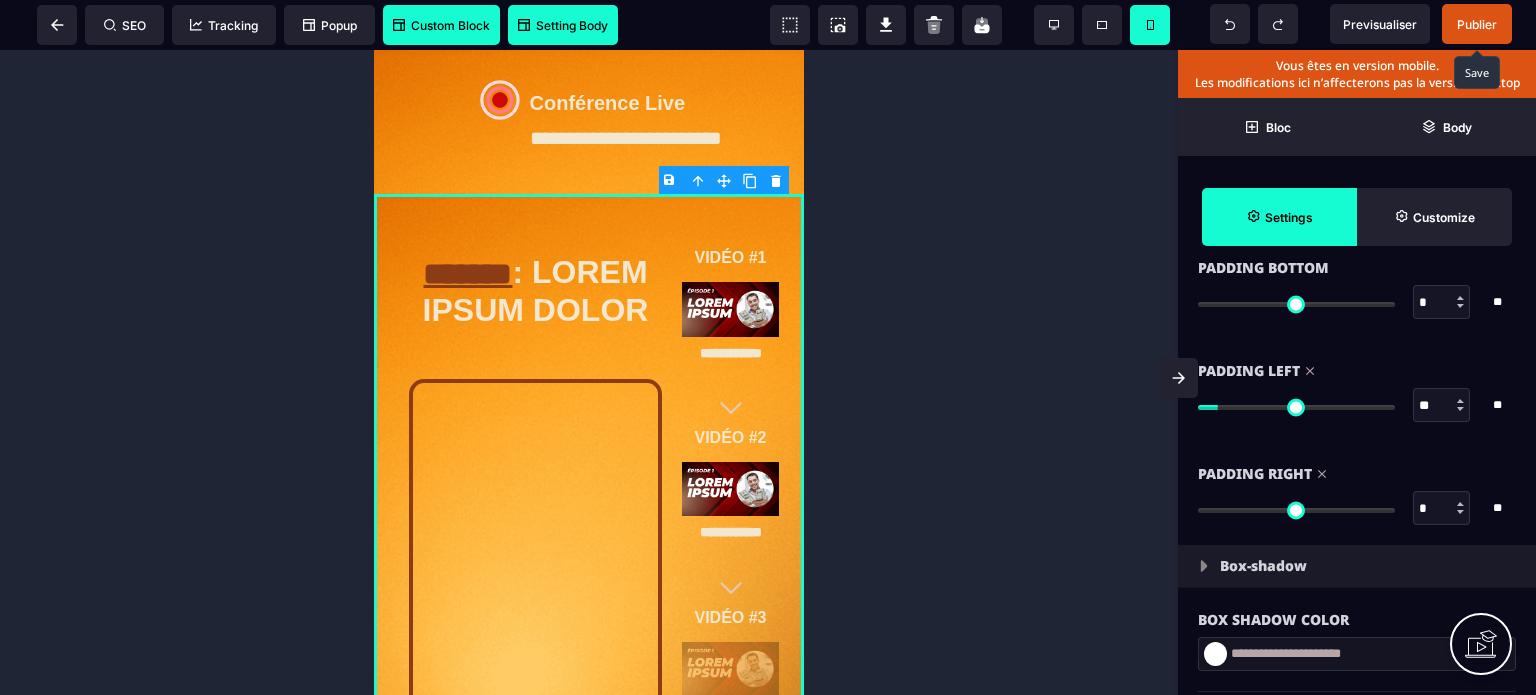 drag, startPoint x: 1219, startPoint y: 507, endPoint x: 1076, endPoint y: 526, distance: 144.25671 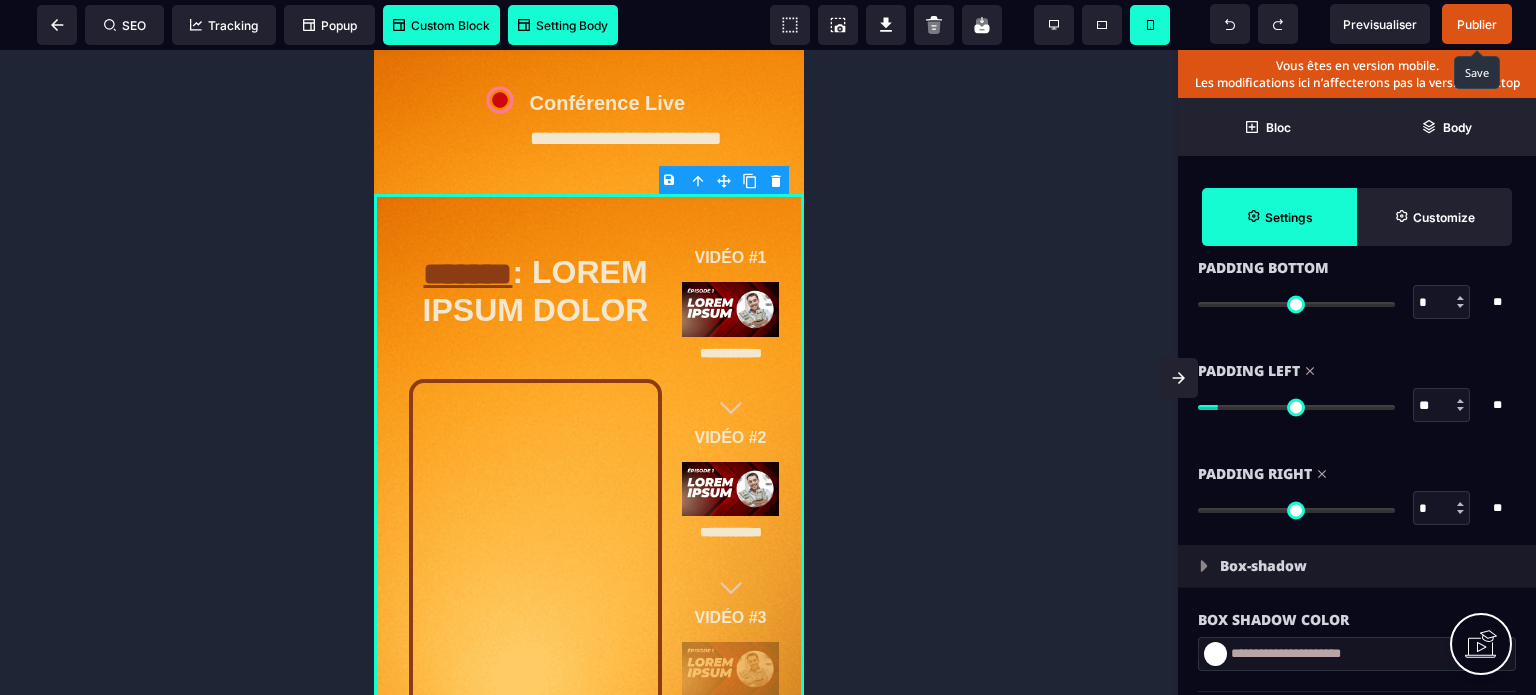 click at bounding box center (1296, 510) 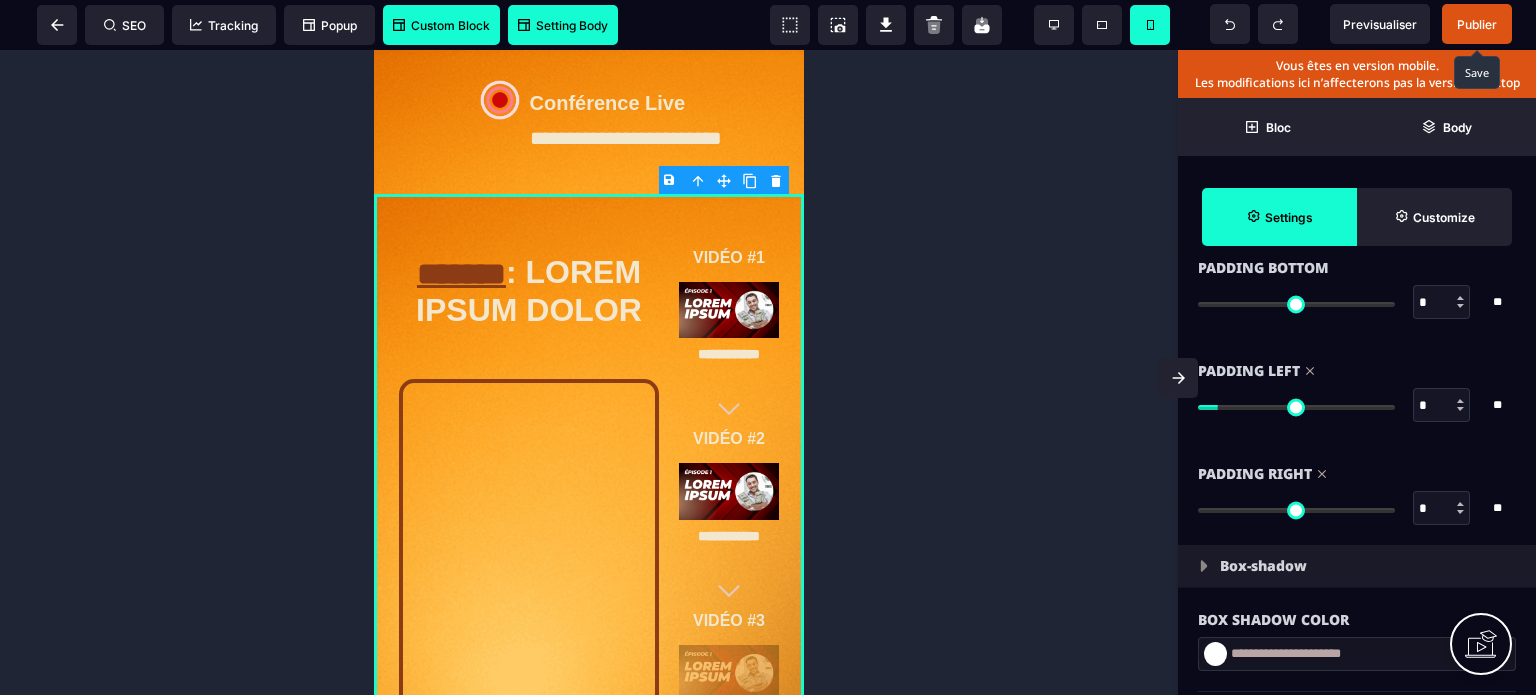 drag, startPoint x: 1228, startPoint y: 400, endPoint x: 945, endPoint y: 455, distance: 288.29498 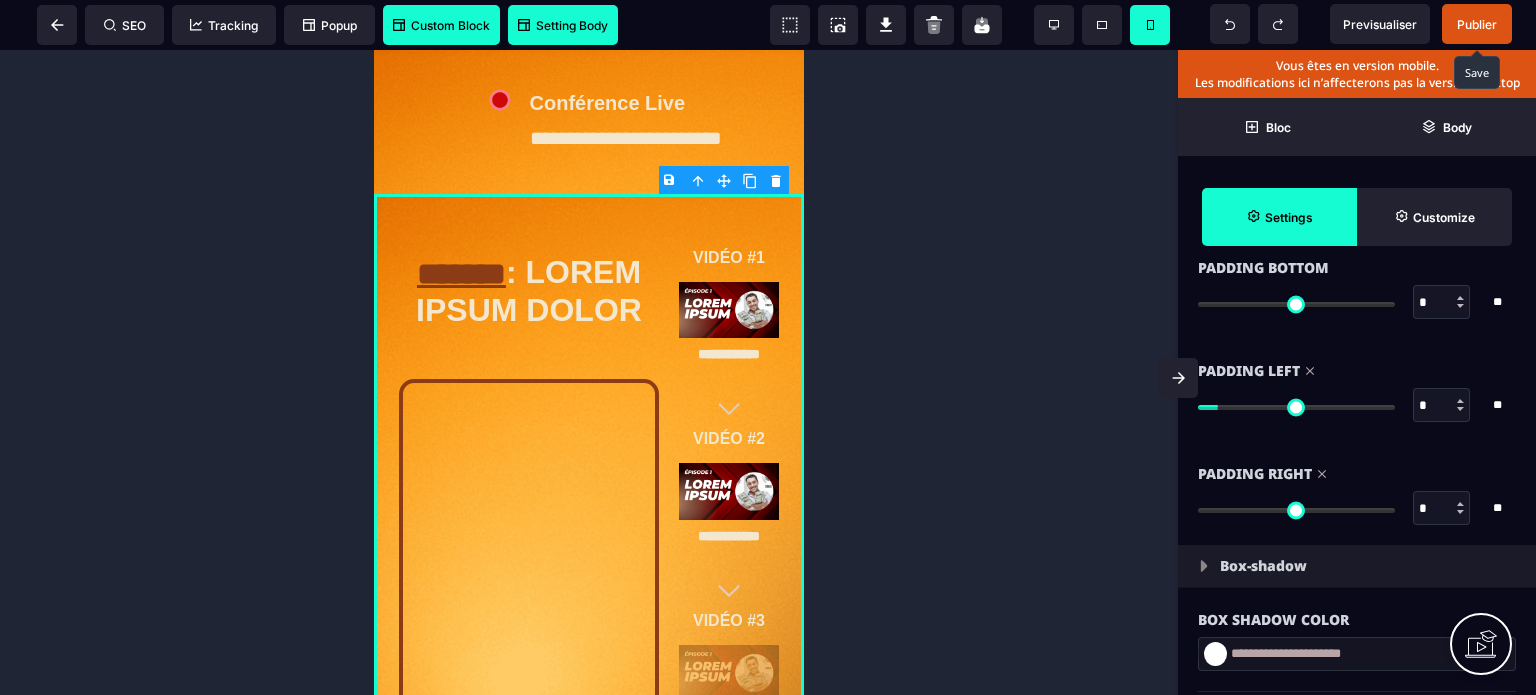 click at bounding box center (1296, 407) 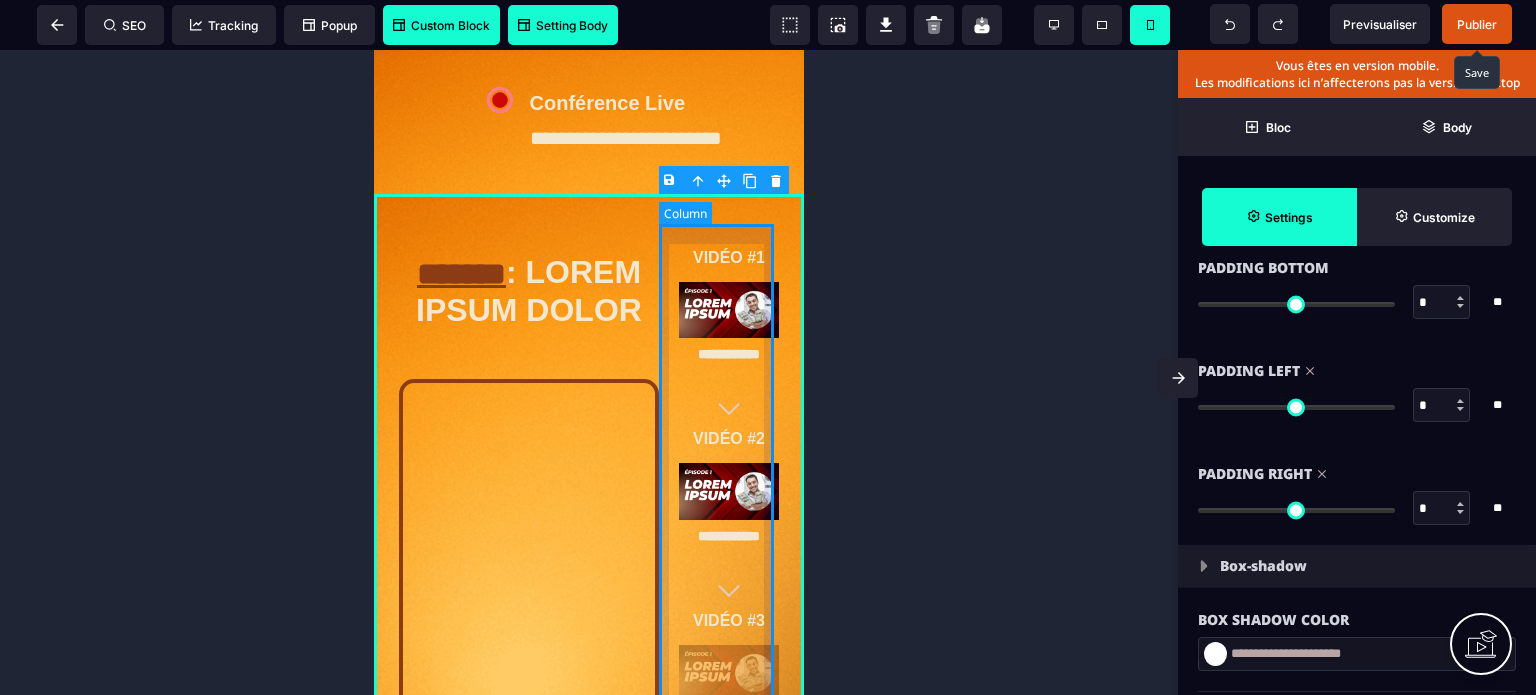 click on "**********" at bounding box center [729, 698] 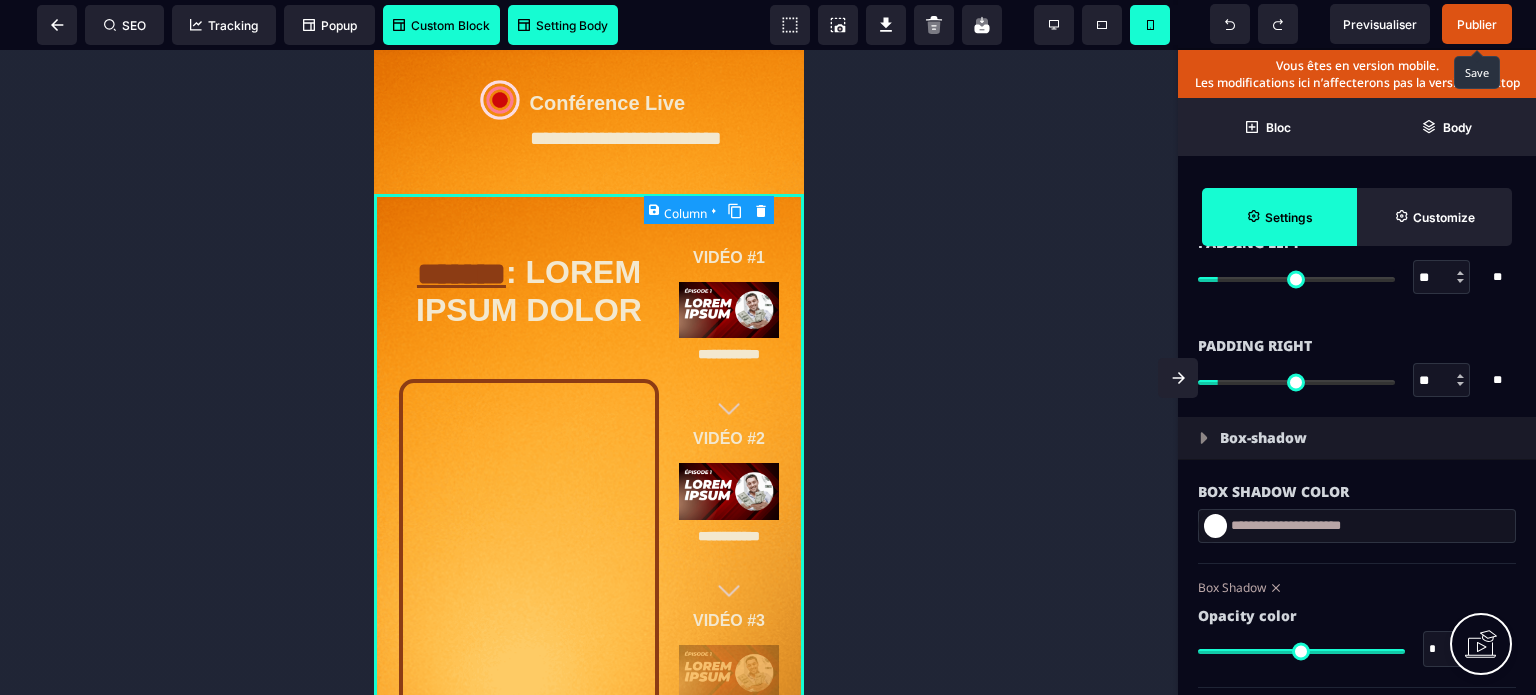 scroll, scrollTop: 0, scrollLeft: 0, axis: both 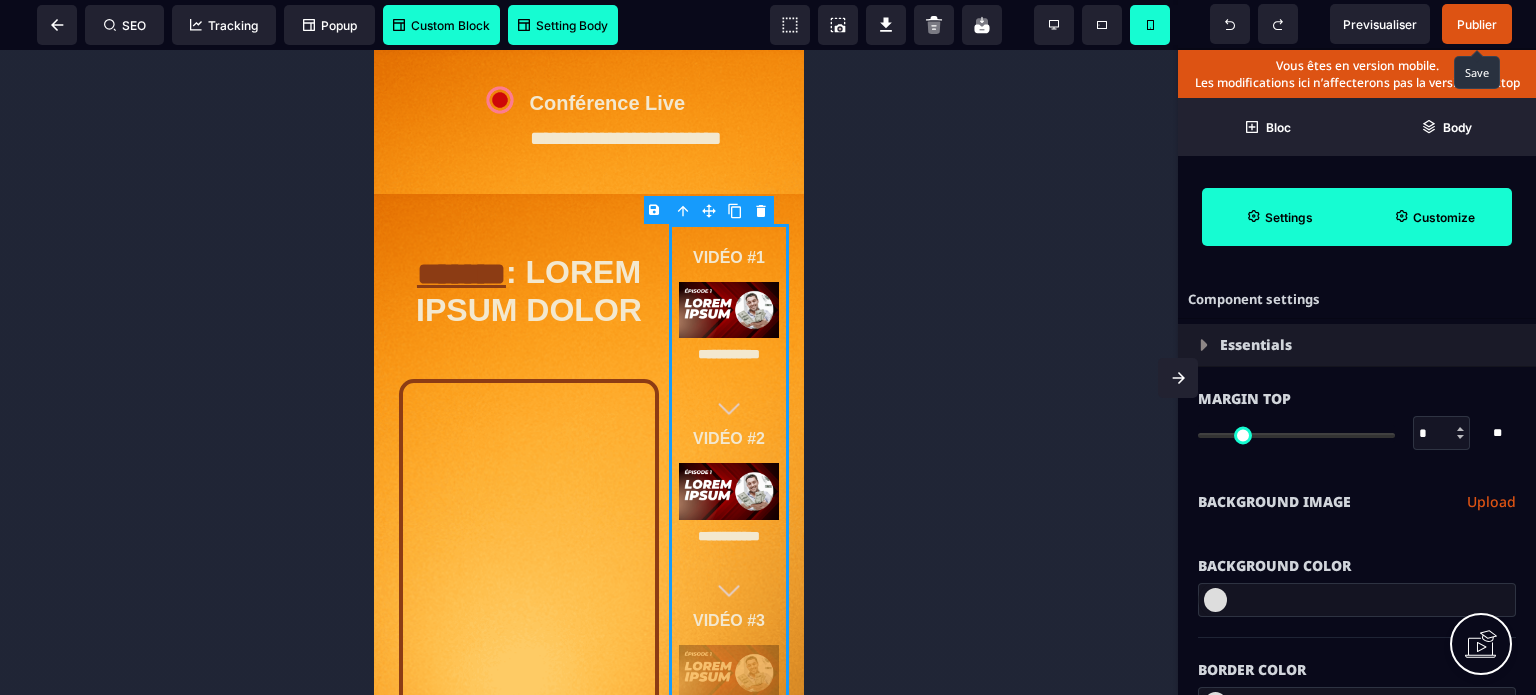 click on "Customize" at bounding box center (1434, 217) 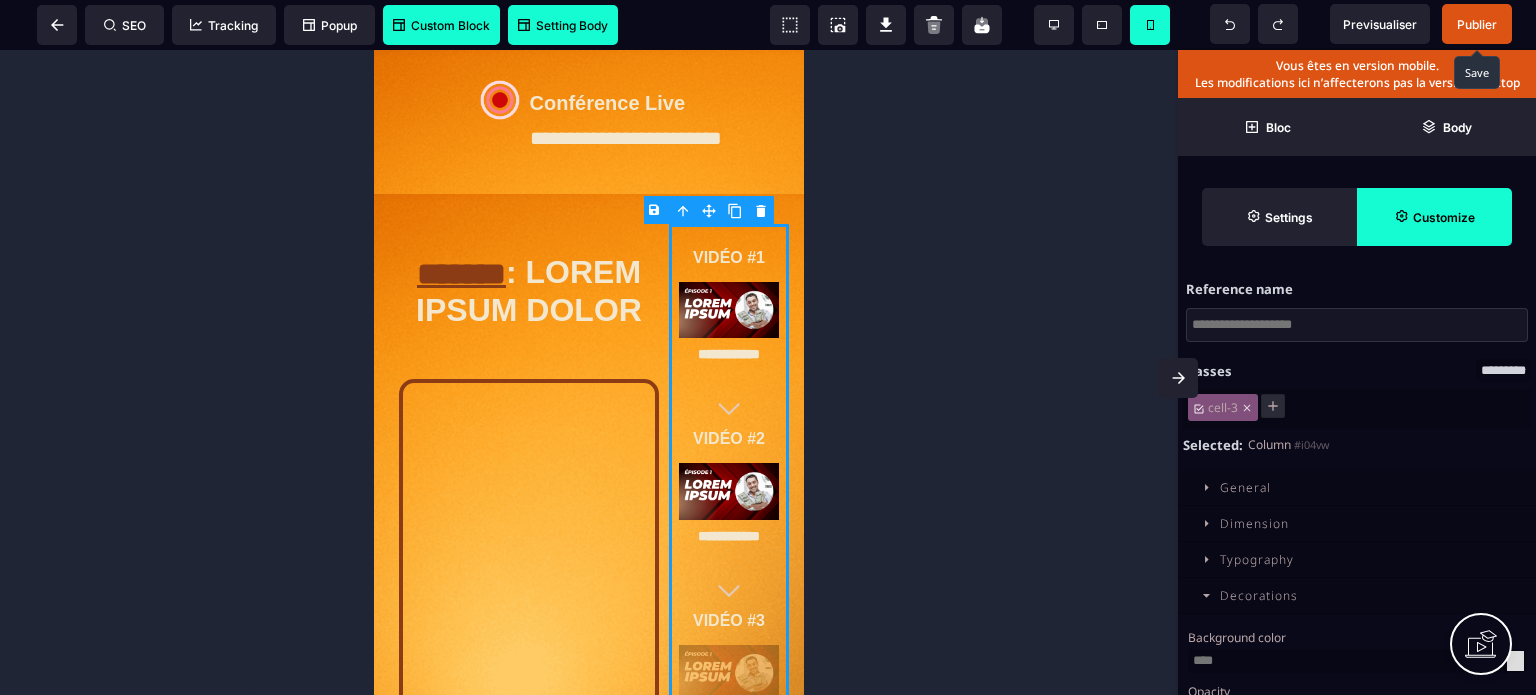 click on "Dimension" at bounding box center [1254, 523] 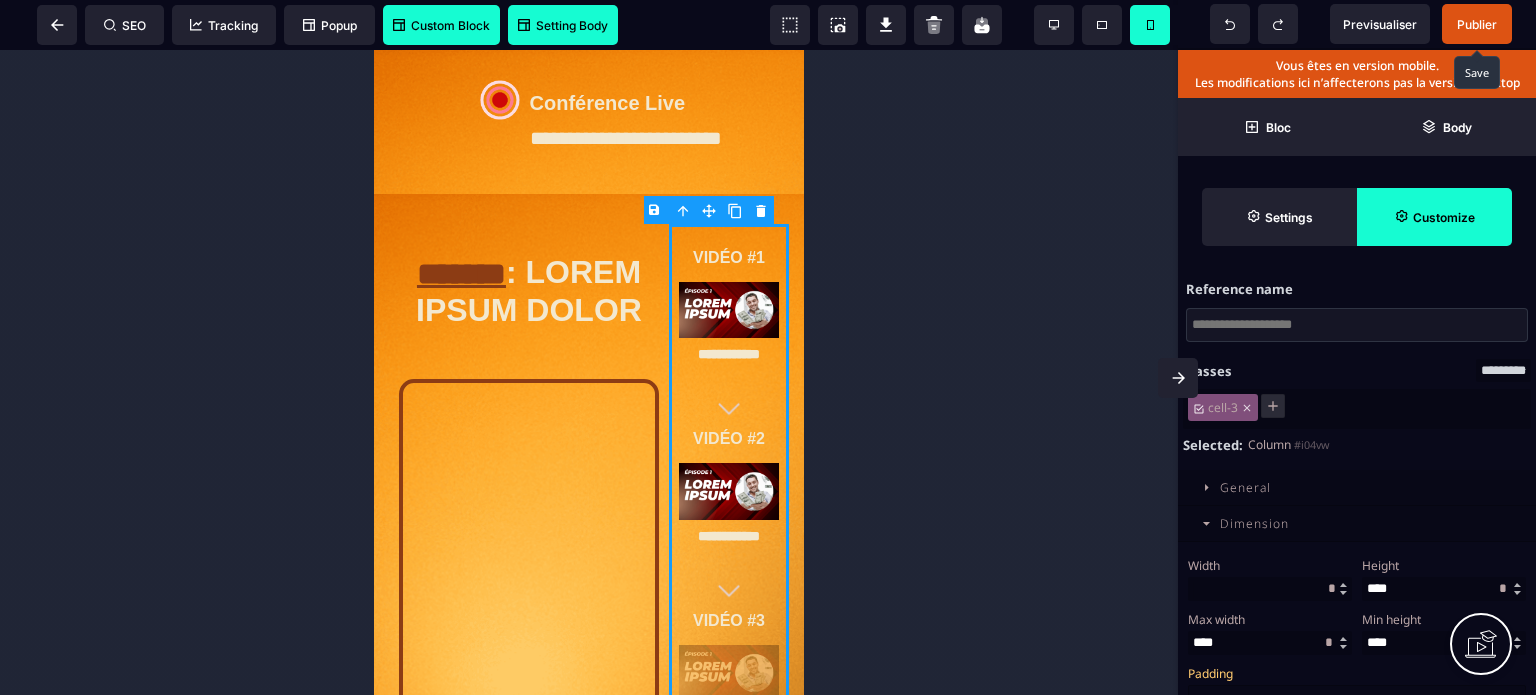 click at bounding box center [1270, 589] 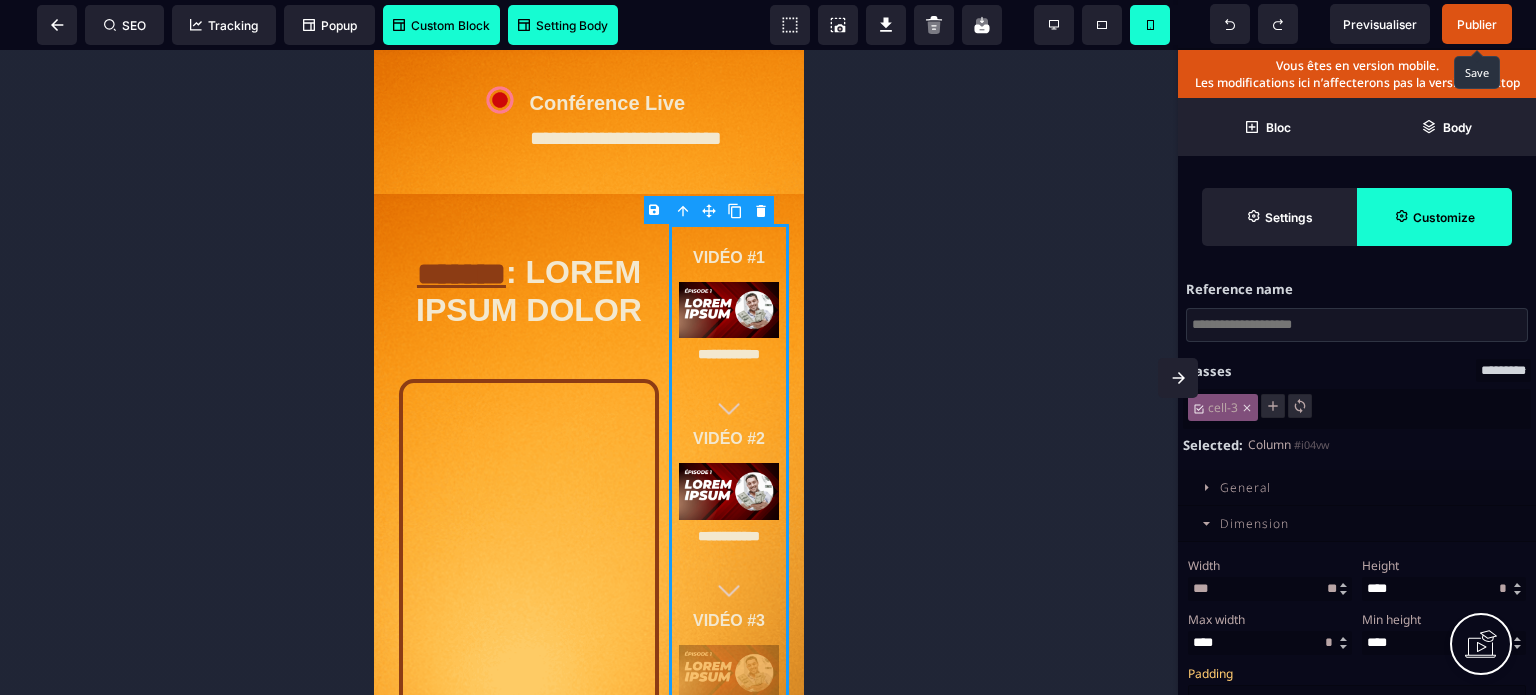 click on "* ** *" at bounding box center [1332, 588] 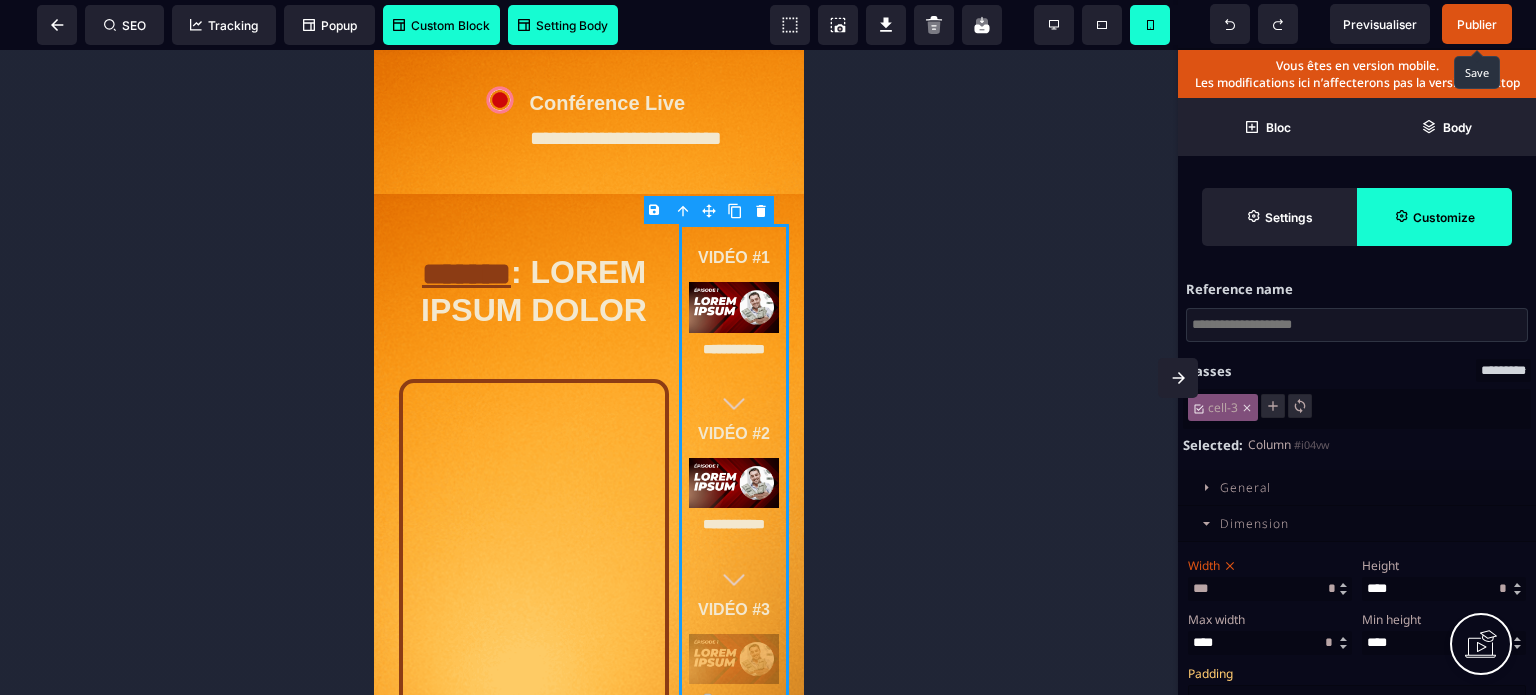 click on "* ** *" at bounding box center [1332, 588] 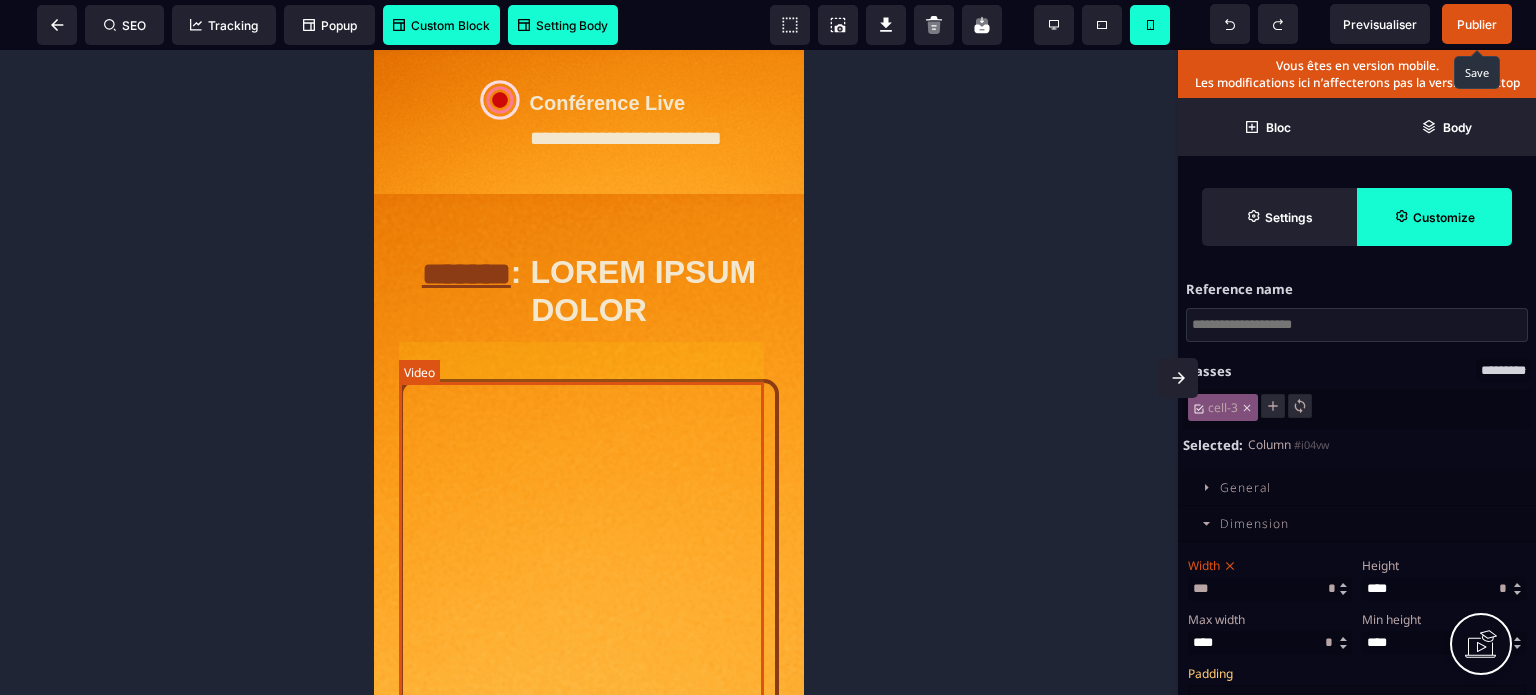 click at bounding box center (589, 604) 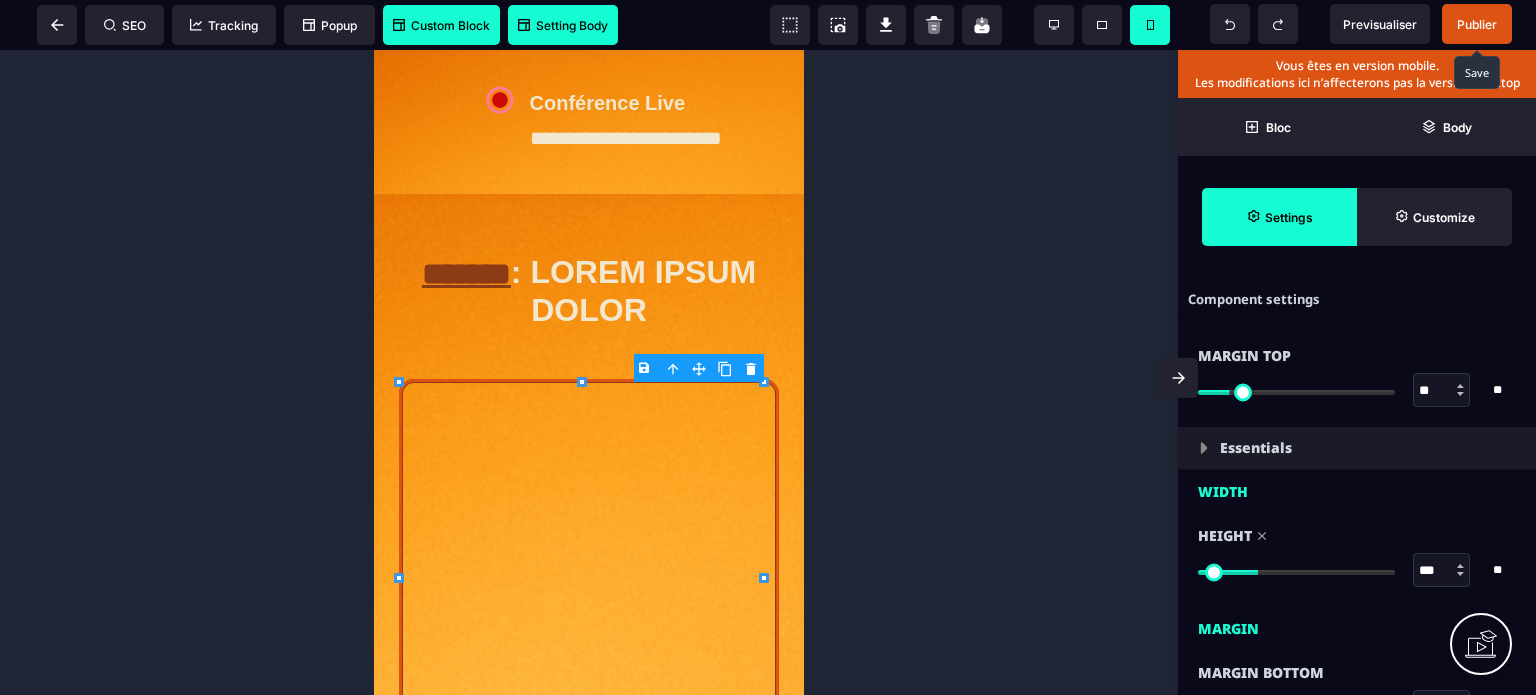 click at bounding box center [1296, 572] 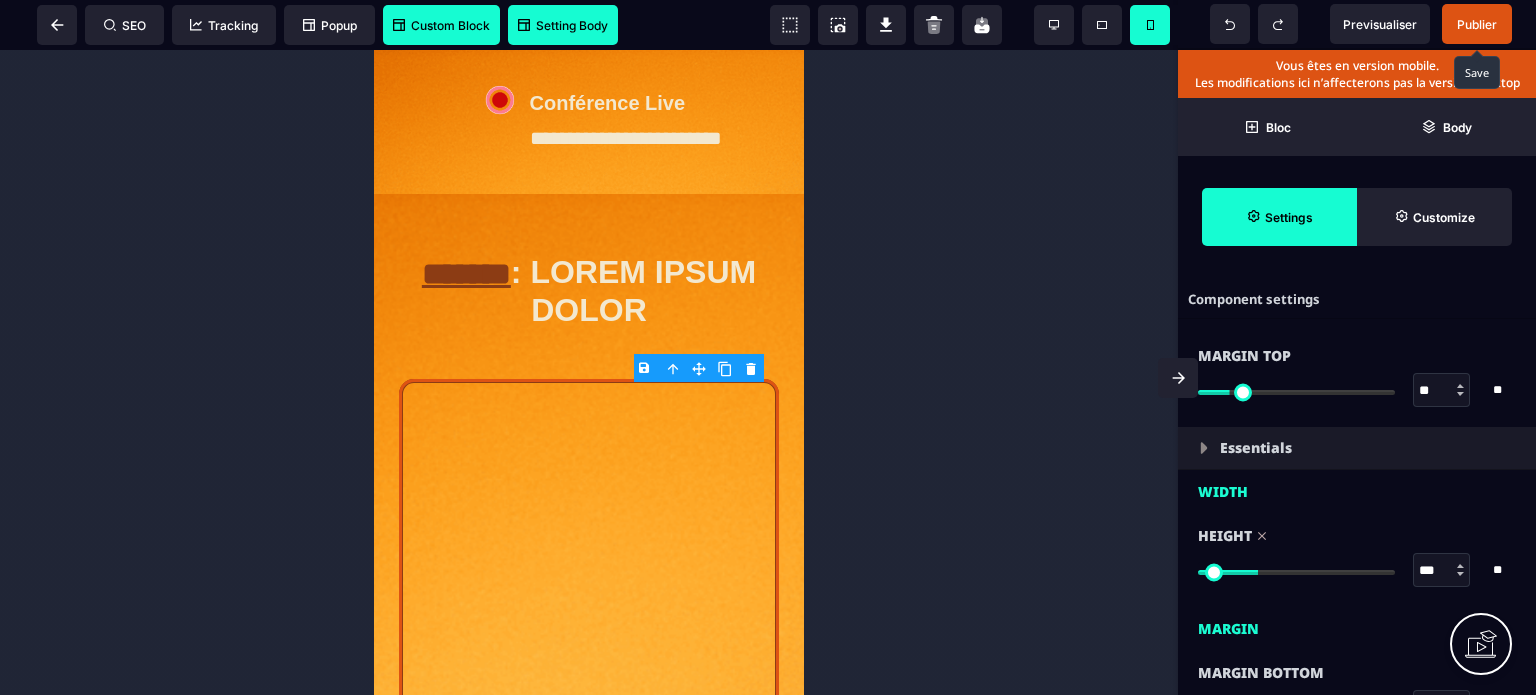 drag, startPoint x: 1450, startPoint y: 573, endPoint x: 1400, endPoint y: 581, distance: 50.635956 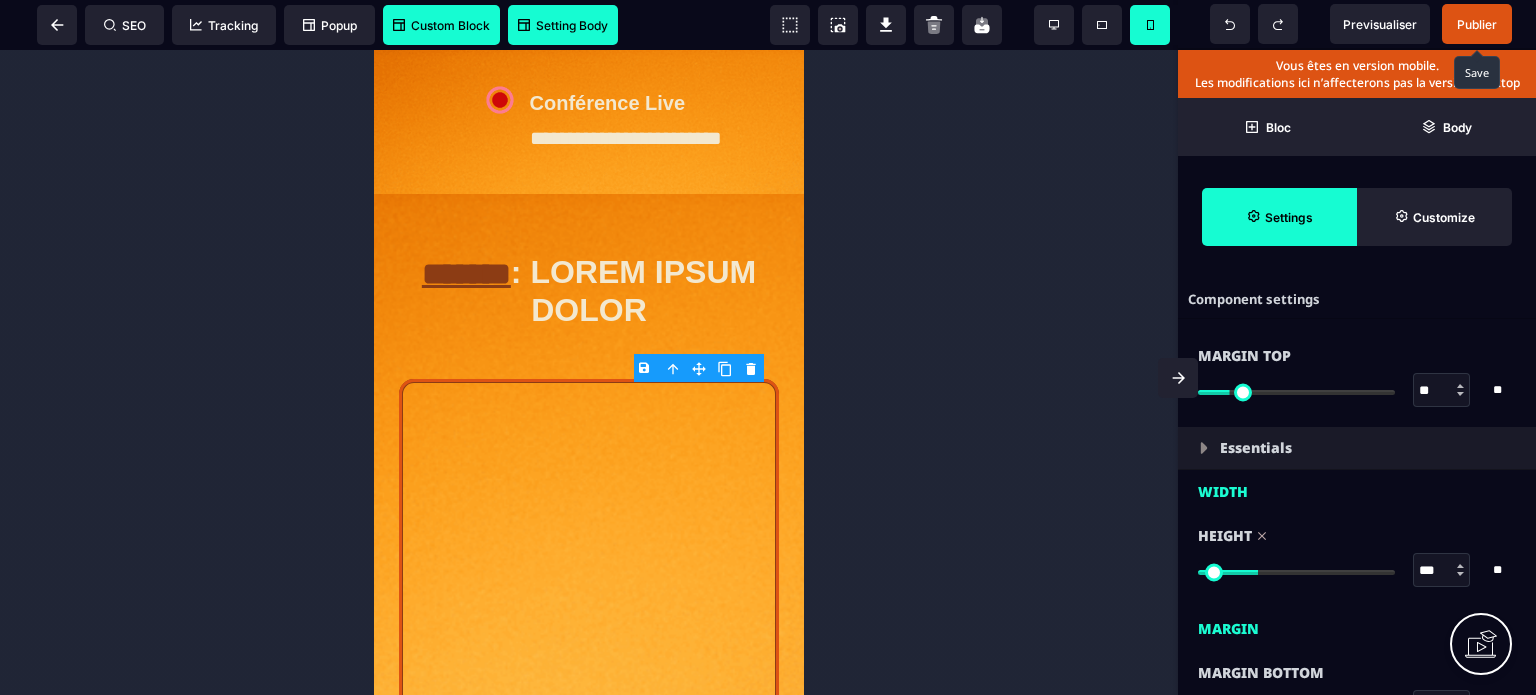 click on "***
*
* * **" at bounding box center [1357, 570] 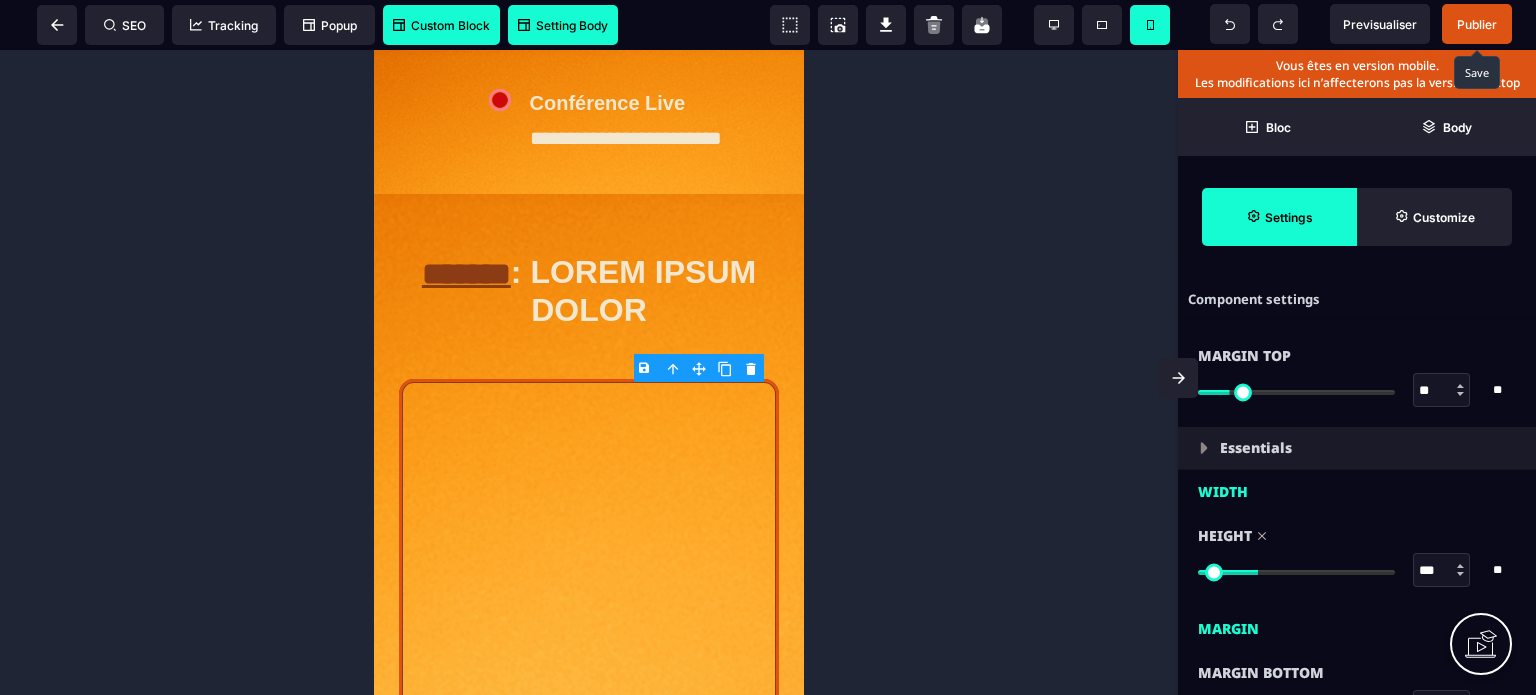 click on "Height
***
*
* * **
All" at bounding box center [1357, 555] 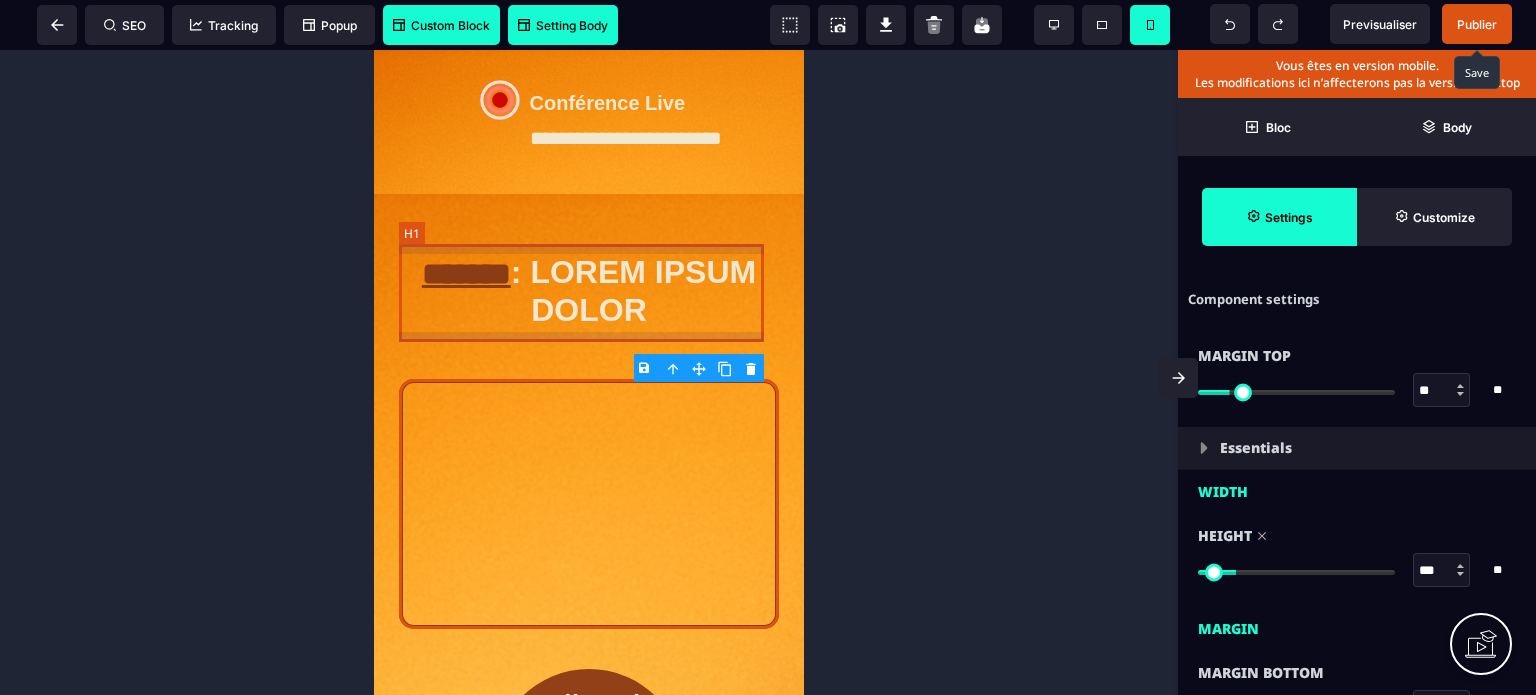 click on "******* : LOREM IPSUM DOLOR" at bounding box center (589, 291) 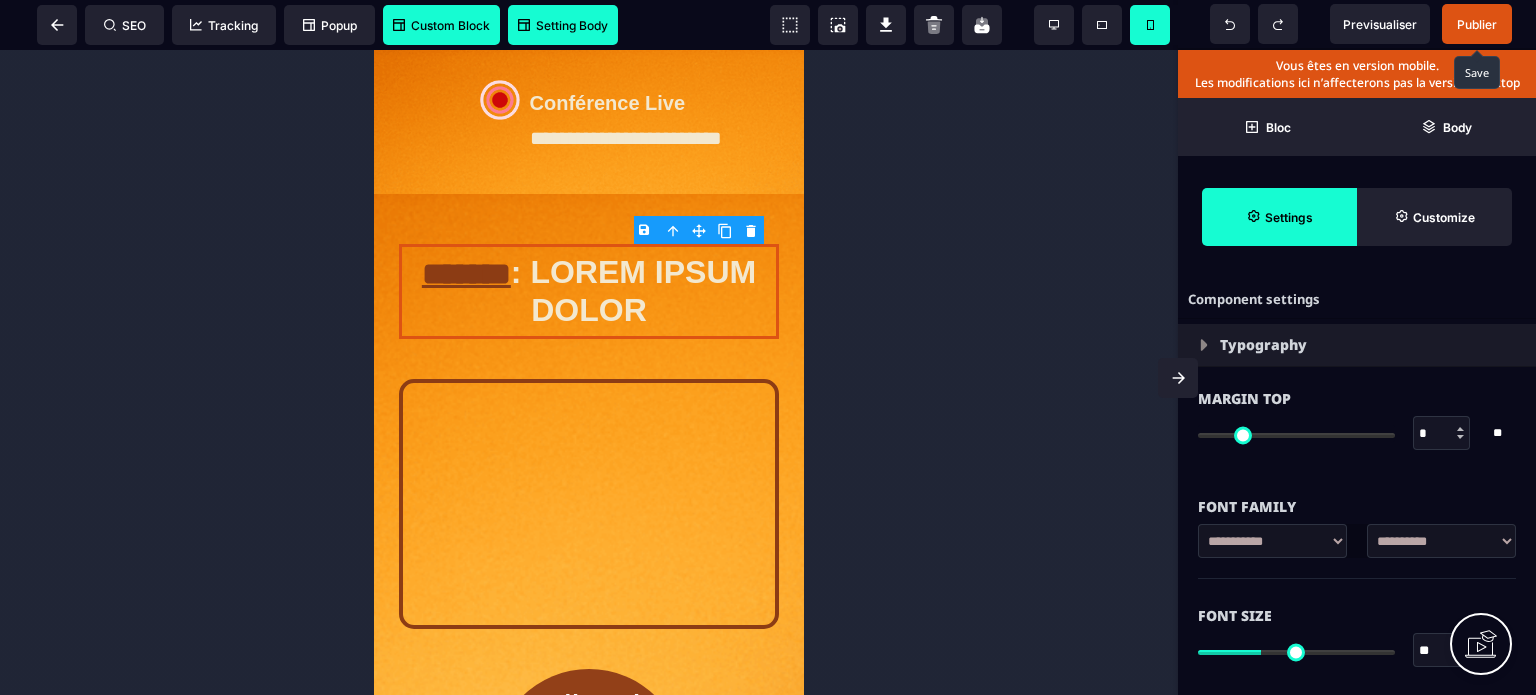 drag, startPoint x: 1432, startPoint y: 648, endPoint x: 1404, endPoint y: 658, distance: 29.732138 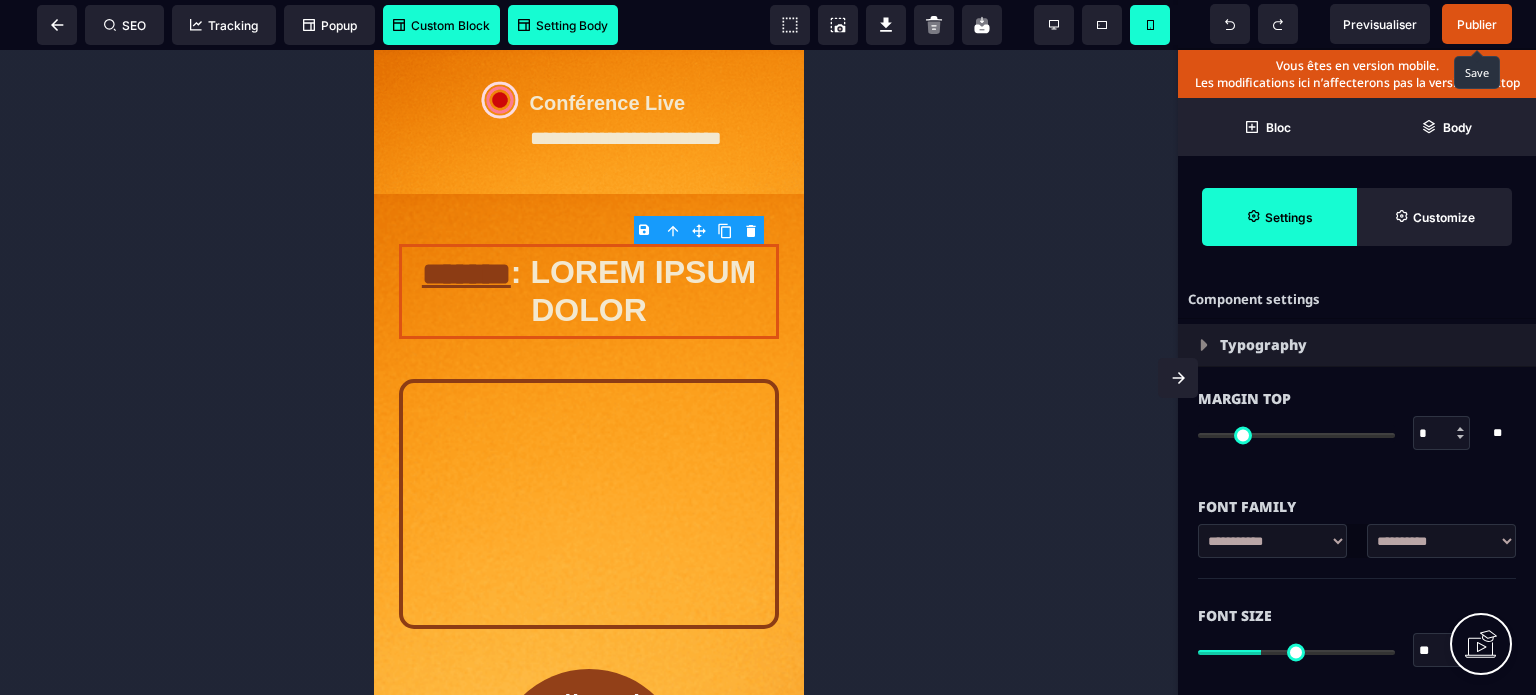 click on "**
*
**" at bounding box center [1357, 650] 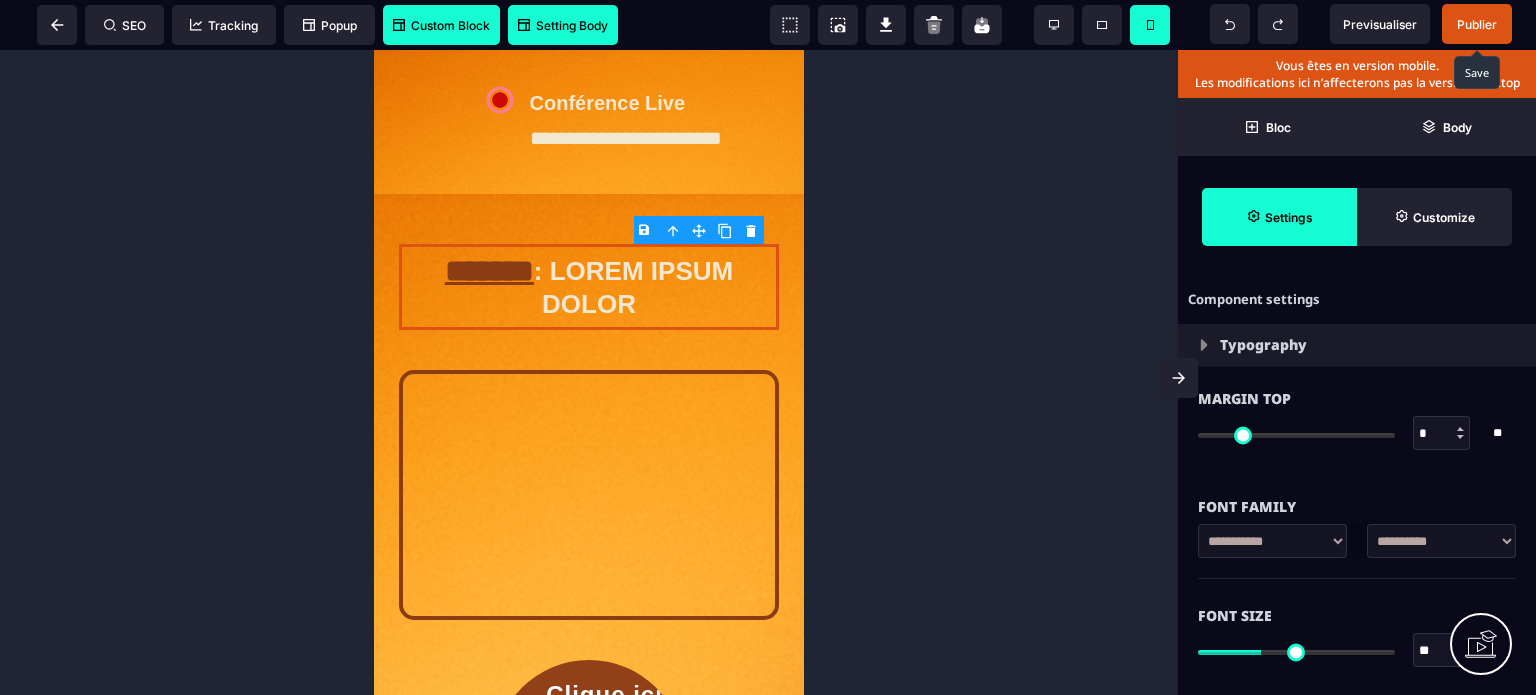 click on "Font Size
**
*
**
All" at bounding box center [1357, 635] 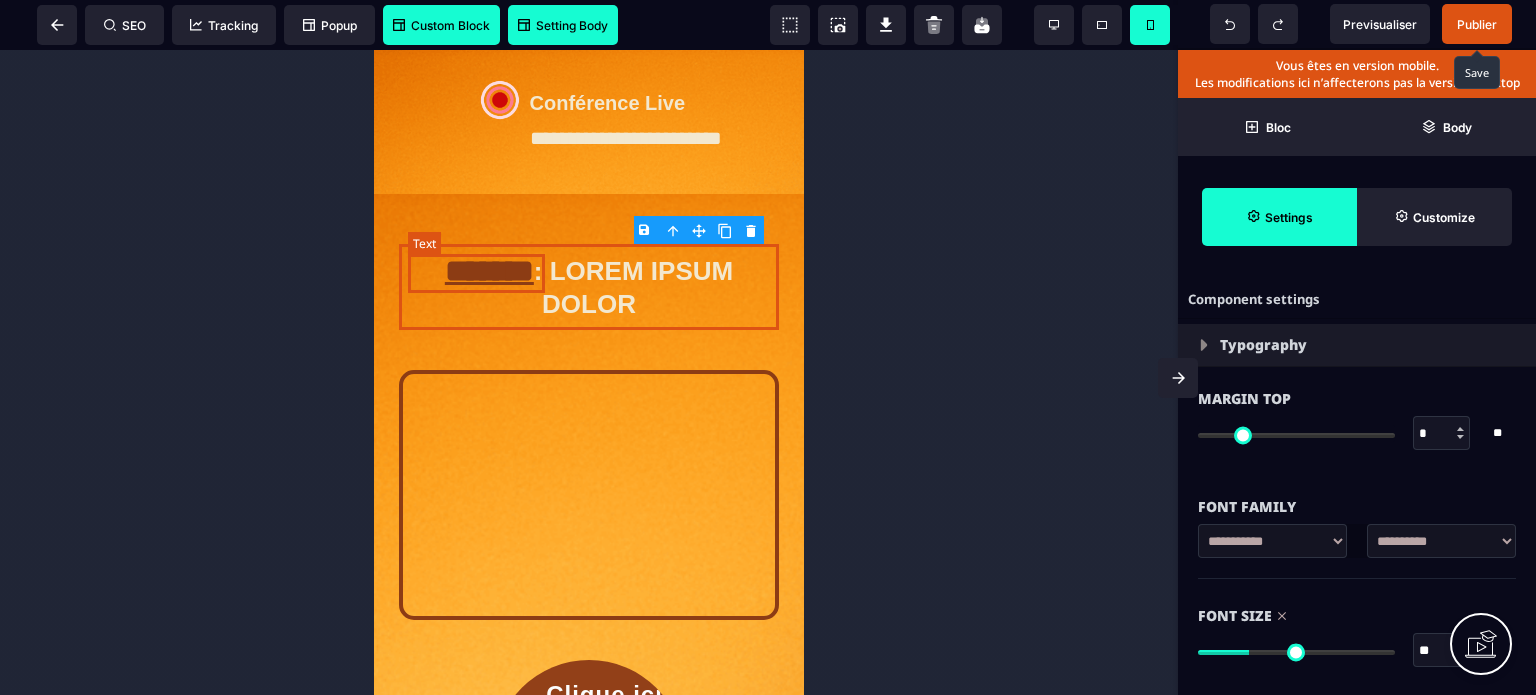 click on "*******" at bounding box center (489, 271) 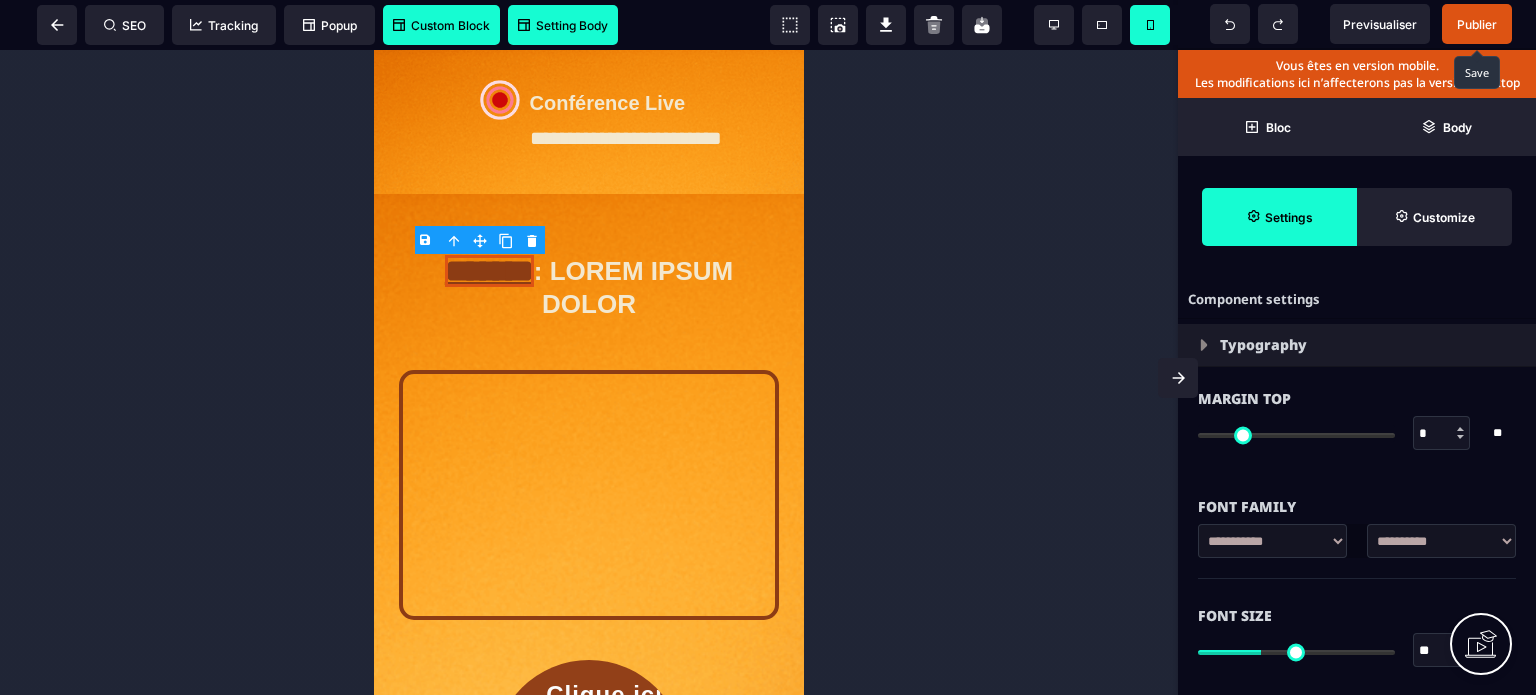 drag, startPoint x: 1444, startPoint y: 654, endPoint x: 1409, endPoint y: 659, distance: 35.35534 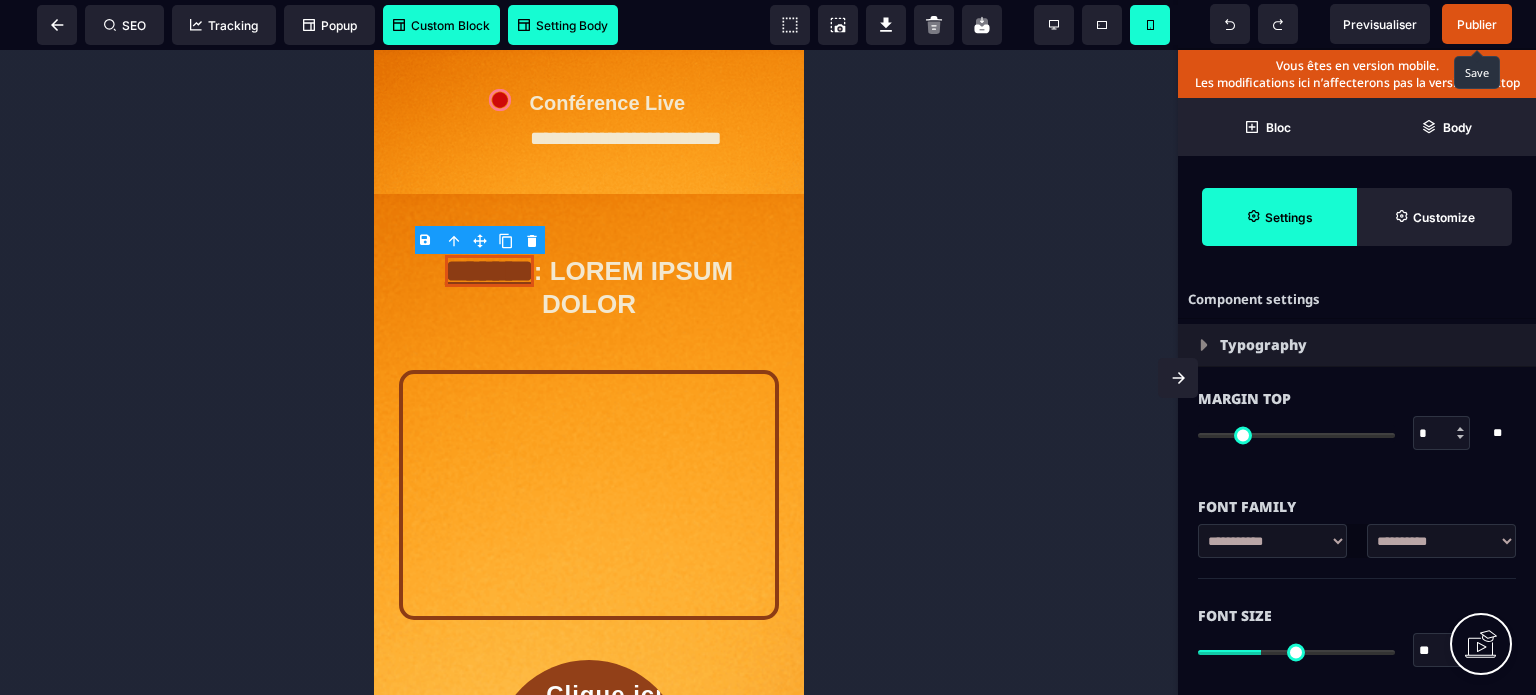 click on "**
*
**" at bounding box center [1357, 650] 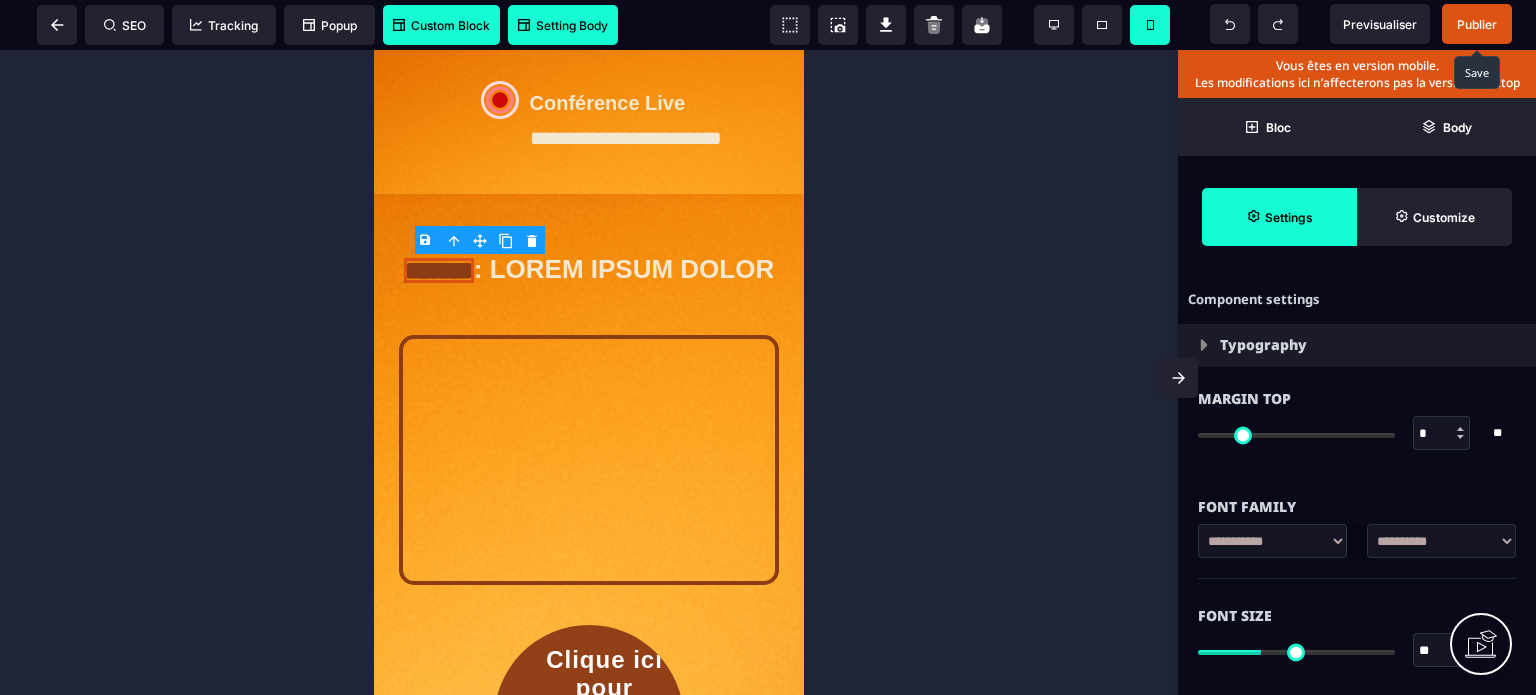 click on "Font Size" at bounding box center (1357, 616) 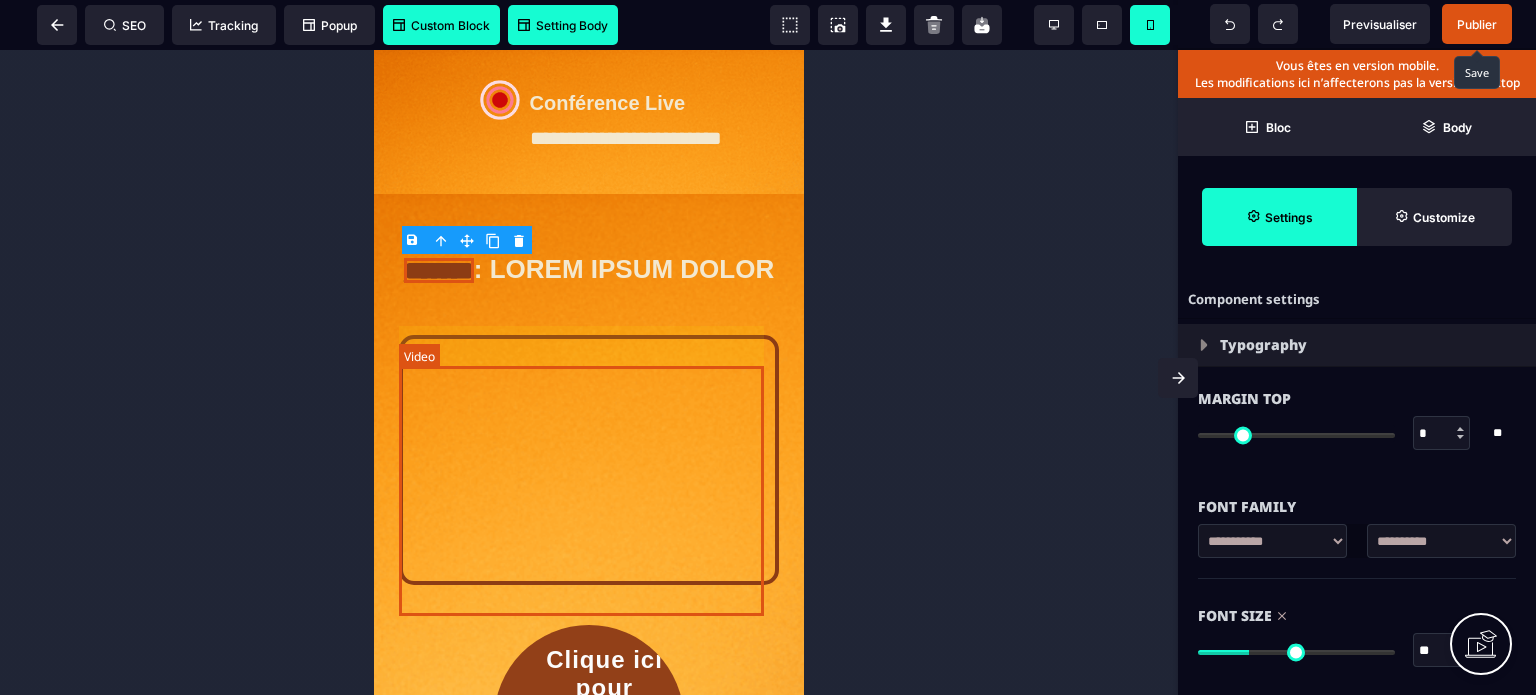 click at bounding box center (589, 460) 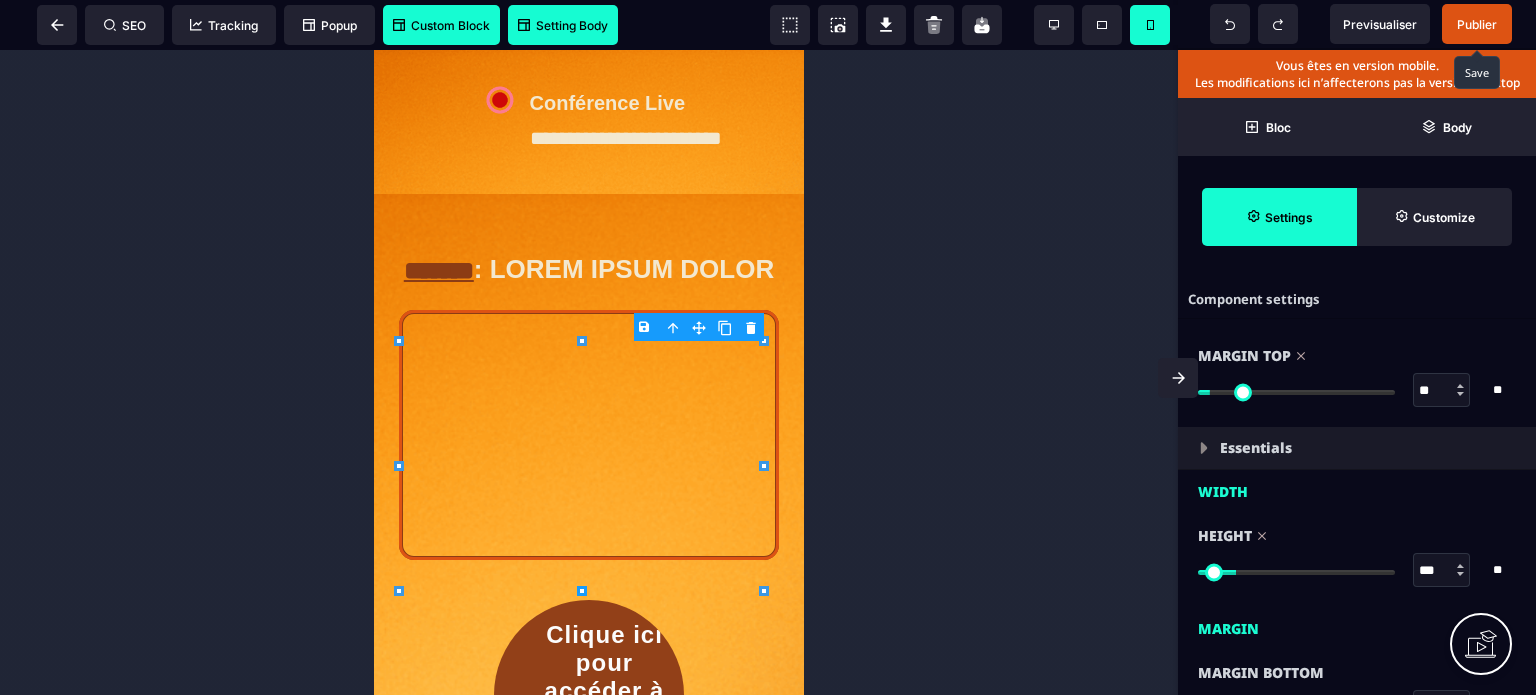 drag, startPoint x: 1232, startPoint y: 389, endPoint x: 1217, endPoint y: 388, distance: 15.033297 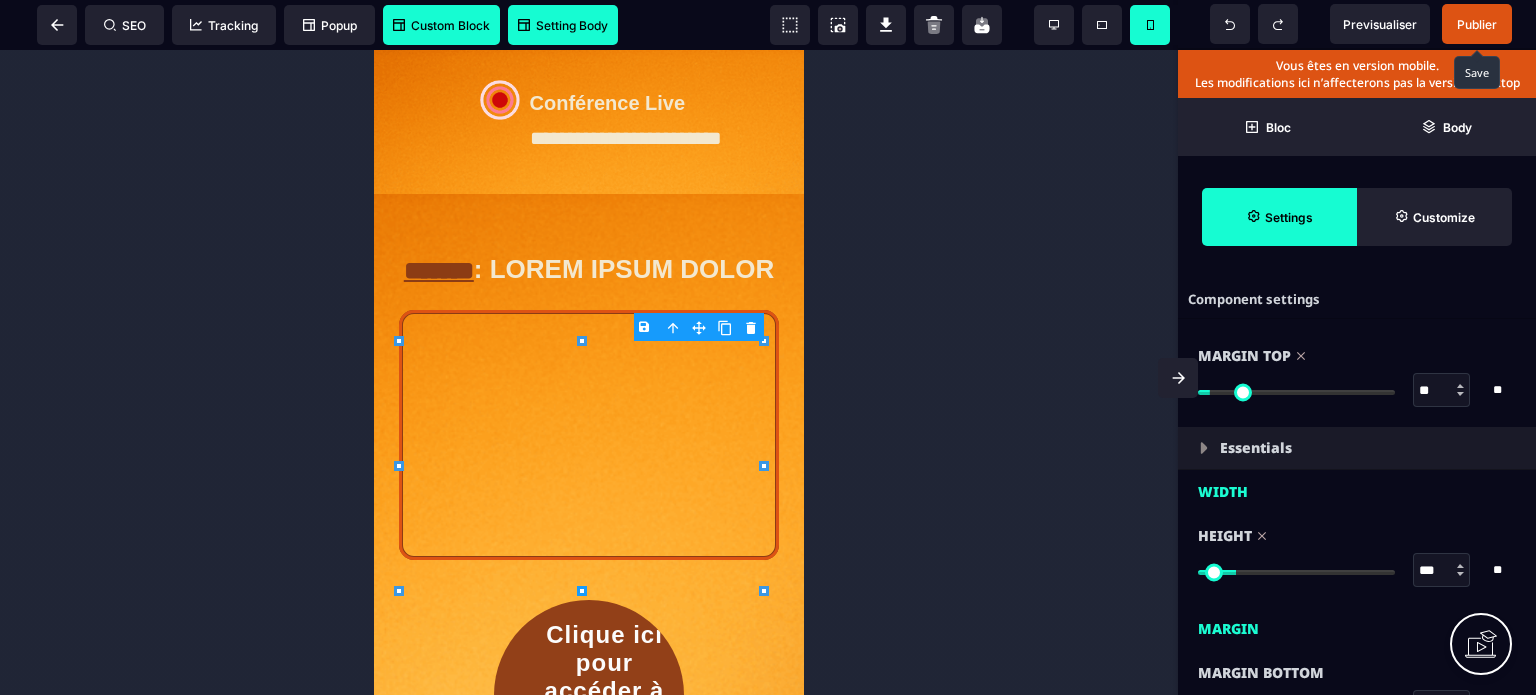 click at bounding box center (1296, 392) 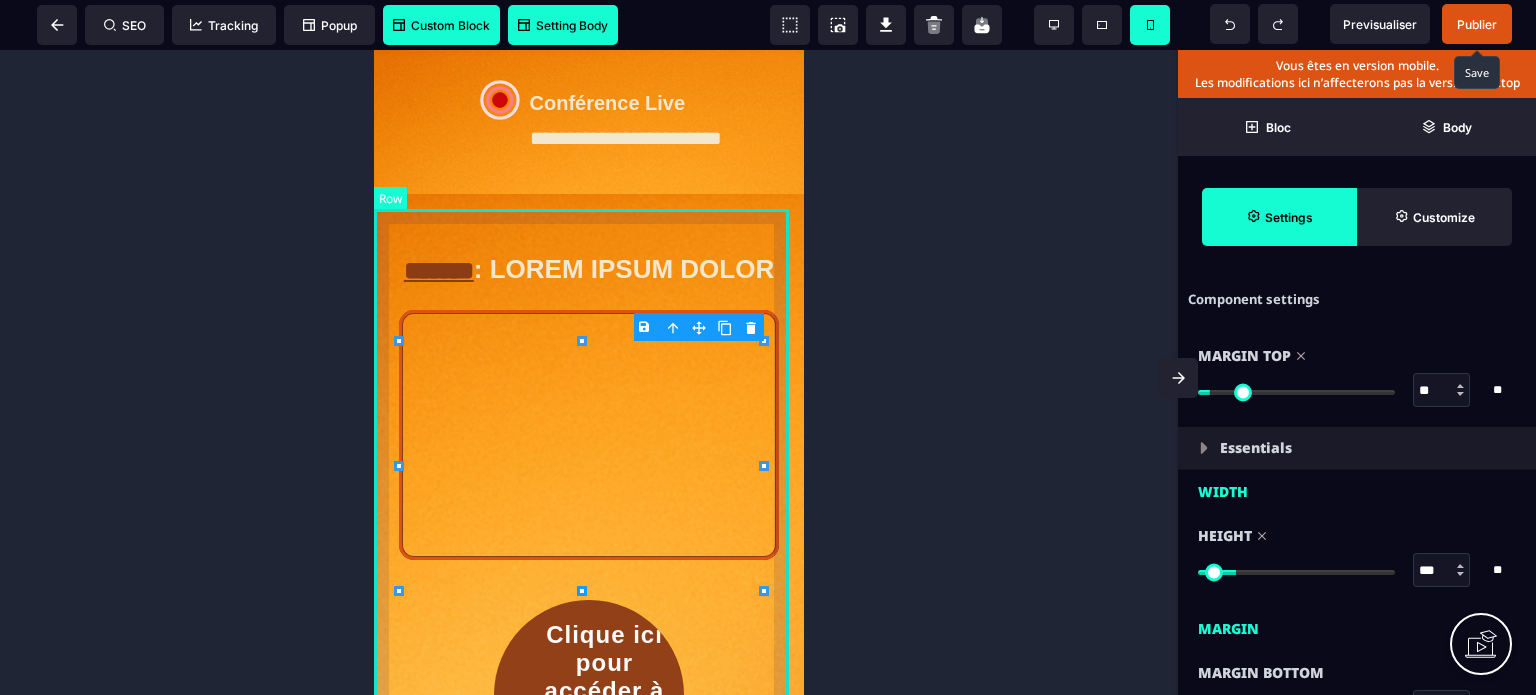 click on "**********" at bounding box center (589, 956) 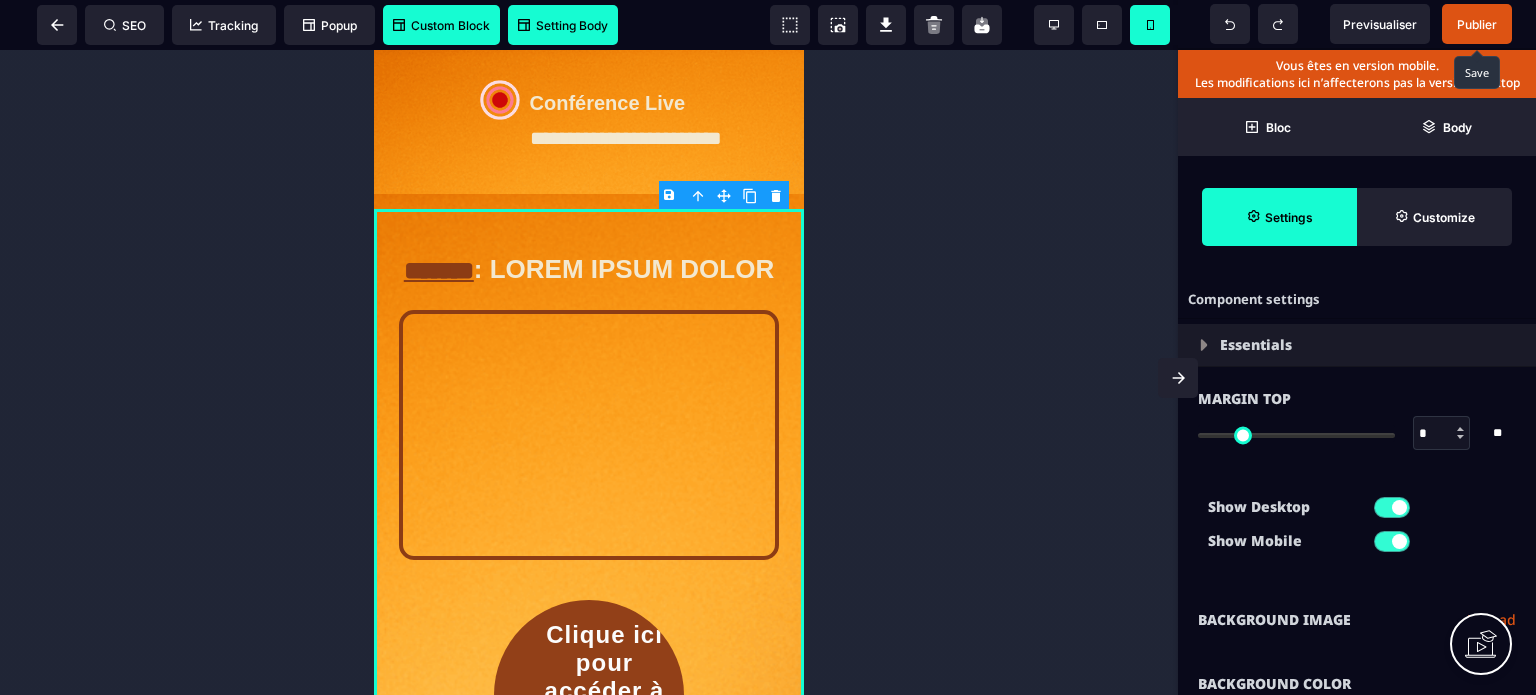 click on "Show Desktop
Show Mobile" at bounding box center [1357, 529] 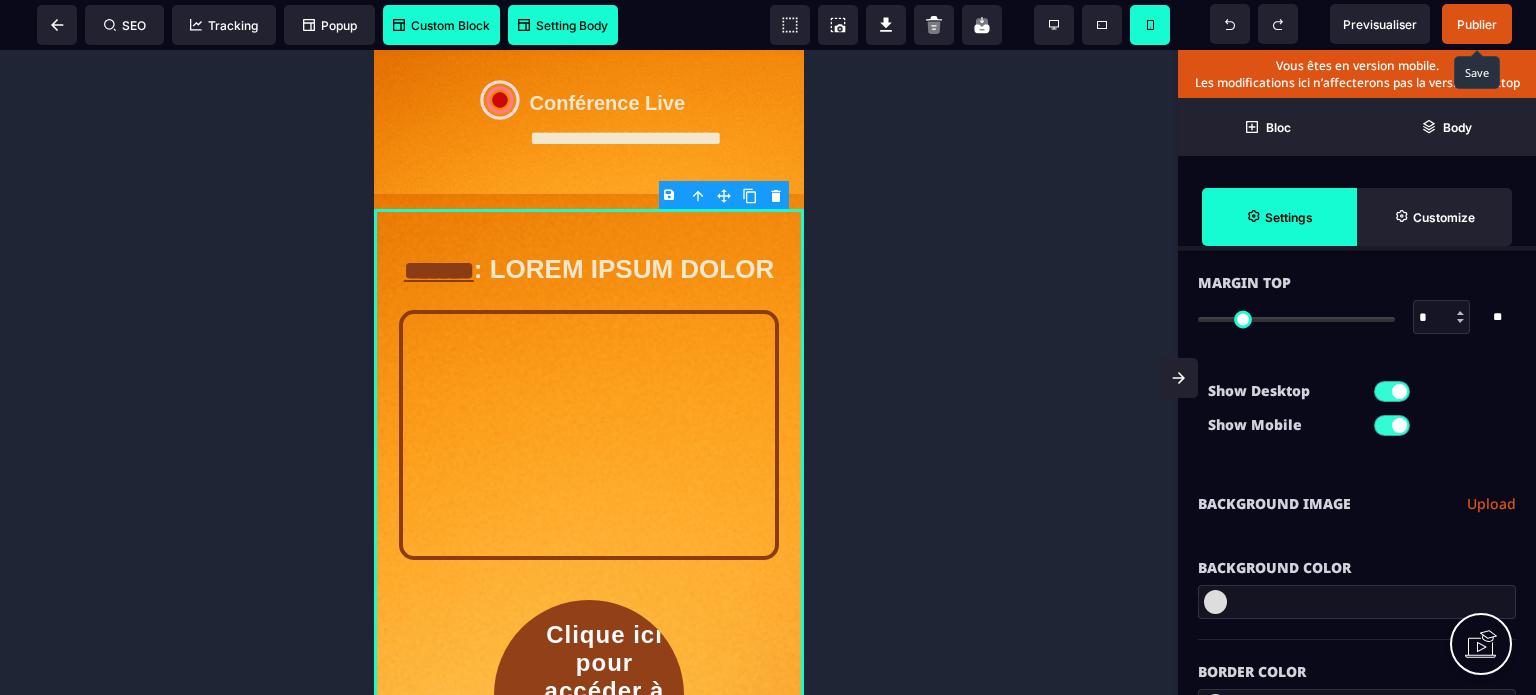 scroll, scrollTop: 0, scrollLeft: 0, axis: both 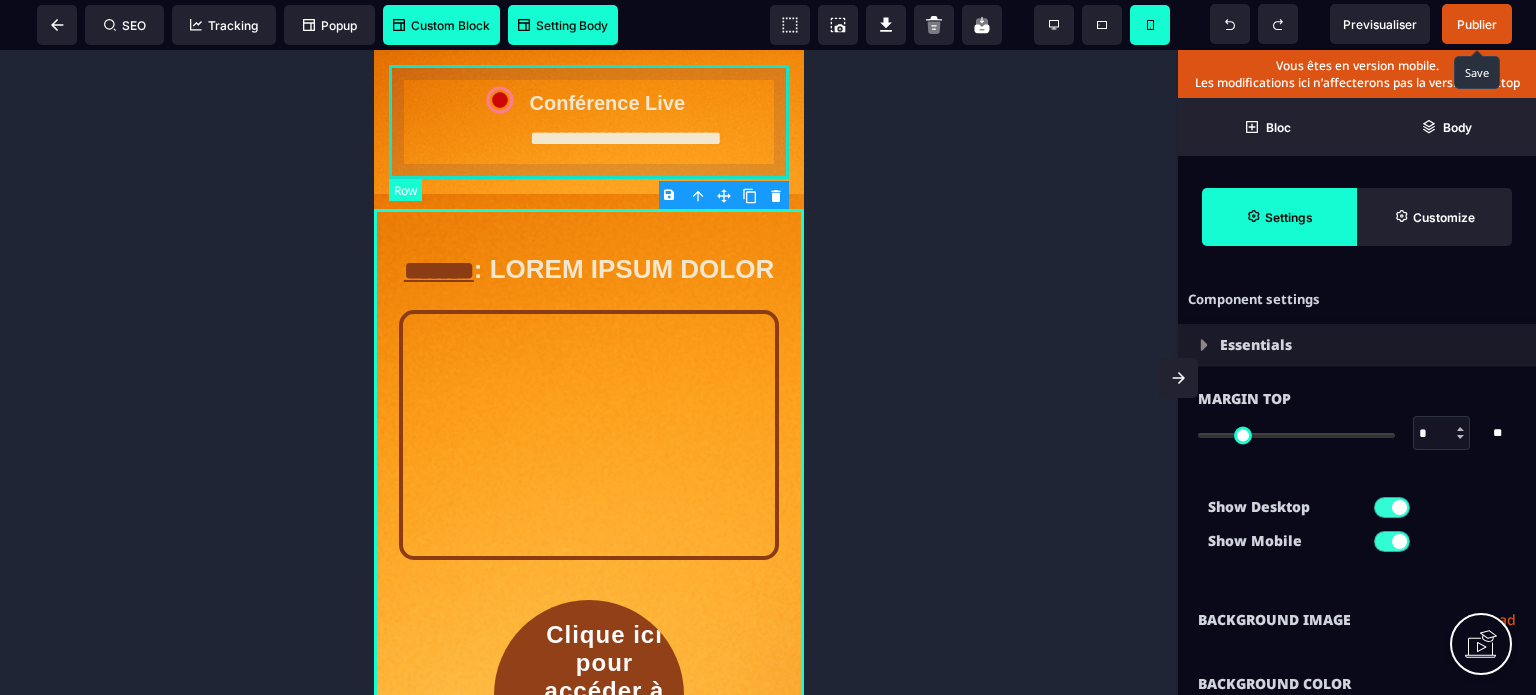 click on "**********" at bounding box center (596, 122) 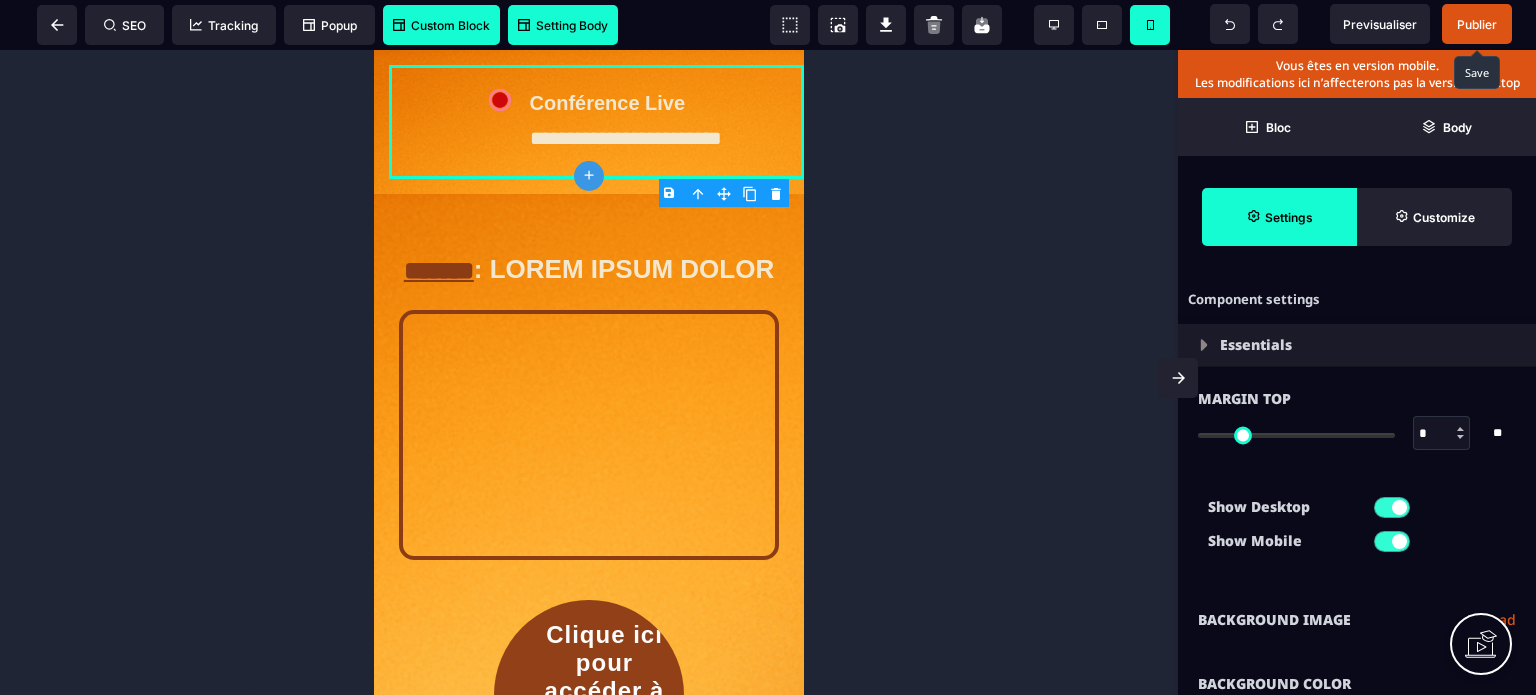 click on "Margin Top
*
*
**
All" at bounding box center [1357, 428] 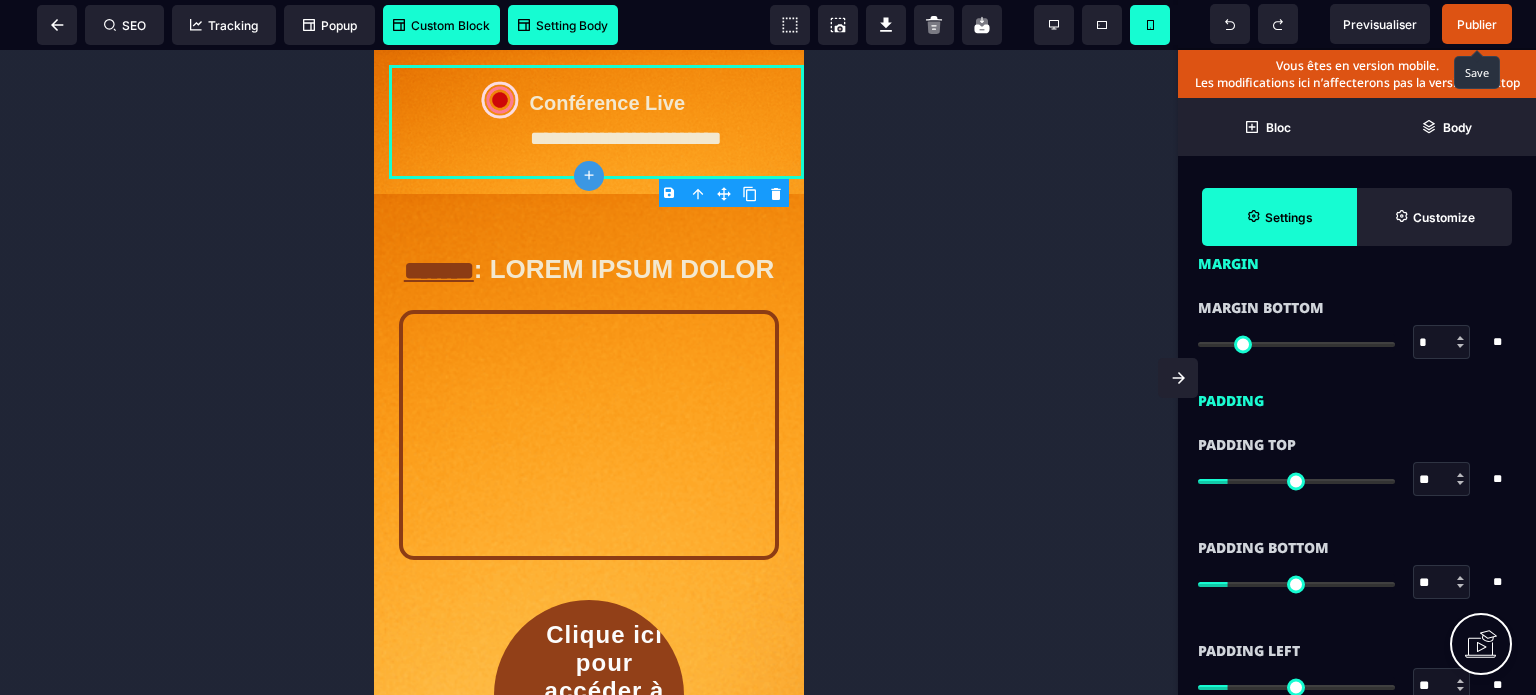 click on "**
*
**" at bounding box center [1357, 479] 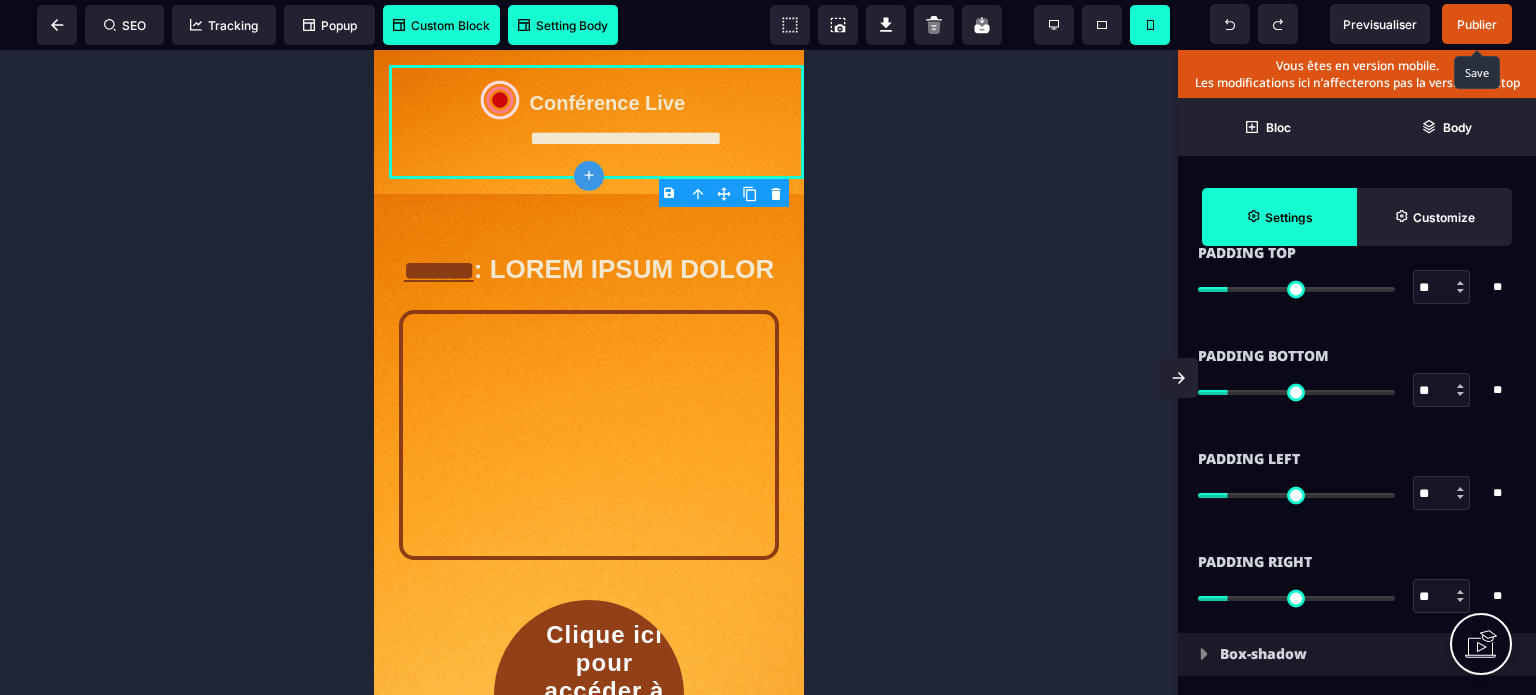 scroll, scrollTop: 1800, scrollLeft: 0, axis: vertical 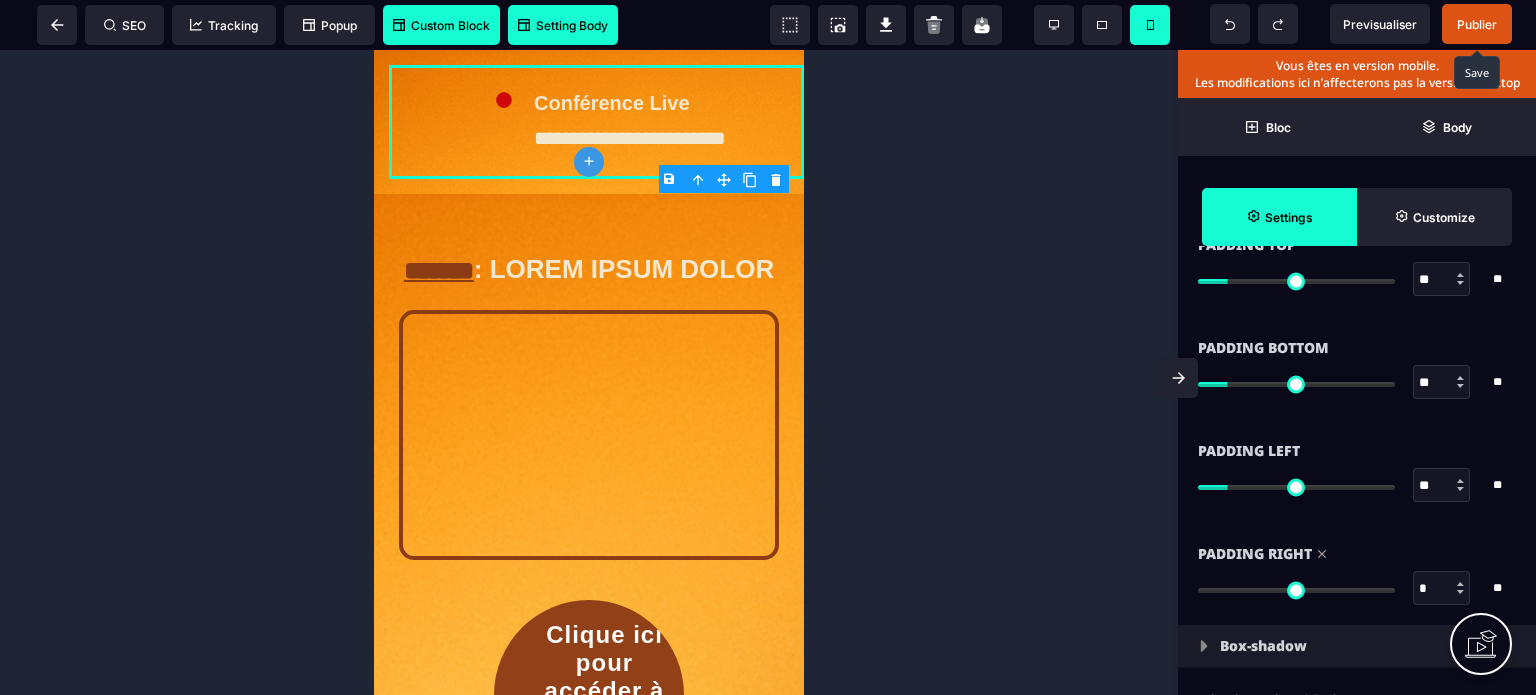 drag, startPoint x: 1237, startPoint y: 589, endPoint x: 1123, endPoint y: 599, distance: 114.43776 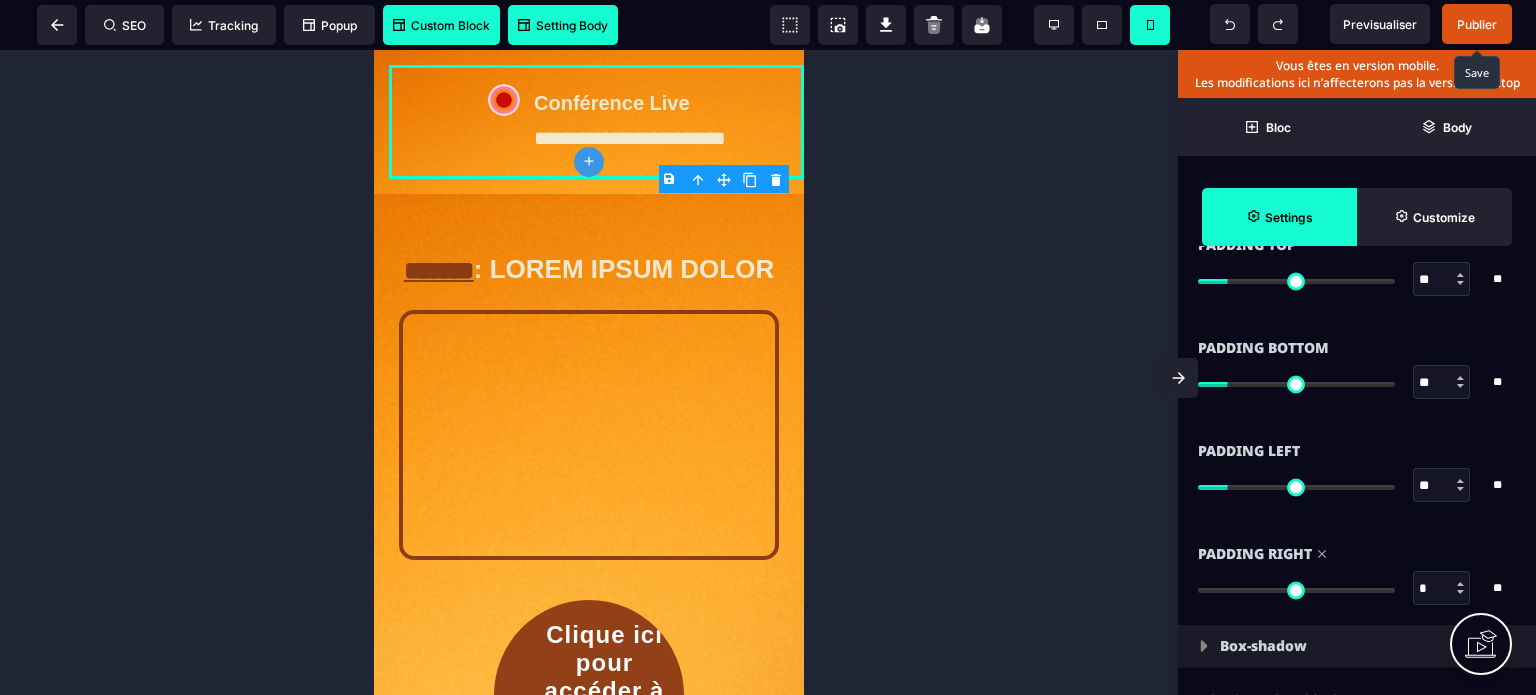 click at bounding box center [1296, 590] 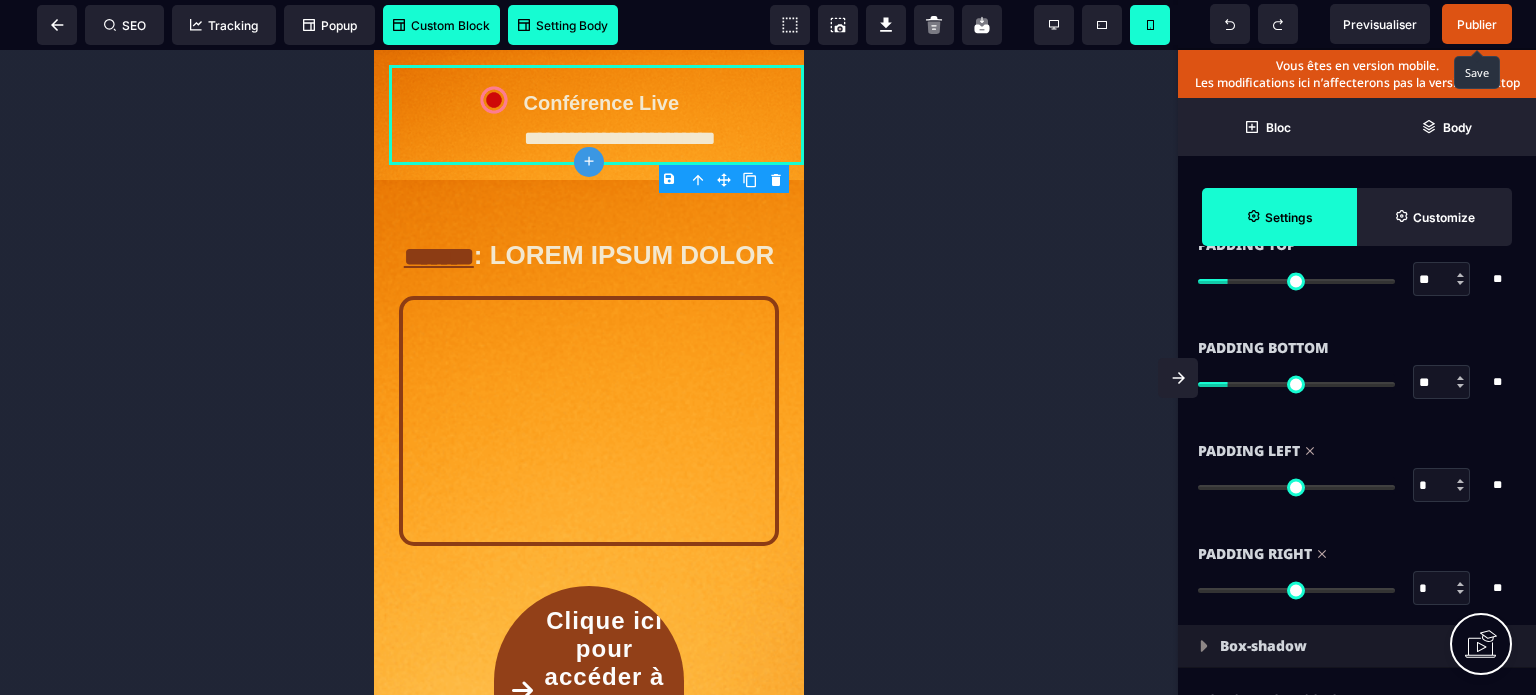 drag, startPoint x: 1232, startPoint y: 483, endPoint x: 998, endPoint y: 507, distance: 235.22755 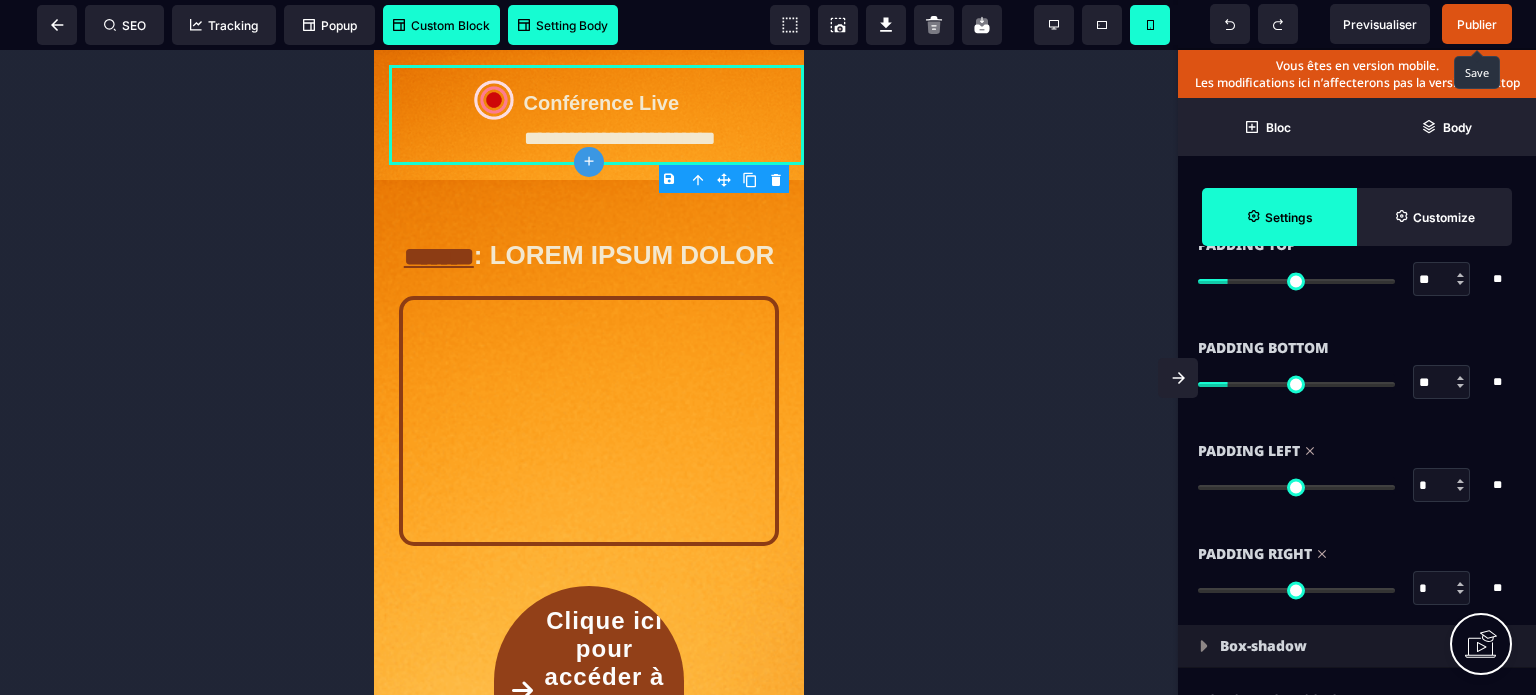 click at bounding box center (1296, 487) 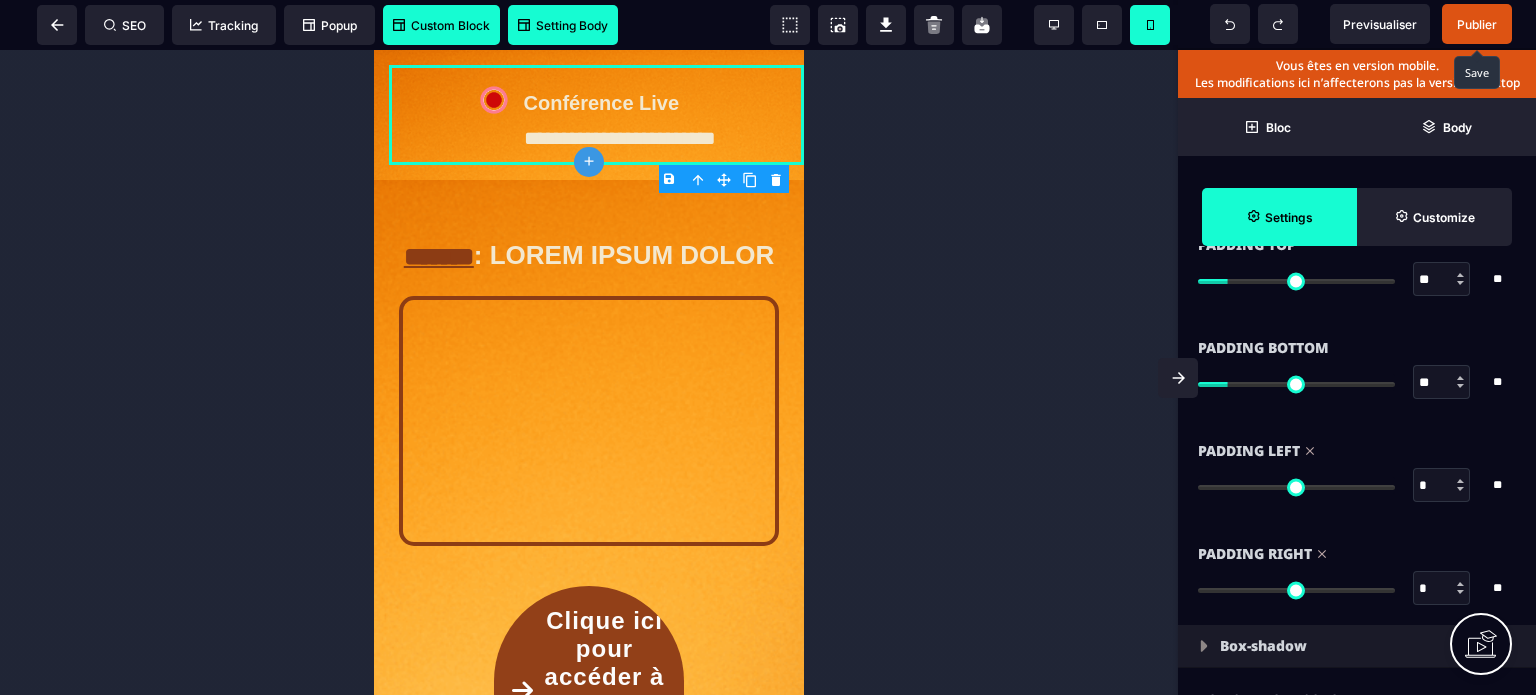 click at bounding box center [589, 372] 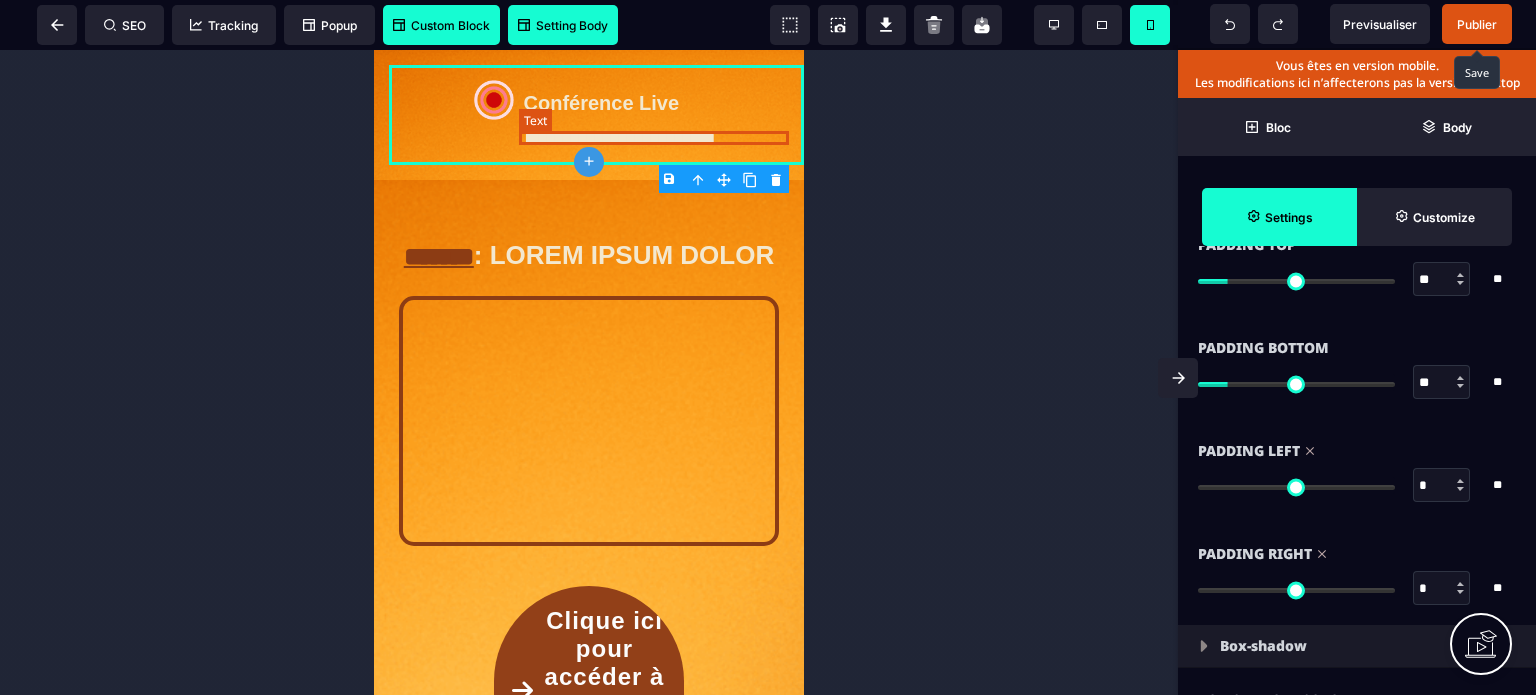 click on "**********" at bounding box center [659, 138] 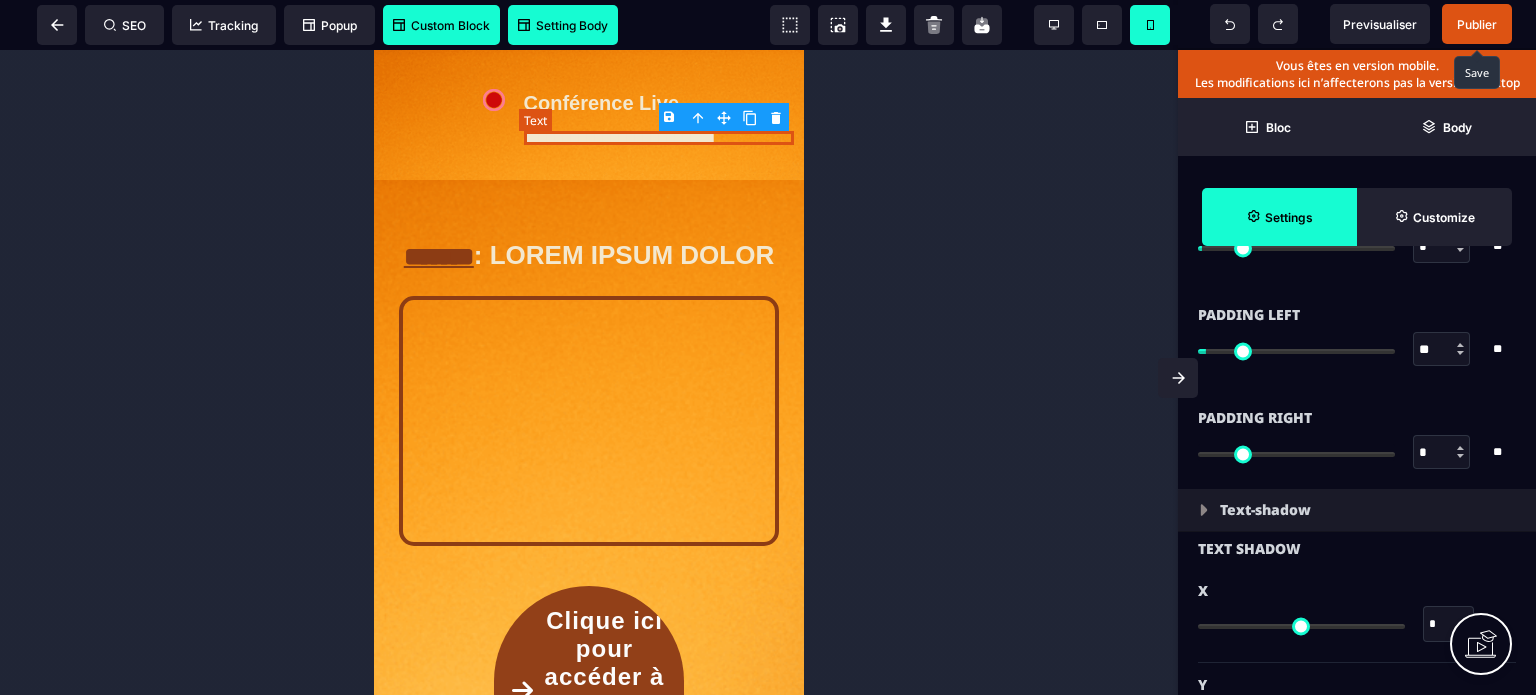 scroll, scrollTop: 0, scrollLeft: 0, axis: both 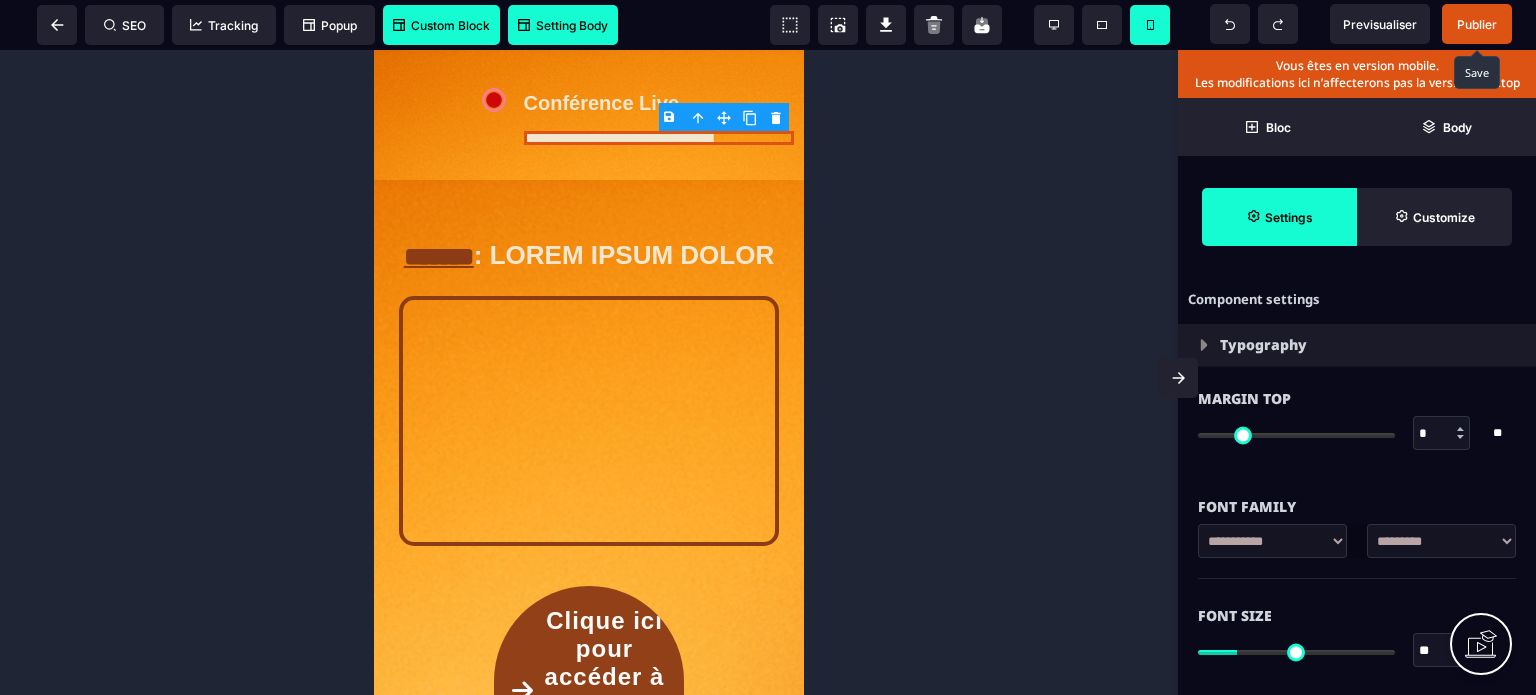 click on "Font Family" at bounding box center [1357, 497] 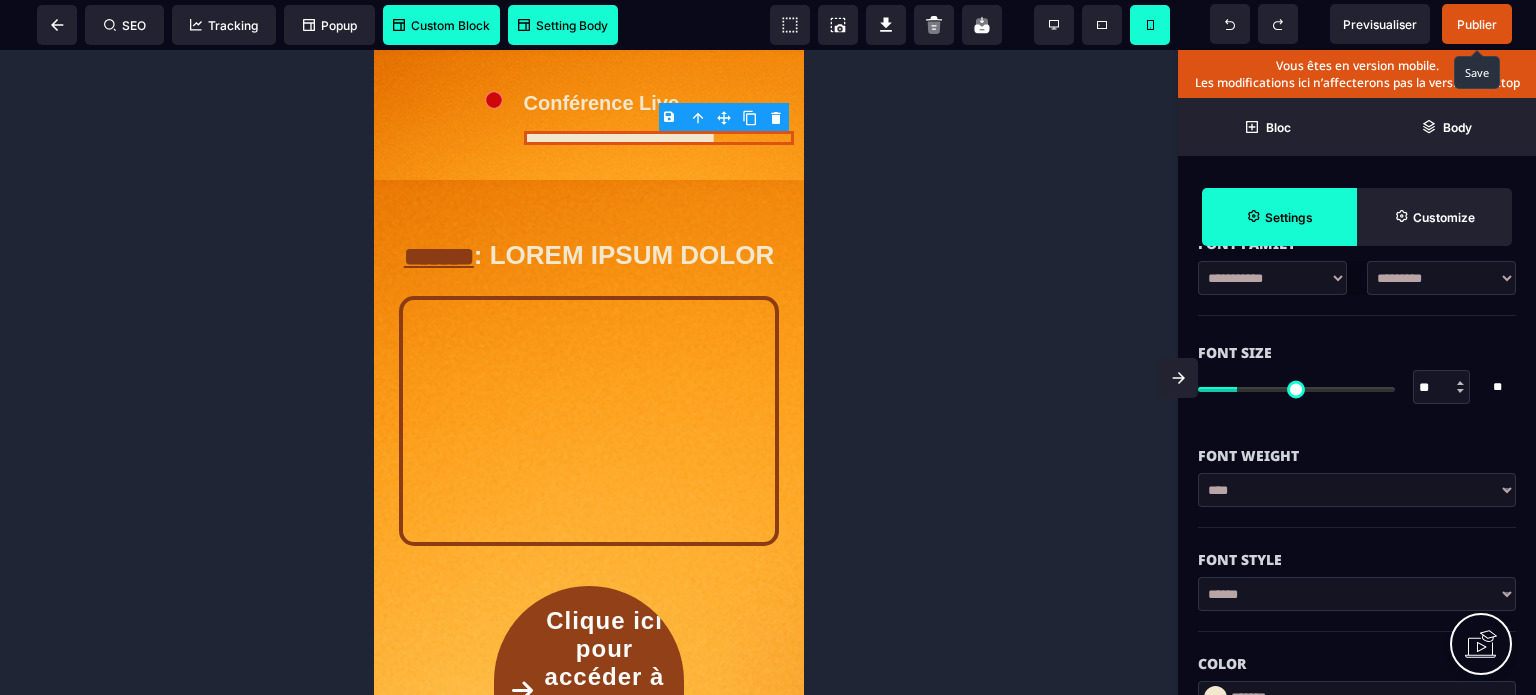 scroll, scrollTop: 320, scrollLeft: 0, axis: vertical 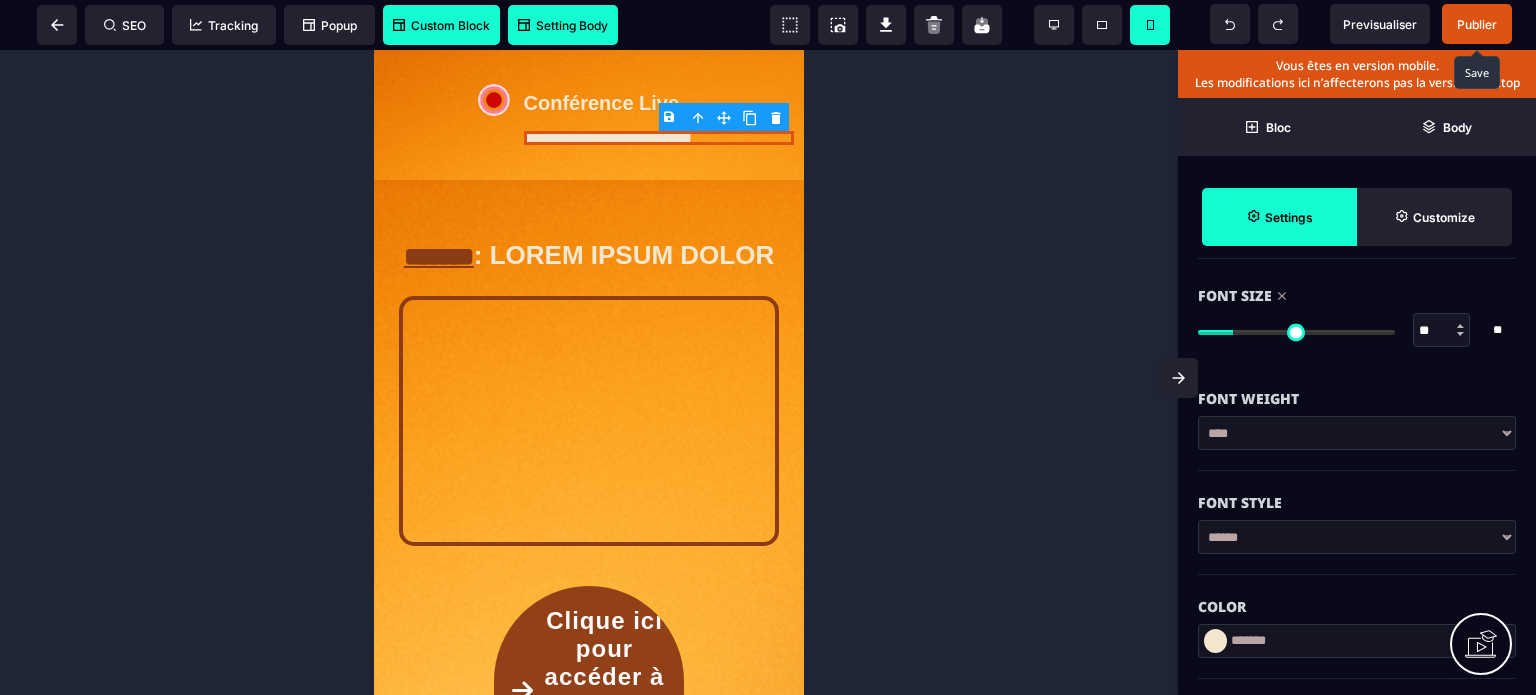 click at bounding box center [1296, 332] 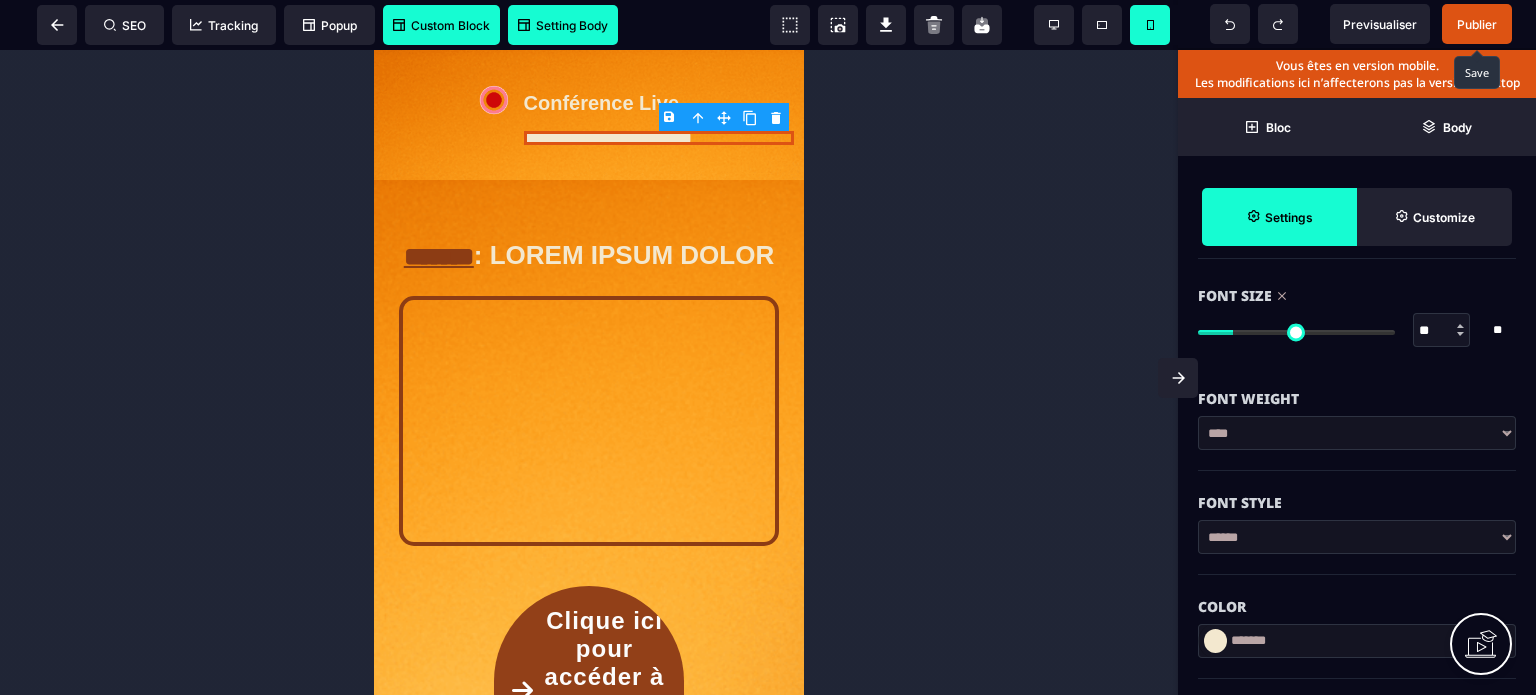 click on "Font Weight" at bounding box center (1357, 389) 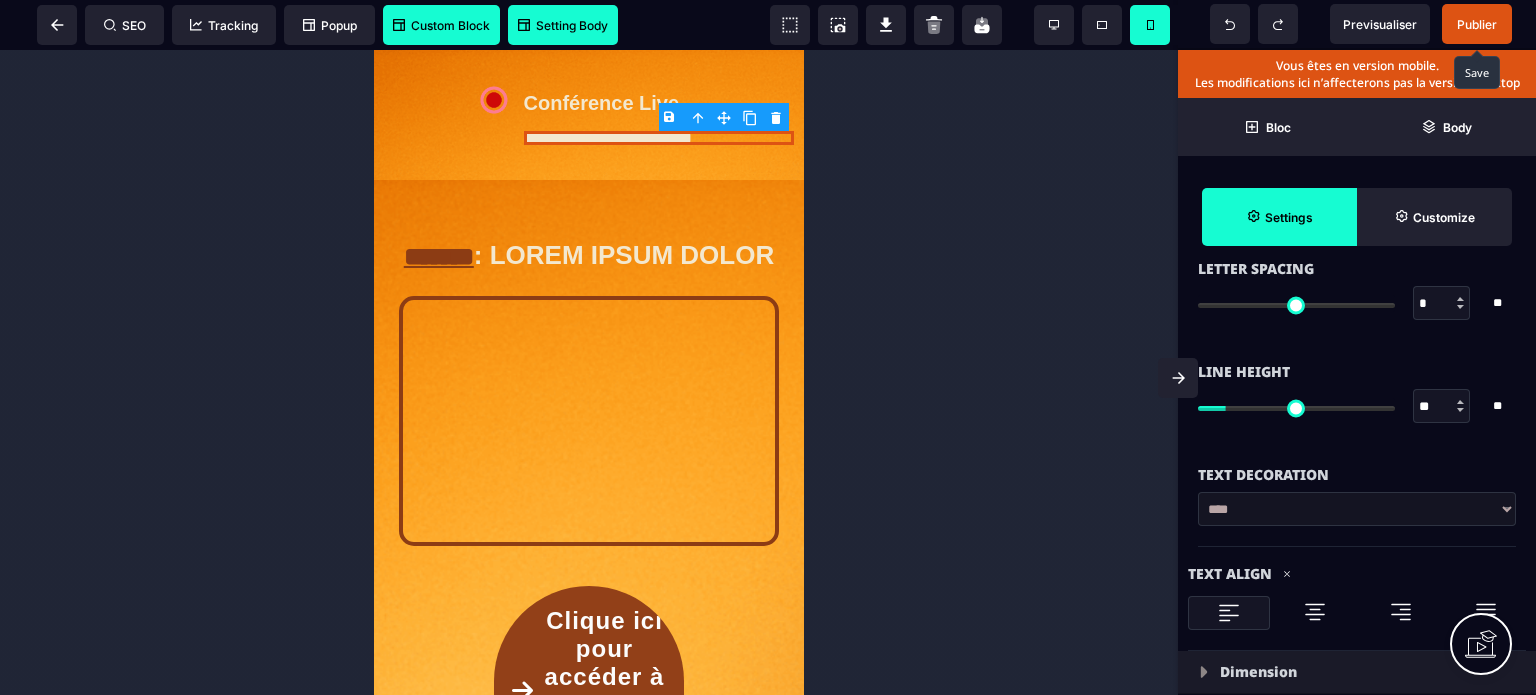 scroll, scrollTop: 760, scrollLeft: 0, axis: vertical 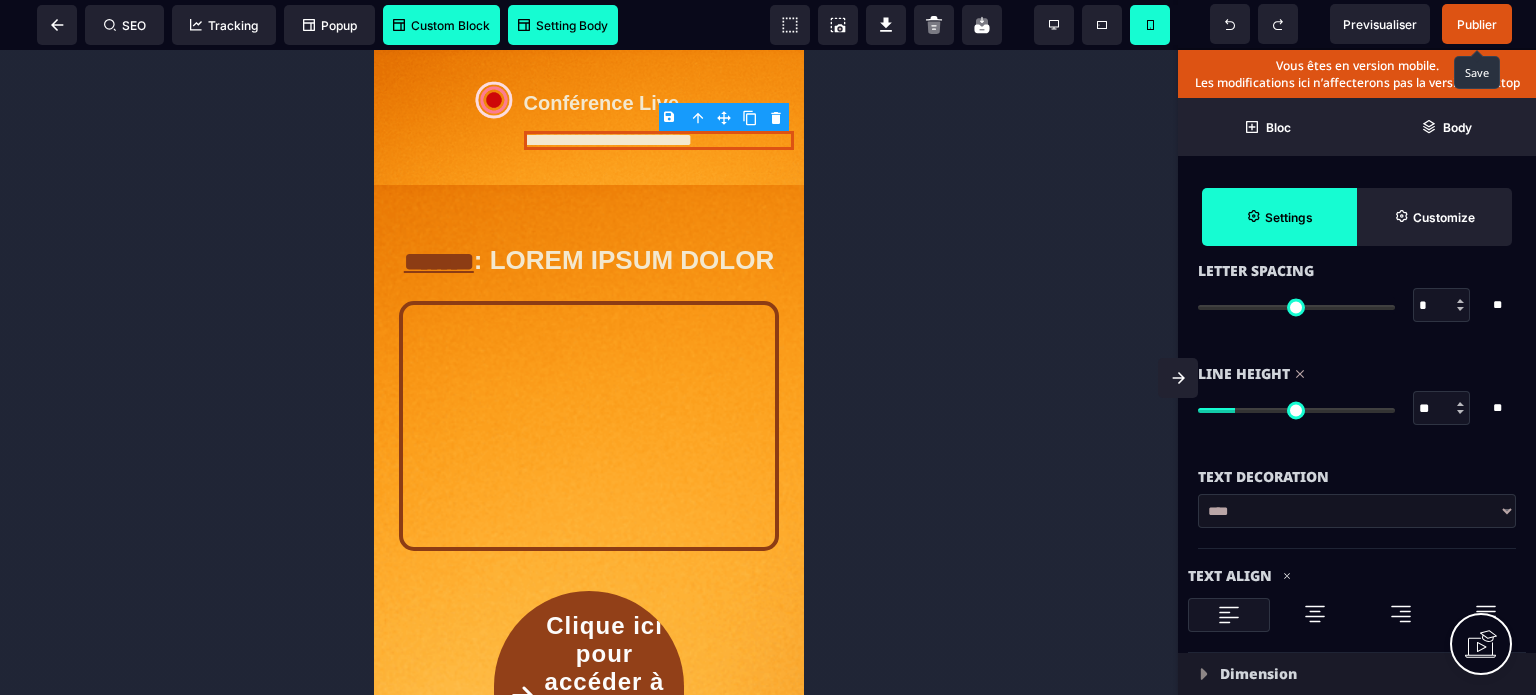 click at bounding box center (1296, 410) 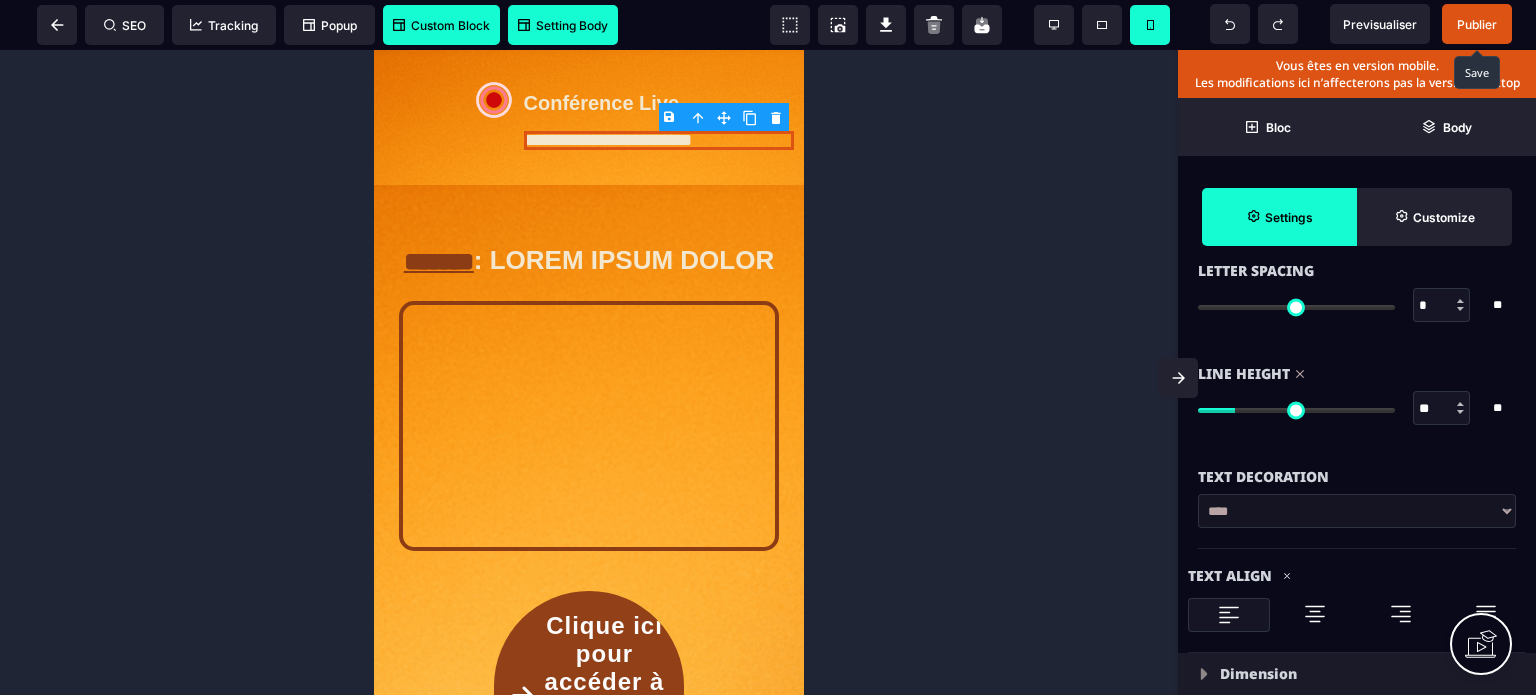 click at bounding box center [589, 372] 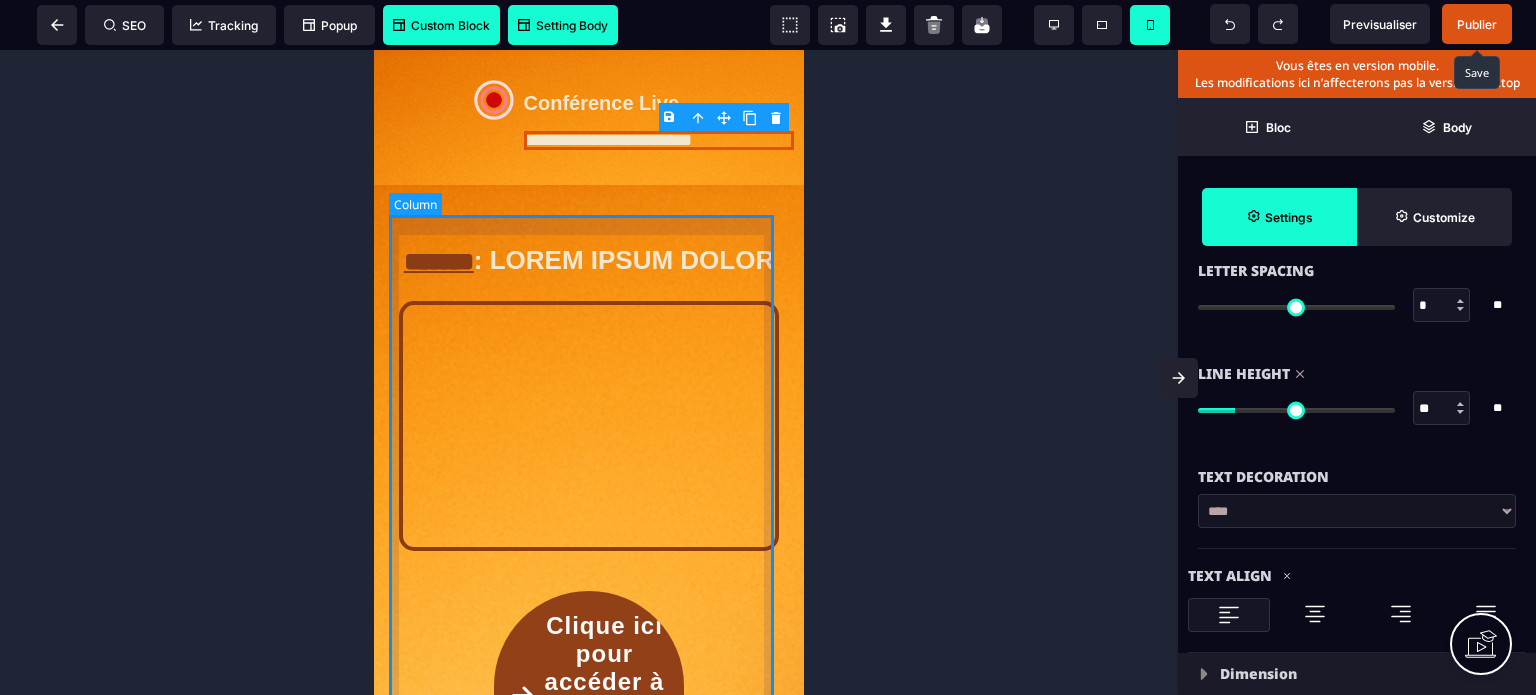 click on "******* : LOREM IPSUM DOLOR Clique ici pour accéder à la prochaine vidéo" at bounding box center (589, 527) 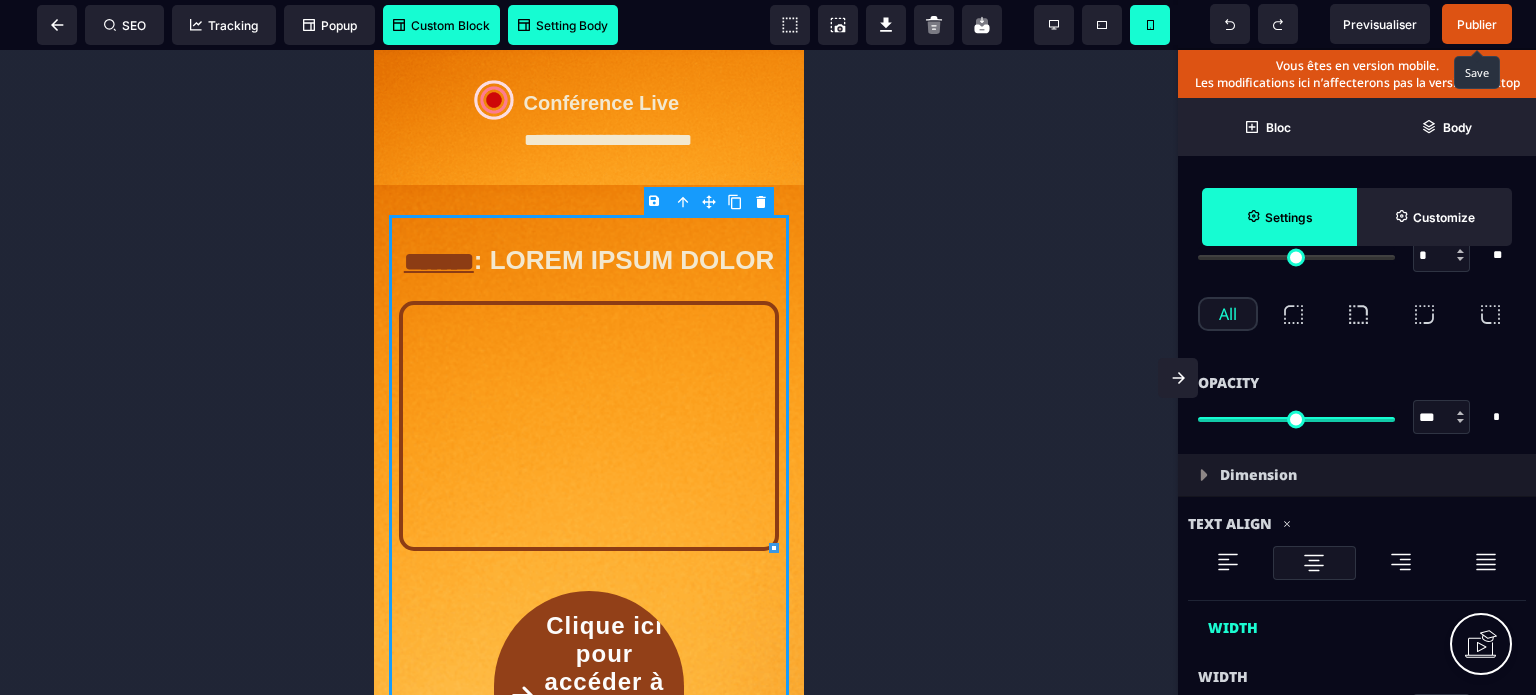 scroll, scrollTop: 0, scrollLeft: 0, axis: both 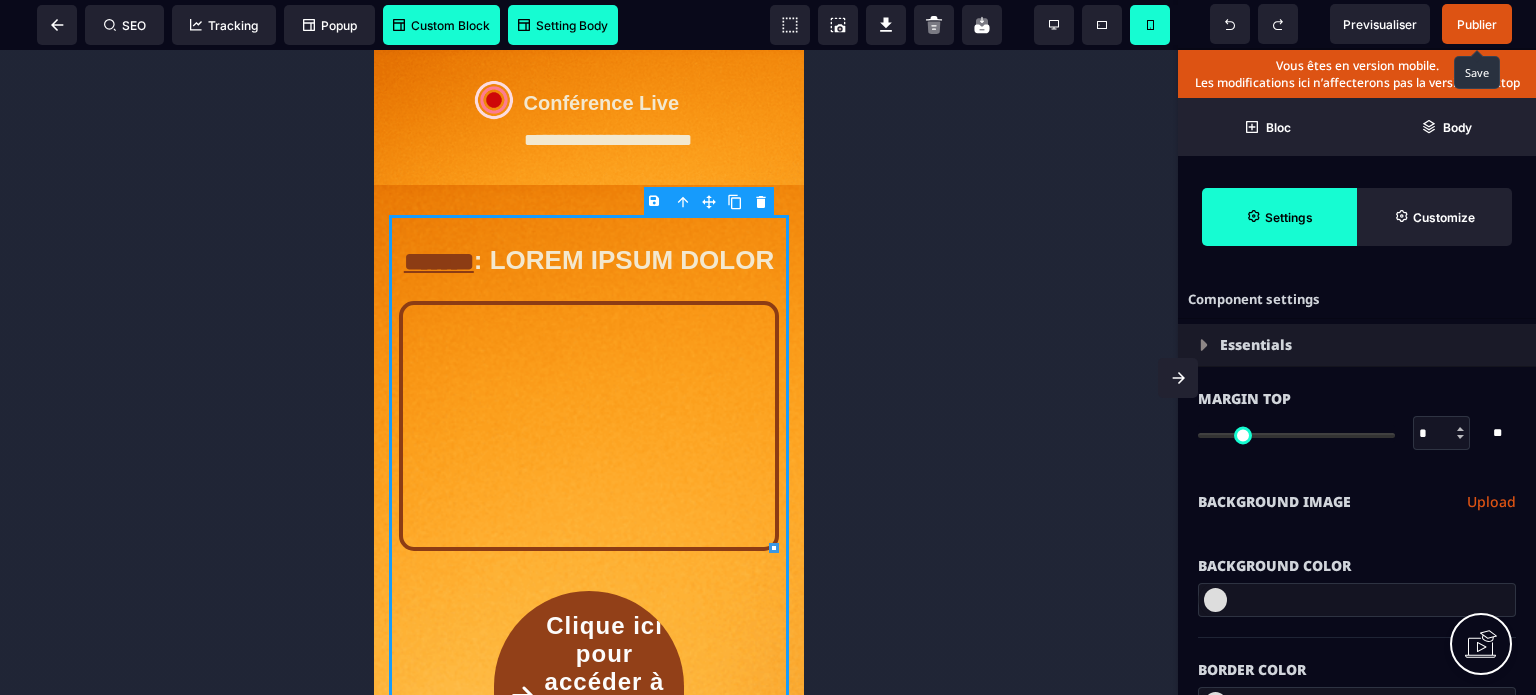 click on "**********" at bounding box center [1357, 502] 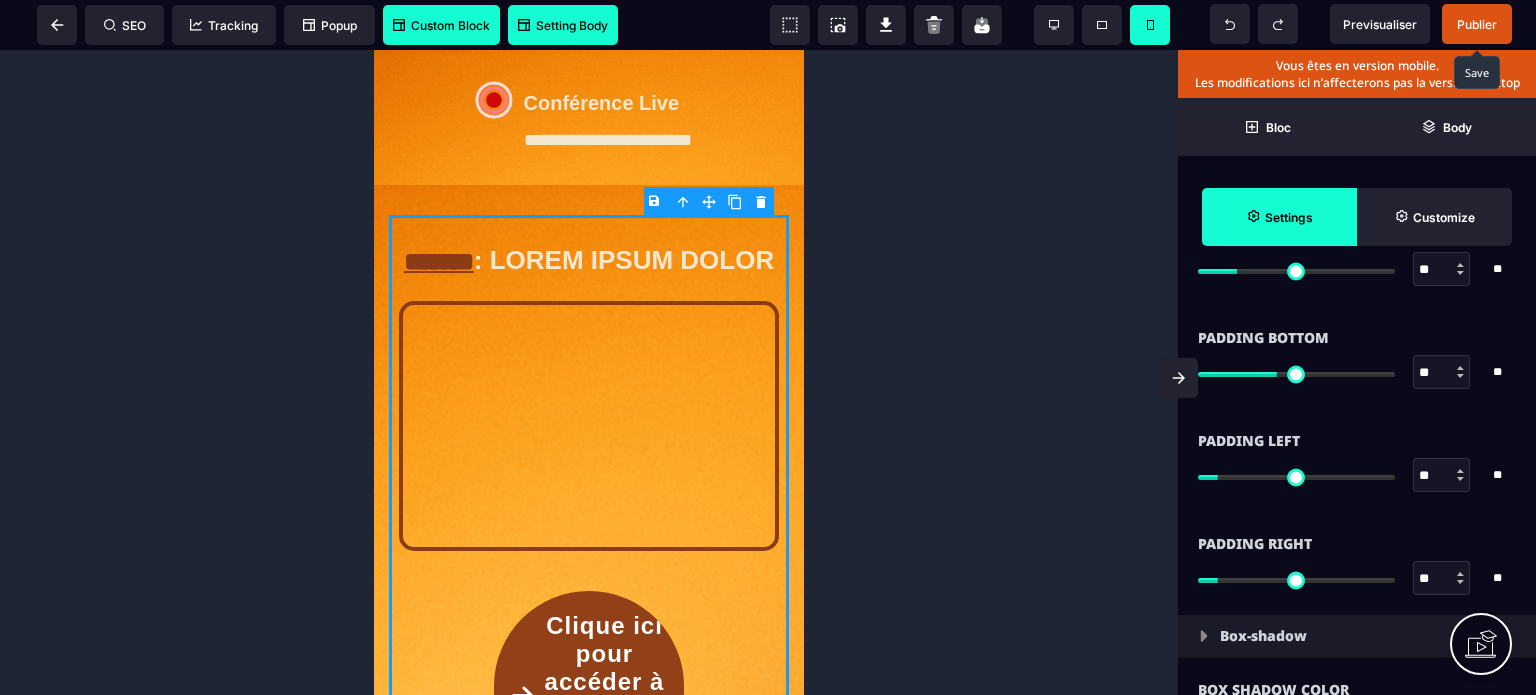 scroll, scrollTop: 1680, scrollLeft: 0, axis: vertical 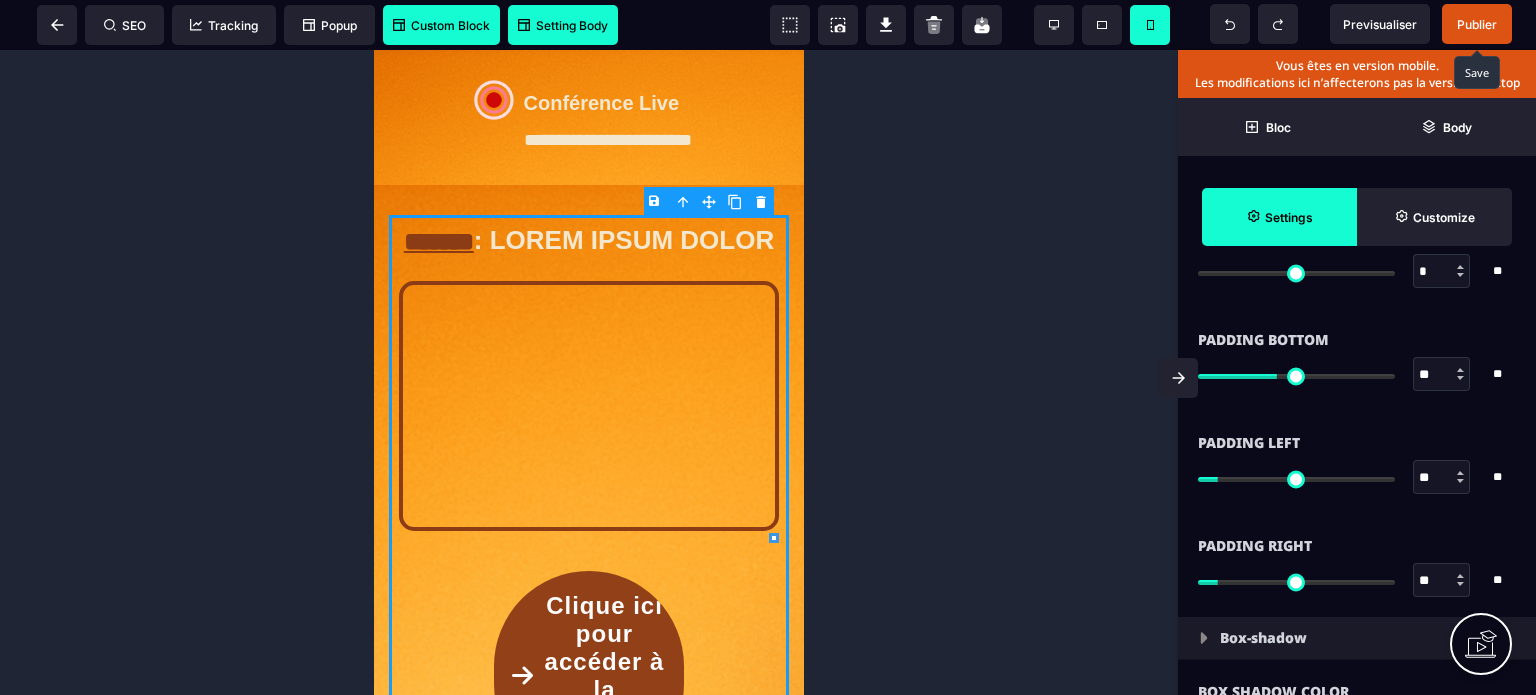 drag, startPoint x: 1239, startPoint y: 268, endPoint x: 1152, endPoint y: 296, distance: 91.394745 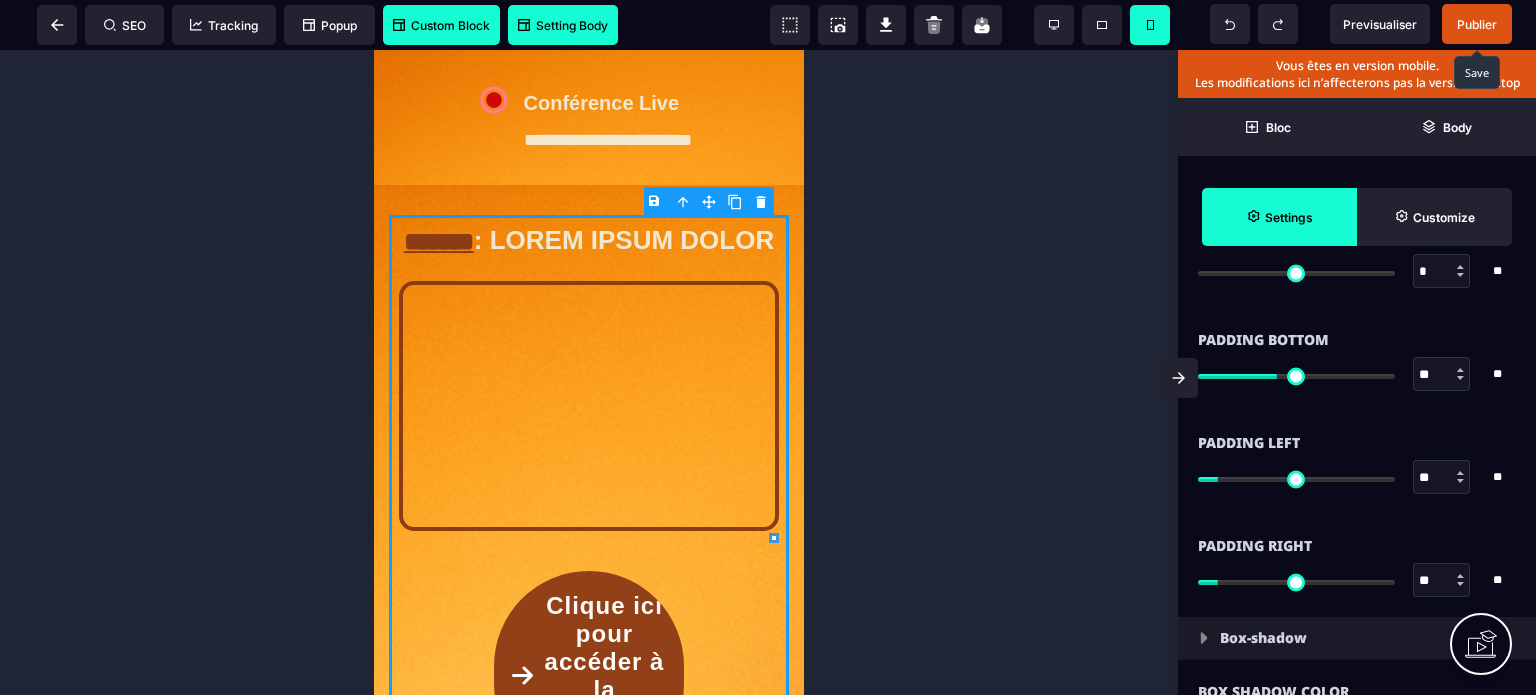 click at bounding box center [1296, 273] 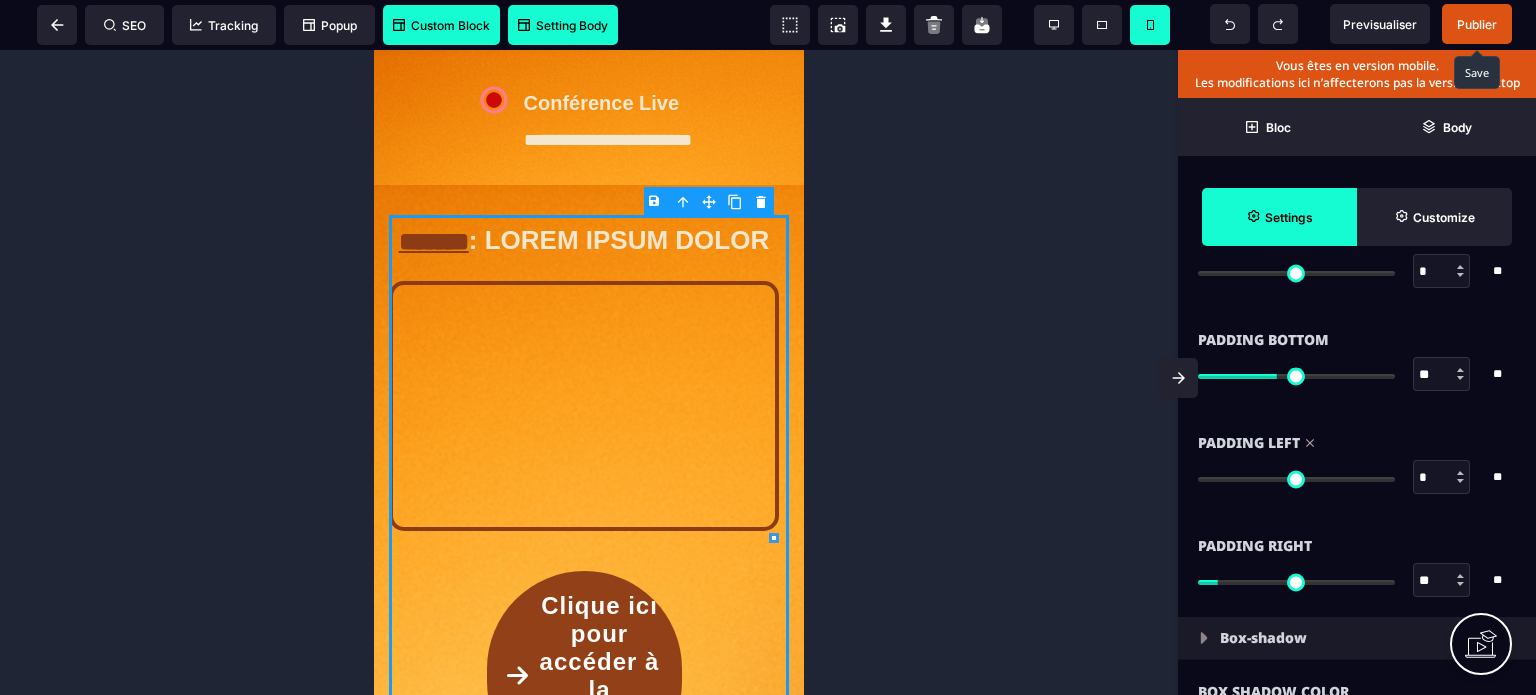 drag, startPoint x: 1217, startPoint y: 475, endPoint x: 1139, endPoint y: 494, distance: 80.280754 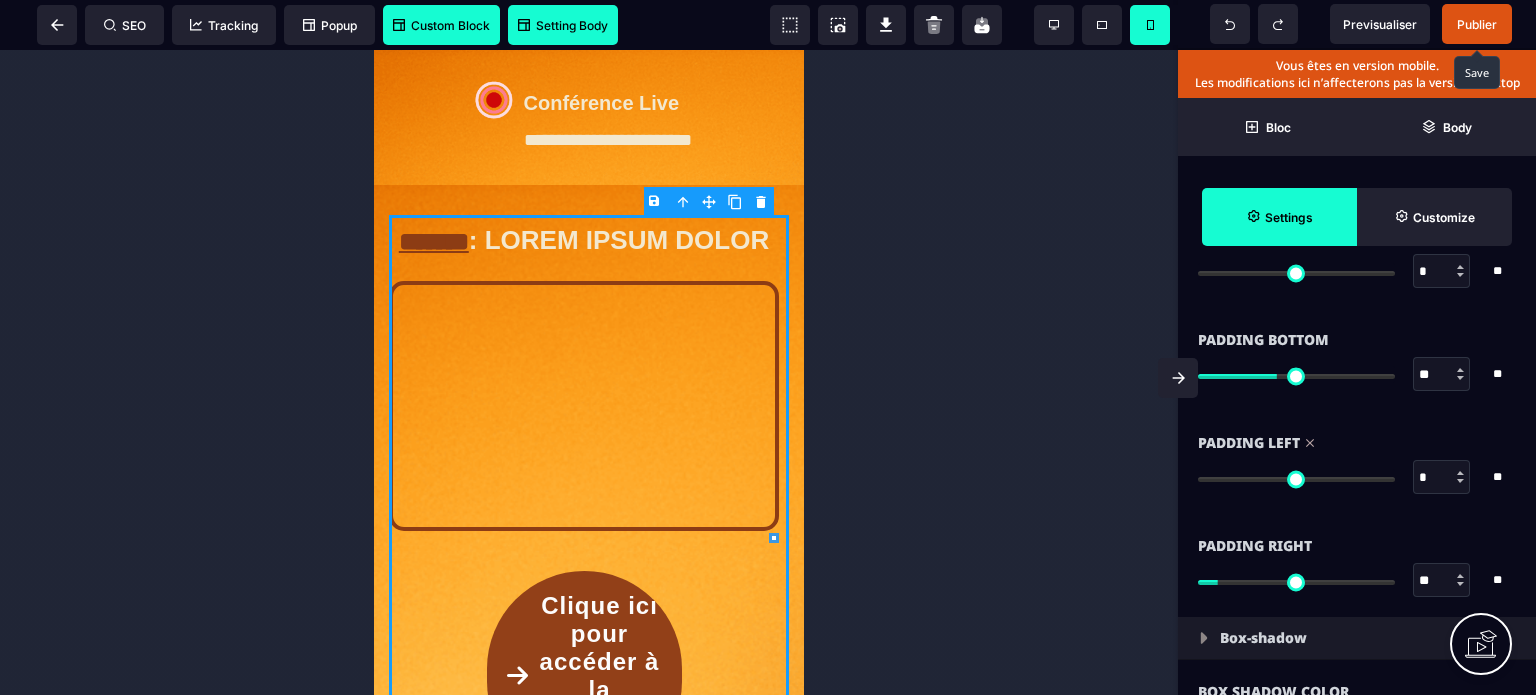 click at bounding box center [1296, 479] 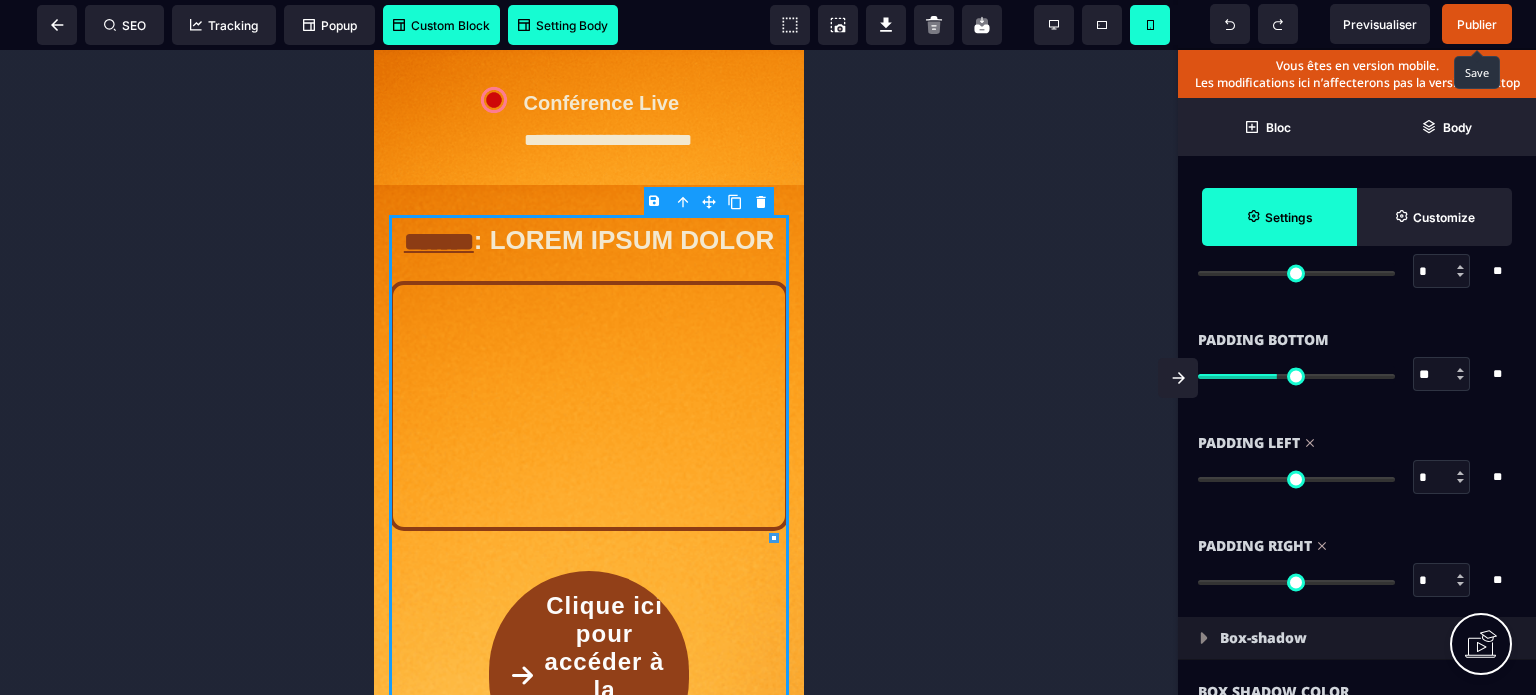 drag, startPoint x: 1219, startPoint y: 577, endPoint x: 1032, endPoint y: 576, distance: 187.00267 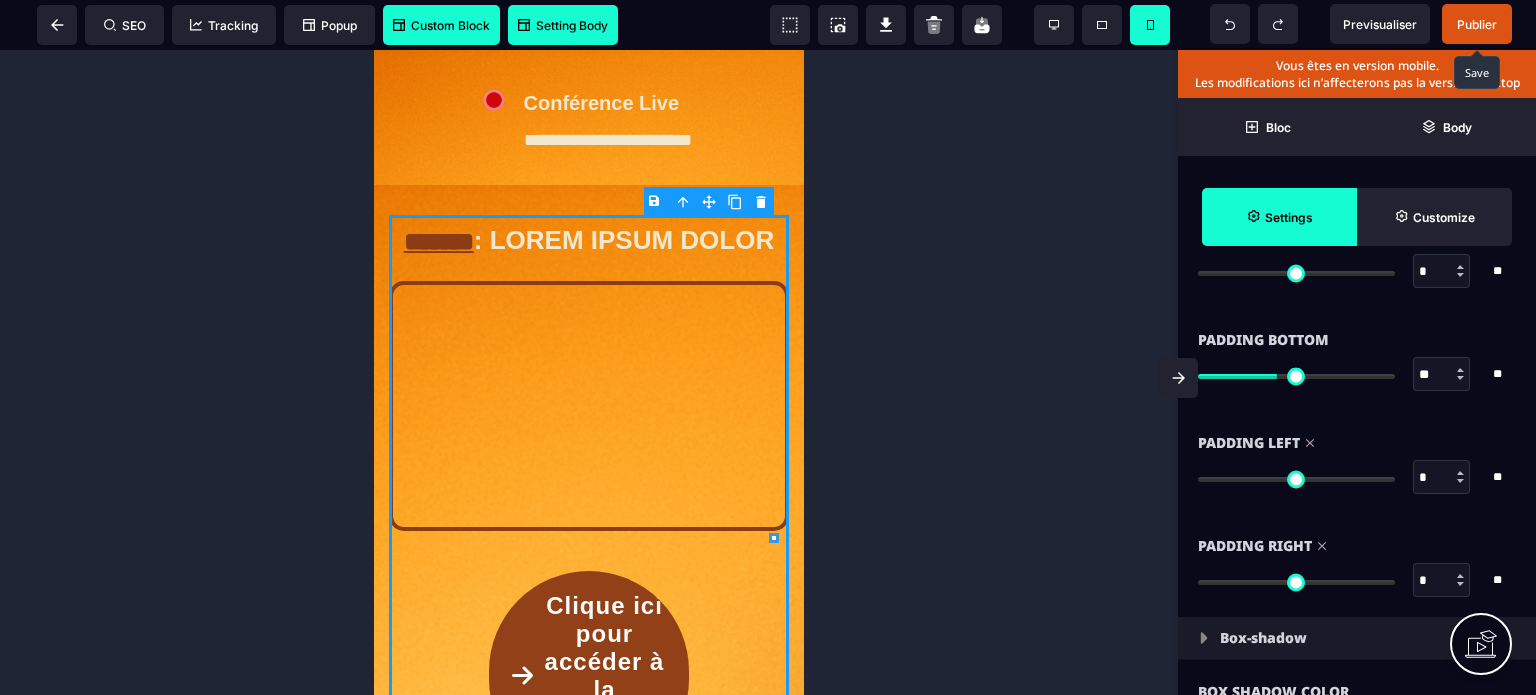 click at bounding box center [1296, 582] 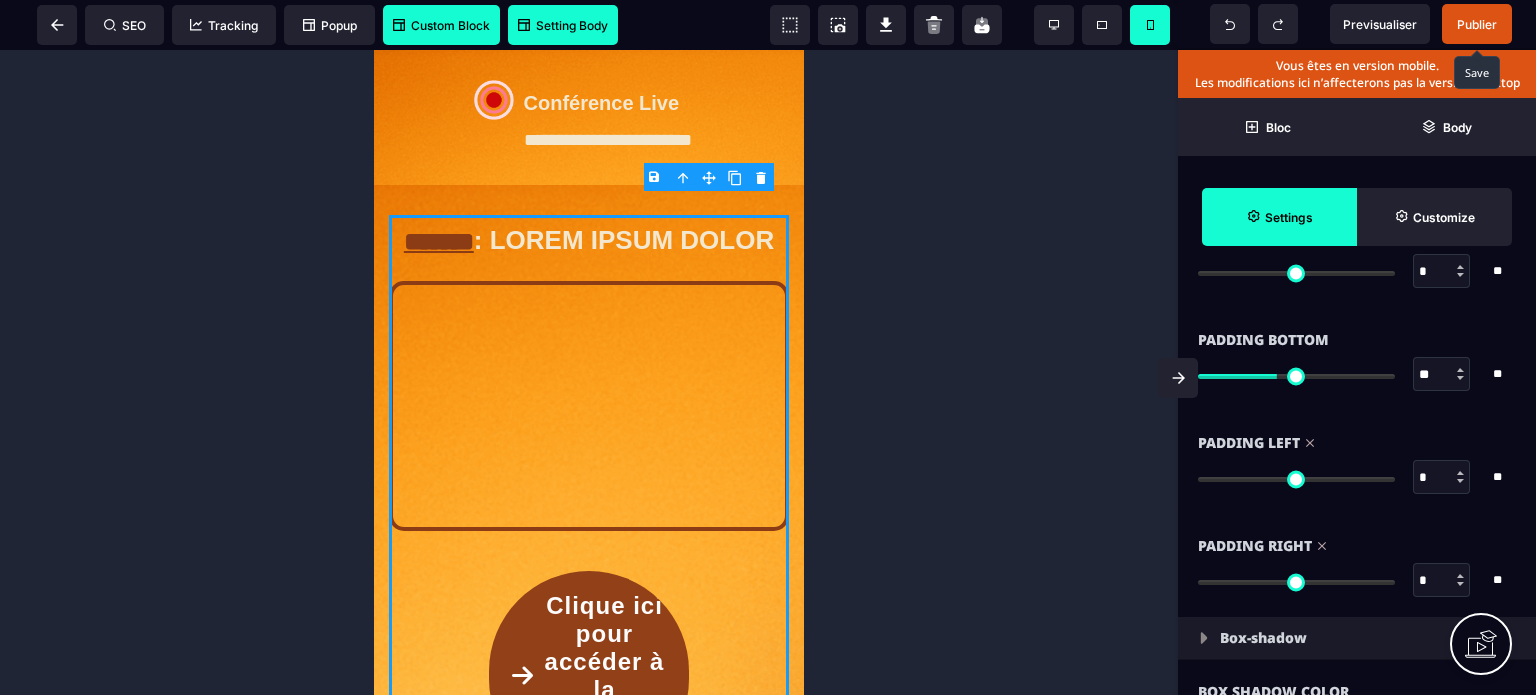 scroll, scrollTop: 252, scrollLeft: 0, axis: vertical 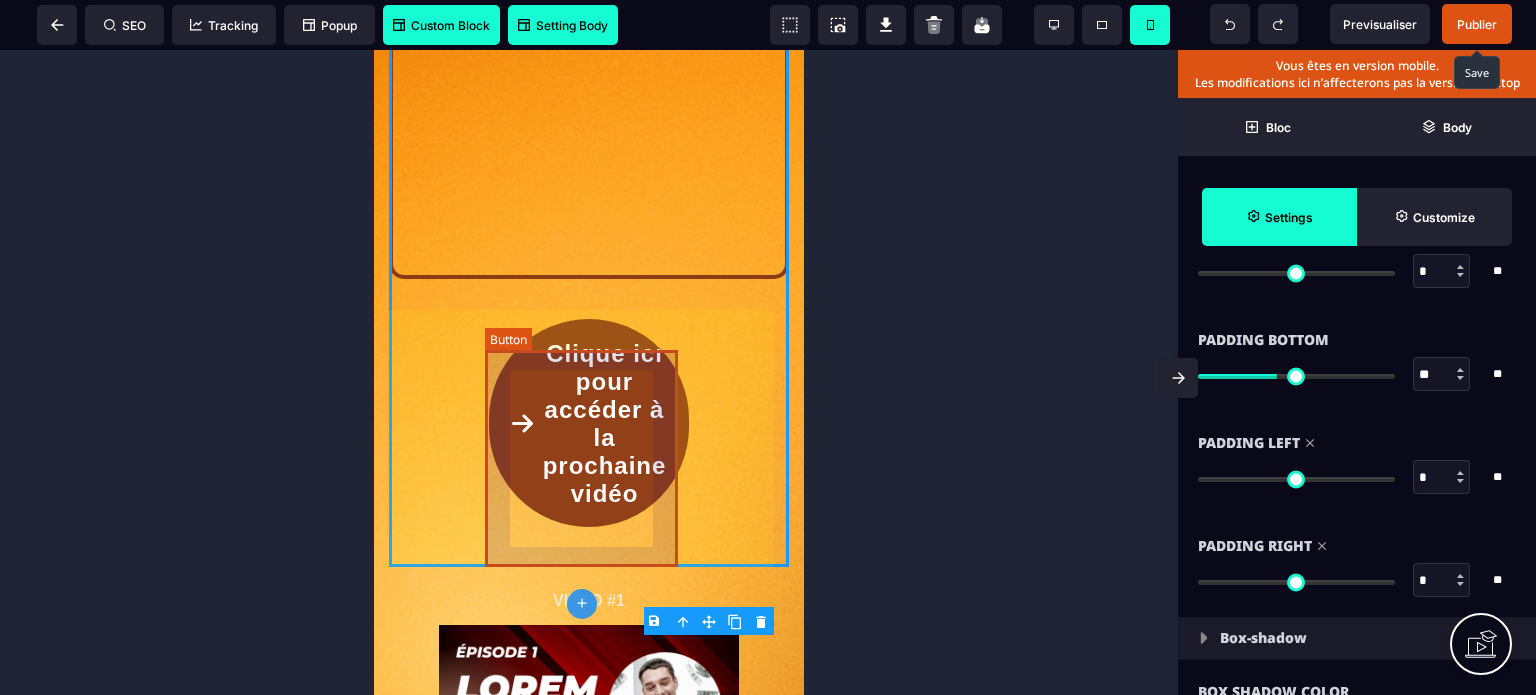 click on "Clique ici pour accéder à la prochaine vidéo" at bounding box center (589, 423) 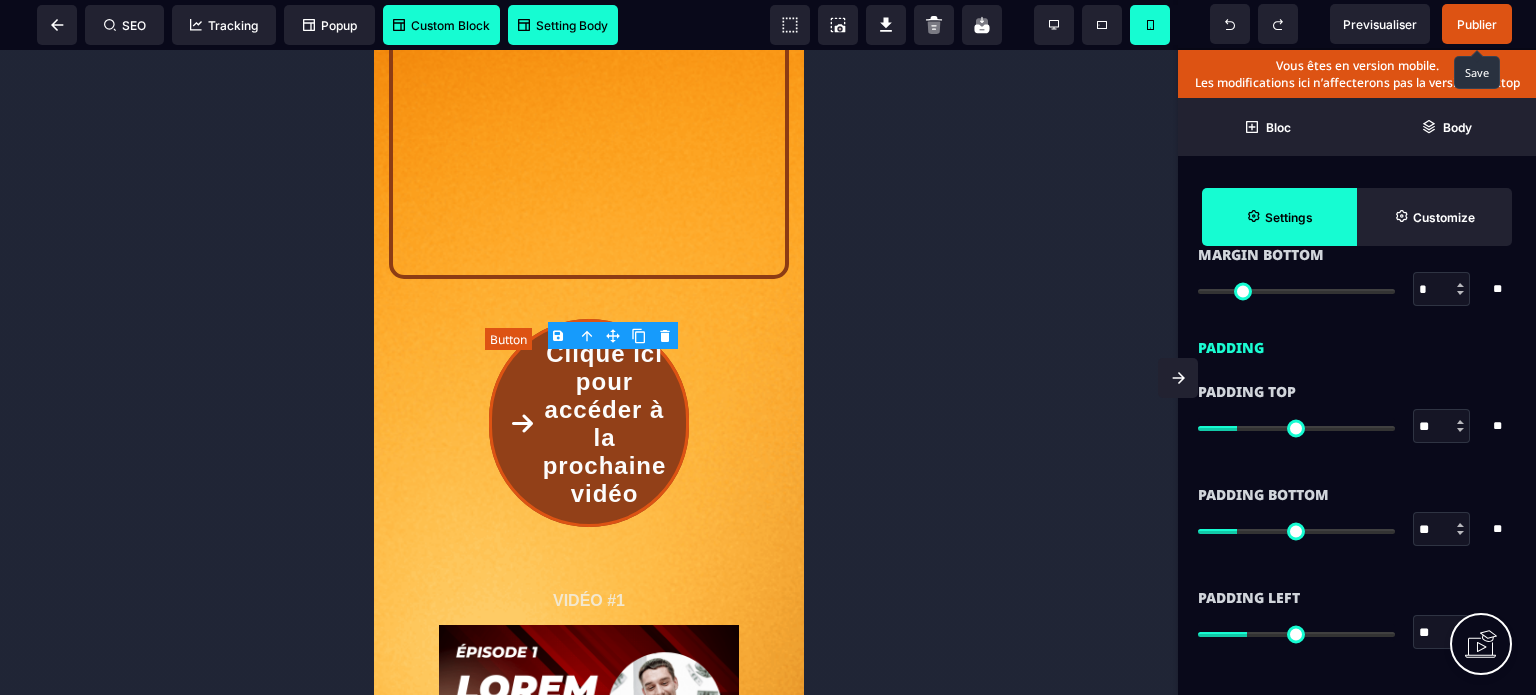 scroll, scrollTop: 0, scrollLeft: 0, axis: both 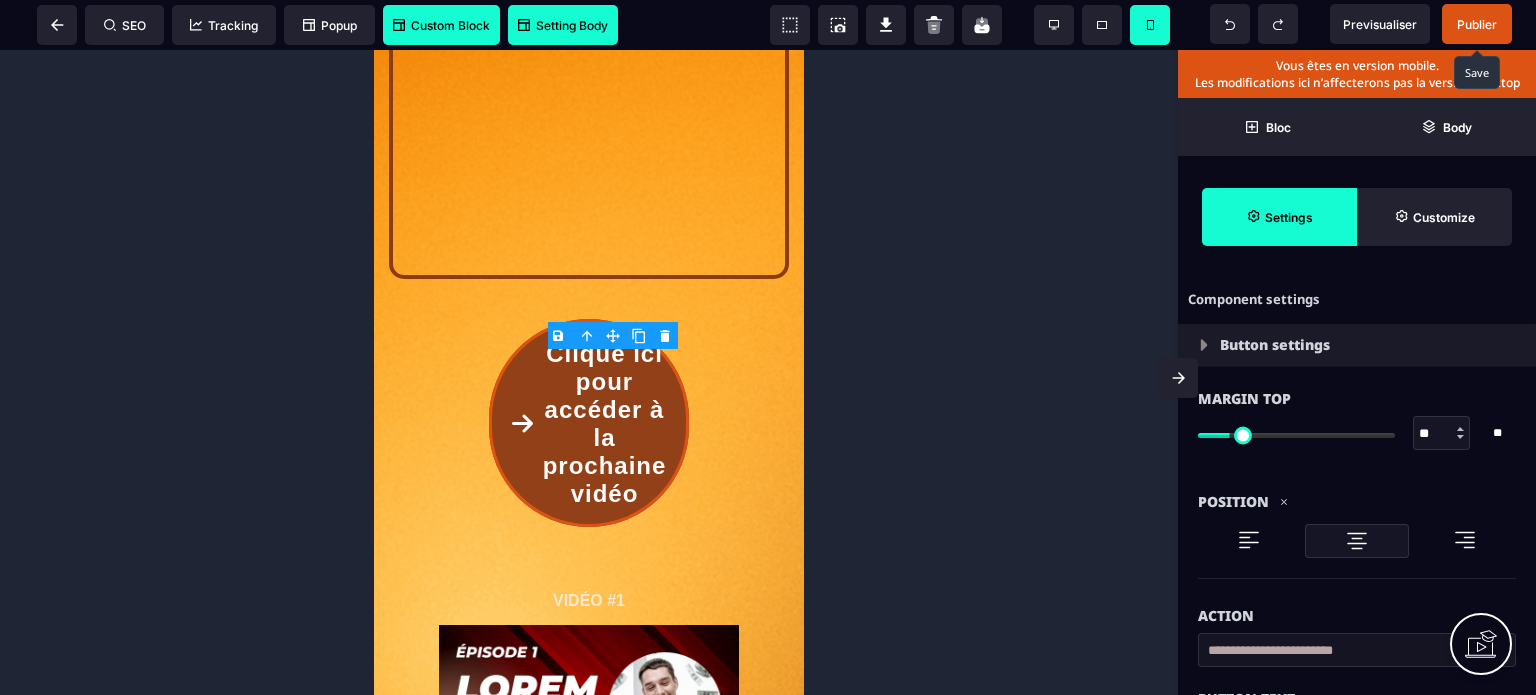 click on "Action" at bounding box center (1357, 606) 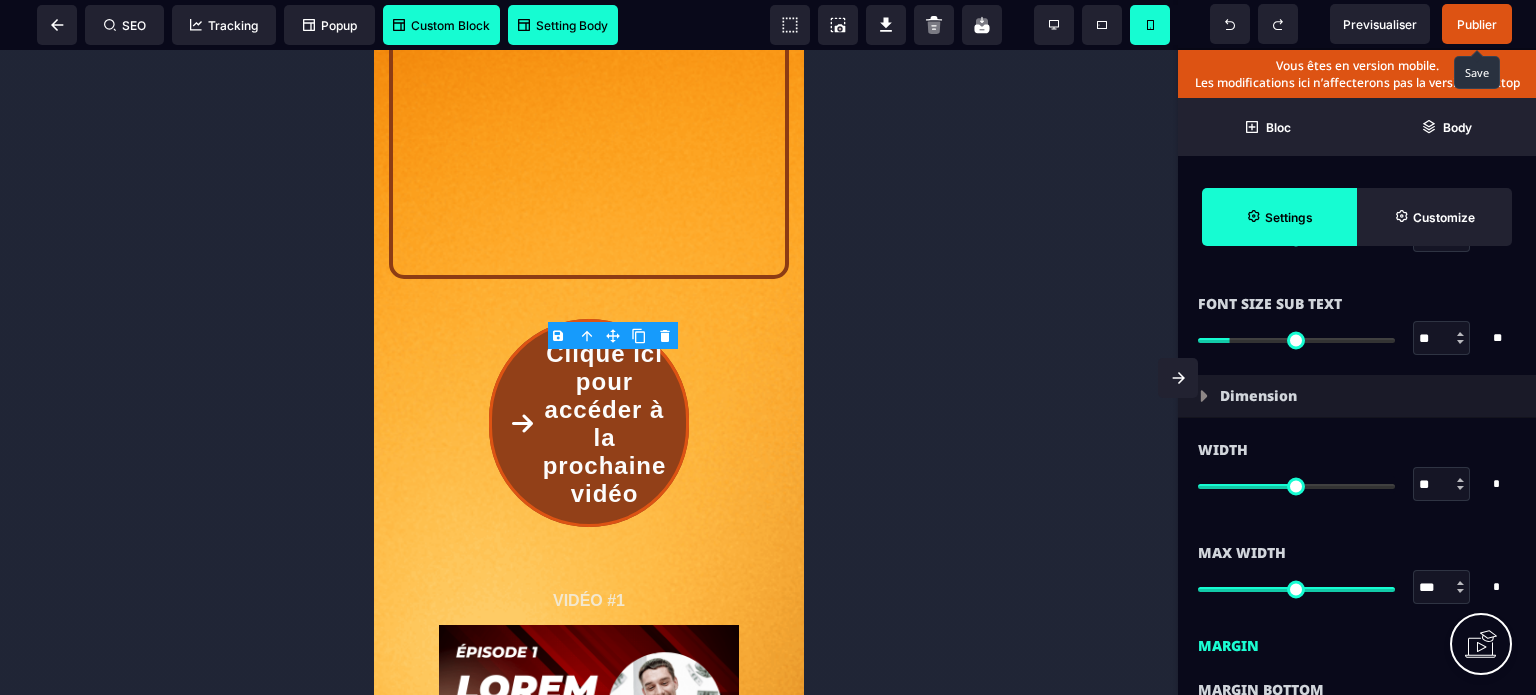 scroll, scrollTop: 1200, scrollLeft: 0, axis: vertical 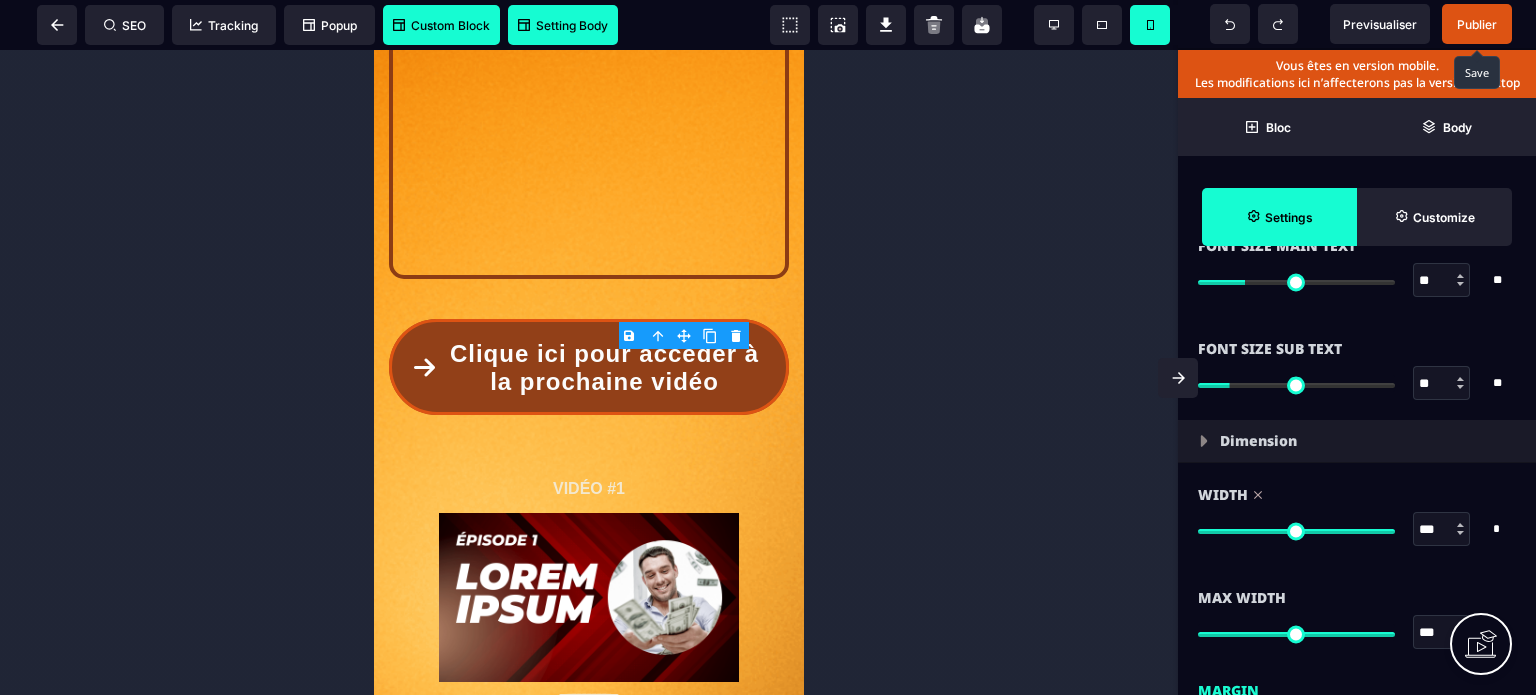 drag, startPoint x: 1299, startPoint y: 524, endPoint x: 1432, endPoint y: 535, distance: 133.45412 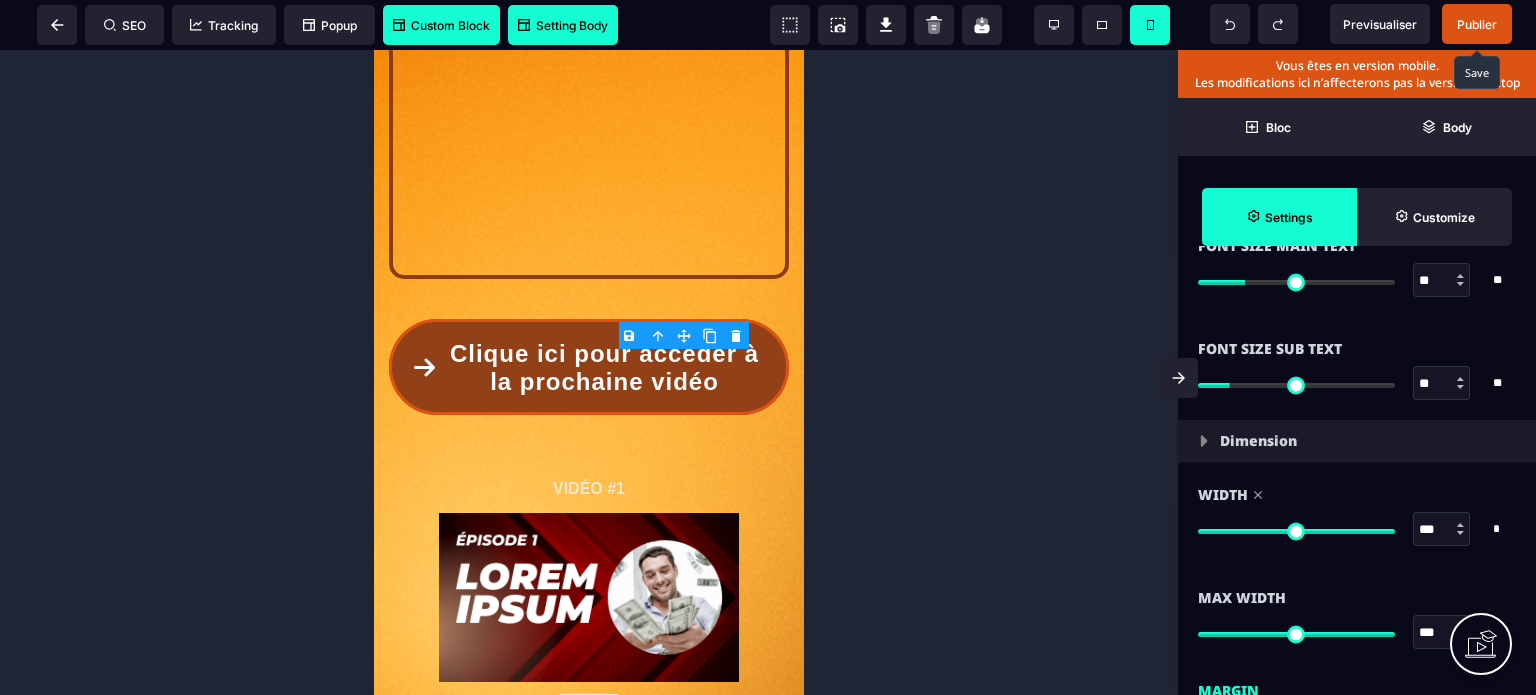 click at bounding box center [1296, 531] 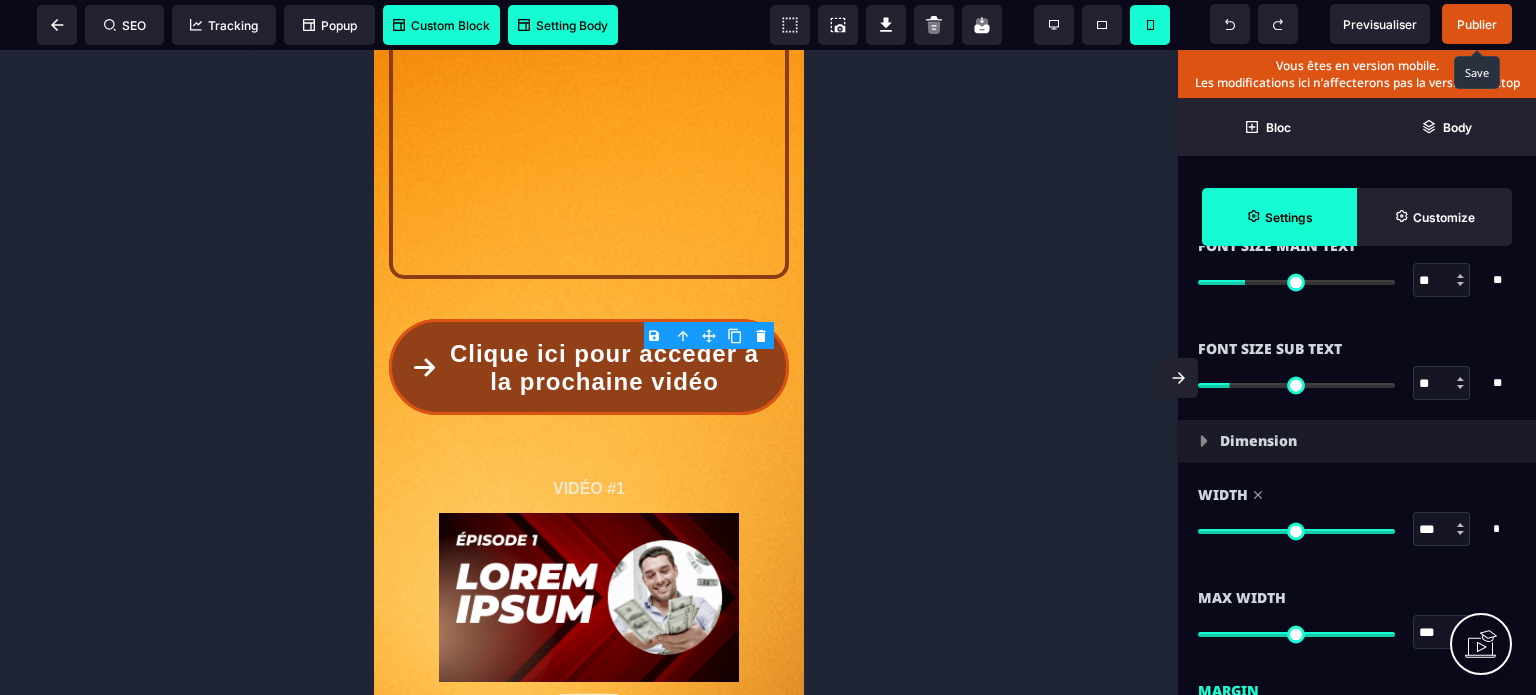 click on "Width
***
*
** * *
All" at bounding box center (1357, 514) 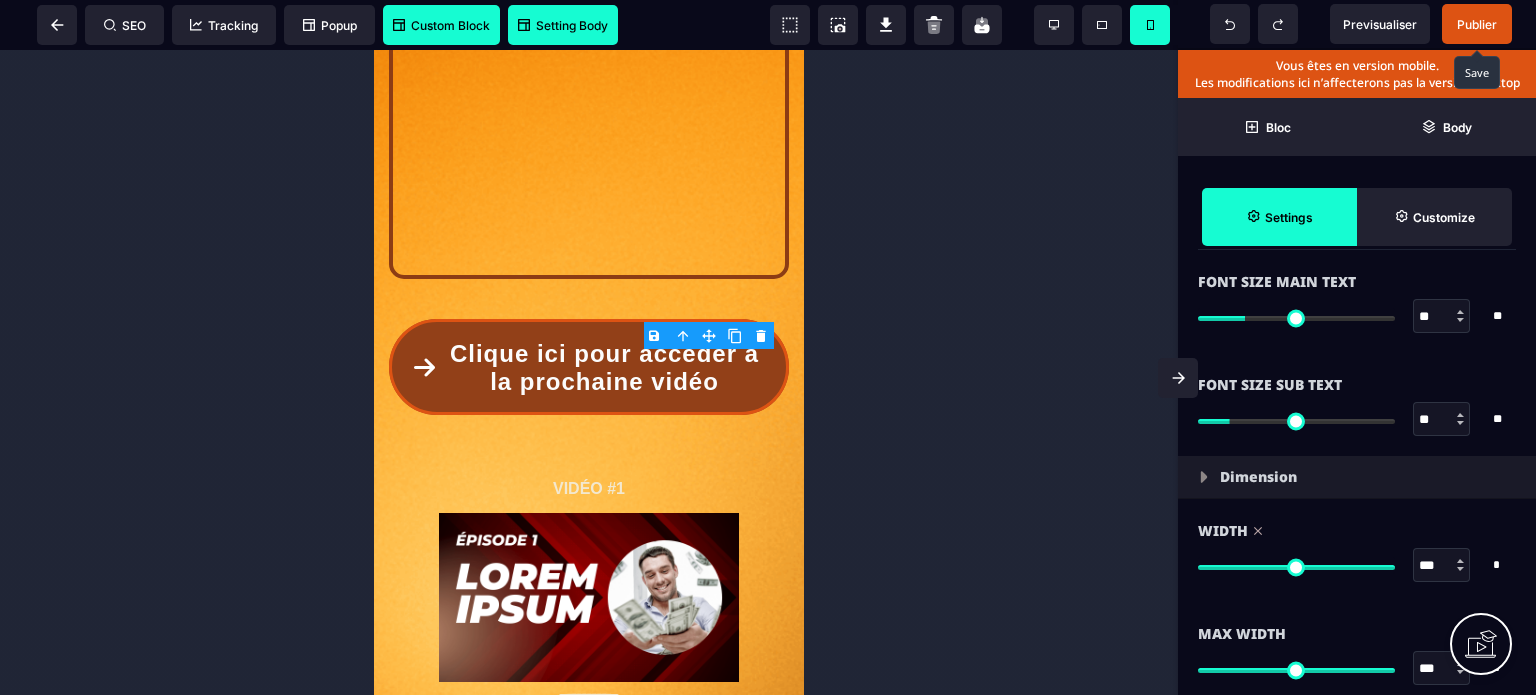 scroll, scrollTop: 1160, scrollLeft: 0, axis: vertical 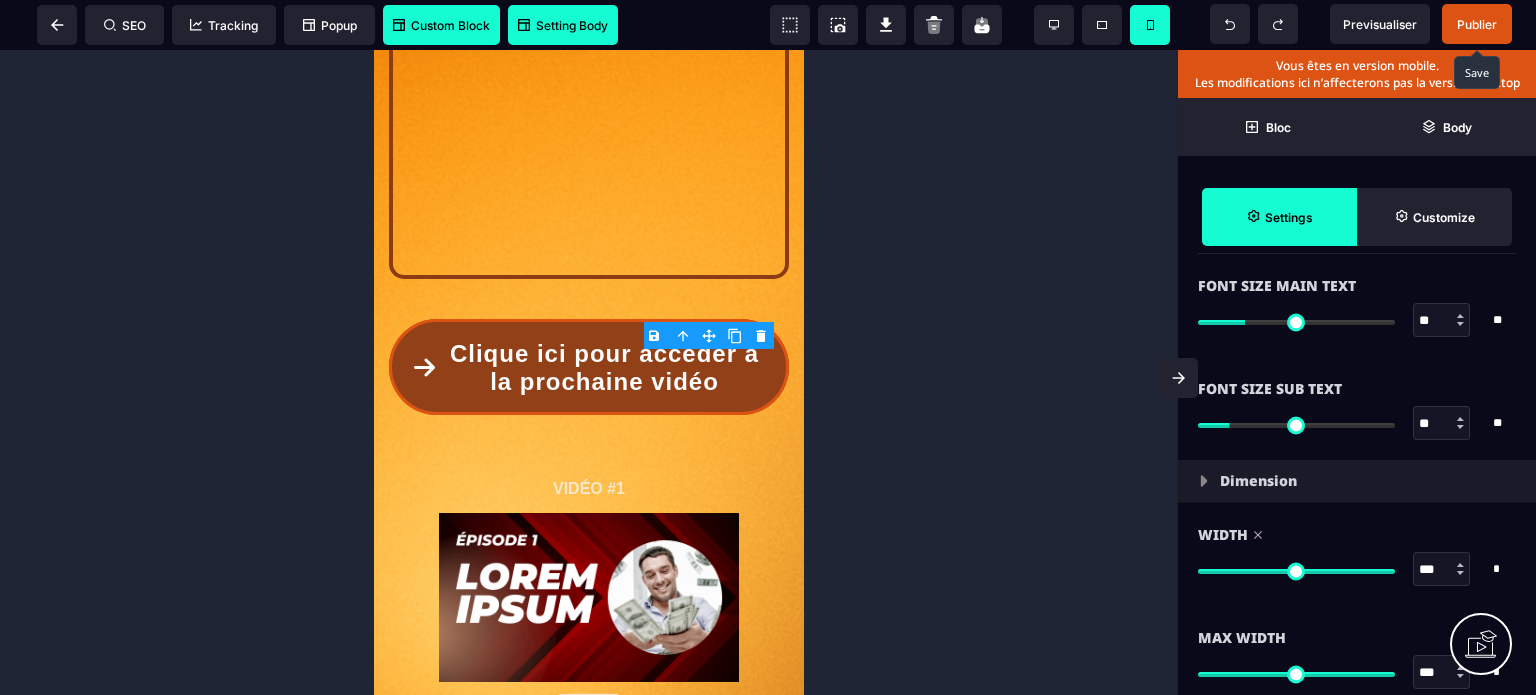 drag, startPoint x: 1422, startPoint y: 322, endPoint x: 1434, endPoint y: 323, distance: 12.0415945 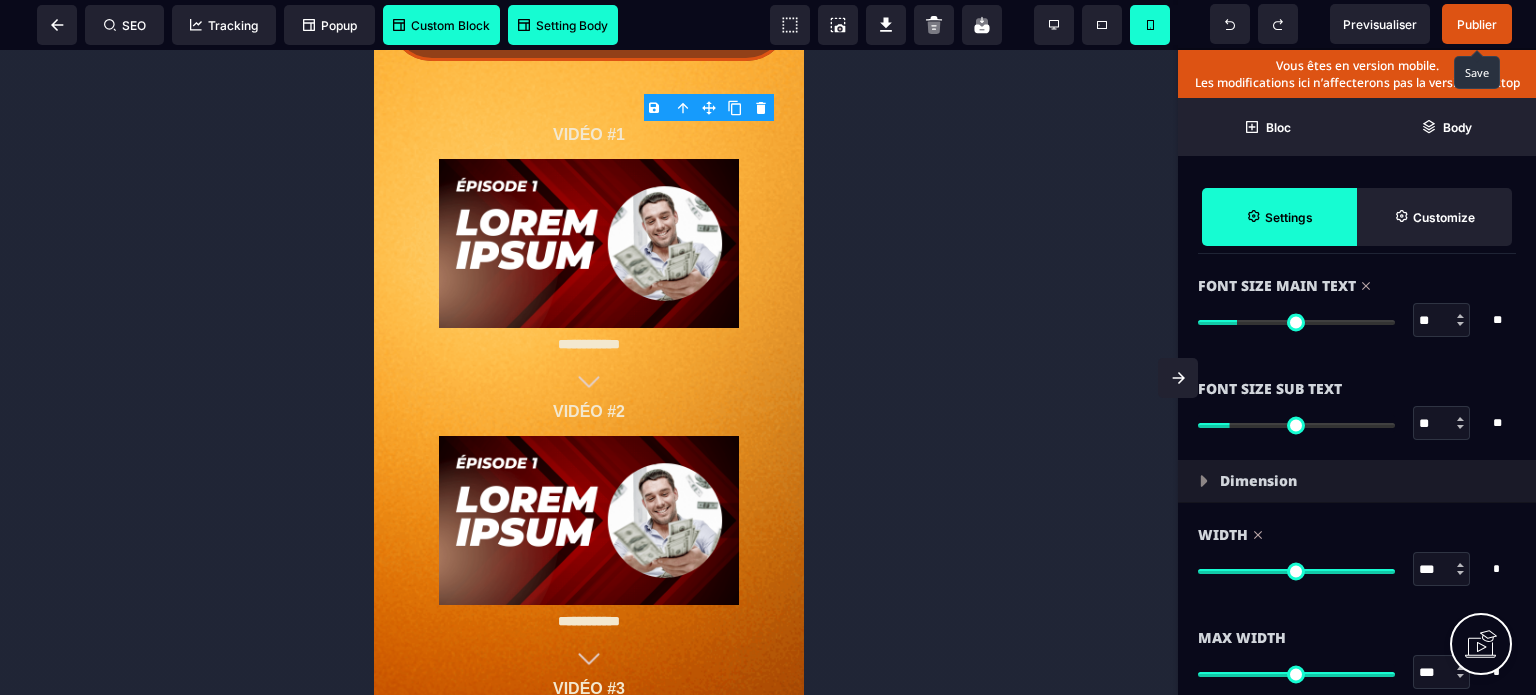 scroll, scrollTop: 295, scrollLeft: 0, axis: vertical 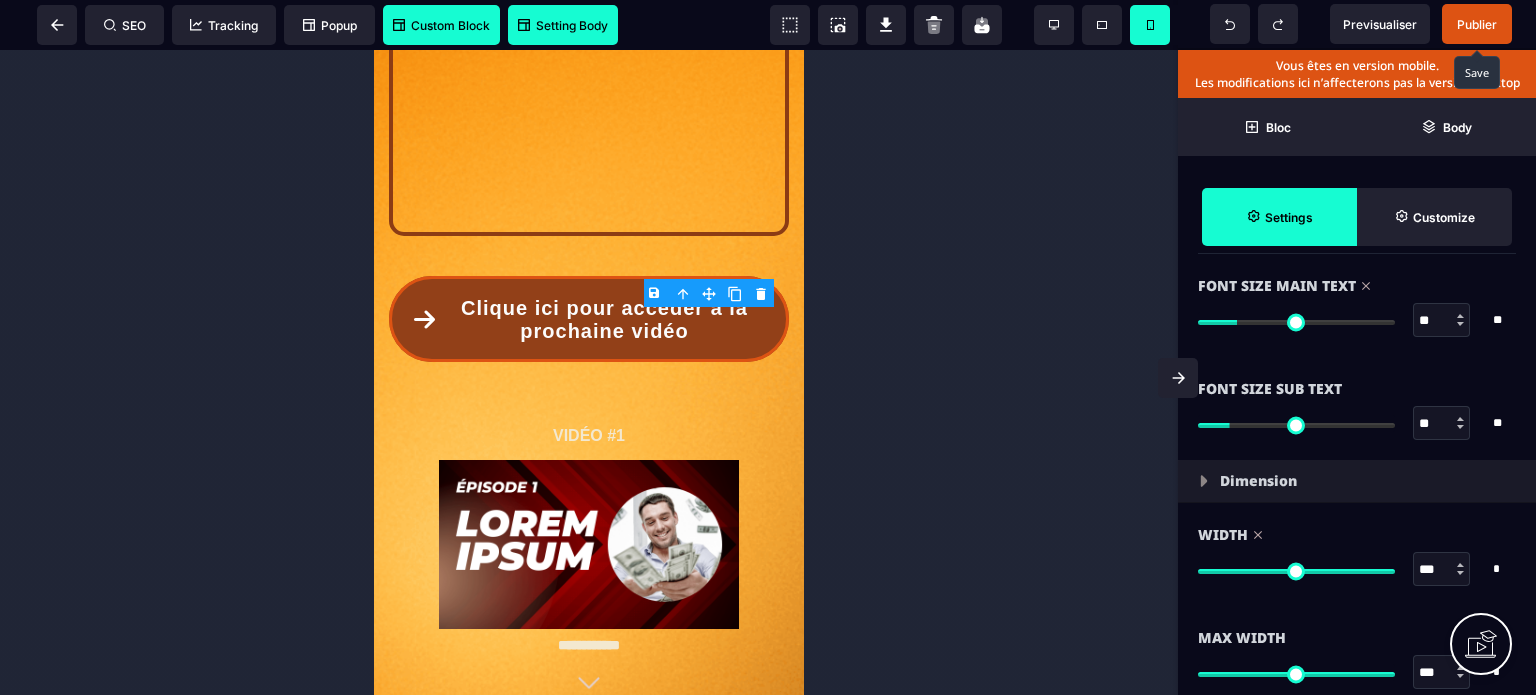 click on "**********" at bounding box center [589, 822] 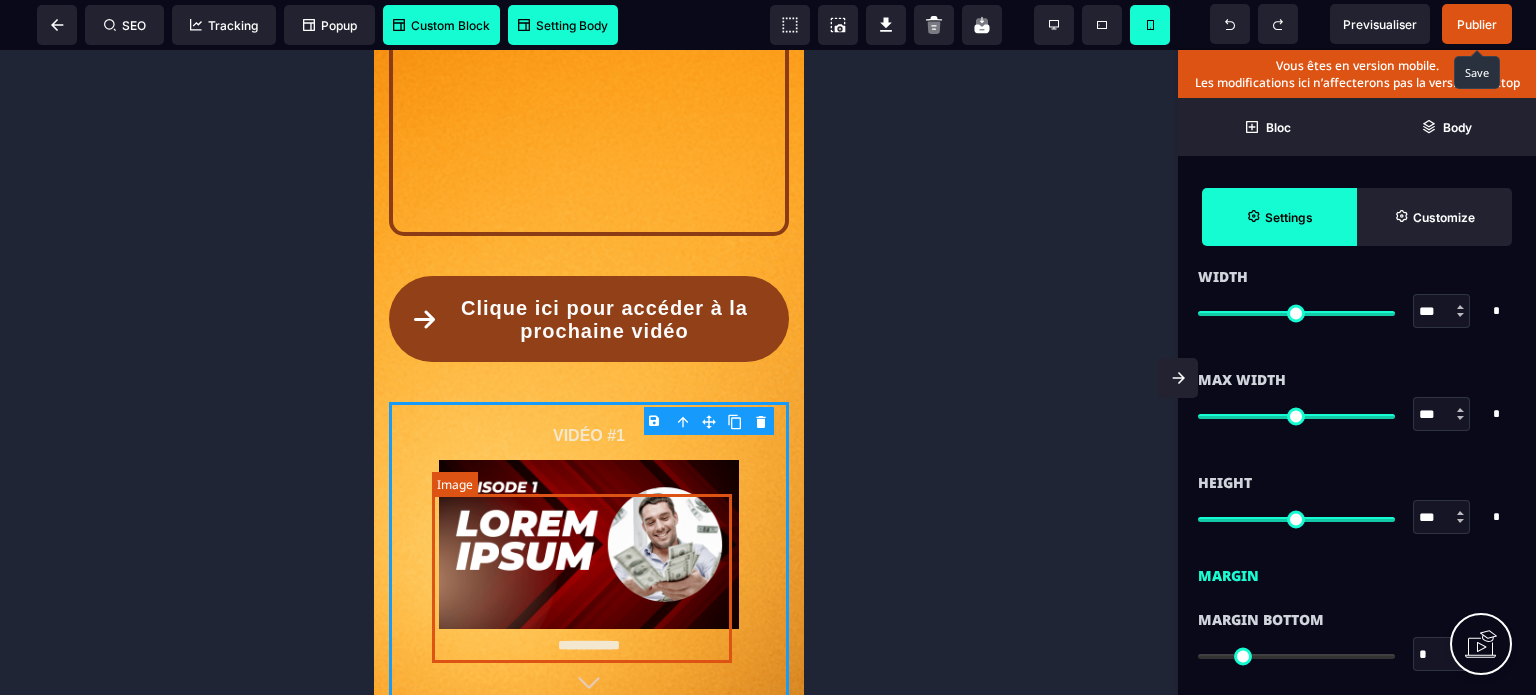 scroll, scrollTop: 0, scrollLeft: 0, axis: both 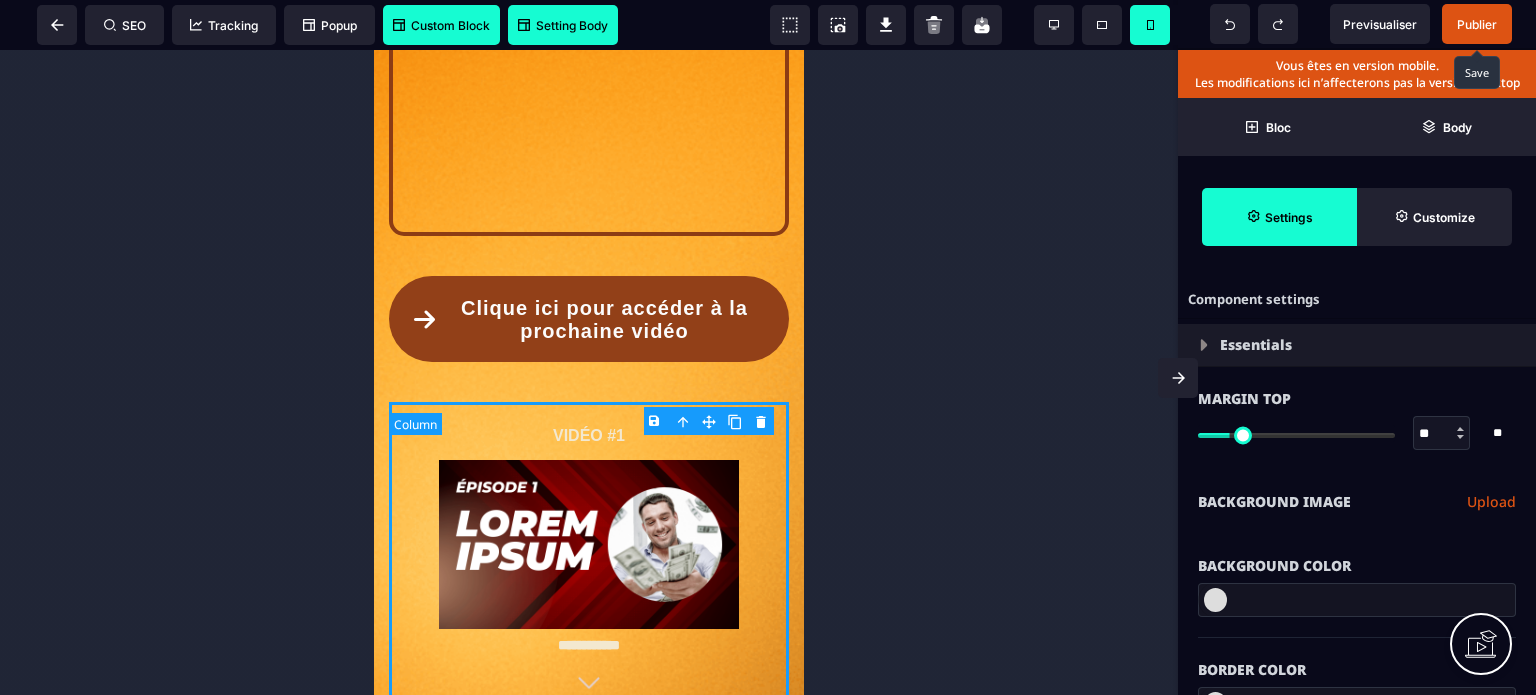 click on "**********" at bounding box center [589, 822] 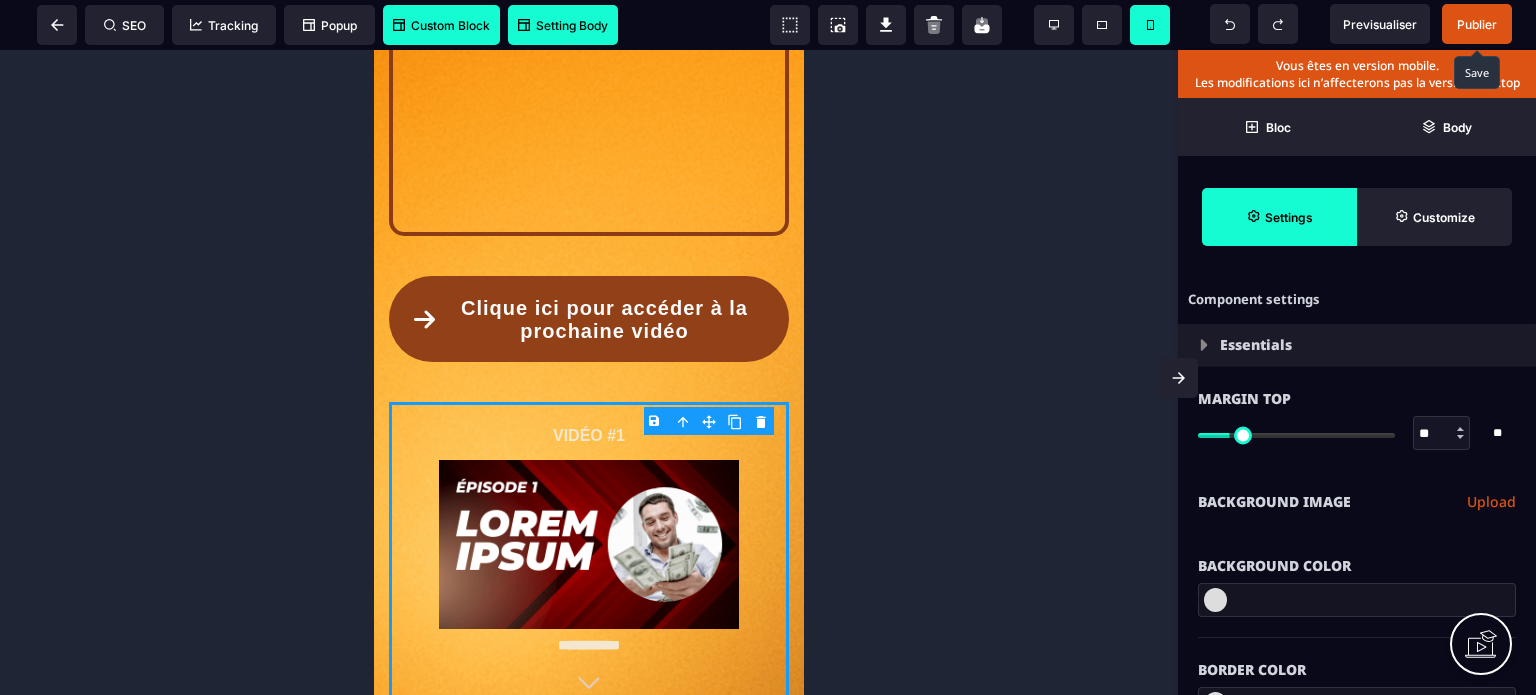 click on "Background Color" at bounding box center [1357, 556] 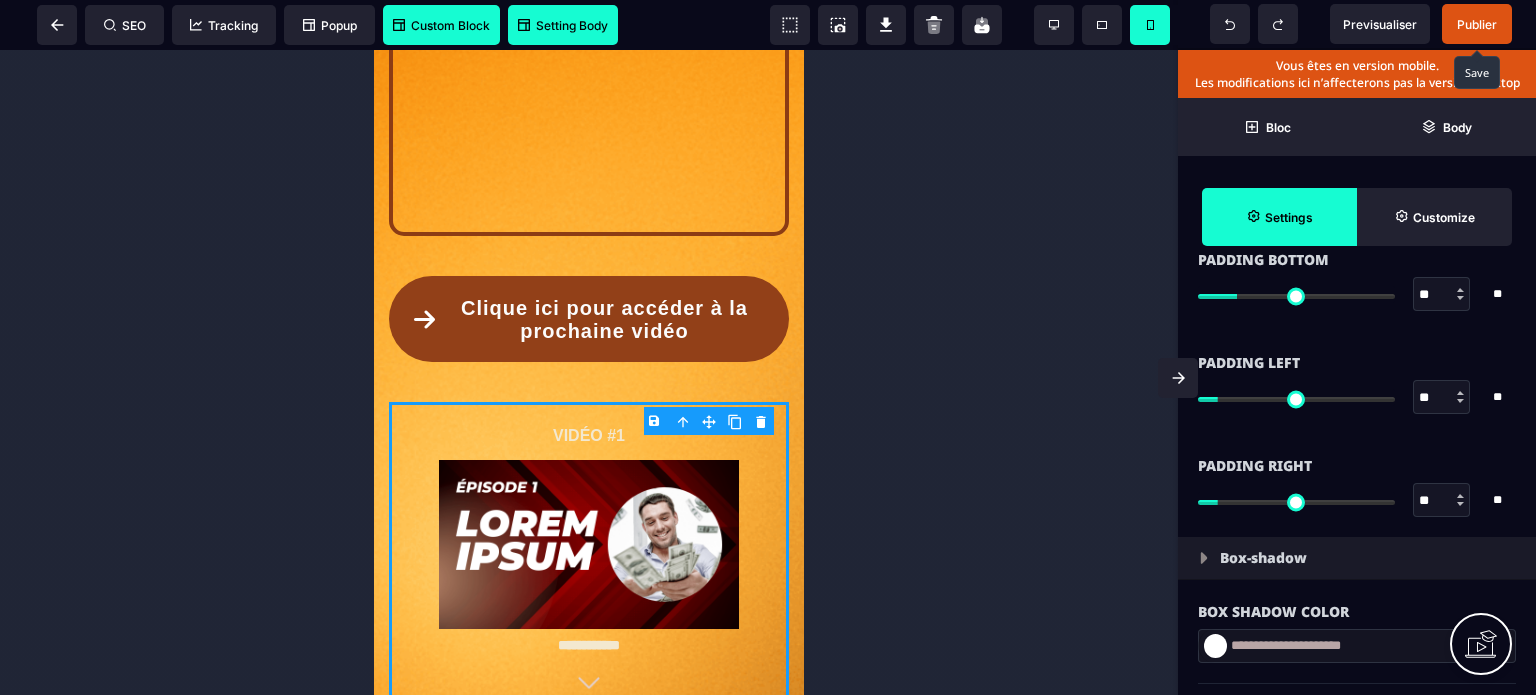 scroll, scrollTop: 1720, scrollLeft: 0, axis: vertical 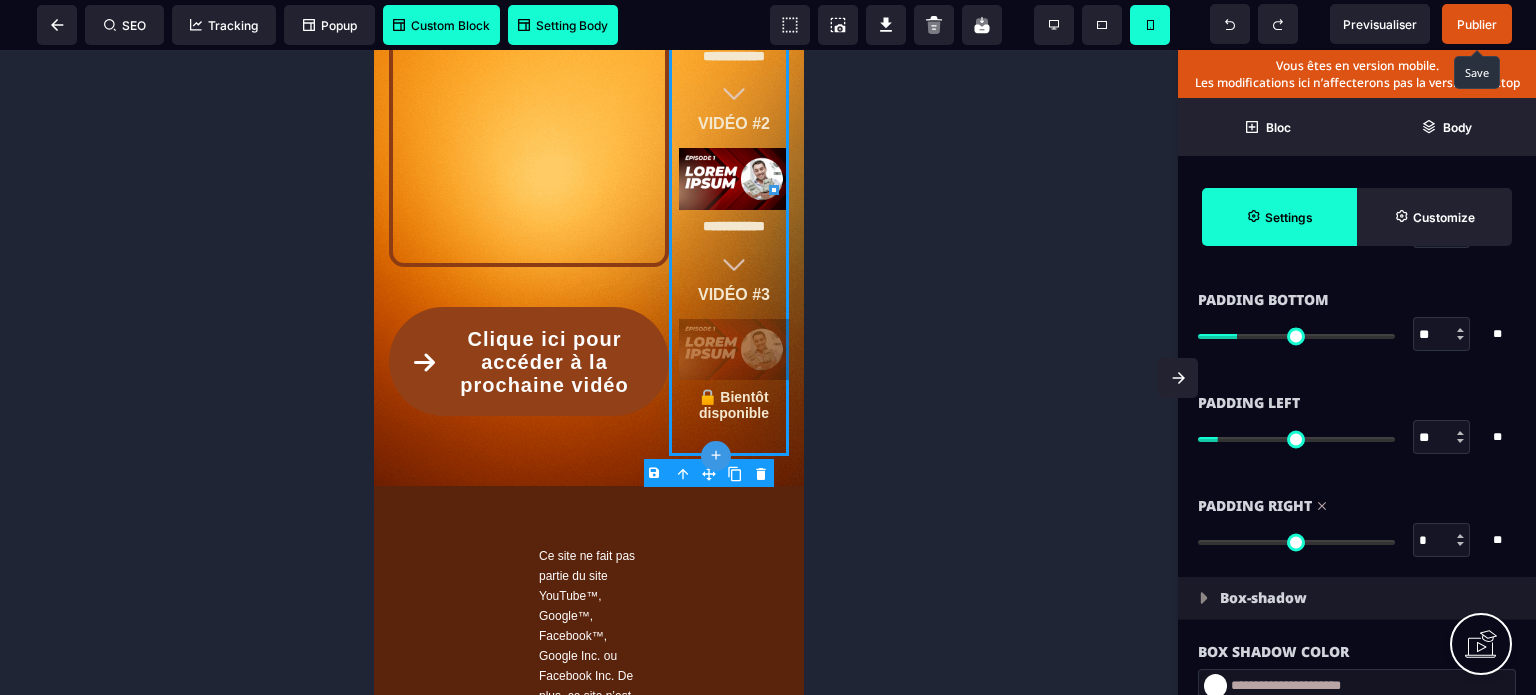 drag, startPoint x: 1225, startPoint y: 536, endPoint x: 1040, endPoint y: 575, distance: 189.06613 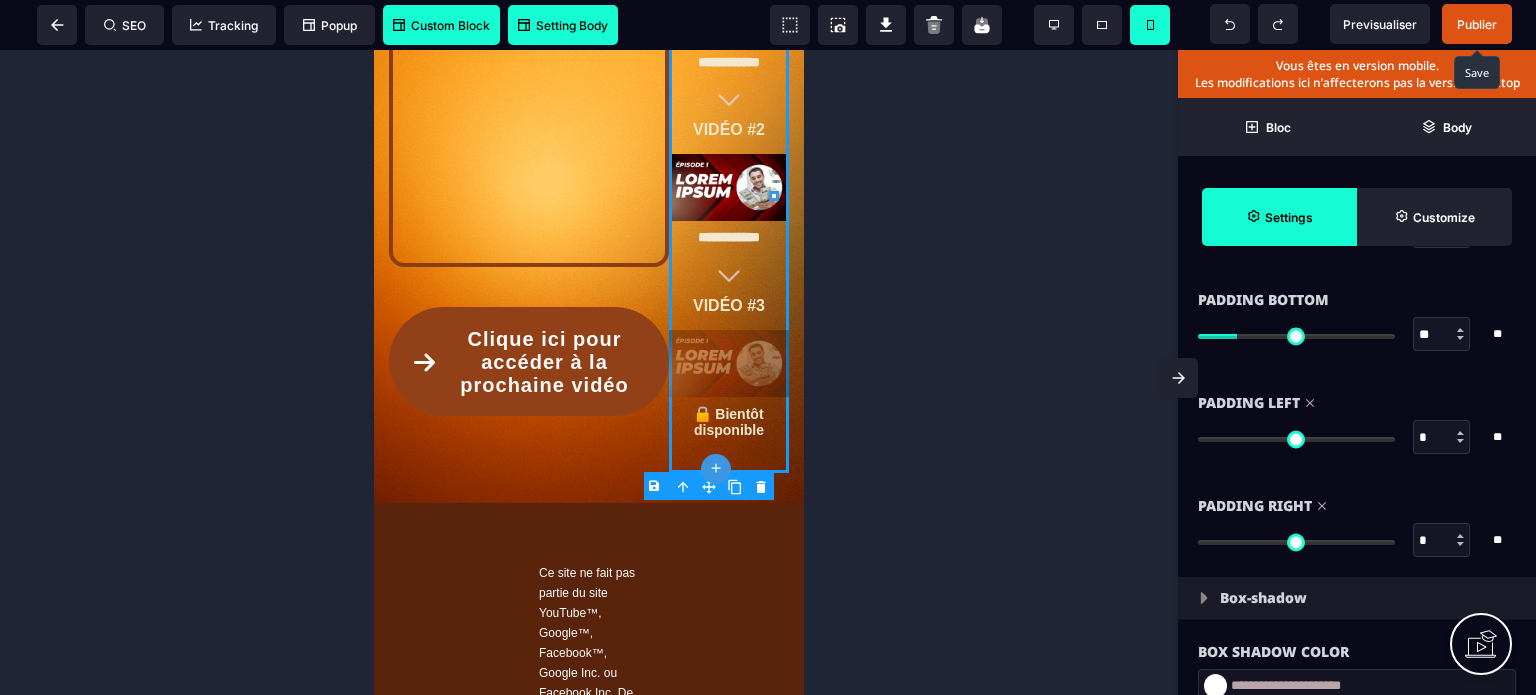 drag, startPoint x: 1221, startPoint y: 433, endPoint x: 1048, endPoint y: 455, distance: 174.39323 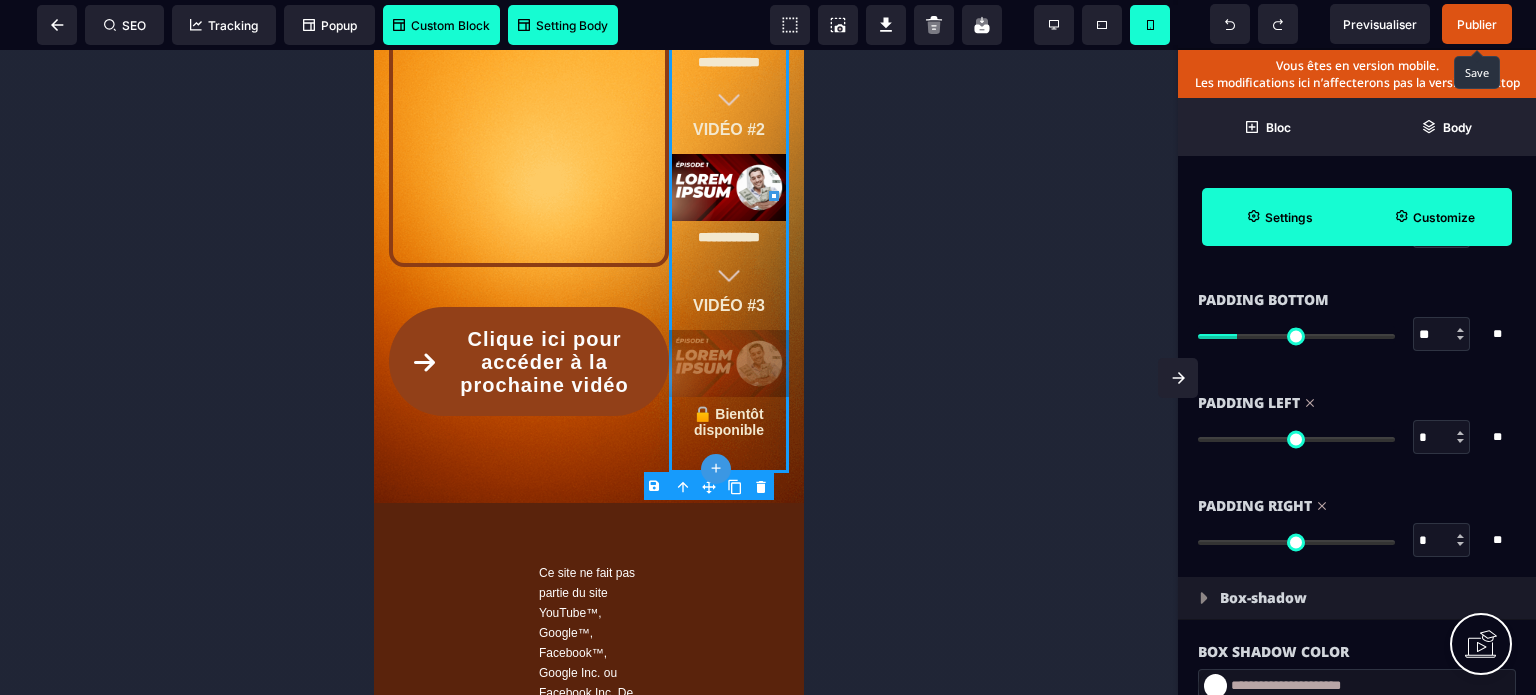 click on "Customize" at bounding box center (1434, 217) 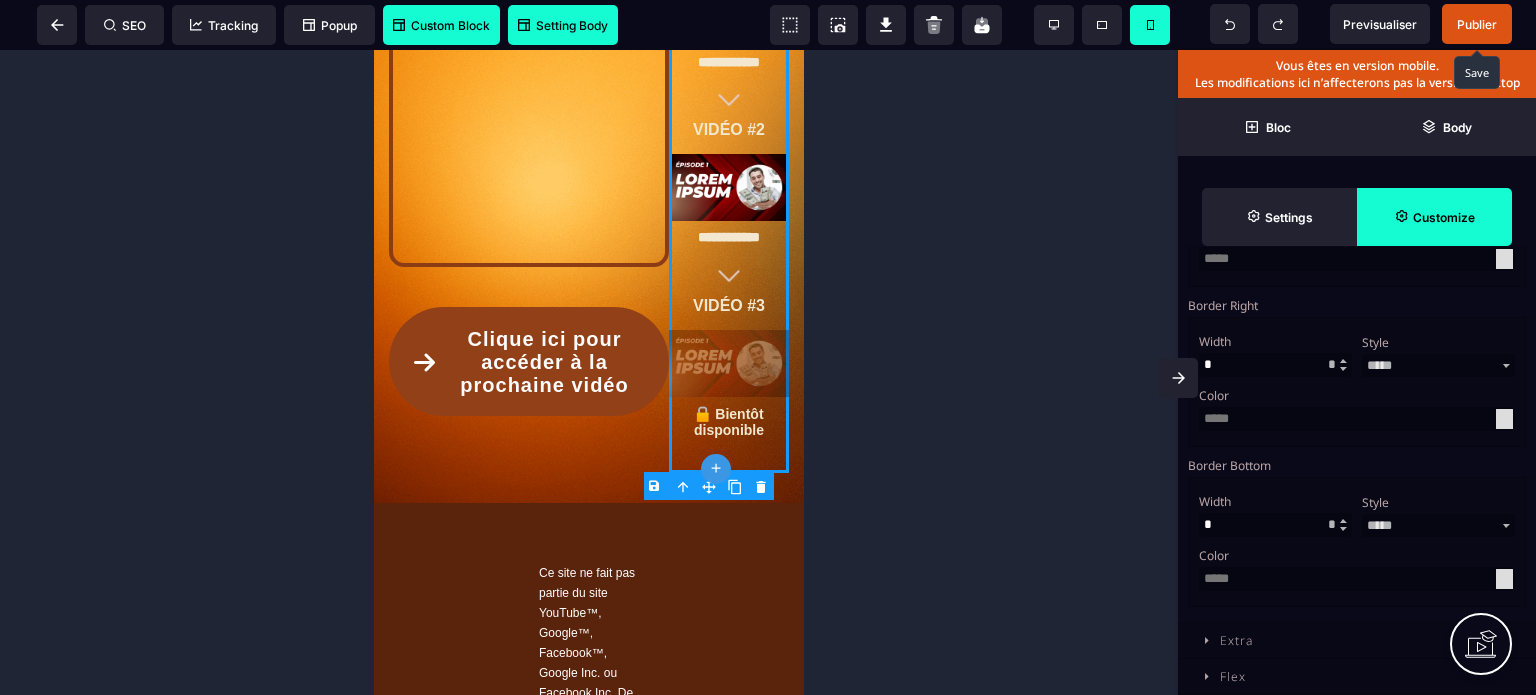 scroll, scrollTop: 1674, scrollLeft: 0, axis: vertical 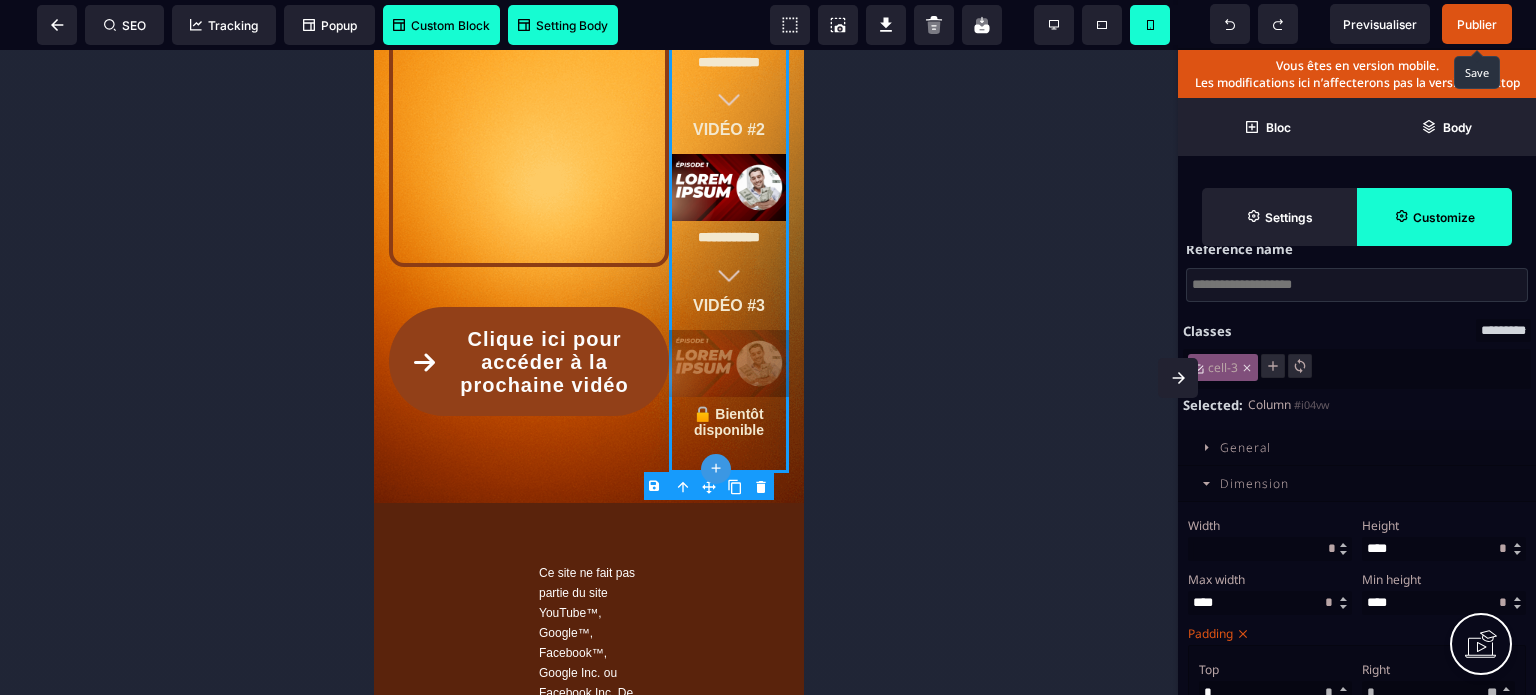 click at bounding box center [1270, 549] 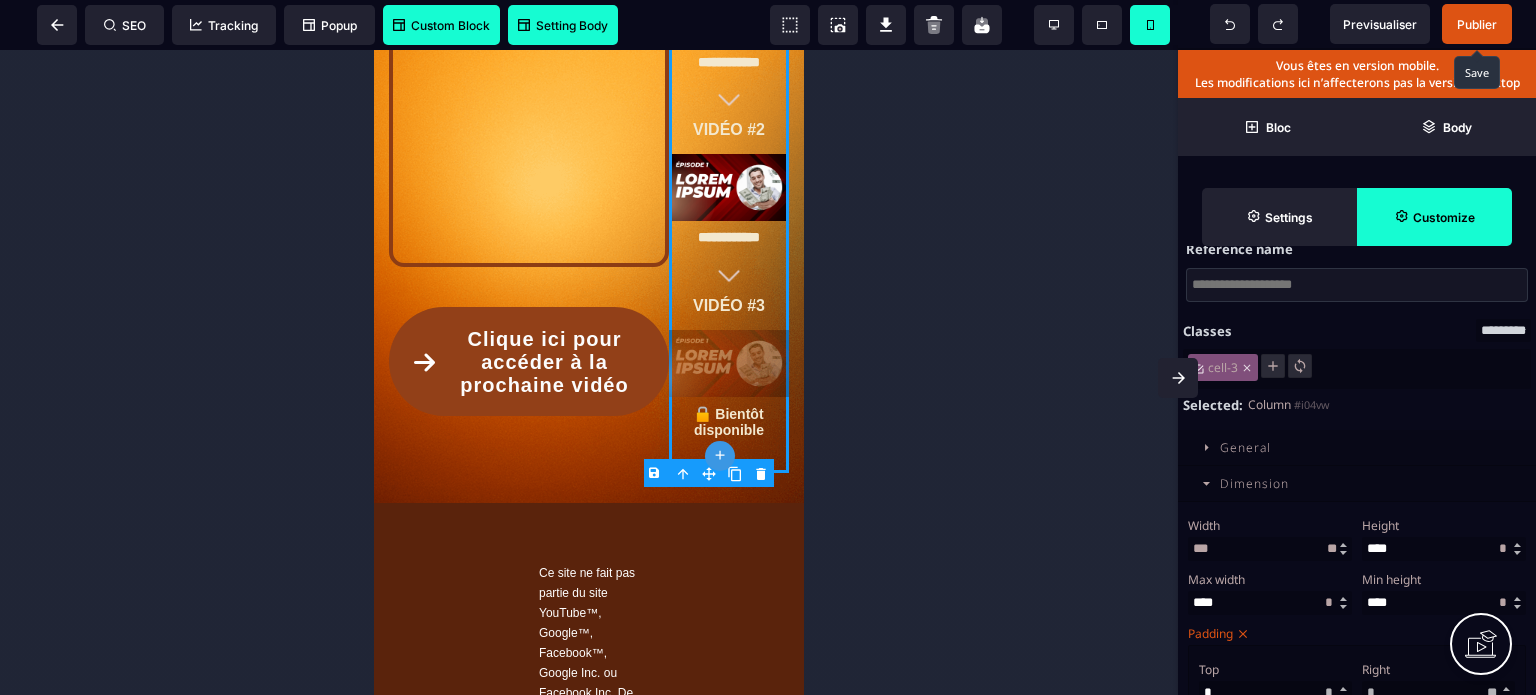 click on "* ** *" at bounding box center [1332, 548] 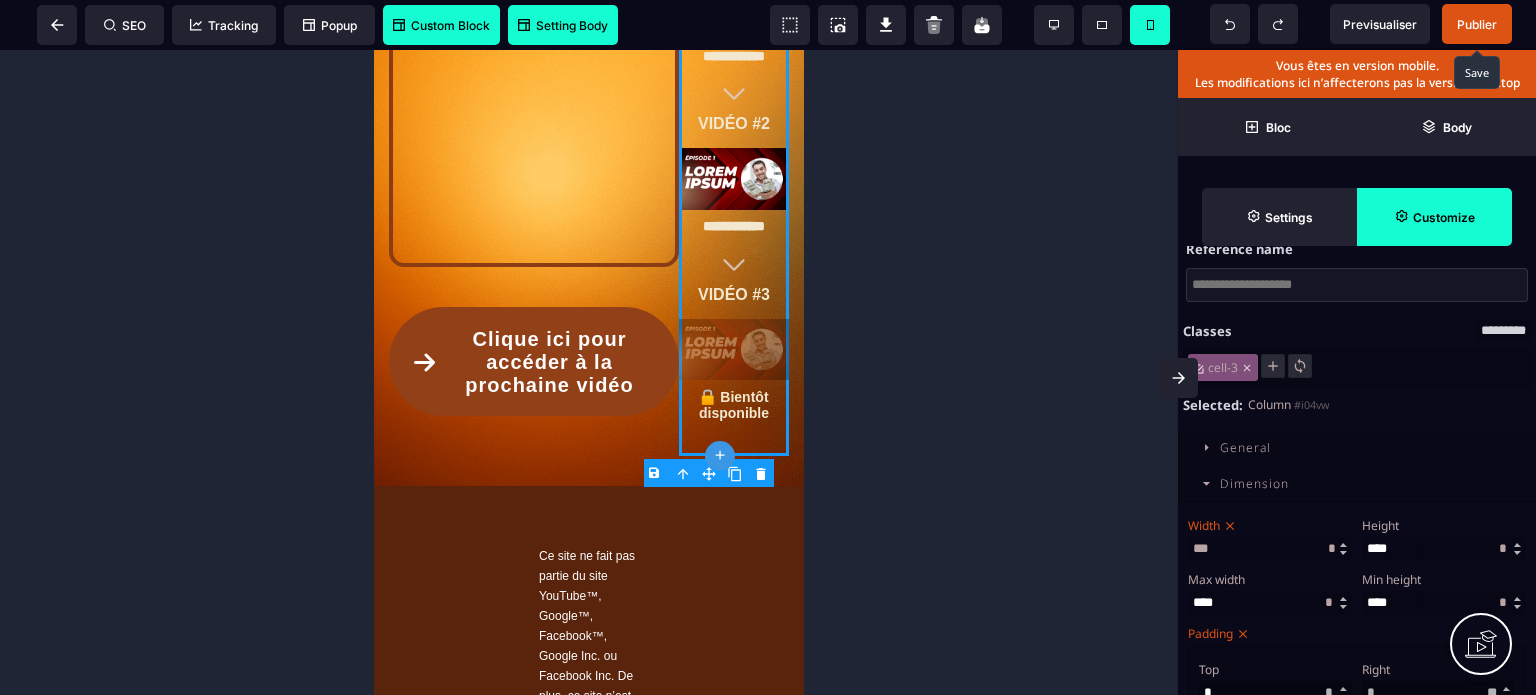click on "* ** *" at bounding box center [1332, 548] 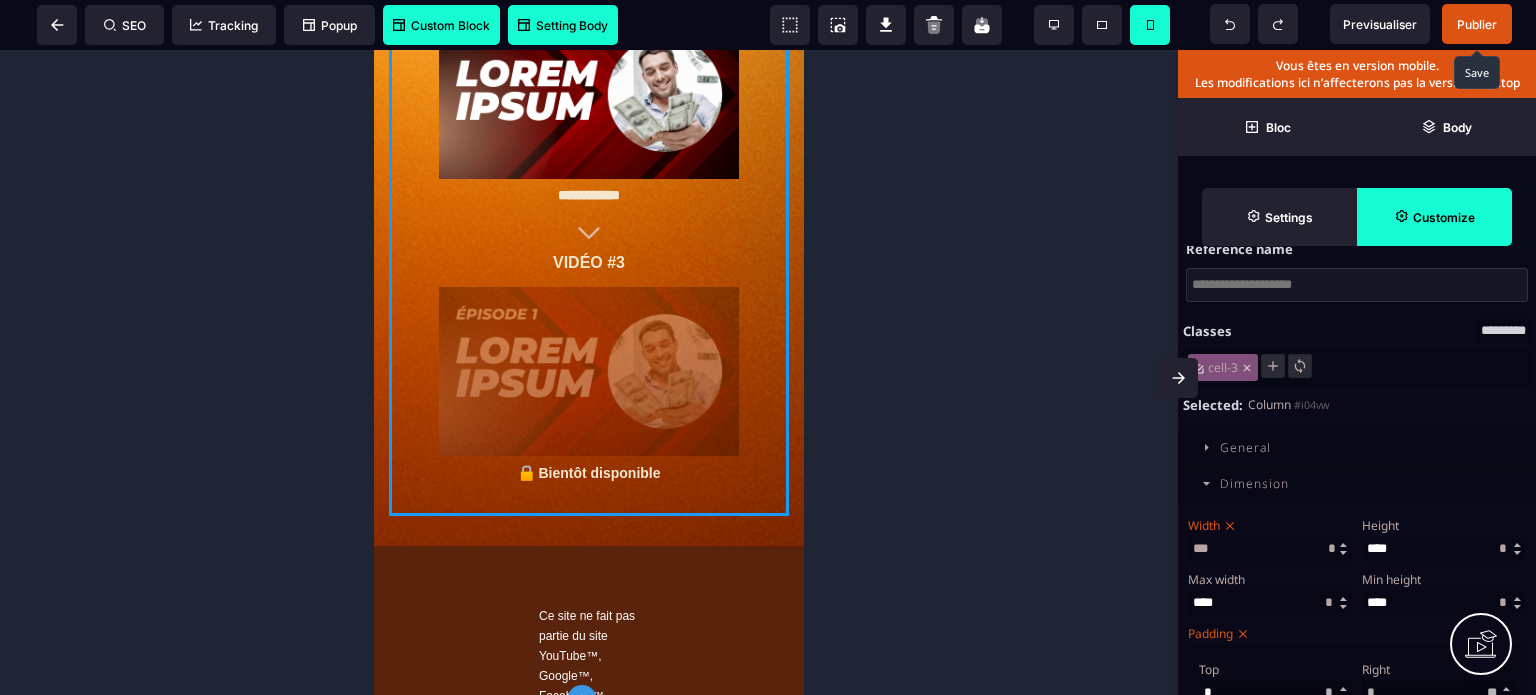 scroll, scrollTop: 1288, scrollLeft: 0, axis: vertical 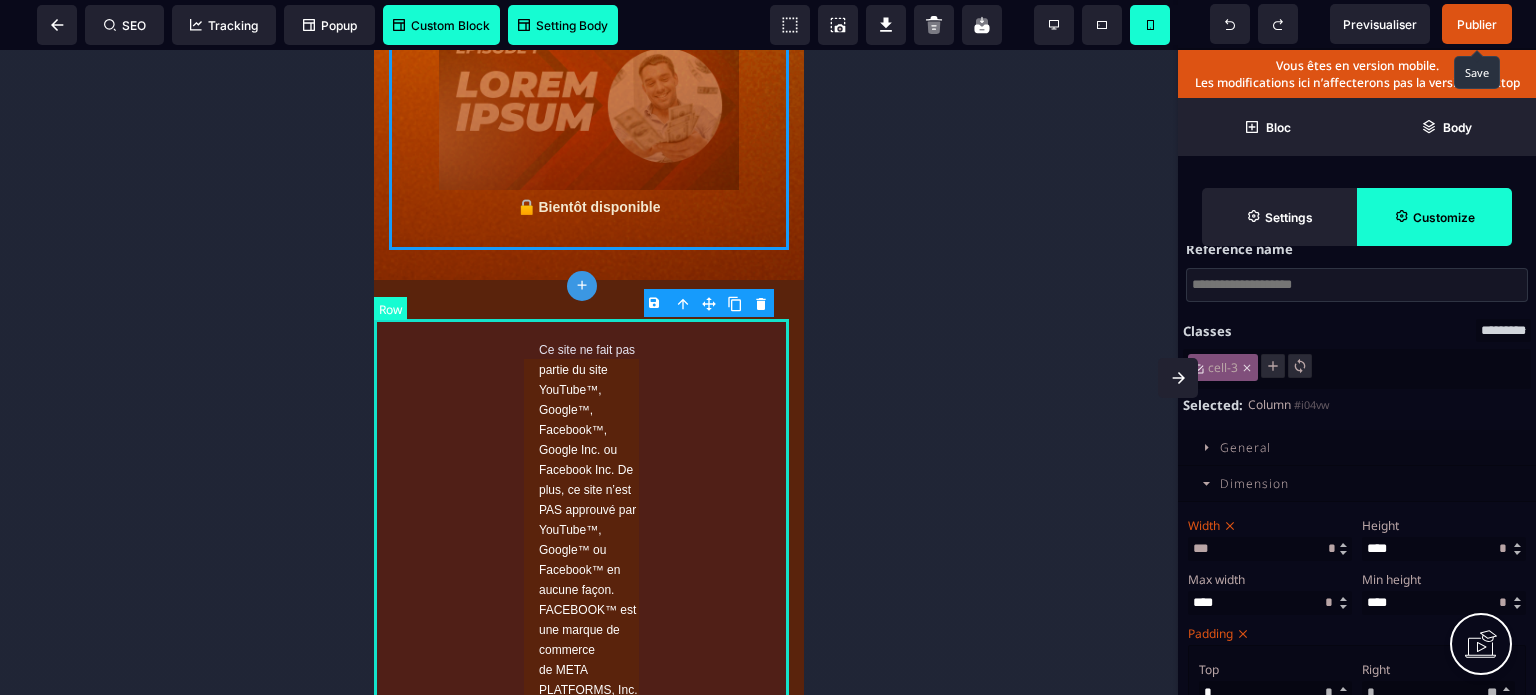 click on "Ce site ne fait pas partie du site YouTube™, Google™, Facebook™, Google Inc. ou Facebook Inc. De plus, ce site n’est PAS approuvé par YouTube™, Google™ ou Facebook™ en aucune façon. FACEBOOK™ est une marque de commerce de META PLATFORMS, Inc. GOOGLE™ et YOUTUBE™ sont des marques de commerce de GOOGLE Inc. | Conditions Générales de Vente | Mentions Légales | Politiques de confidentialités | www.[LAST].com © 2025 - All Rights Reserved" at bounding box center [589, 739] 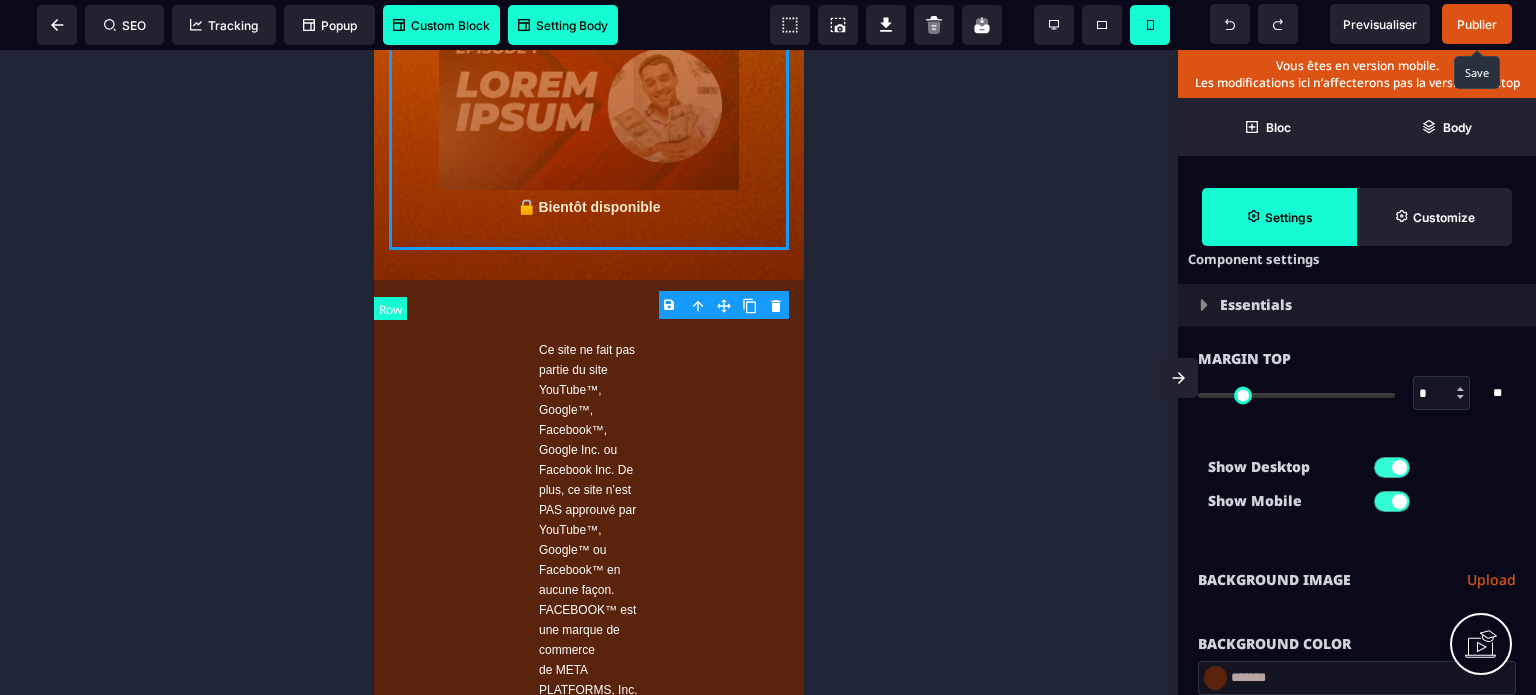 scroll, scrollTop: 0, scrollLeft: 0, axis: both 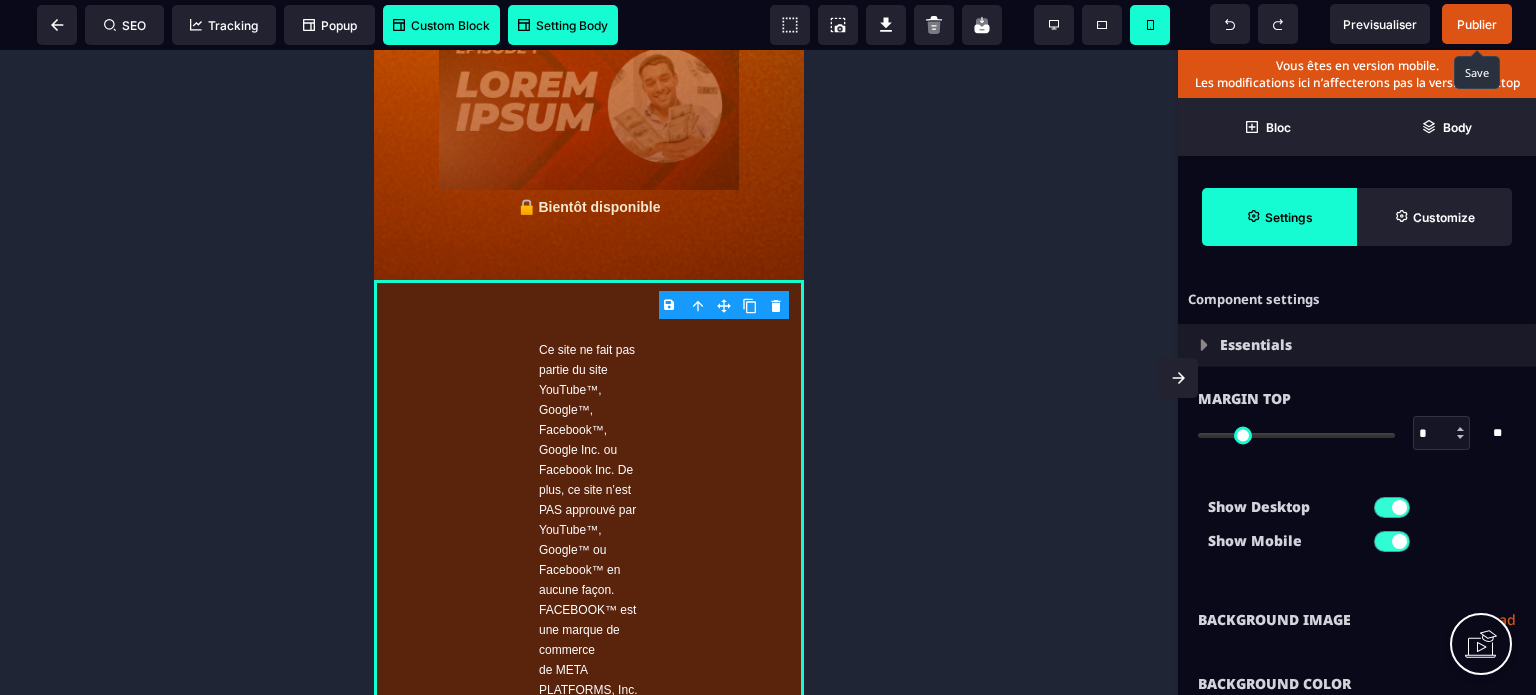 click on "Show Desktop
Show Mobile" at bounding box center [1357, 529] 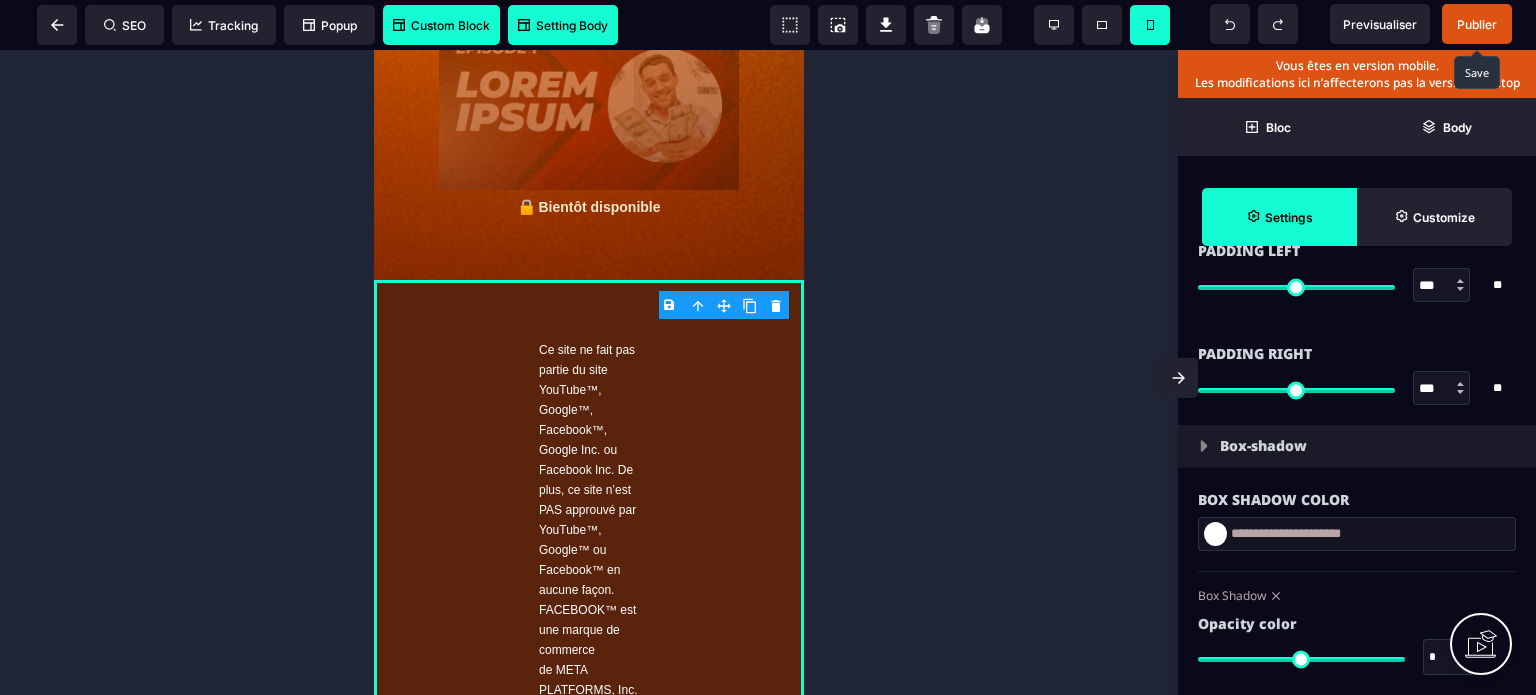 scroll, scrollTop: 1880, scrollLeft: 0, axis: vertical 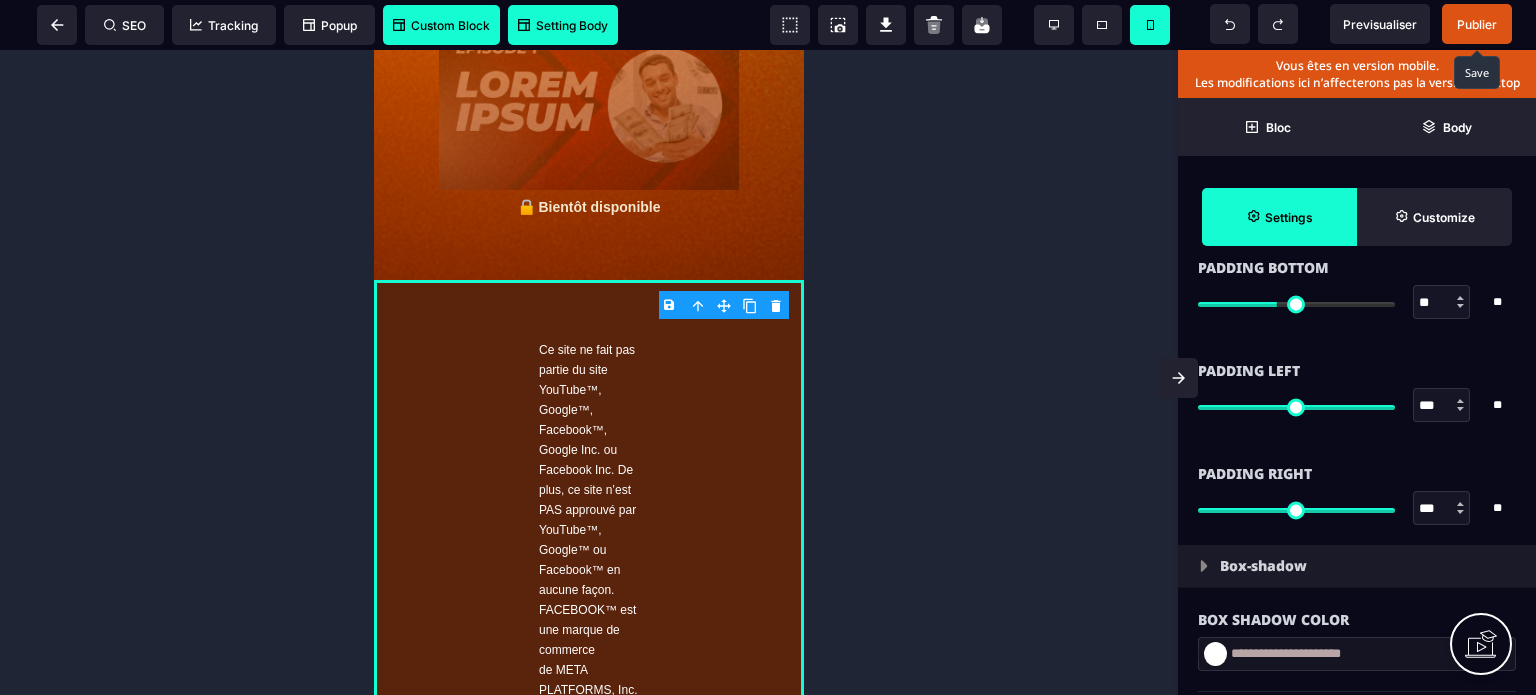 drag, startPoint x: 1436, startPoint y: 503, endPoint x: 1377, endPoint y: 509, distance: 59.3043 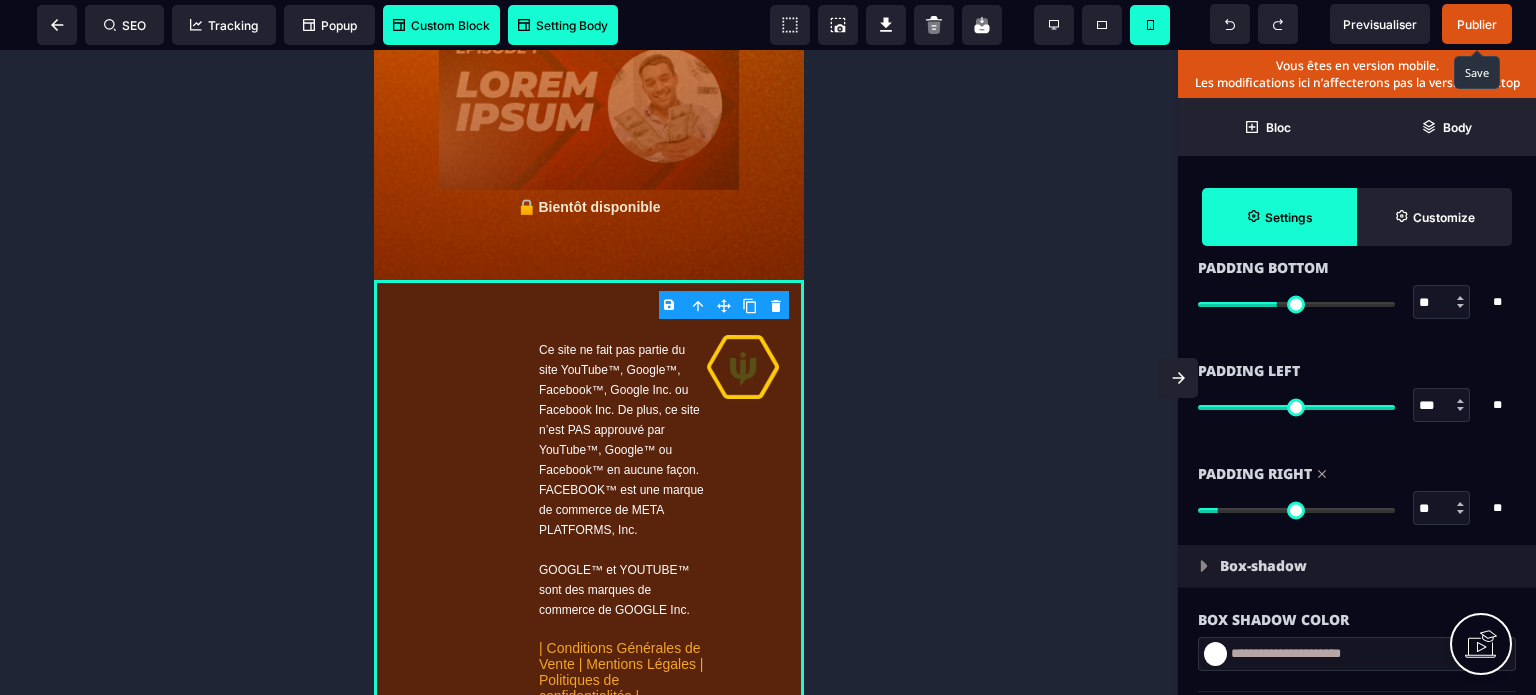 drag, startPoint x: 1432, startPoint y: 401, endPoint x: 1396, endPoint y: 409, distance: 36.878178 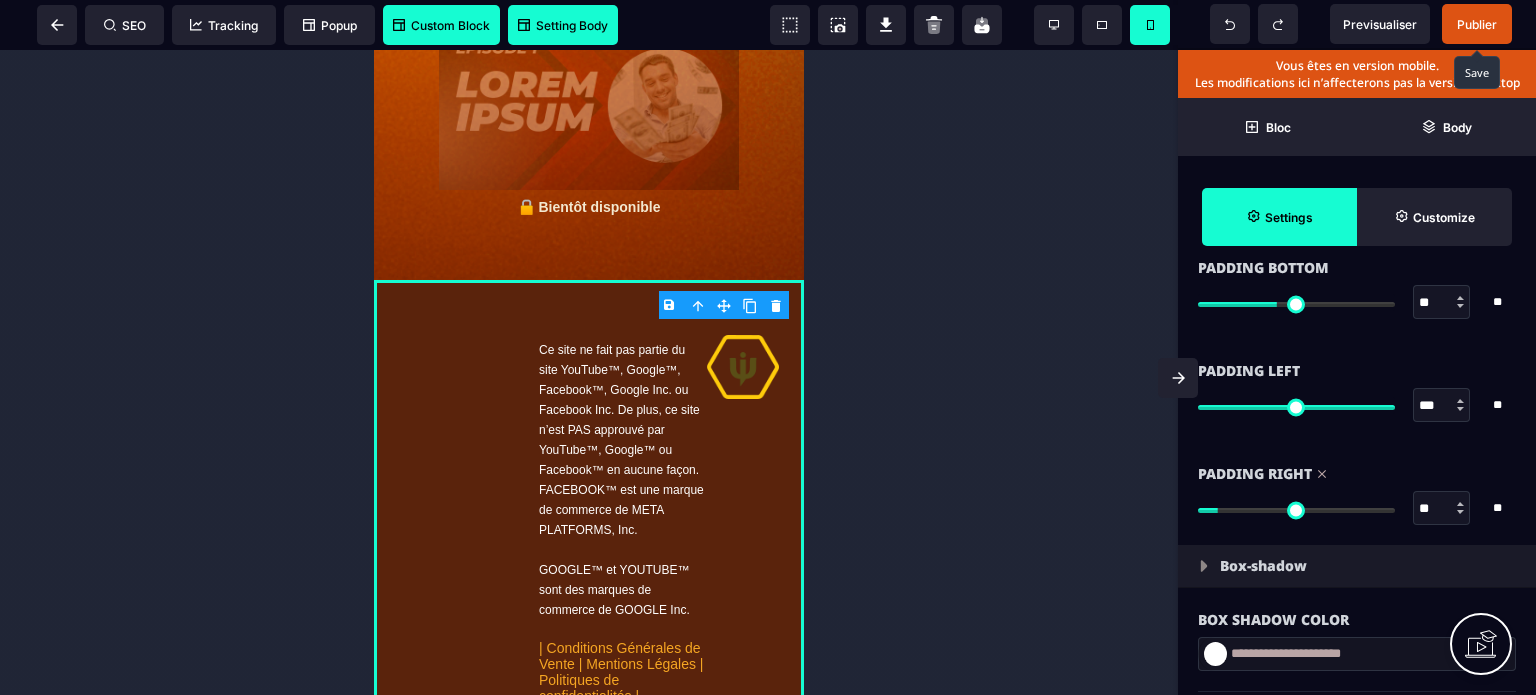 click on "***
*
**" at bounding box center (1357, 405) 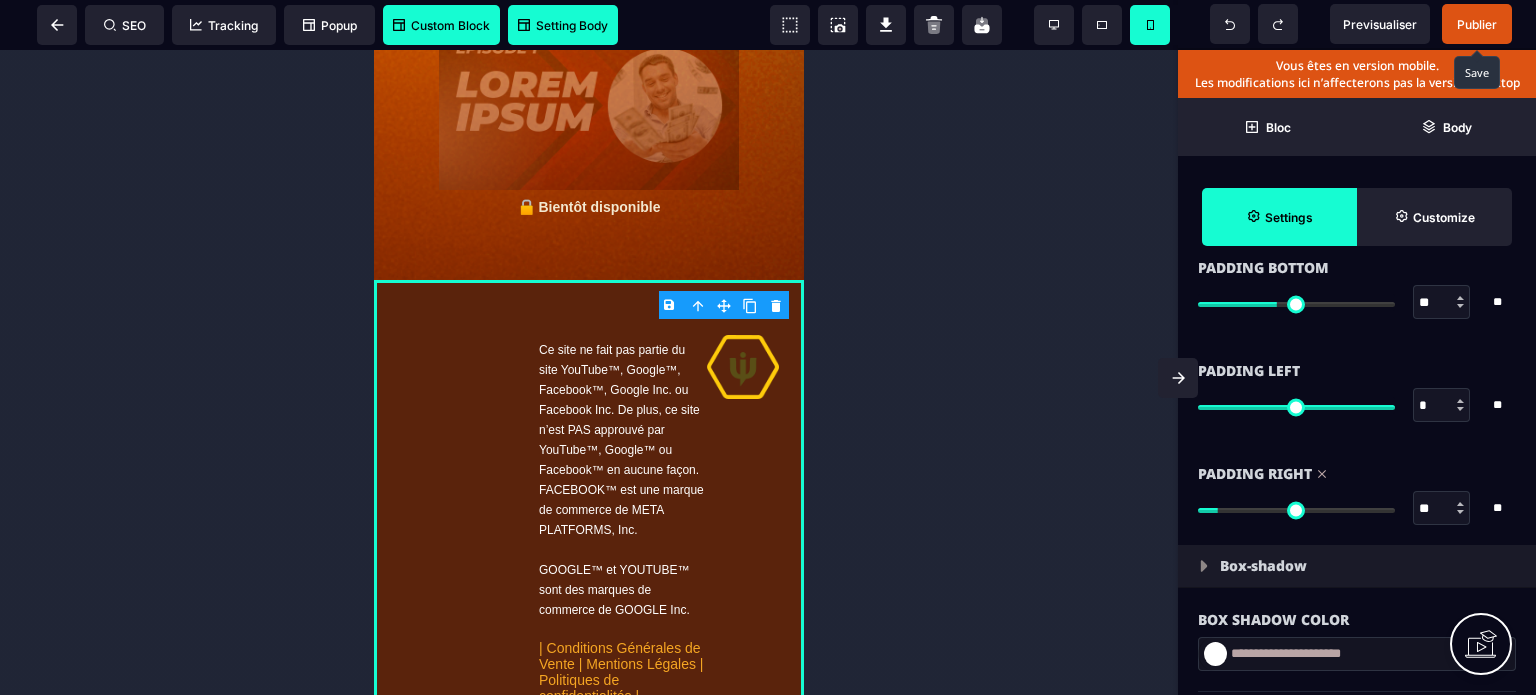 click on "Padding Left
*
*
**
All" at bounding box center [1357, 400] 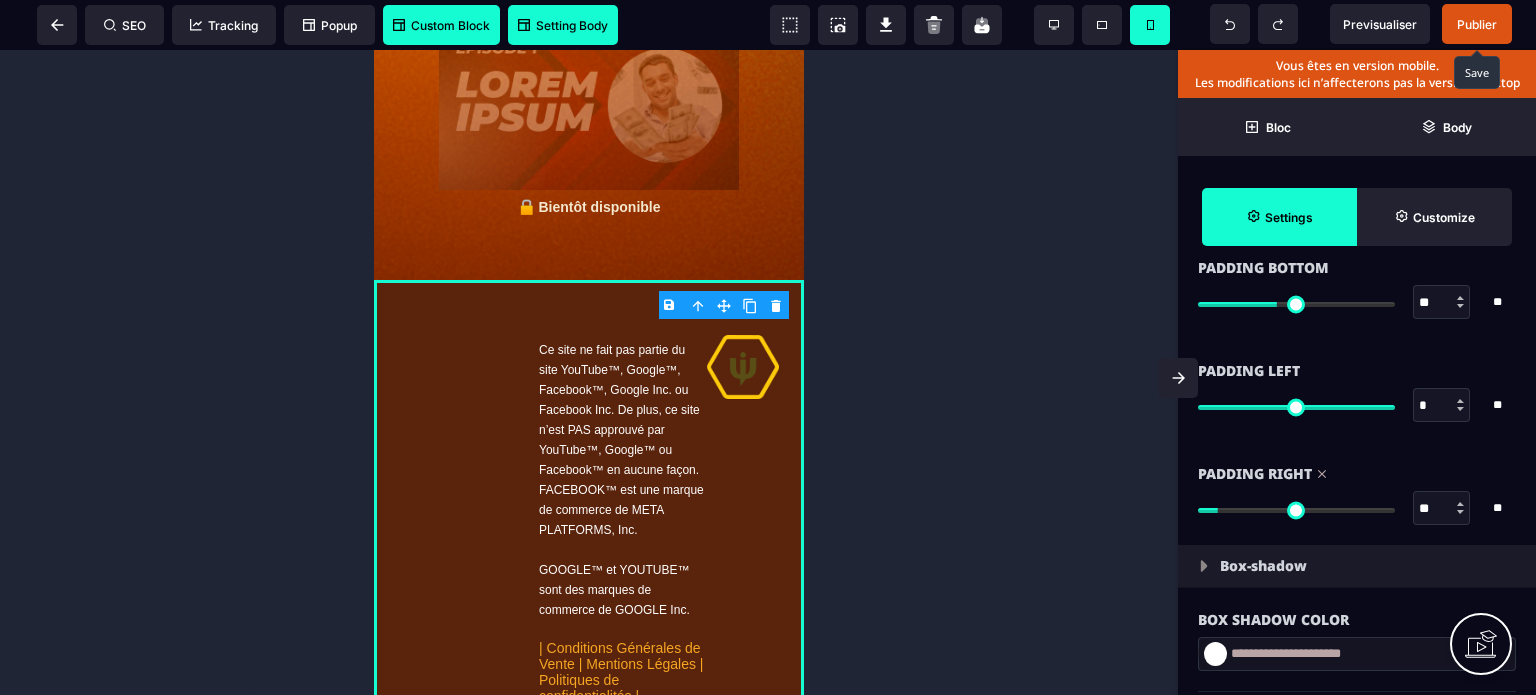 scroll, scrollTop: 1281, scrollLeft: 0, axis: vertical 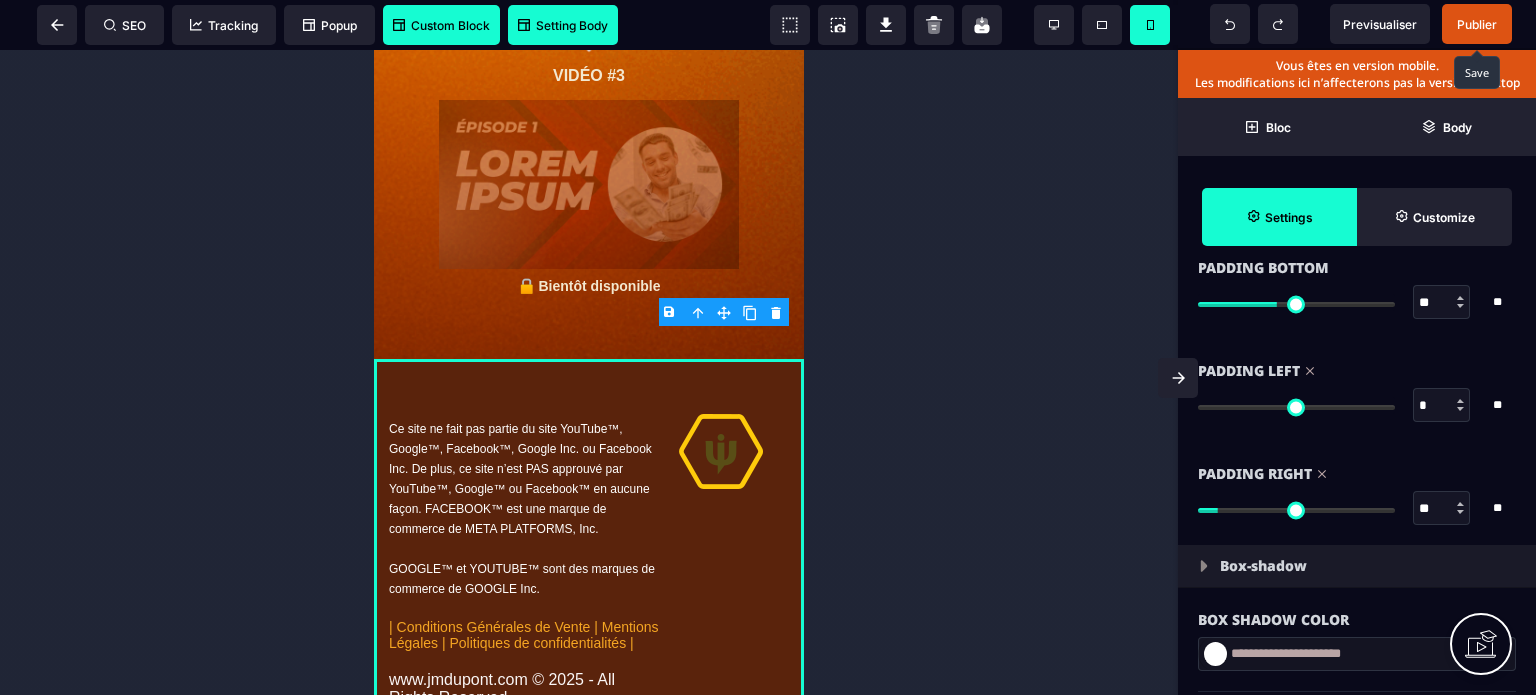 click on "*" at bounding box center [1442, 406] 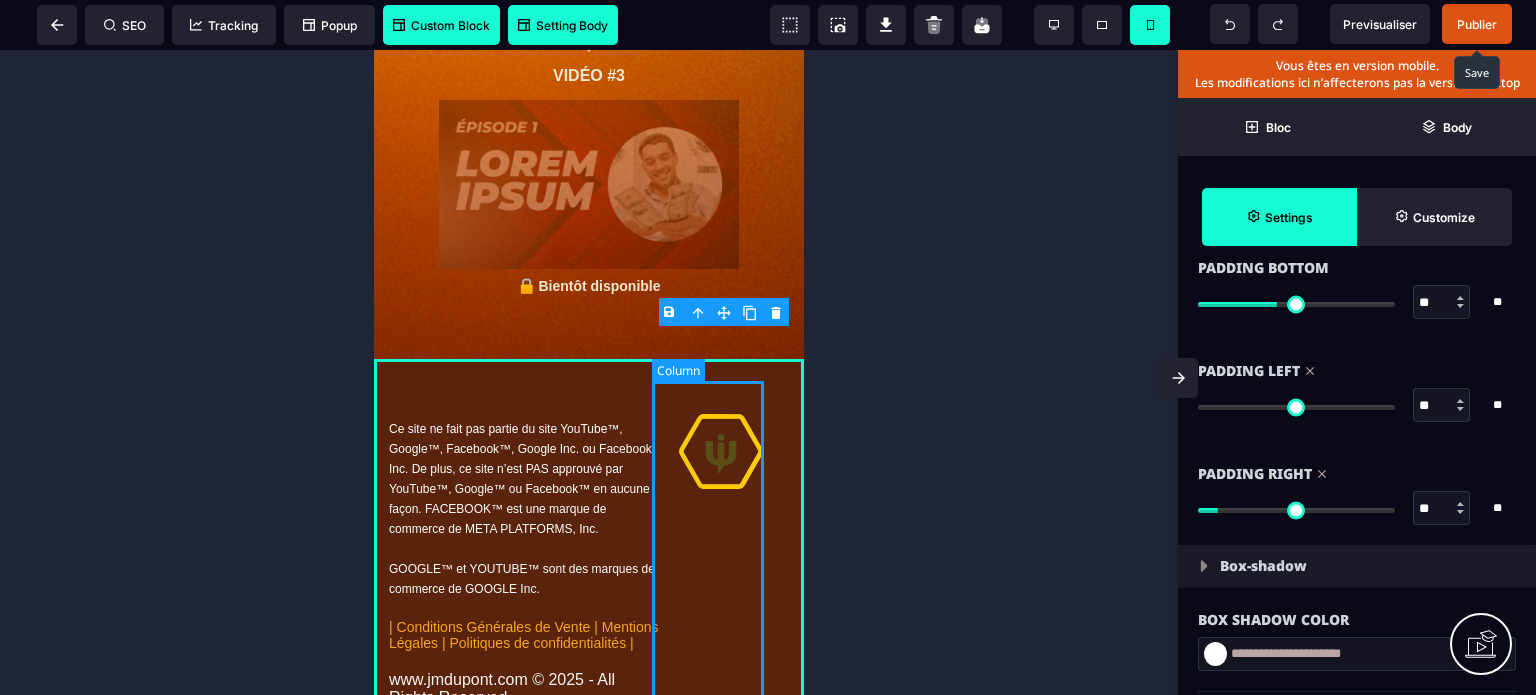 click at bounding box center (720, 563) 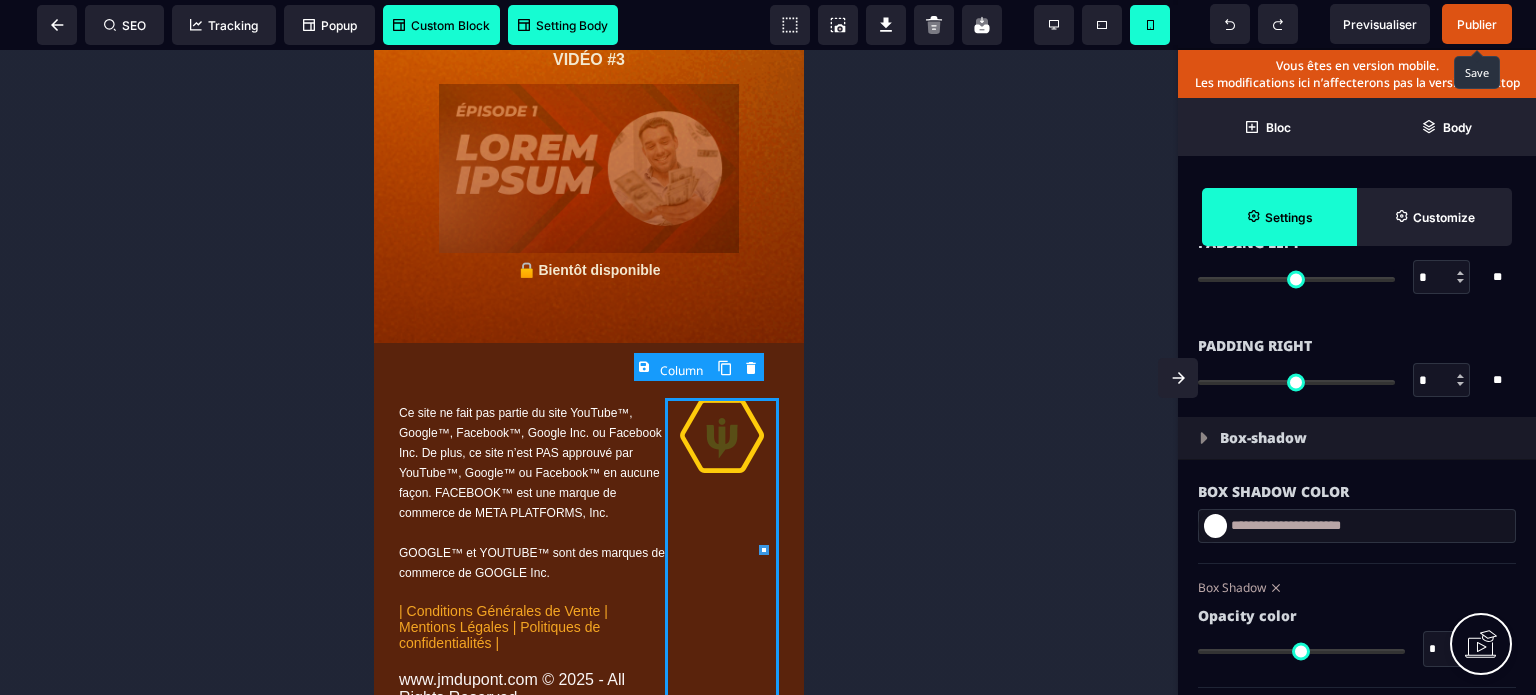 scroll, scrollTop: 0, scrollLeft: 0, axis: both 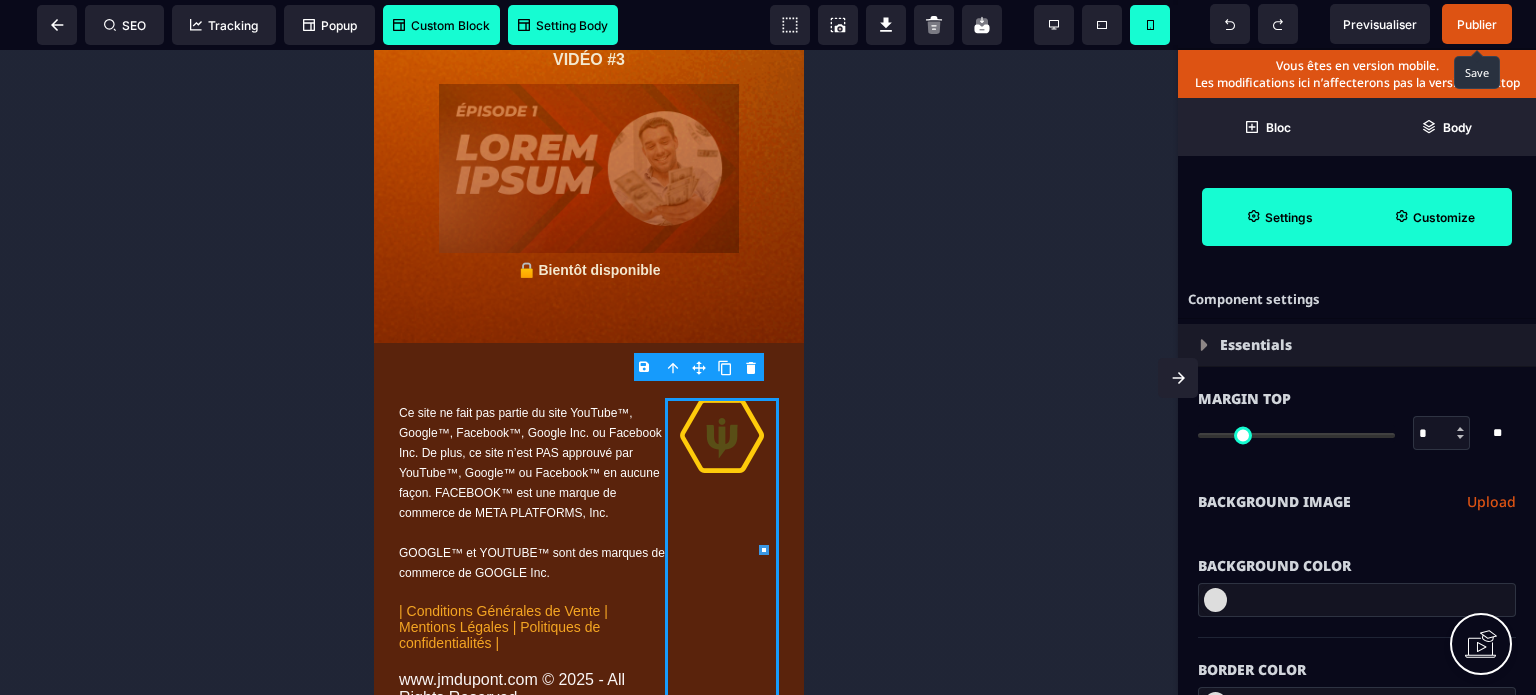 click on "Customize" at bounding box center (1434, 217) 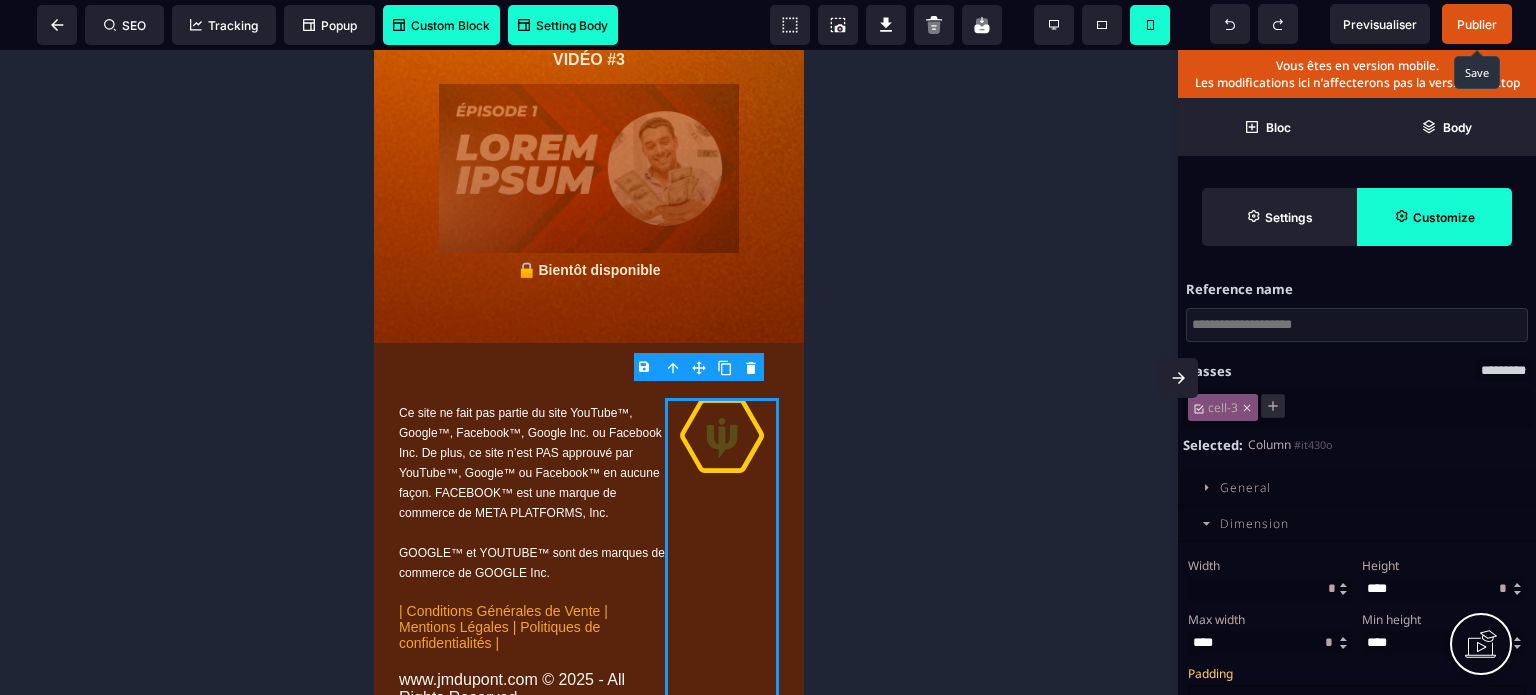 click at bounding box center (1270, 589) 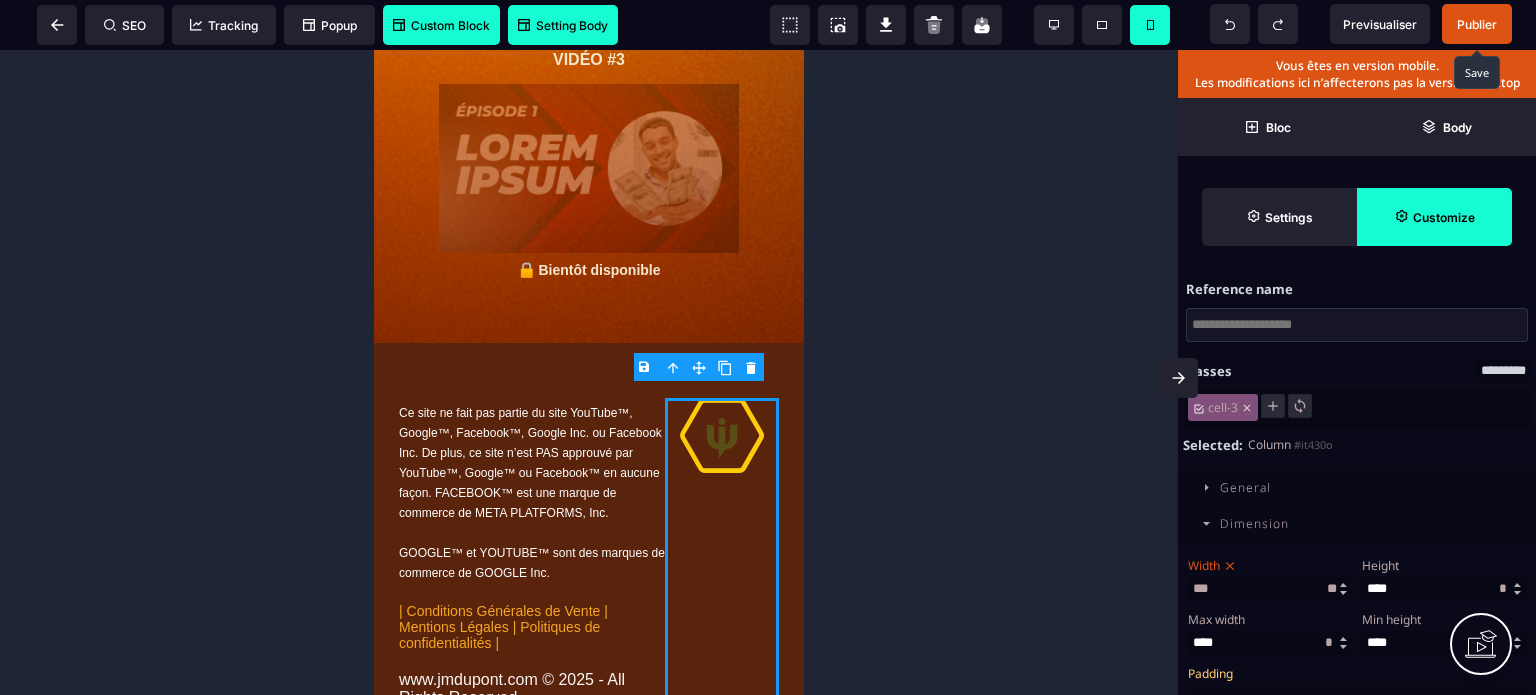 click on "* ** *" at bounding box center (1332, 588) 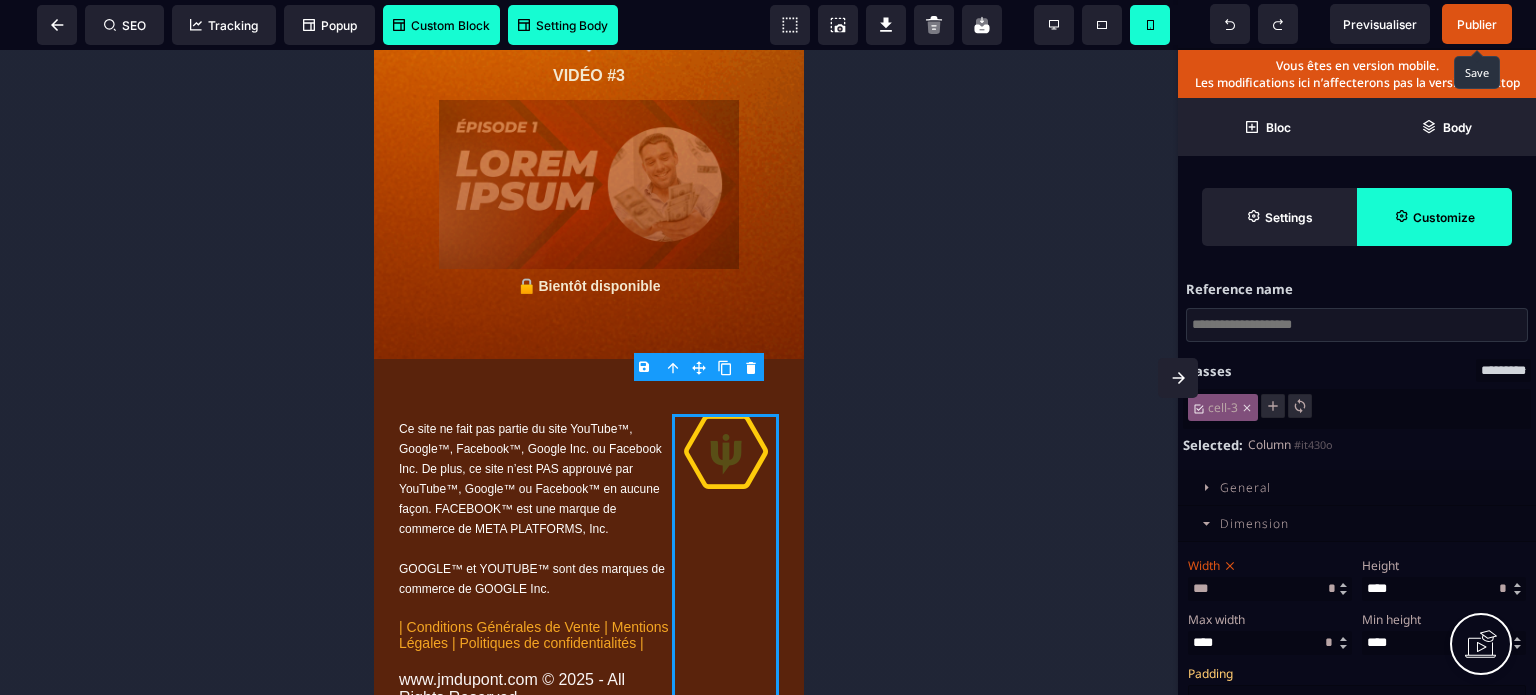click on "* ** *" at bounding box center [1332, 588] 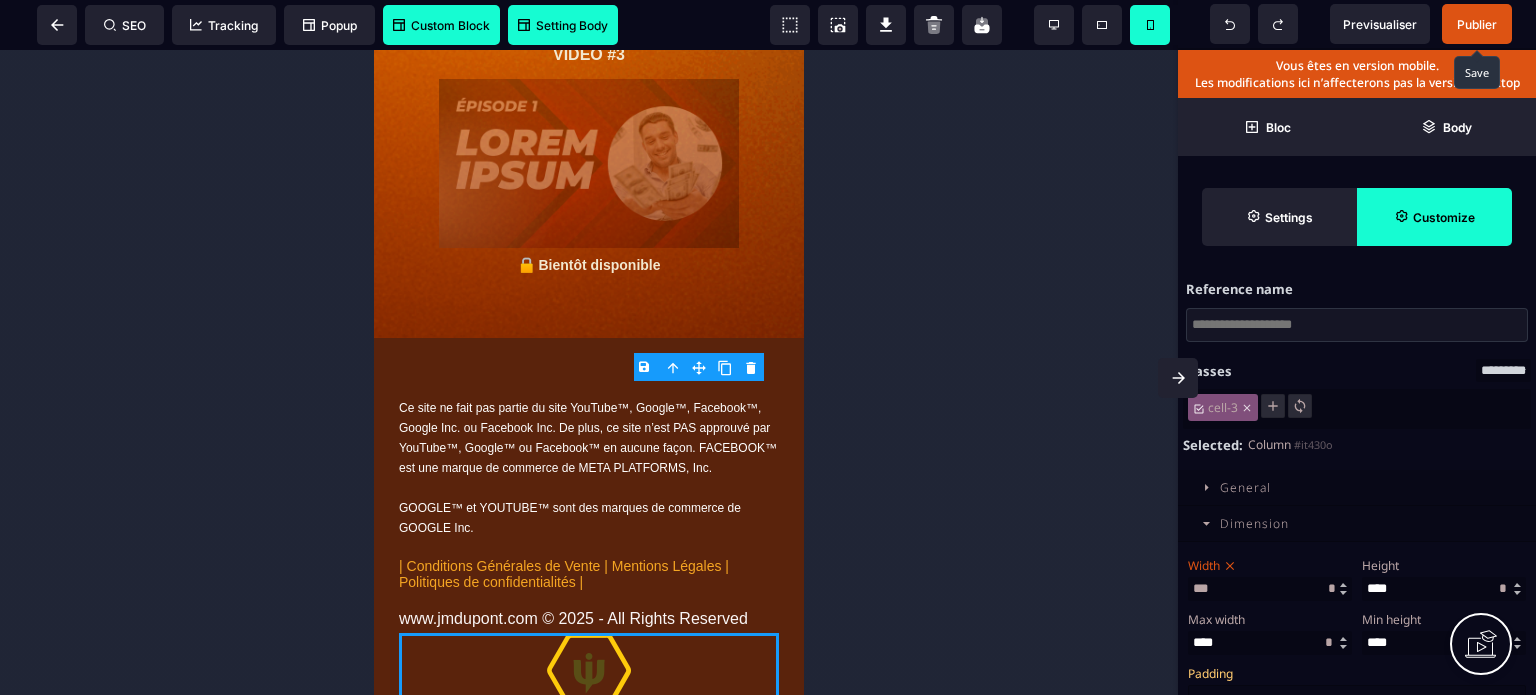 scroll, scrollTop: 1288, scrollLeft: 0, axis: vertical 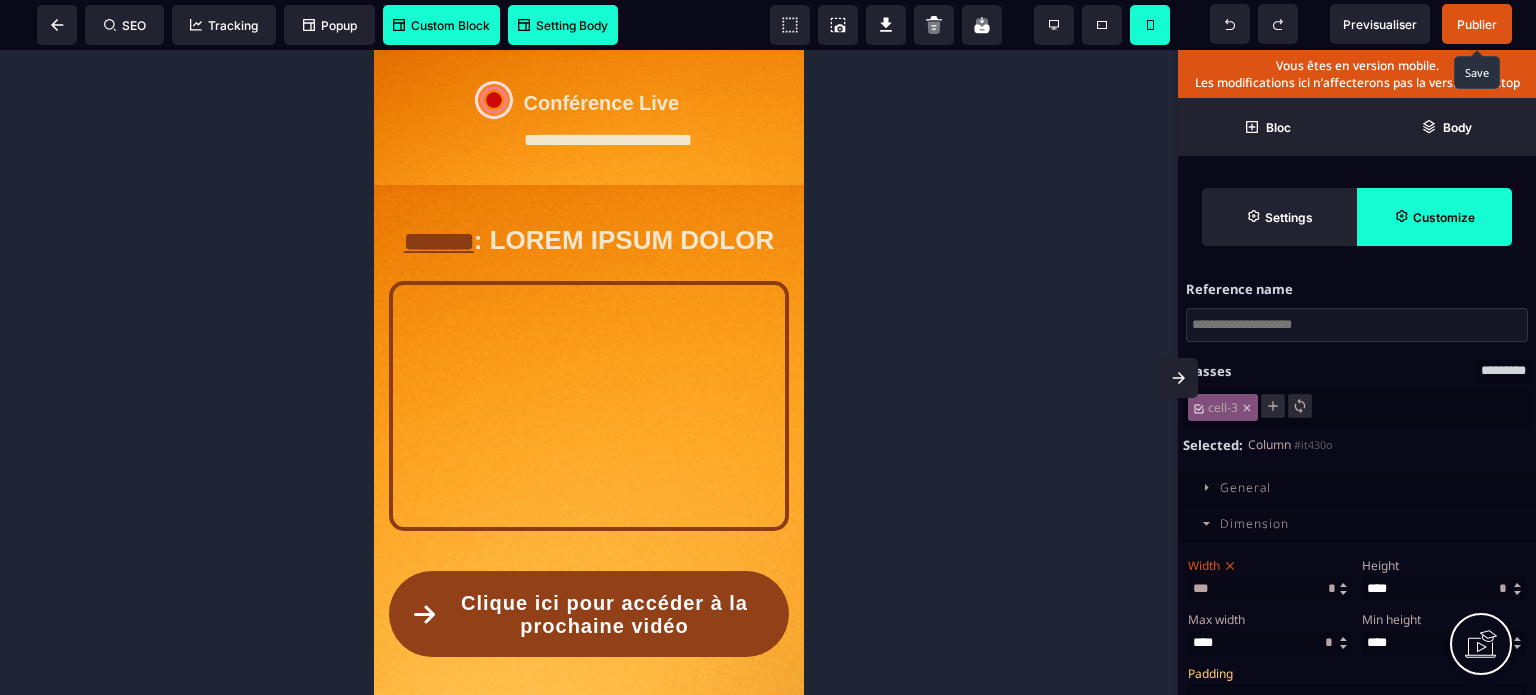 click on "Publier" at bounding box center (1477, 24) 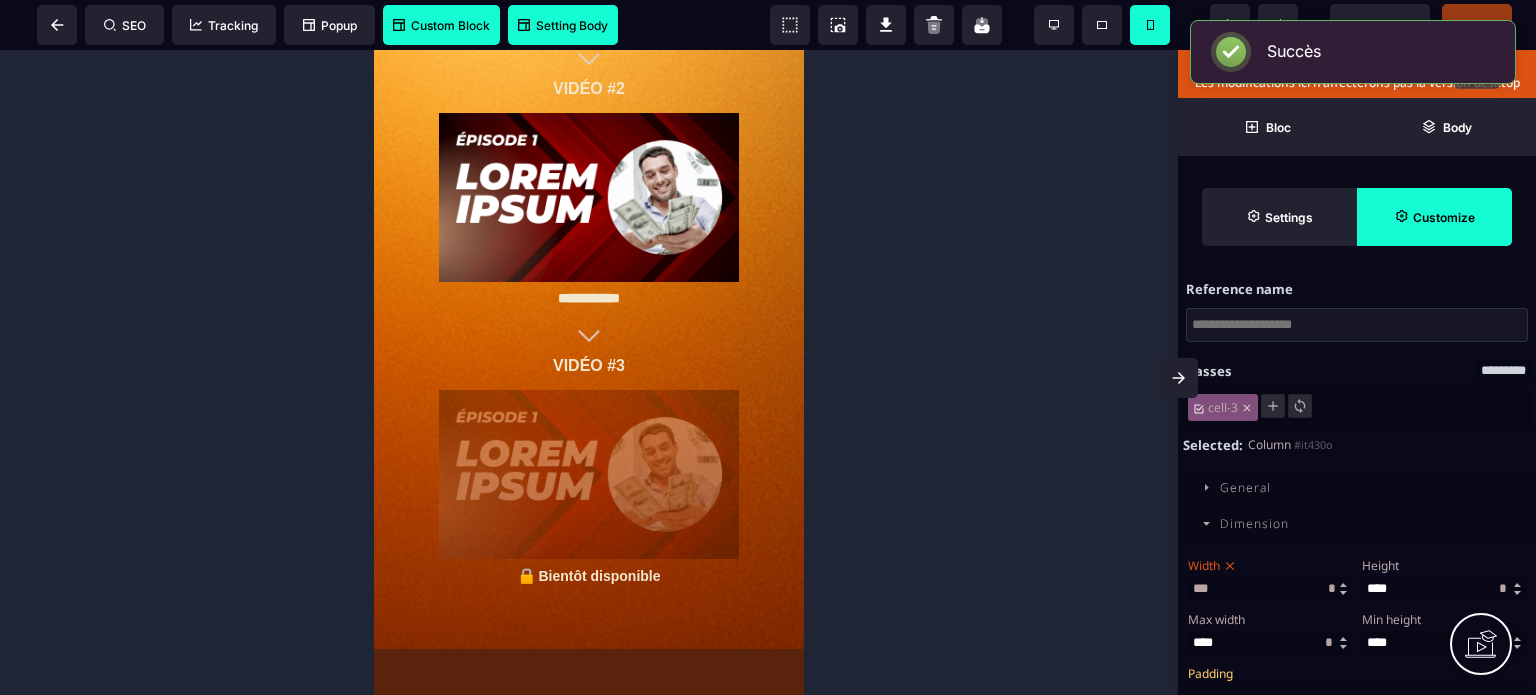 scroll, scrollTop: 0, scrollLeft: 0, axis: both 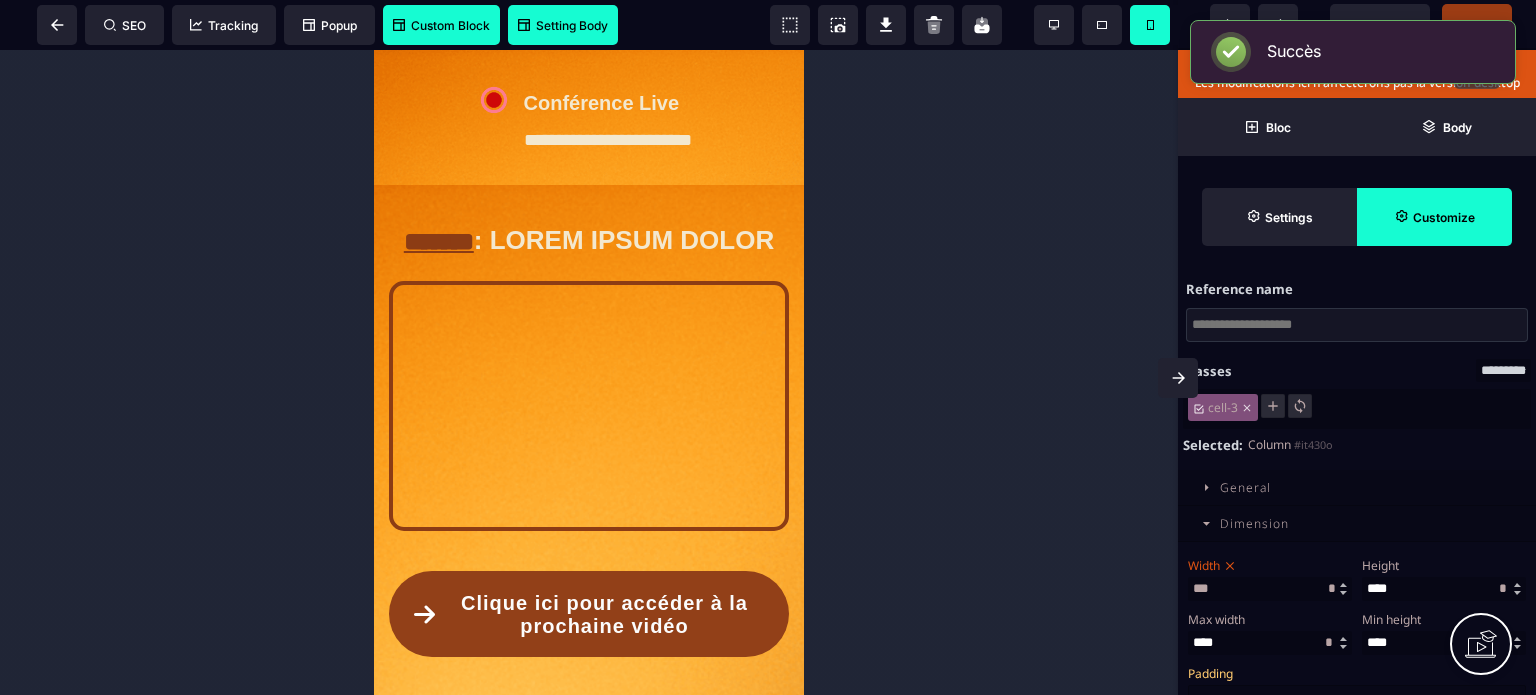 click at bounding box center [589, 372] 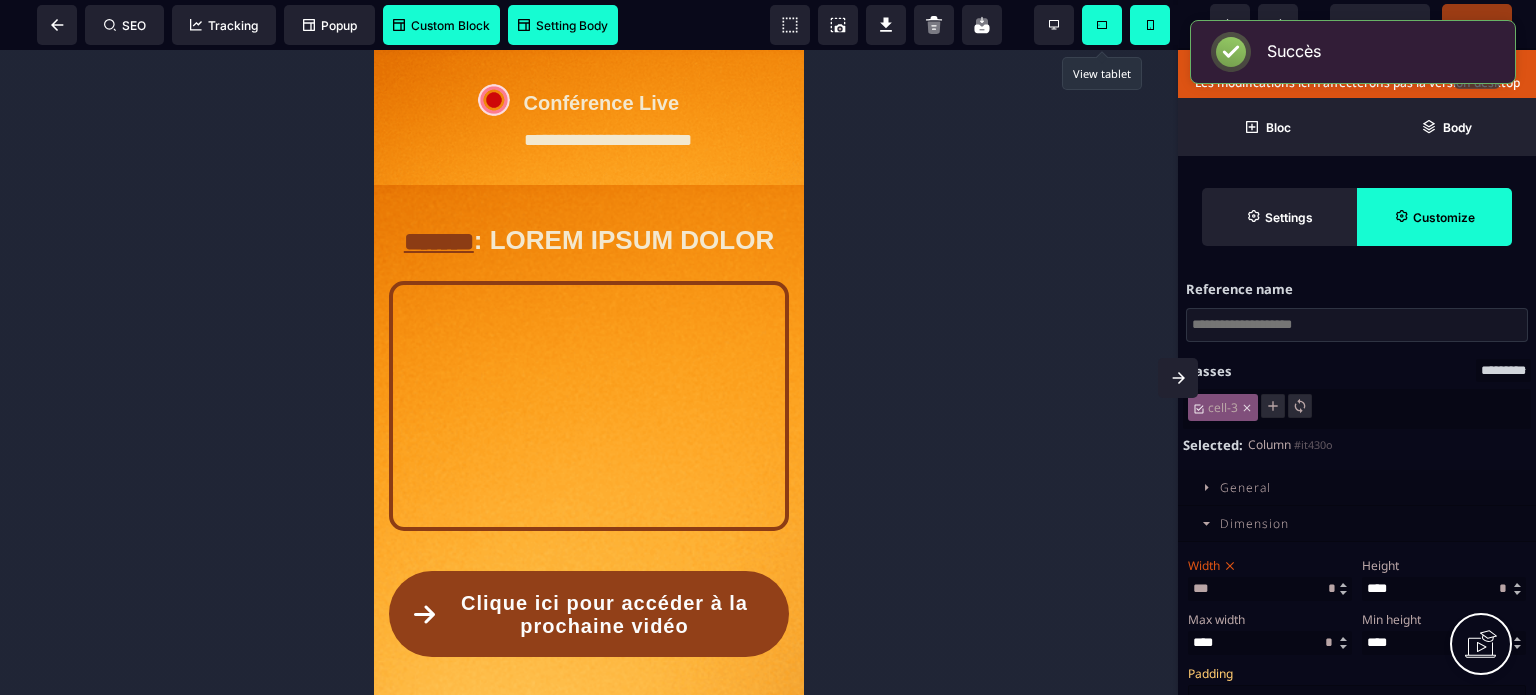 click 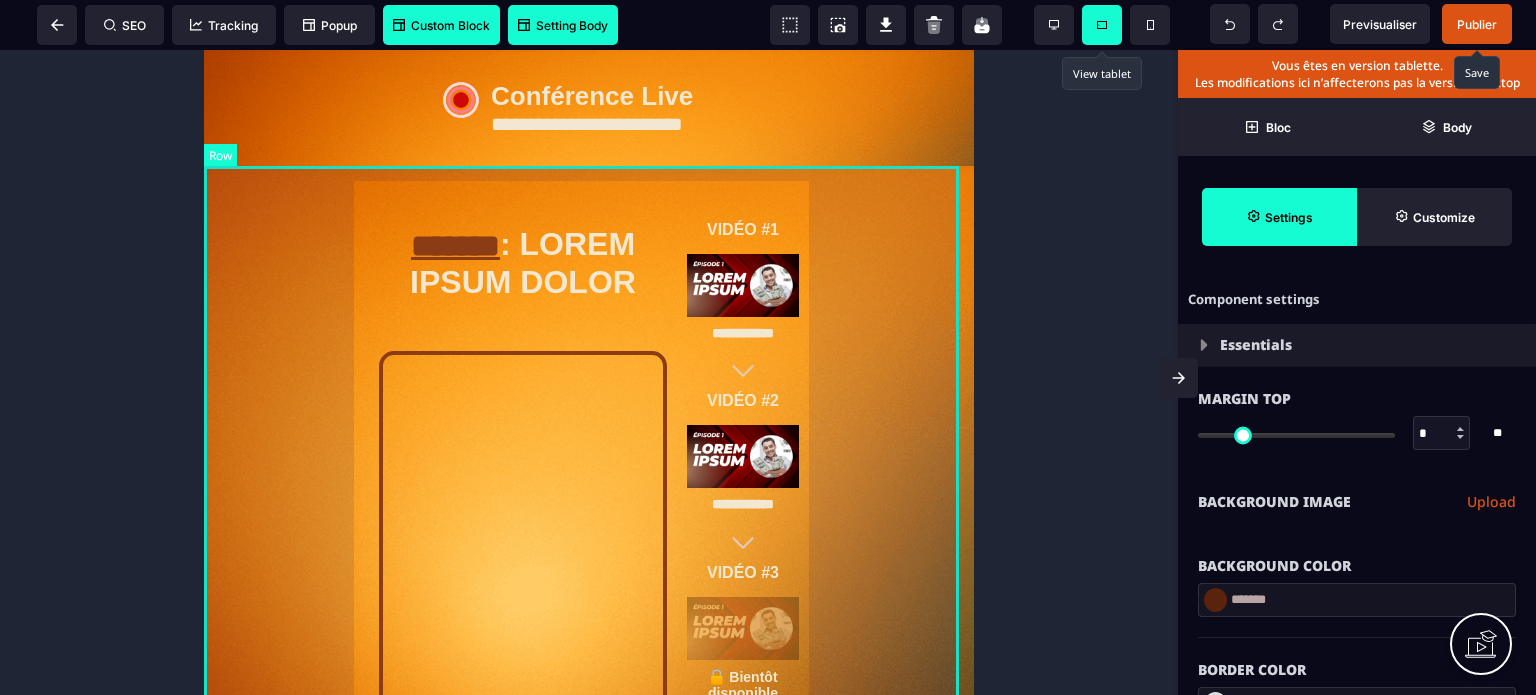 click on "**********" at bounding box center (589, 614) 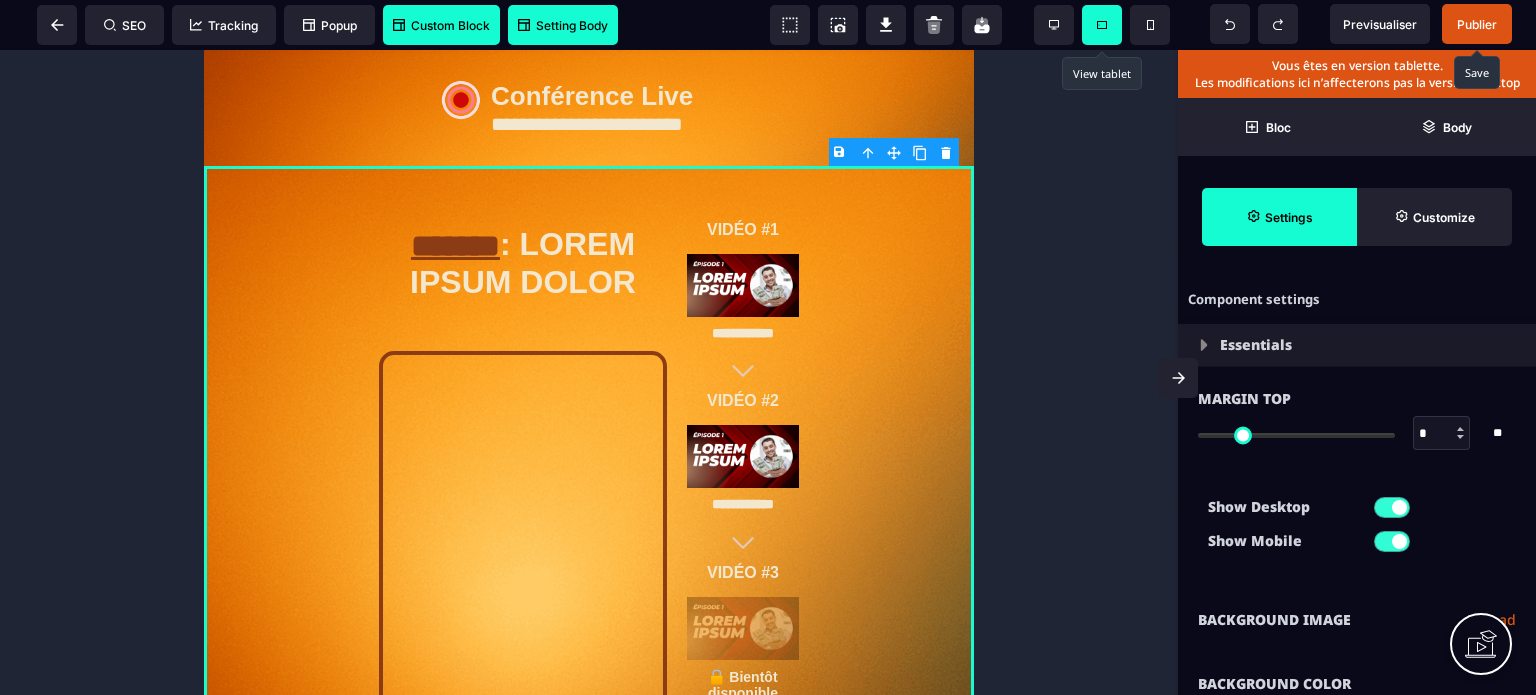 click on "Show Desktop
Show Mobile" at bounding box center [1357, 529] 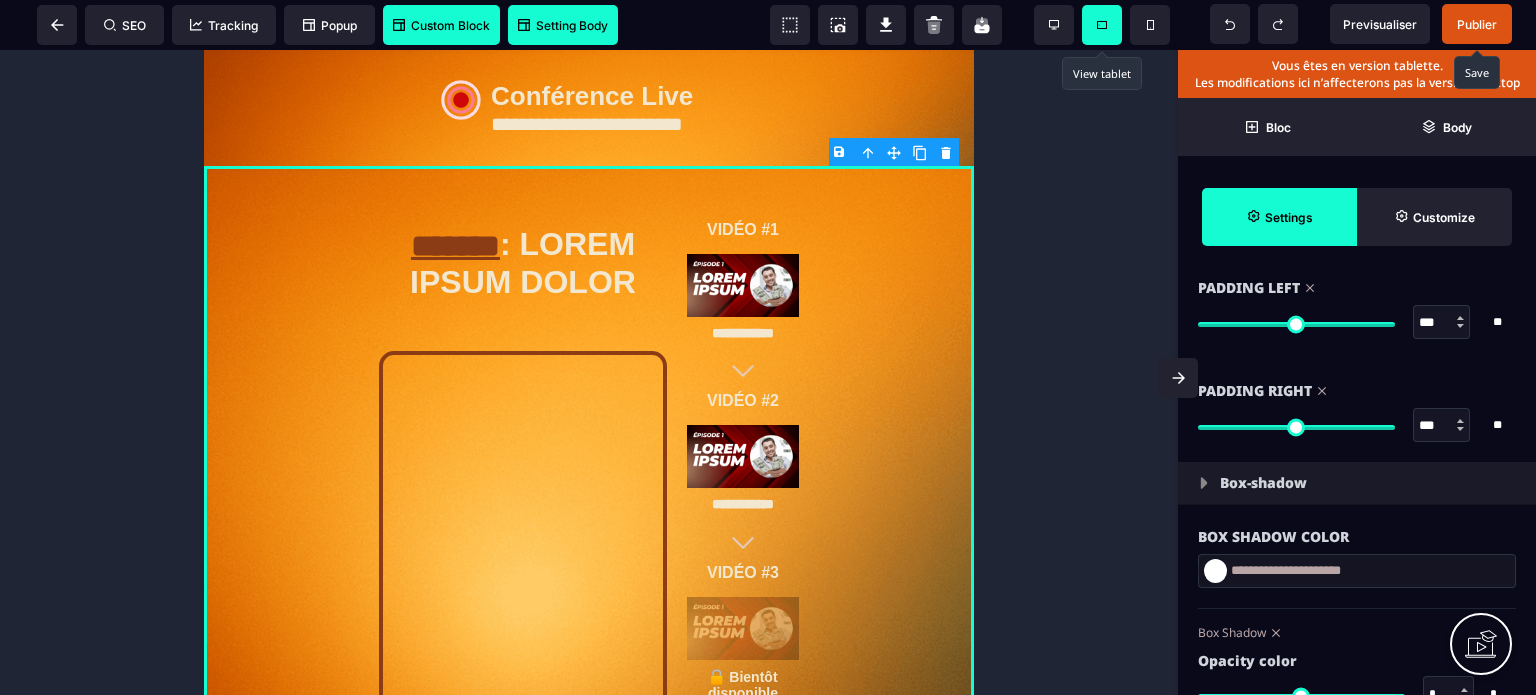 scroll, scrollTop: 1840, scrollLeft: 0, axis: vertical 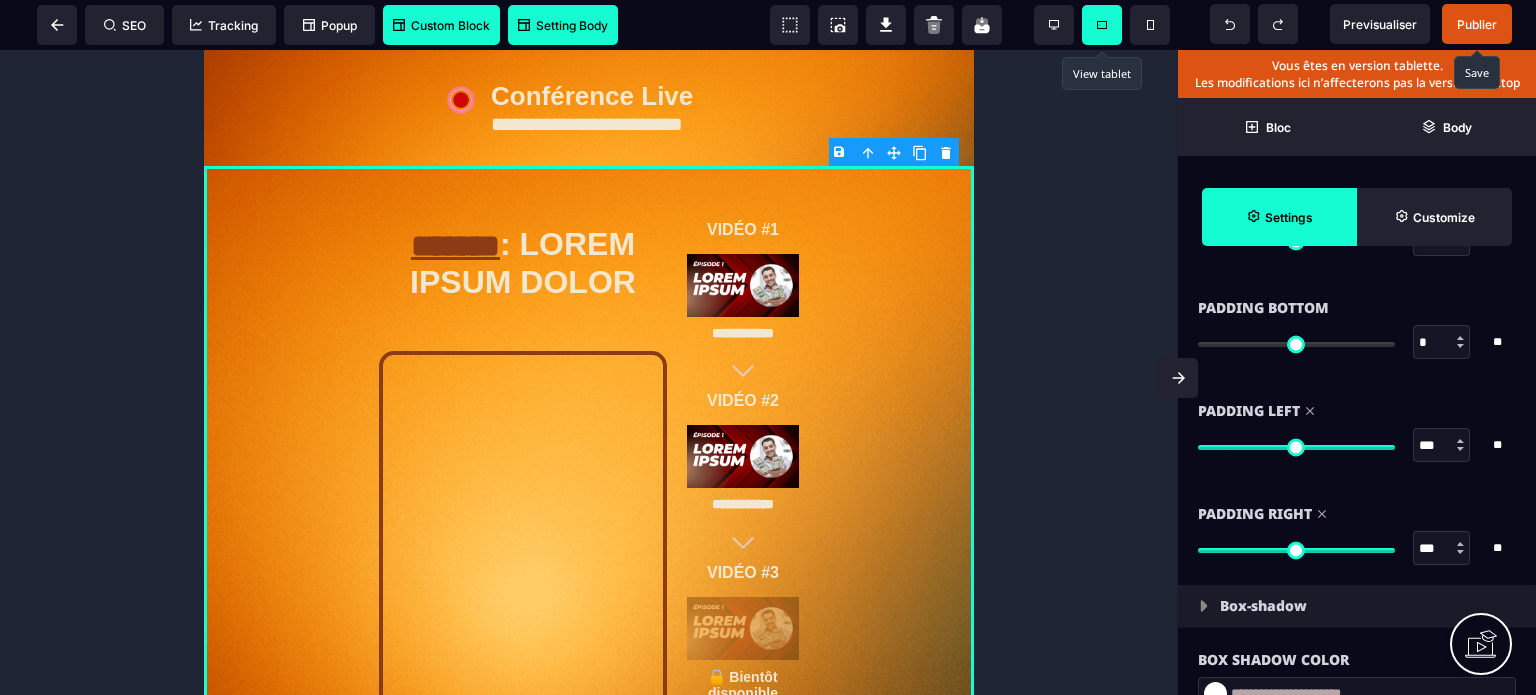 drag, startPoint x: 1431, startPoint y: 543, endPoint x: 1401, endPoint y: 551, distance: 31.04835 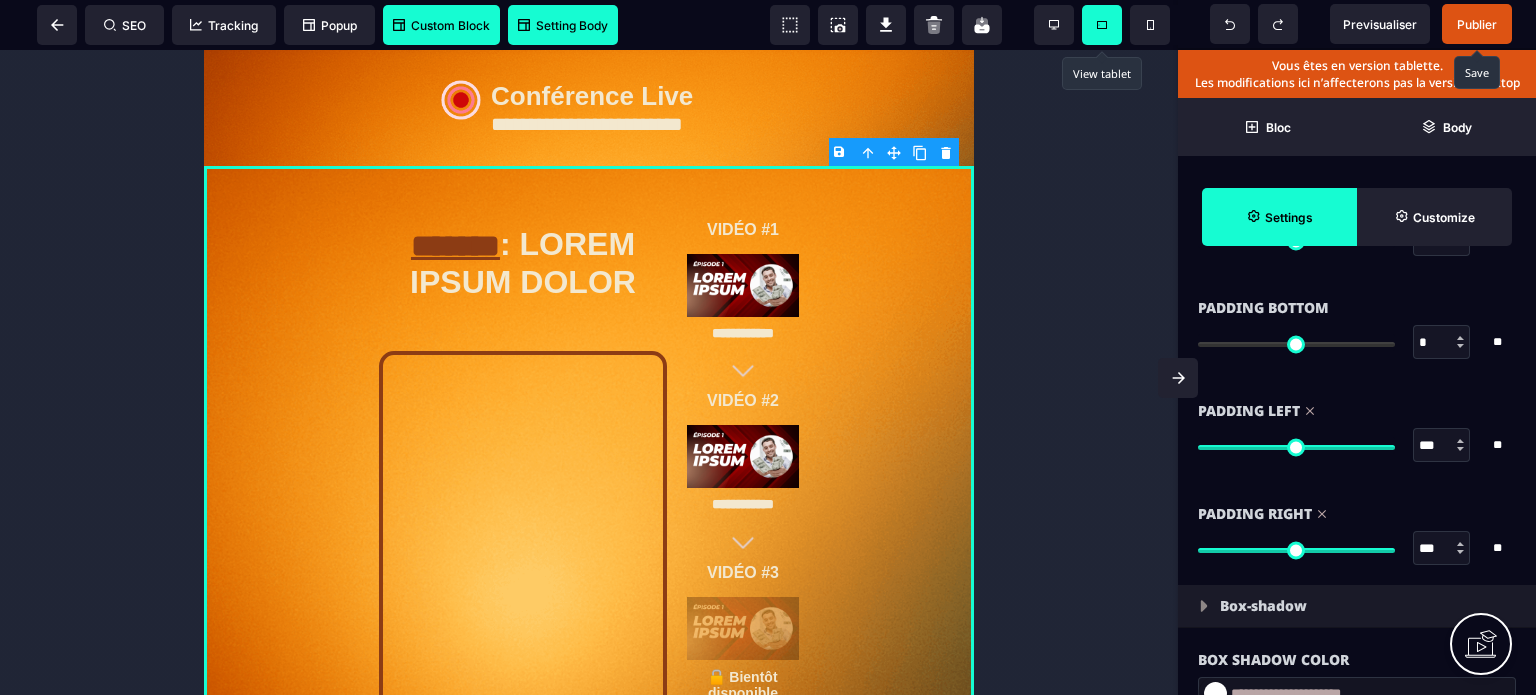 click on "***
*
**" at bounding box center (1357, 548) 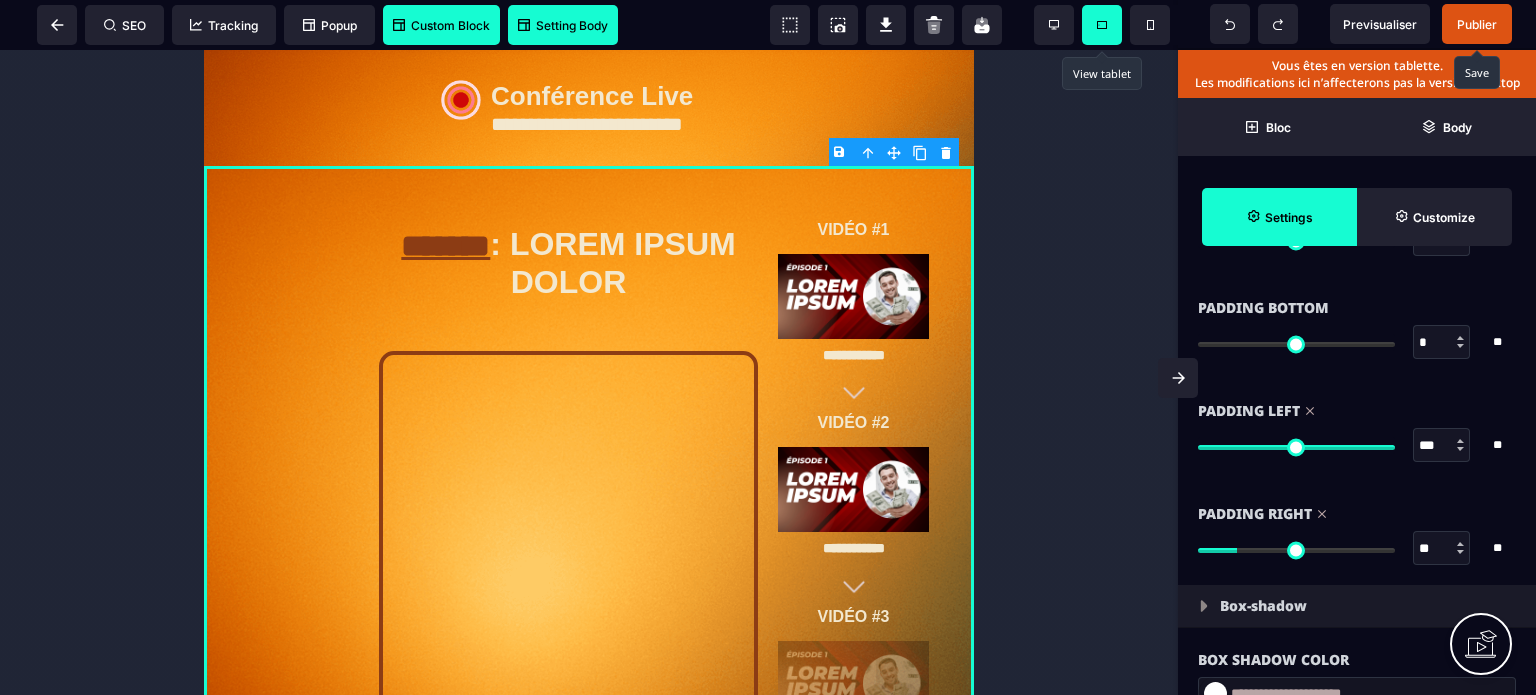 drag, startPoint x: 1433, startPoint y: 445, endPoint x: 1406, endPoint y: 450, distance: 27.45906 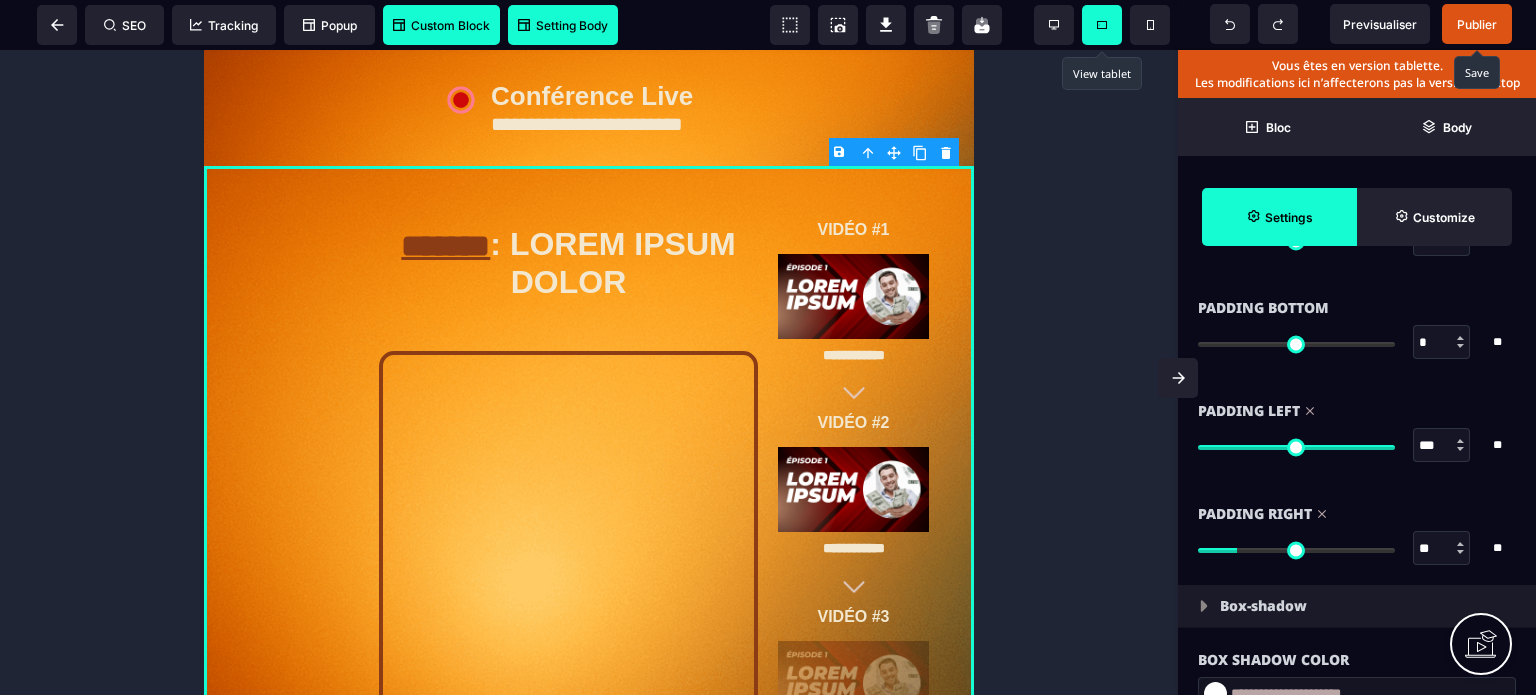 click on "***
*
**" at bounding box center [1357, 445] 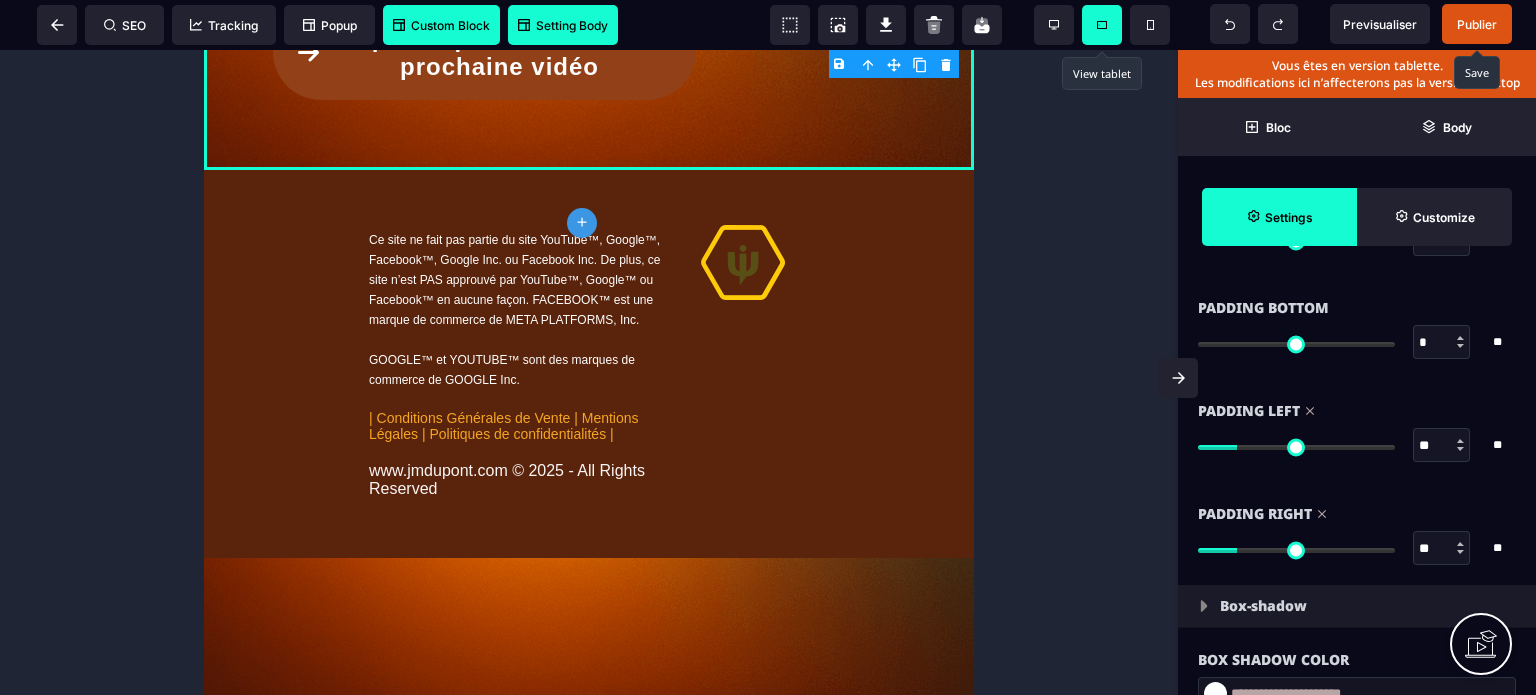 scroll, scrollTop: 861, scrollLeft: 0, axis: vertical 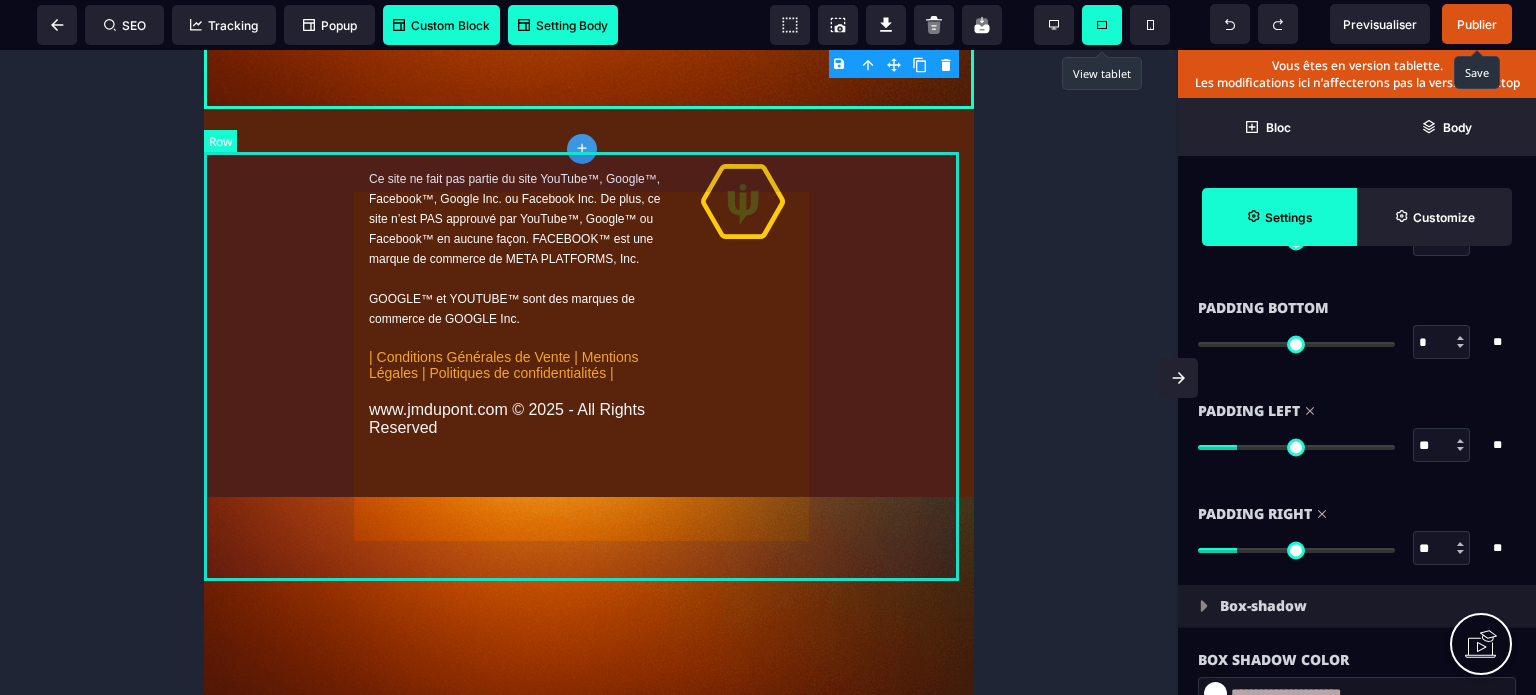 click on "Ce site ne fait pas partie du site YouTube™, Google™, Facebook™, Google Inc. ou Facebook Inc. De plus, ce site n’est PAS approuvé par YouTube™, Google™ ou Facebook™ en aucune façon. FACEBOOK™ est une marque de commerce de META PLATFORMS, Inc. GOOGLE™ et YOUTUBE™ sont des marques de commerce de GOOGLE Inc. | Conditions Générales de Vente | Mentions Légales | Politiques de confidentialités | www.[LAST].com © 2025 - All Rights Reserved" at bounding box center (589, 303) 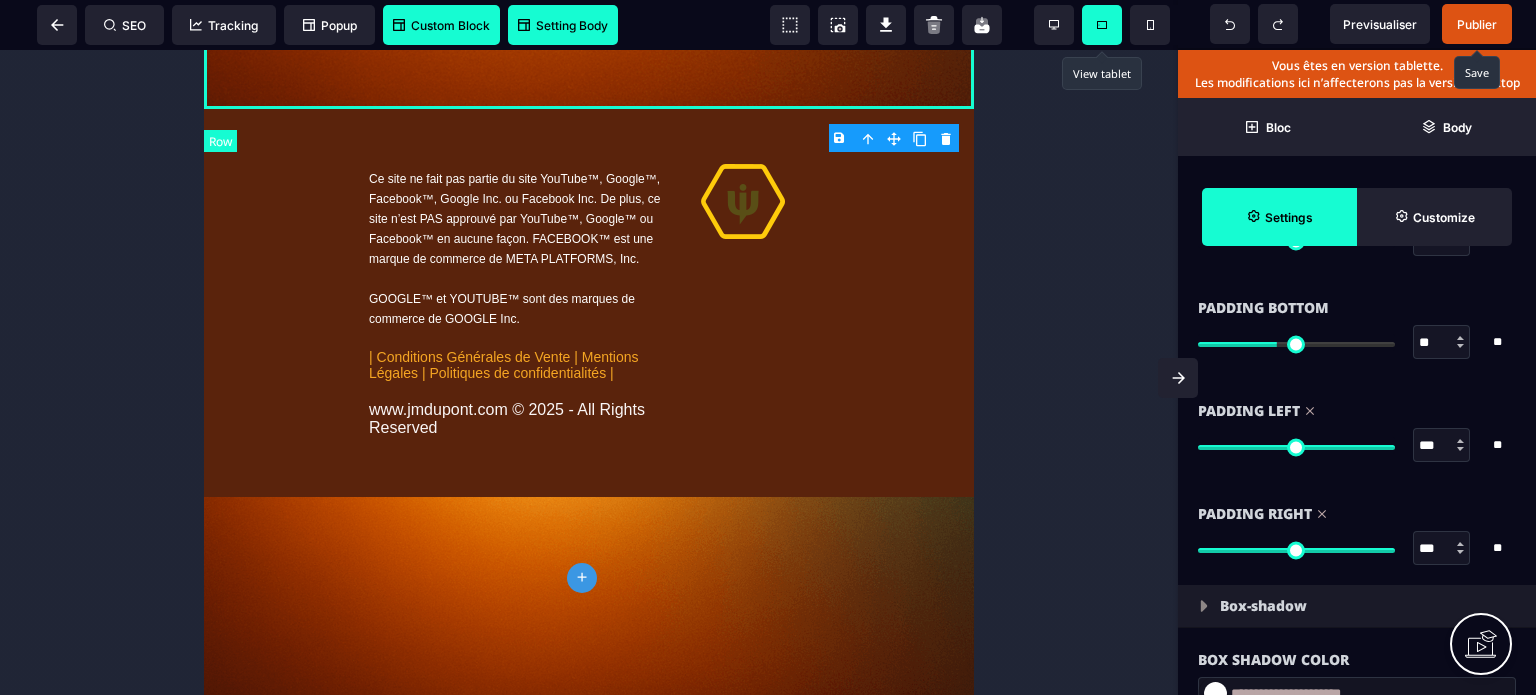 scroll, scrollTop: 0, scrollLeft: 0, axis: both 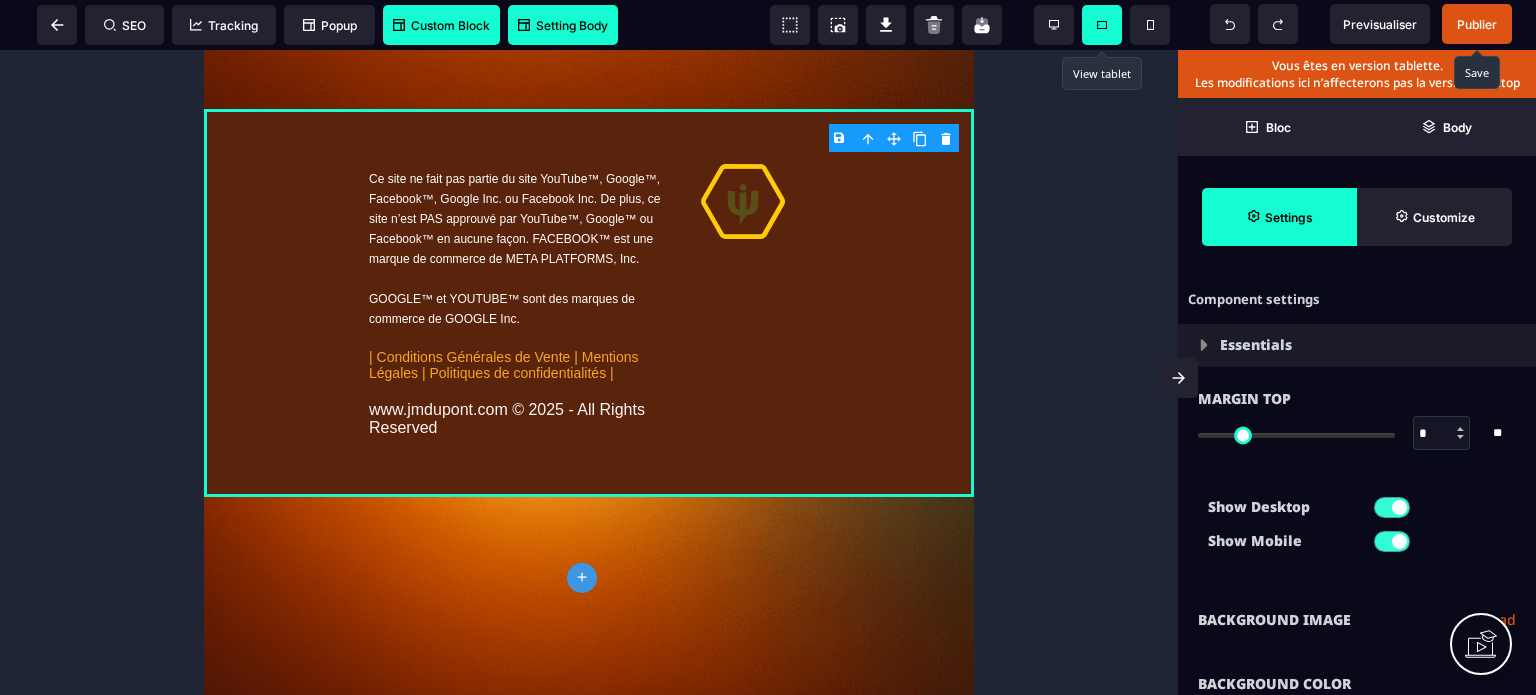 click on "Show Desktop
Show Mobile" at bounding box center [1357, 529] 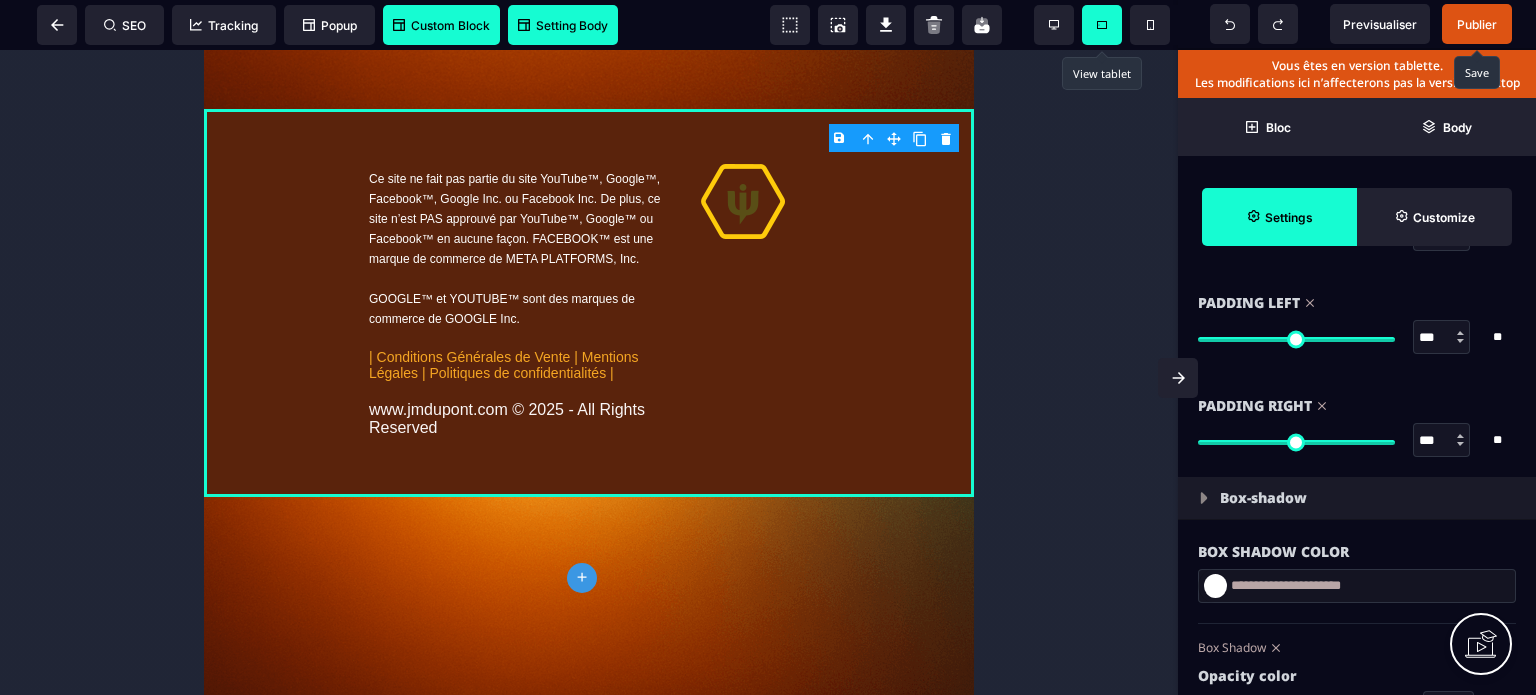 scroll, scrollTop: 1920, scrollLeft: 0, axis: vertical 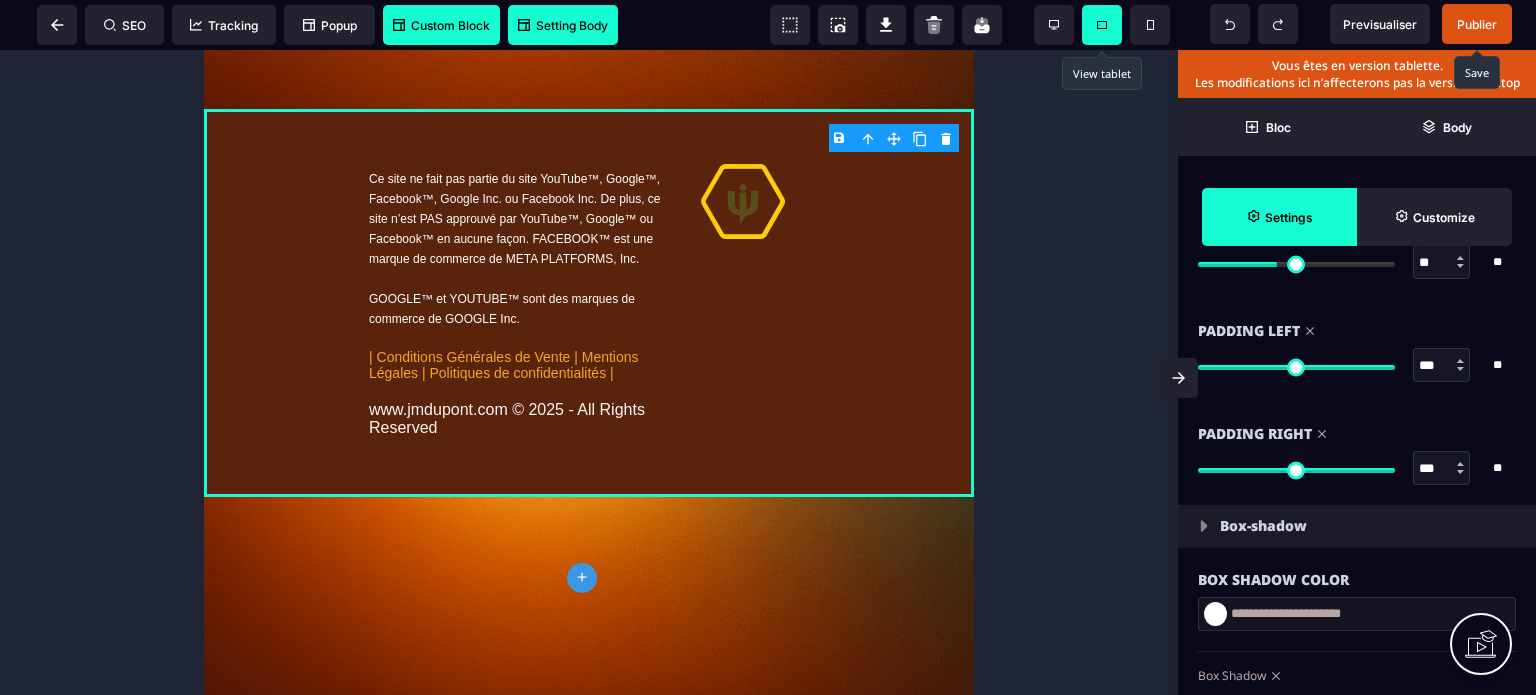 drag, startPoint x: 1434, startPoint y: 463, endPoint x: 1387, endPoint y: 473, distance: 48.052055 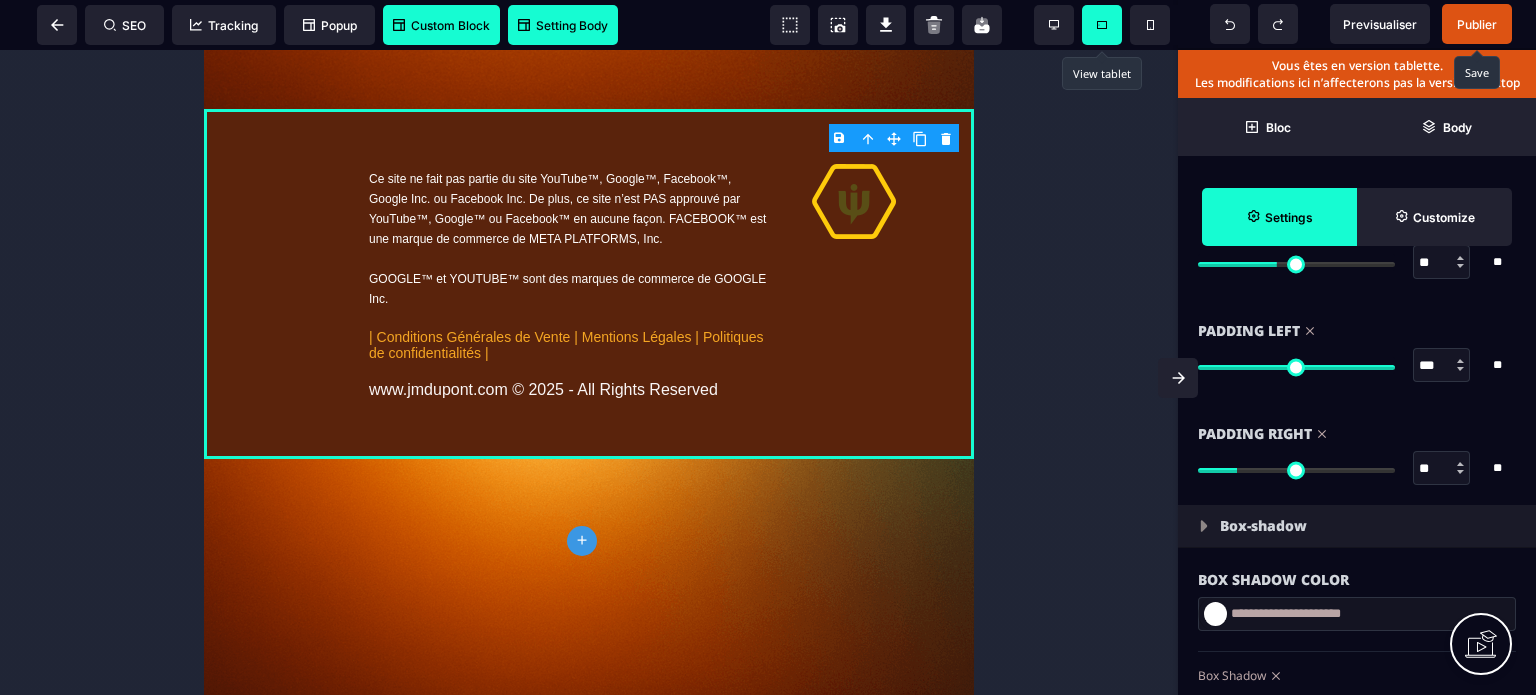 drag, startPoint x: 1432, startPoint y: 369, endPoint x: 1399, endPoint y: 373, distance: 33.24154 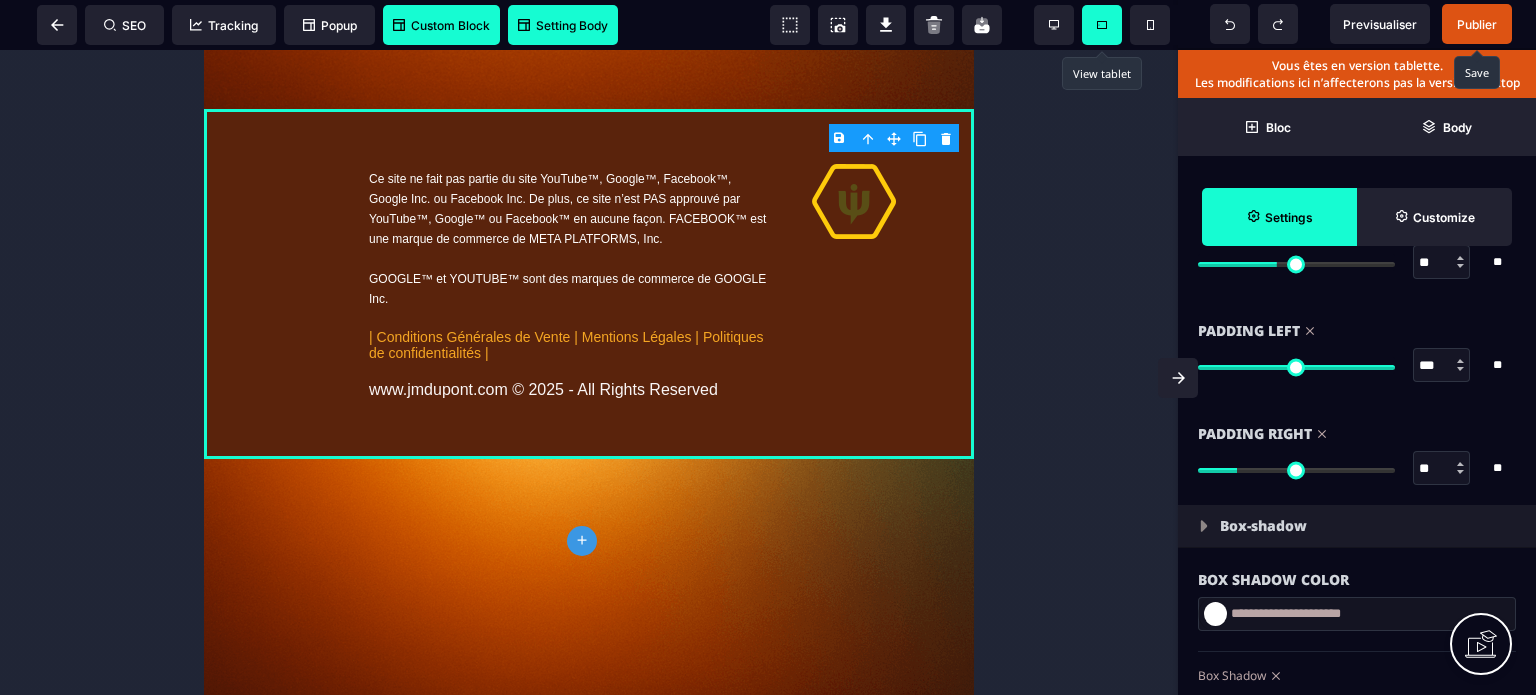 click on "***
*
**" at bounding box center (1357, 365) 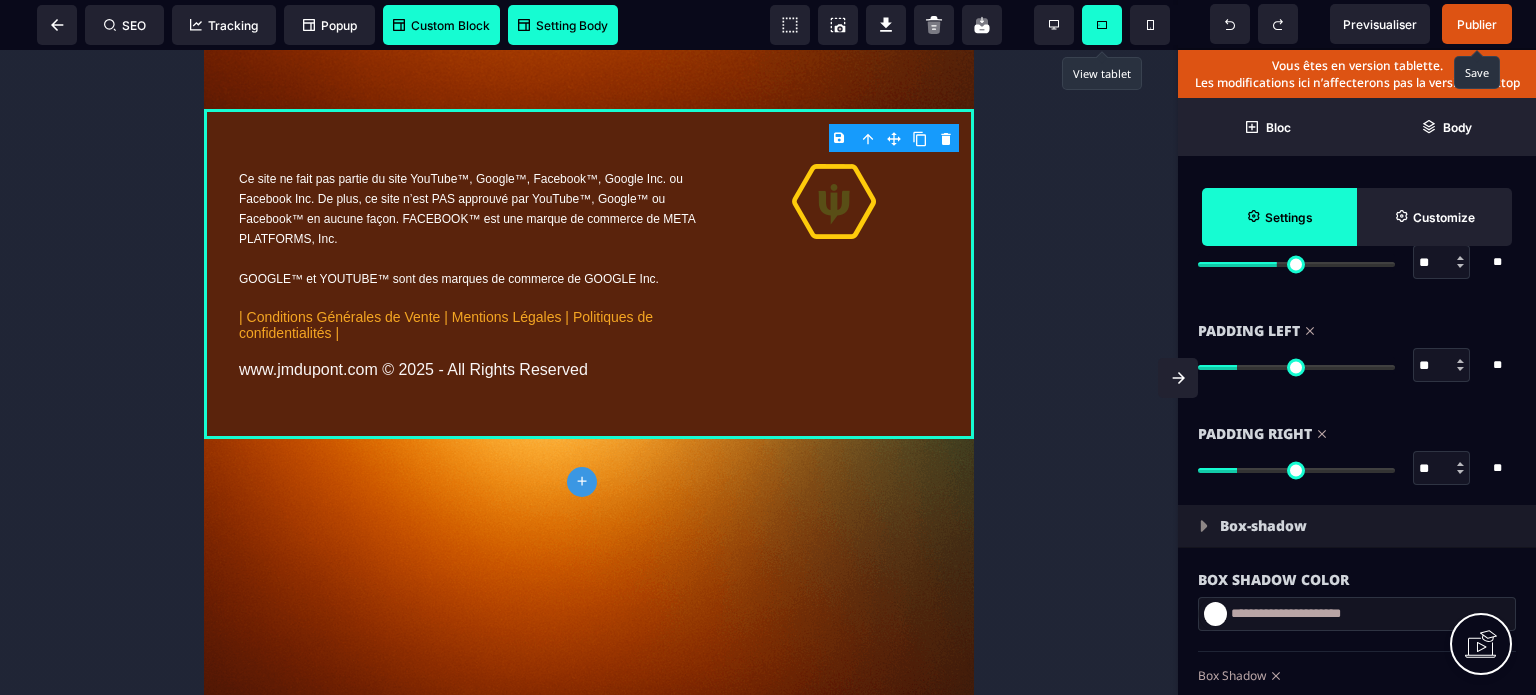 click on "Padding Left
**
*
**
All" at bounding box center [1357, 350] 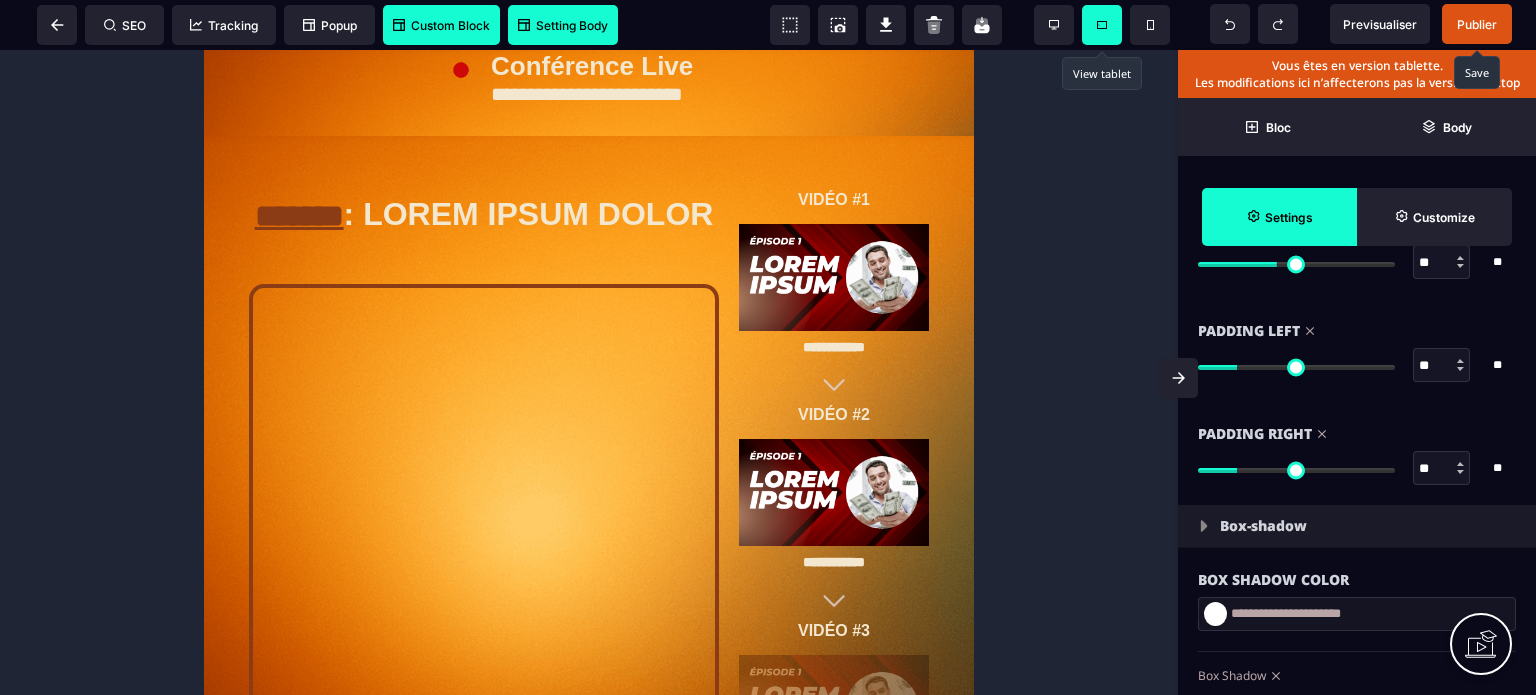 scroll, scrollTop: 0, scrollLeft: 0, axis: both 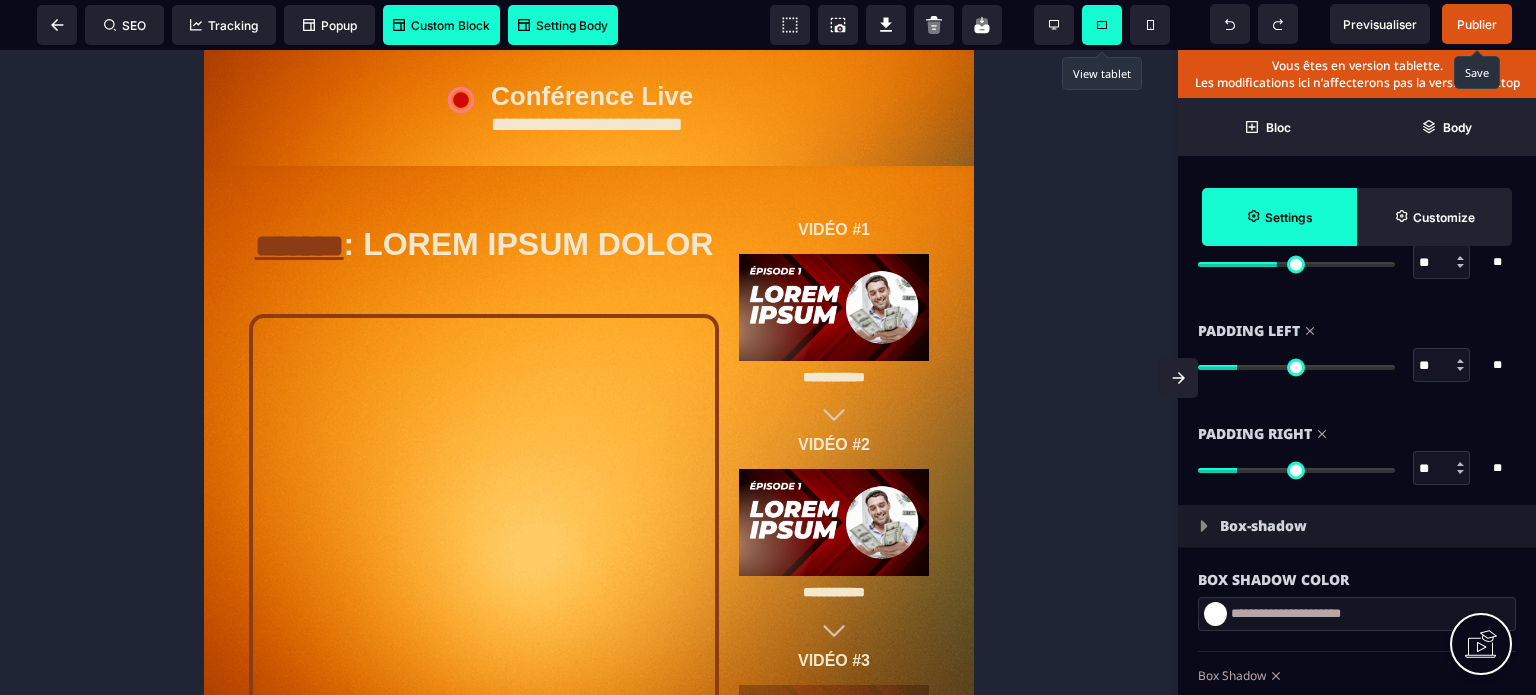 click on "Publier" at bounding box center [1477, 24] 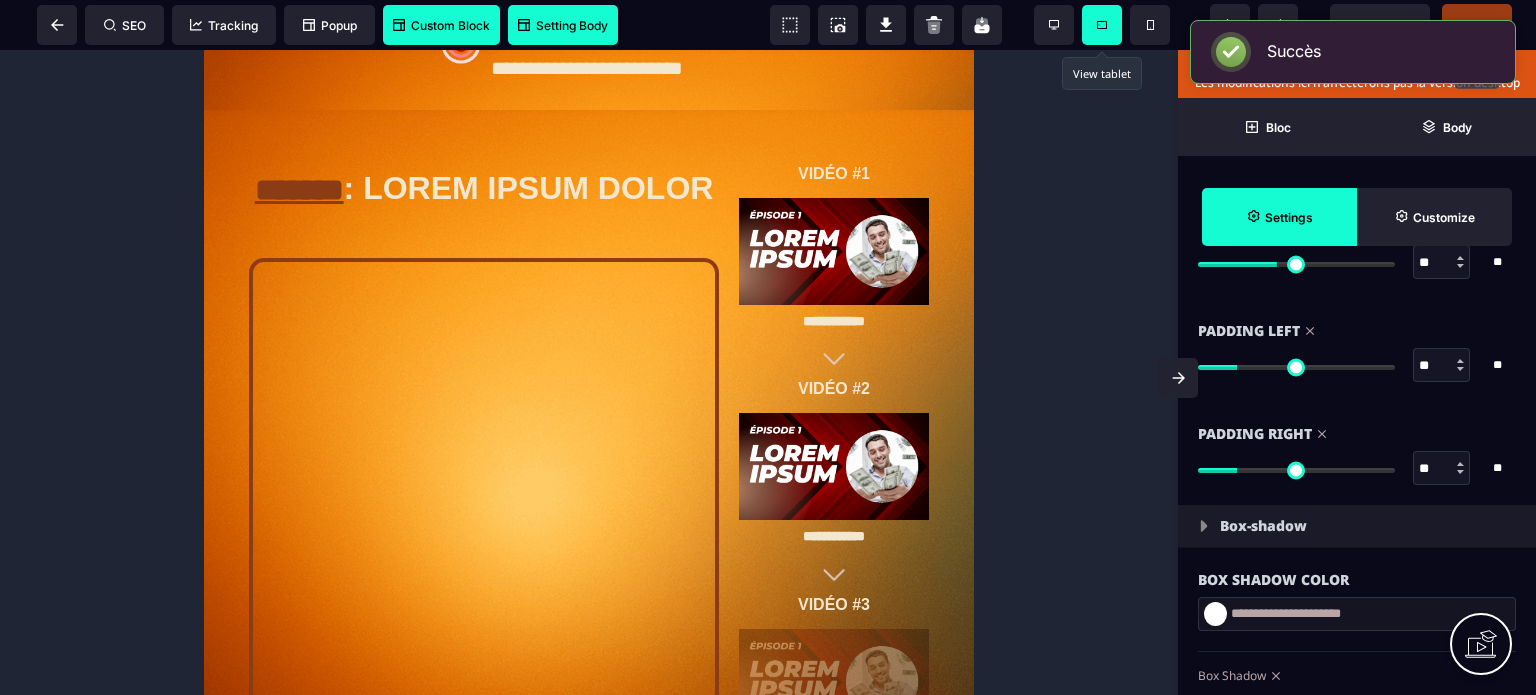 scroll, scrollTop: 0, scrollLeft: 0, axis: both 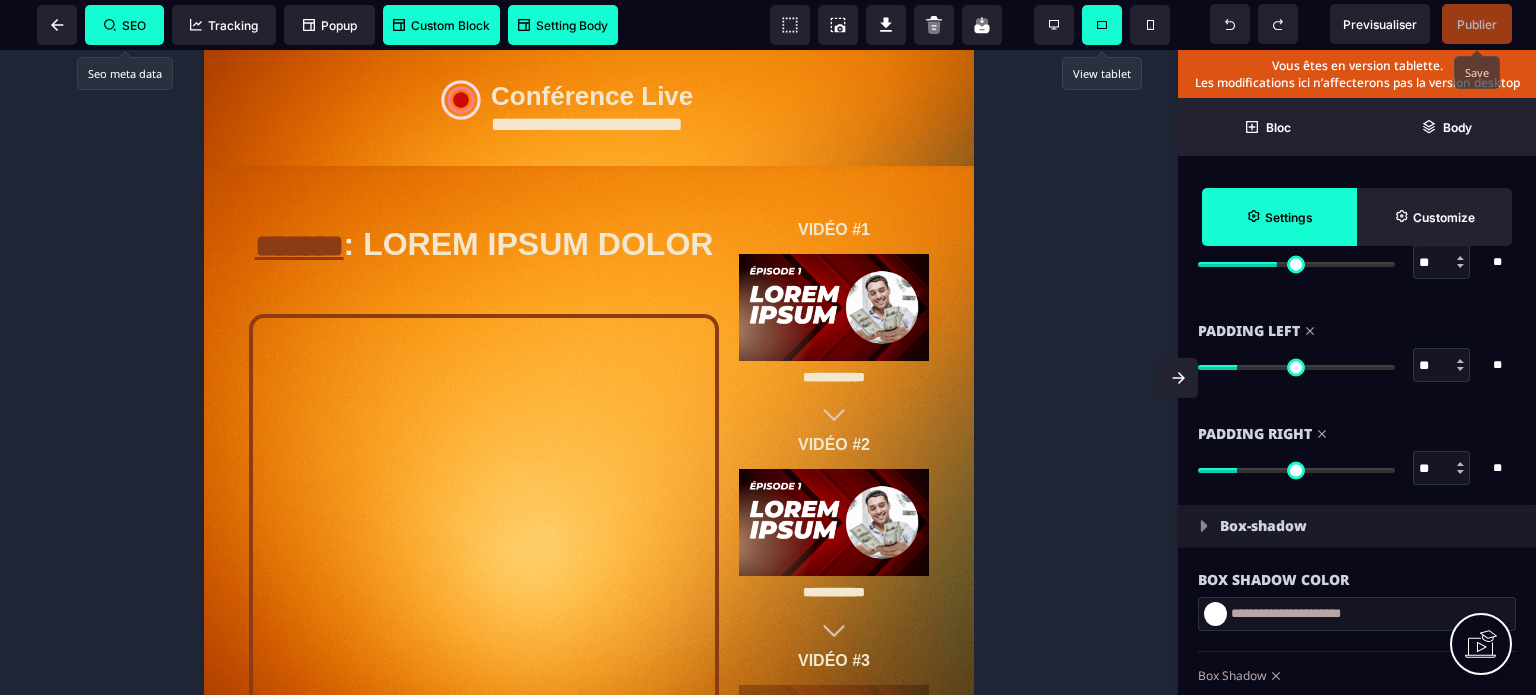 click on "SEO" at bounding box center [125, 25] 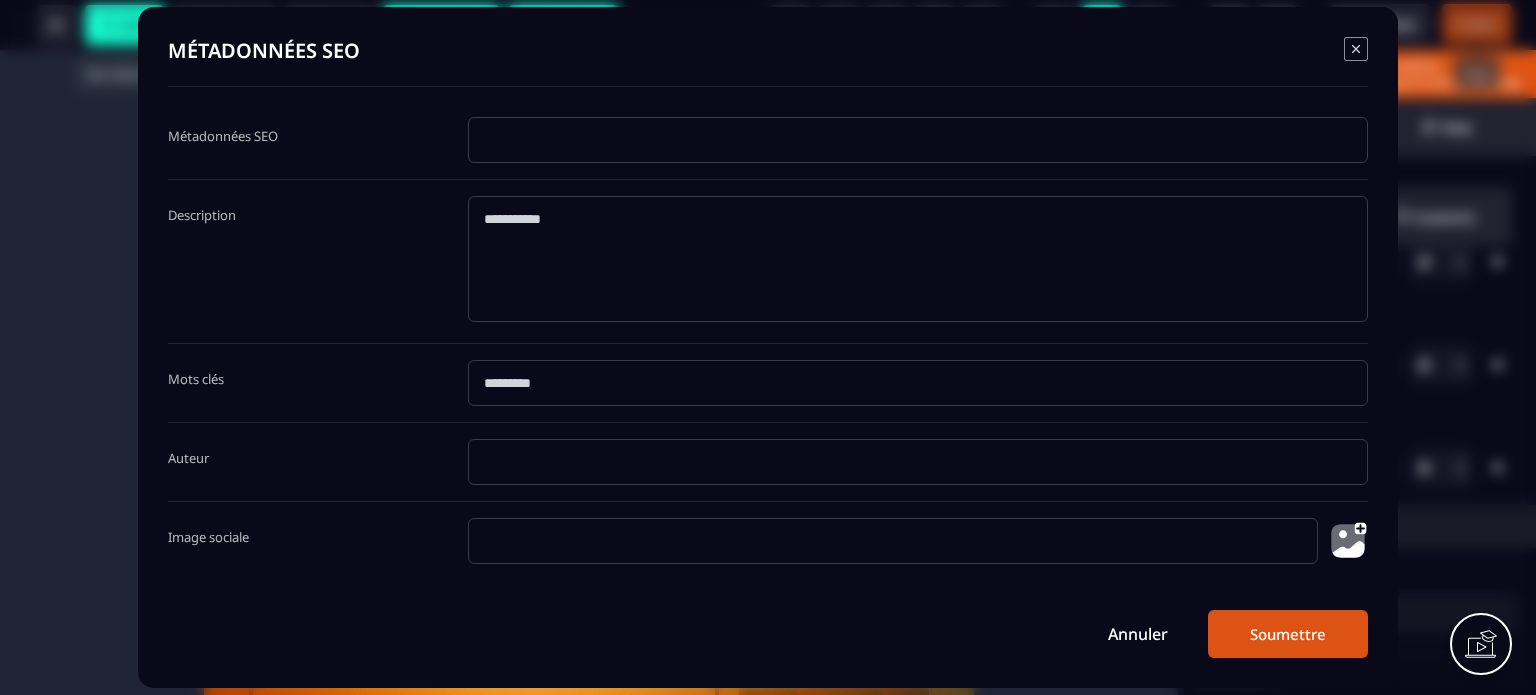 click at bounding box center (918, 140) 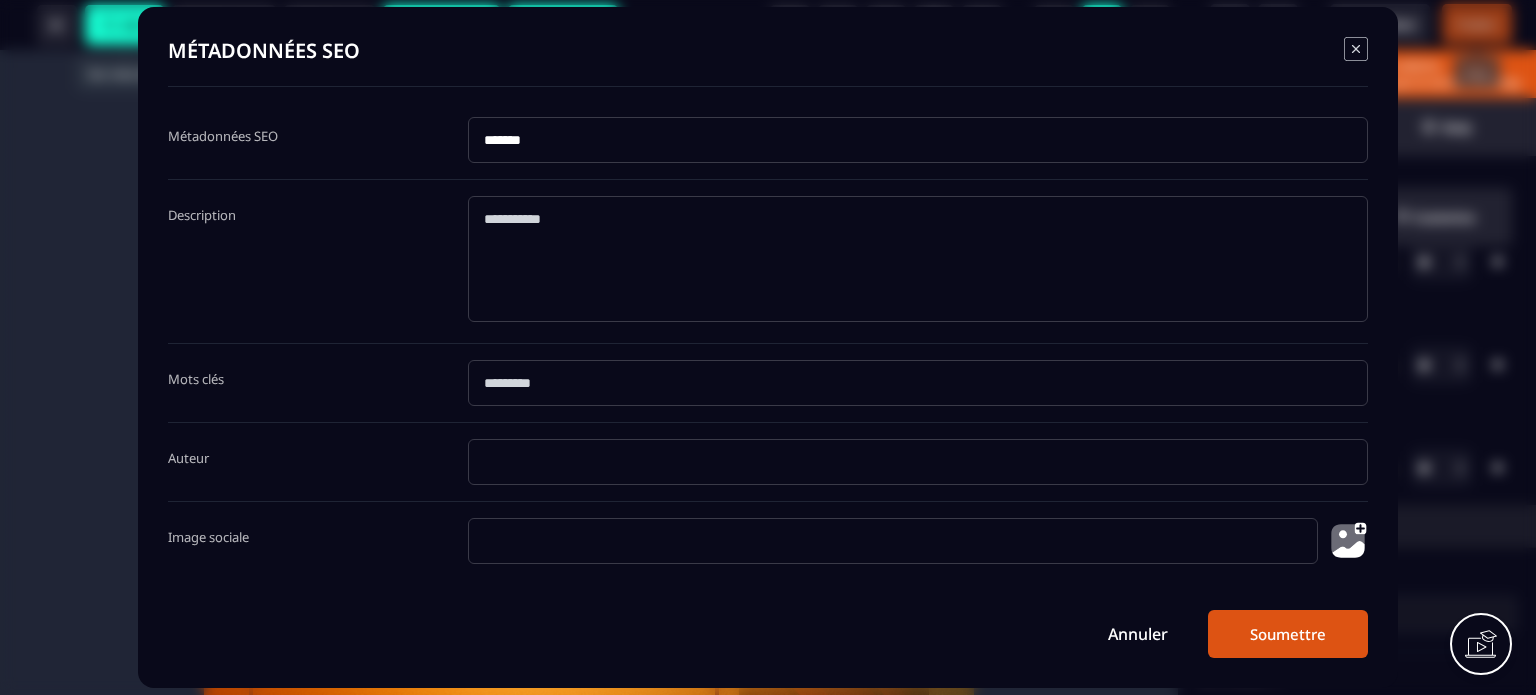 click 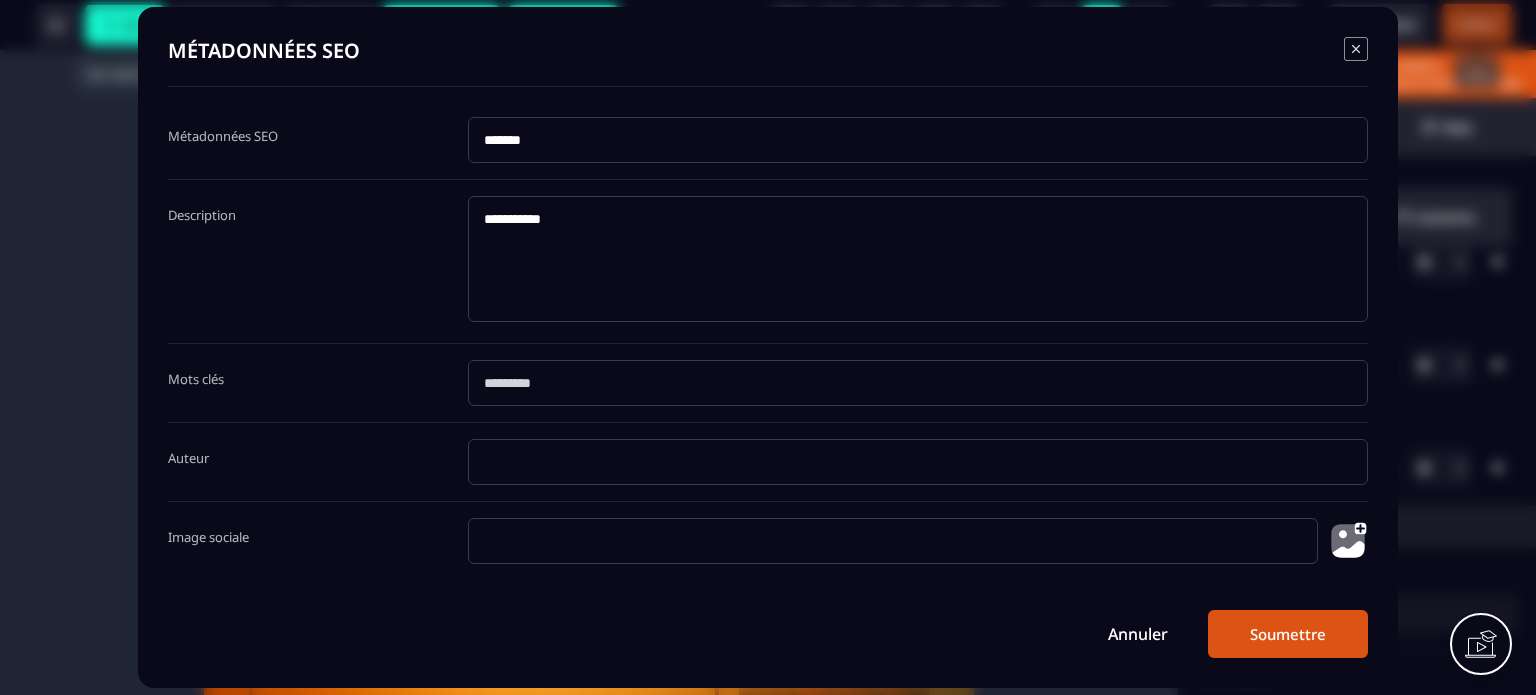 click at bounding box center (1348, 541) 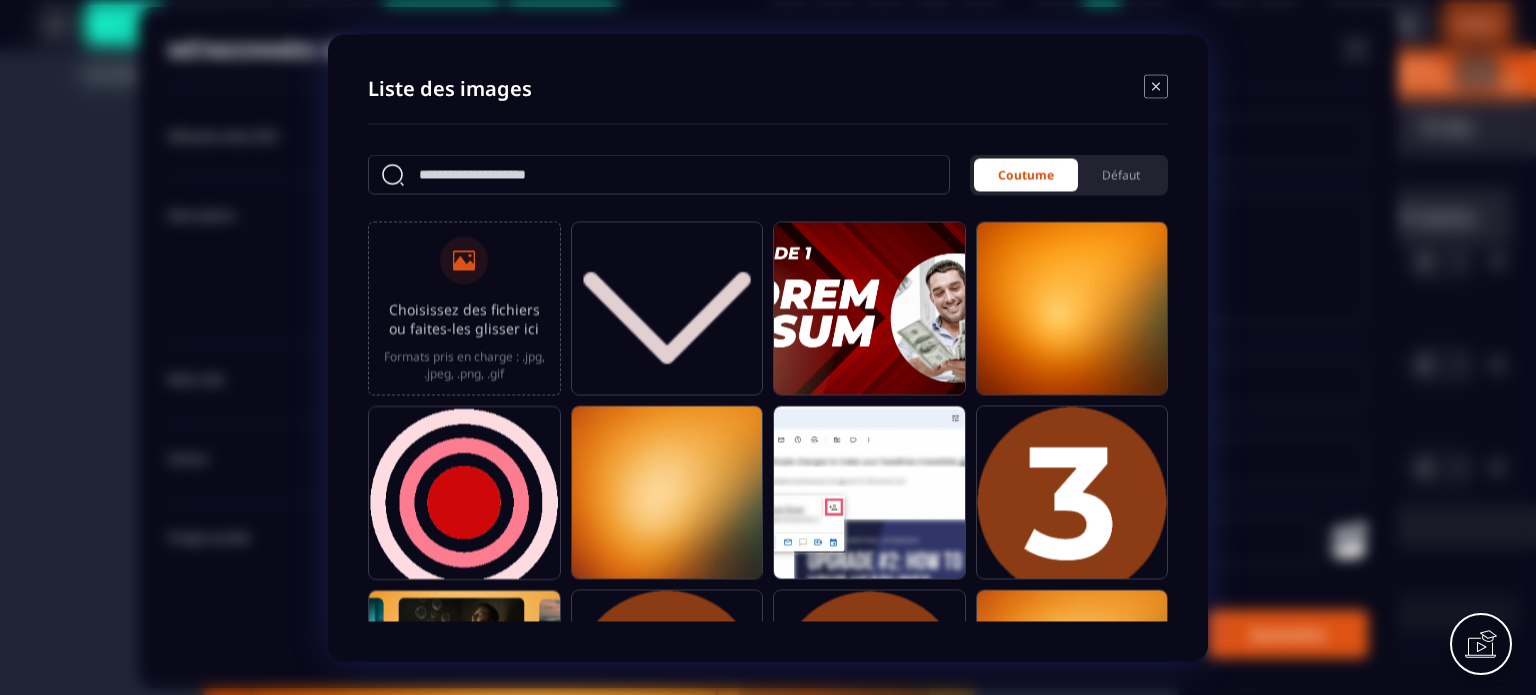 click on "Choisissez des fichiers ou faites-les glisser ici Formats pris en charge : .jpg, .jpeg, .png, .gif" at bounding box center (464, 308) 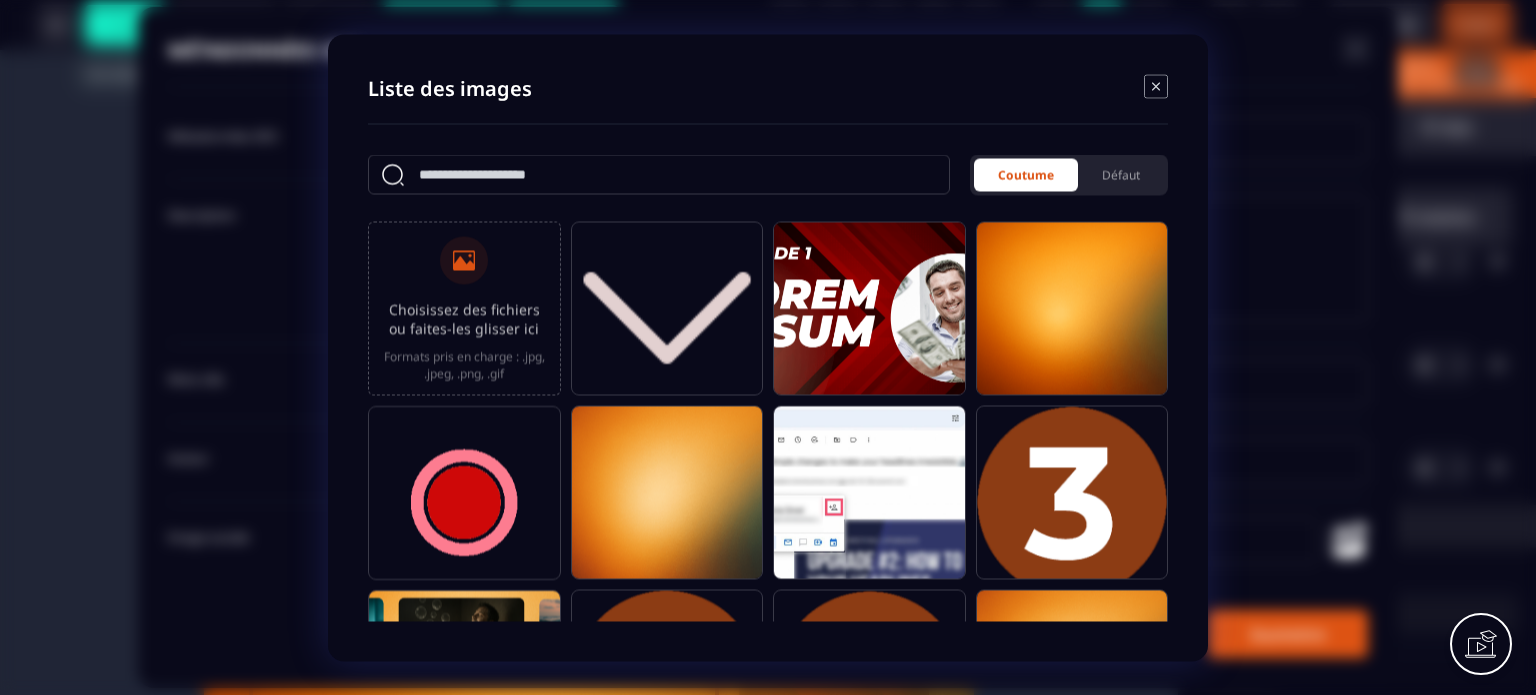 click on "Choisissez des fichiers ou faites-les glisser ici Formats pris en charge : .jpg, .jpeg, .png, .gif" at bounding box center (0, 0) 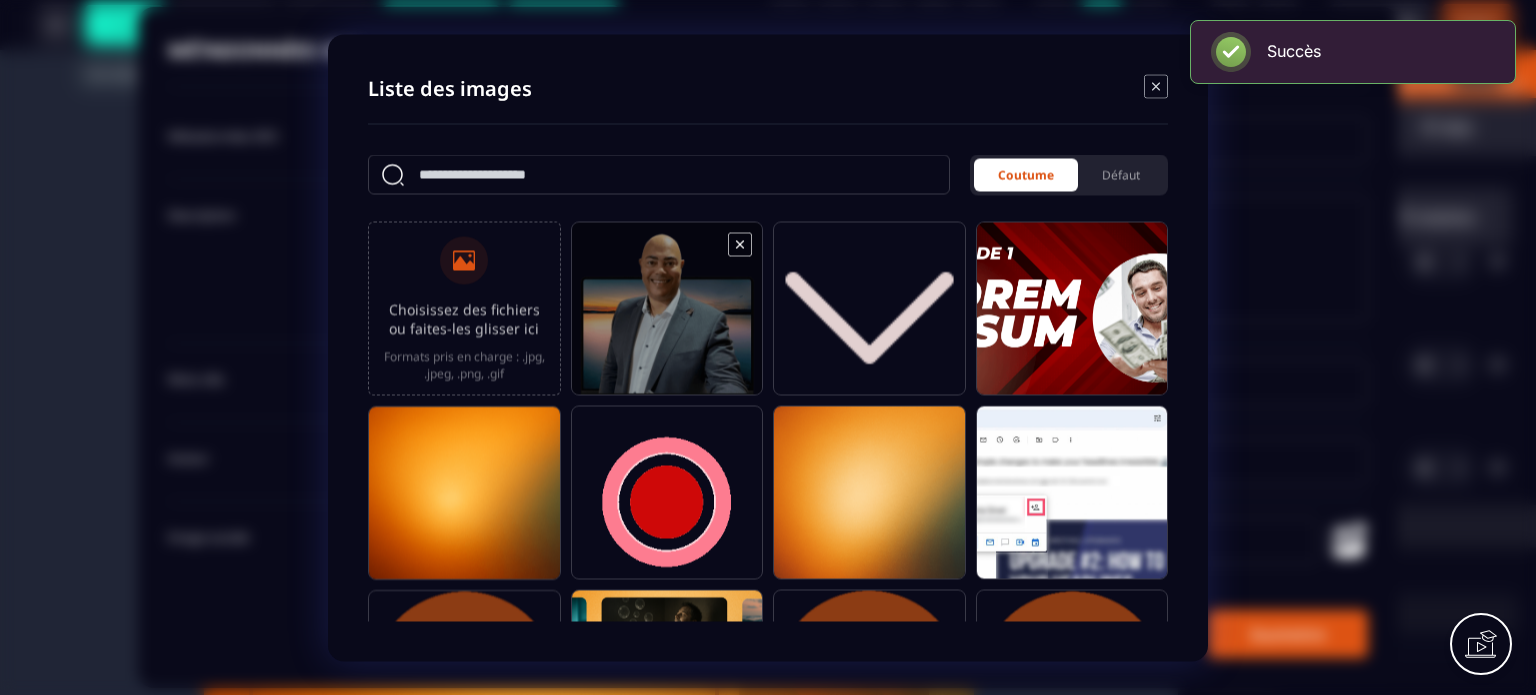click at bounding box center (667, 317) 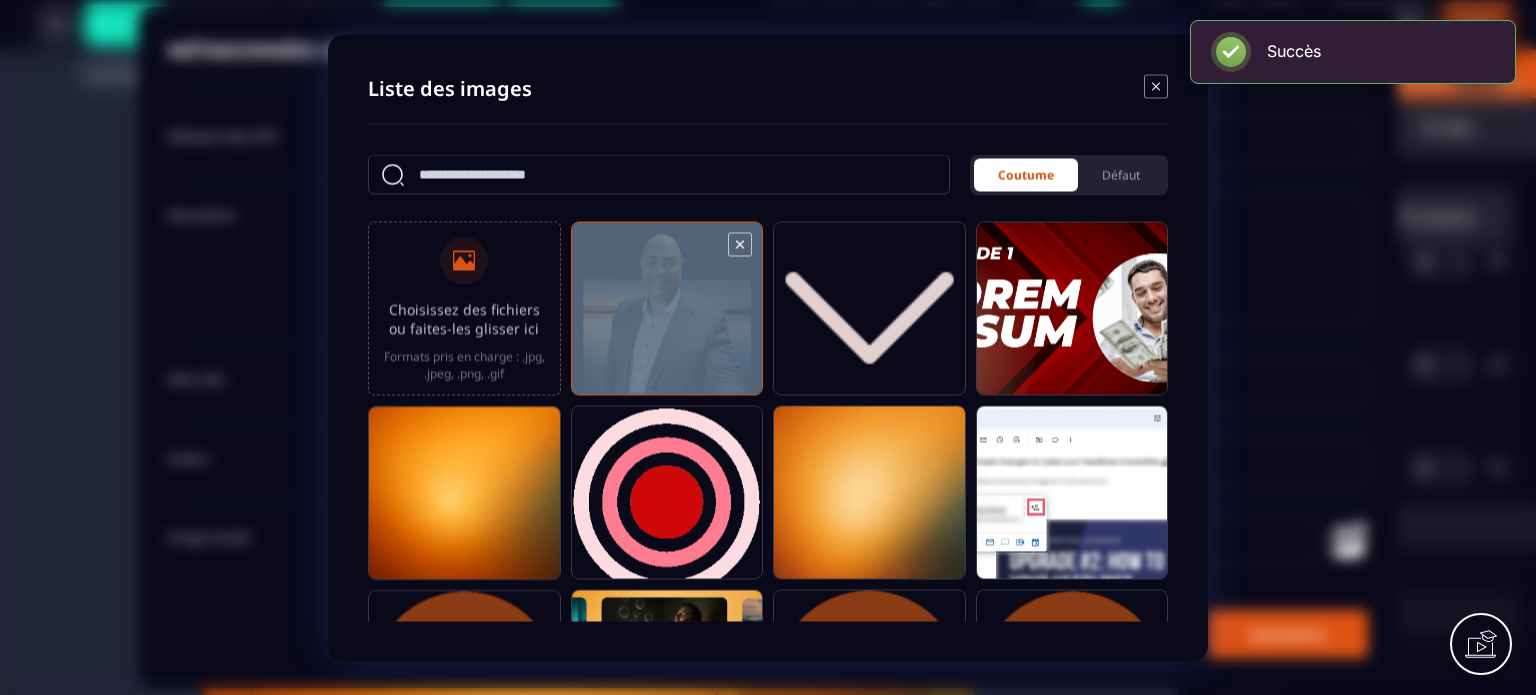 click at bounding box center (667, 317) 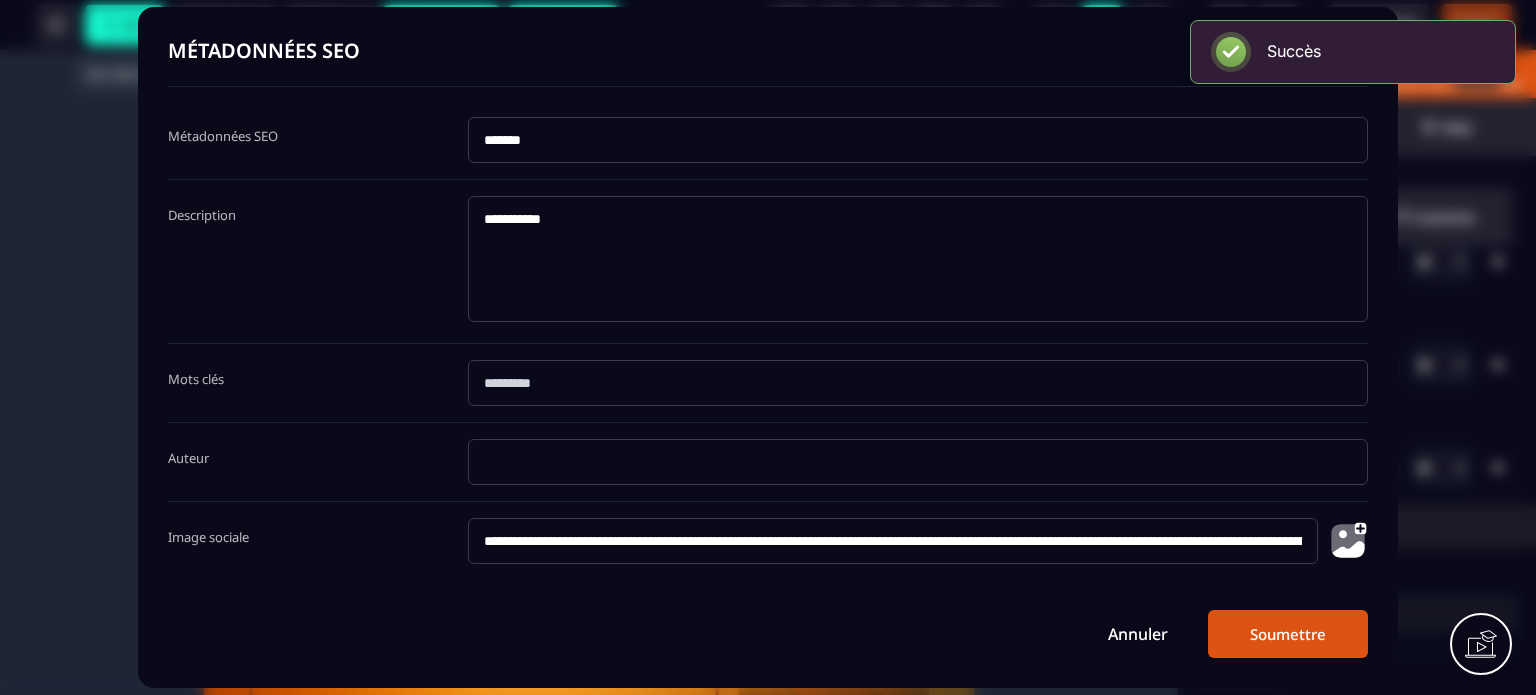 click on "Soumettre" at bounding box center (1288, 634) 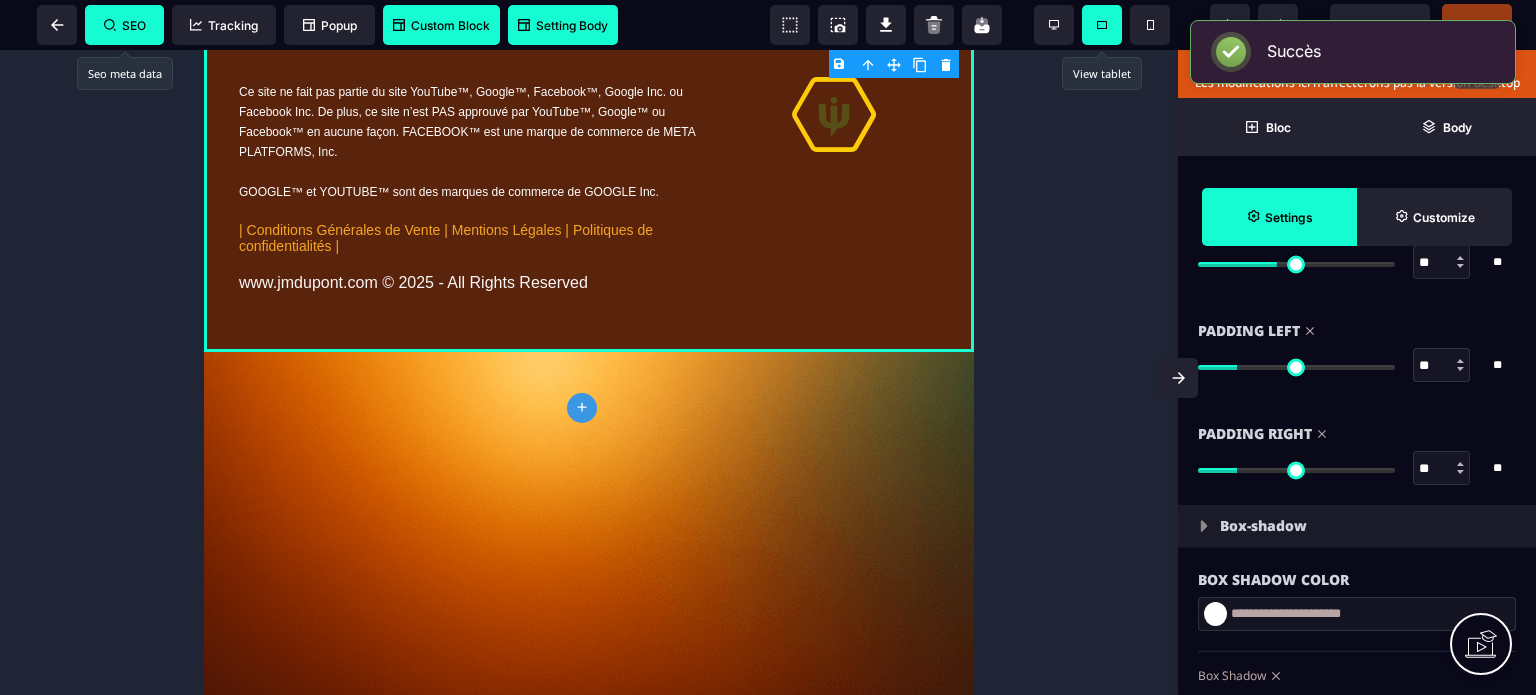 scroll, scrollTop: 950, scrollLeft: 0, axis: vertical 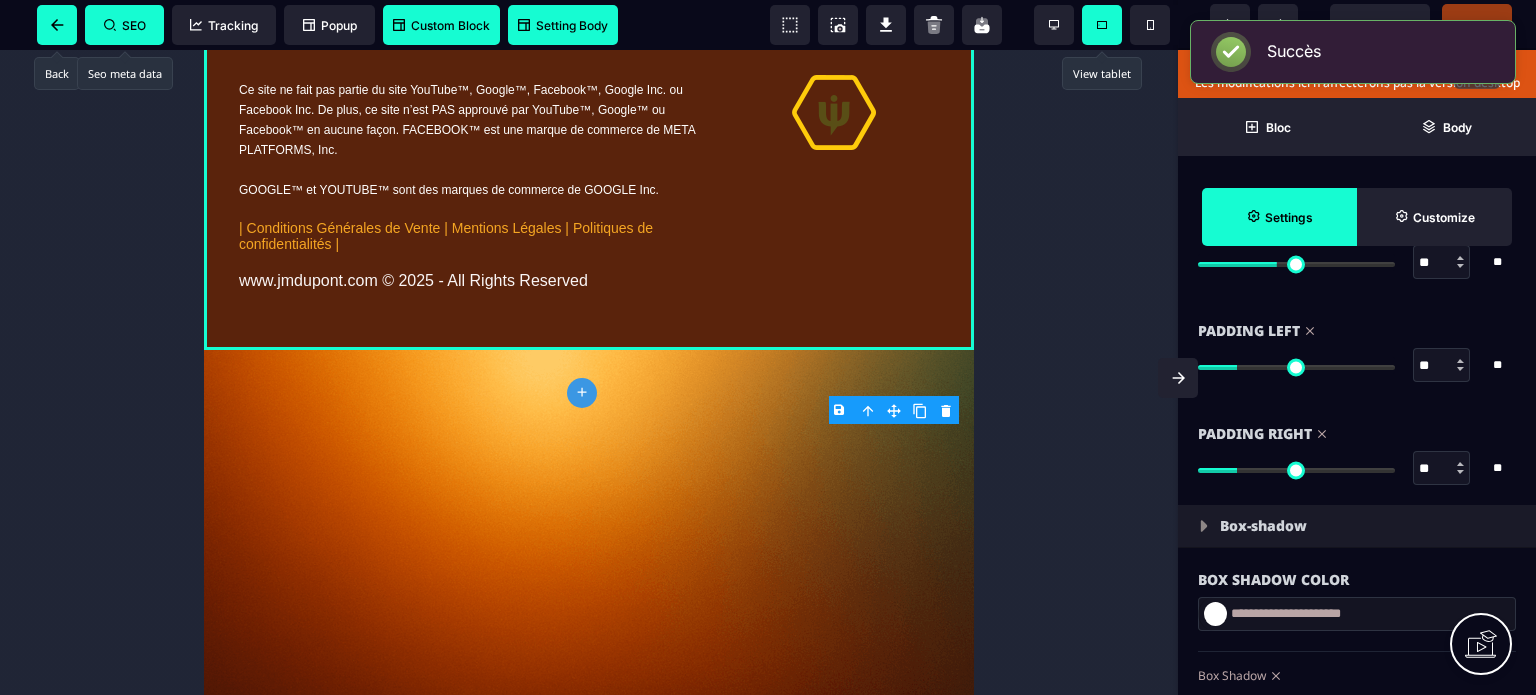 click 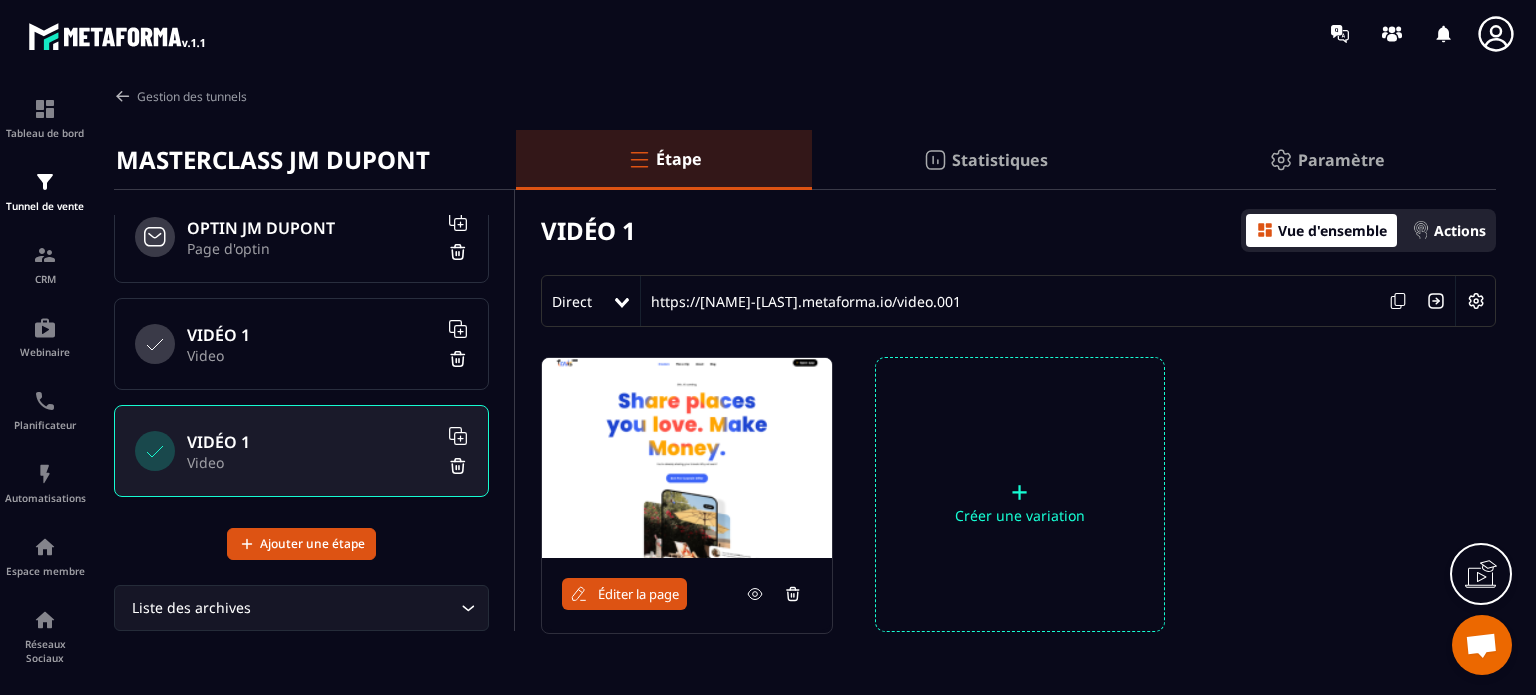 scroll, scrollTop: 138, scrollLeft: 0, axis: vertical 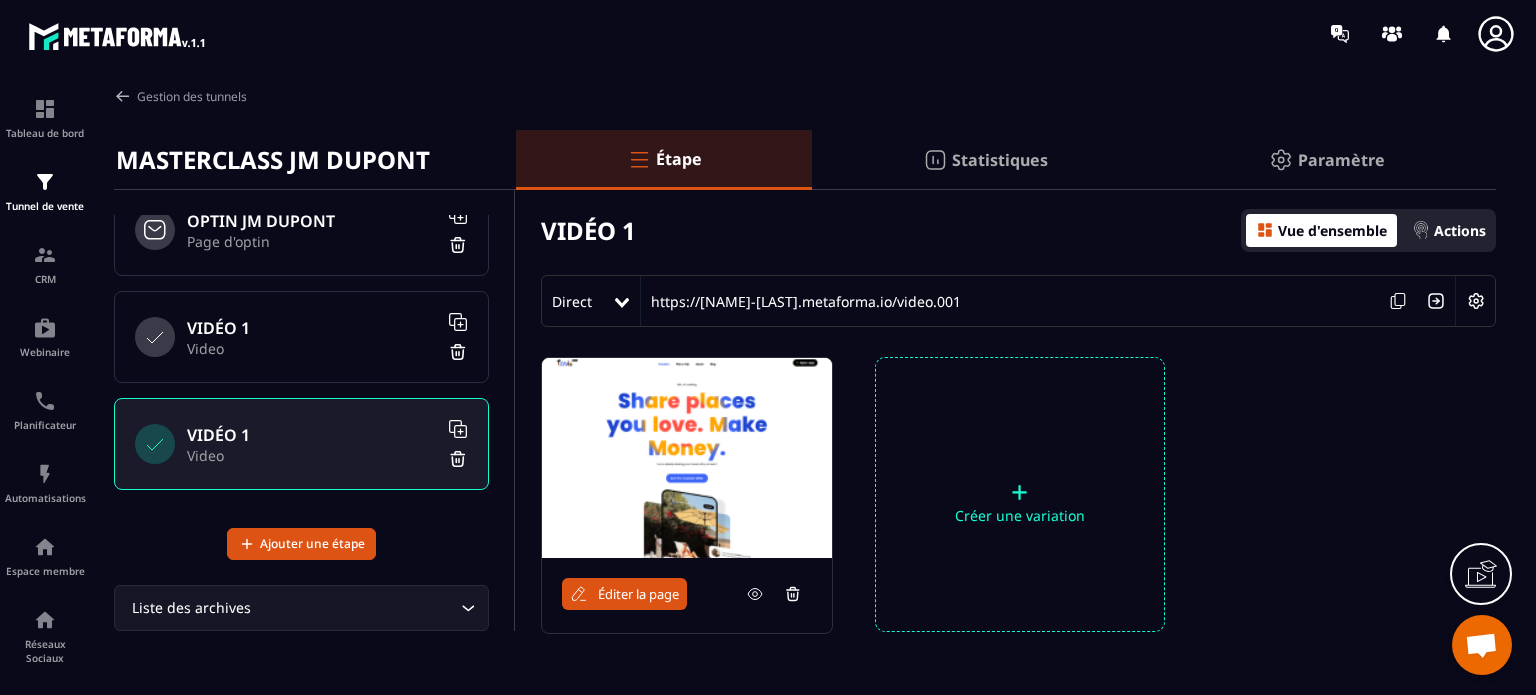 click on "Video" at bounding box center (312, 348) 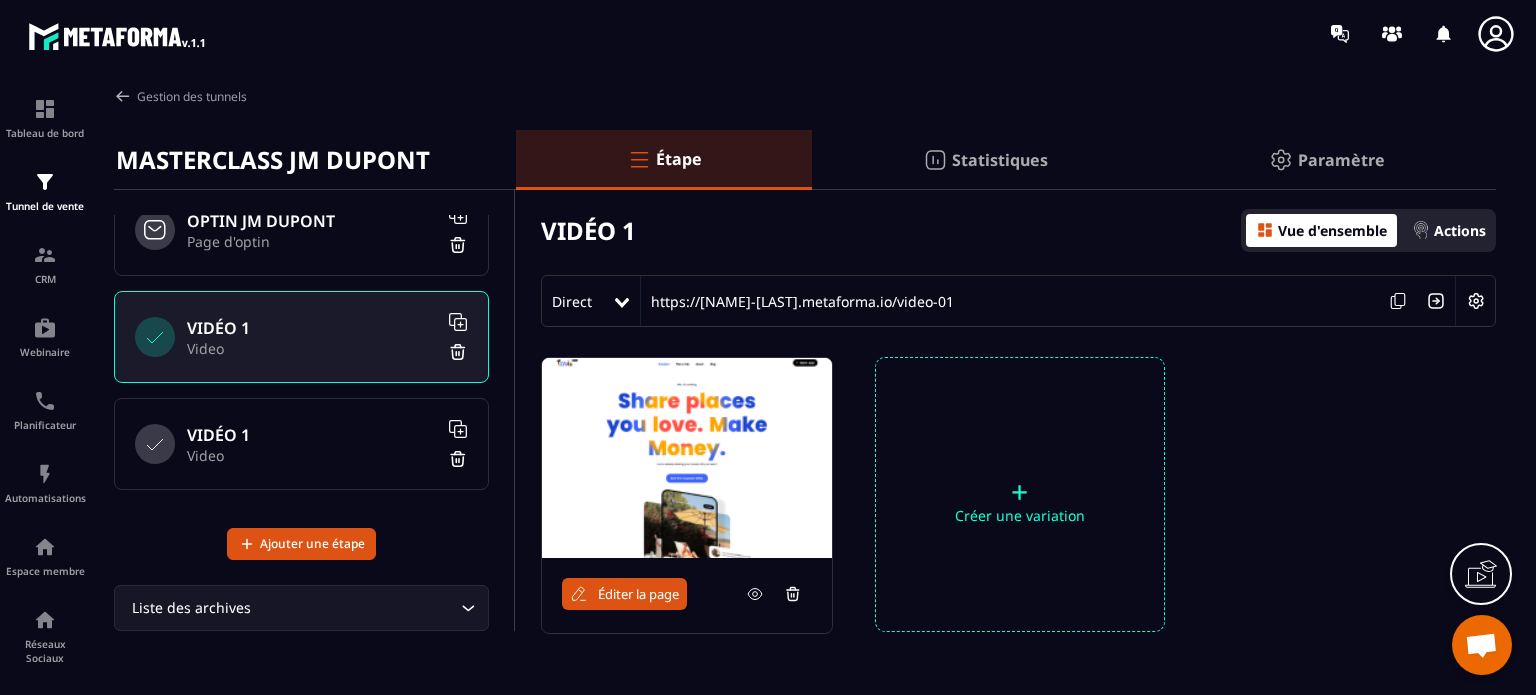 click on "Éditer la page" at bounding box center [687, 594] 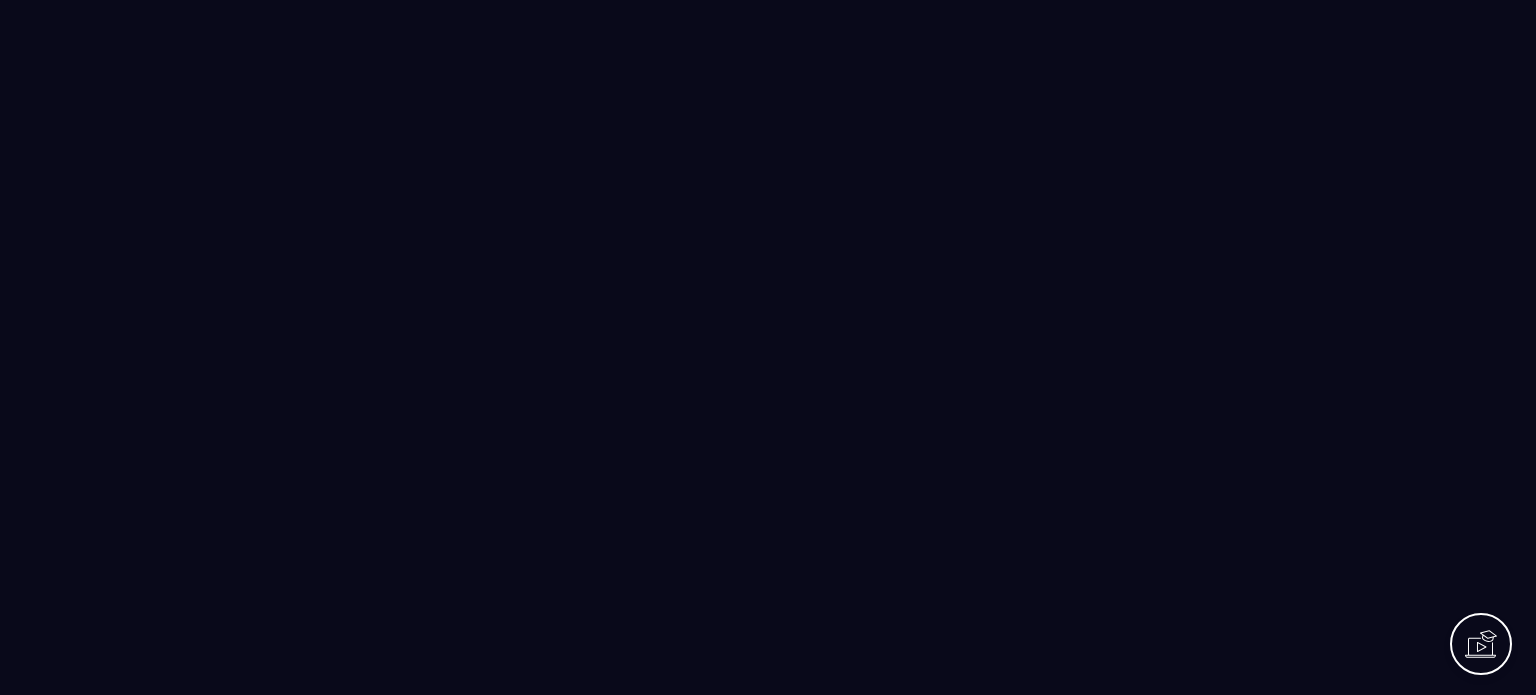 scroll, scrollTop: 0, scrollLeft: 0, axis: both 